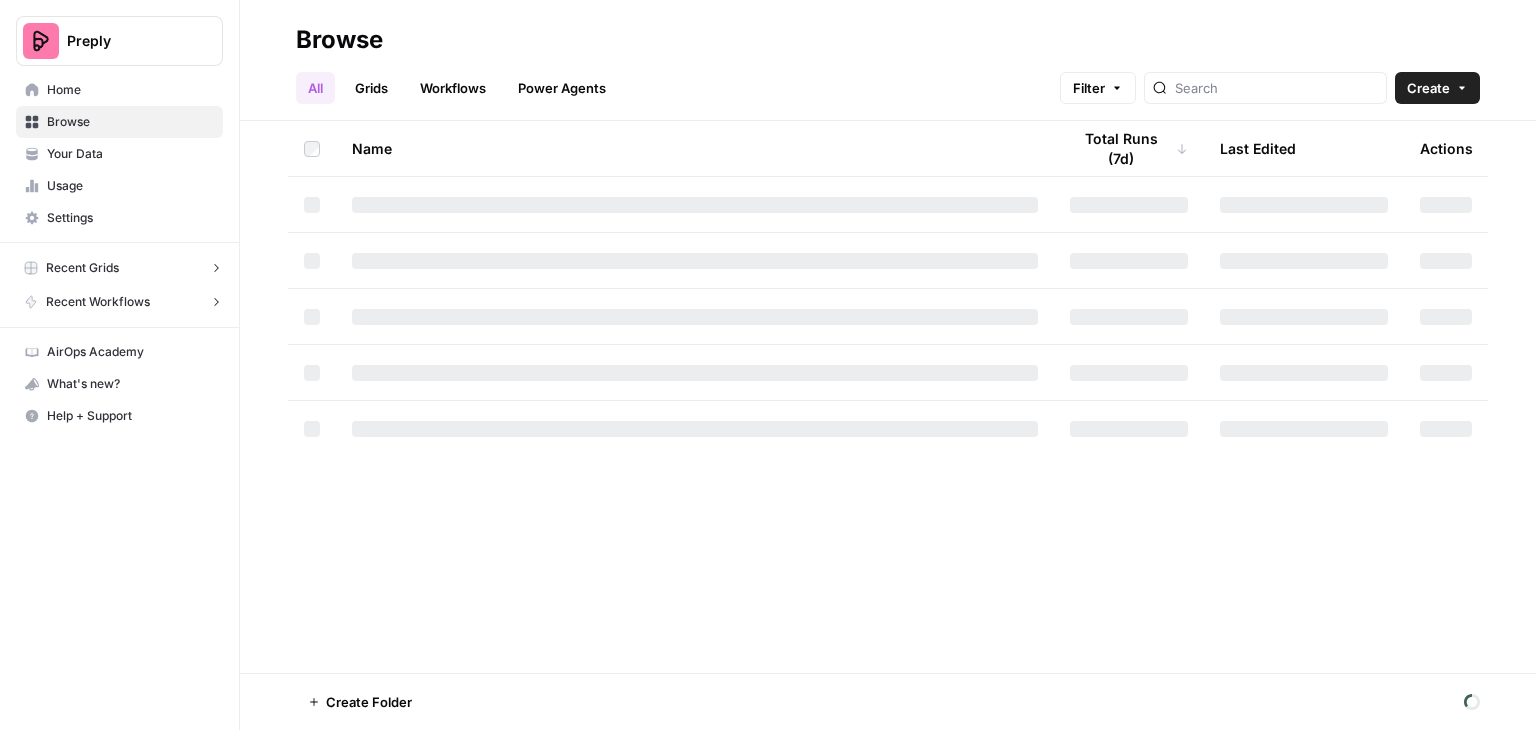 scroll, scrollTop: 0, scrollLeft: 0, axis: both 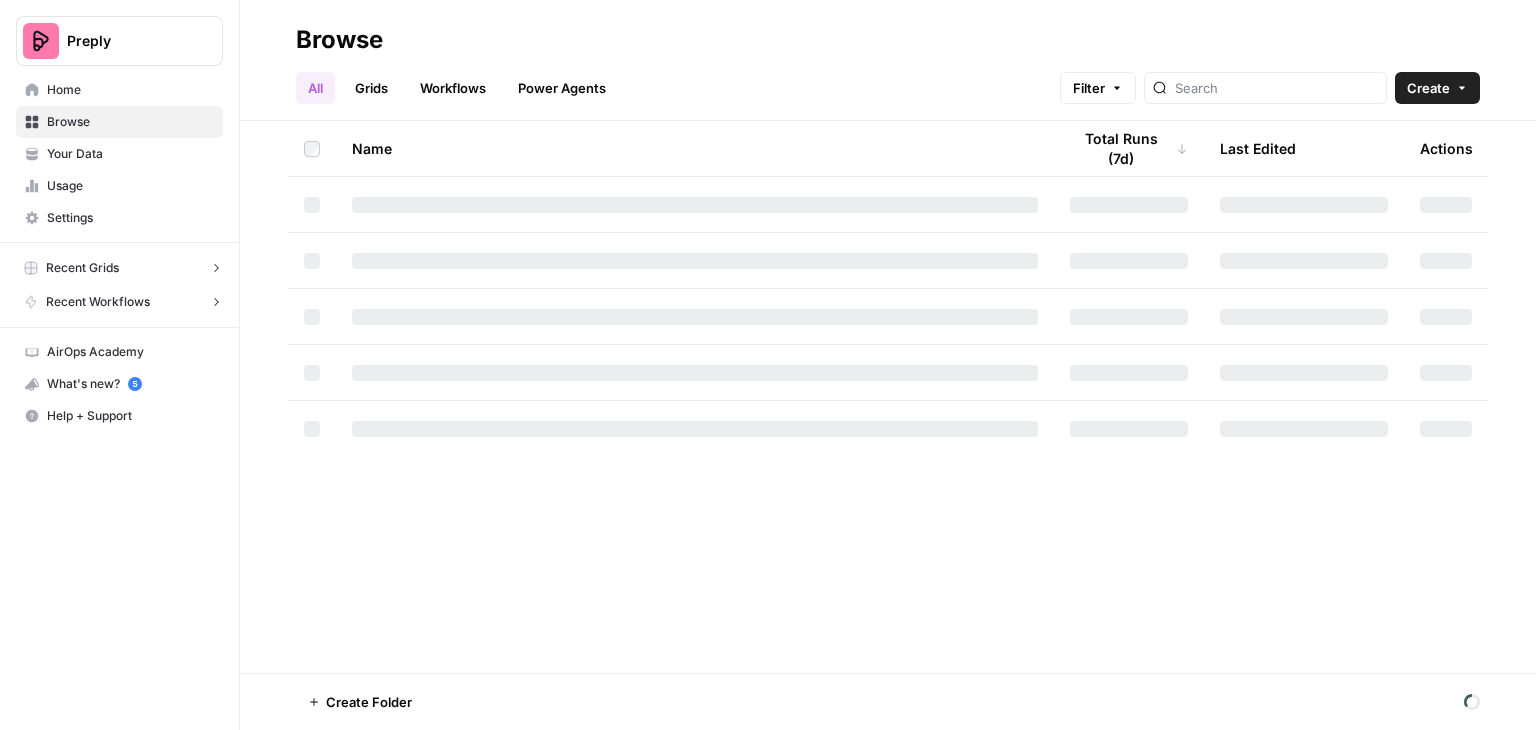 click on "Grids" at bounding box center (371, 88) 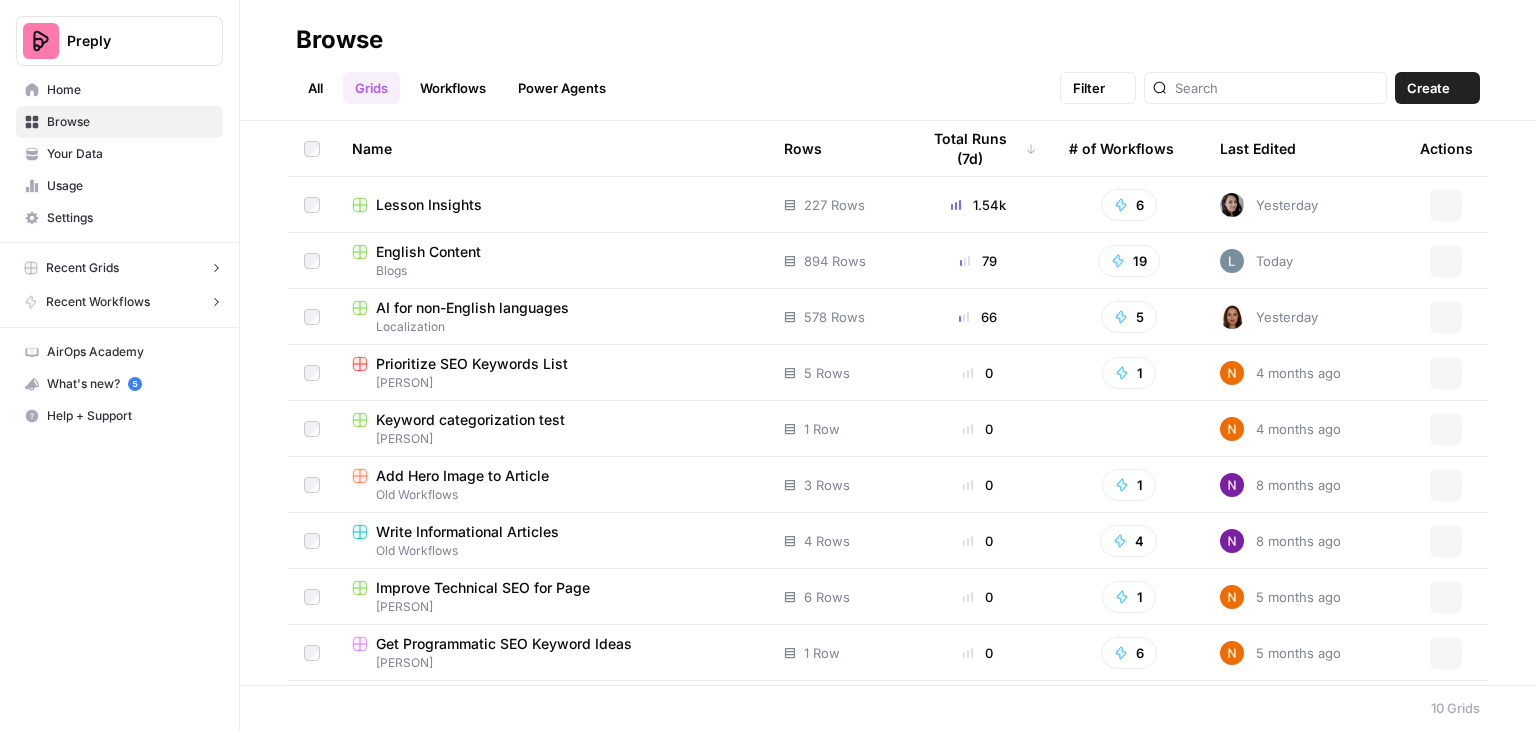scroll, scrollTop: 0, scrollLeft: 0, axis: both 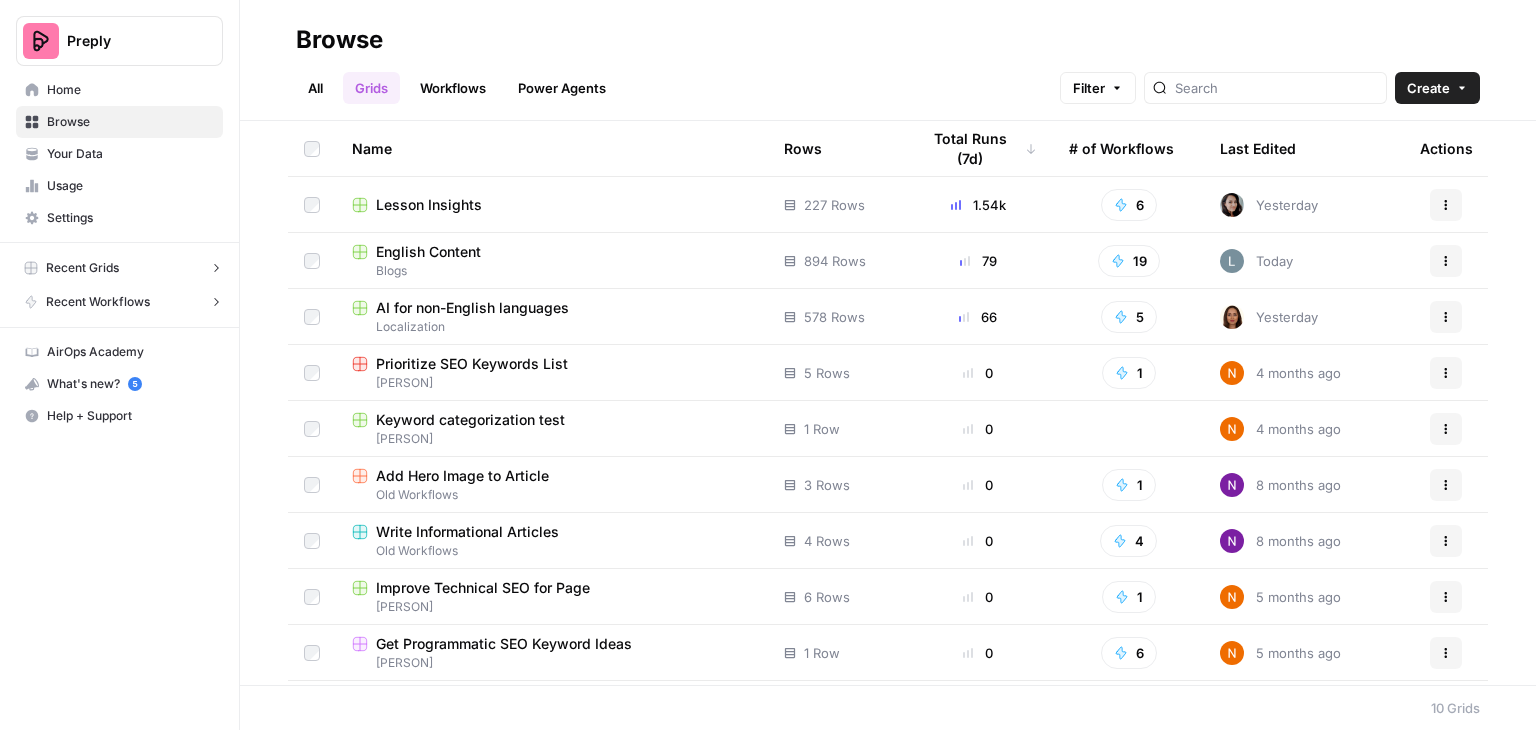 click on "AI for non-English languages" at bounding box center [472, 308] 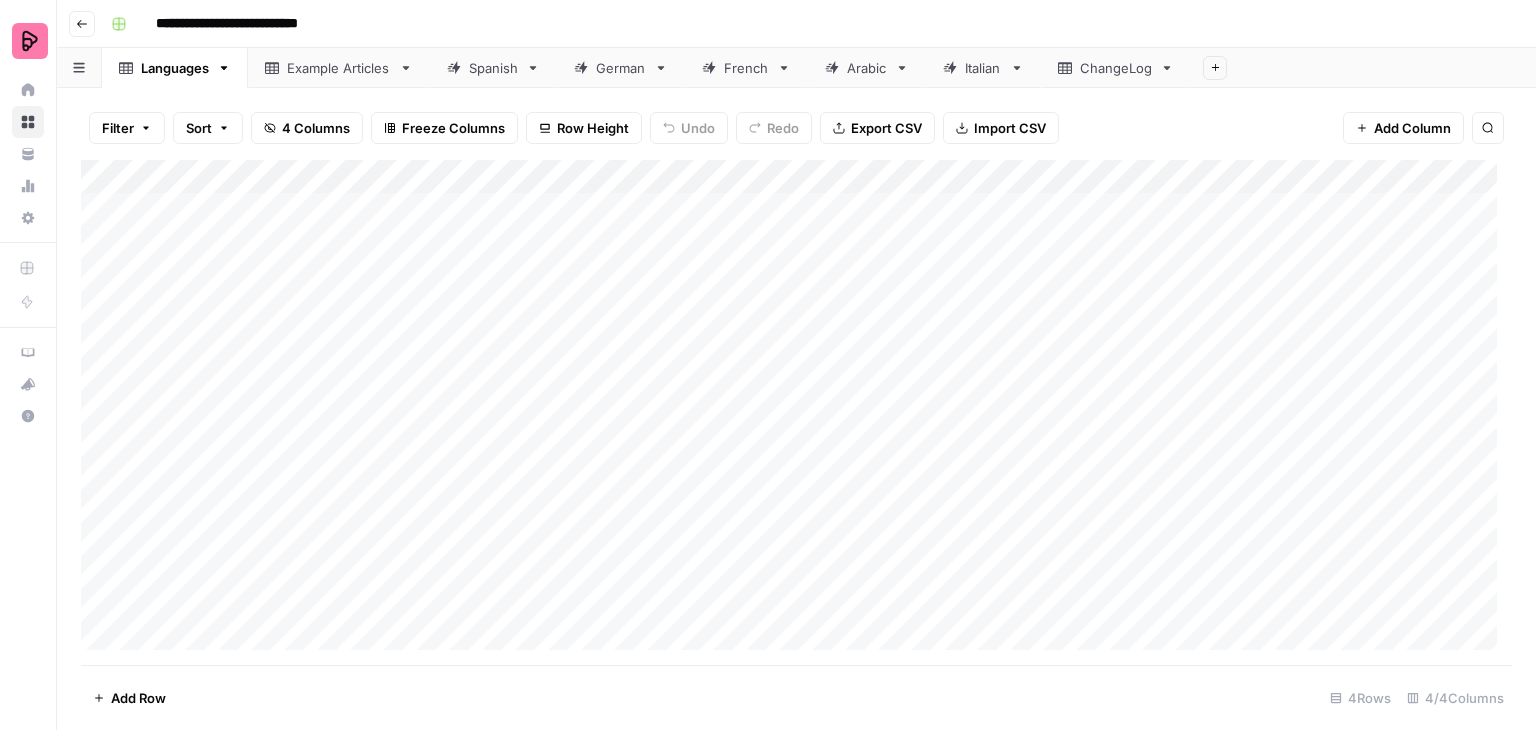 click on "German" at bounding box center [621, 68] 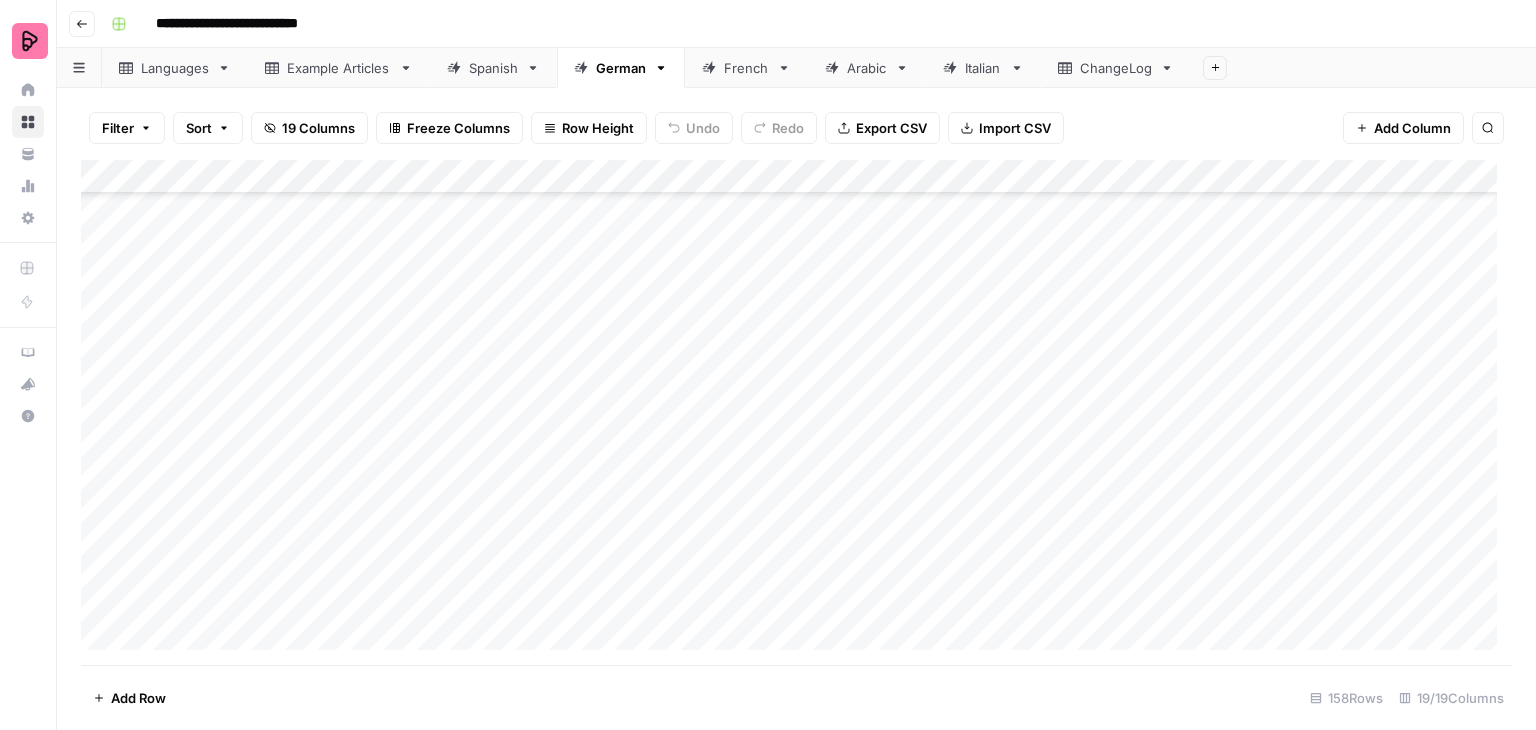 scroll, scrollTop: 900, scrollLeft: 0, axis: vertical 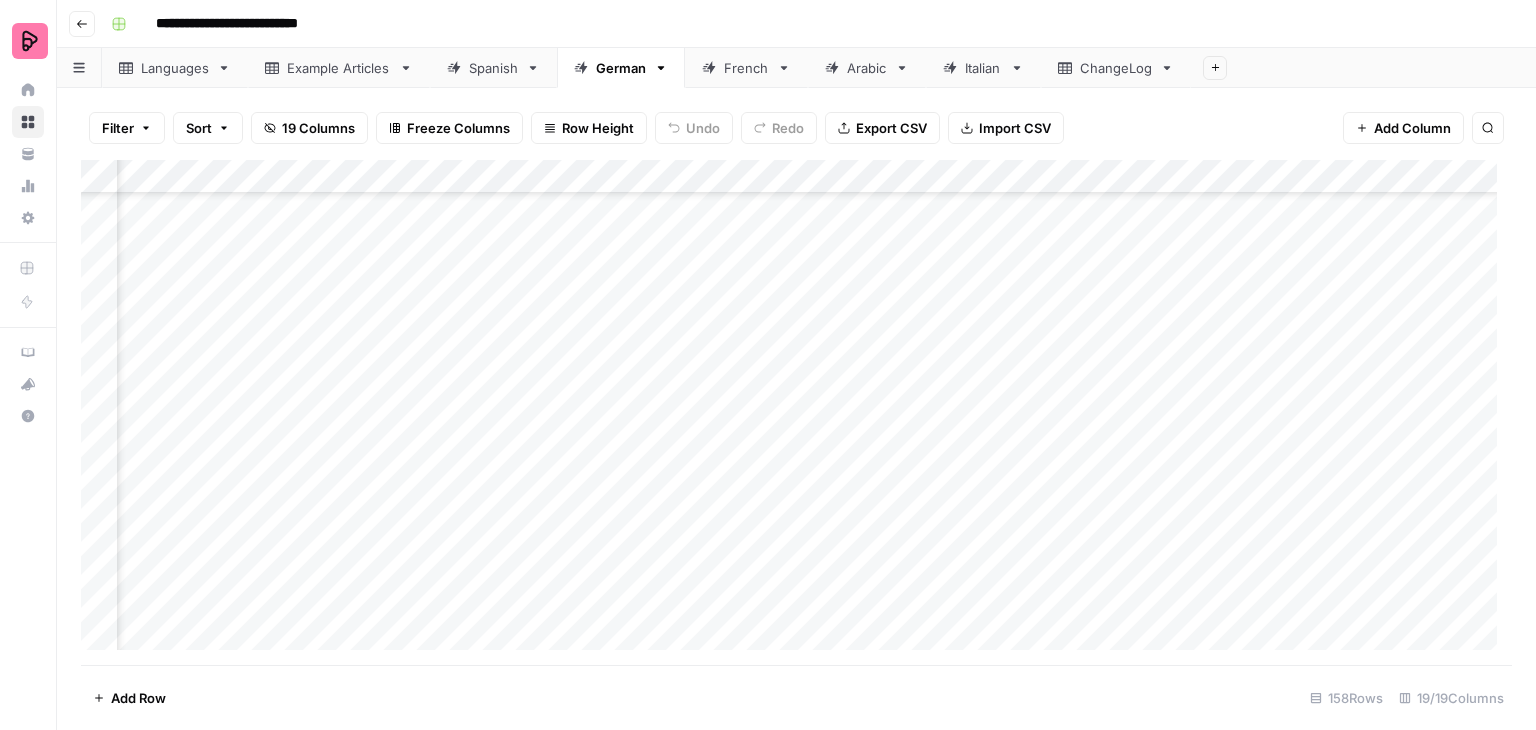 click on "Add Column" at bounding box center (796, 412) 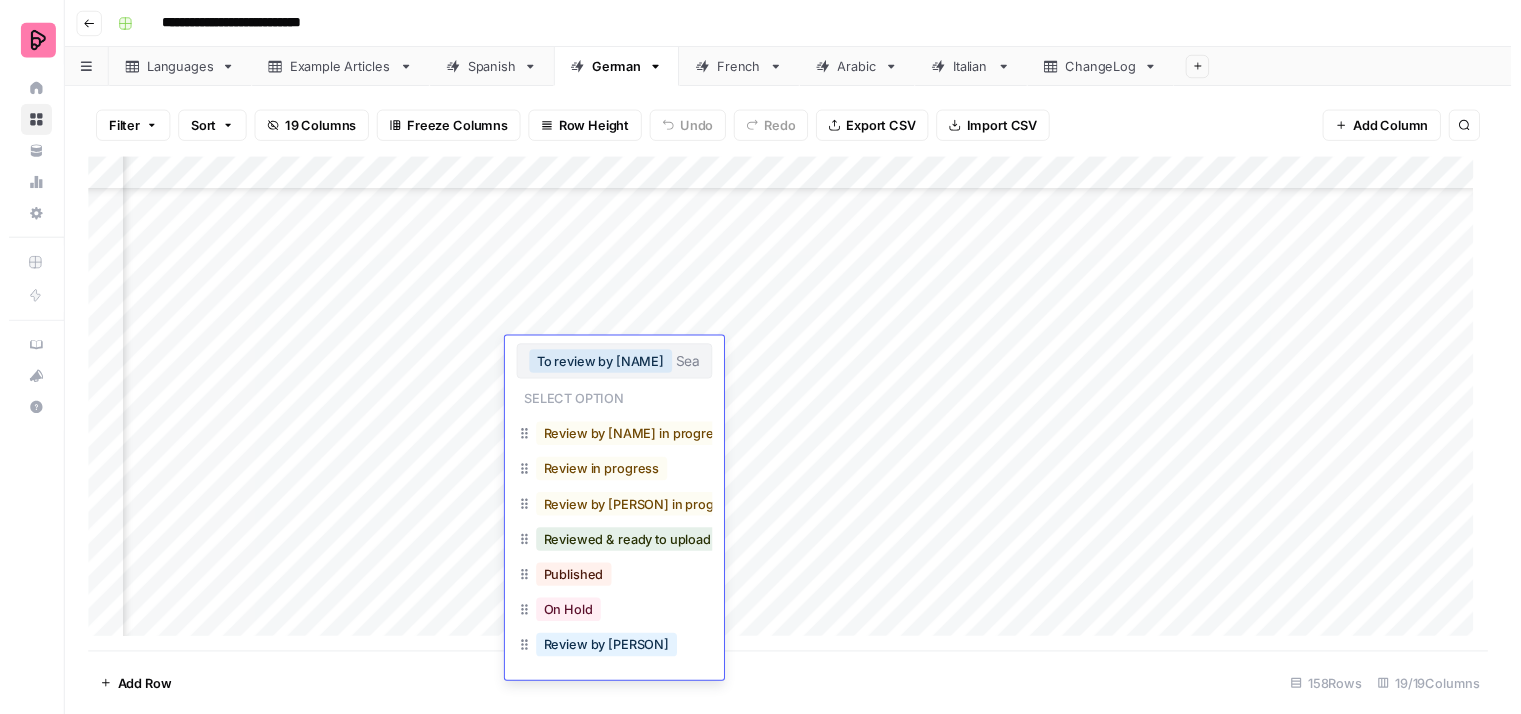 scroll, scrollTop: 155, scrollLeft: 0, axis: vertical 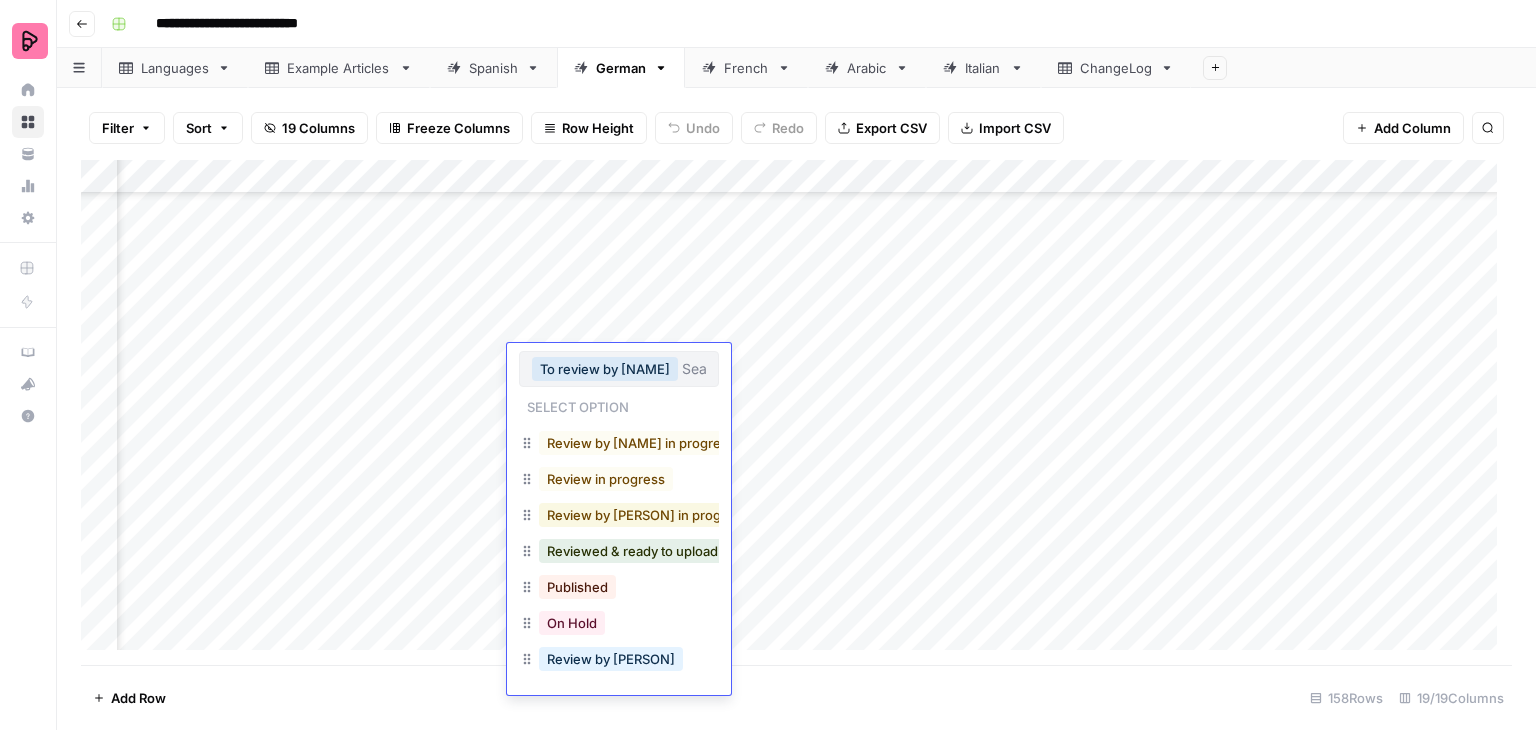 click on "Review by [PERSON] in progress" at bounding box center [647, 515] 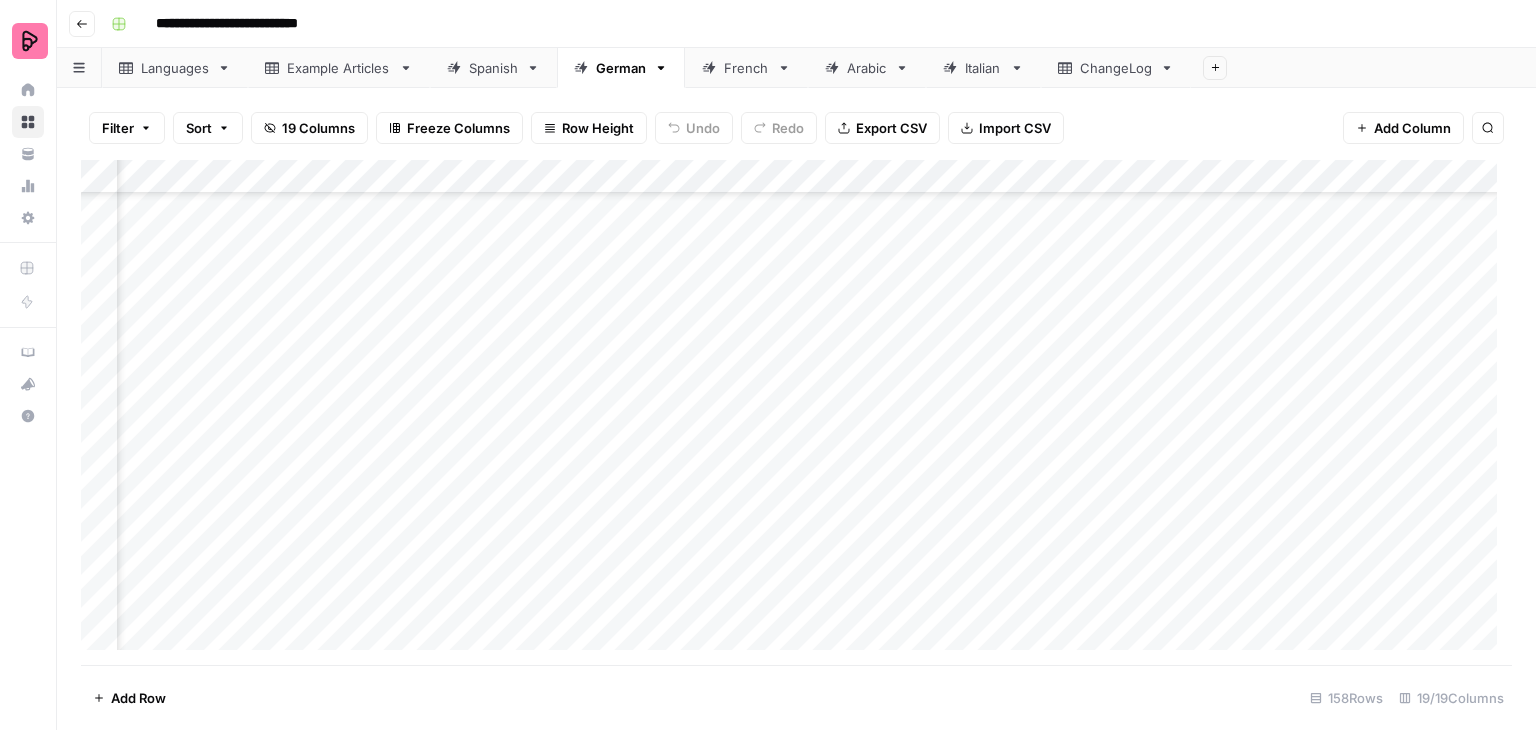 click on "Add Column" at bounding box center [796, 412] 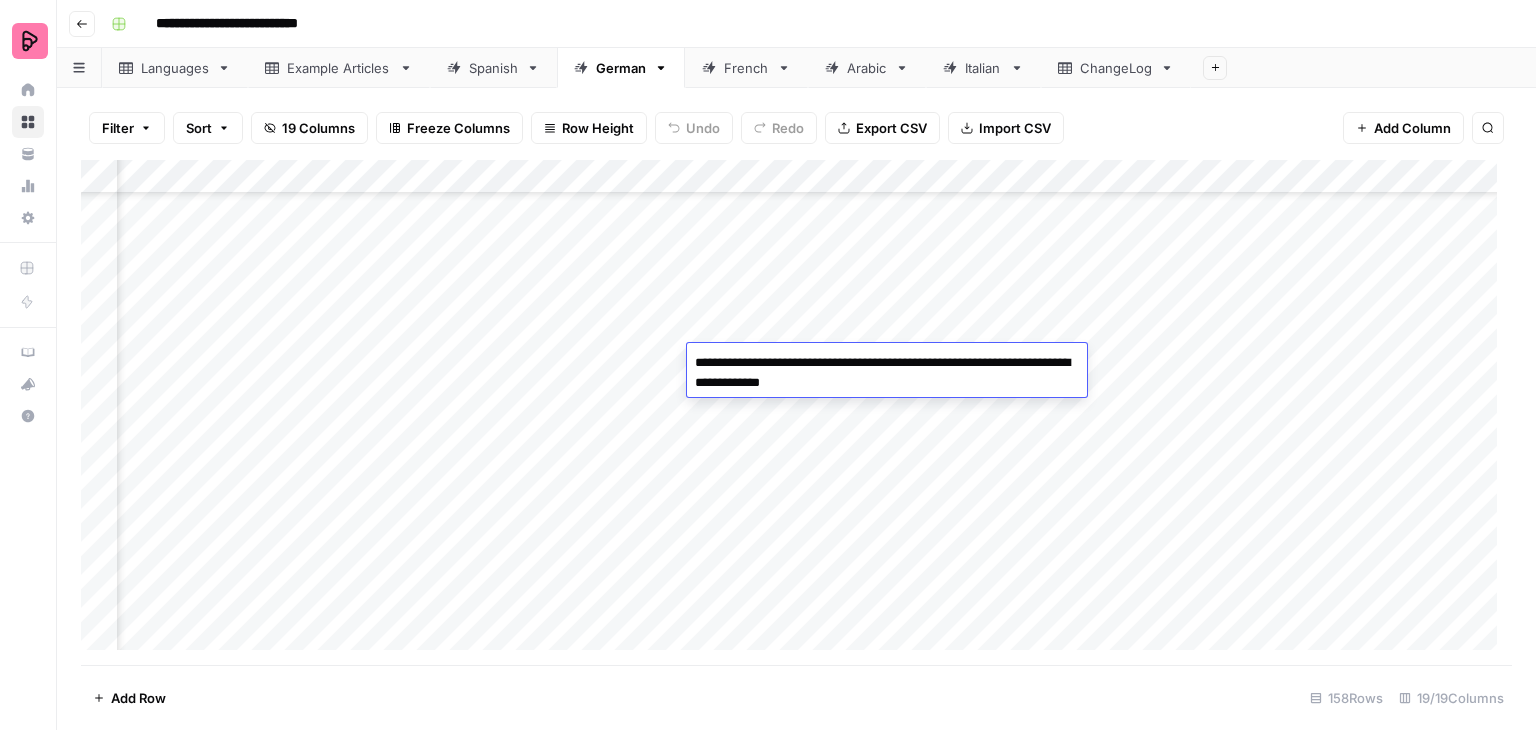 click on "Add Column" at bounding box center [796, 412] 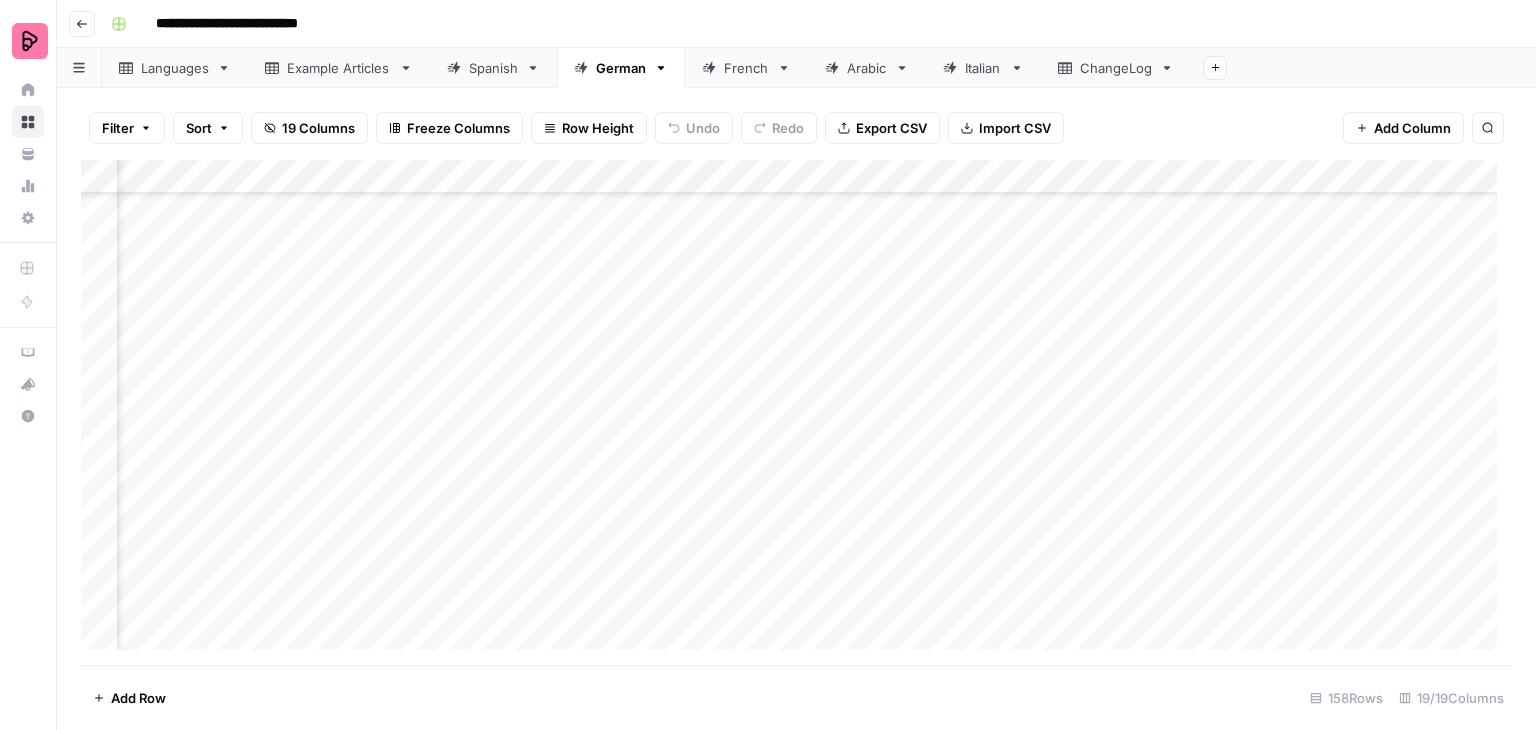 click on "Add Column" at bounding box center [796, 412] 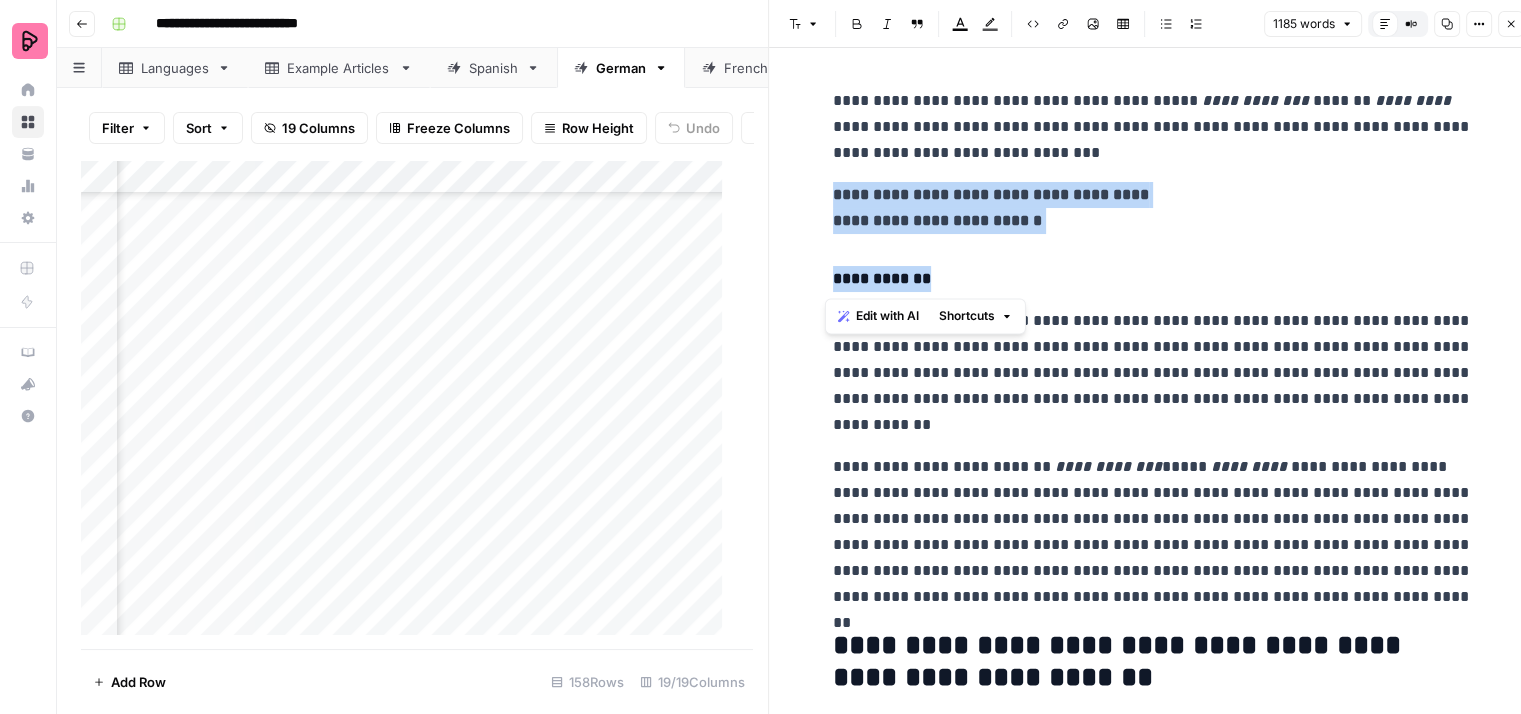 drag, startPoint x: 929, startPoint y: 278, endPoint x: 801, endPoint y: 198, distance: 150.9437 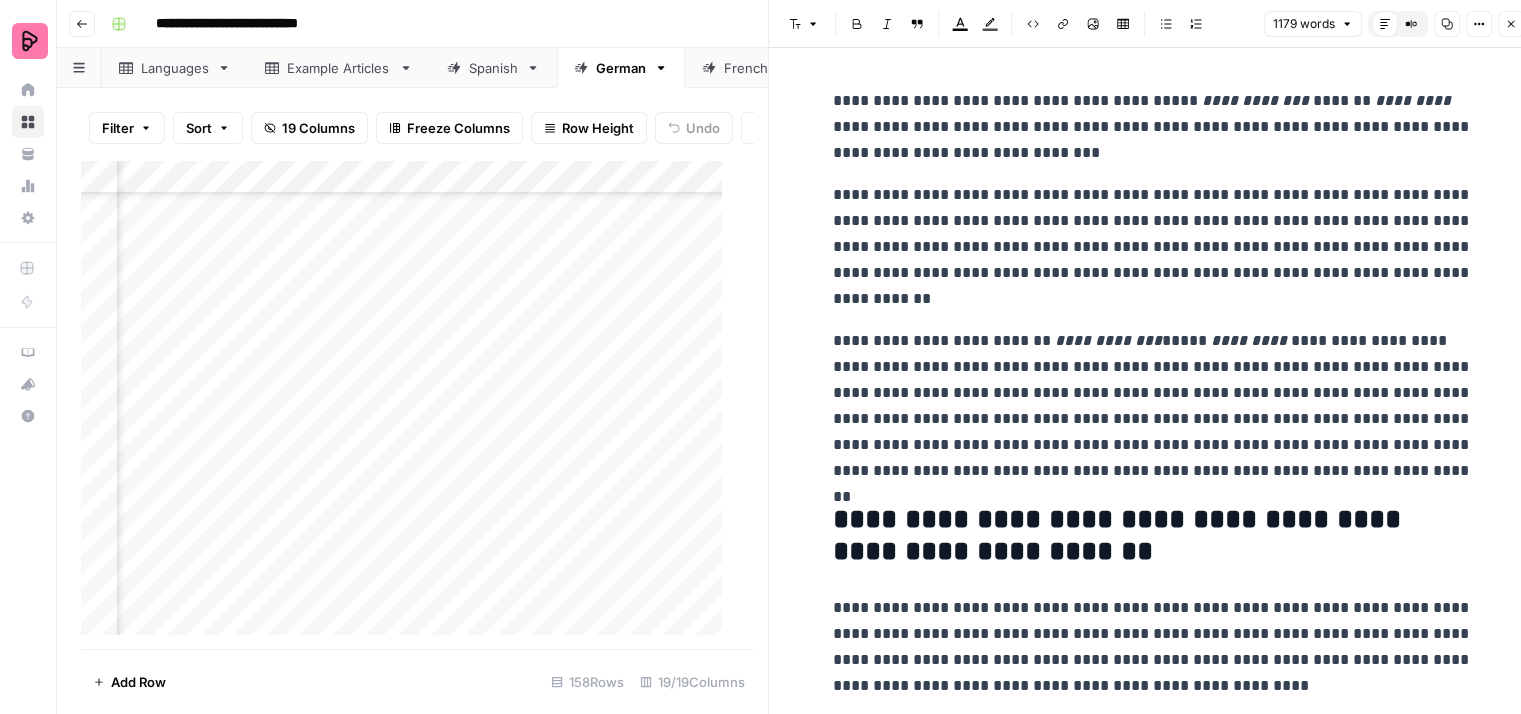 click on "**********" at bounding box center (1153, 247) 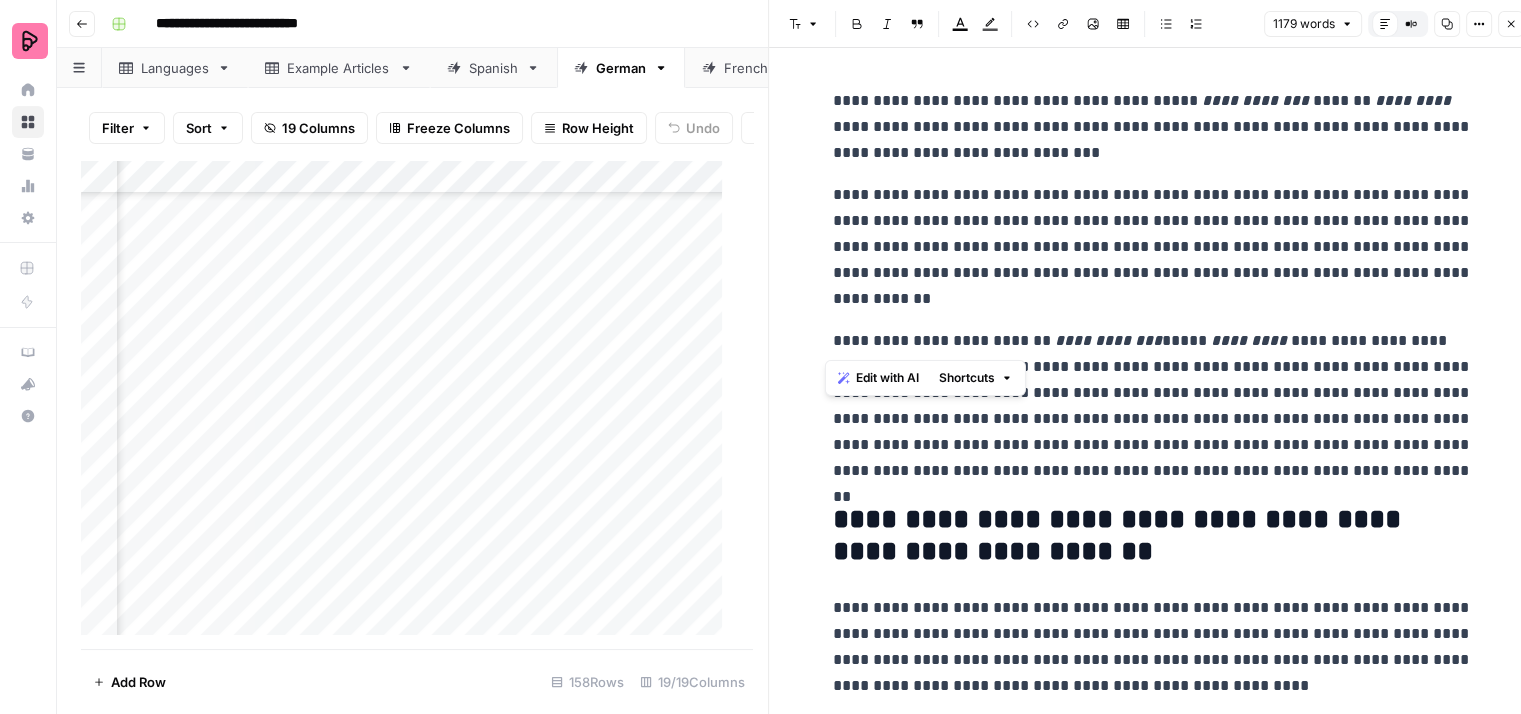 click on "**********" at bounding box center [1153, 247] 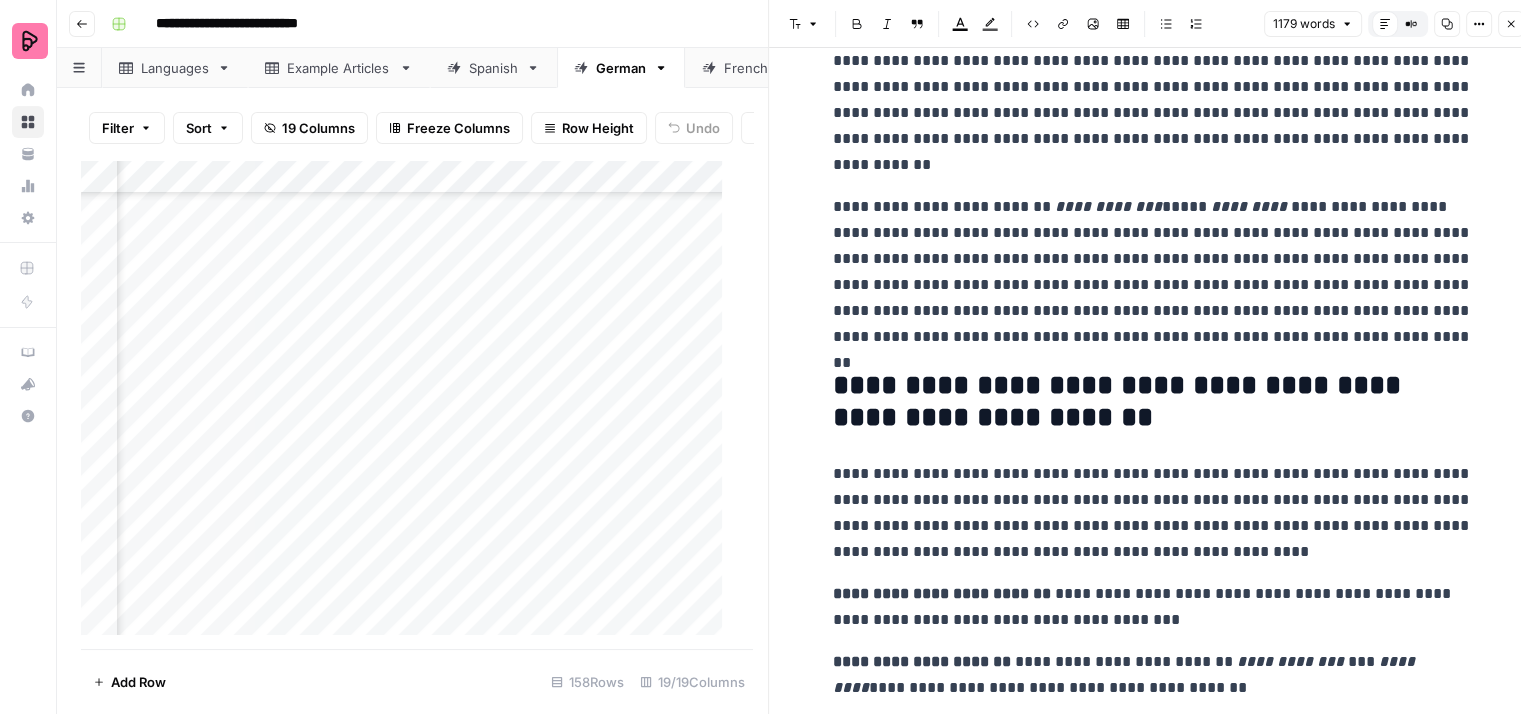 scroll, scrollTop: 100, scrollLeft: 0, axis: vertical 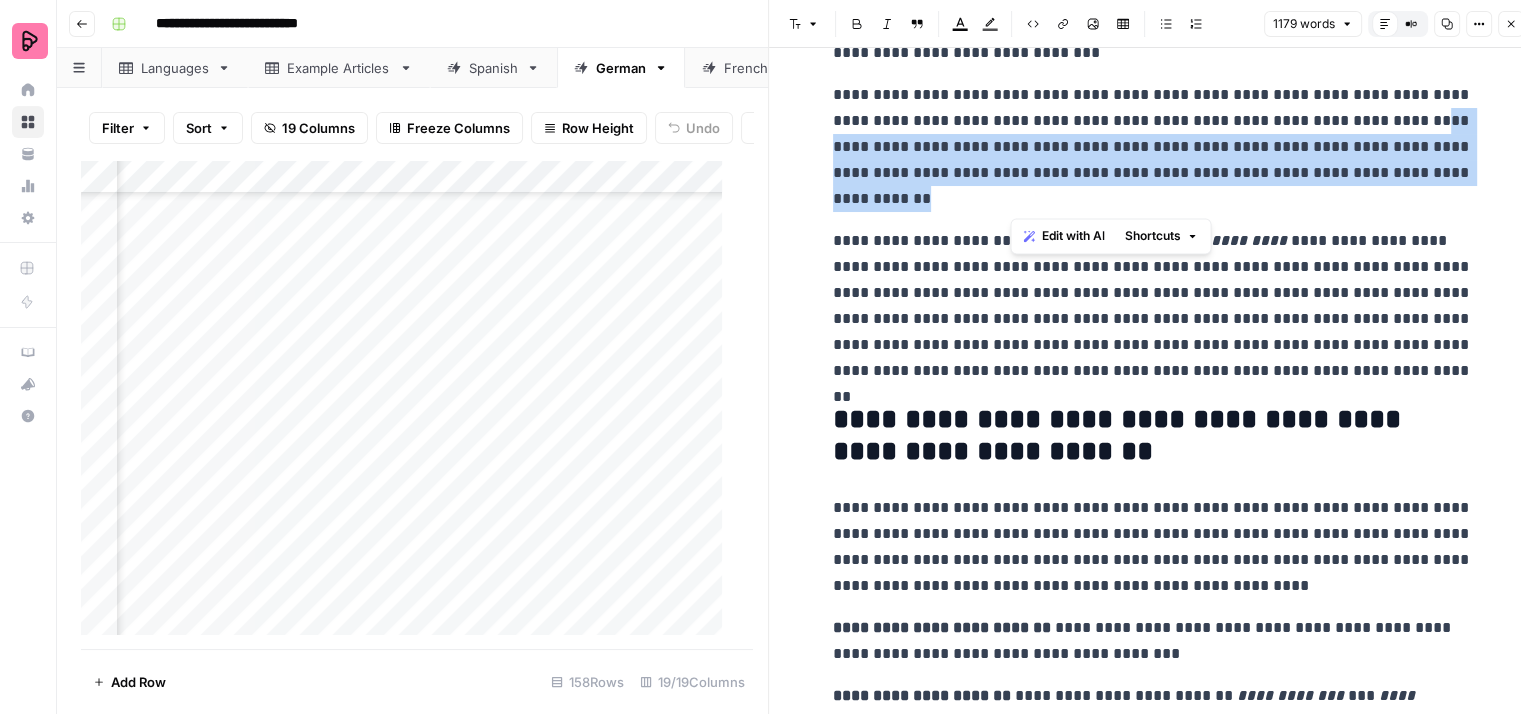 drag, startPoint x: 1046, startPoint y: 196, endPoint x: 1388, endPoint y: 114, distance: 351.69305 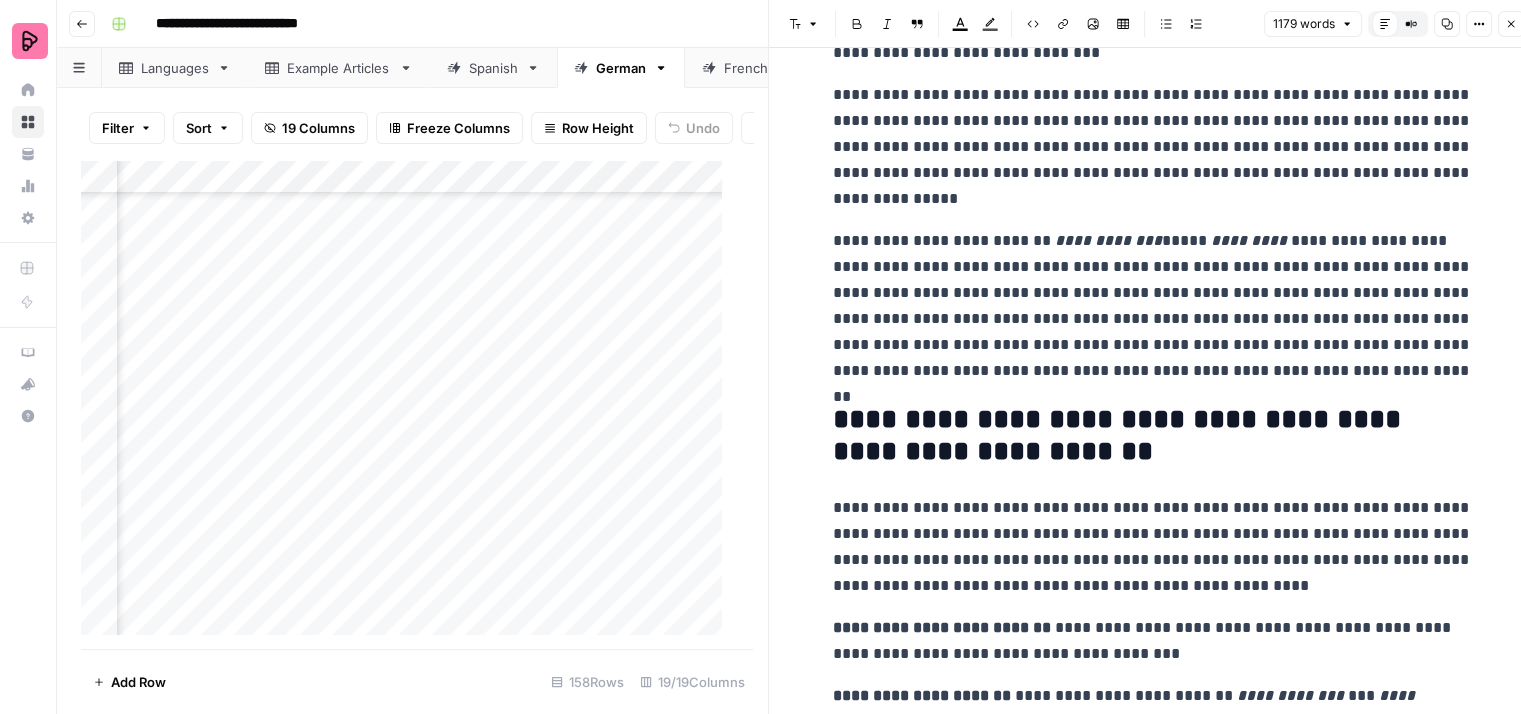 type 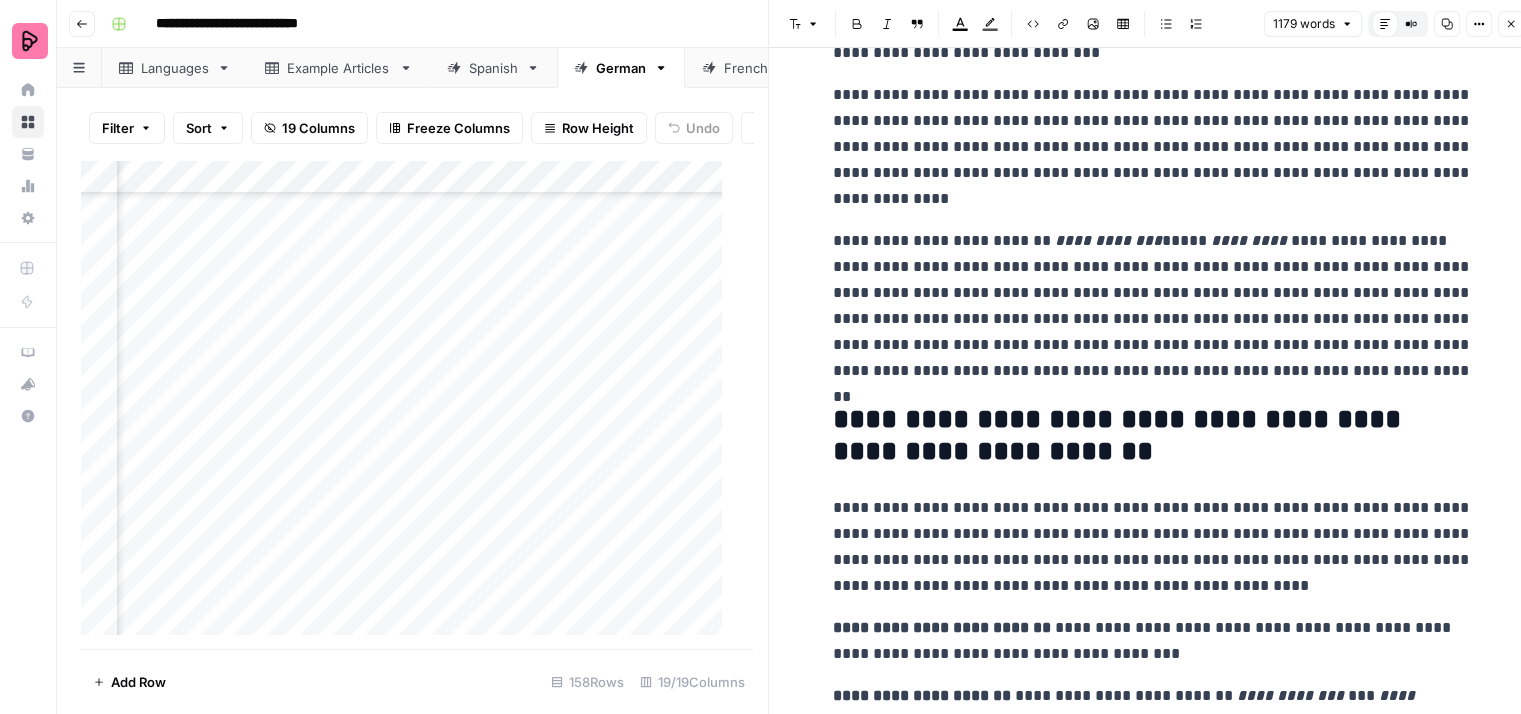 click on "**********" at bounding box center [1153, 147] 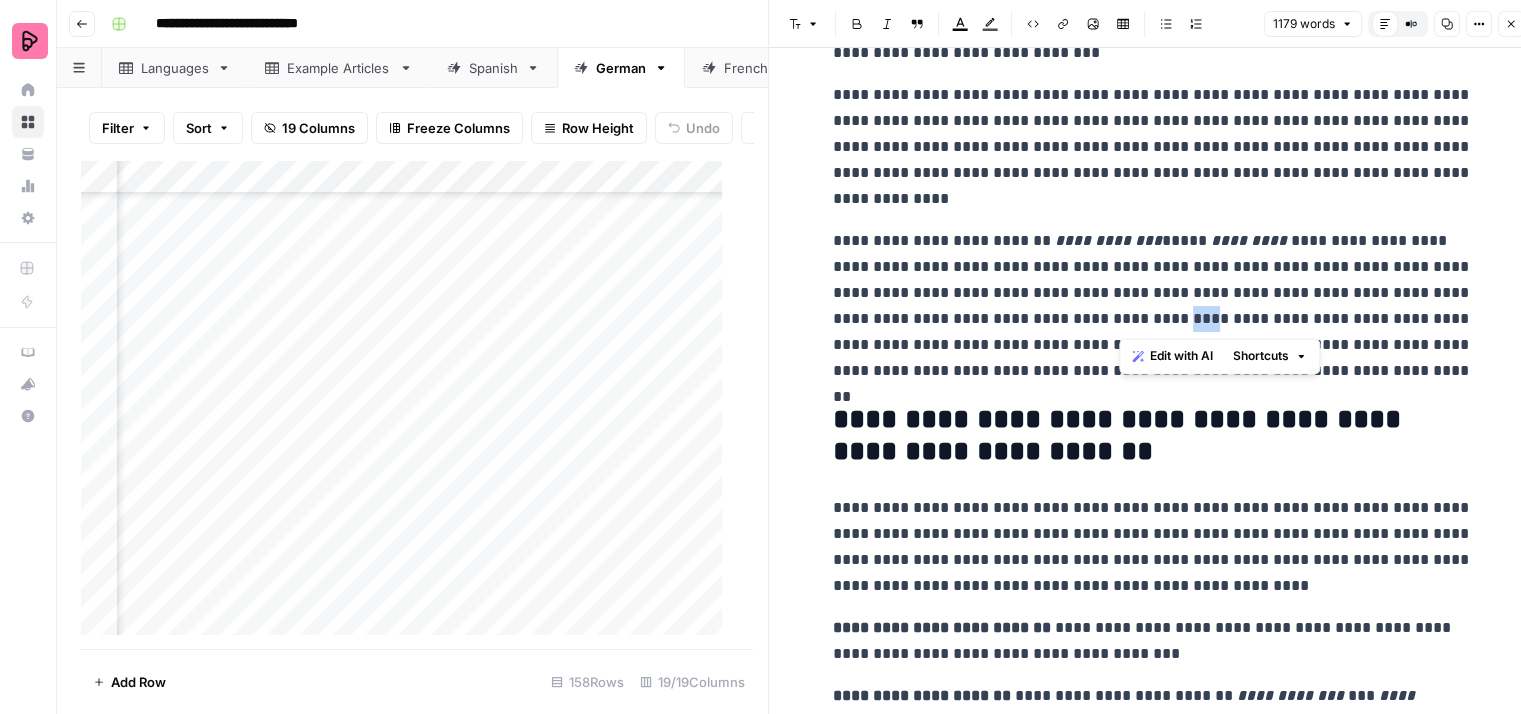 drag, startPoint x: 1139, startPoint y: 313, endPoint x: 1116, endPoint y: 306, distance: 24.04163 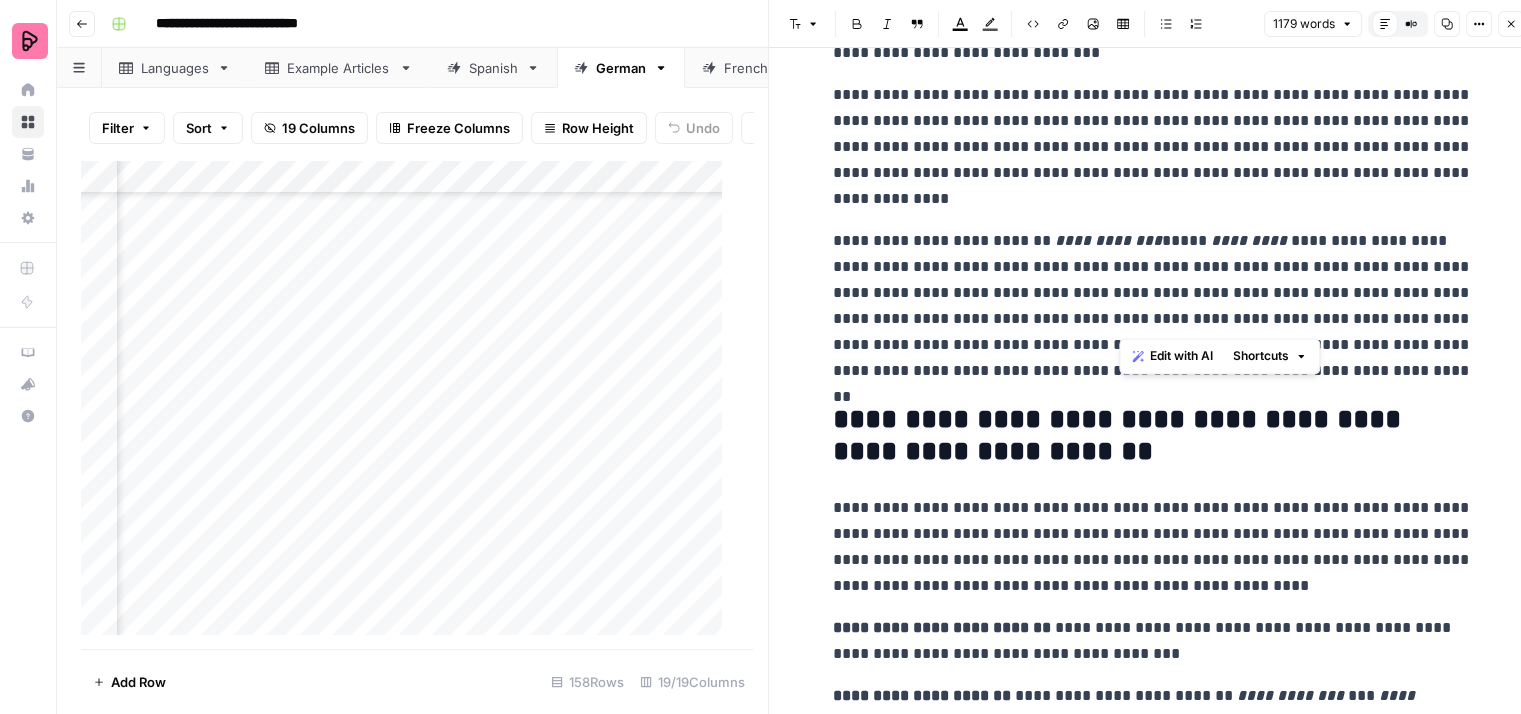click on "[REDACTED]" at bounding box center (1153, 306) 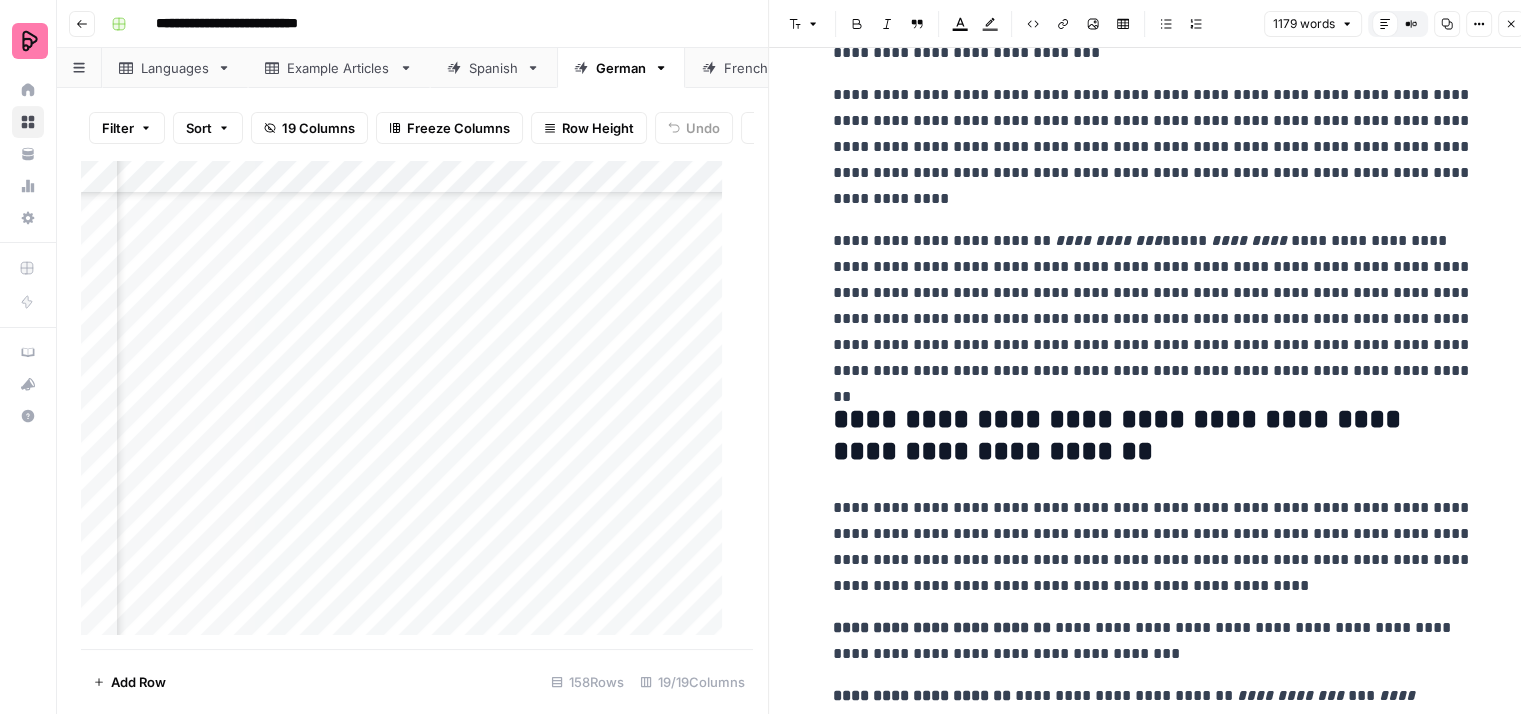click on "[REDACTED]" at bounding box center (1153, 306) 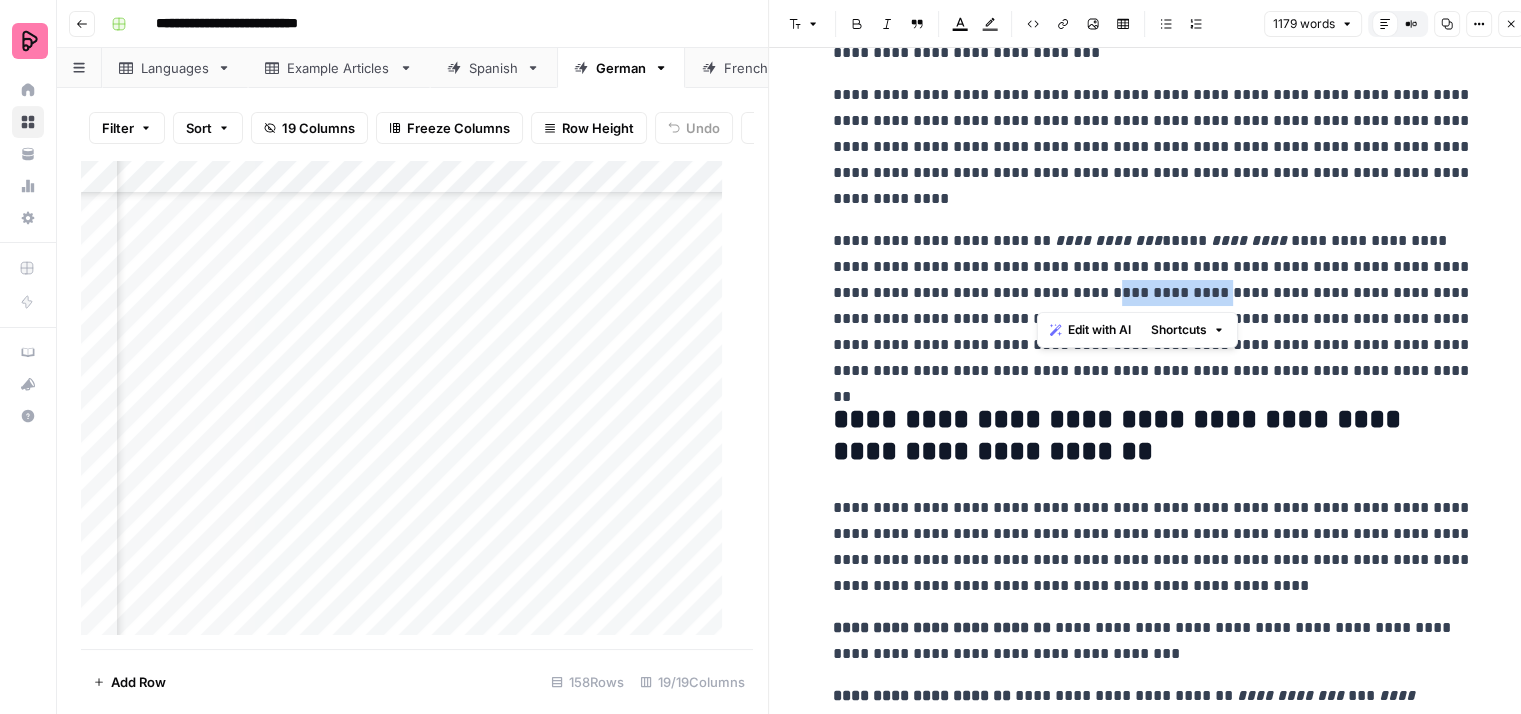click on "[REDACTED]" at bounding box center [1153, 306] 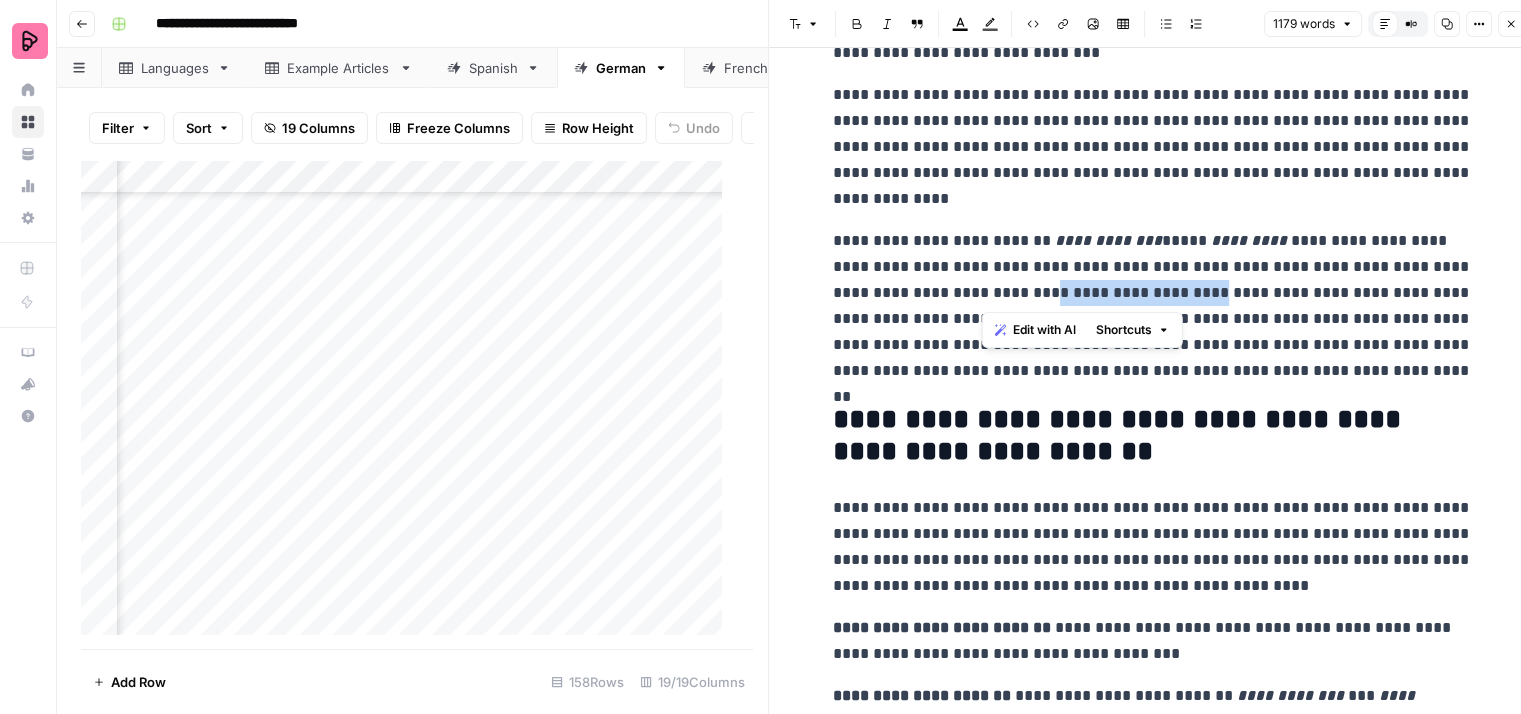 drag, startPoint x: 1136, startPoint y: 293, endPoint x: 981, endPoint y: 301, distance: 155.20631 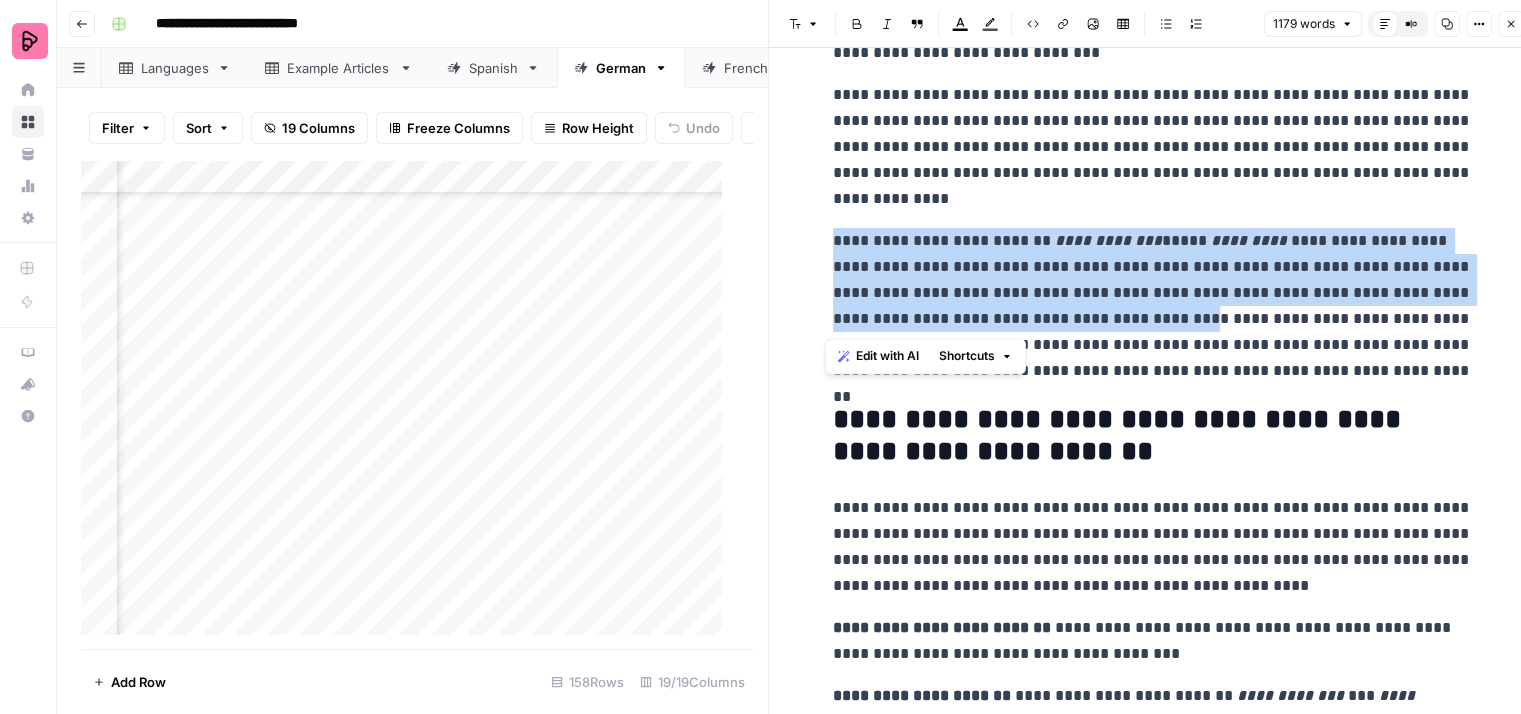 drag, startPoint x: 820, startPoint y: 242, endPoint x: 1136, endPoint y: 315, distance: 324.32236 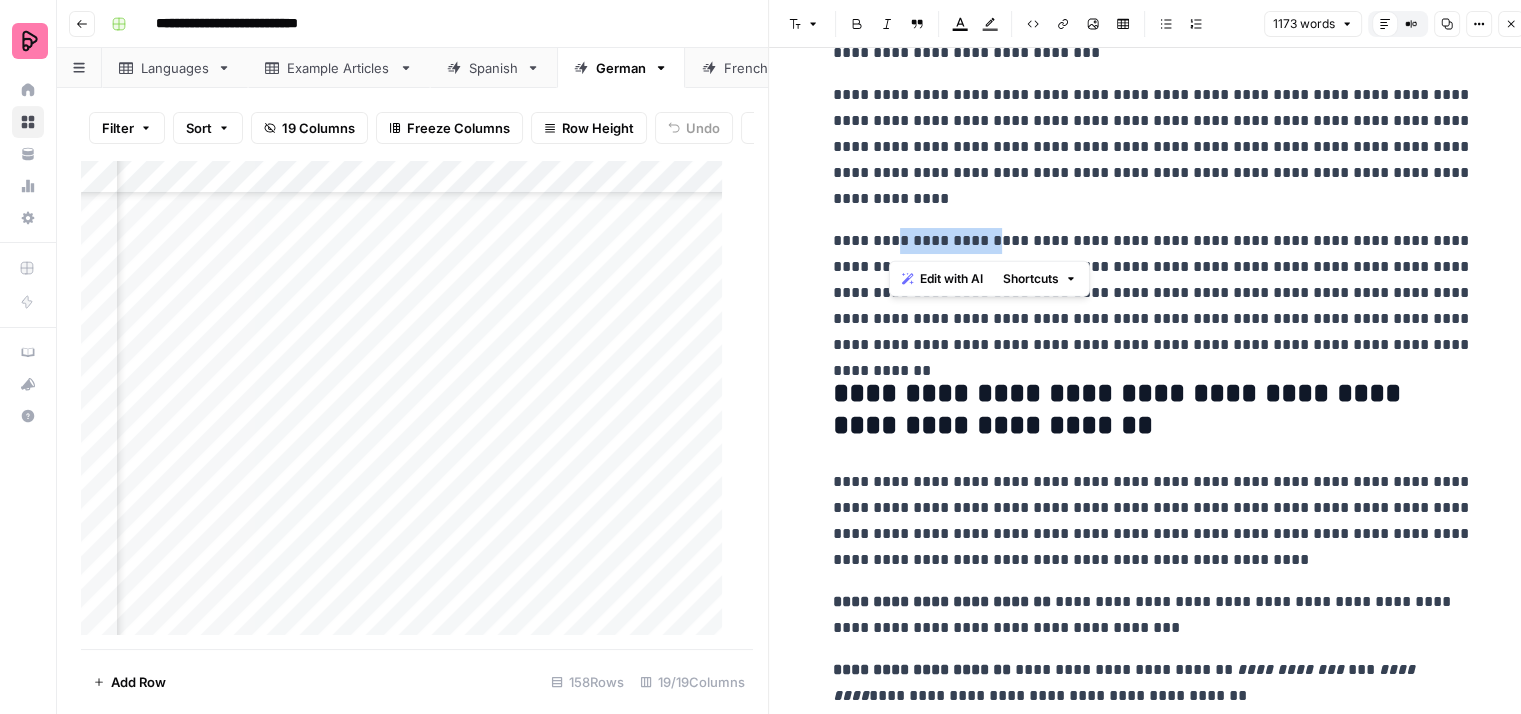 drag, startPoint x: 1005, startPoint y: 235, endPoint x: 891, endPoint y: 235, distance: 114 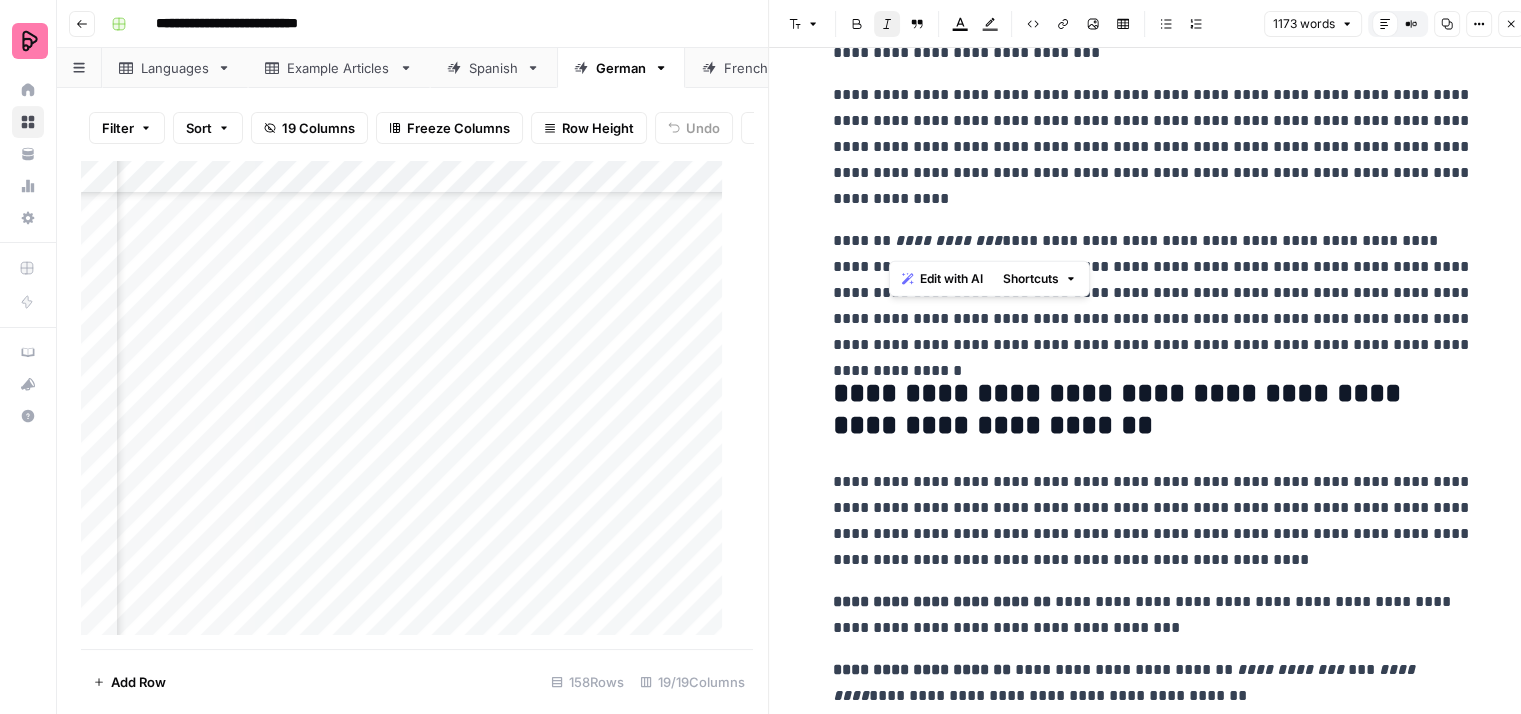 click on "[REDACTED]" at bounding box center [1153, 293] 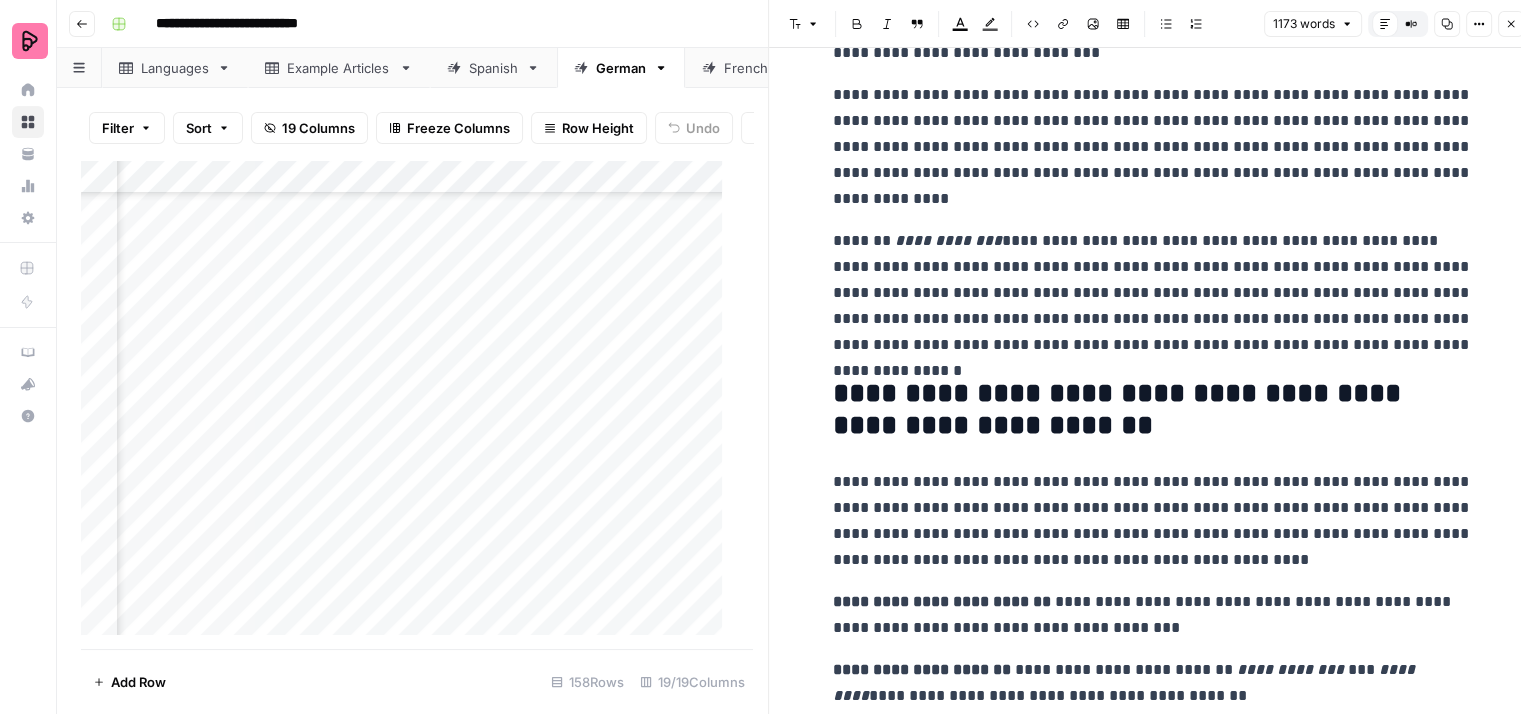 click on "[REDACTED]" at bounding box center [1153, 293] 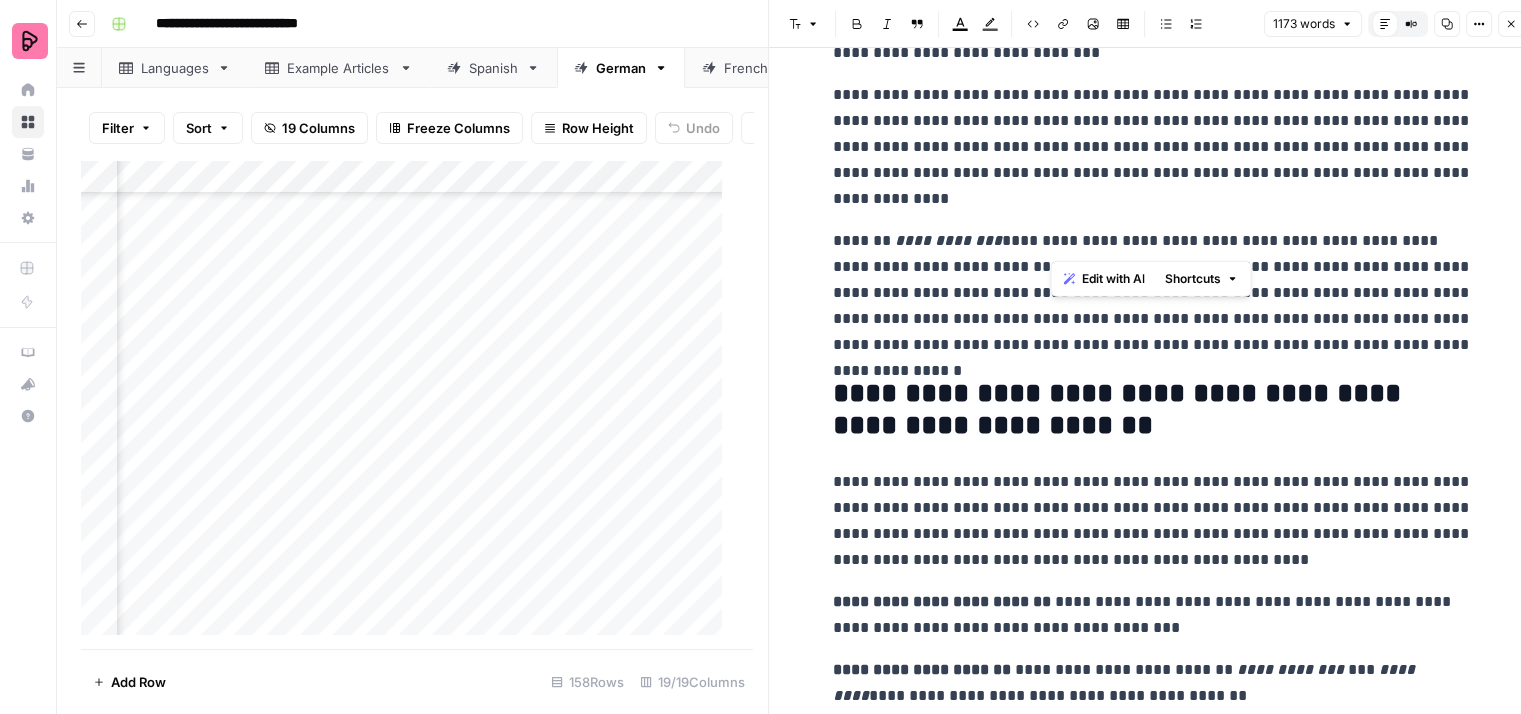 click on "Italic" at bounding box center (887, 24) 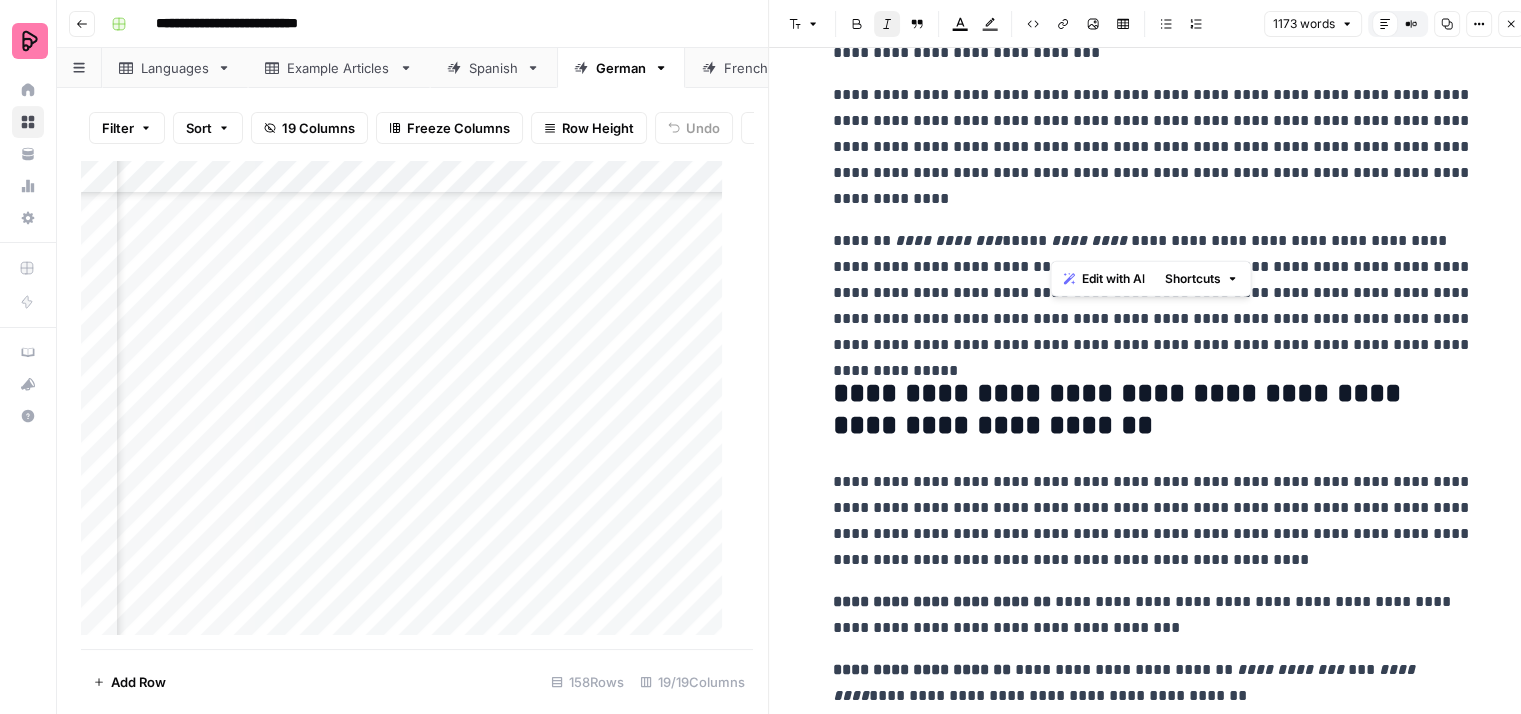 click on "**********" at bounding box center [1153, 147] 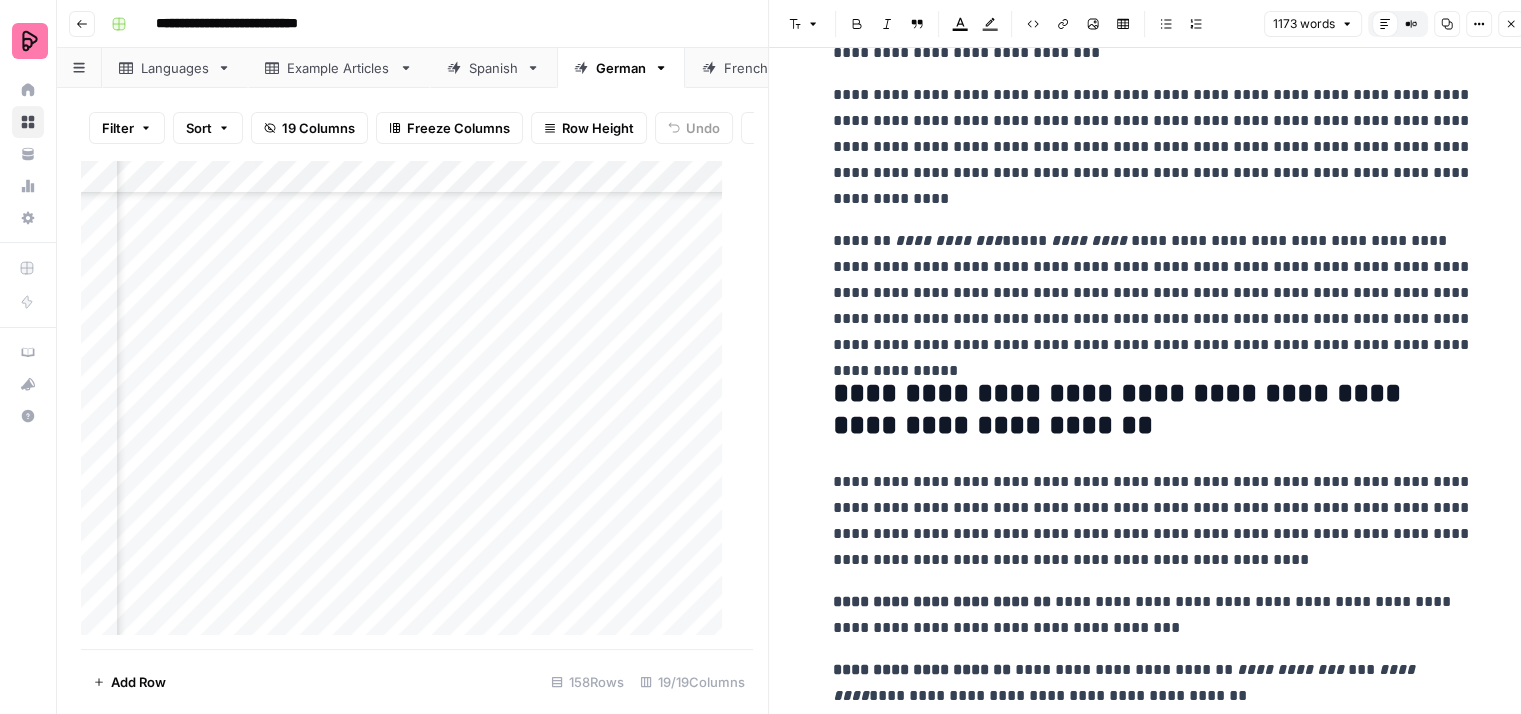 click on "**********" at bounding box center (1153, 293) 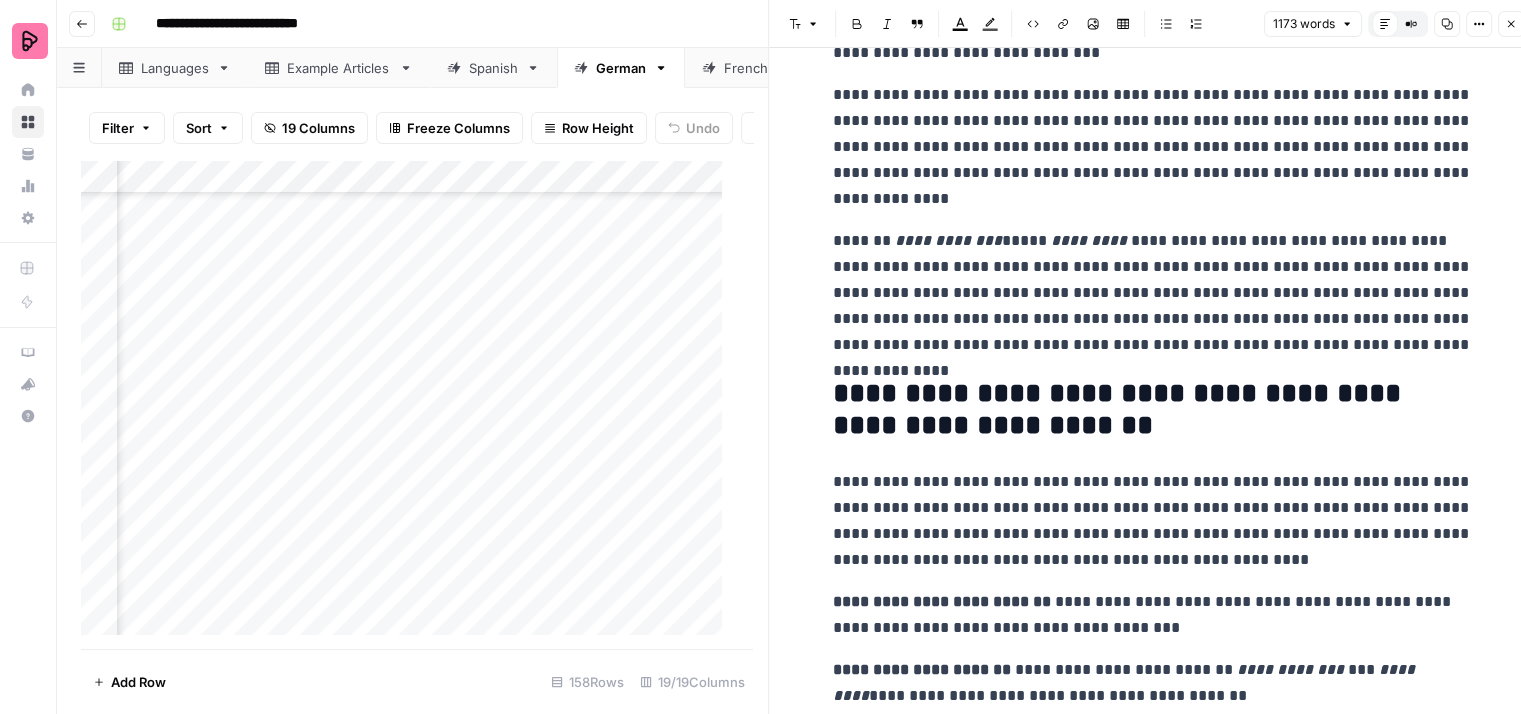 click on "**********" at bounding box center [1153, 293] 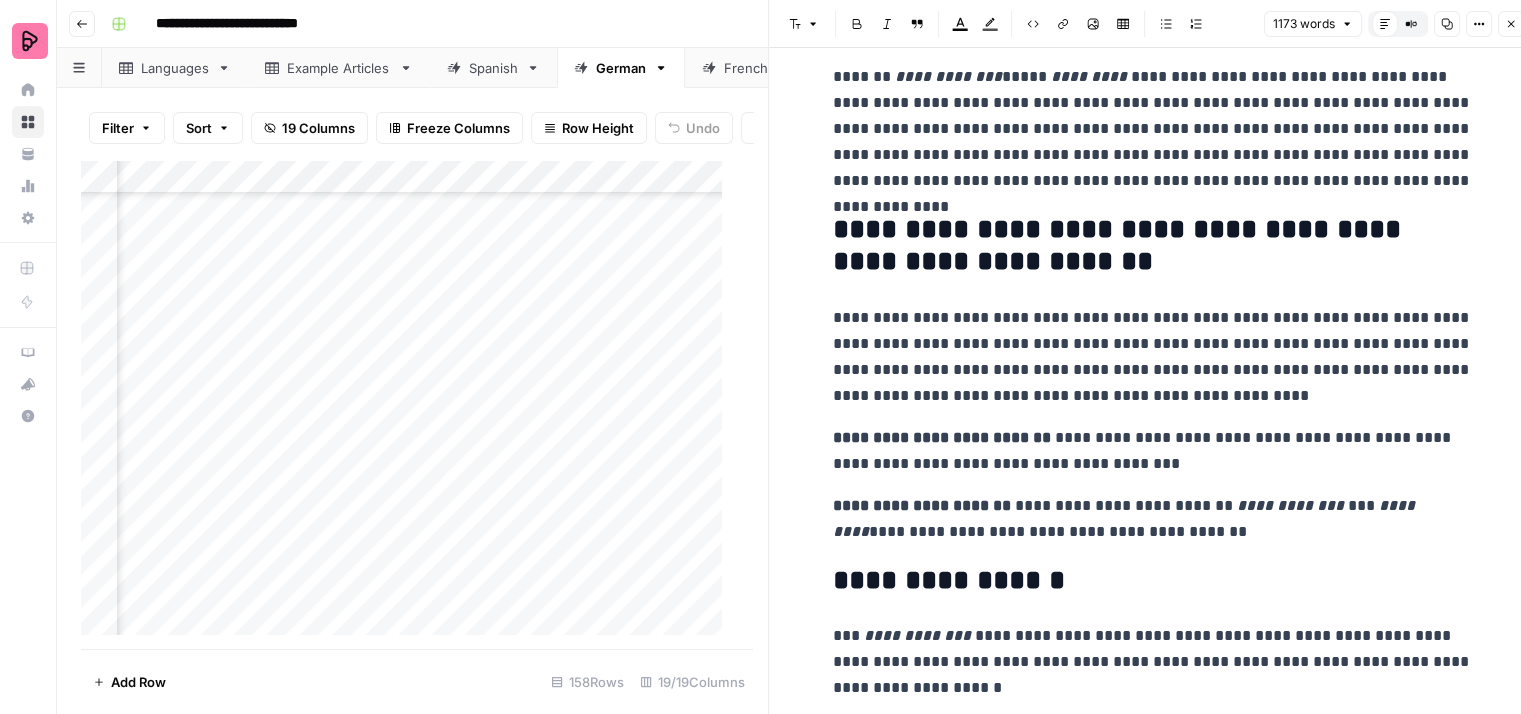 scroll, scrollTop: 300, scrollLeft: 0, axis: vertical 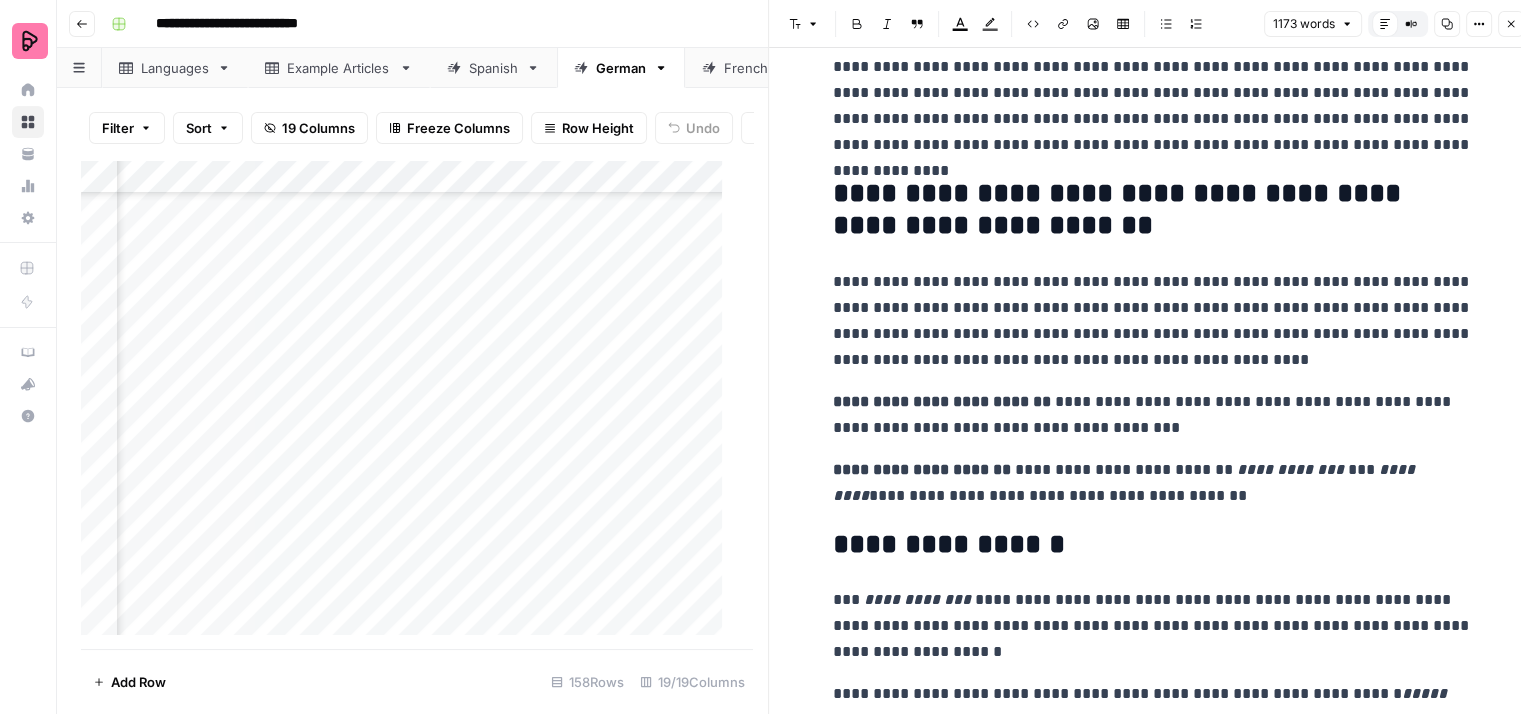 click on "**********" at bounding box center [1153, 321] 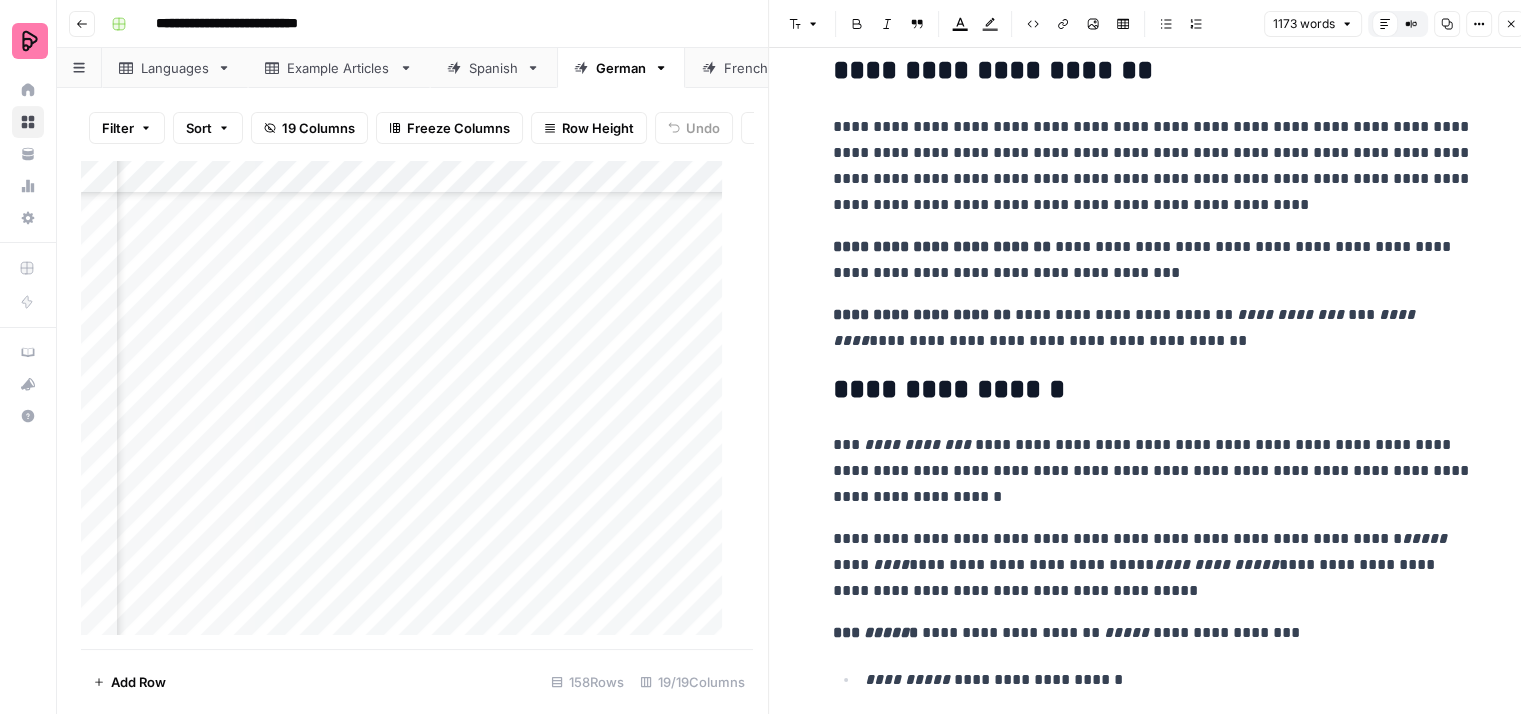 scroll, scrollTop: 500, scrollLeft: 0, axis: vertical 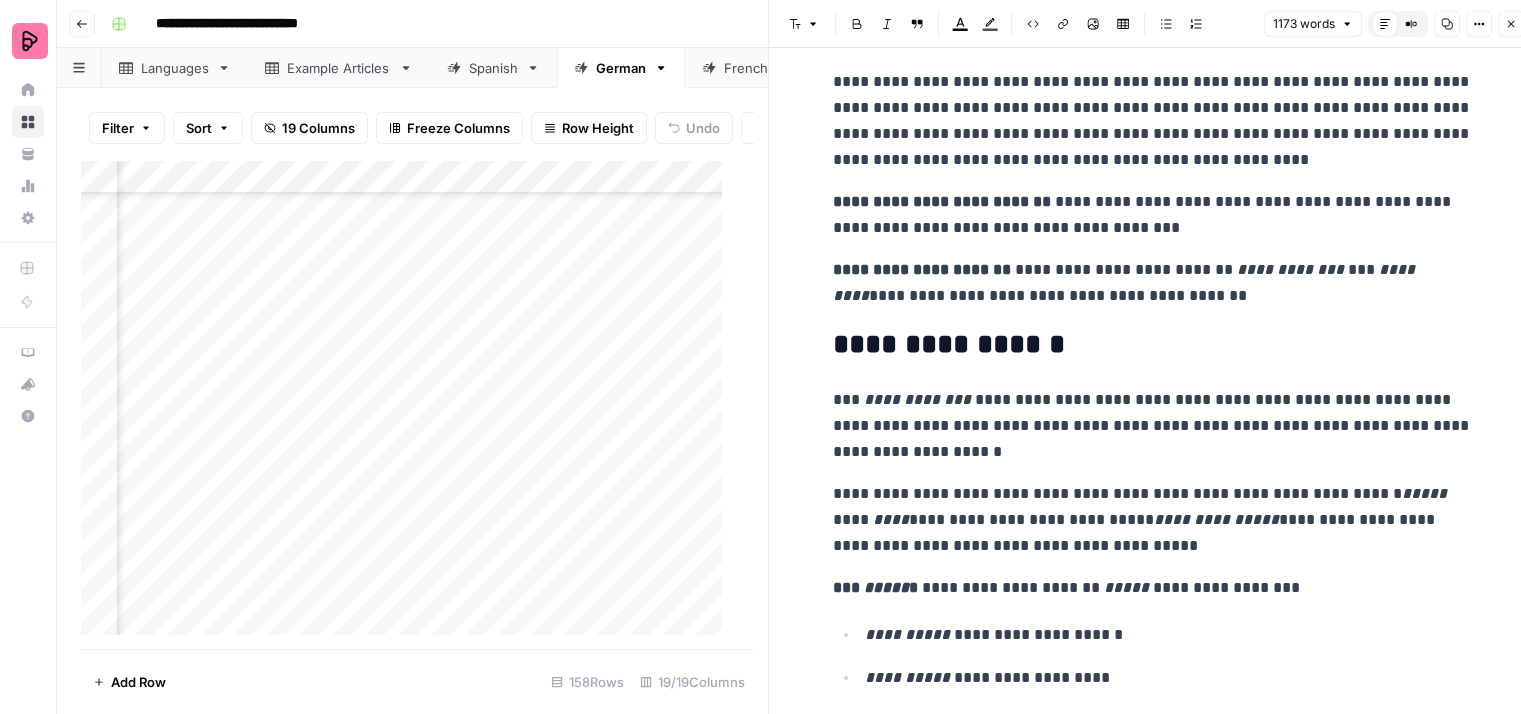 click on "[REDACTED]" at bounding box center [1153, 2459] 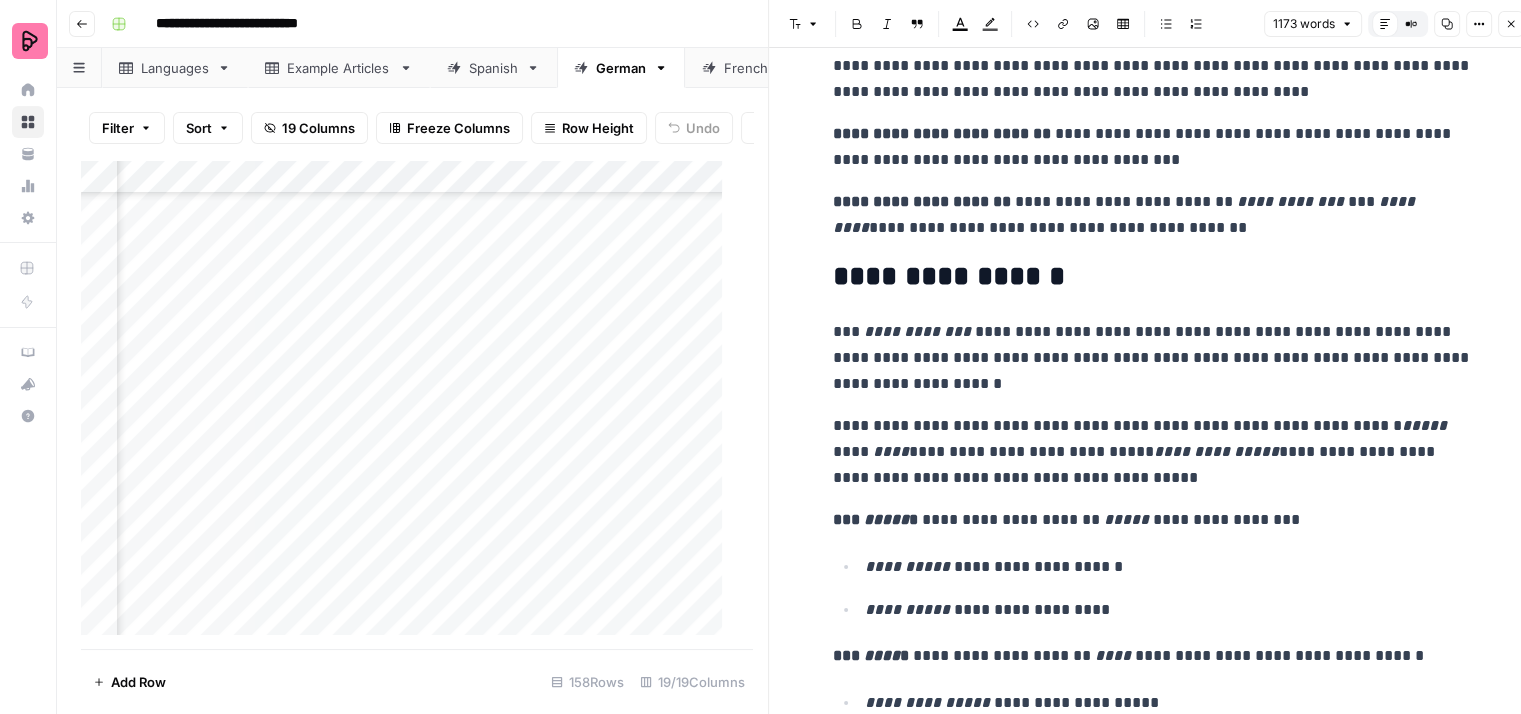 scroll, scrollTop: 600, scrollLeft: 0, axis: vertical 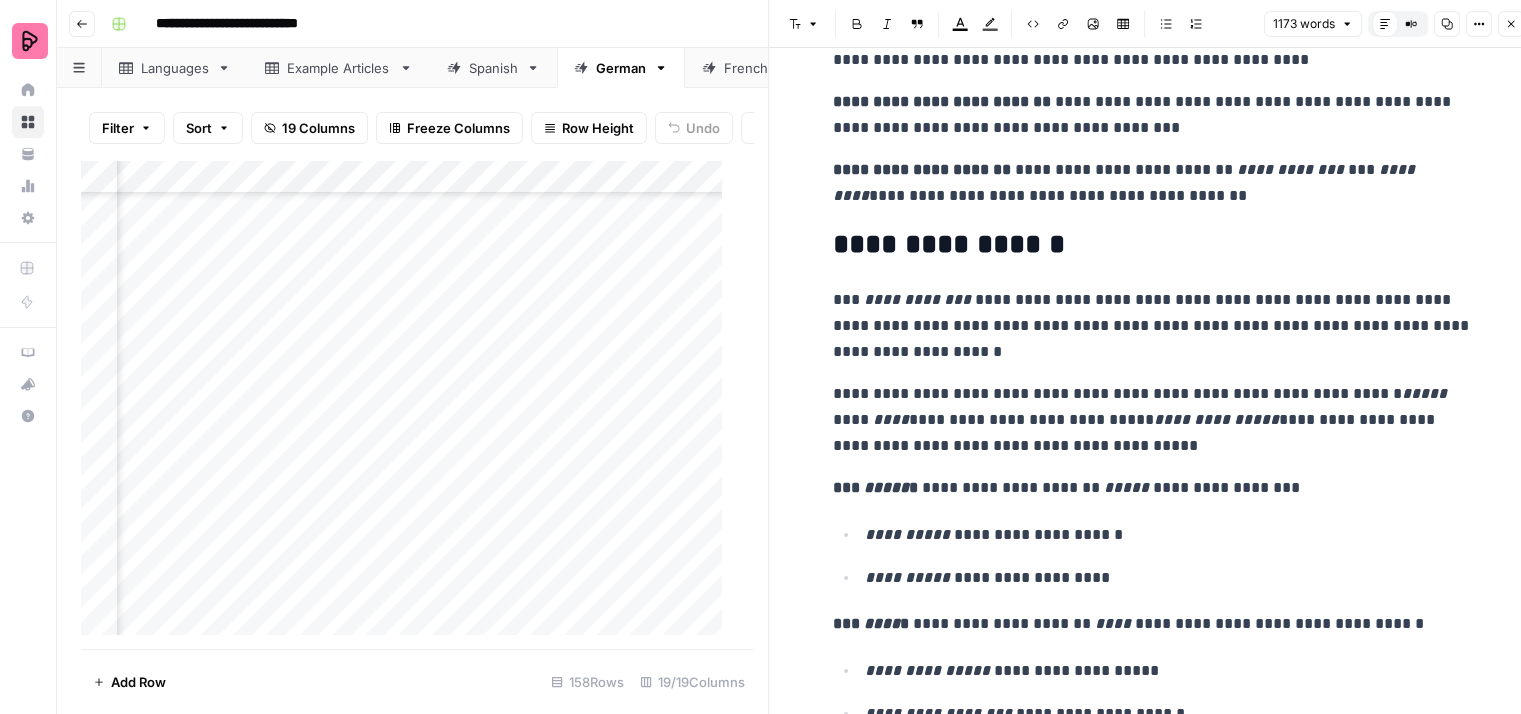 click on "[REDACTED]" at bounding box center [1153, 420] 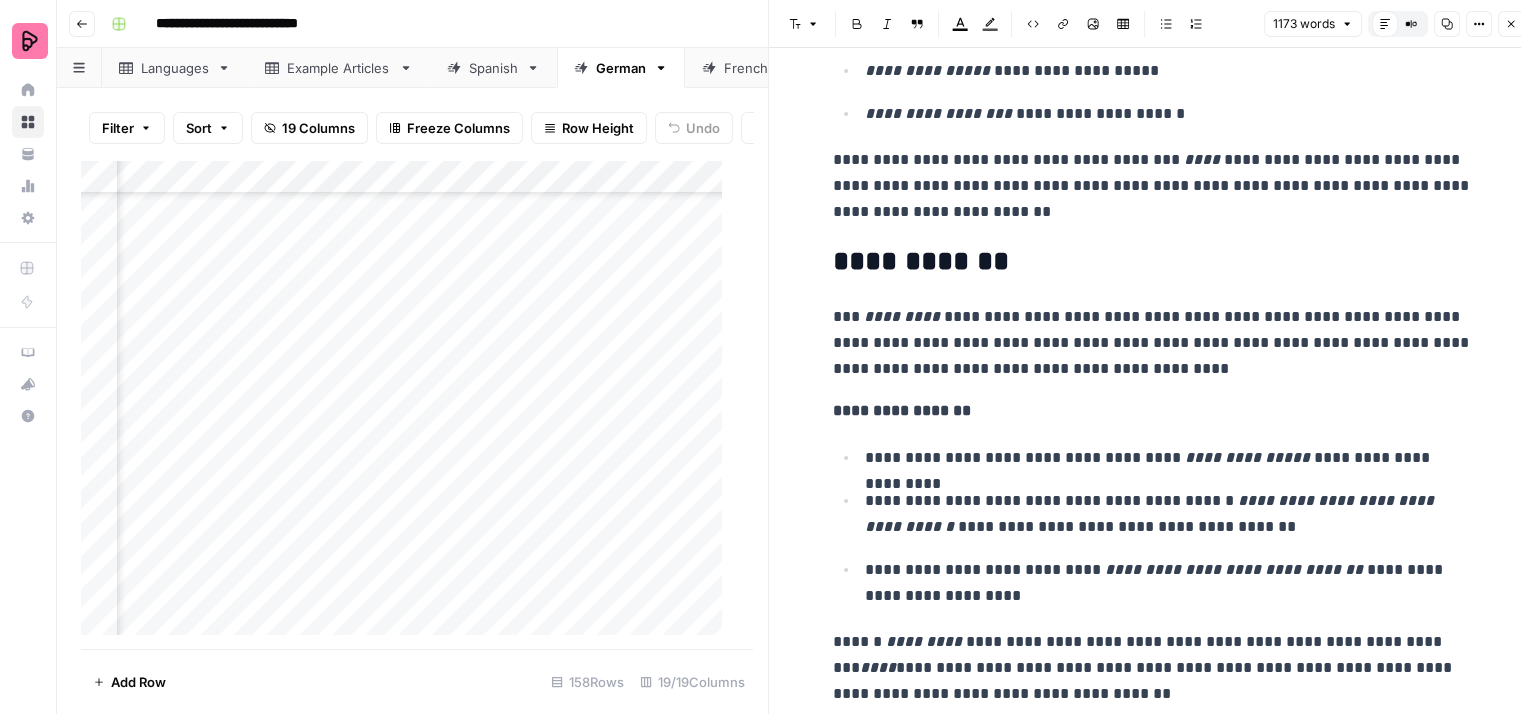 scroll, scrollTop: 1300, scrollLeft: 0, axis: vertical 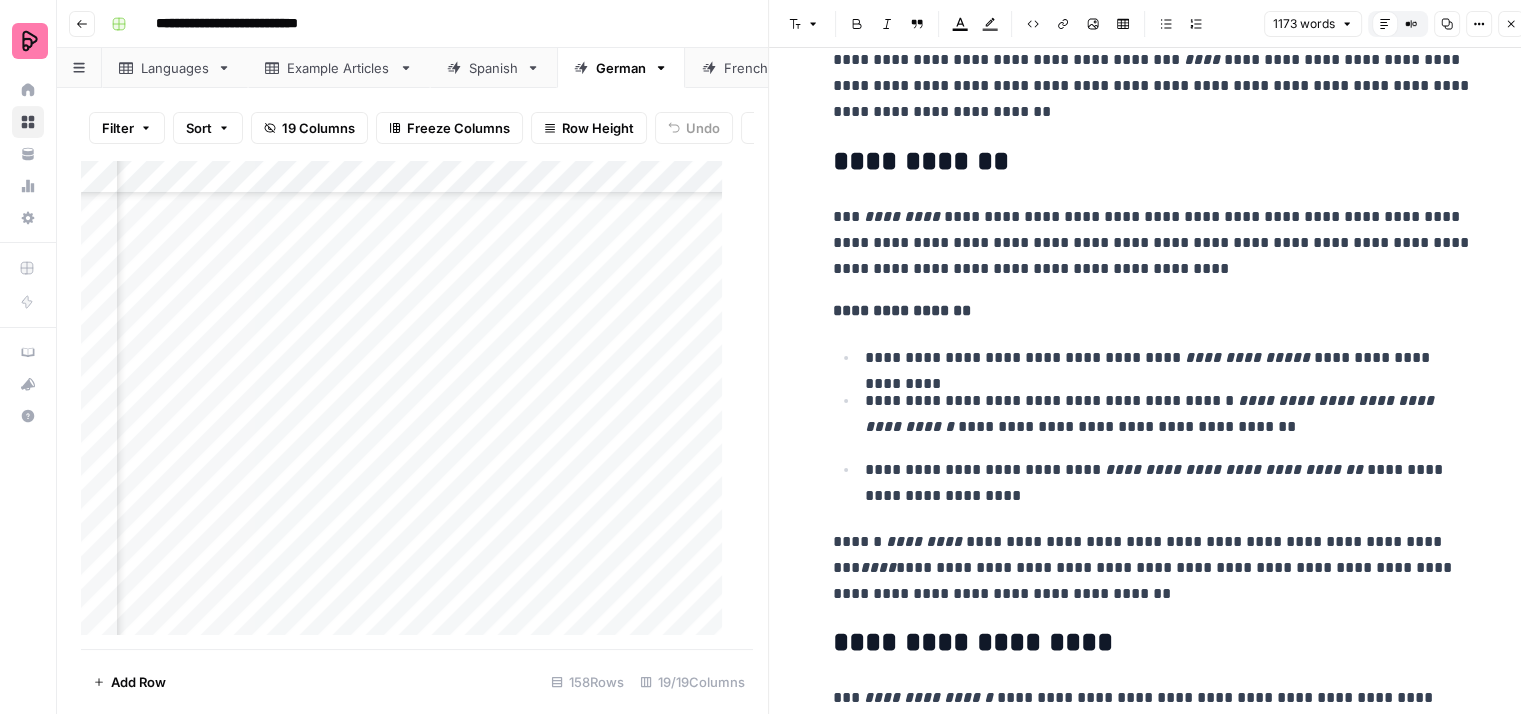 click on "**********" at bounding box center [1153, 243] 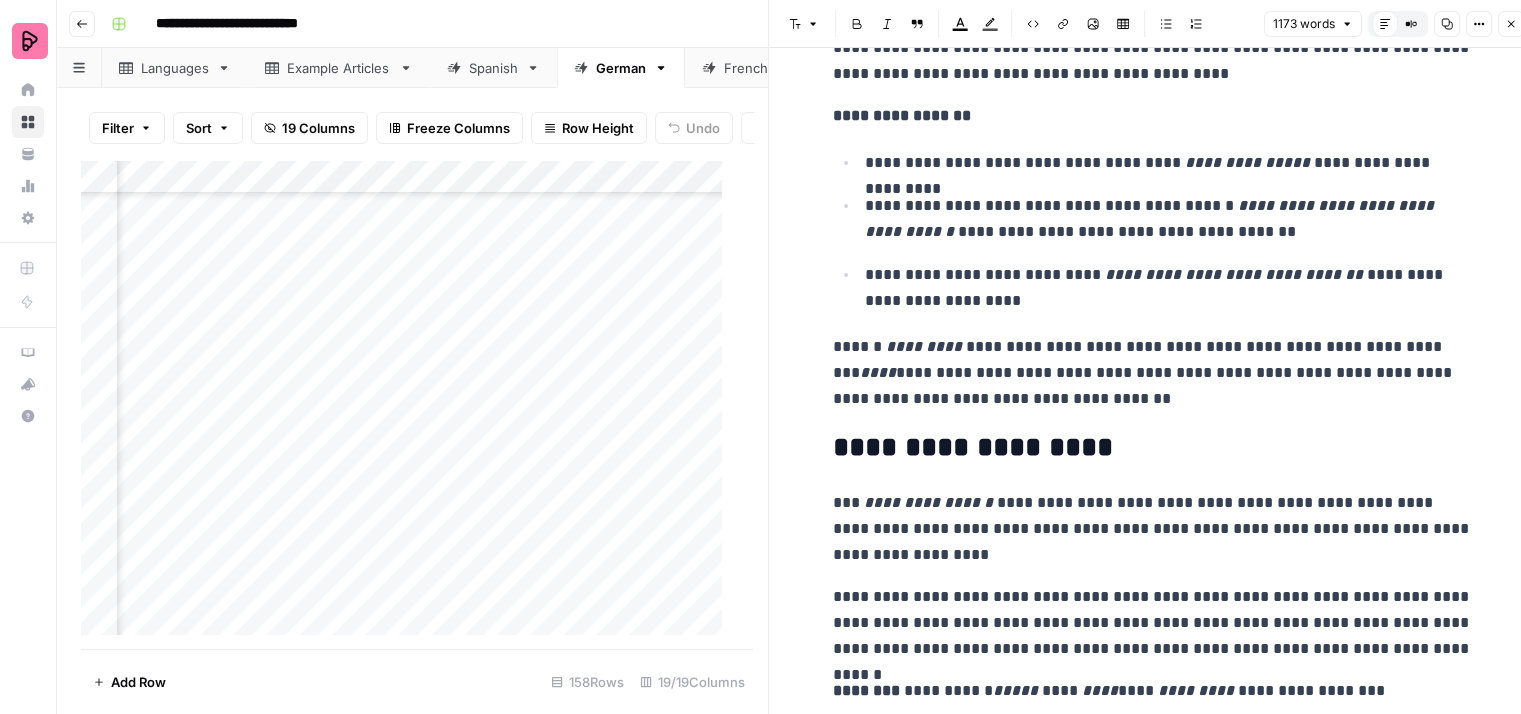 scroll, scrollTop: 1500, scrollLeft: 0, axis: vertical 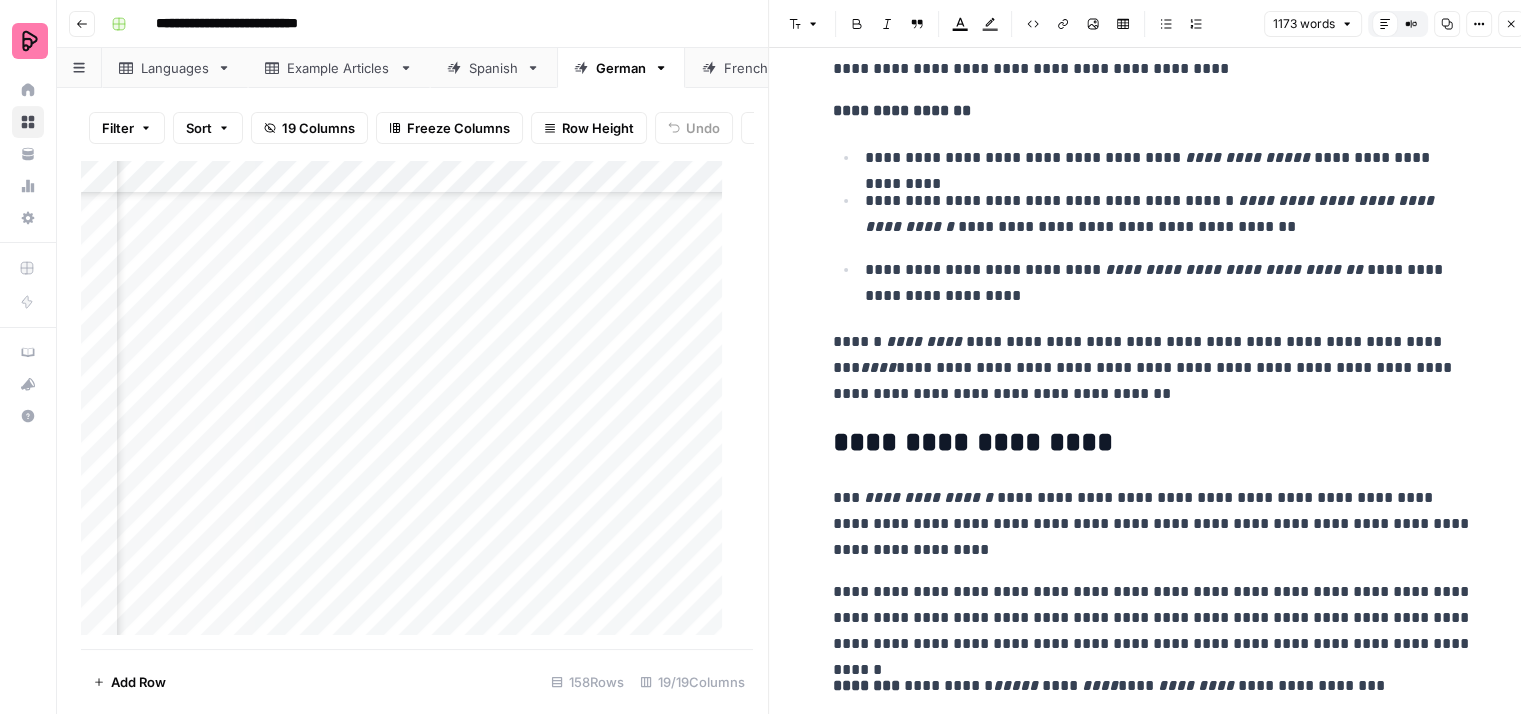 click on "[REDACTED]" at bounding box center [1169, 283] 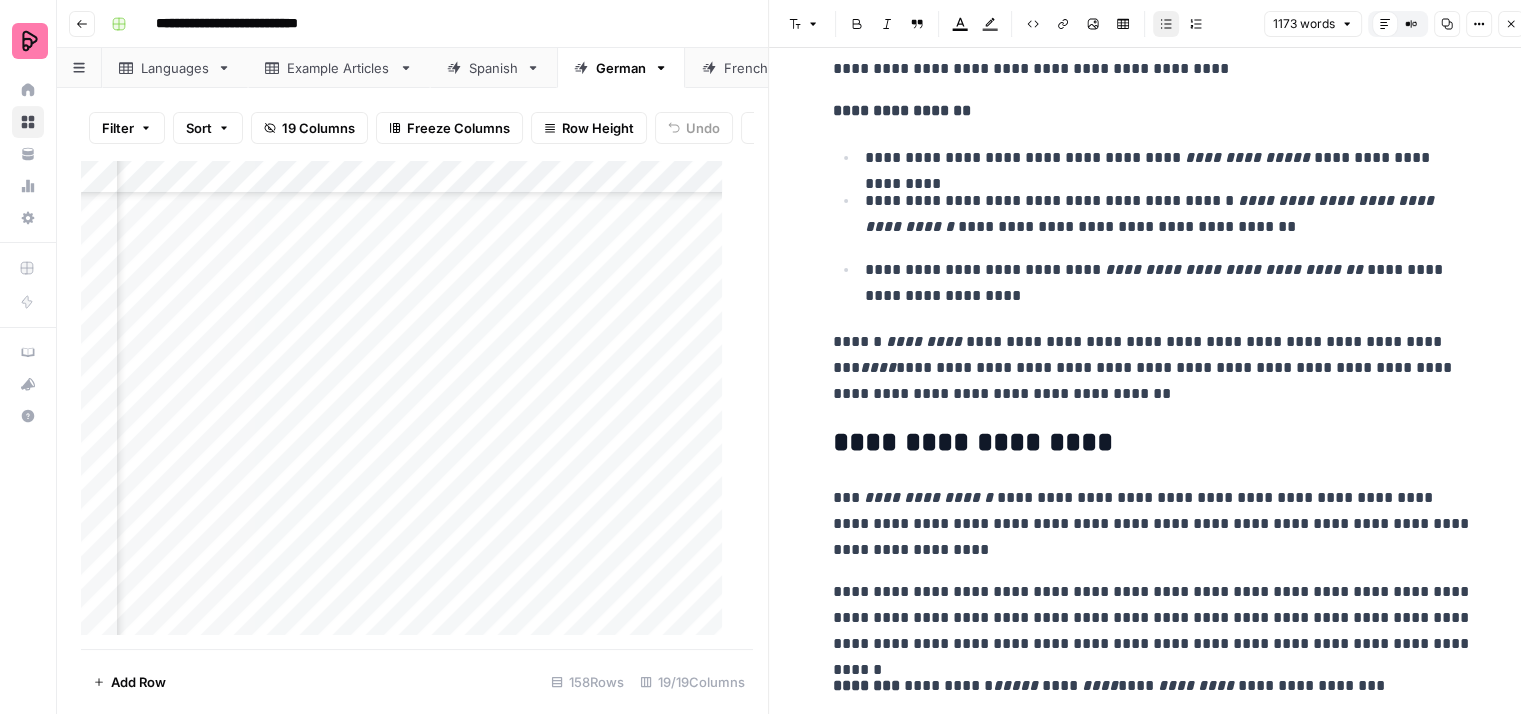 click on "[REDACTED]" at bounding box center (1153, 368) 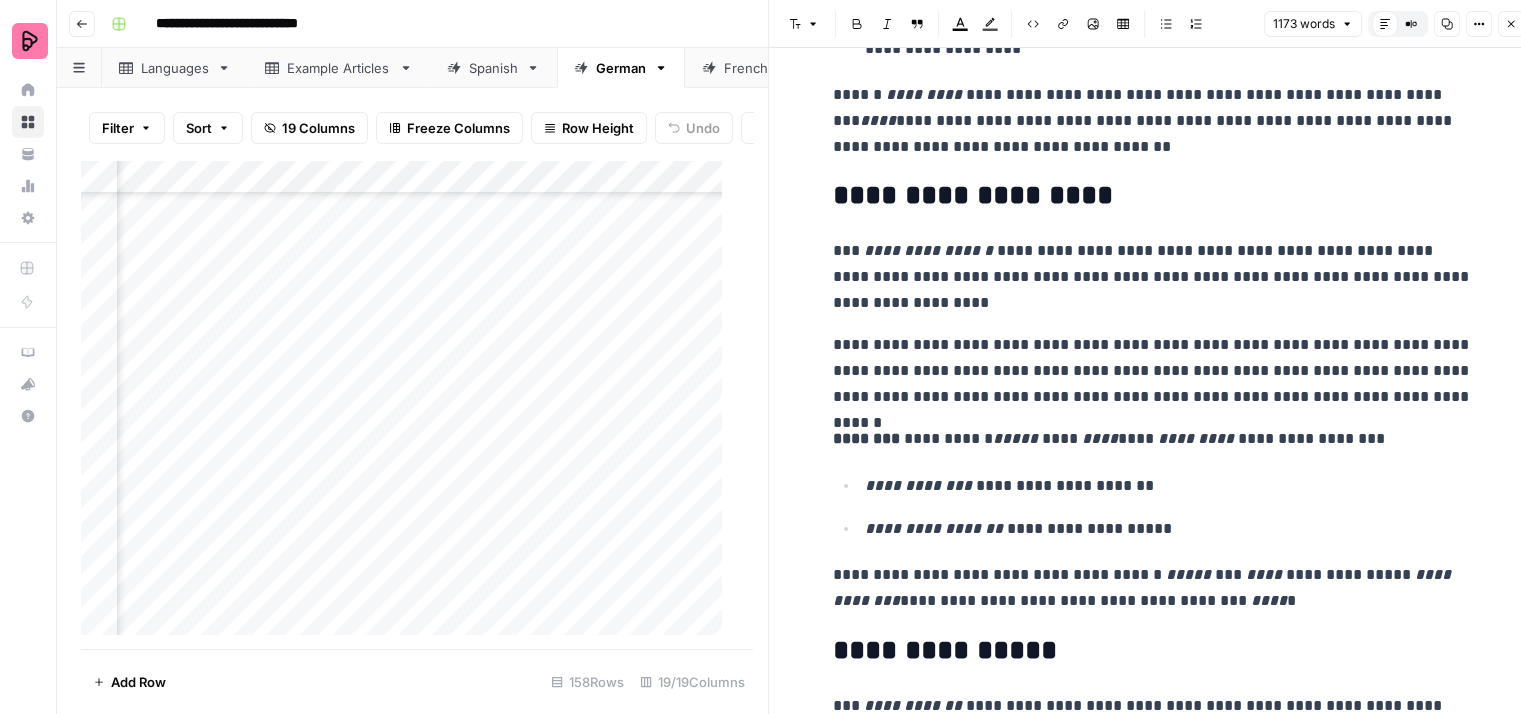 scroll, scrollTop: 1800, scrollLeft: 0, axis: vertical 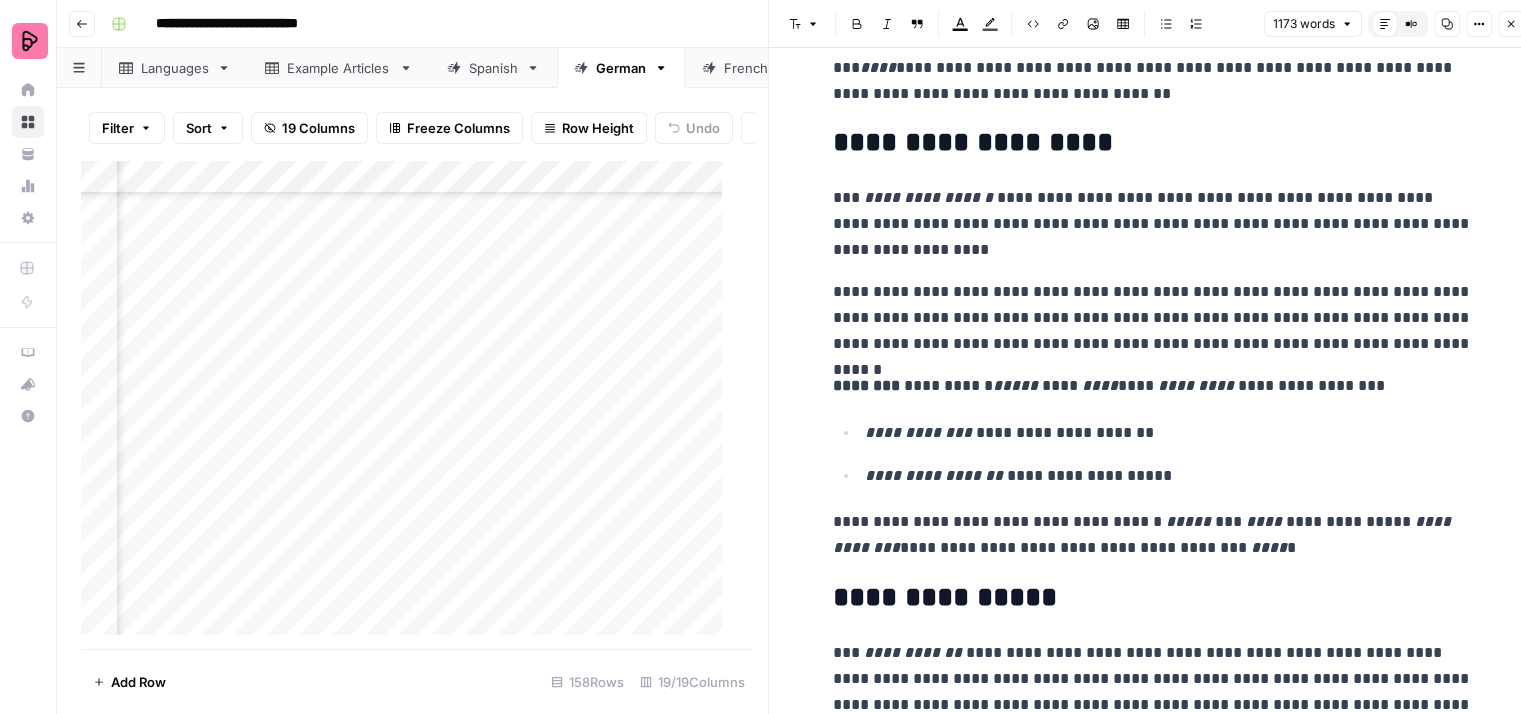 click on "**********" at bounding box center (1153, 224) 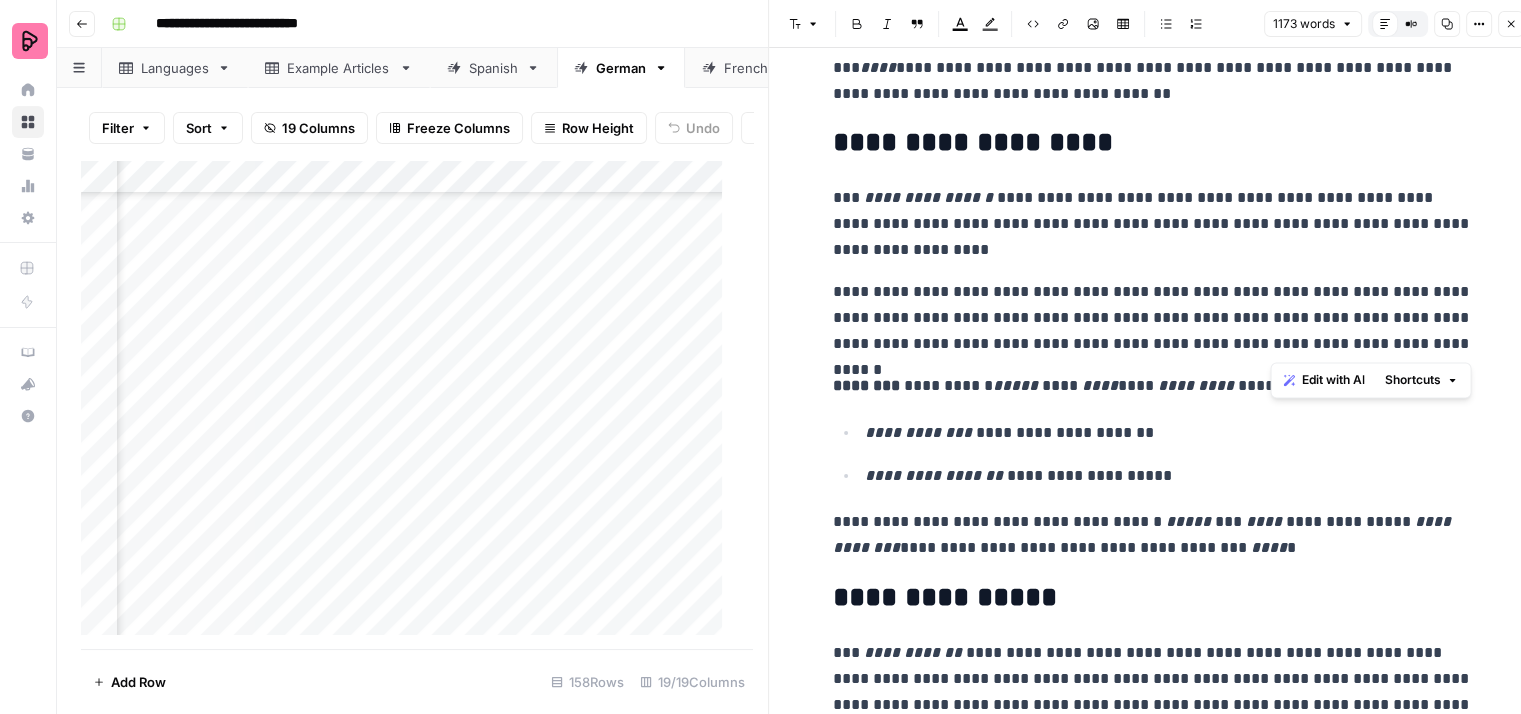 drag, startPoint x: 1413, startPoint y: 343, endPoint x: 1271, endPoint y: 317, distance: 144.36066 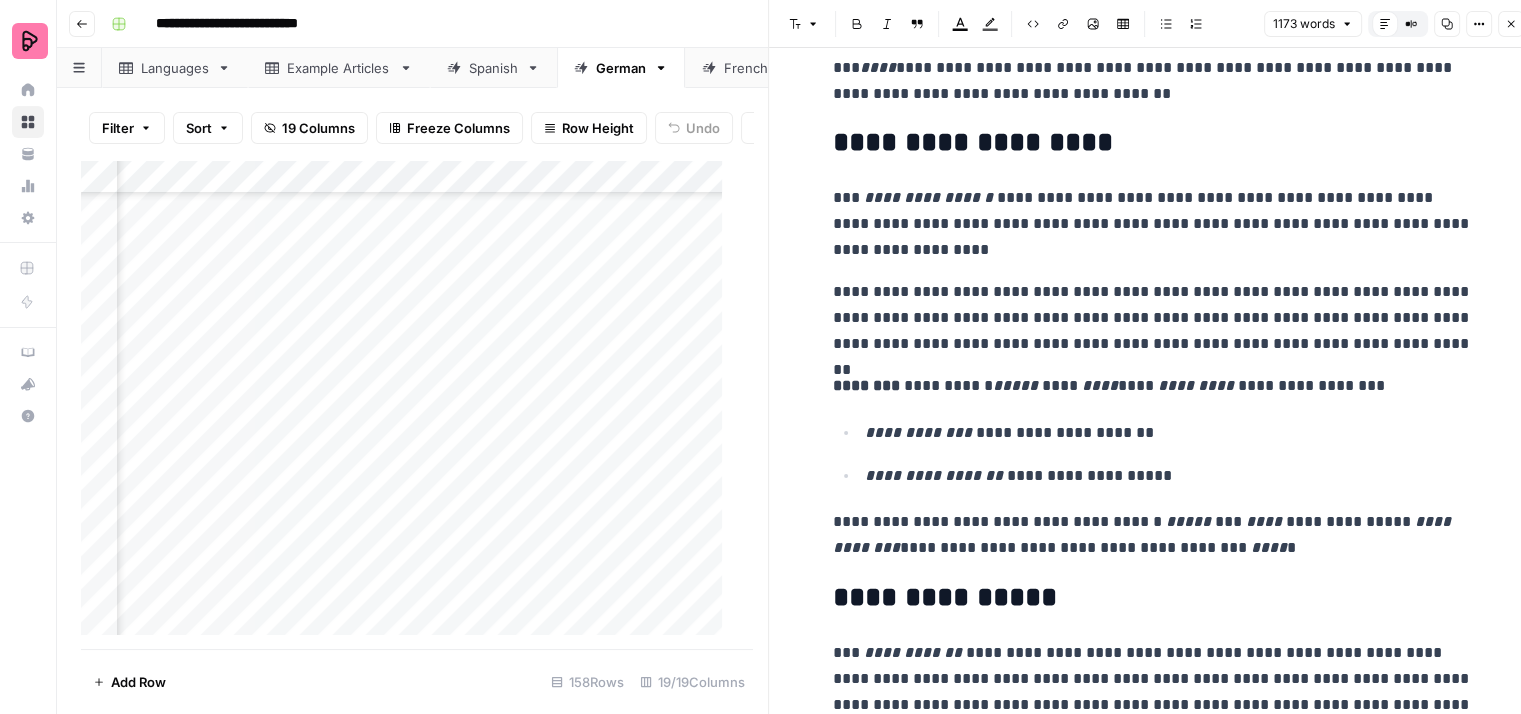 click on "**********" at bounding box center [1153, 318] 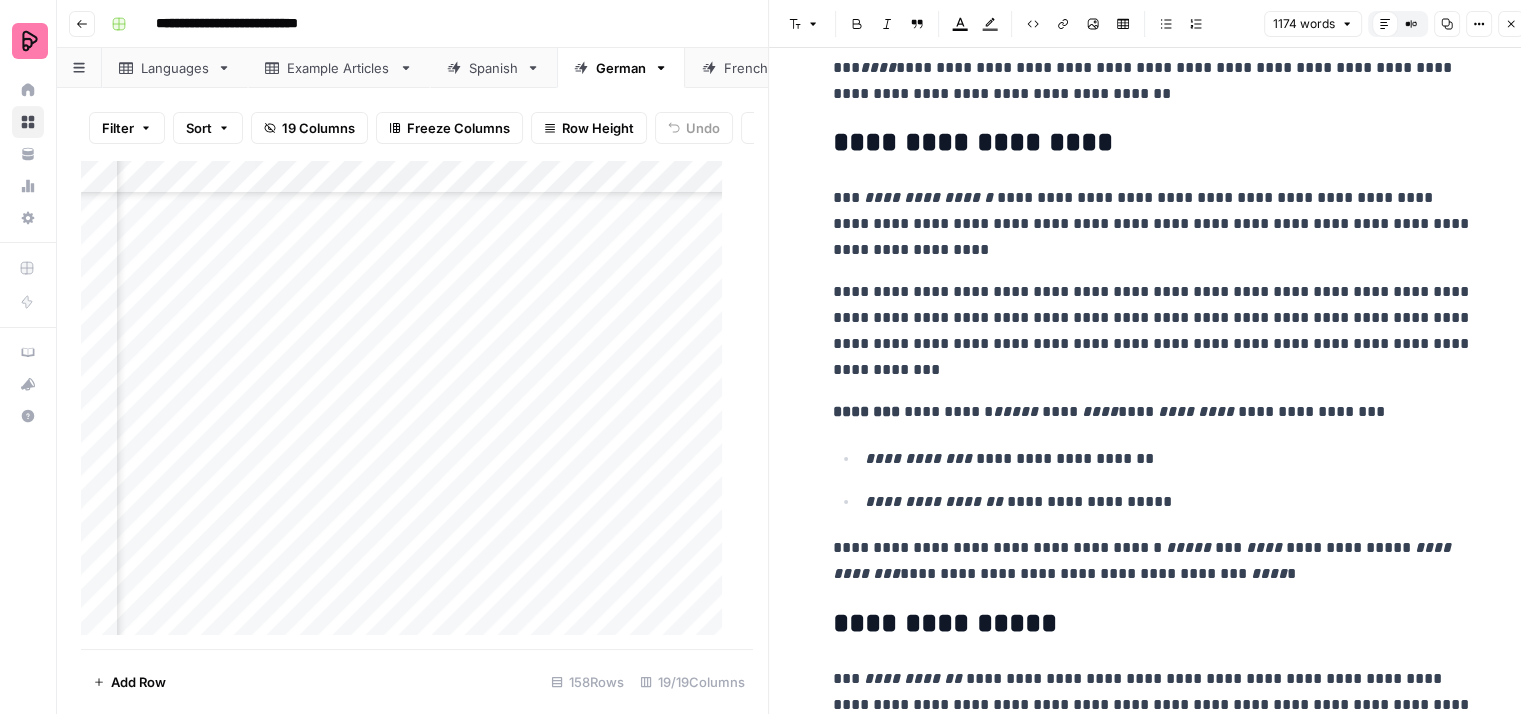 click on "**********" at bounding box center (1153, 331) 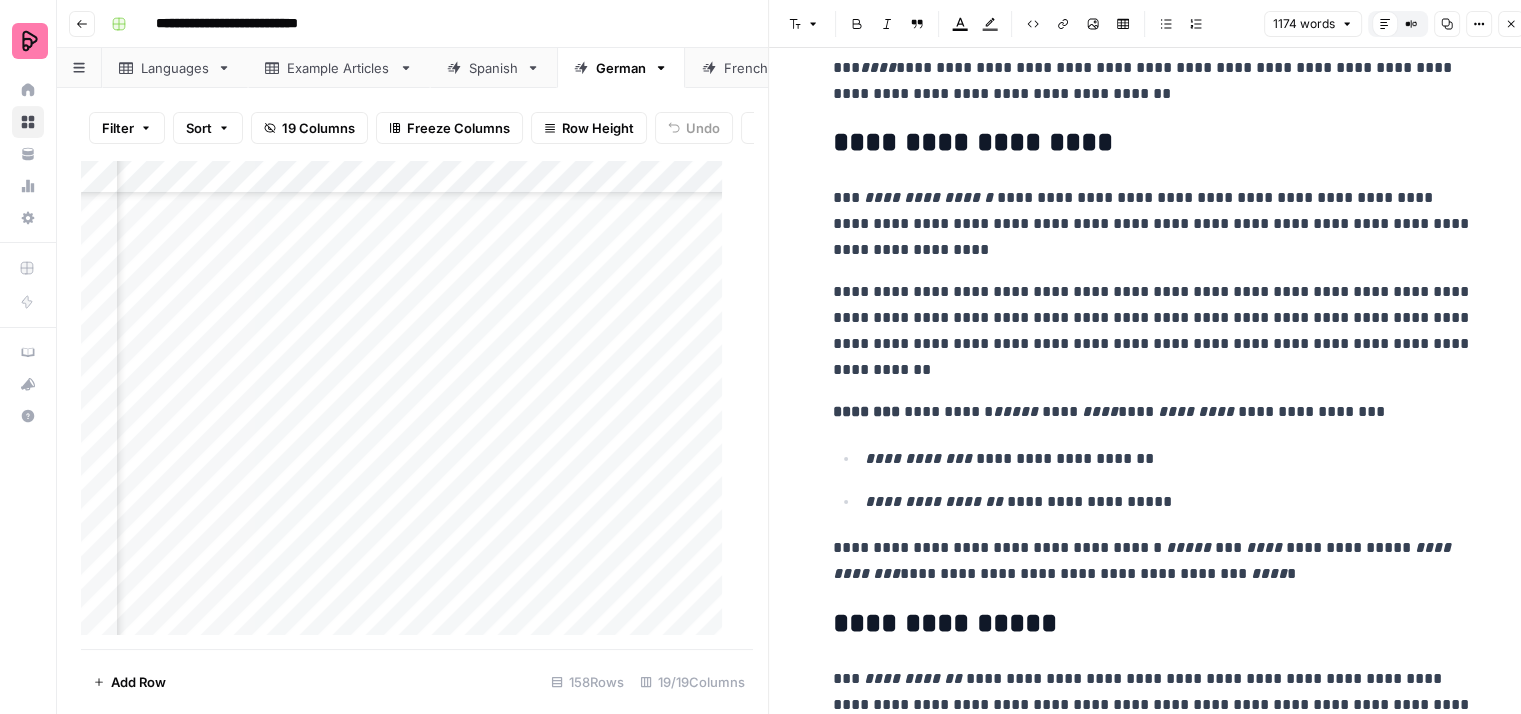 click on "**********" at bounding box center [1153, 331] 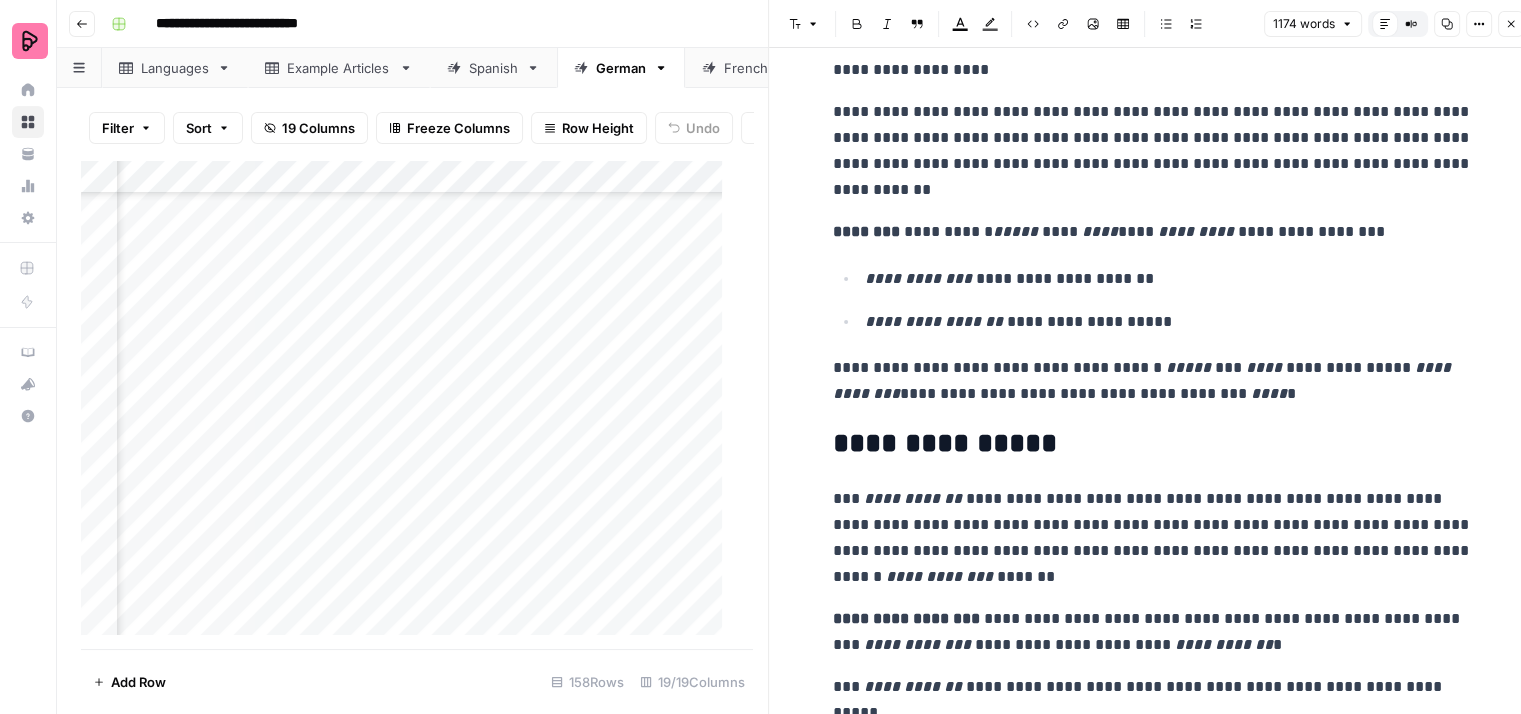 scroll, scrollTop: 2000, scrollLeft: 0, axis: vertical 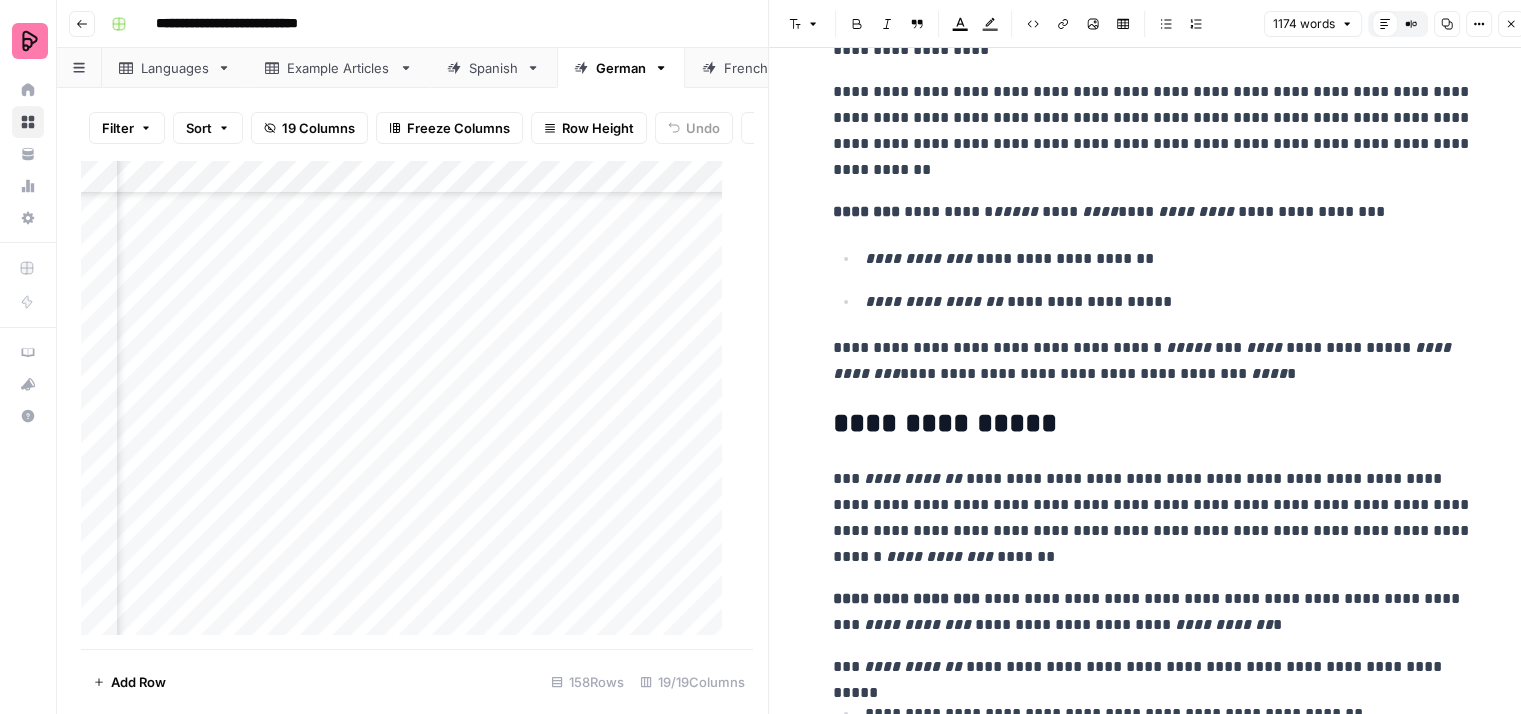 click on "**********" at bounding box center (1153, 361) 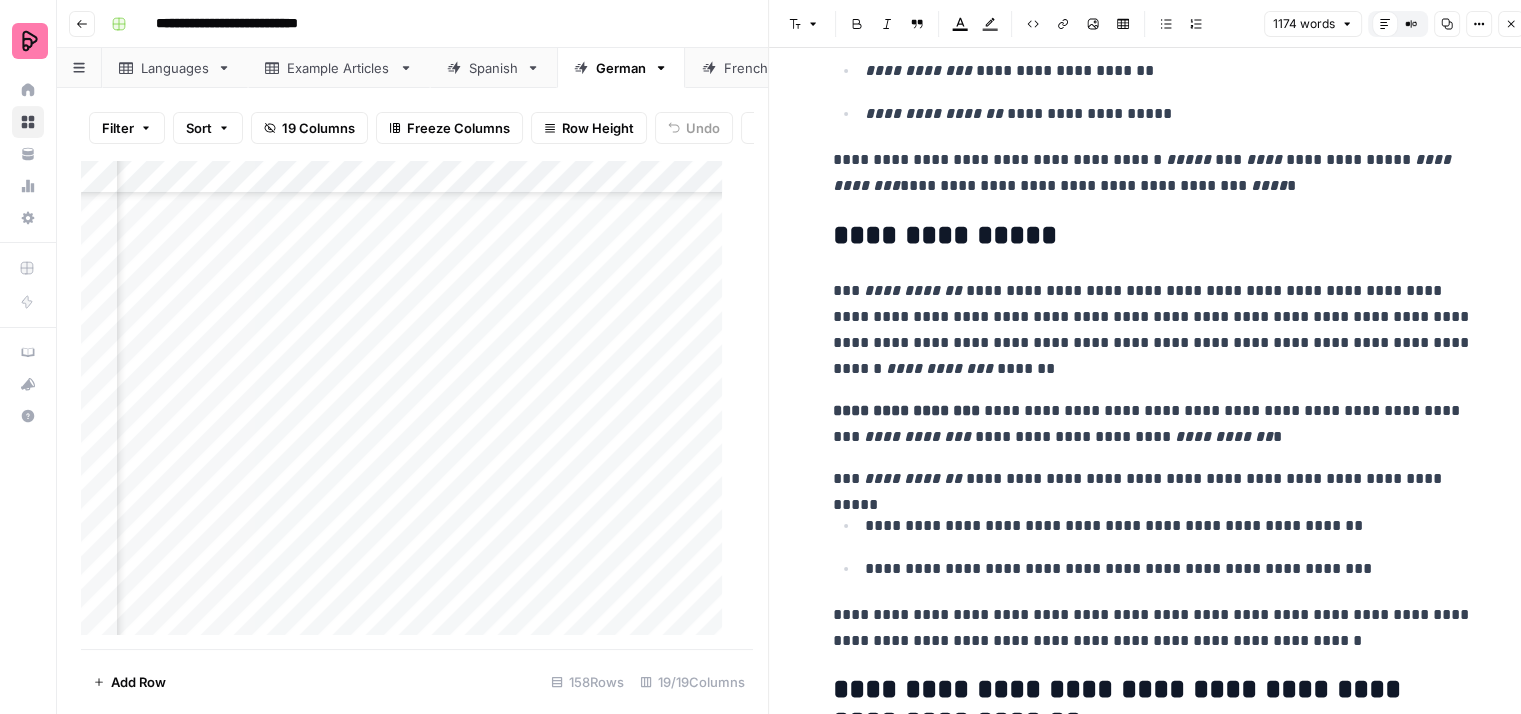 scroll, scrollTop: 2200, scrollLeft: 0, axis: vertical 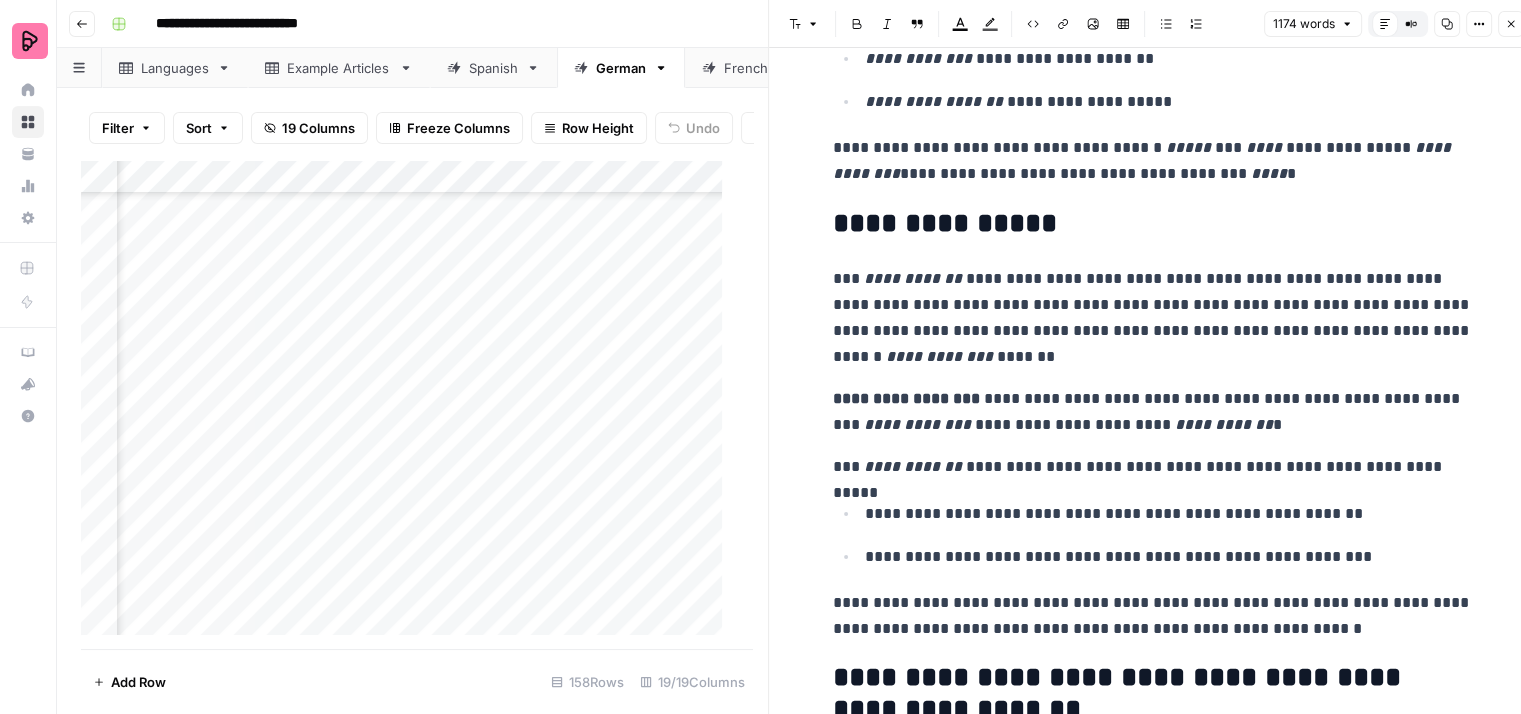 click on "**********" at bounding box center (1153, 318) 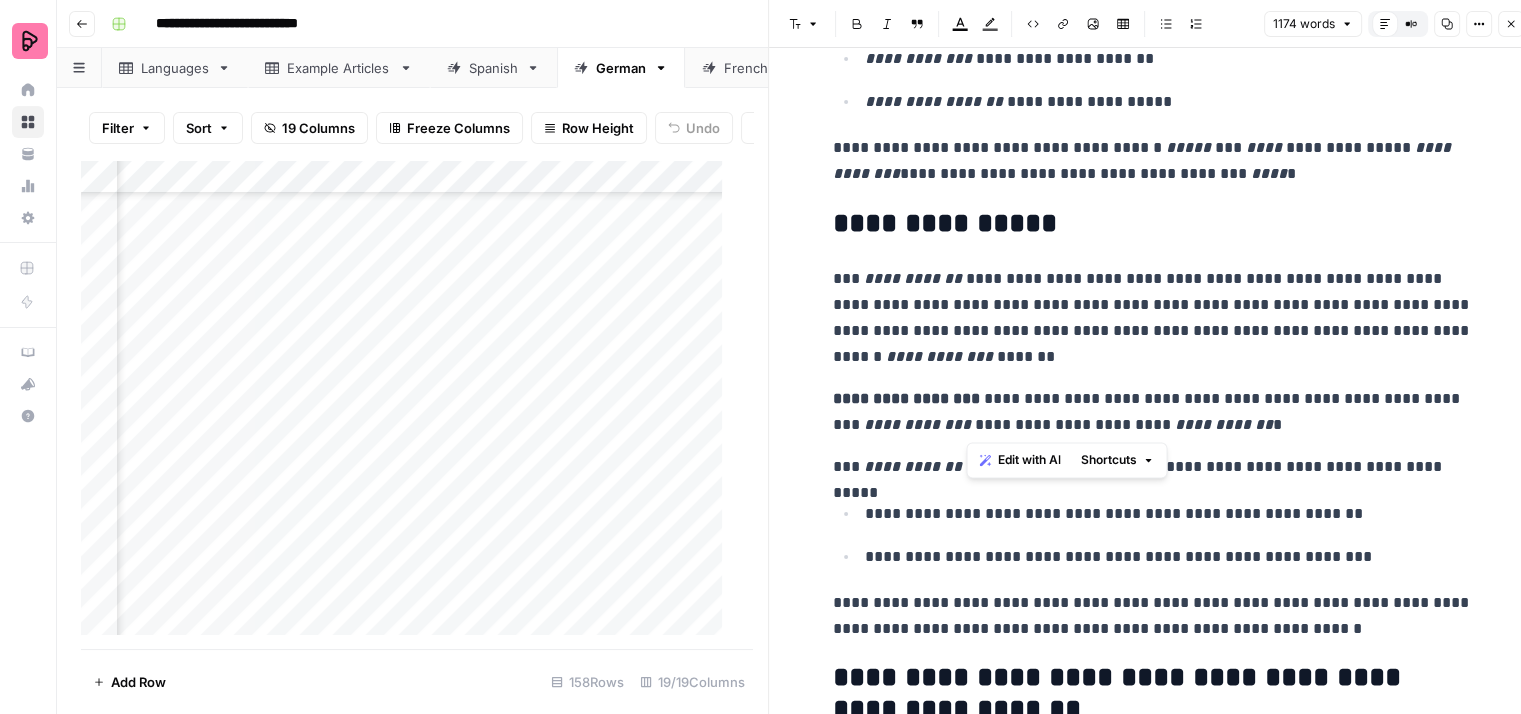 drag, startPoint x: 1228, startPoint y: 424, endPoint x: 968, endPoint y: 405, distance: 260.6933 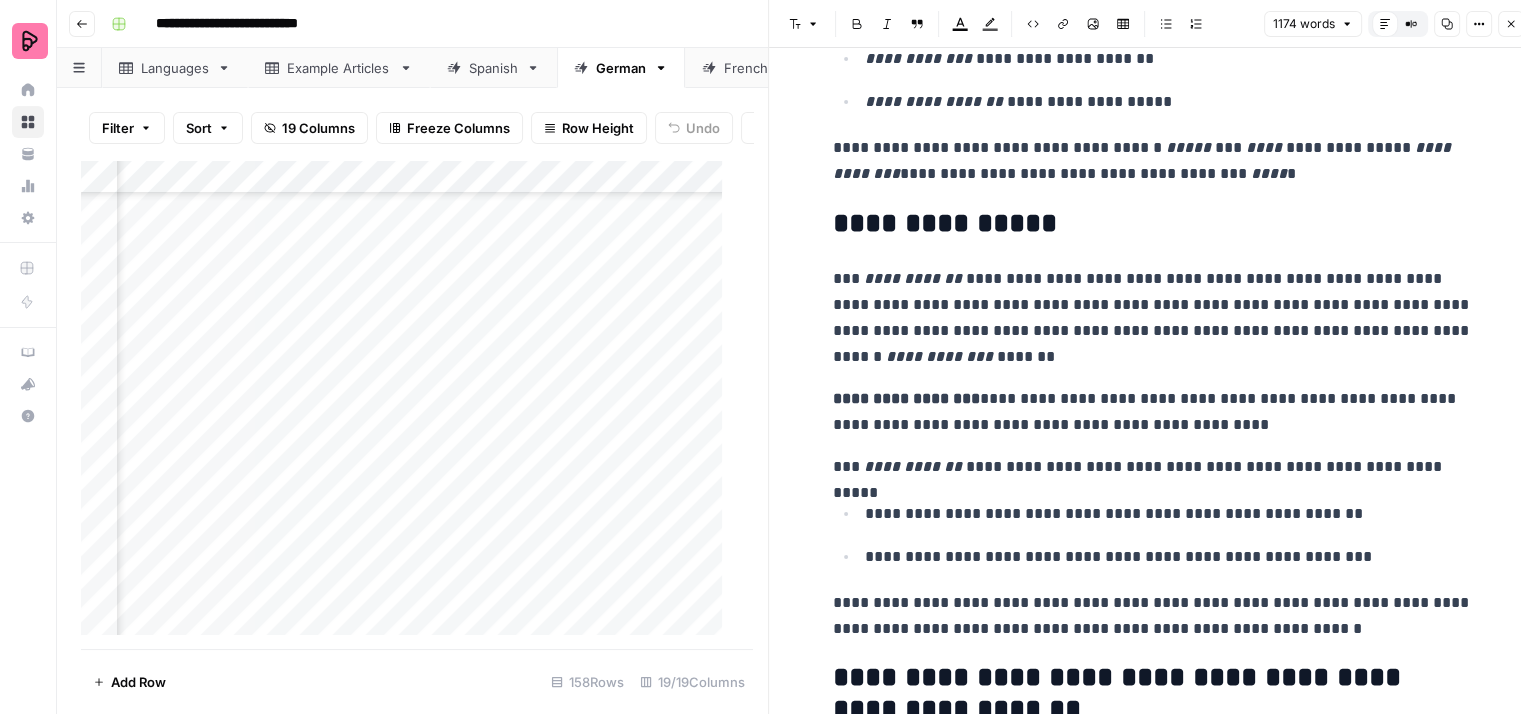 click on "**********" at bounding box center (1153, 412) 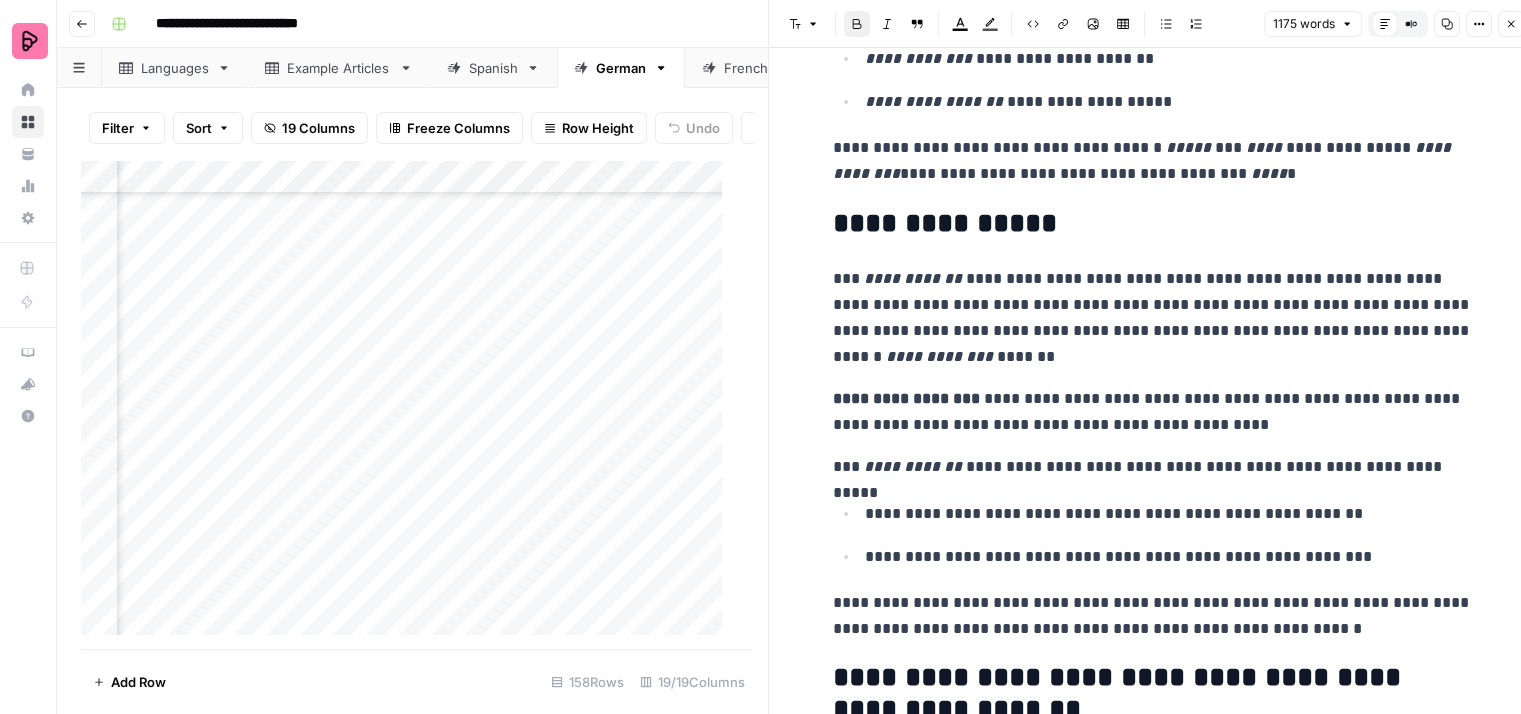 click on "**********" at bounding box center [1153, 412] 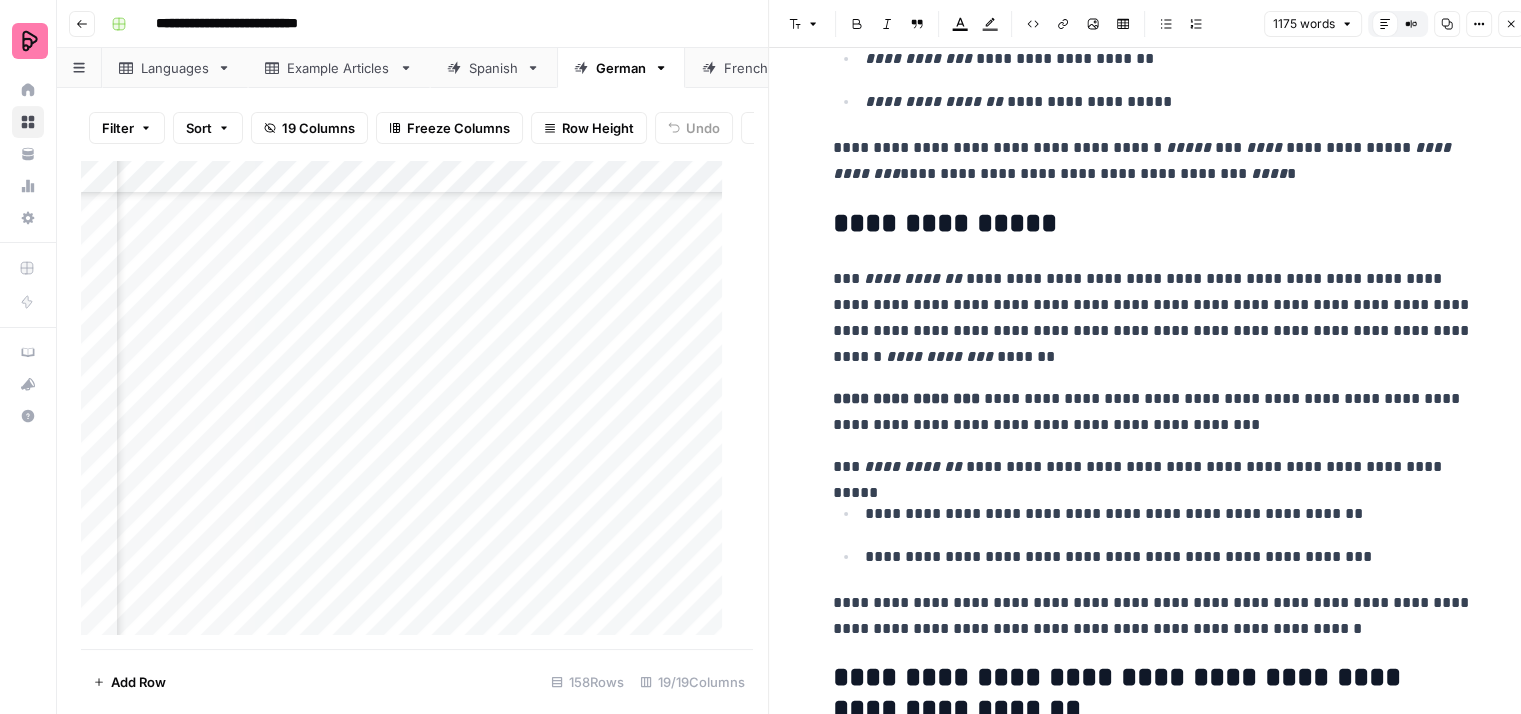 click on "[REDACTED]" at bounding box center [1153, 772] 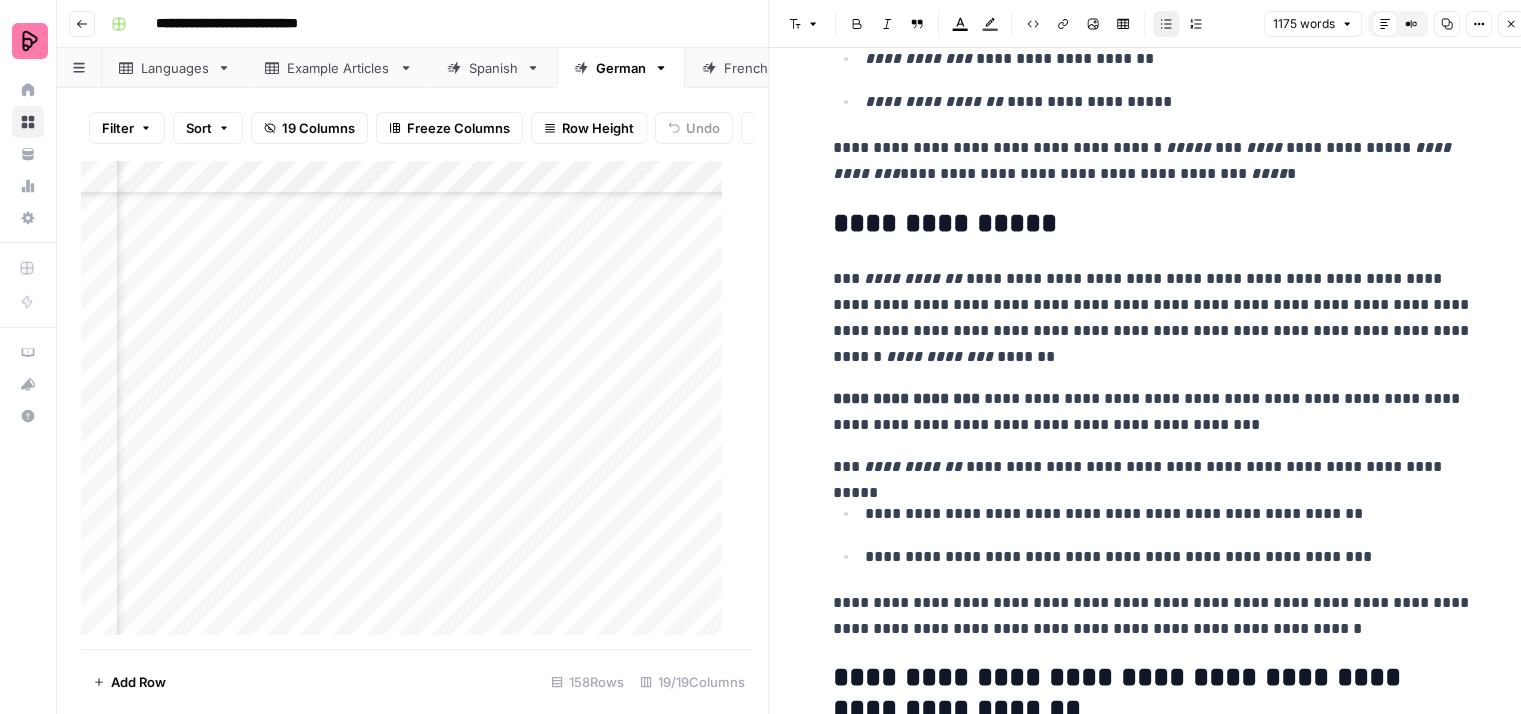 click on "**********" at bounding box center (1153, 467) 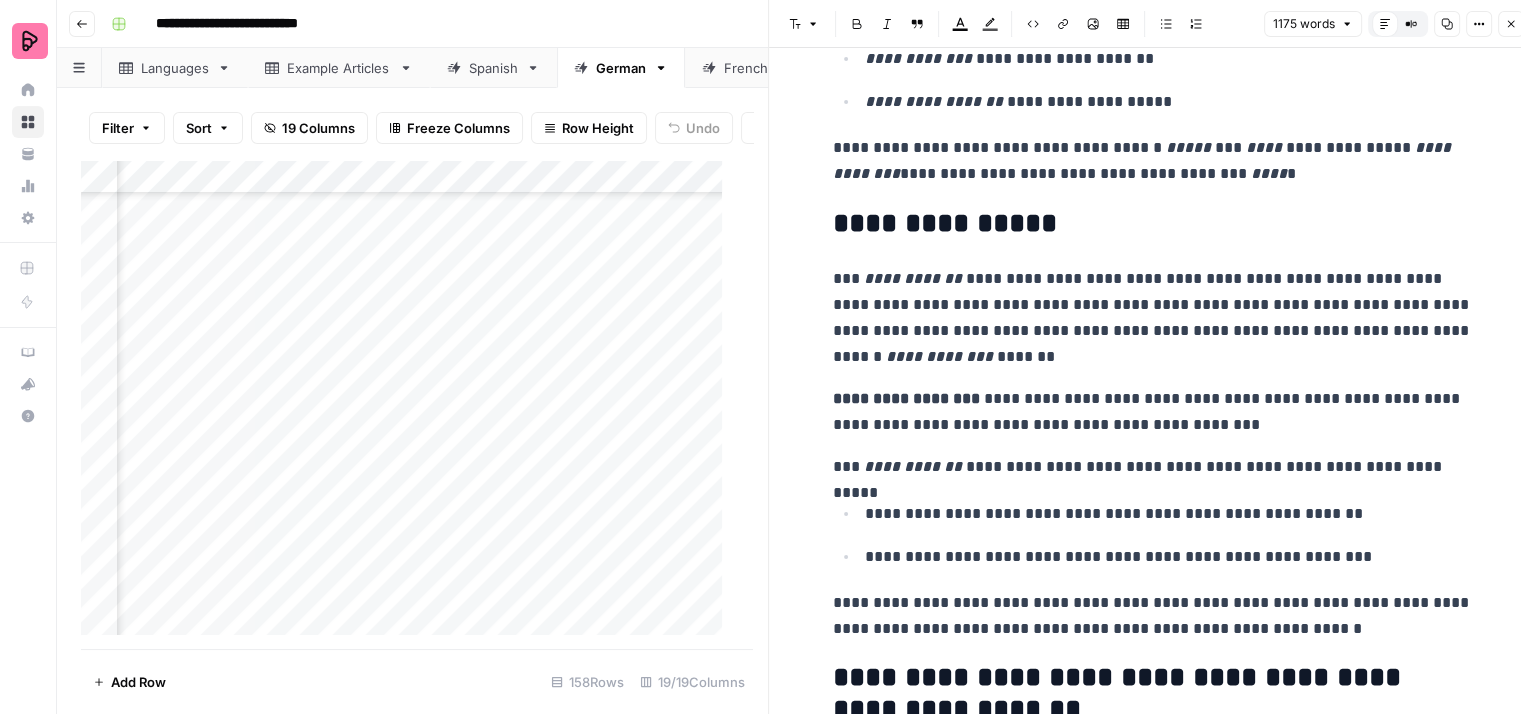 click on "**********" at bounding box center [1169, 514] 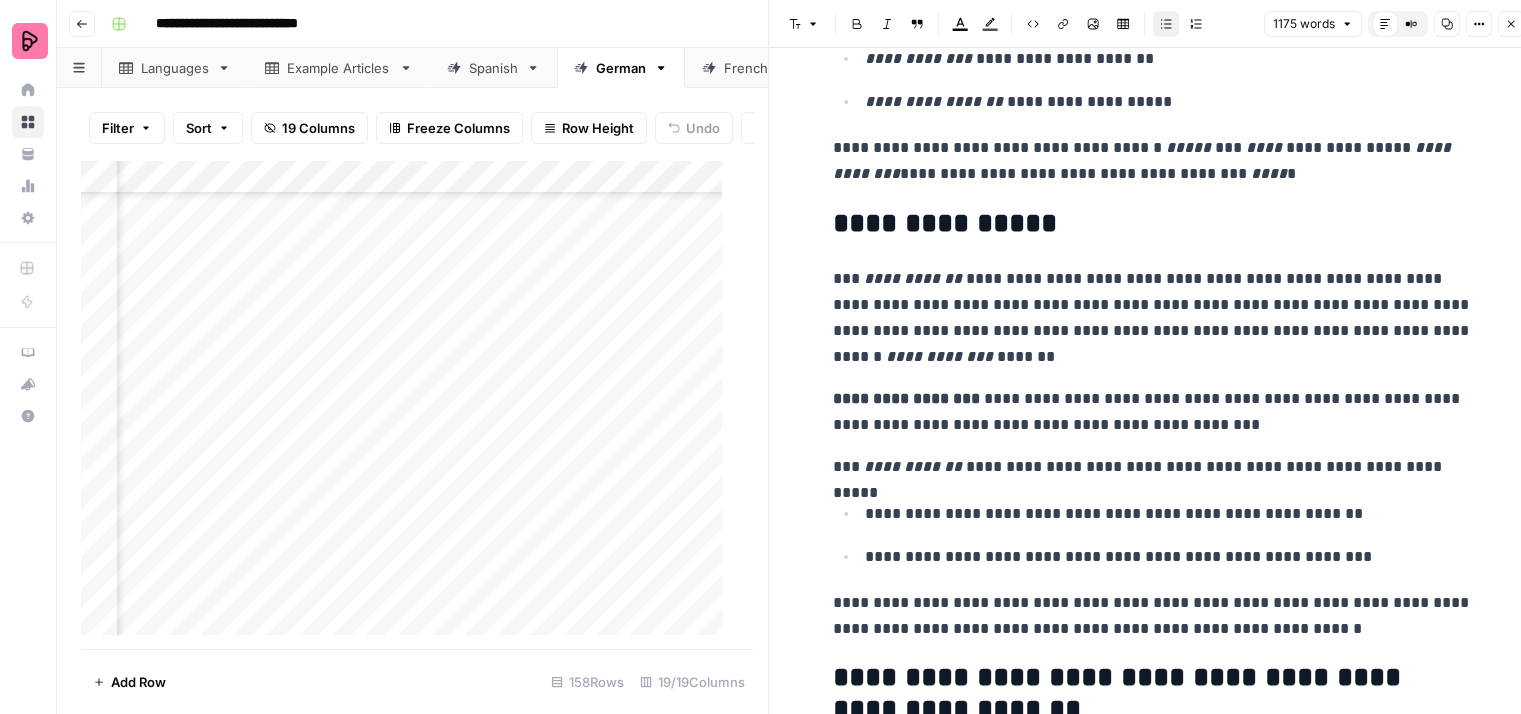 click on "**********" at bounding box center (1169, 557) 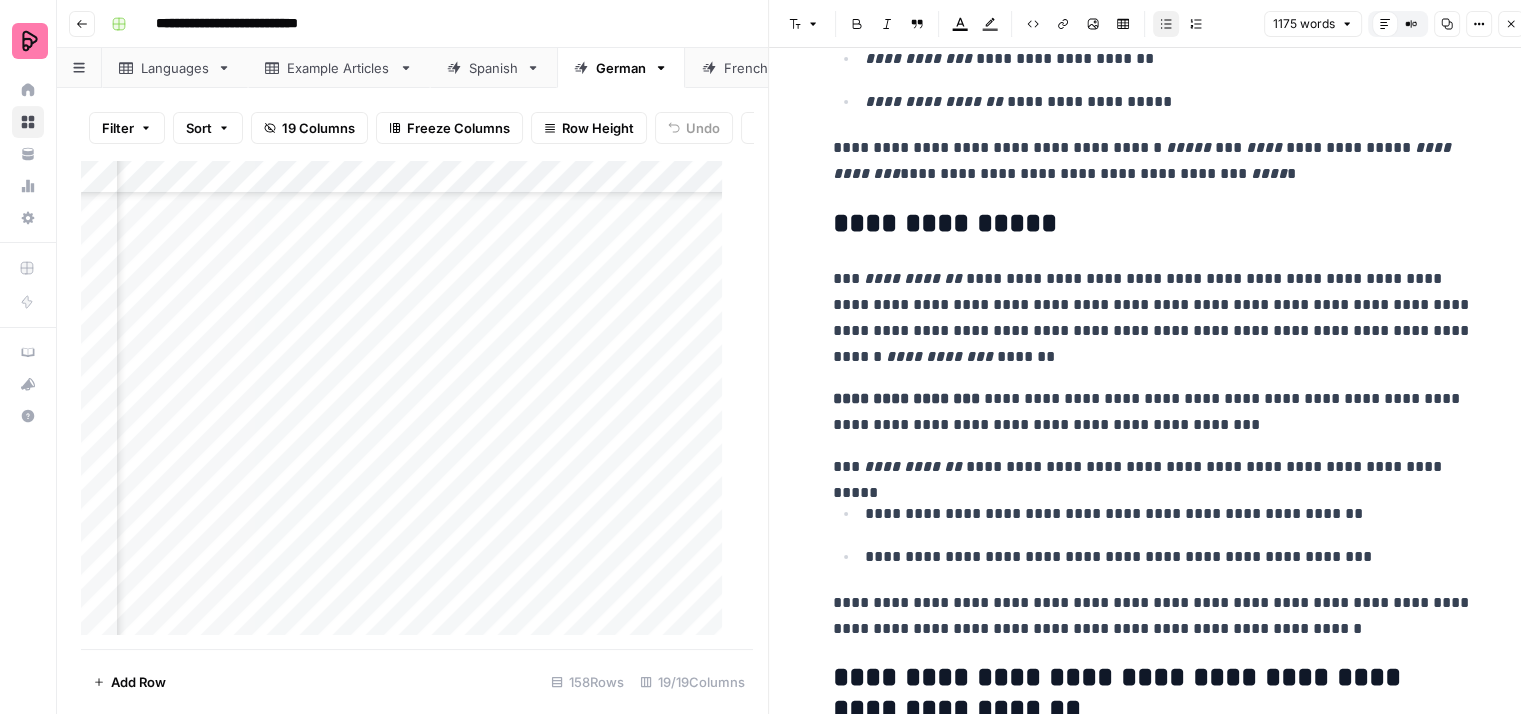 click on "**********" at bounding box center (1169, 557) 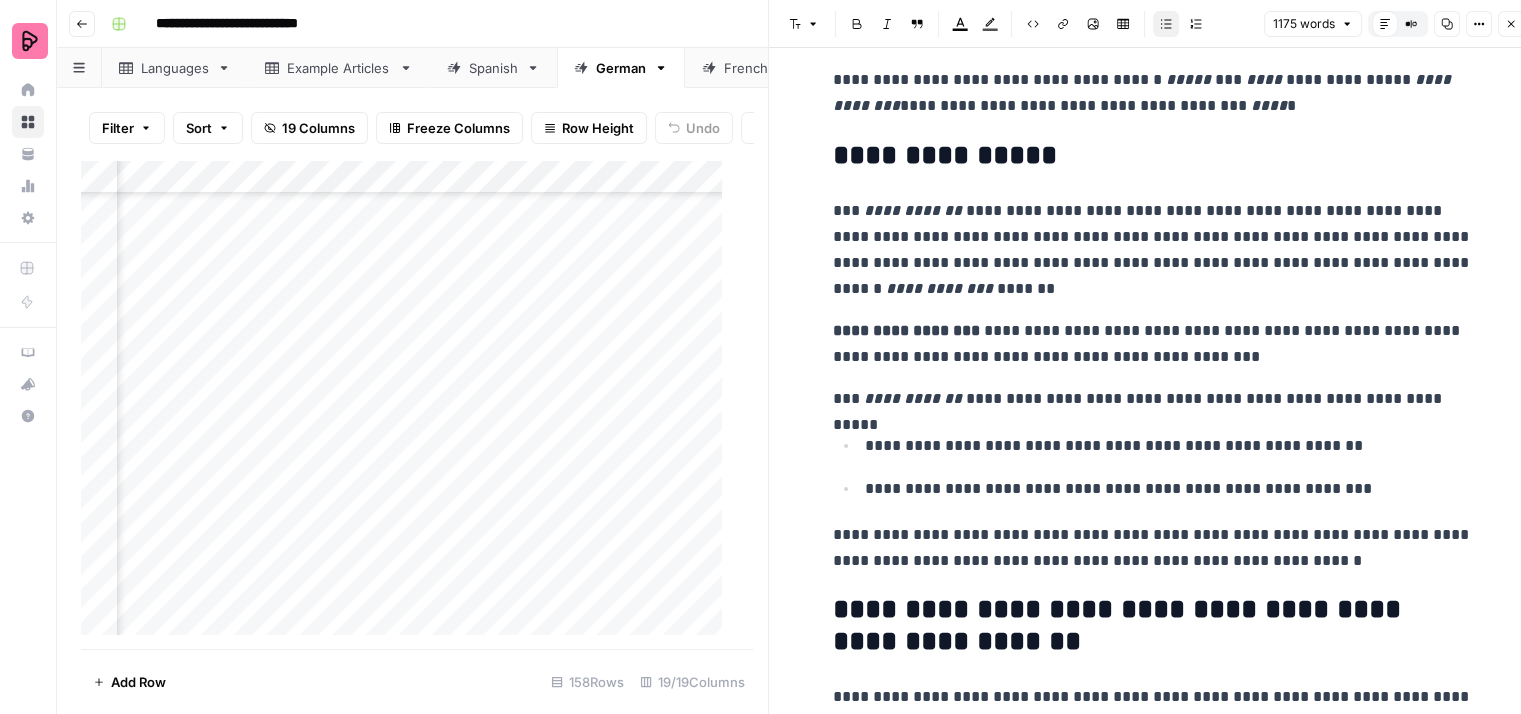 scroll, scrollTop: 2300, scrollLeft: 0, axis: vertical 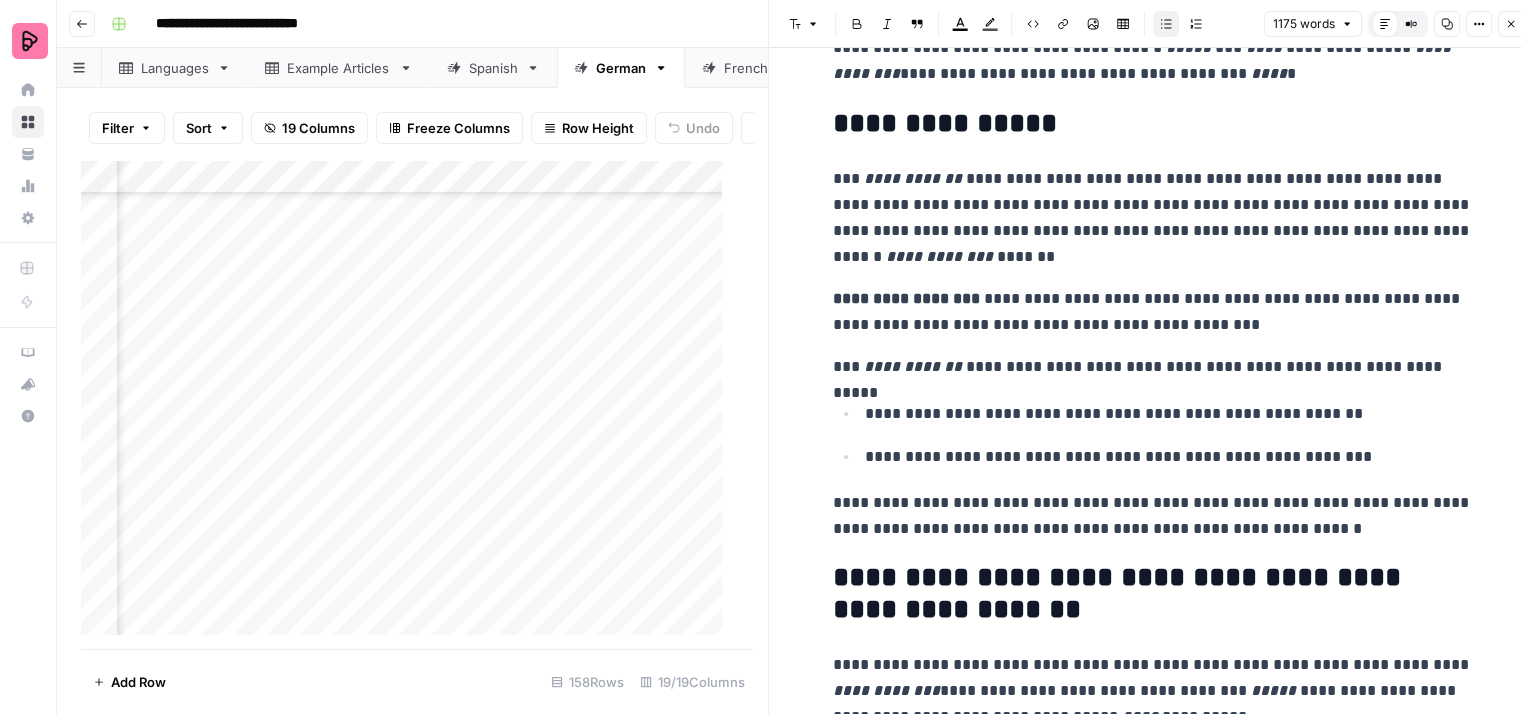 click on "**********" at bounding box center [1153, 516] 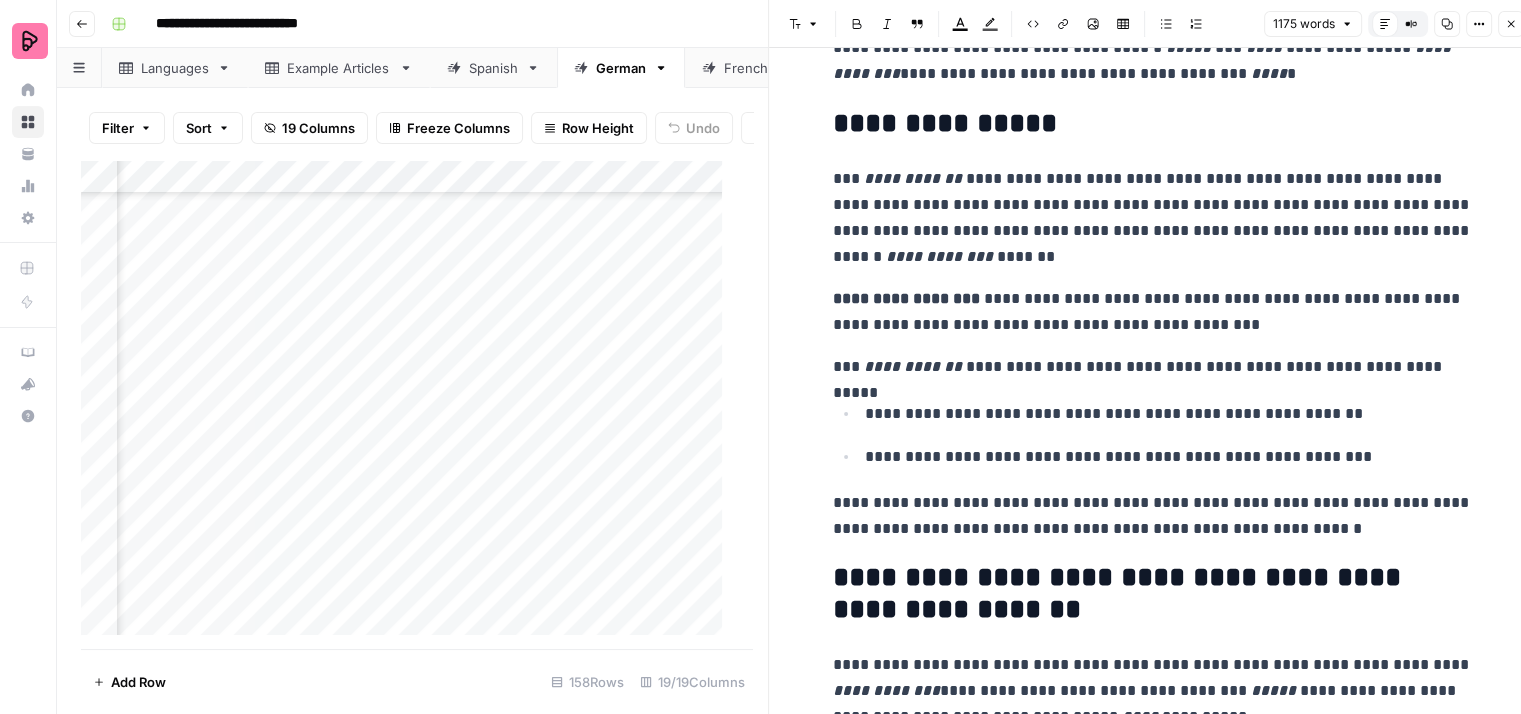click on "**********" at bounding box center (1153, 516) 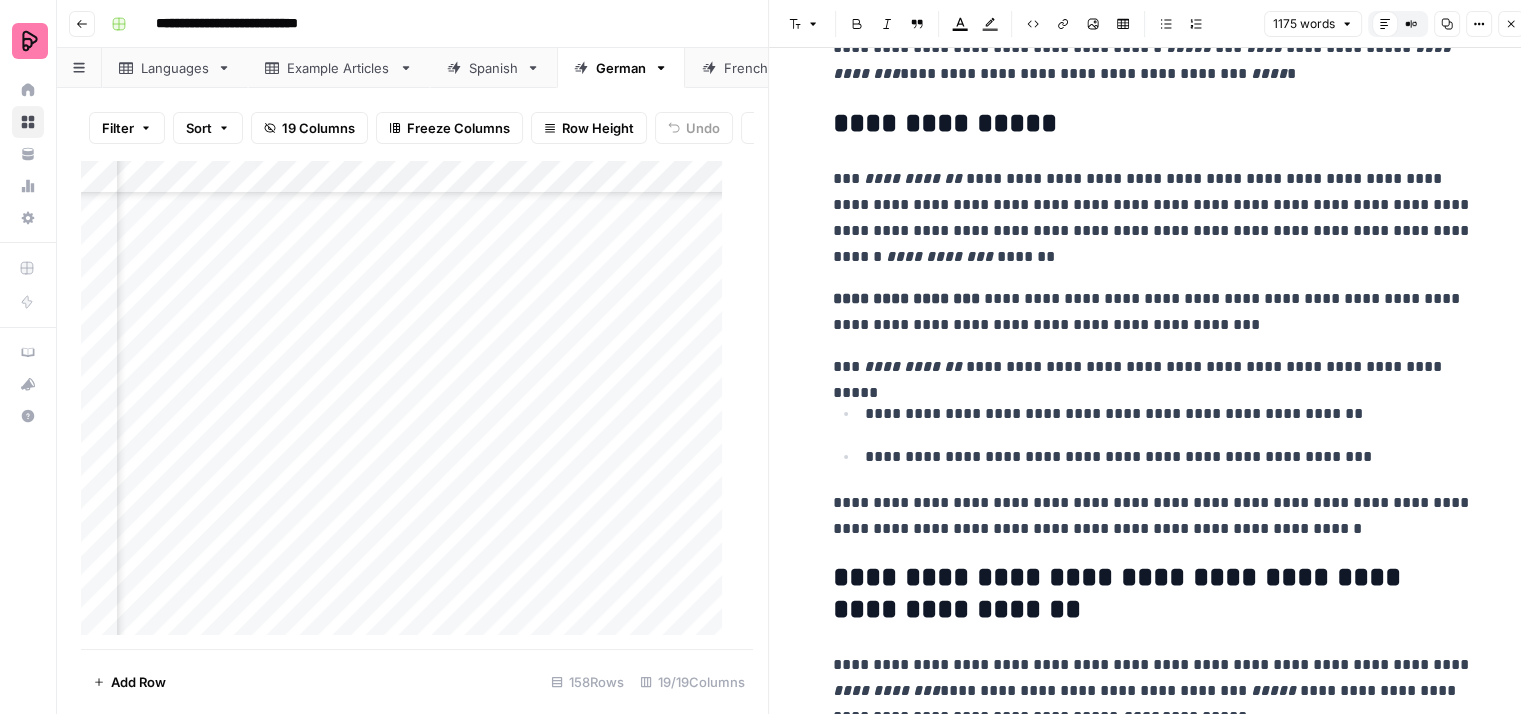click on "**********" at bounding box center [1153, 594] 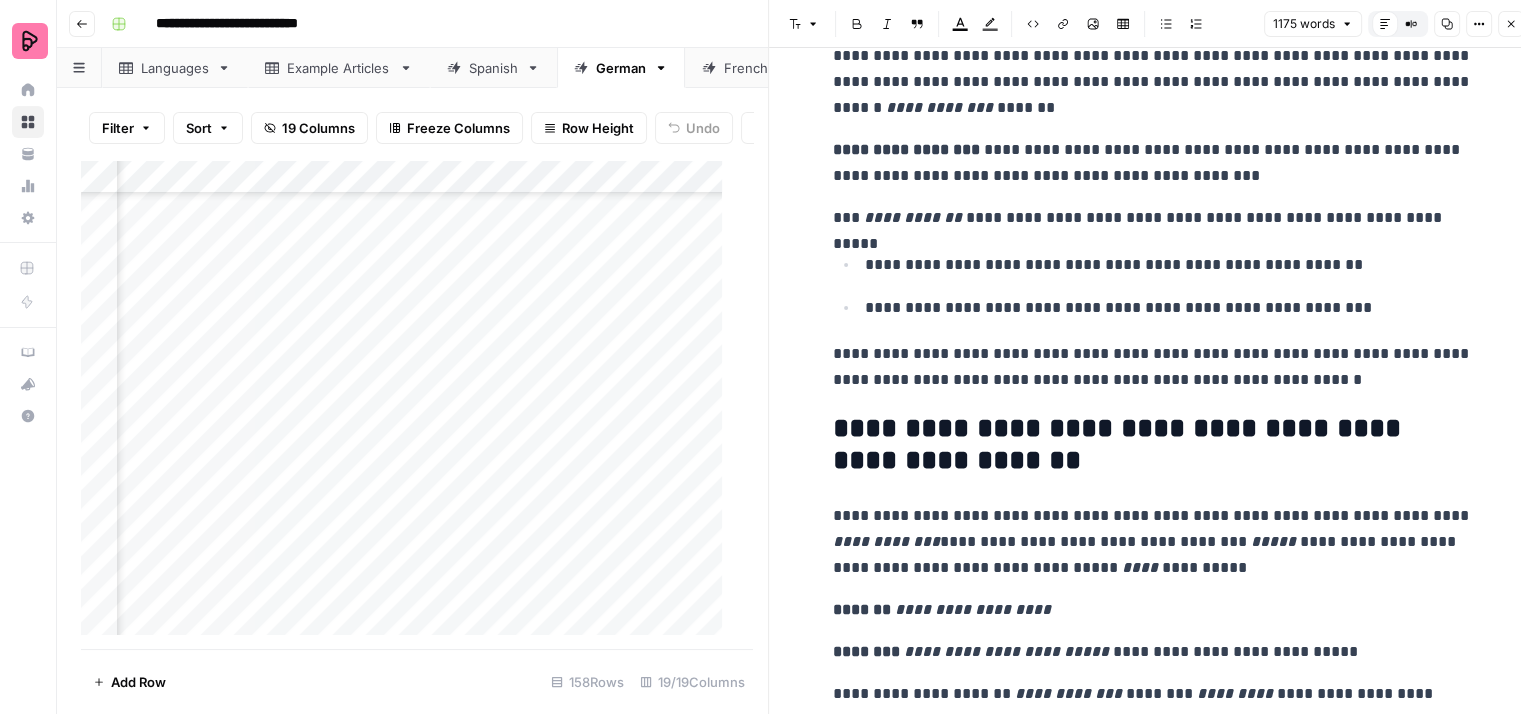 scroll, scrollTop: 2600, scrollLeft: 0, axis: vertical 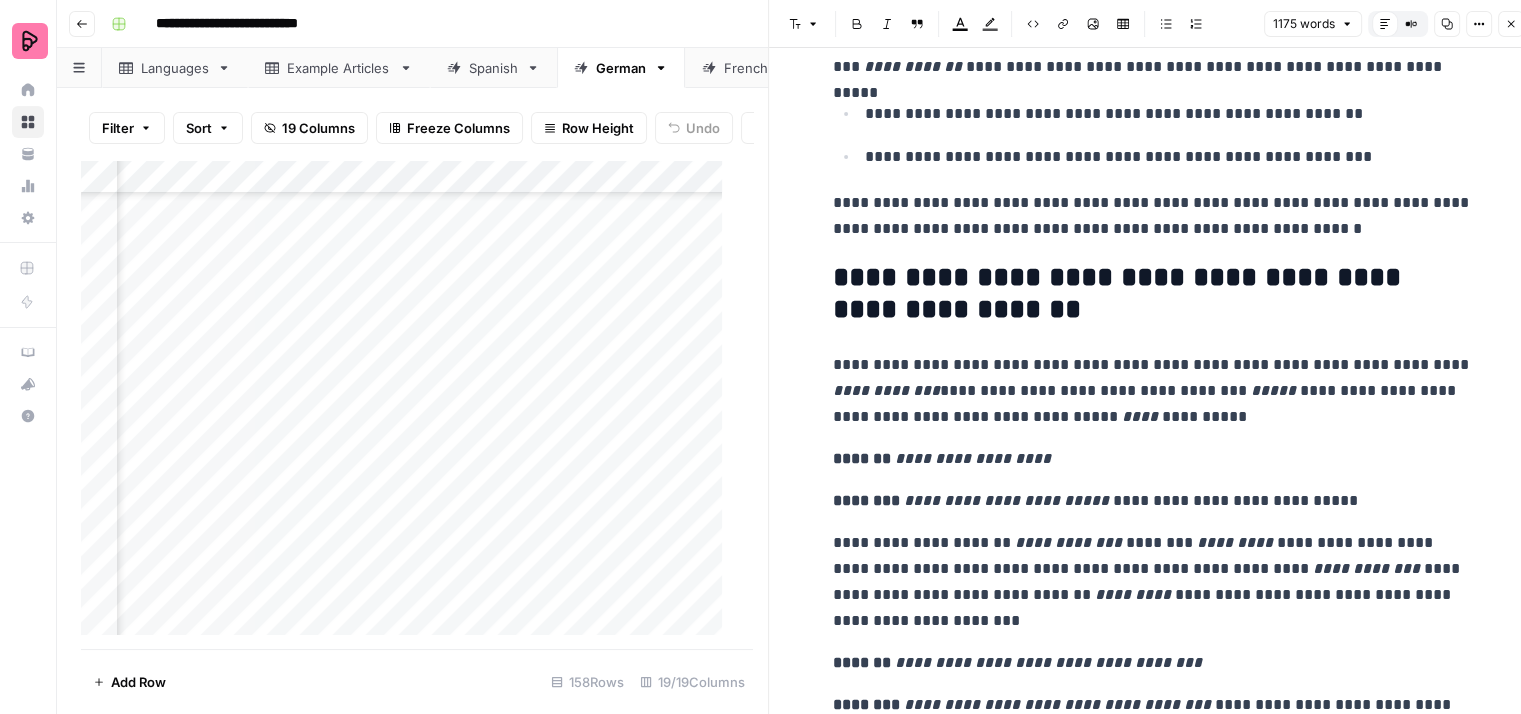 click on "**********" at bounding box center (1153, 391) 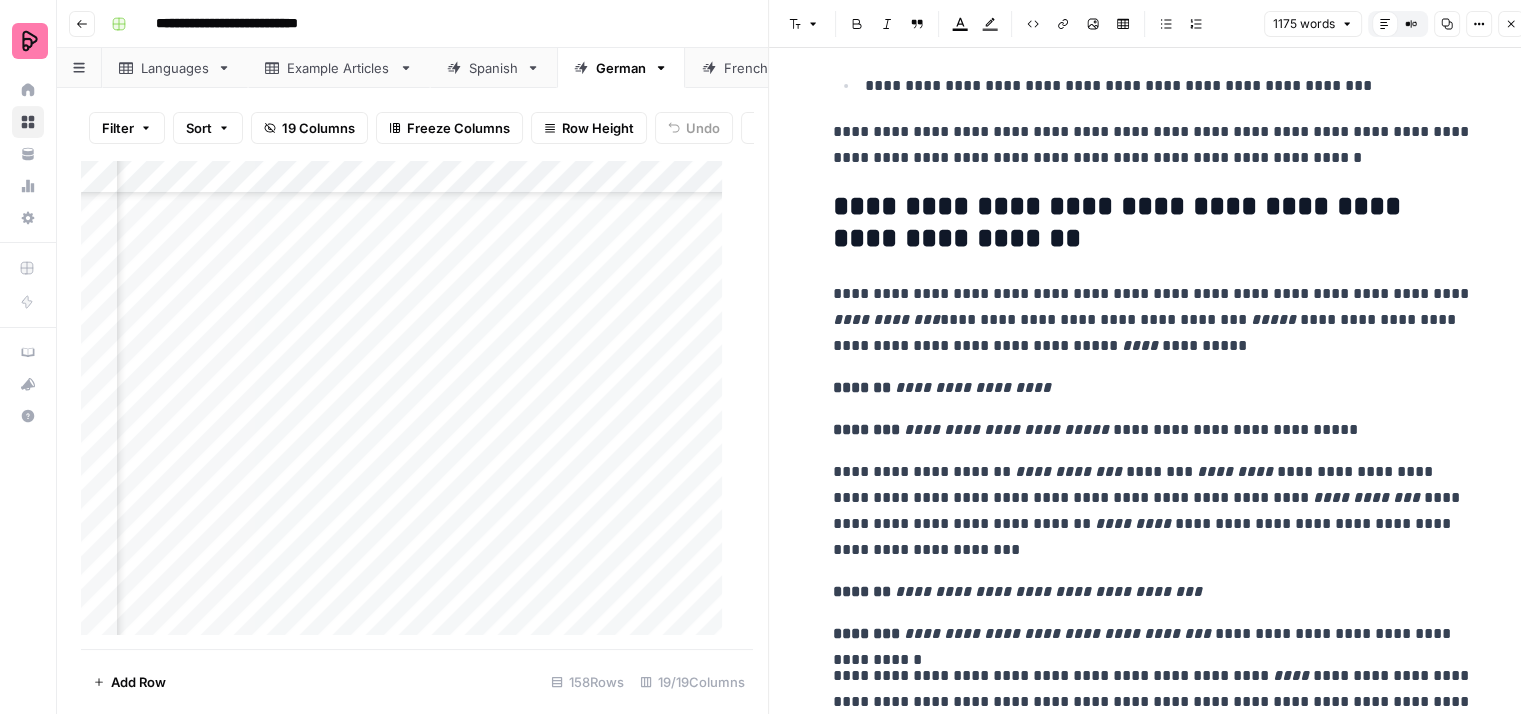 scroll, scrollTop: 2700, scrollLeft: 0, axis: vertical 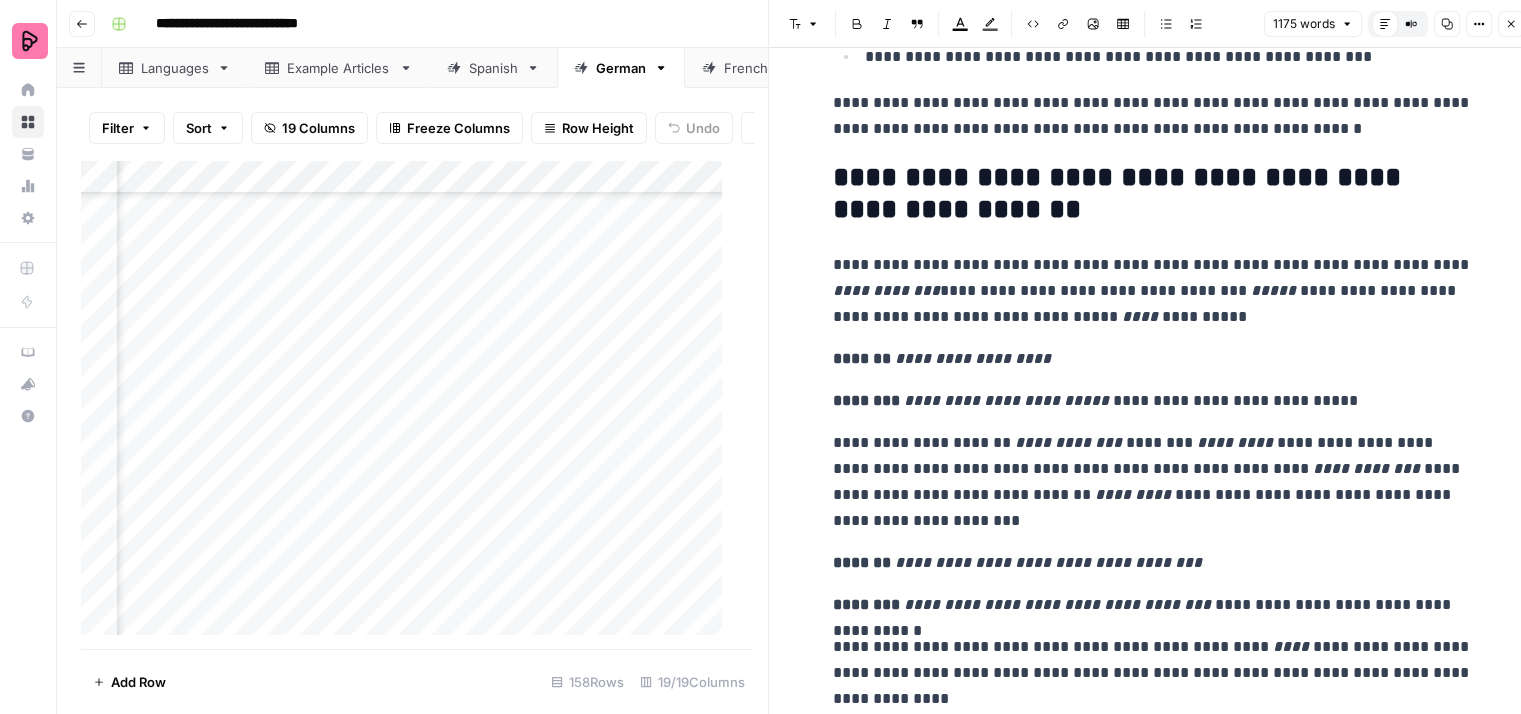 click on "**********" at bounding box center [1153, 291] 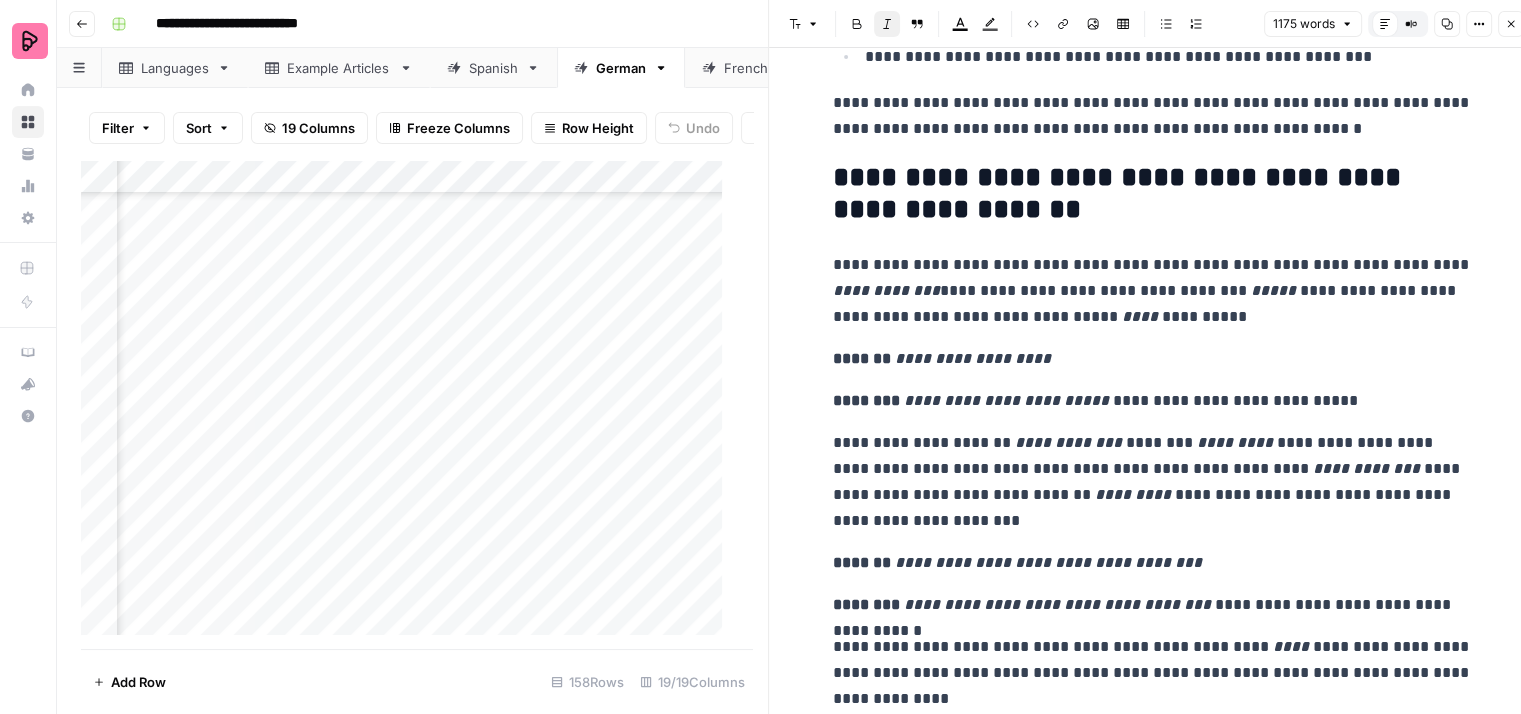 click on "[REDACTED]" at bounding box center [1153, 359] 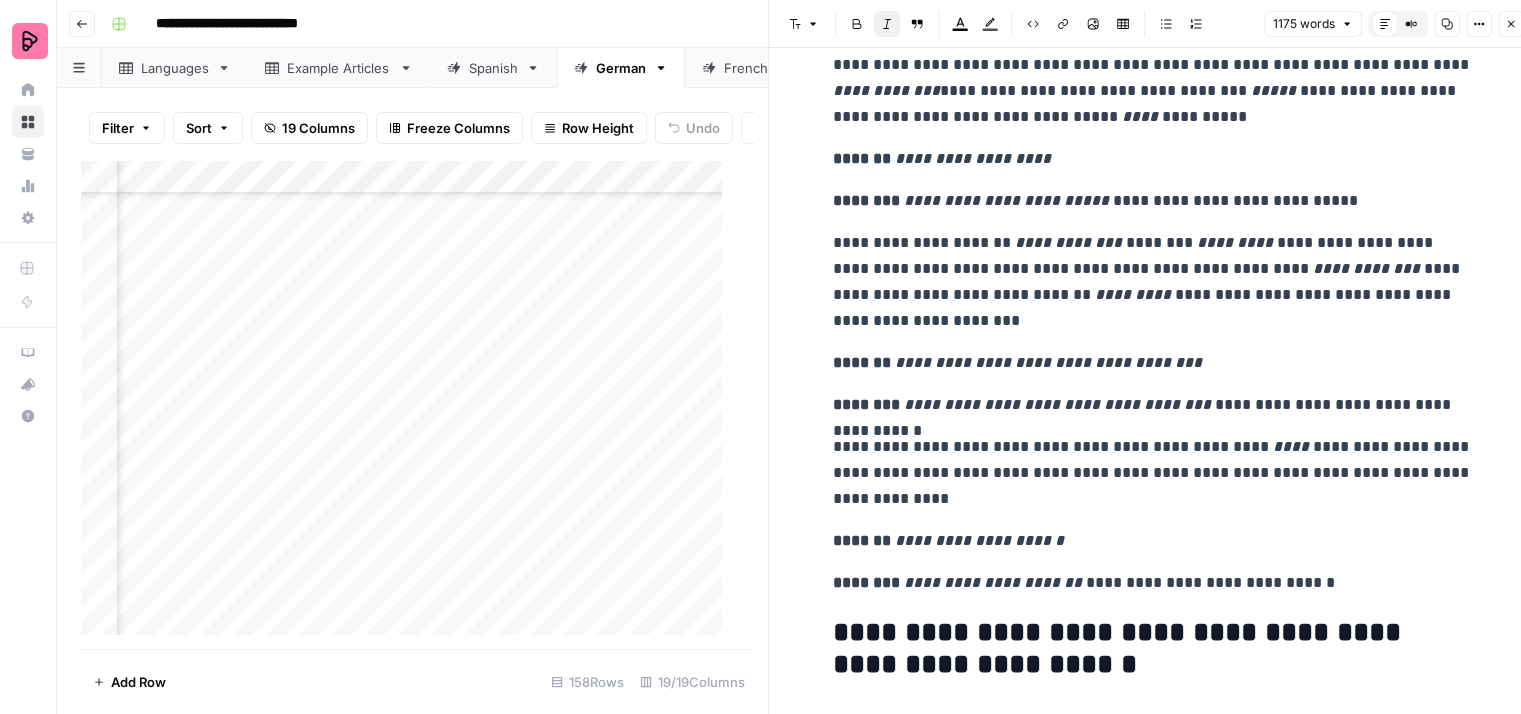 scroll, scrollTop: 3000, scrollLeft: 0, axis: vertical 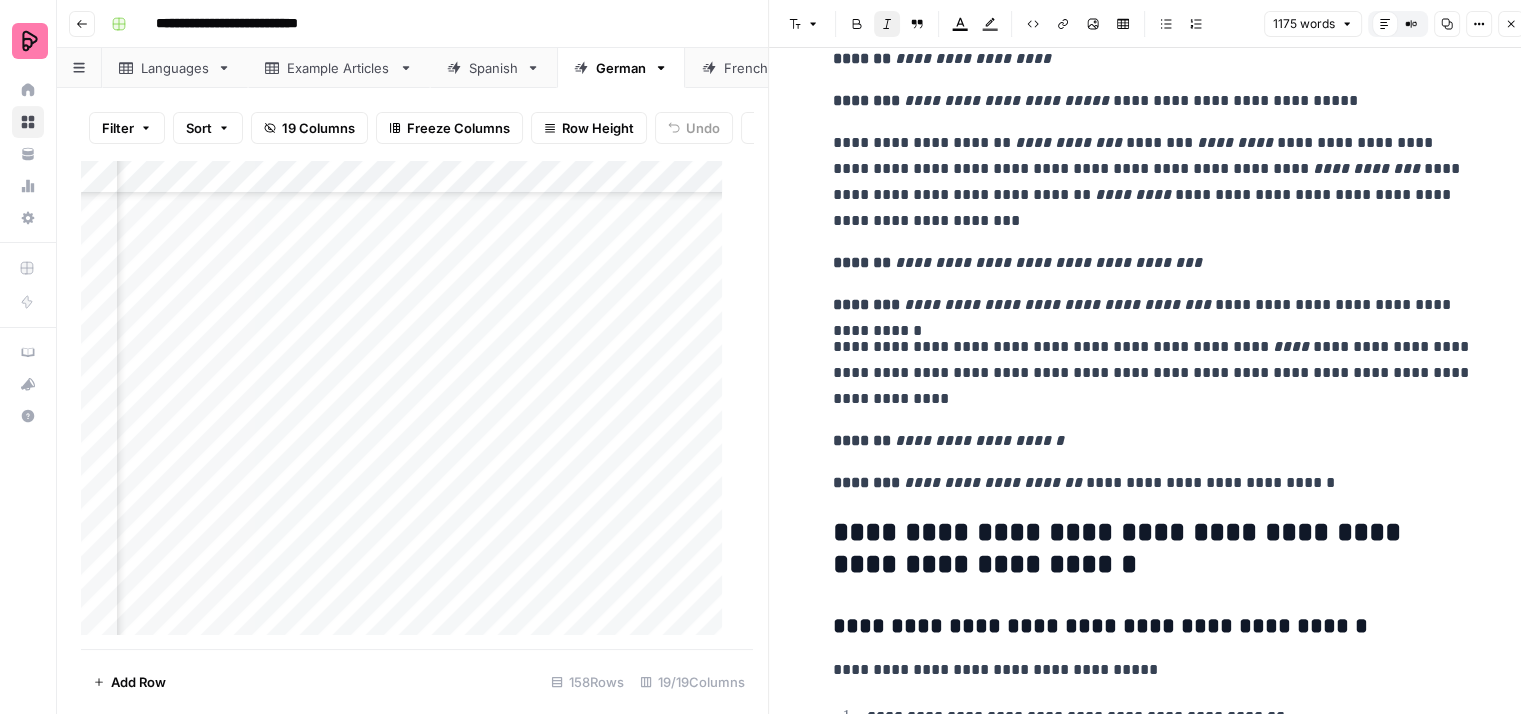 click on "[REDACTED]" at bounding box center [1153, 182] 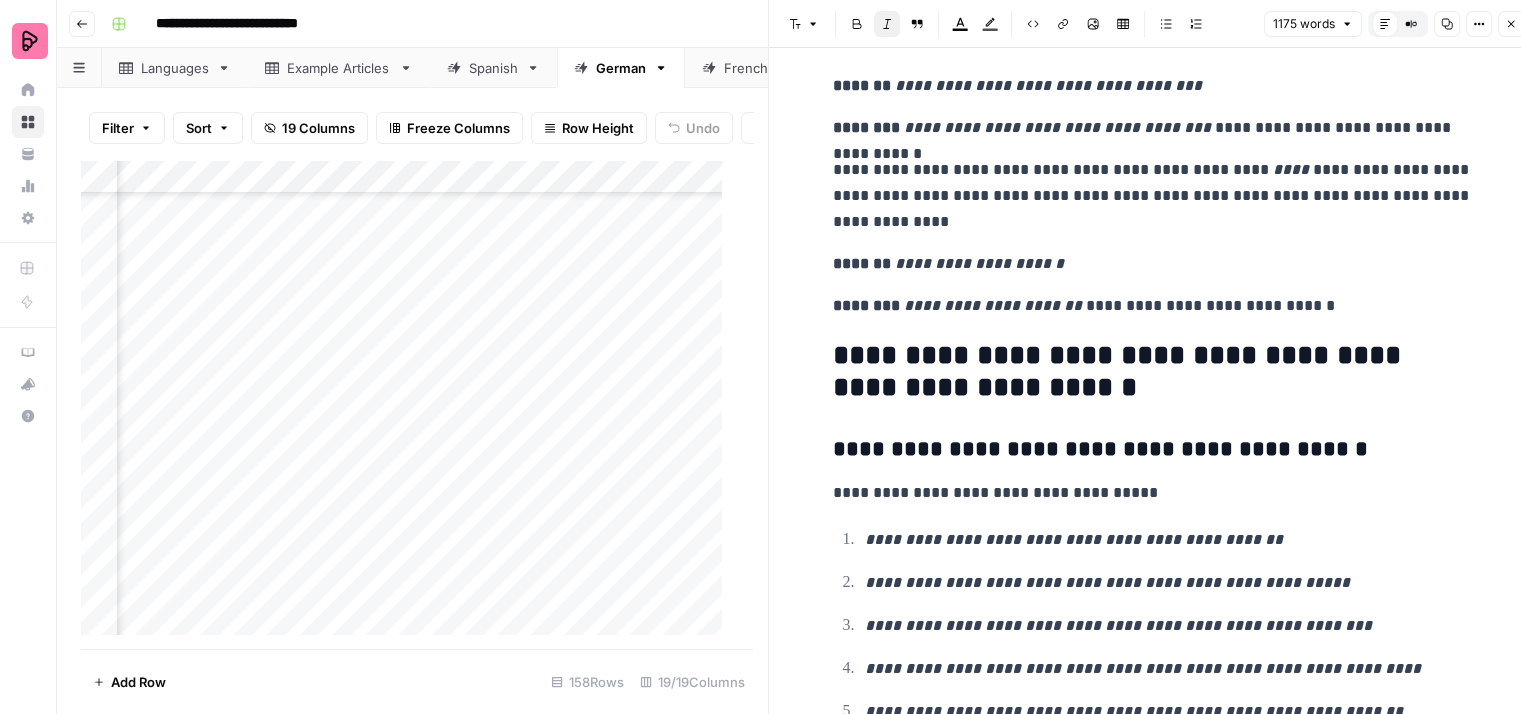 scroll, scrollTop: 3200, scrollLeft: 0, axis: vertical 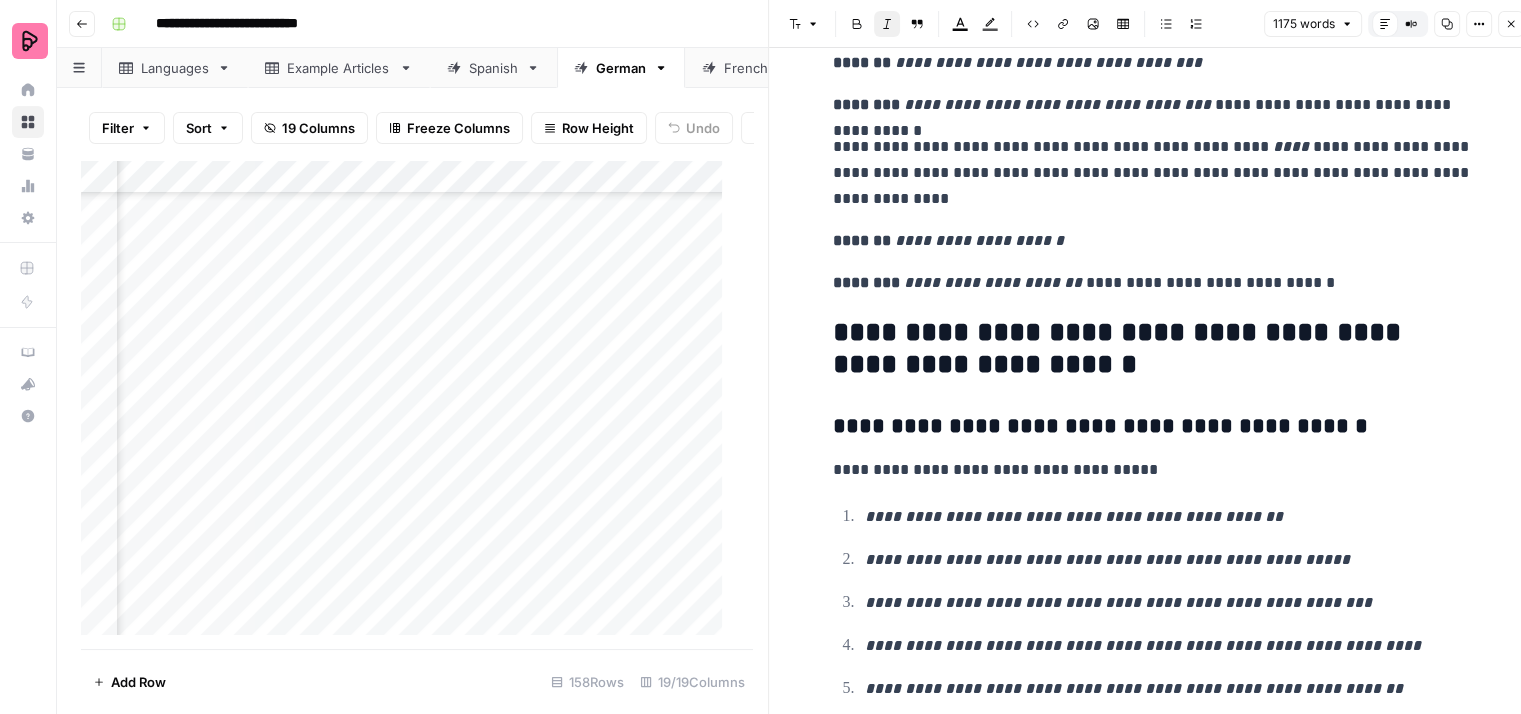 click on "[REDACTED]" at bounding box center [1153, 173] 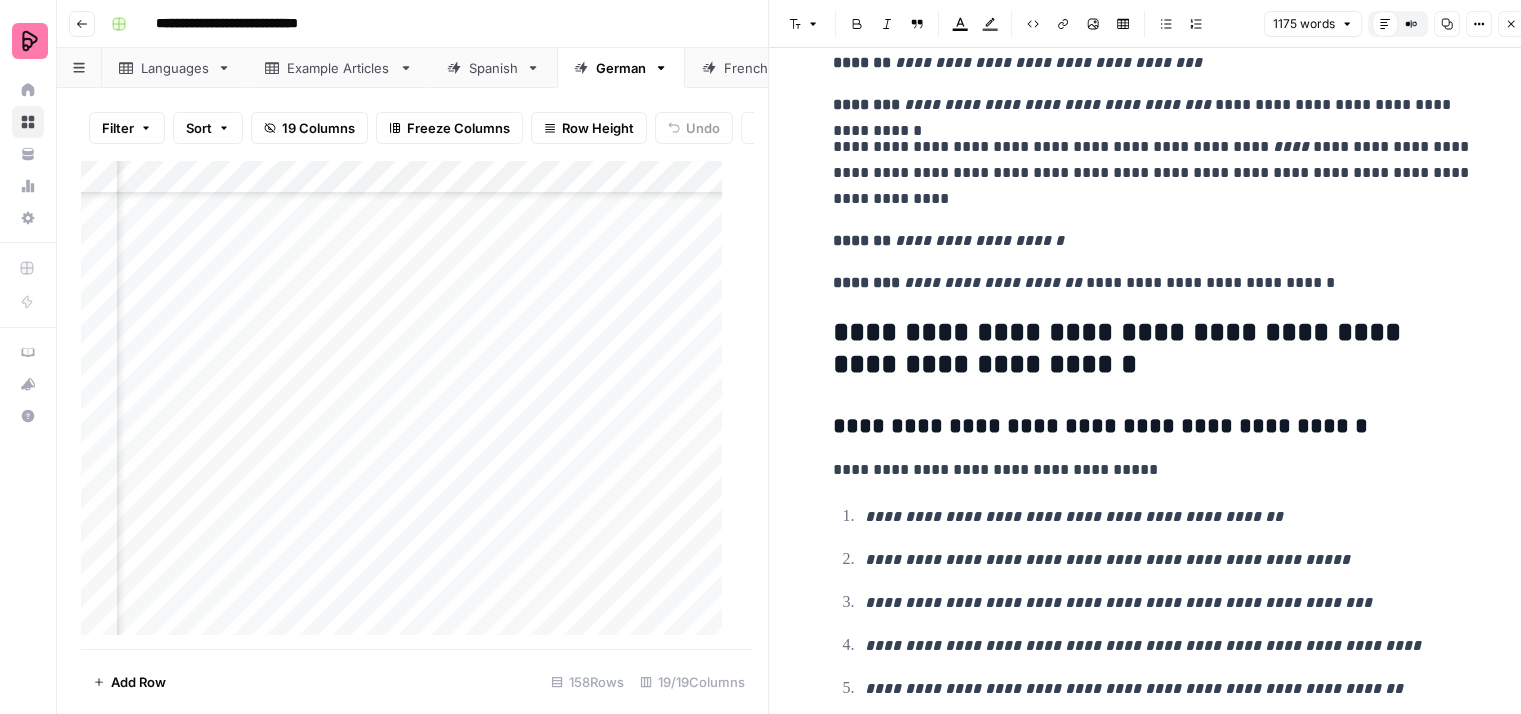 click on "[REDACTED]" at bounding box center [1153, 173] 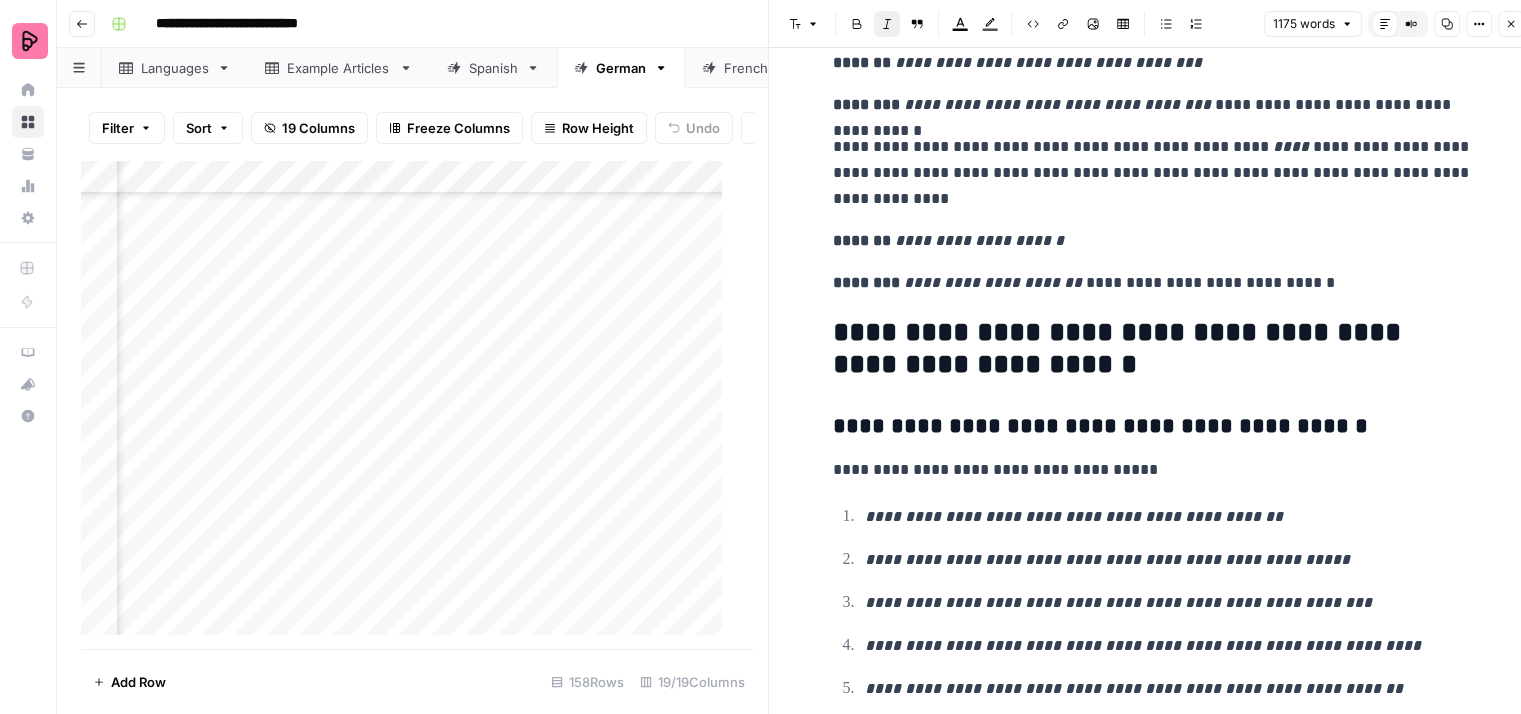 click on "[REDACTED]" at bounding box center (1153, -228) 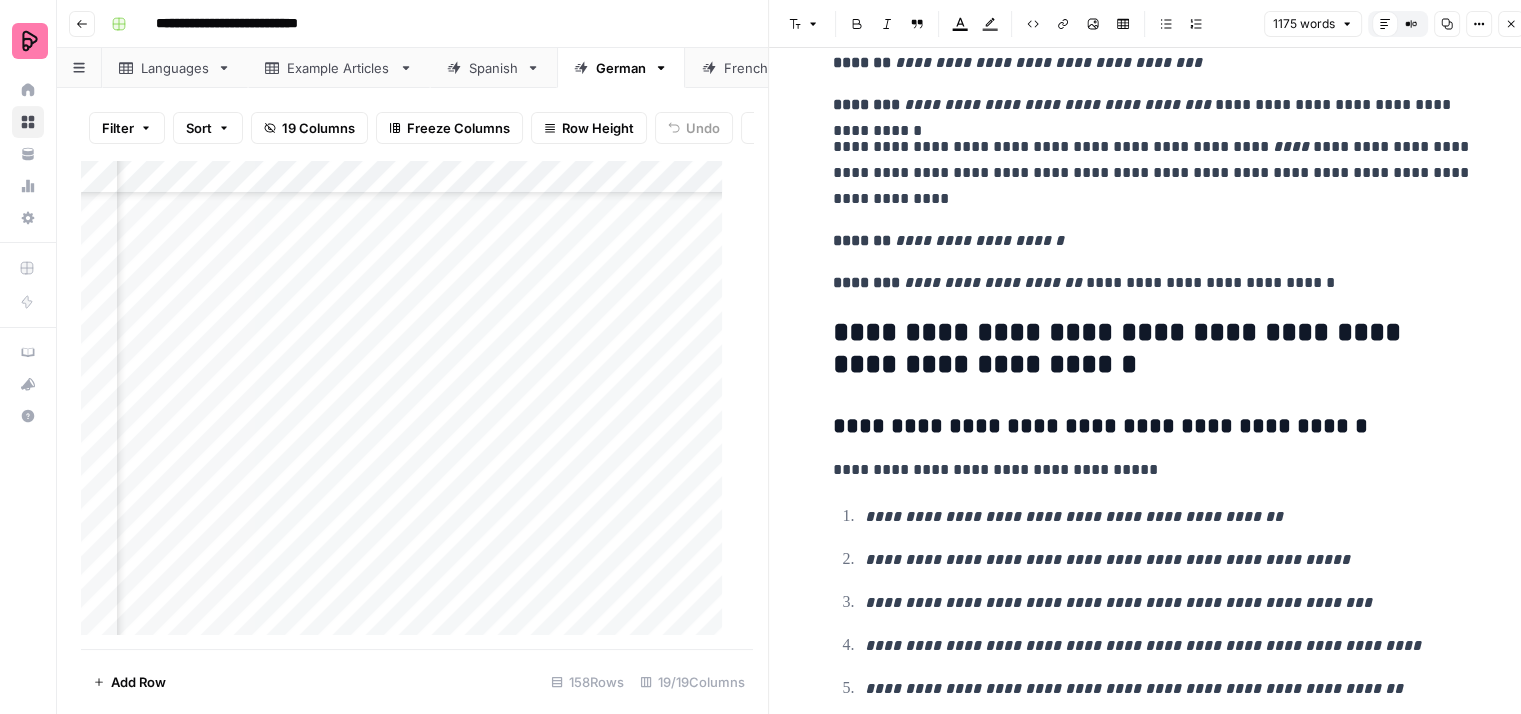 click on "**********" at bounding box center (1153, 349) 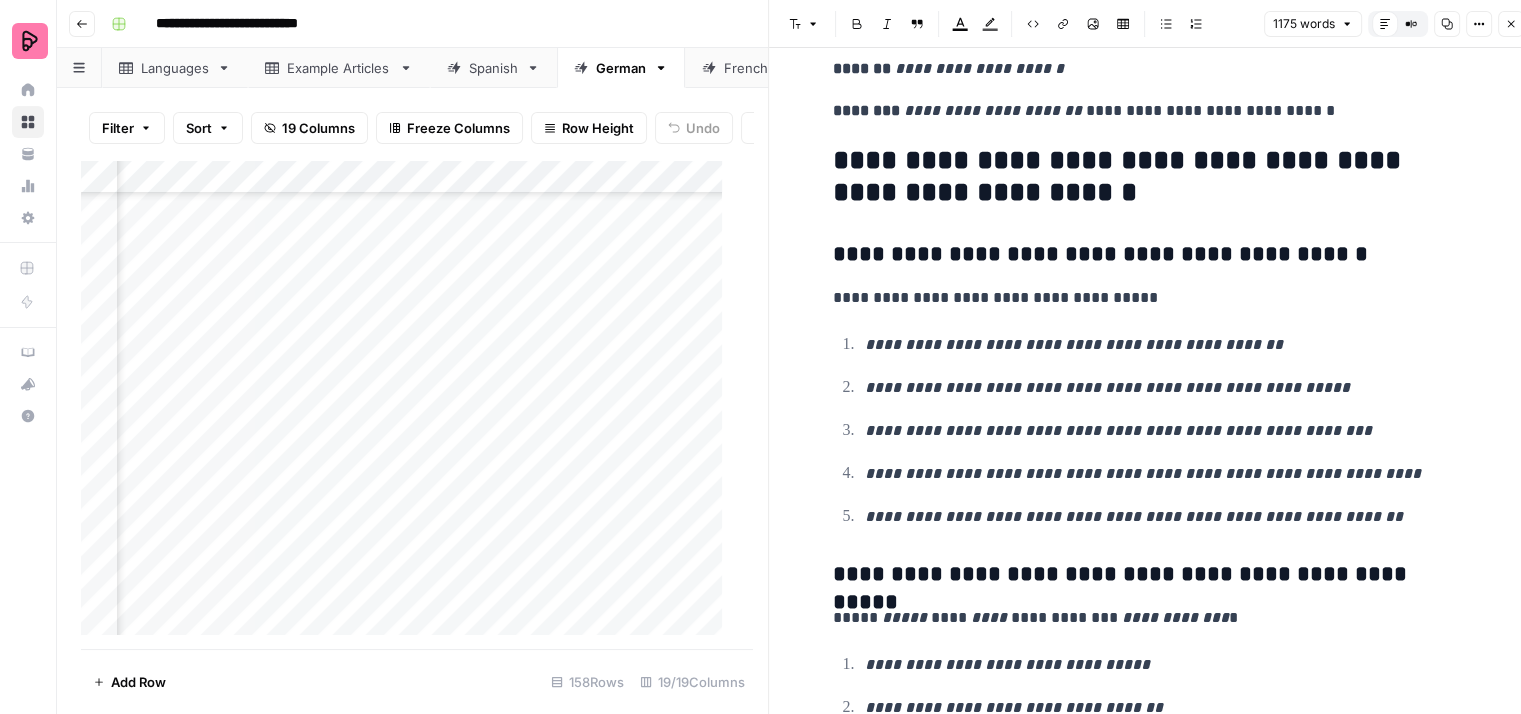 scroll, scrollTop: 3400, scrollLeft: 0, axis: vertical 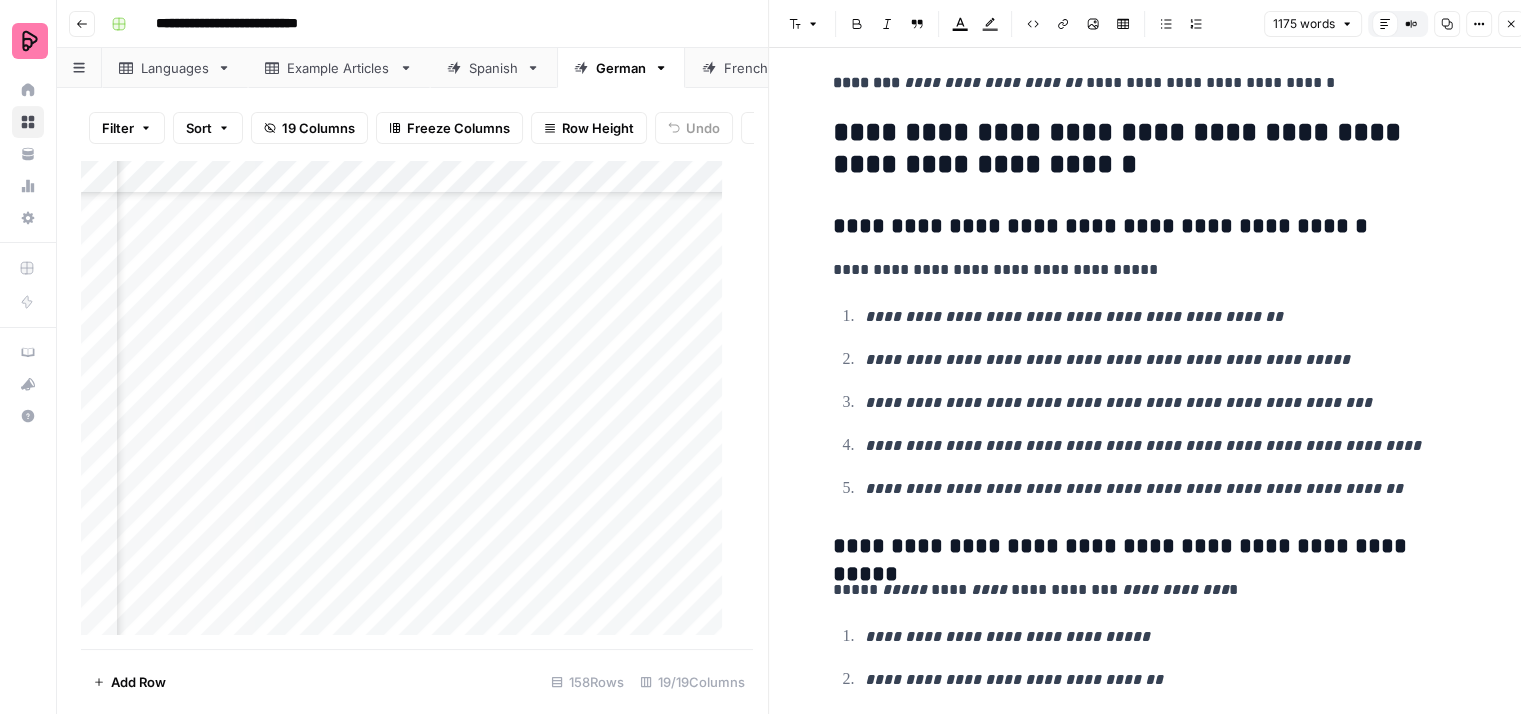 click on "**********" at bounding box center [1153, 270] 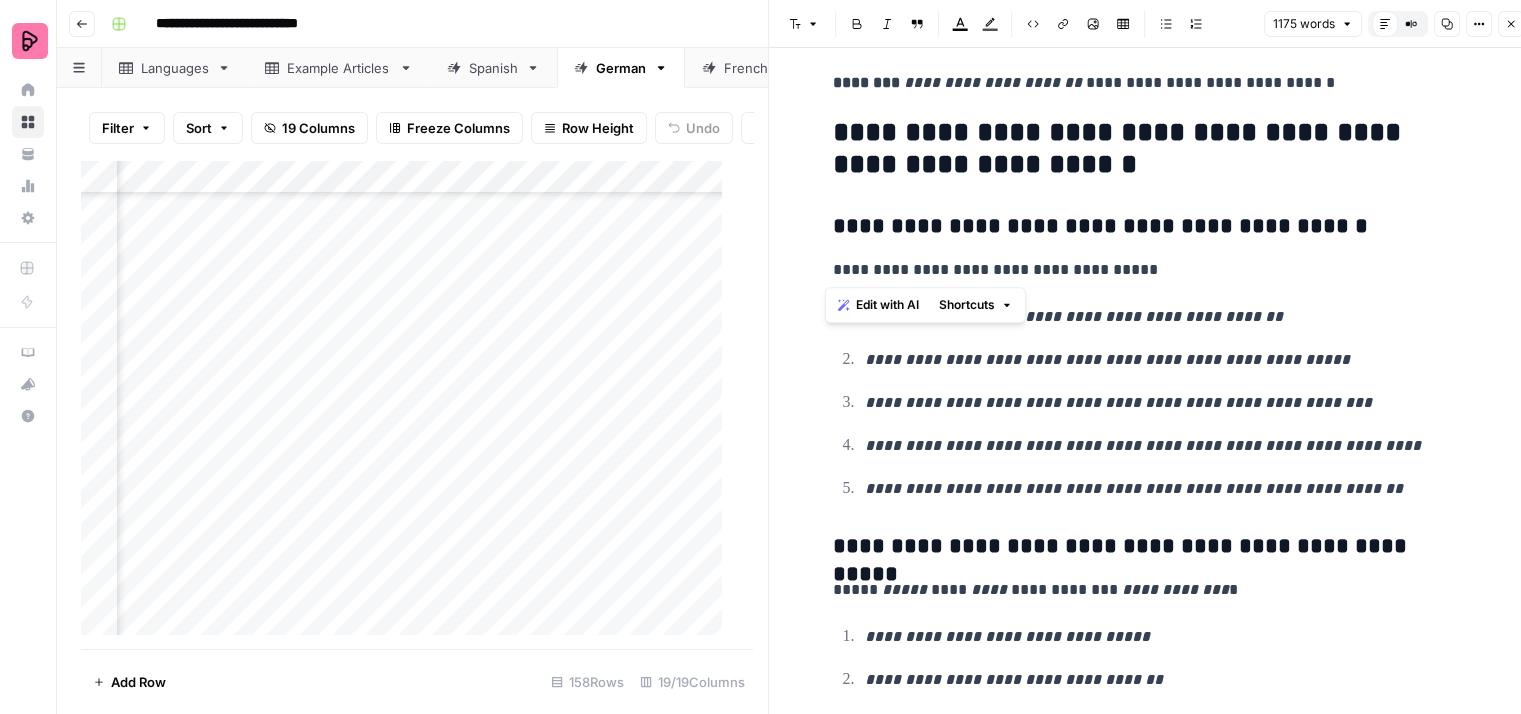 click on "**********" at bounding box center (1153, 270) 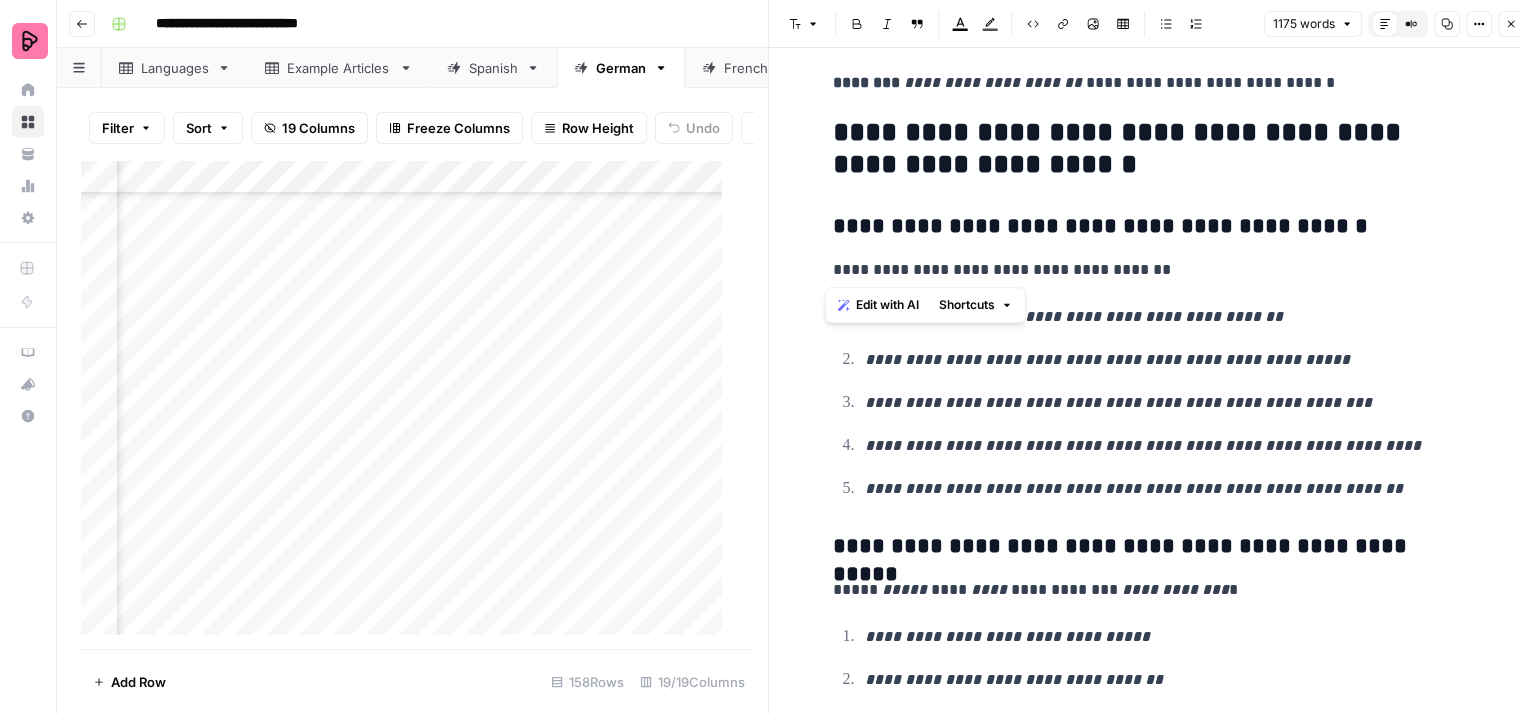 drag, startPoint x: 1156, startPoint y: 272, endPoint x: 812, endPoint y: 257, distance: 344.32687 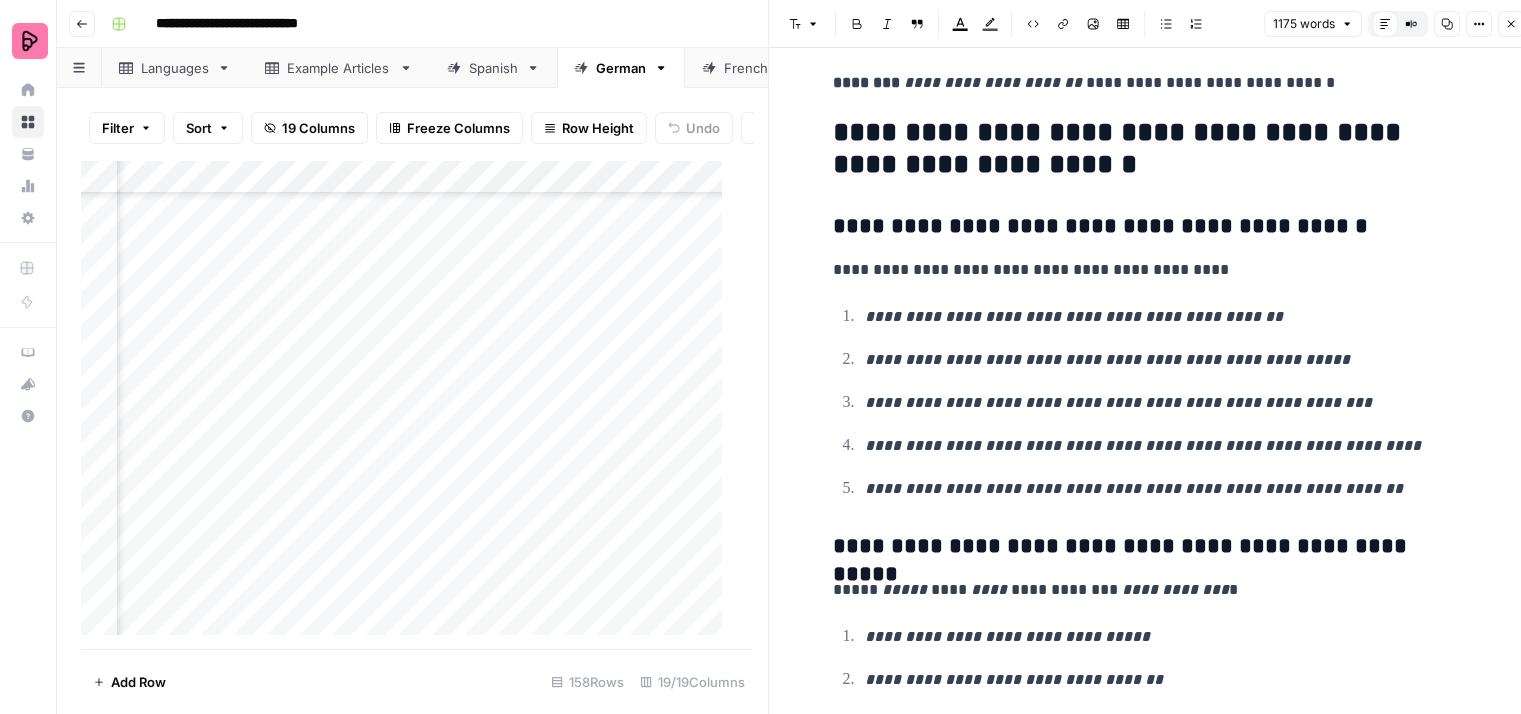 click on "**********" at bounding box center [1153, 270] 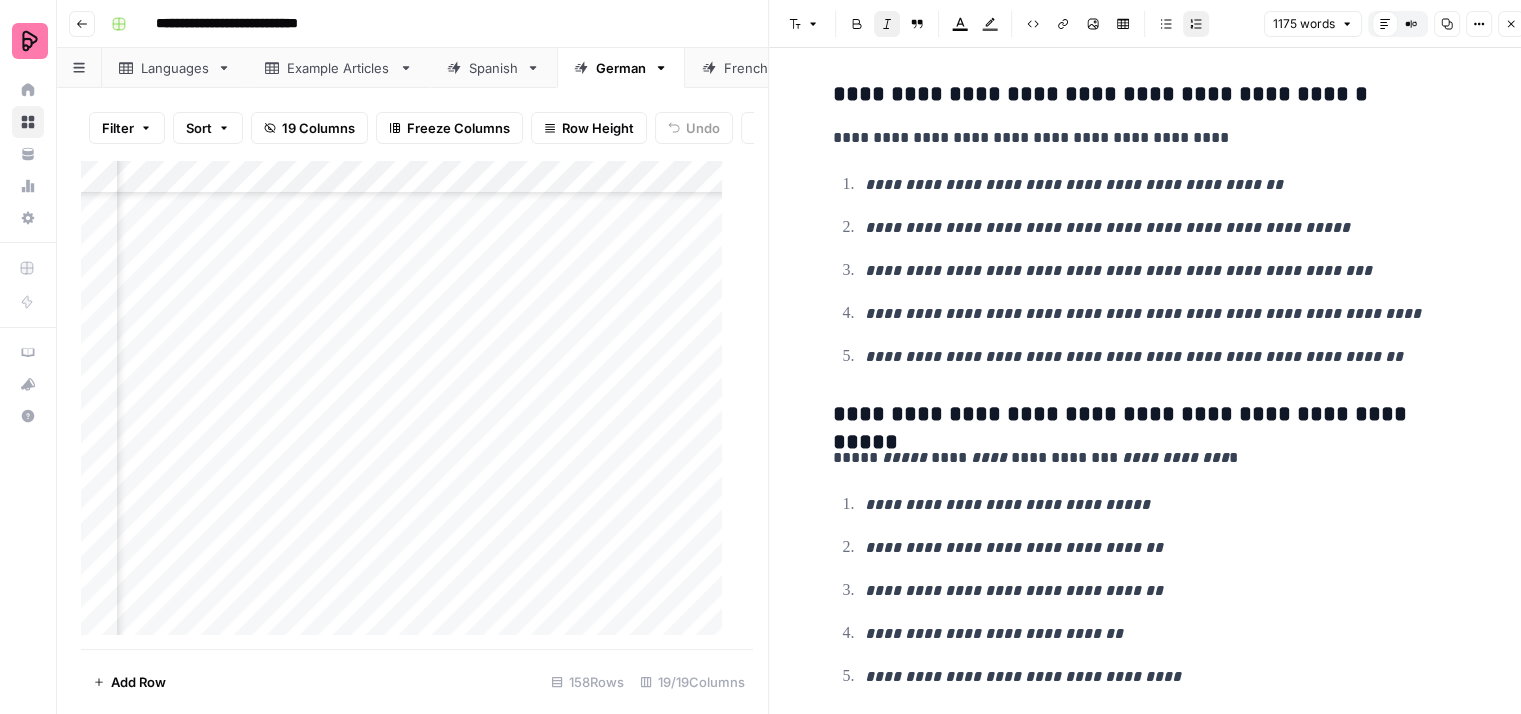 scroll, scrollTop: 3600, scrollLeft: 0, axis: vertical 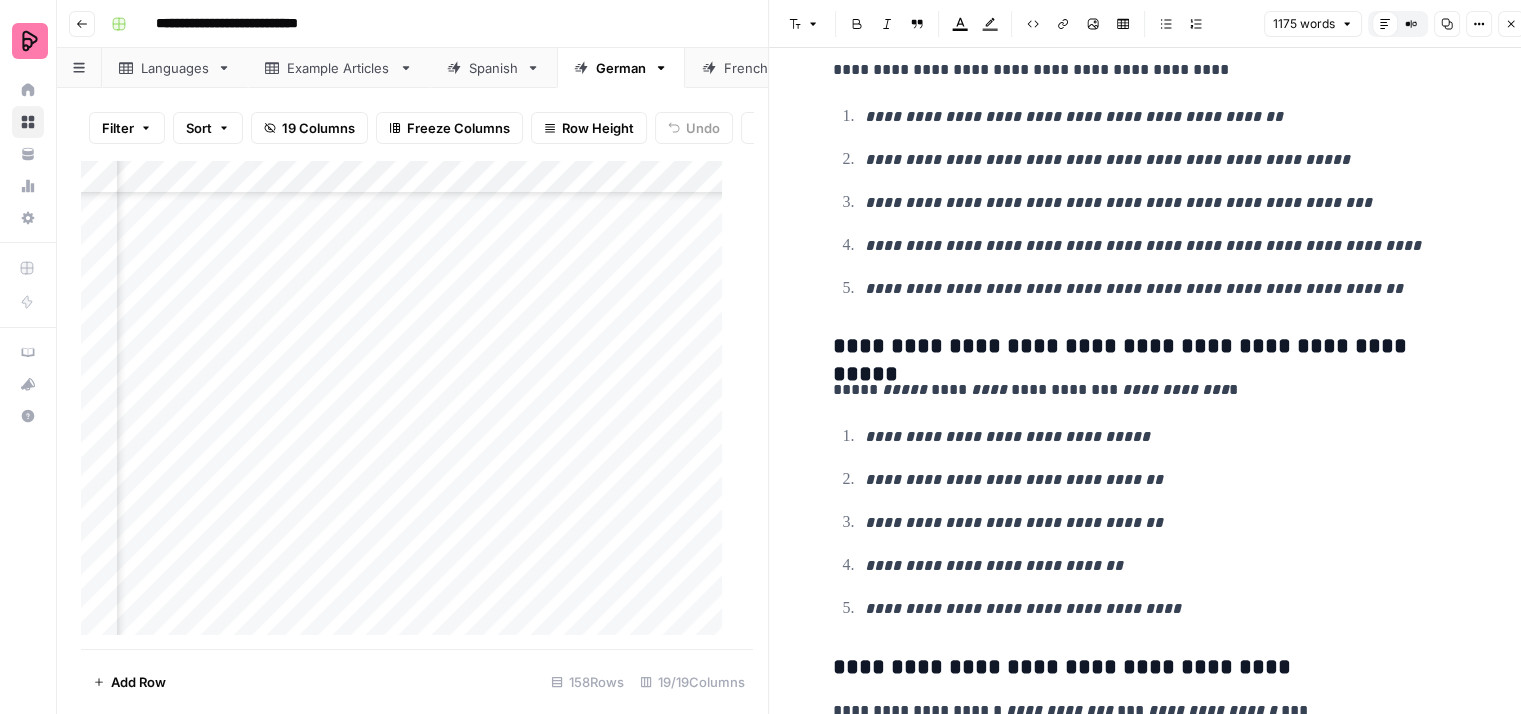 click on "**********" at bounding box center [1153, 390] 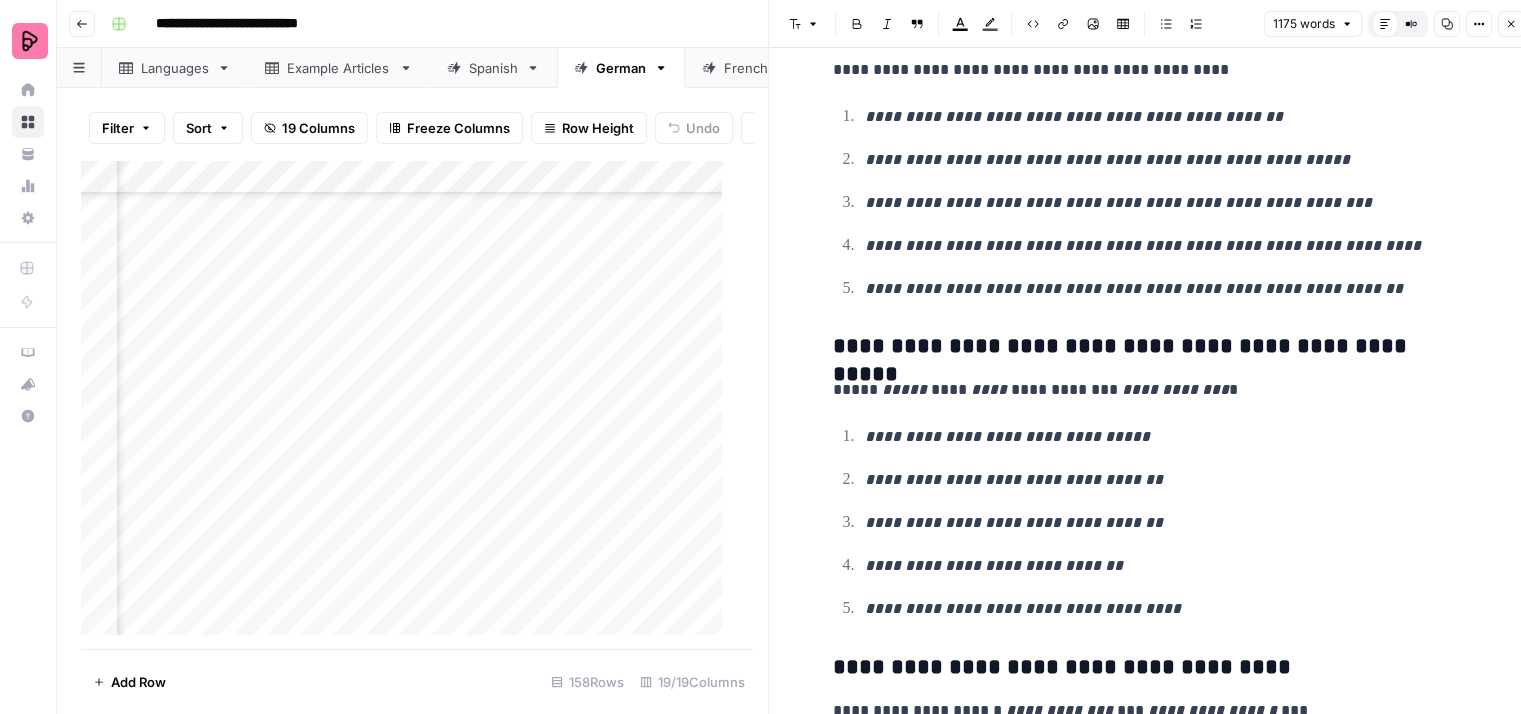 click on "[REDACTED]" at bounding box center [1153, -628] 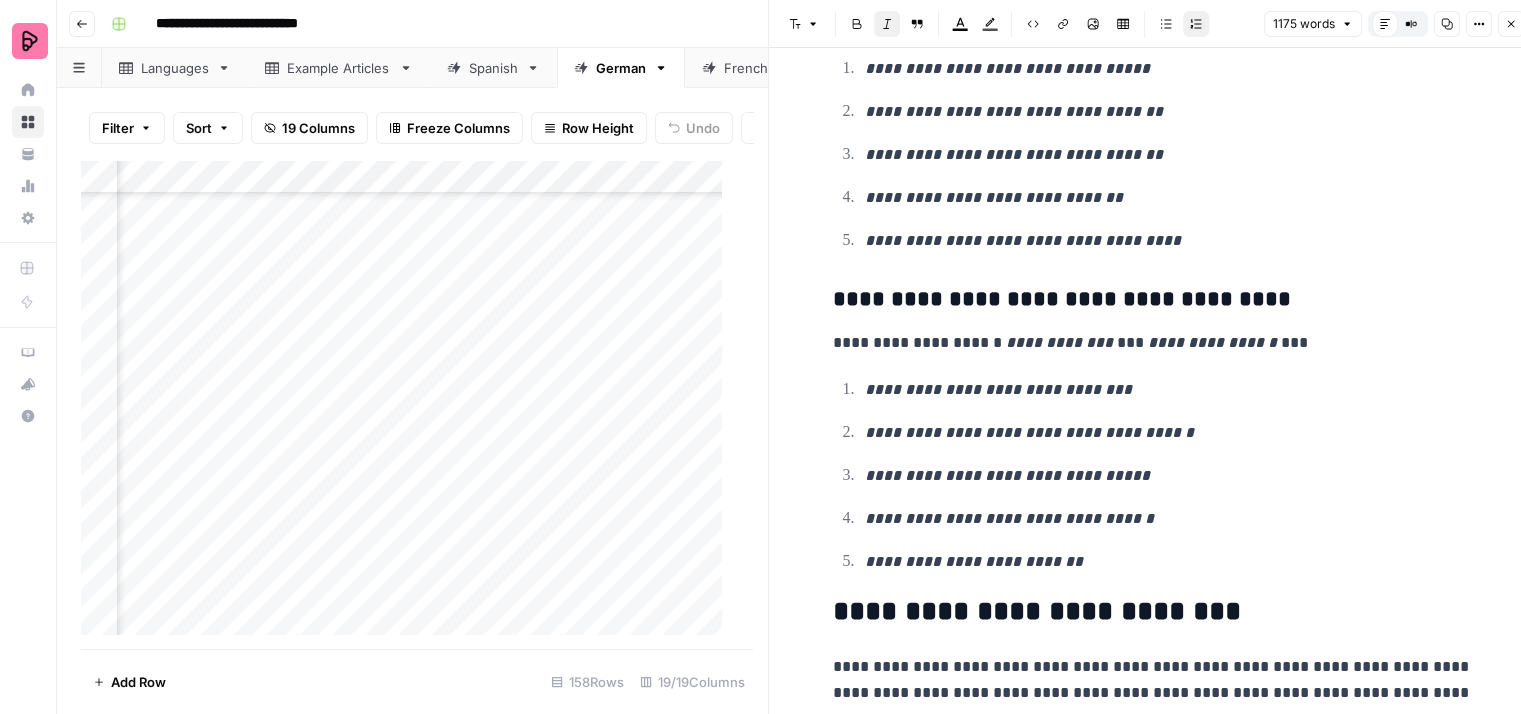 scroll, scrollTop: 4000, scrollLeft: 0, axis: vertical 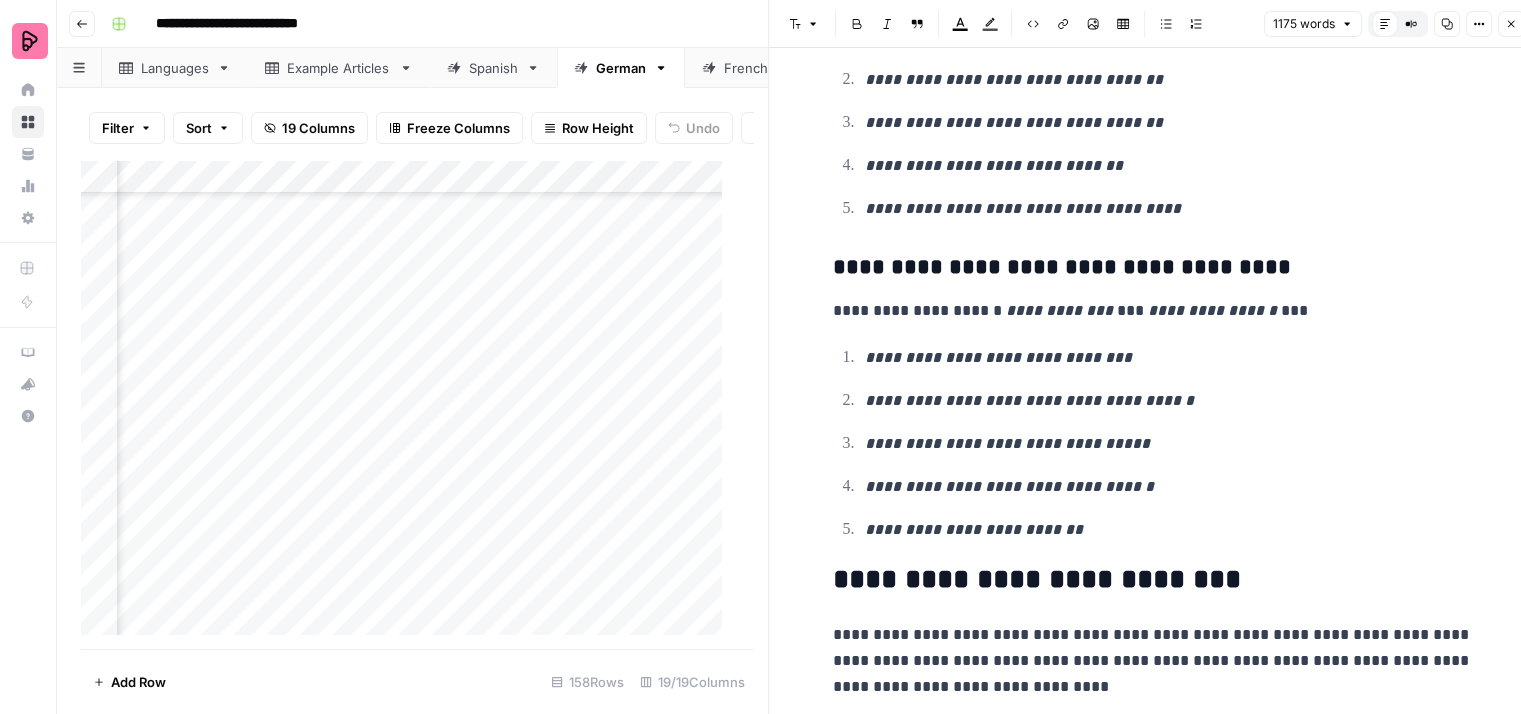 click on "[REDACTED]" at bounding box center [1153, 311] 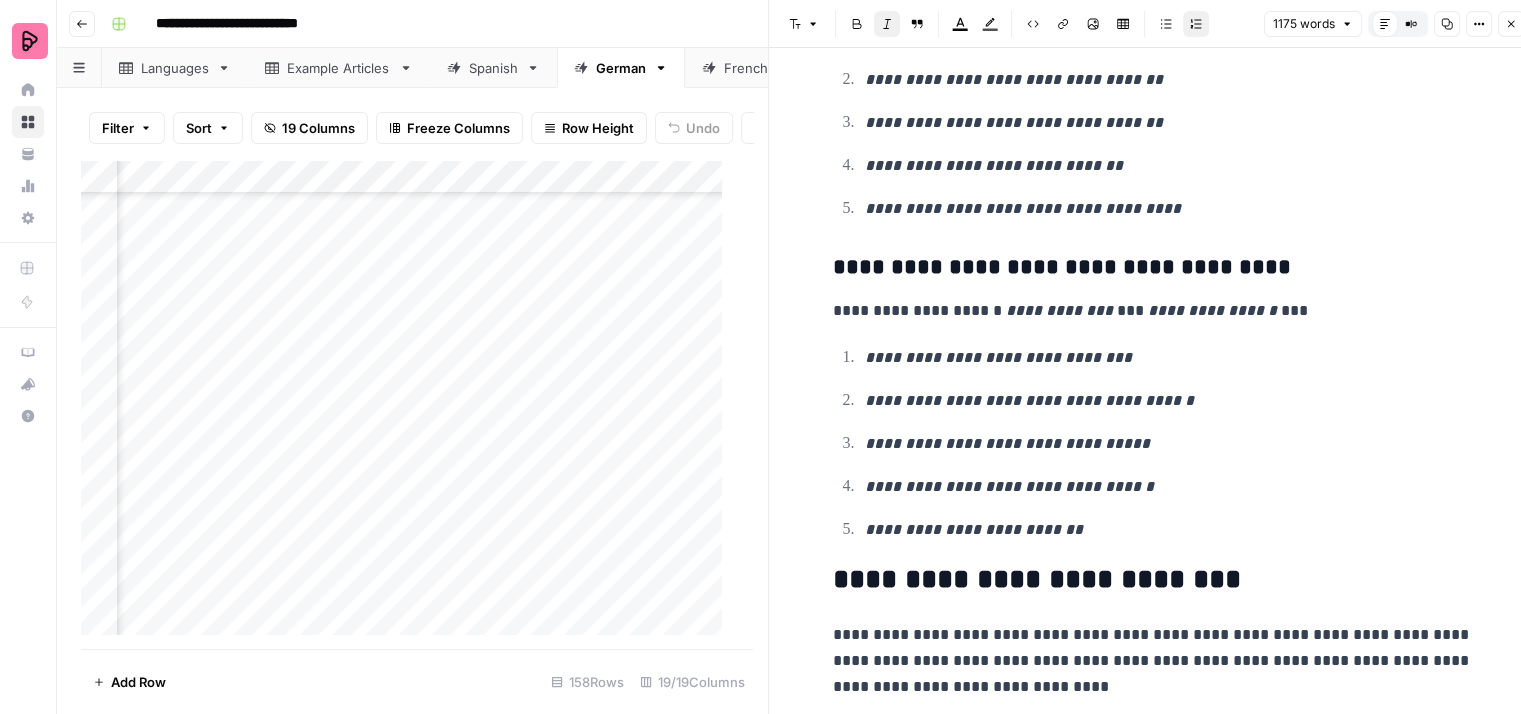 click on "**********" at bounding box center (1169, 358) 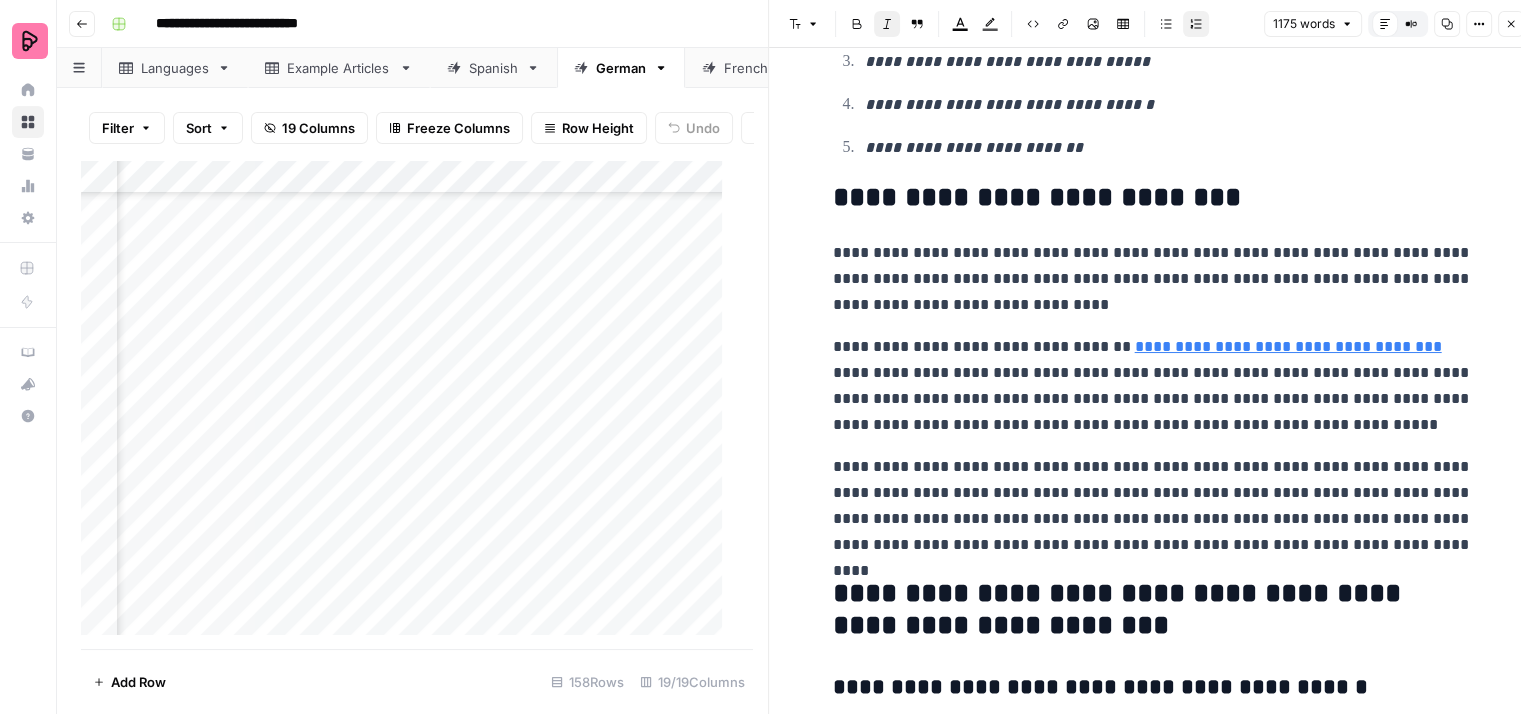 scroll, scrollTop: 4400, scrollLeft: 0, axis: vertical 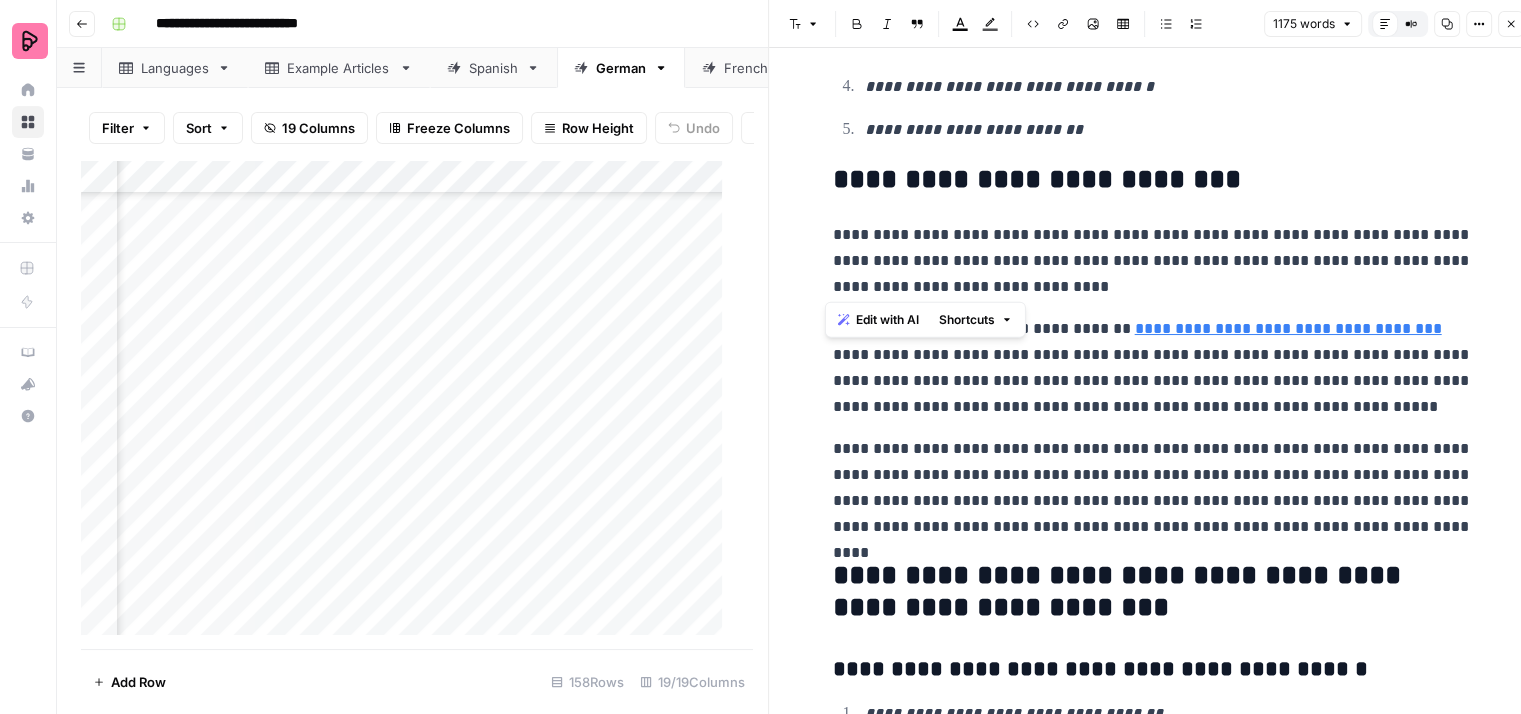 drag, startPoint x: 1200, startPoint y: 278, endPoint x: 824, endPoint y: 240, distance: 377.91534 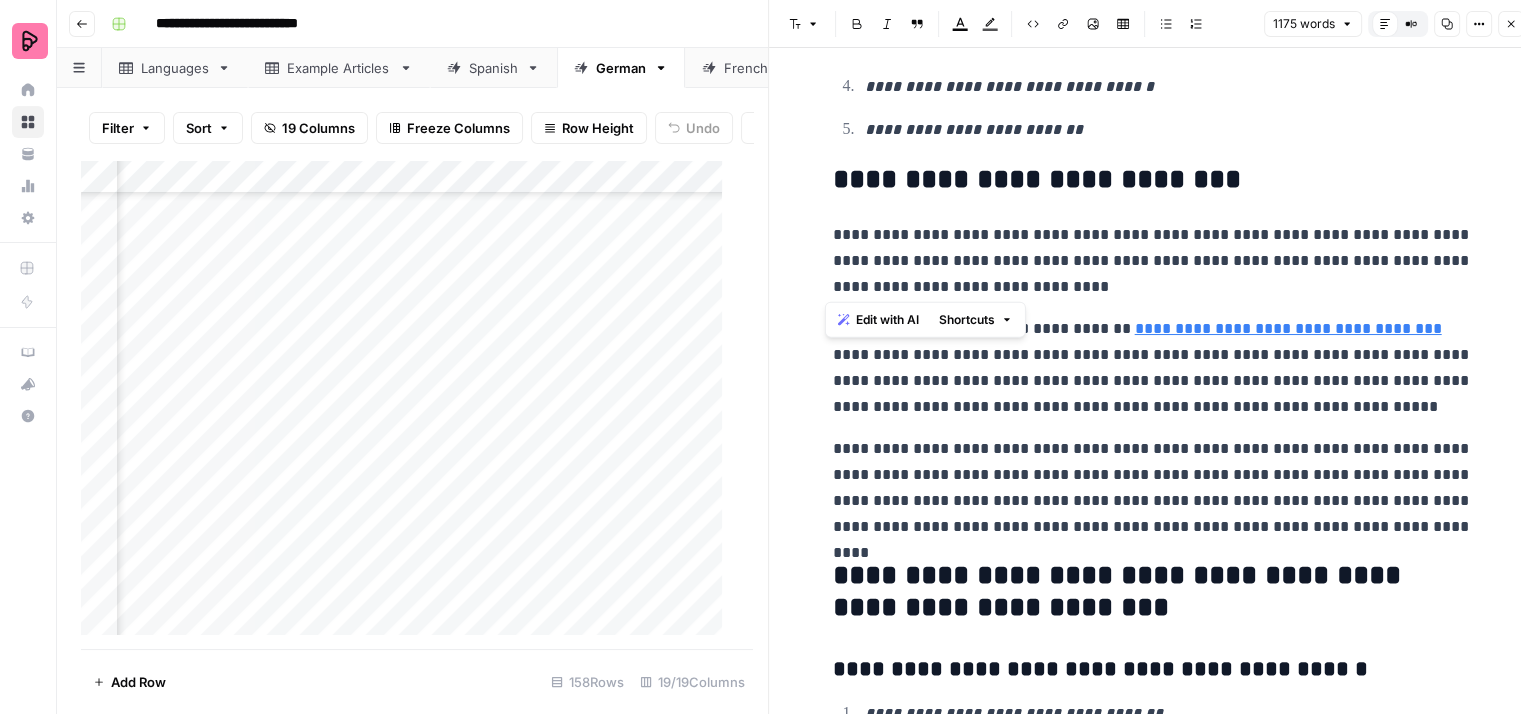 copy on "**********" 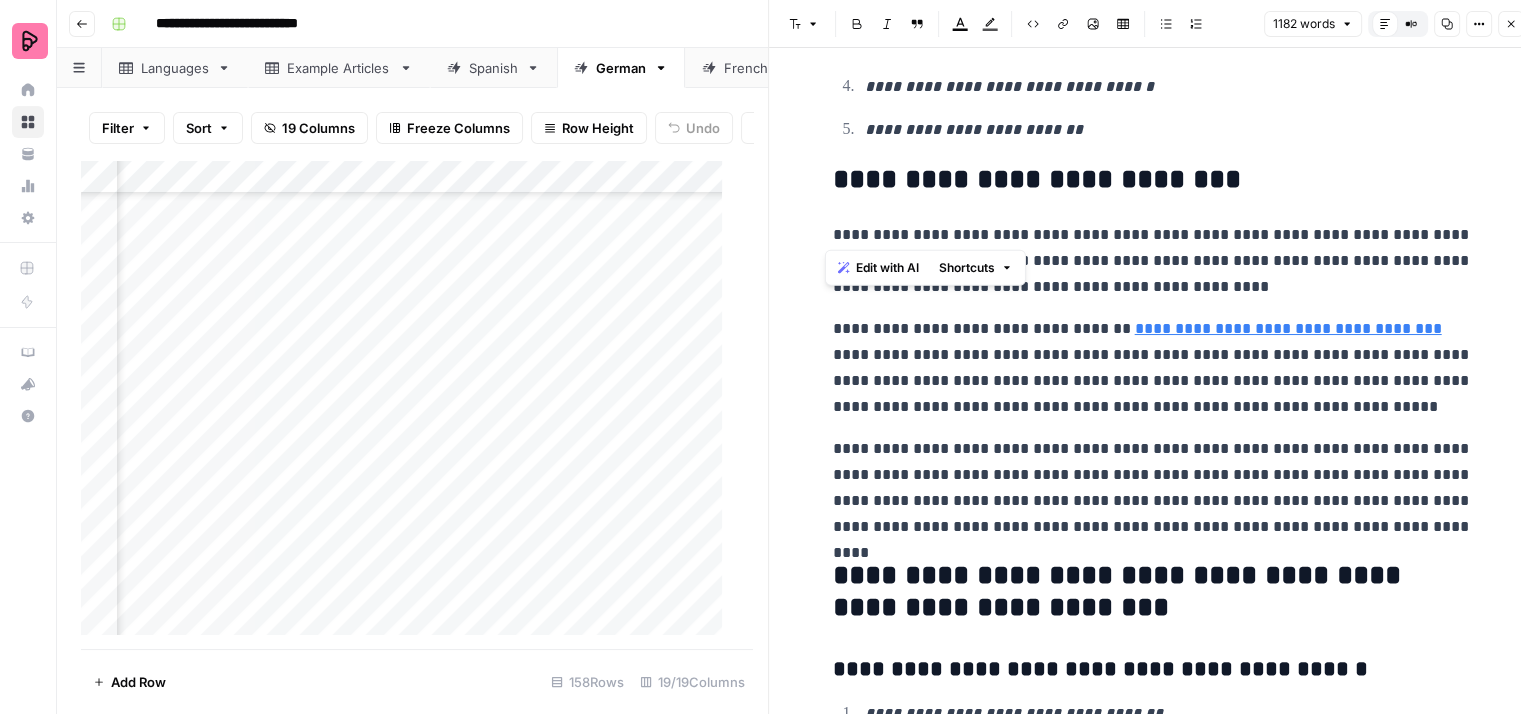 click on "**********" at bounding box center [1153, 261] 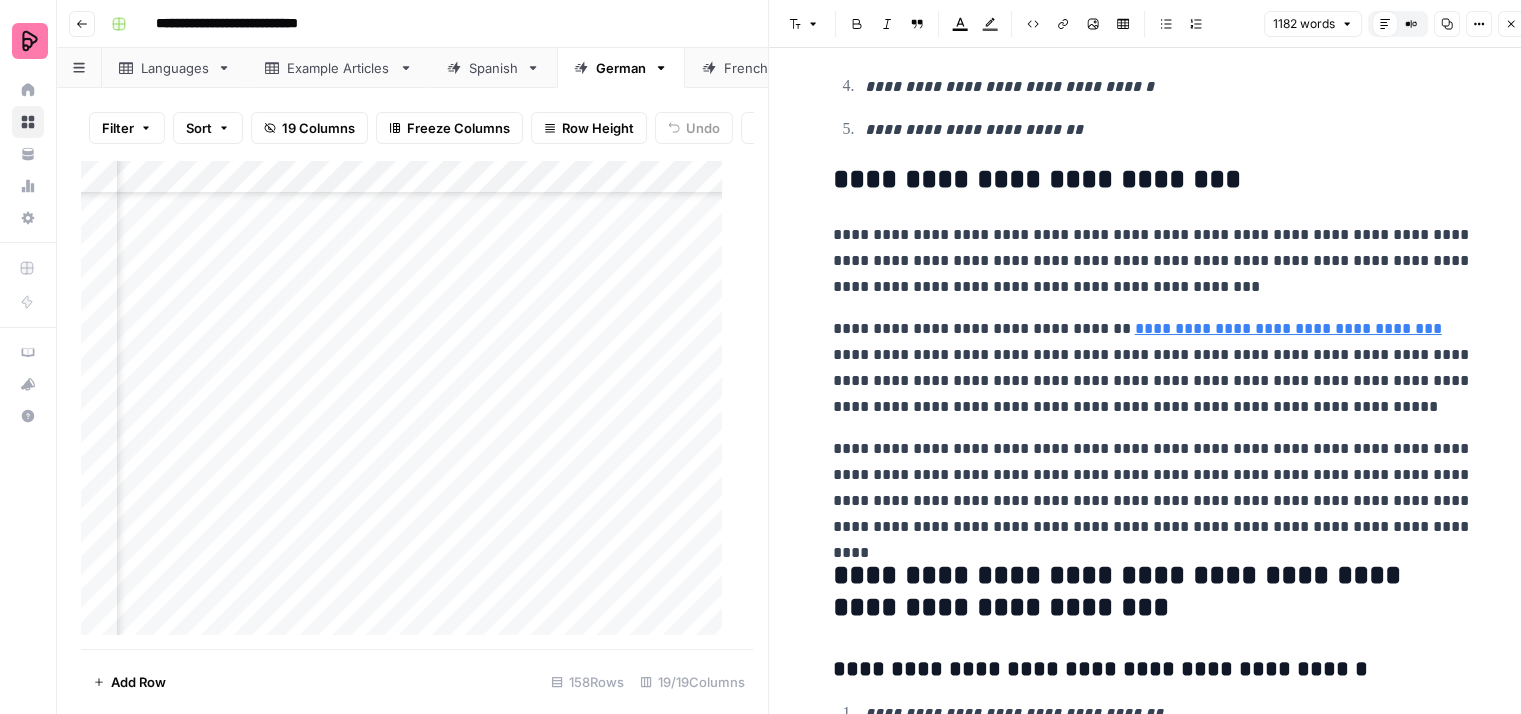 click on "**********" at bounding box center [1153, 261] 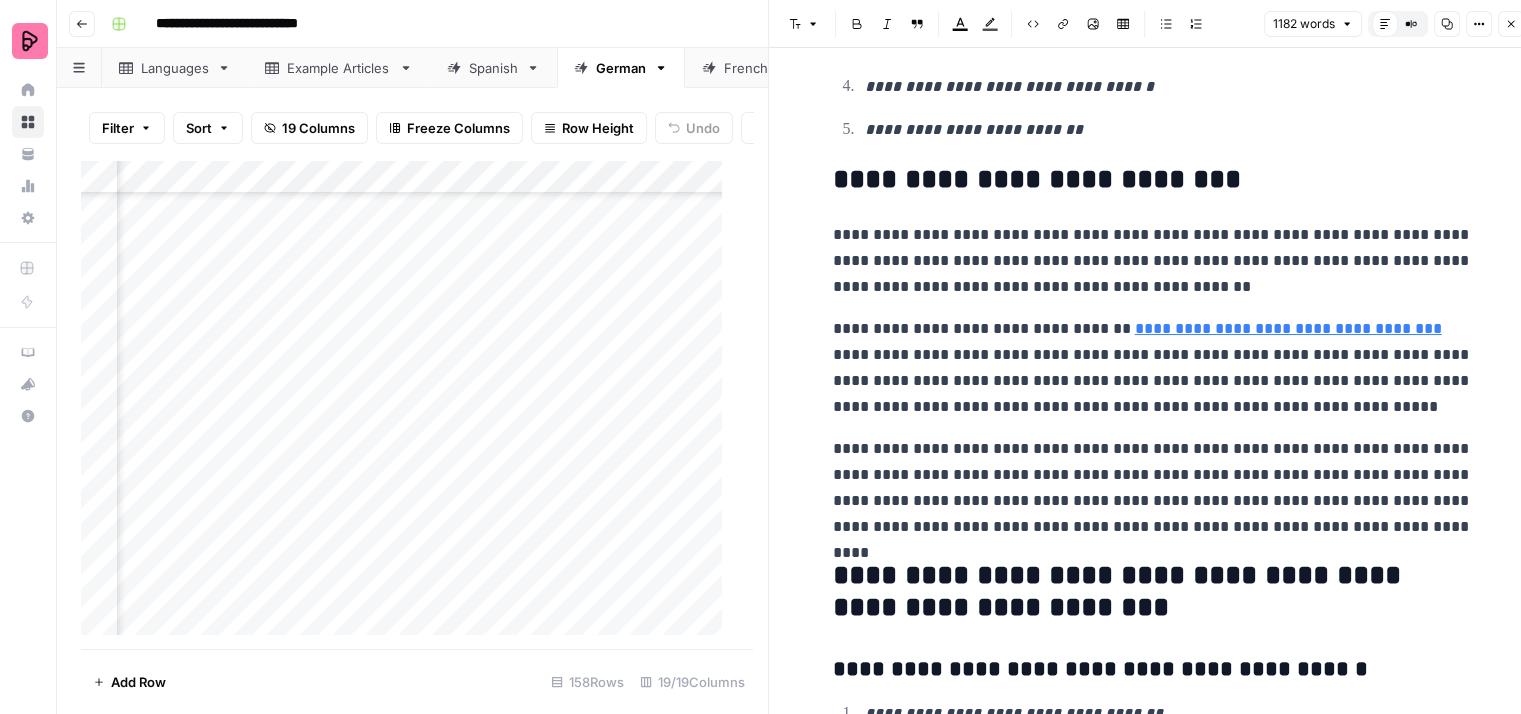 click on "[REDACTED]" at bounding box center [1153, 368] 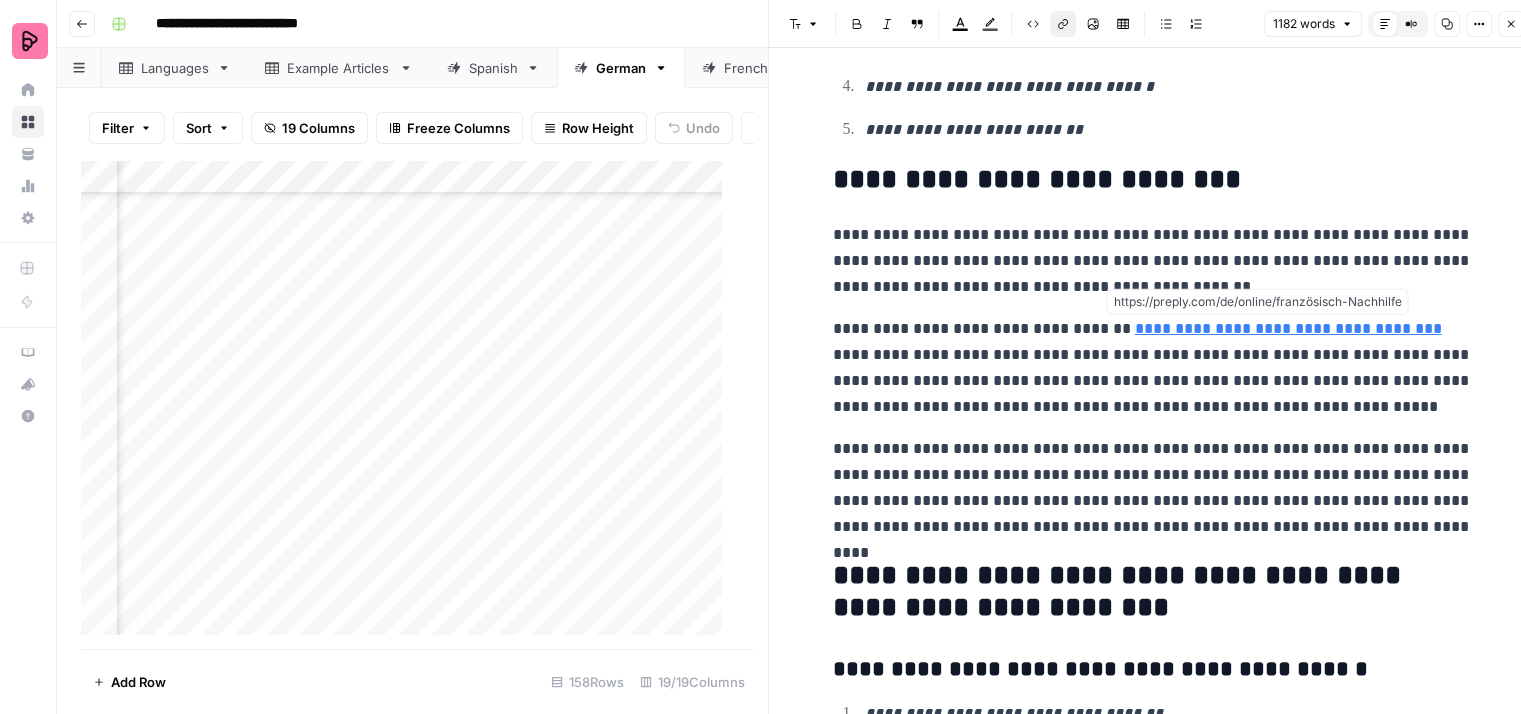 click on "**********" at bounding box center [1288, 328] 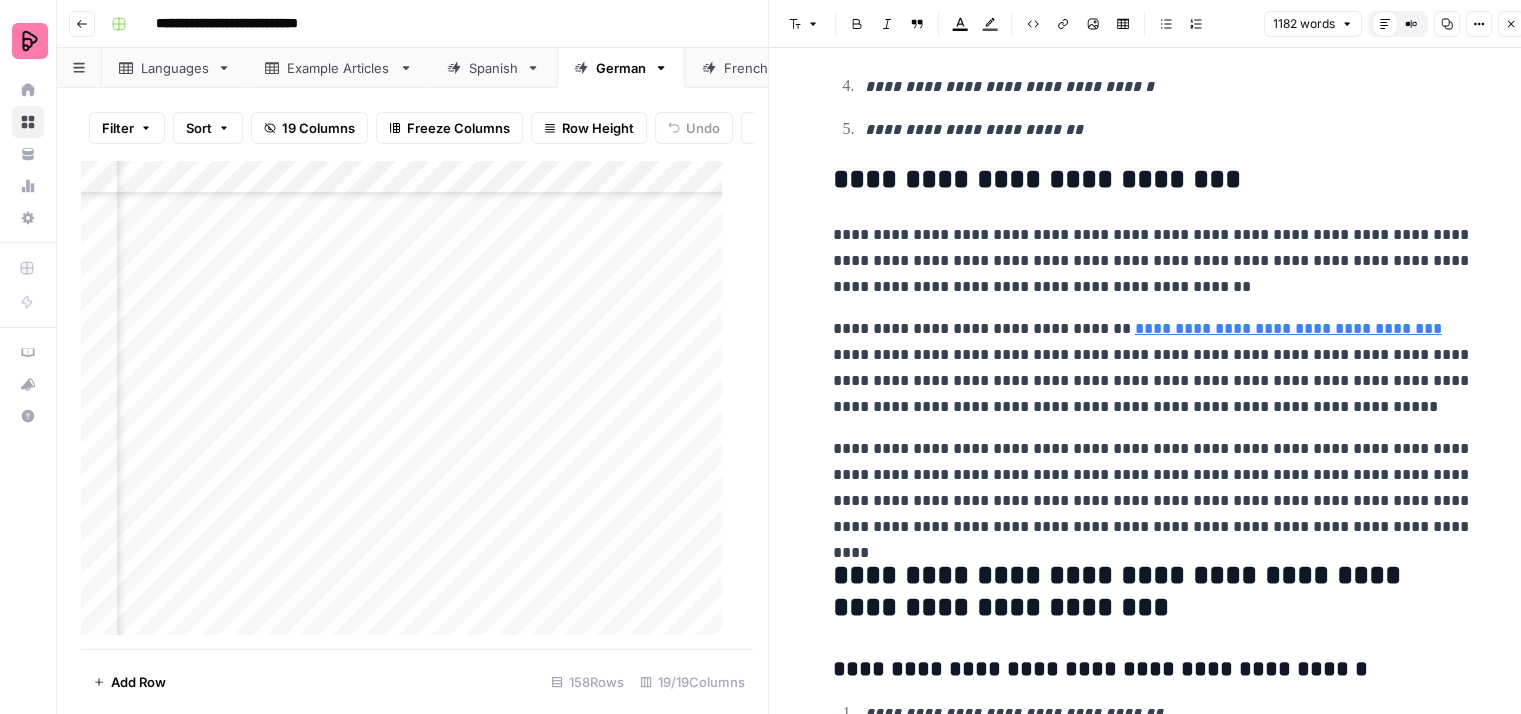 click on "**********" at bounding box center (1153, 261) 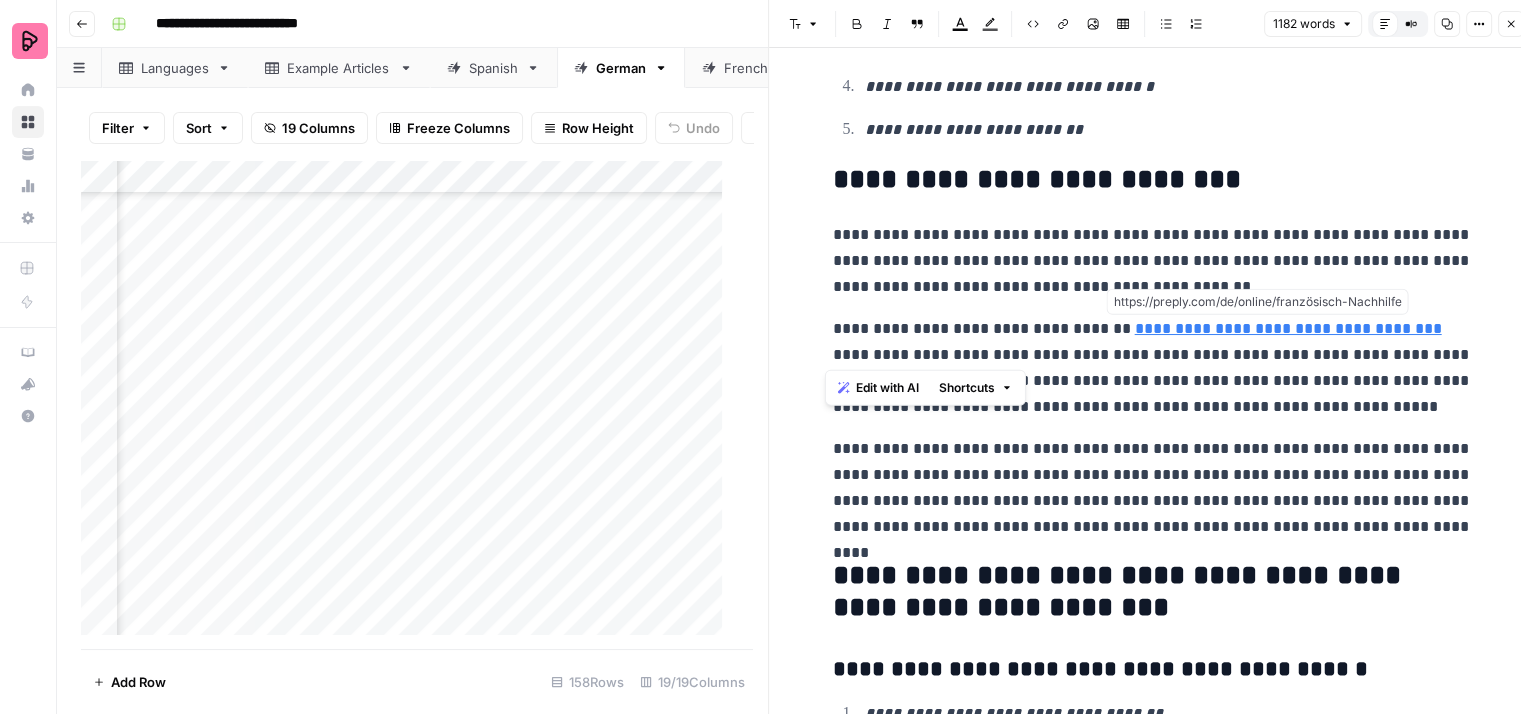 drag, startPoint x: 823, startPoint y: 321, endPoint x: 1322, endPoint y: 349, distance: 499.78494 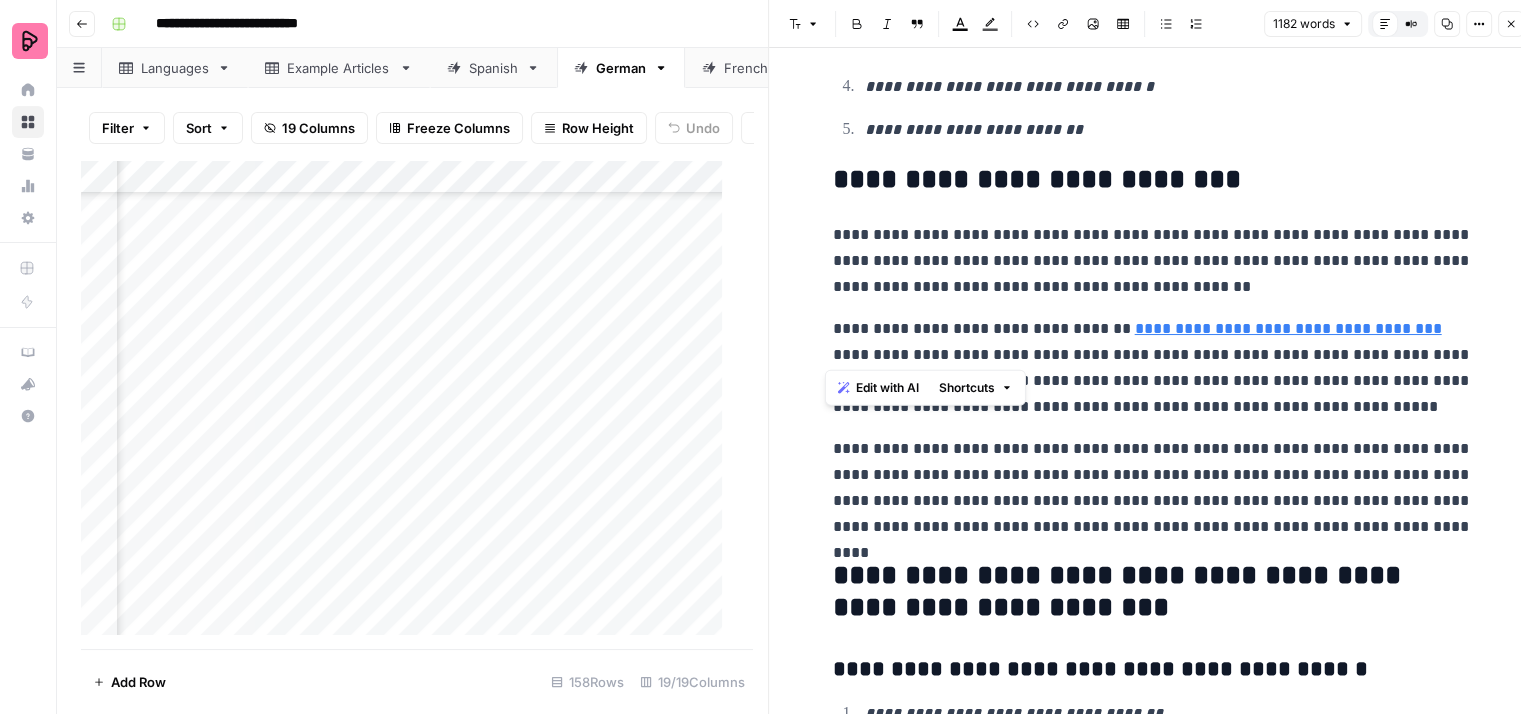 copy on "**********" 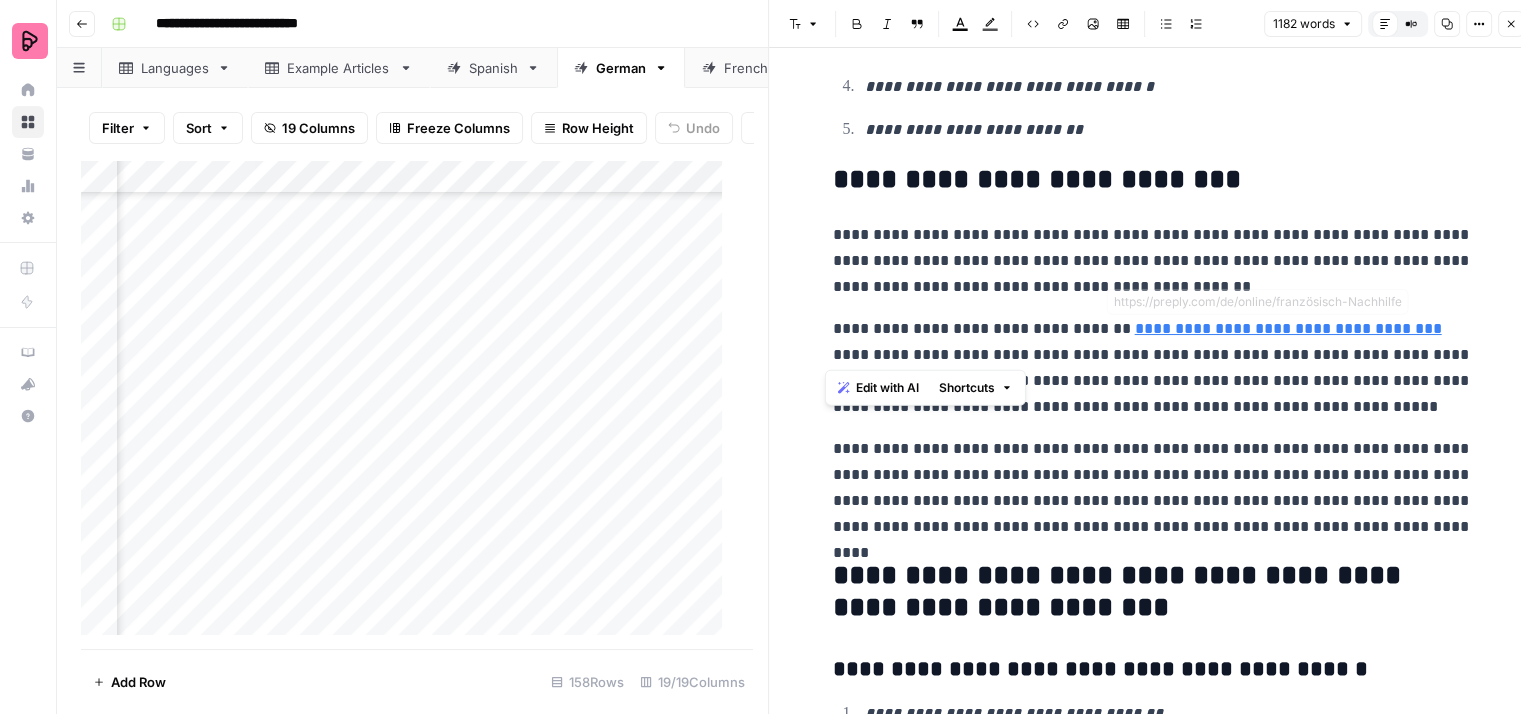 click on "[REDACTED]" at bounding box center [1153, 368] 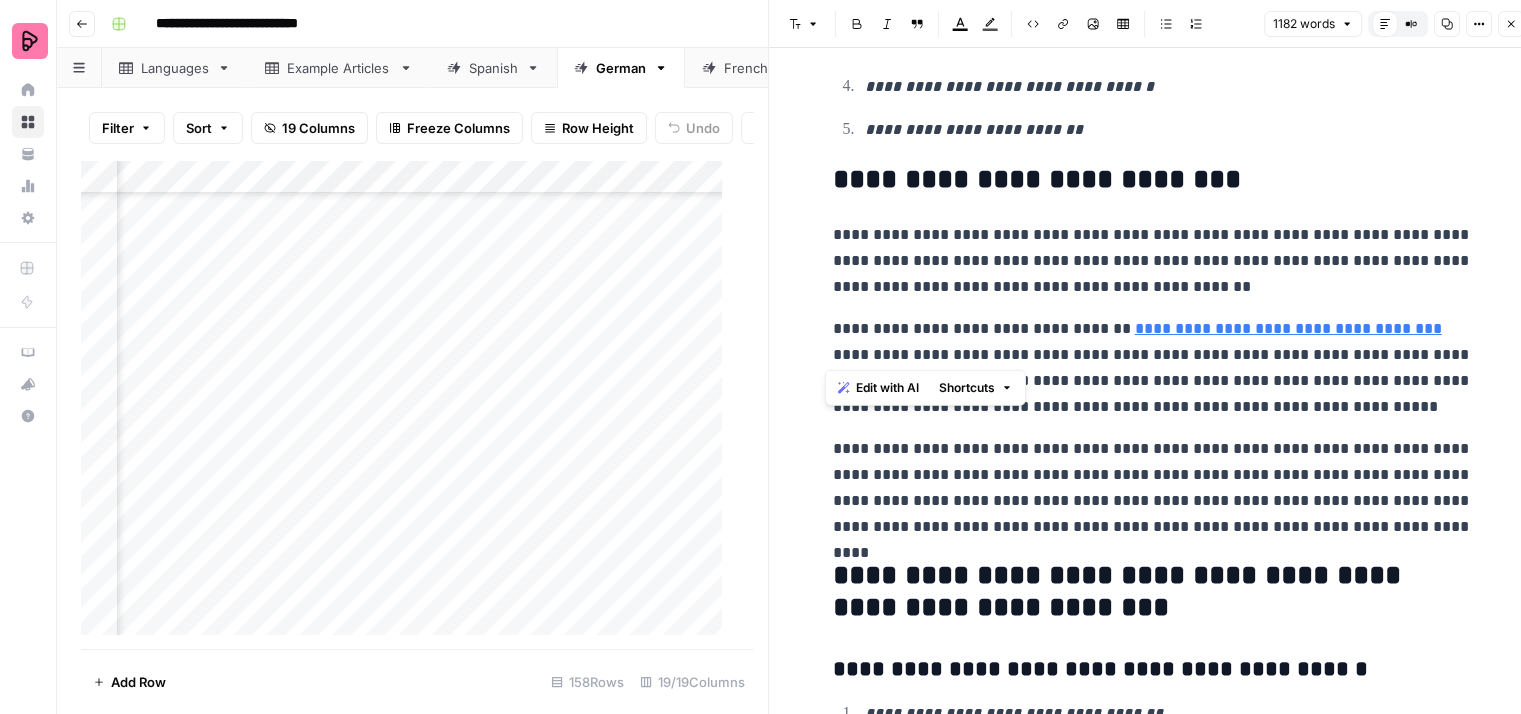 drag, startPoint x: 1323, startPoint y: 347, endPoint x: 813, endPoint y: 329, distance: 510.31754 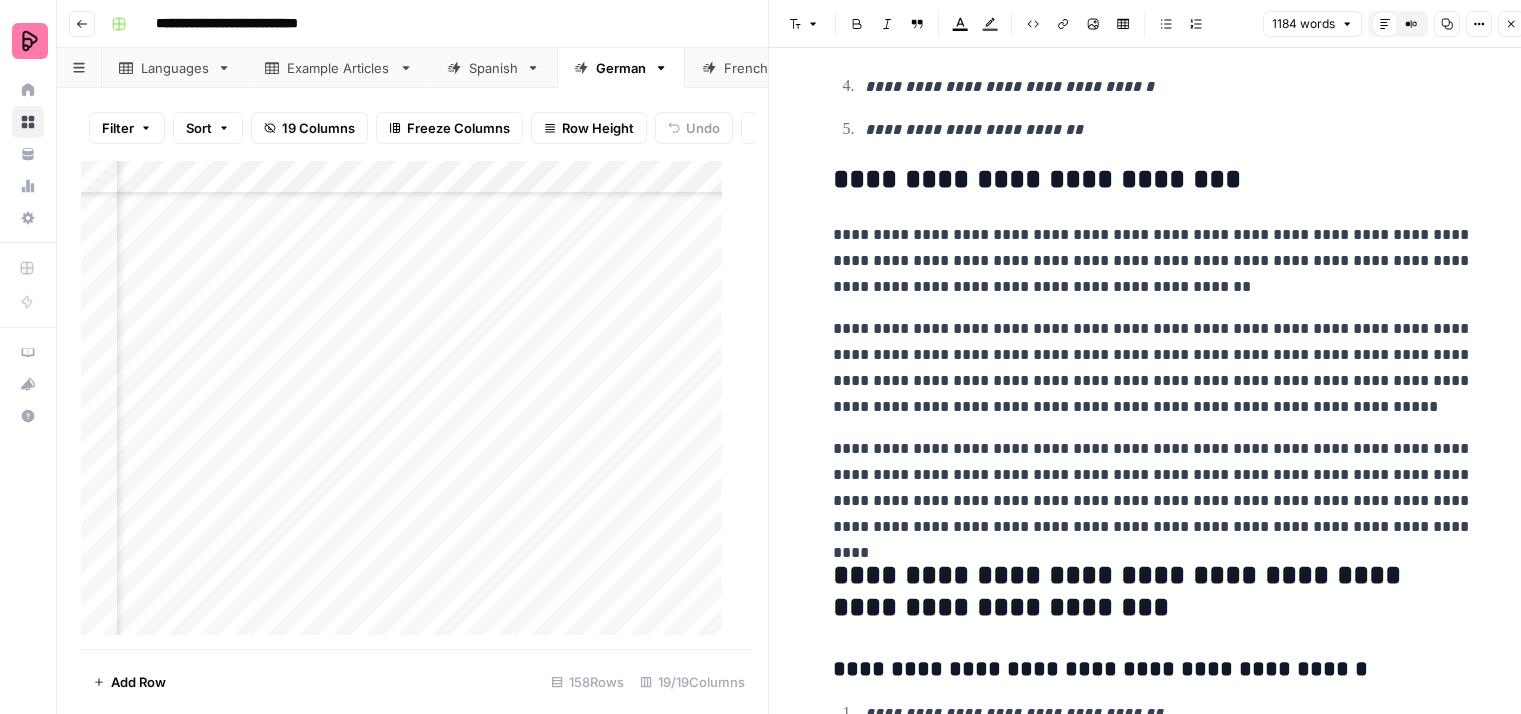 click on "**********" at bounding box center [1153, 368] 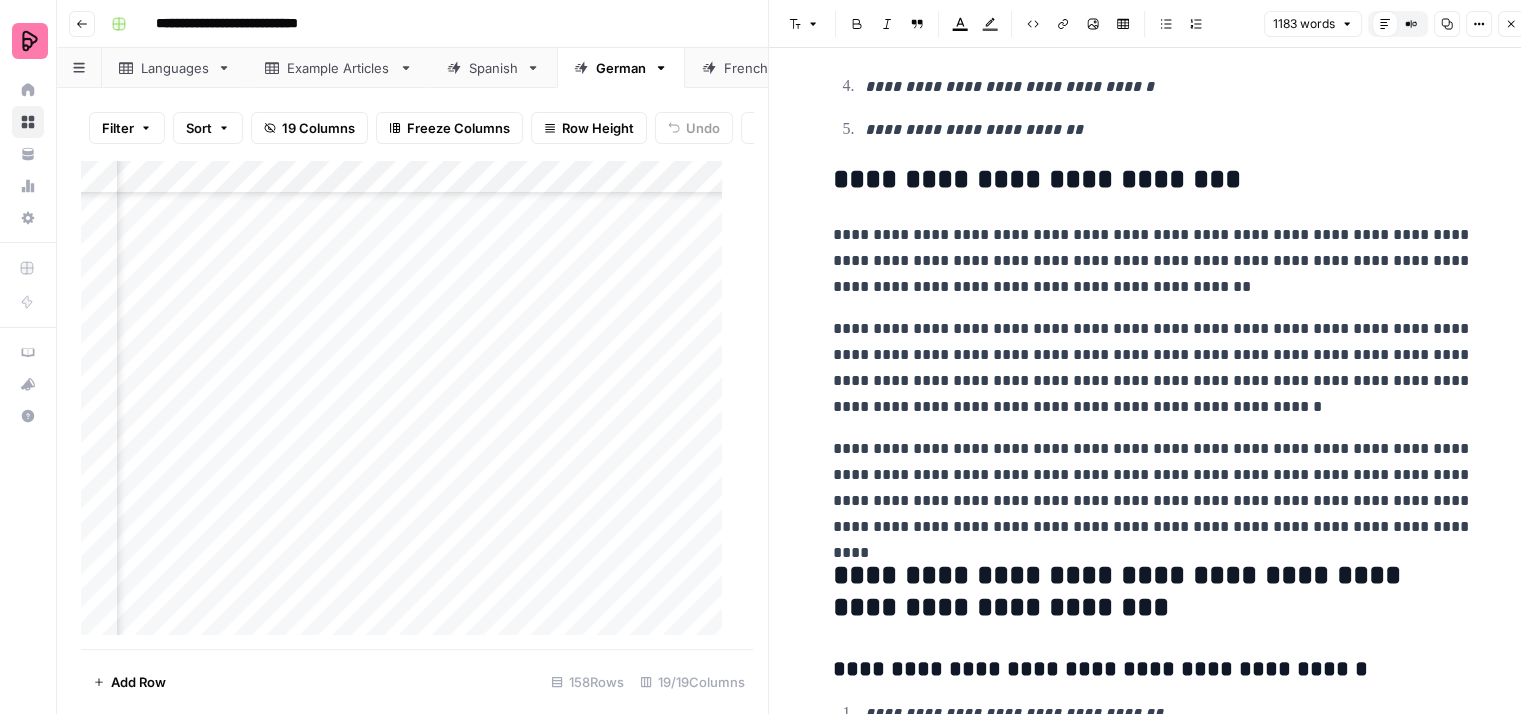 click on "**********" at bounding box center [1153, 368] 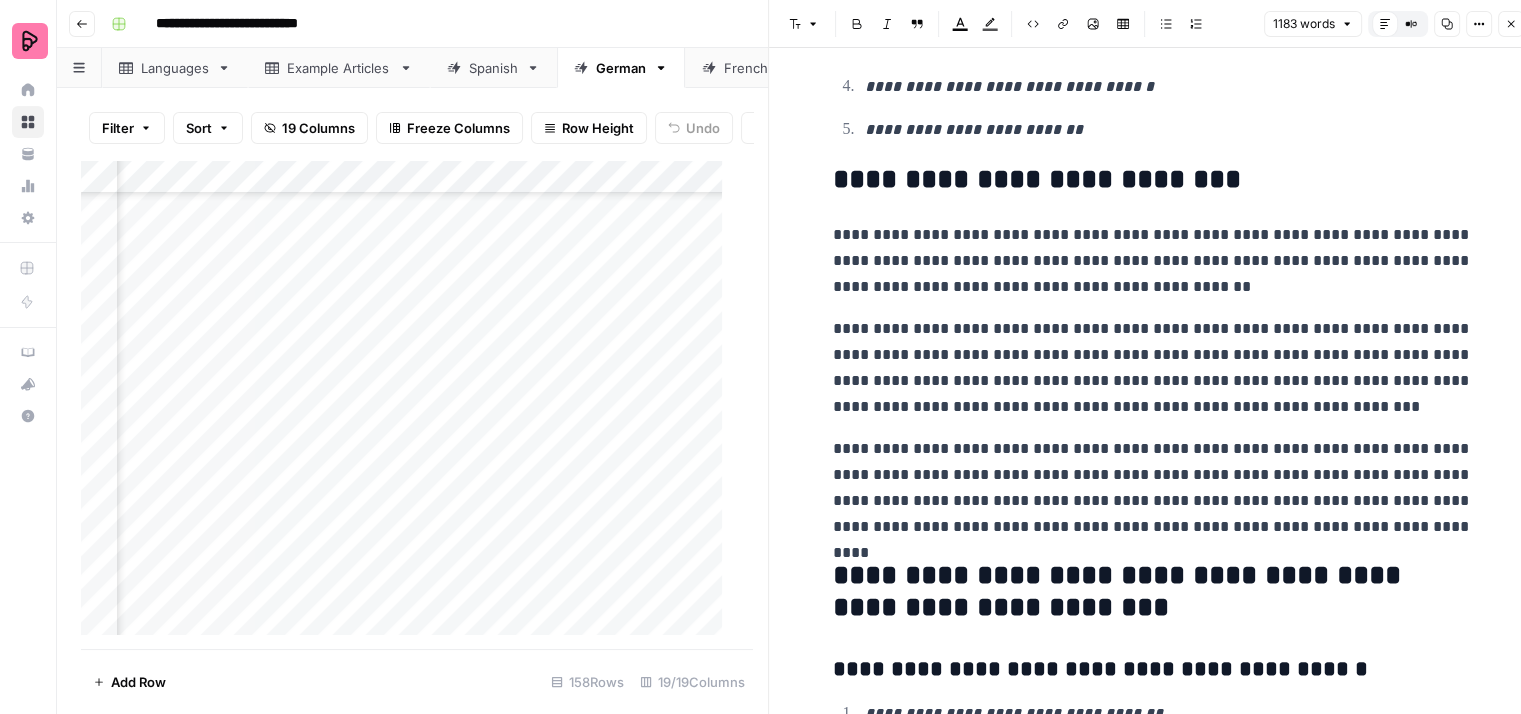 click on "**********" at bounding box center (1153, 368) 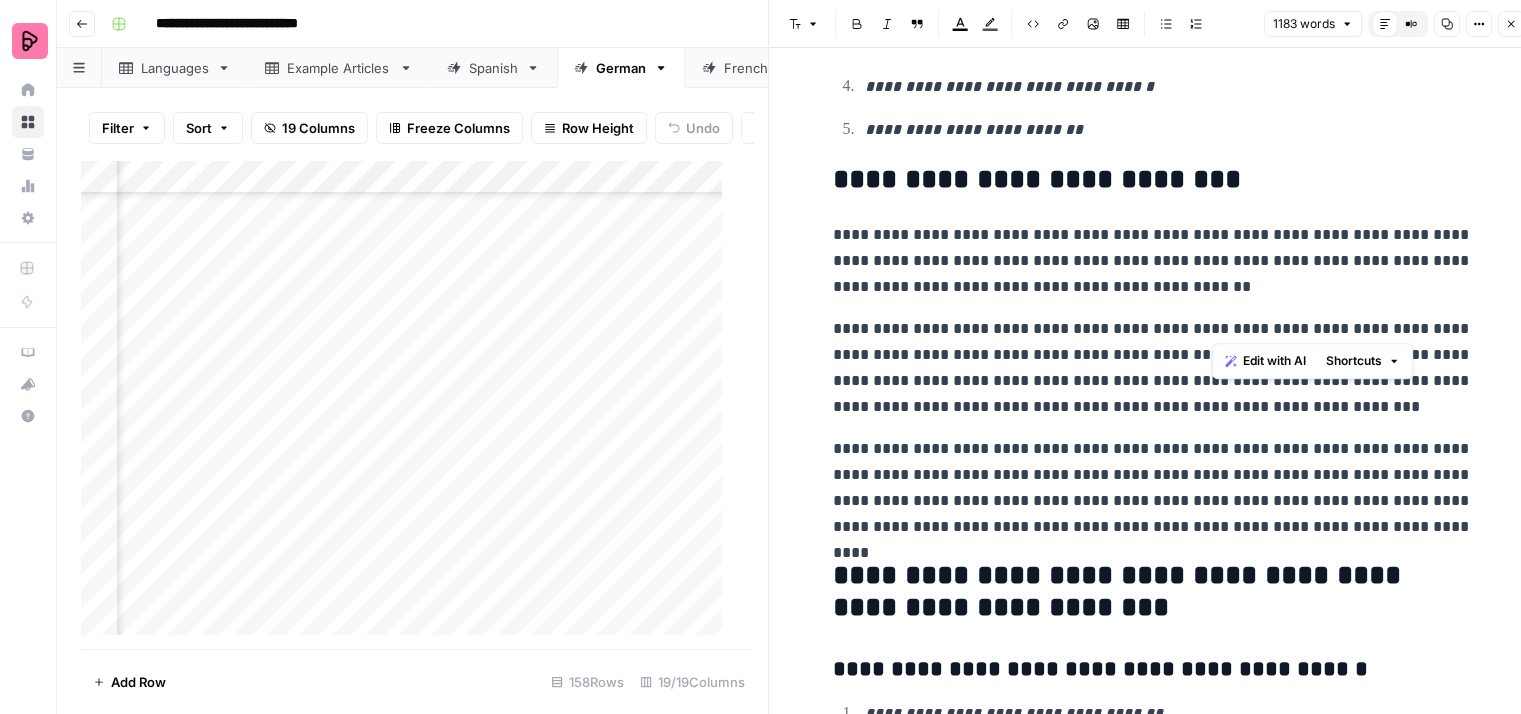 drag, startPoint x: 1418, startPoint y: 315, endPoint x: 1214, endPoint y: 321, distance: 204.08821 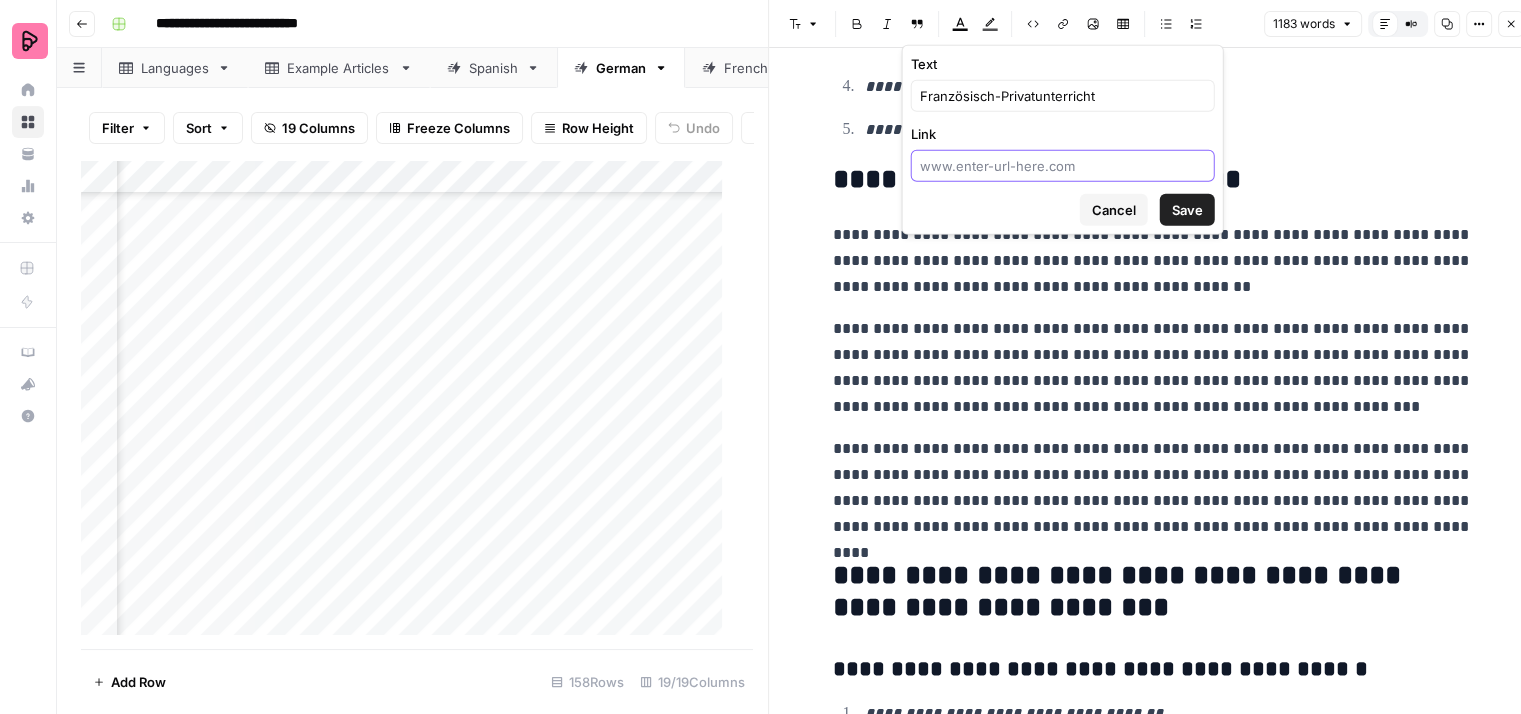drag, startPoint x: 1060, startPoint y: 168, endPoint x: 1048, endPoint y: 160, distance: 14.422205 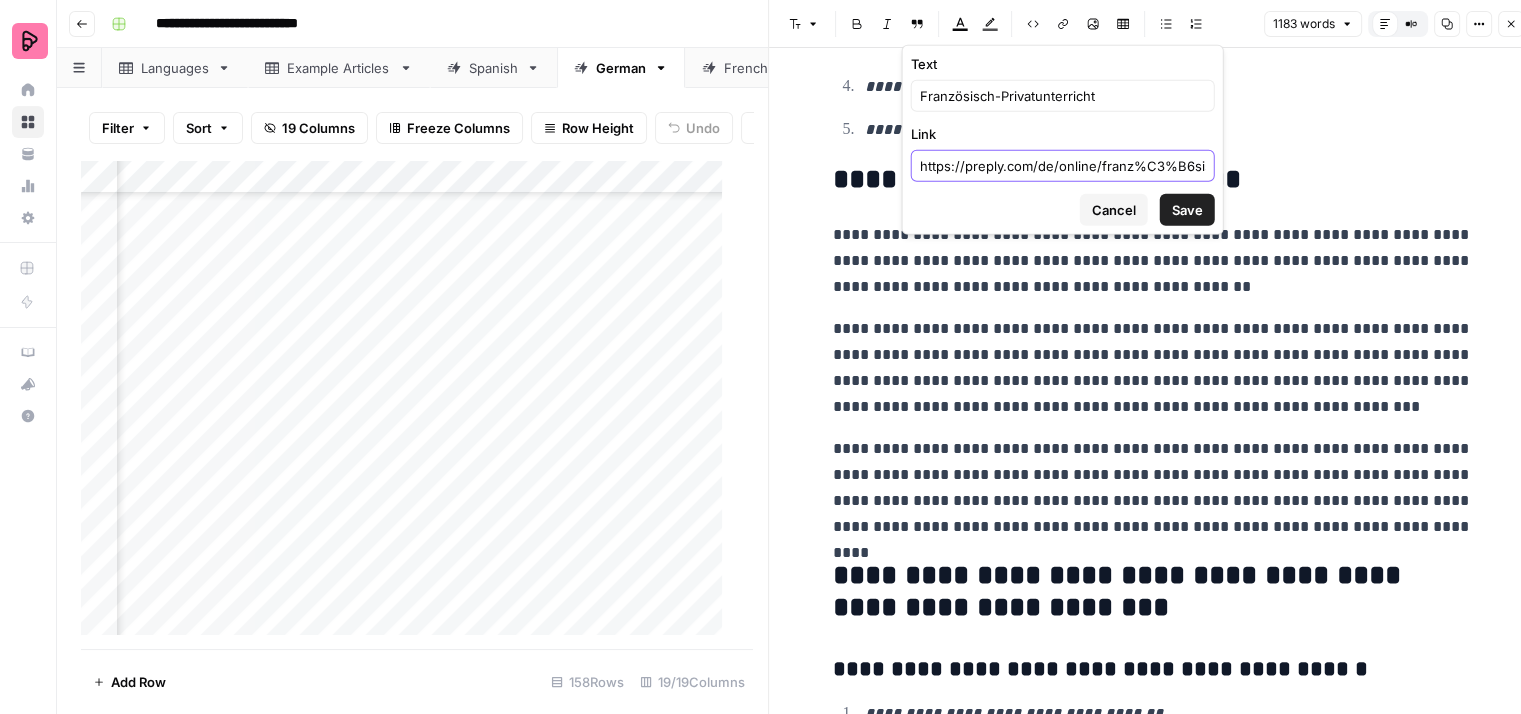 scroll, scrollTop: 0, scrollLeft: 80, axis: horizontal 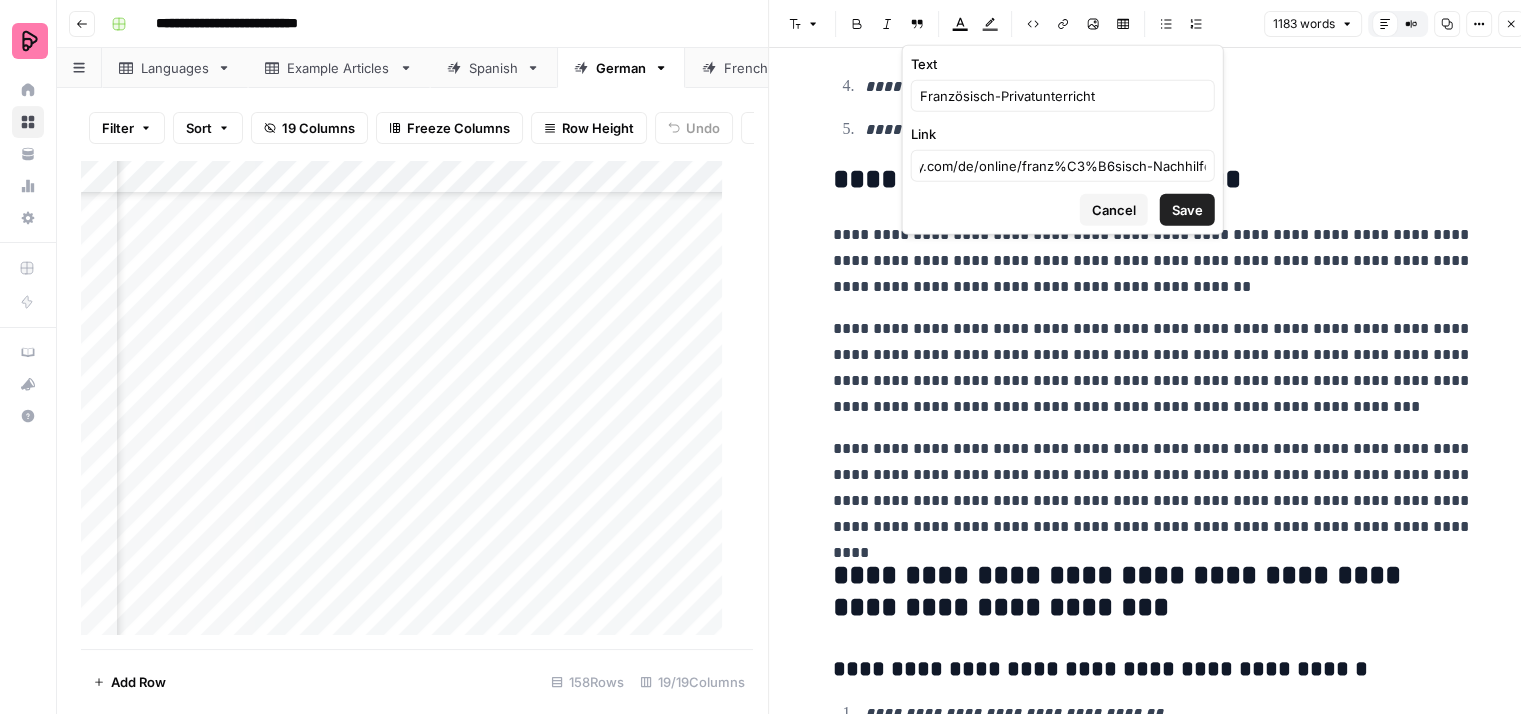 click on "Save" at bounding box center (1187, 210) 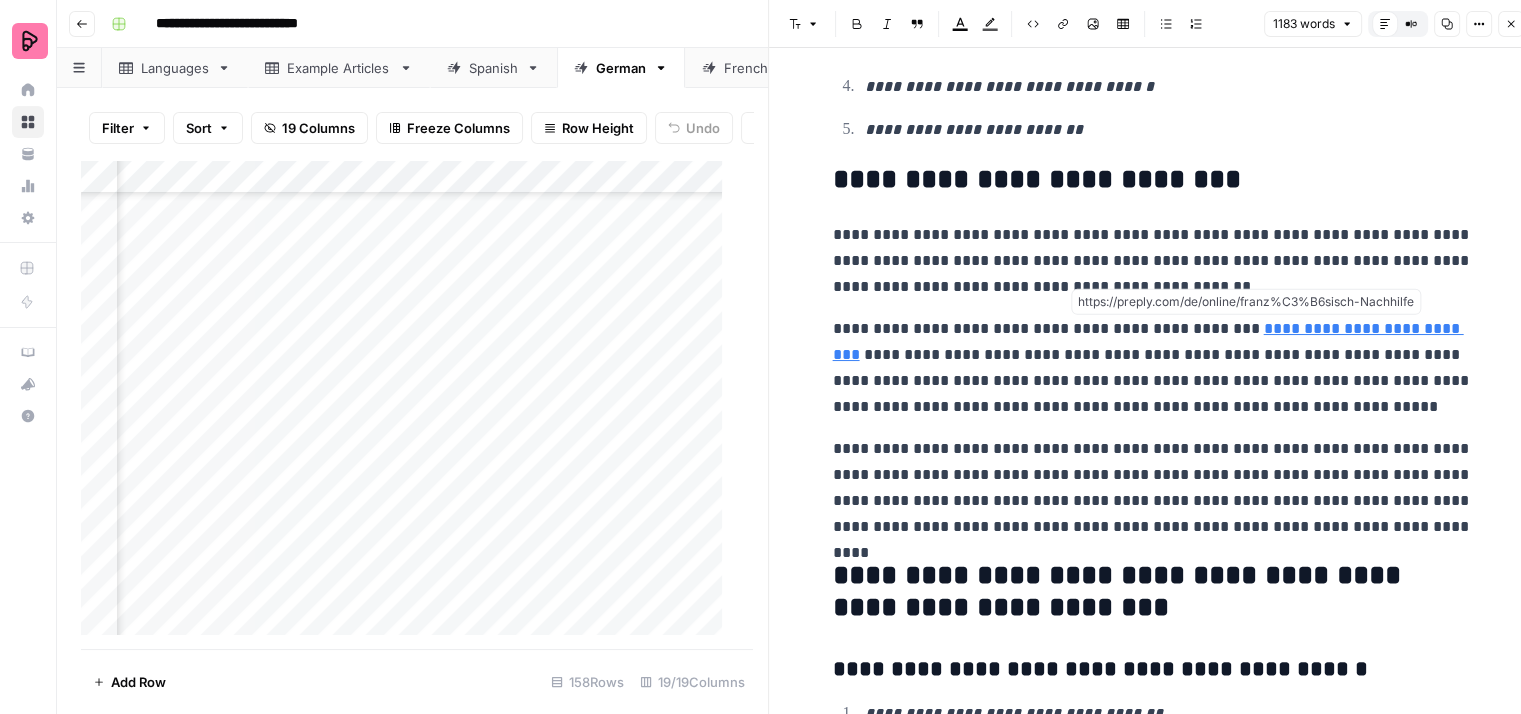 click on "**********" at bounding box center [1148, 341] 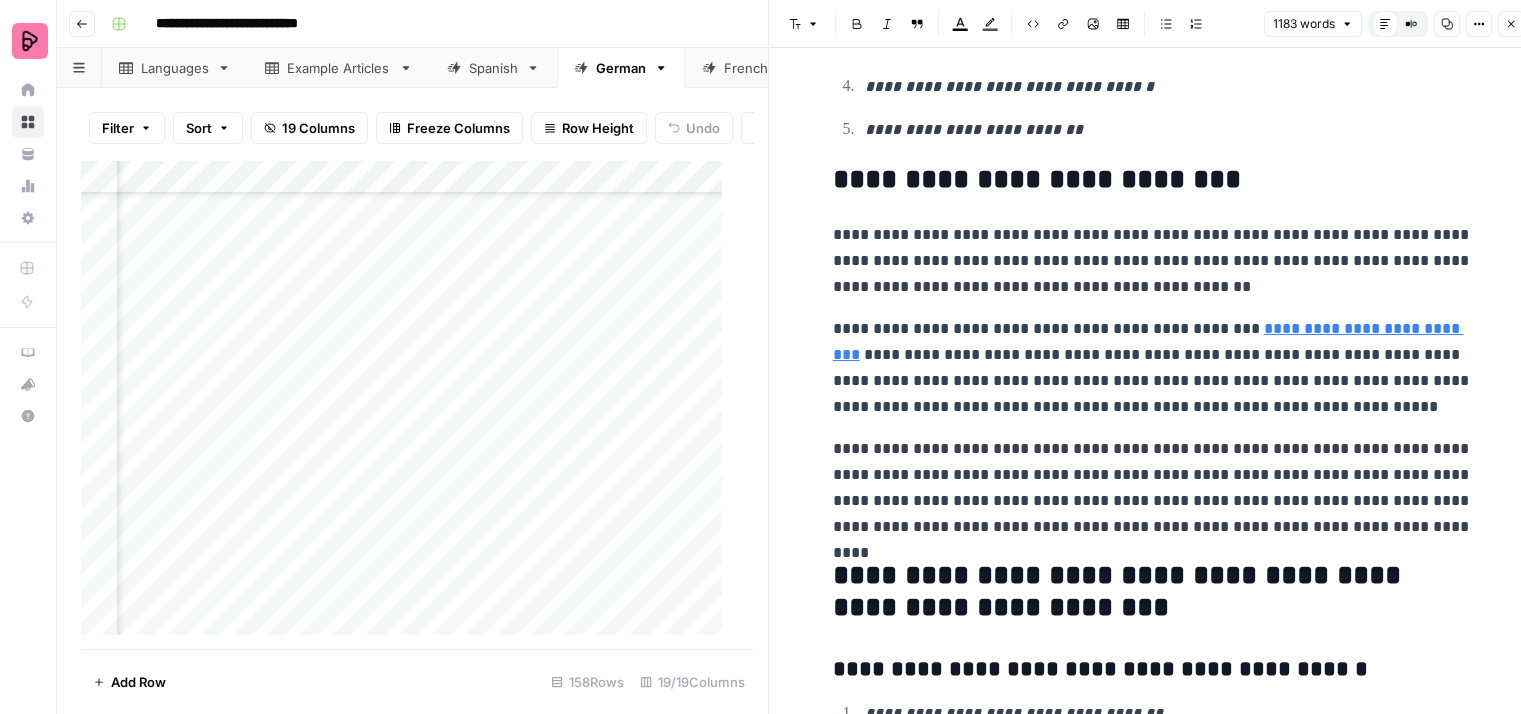 click on "[REDACTED]" at bounding box center [1153, 368] 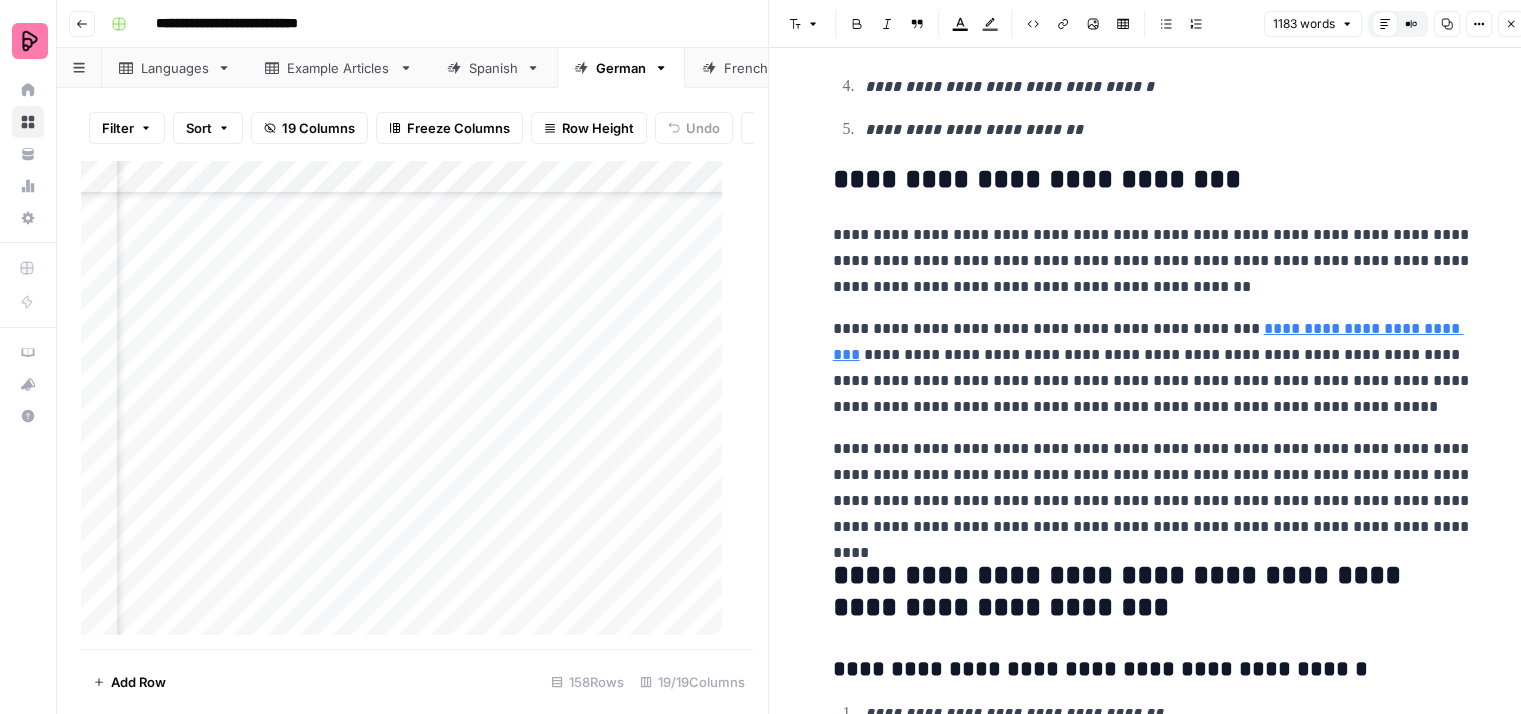 click on "[REDACTED]" at bounding box center (1153, 368) 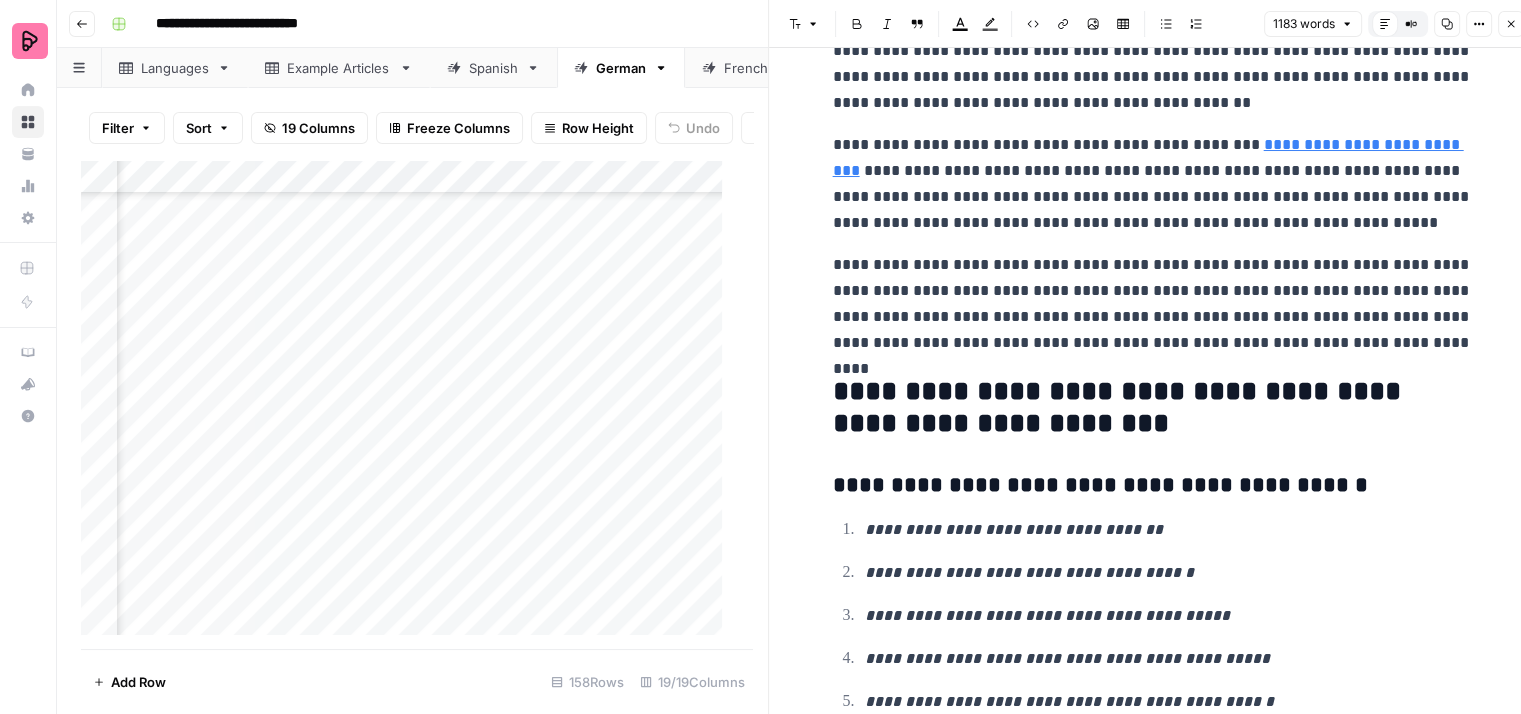 scroll, scrollTop: 4600, scrollLeft: 0, axis: vertical 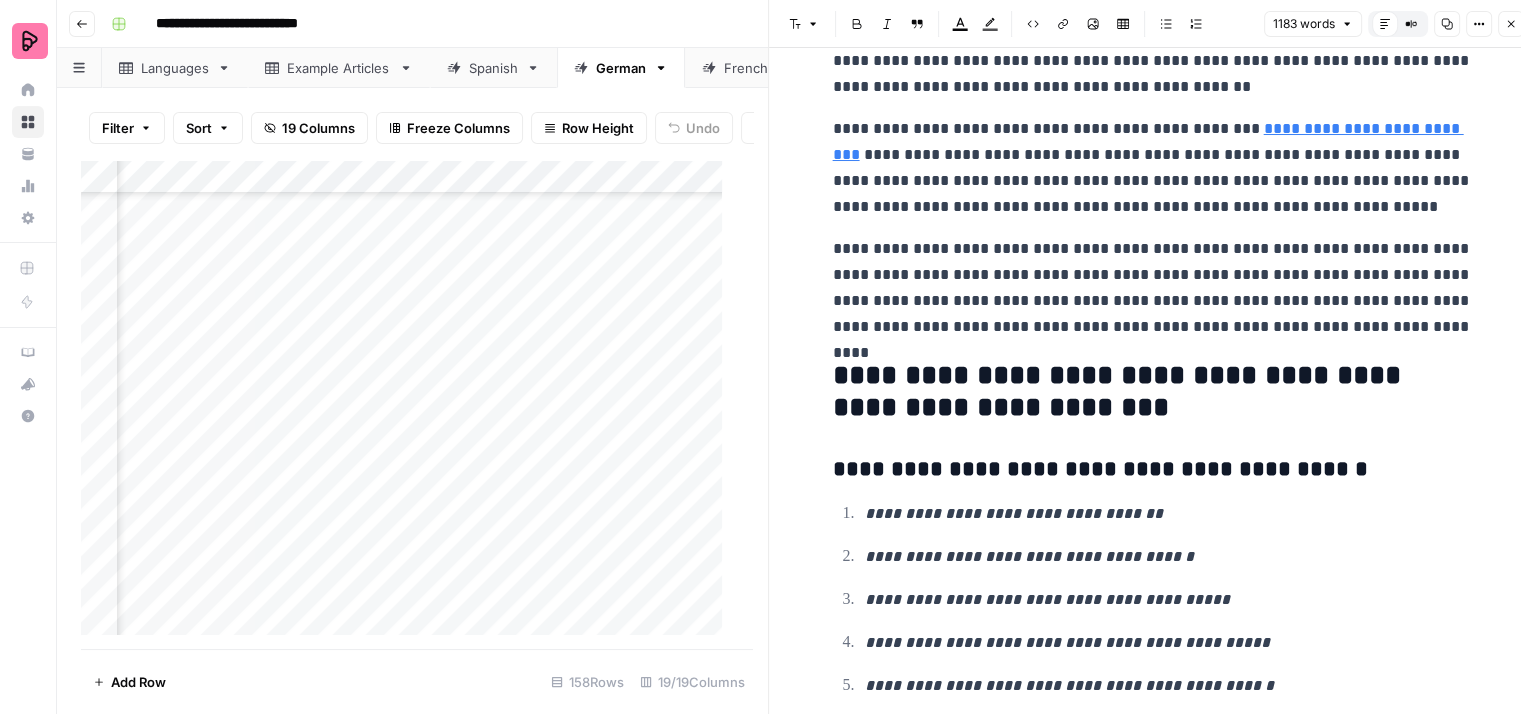 click on "**********" at bounding box center [1153, 288] 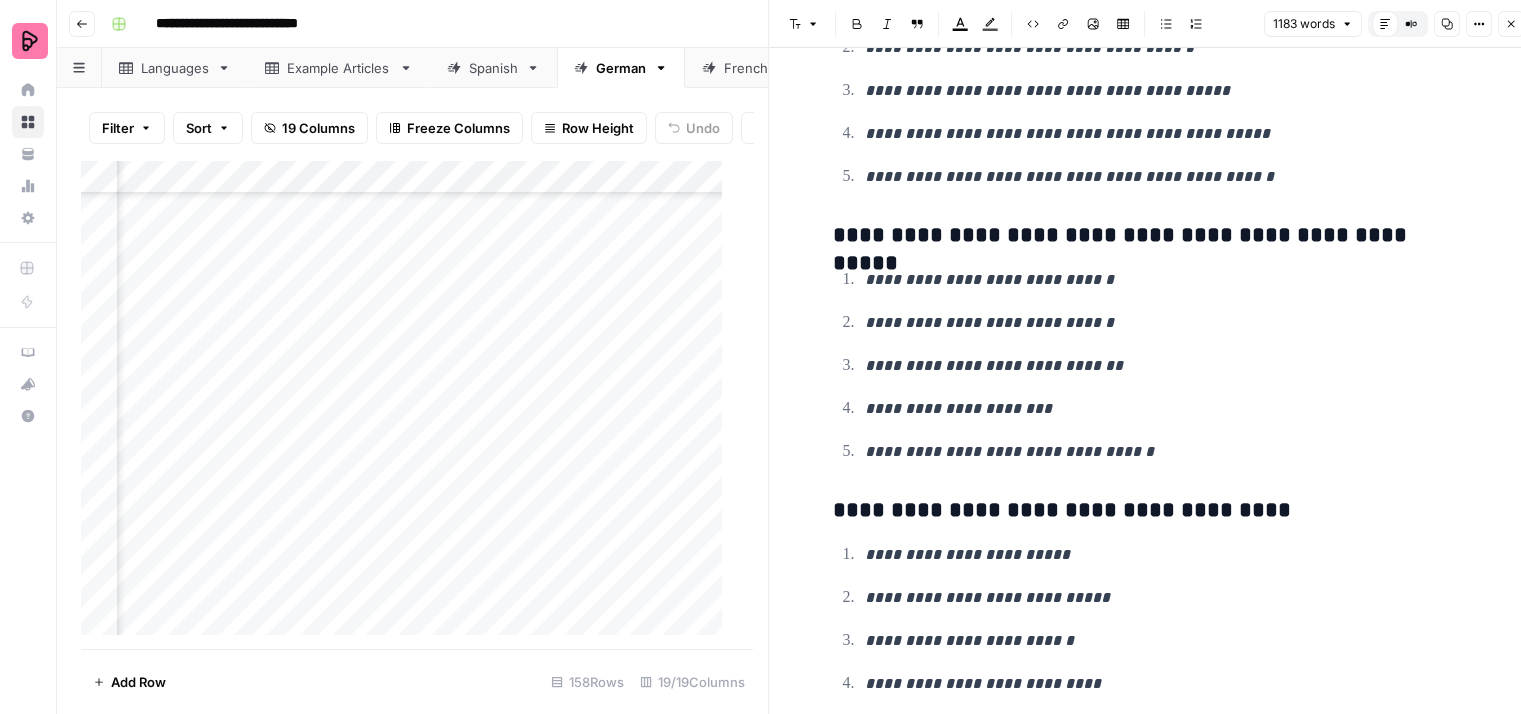 scroll, scrollTop: 5126, scrollLeft: 0, axis: vertical 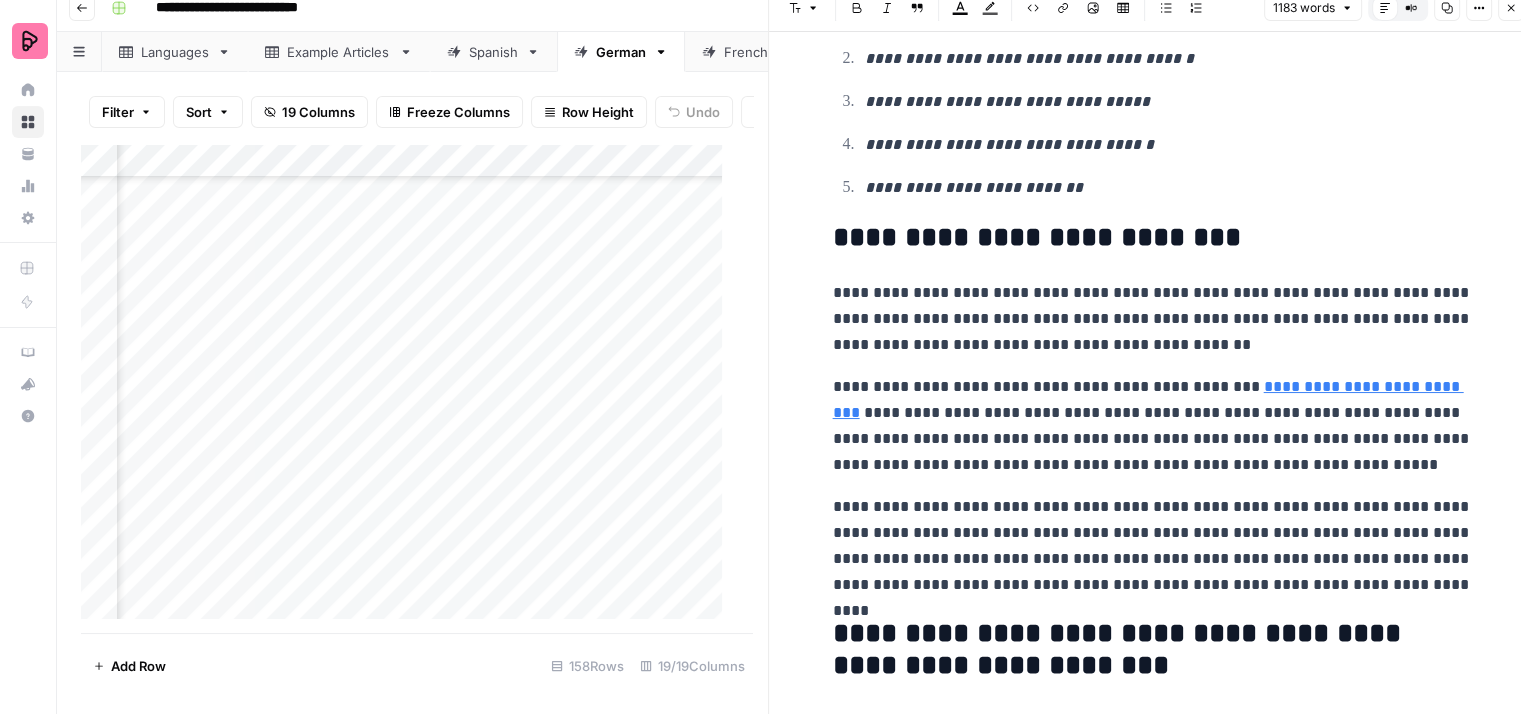 click 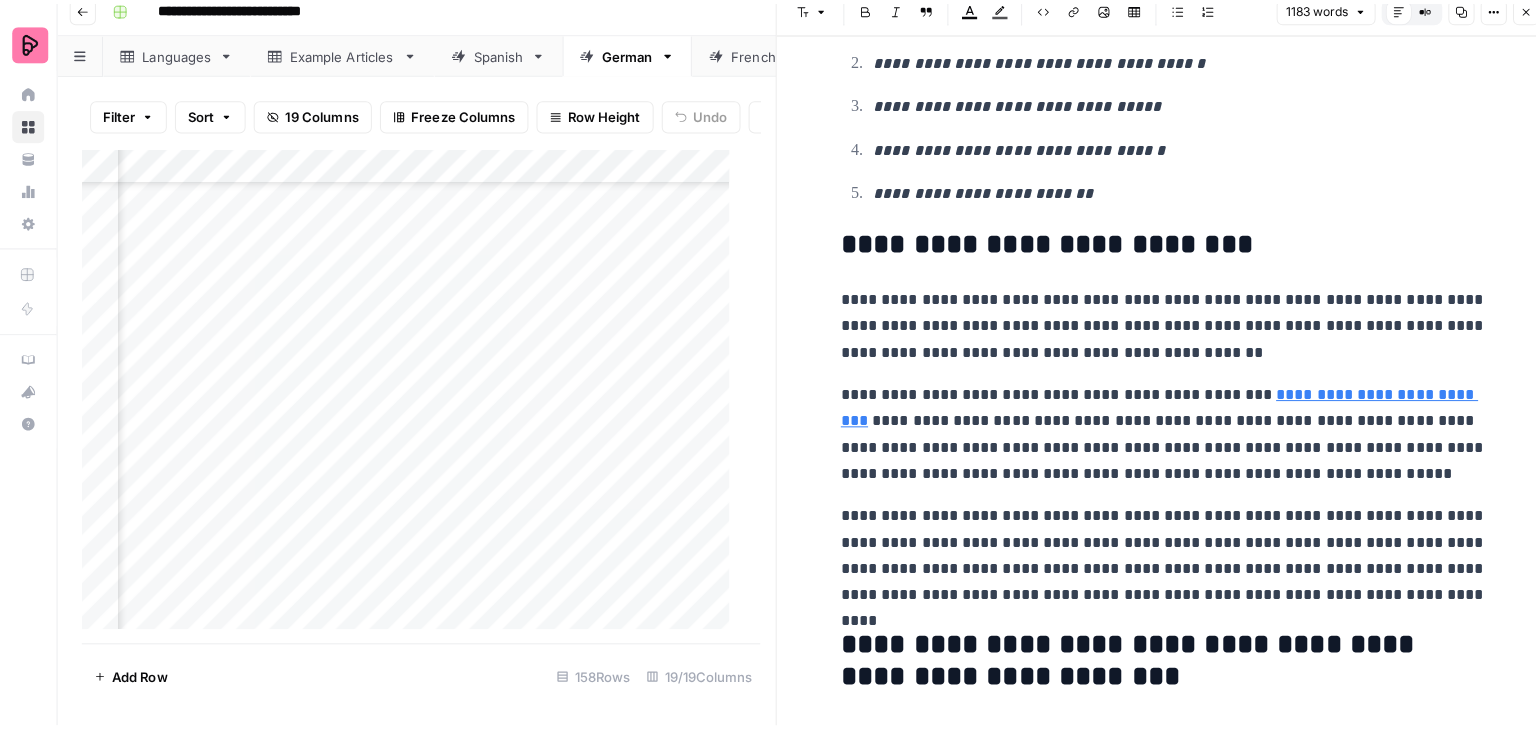 scroll, scrollTop: 0, scrollLeft: 0, axis: both 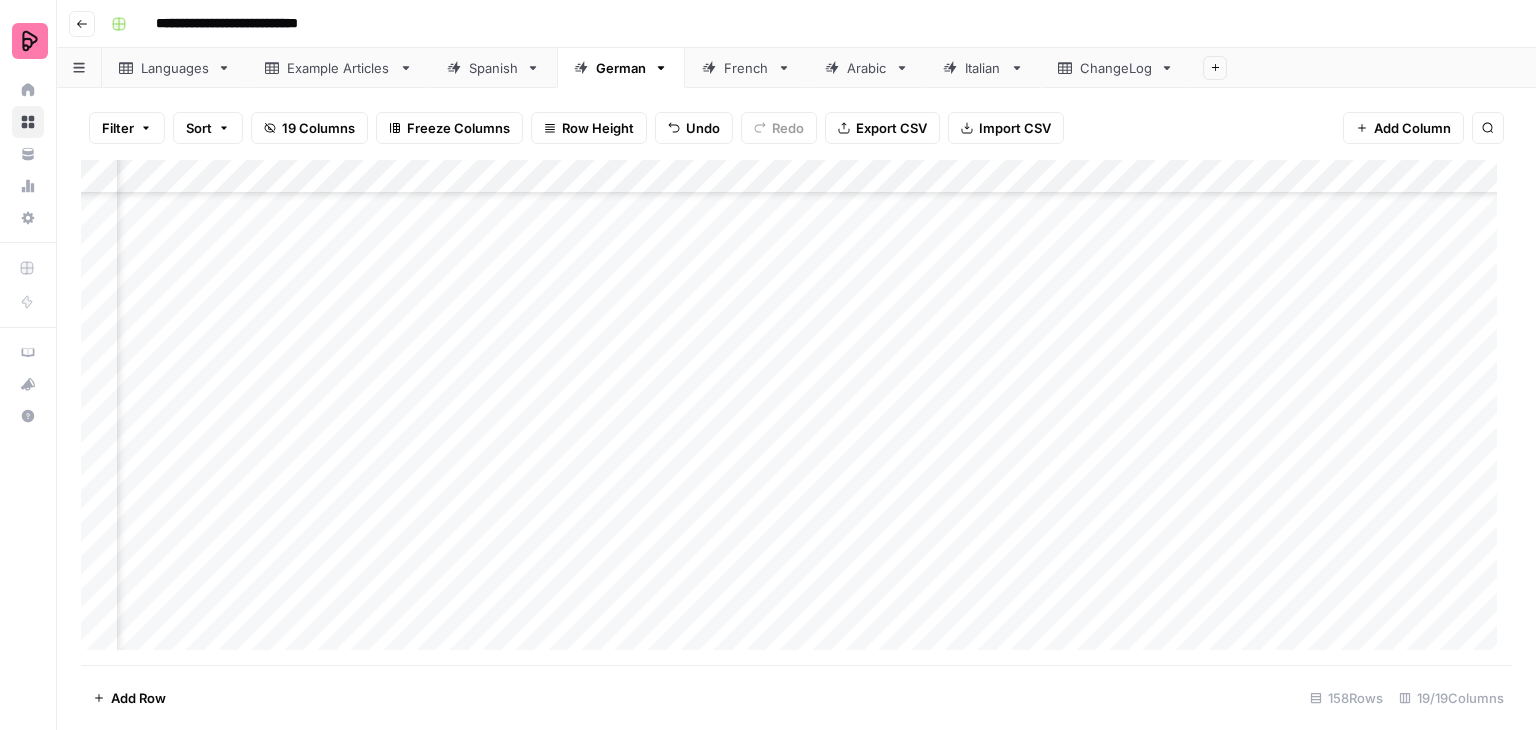 click on "Add Column" at bounding box center (796, 412) 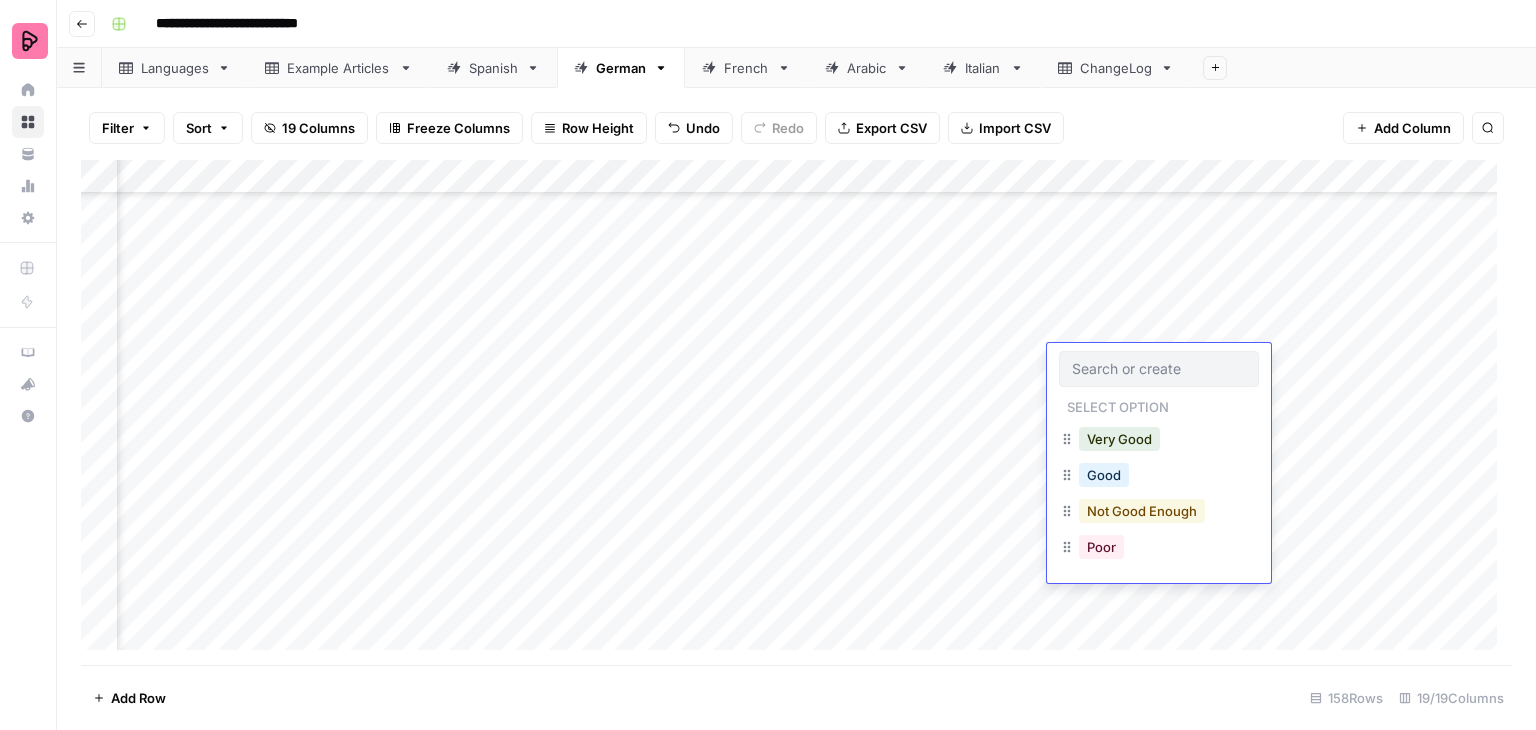 click on "Not Good Enough" at bounding box center (1142, 511) 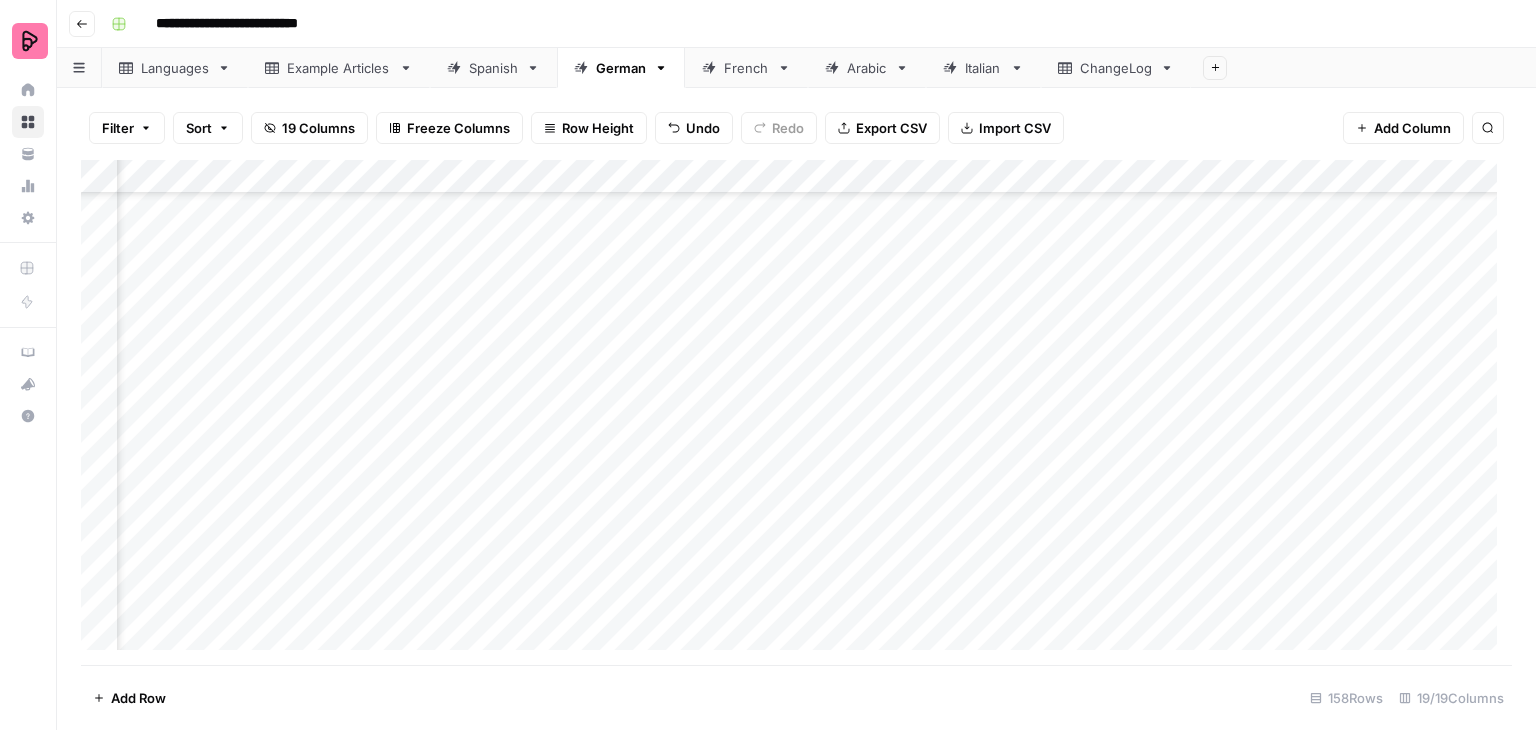 click on "Add Column" at bounding box center [796, 412] 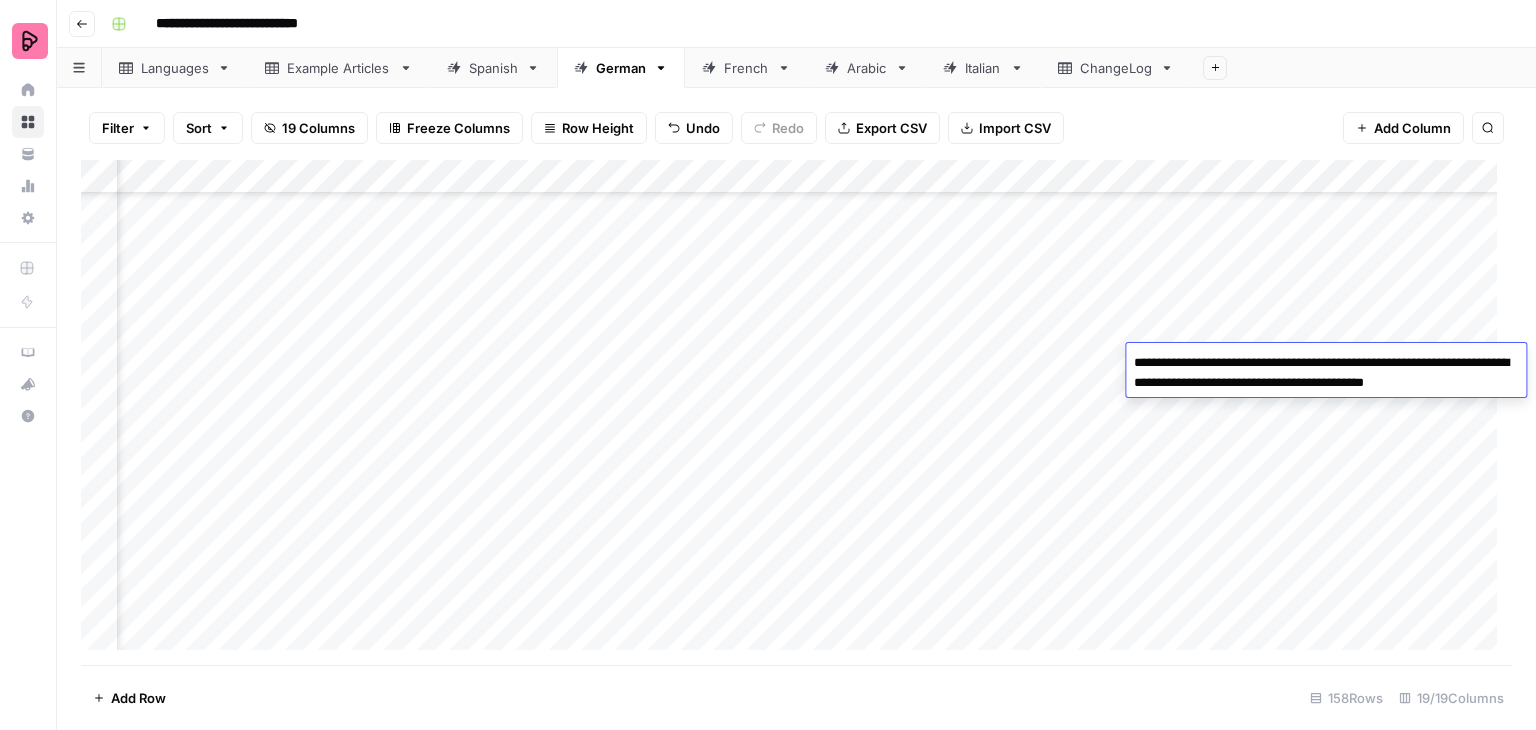 type on "**********" 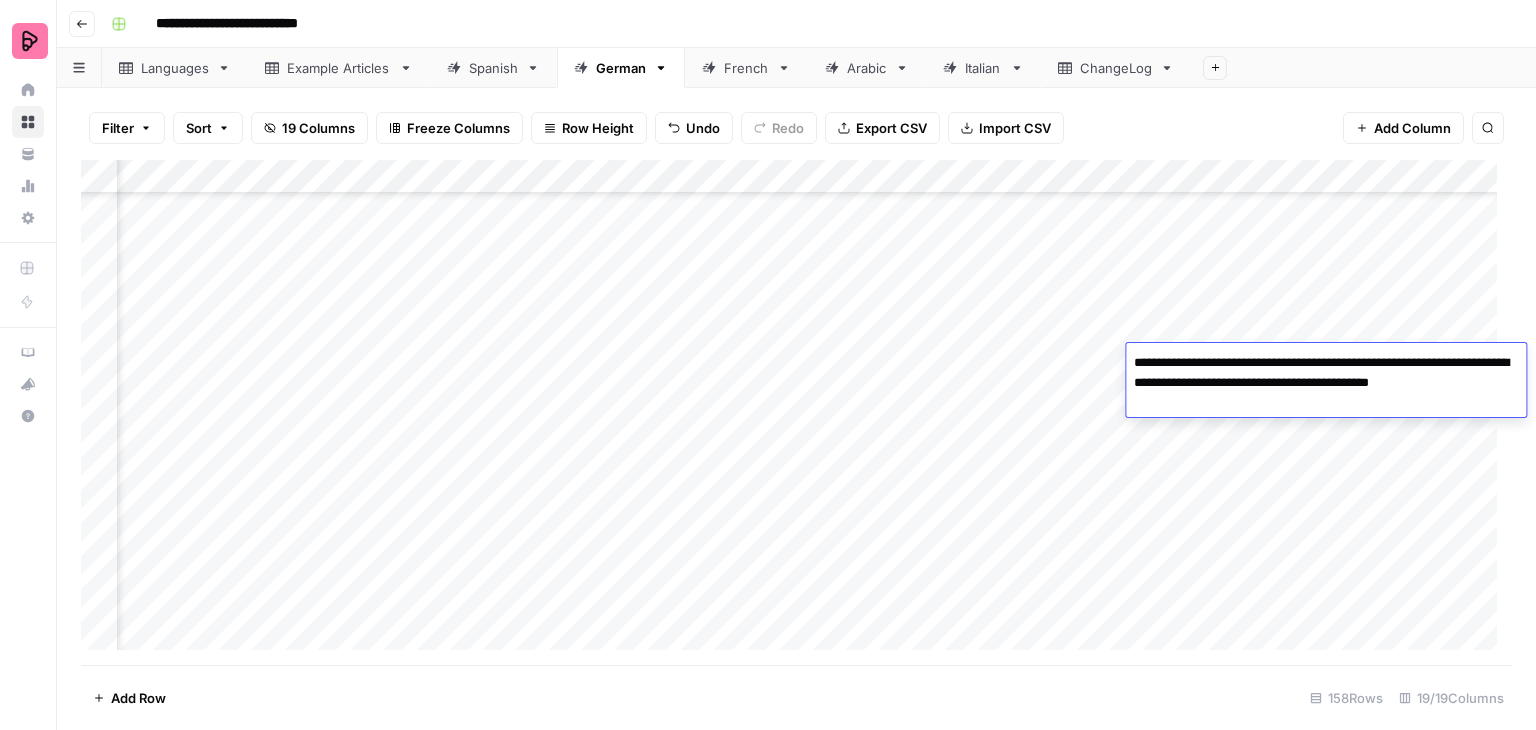 click on "Add Column" at bounding box center (796, 412) 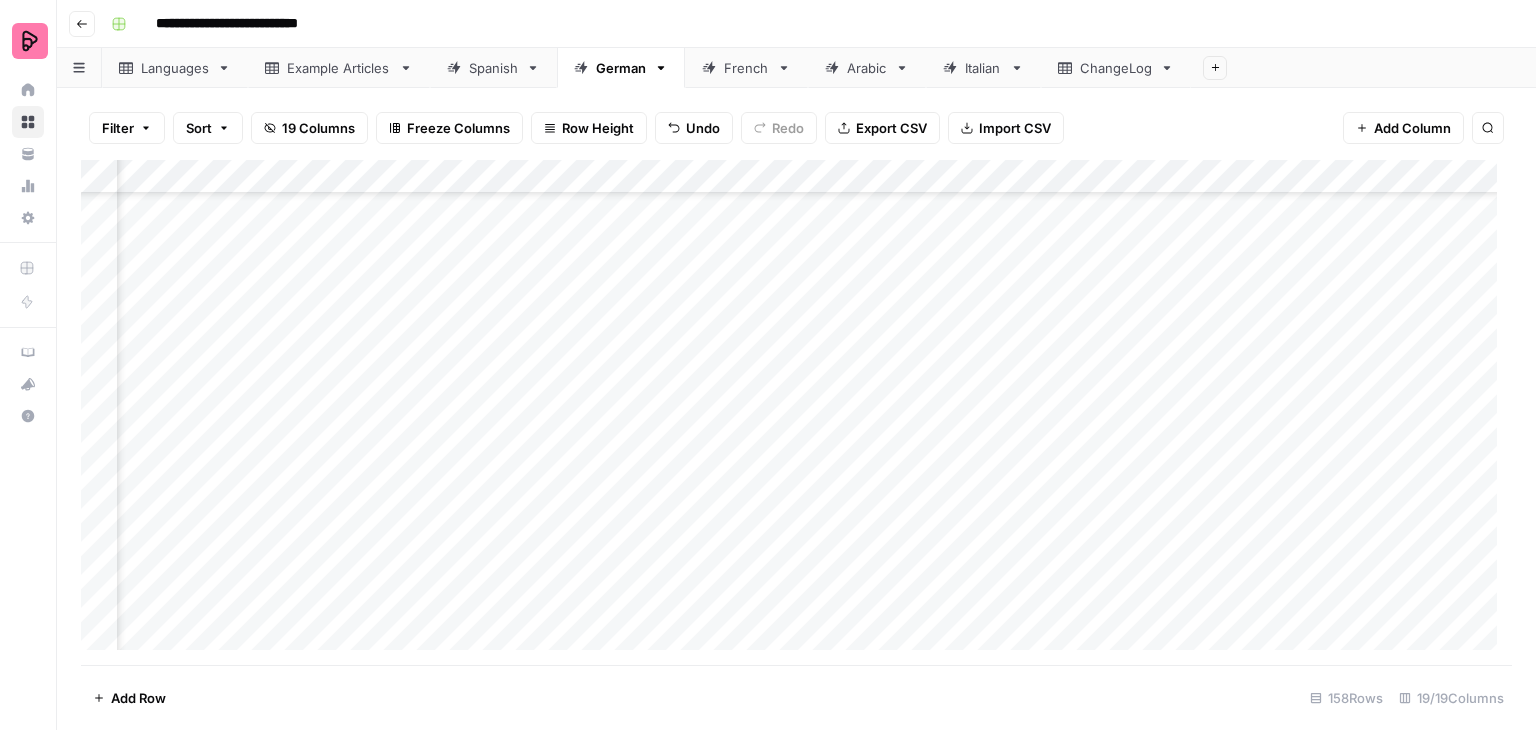 click on "Add Column" at bounding box center (796, 412) 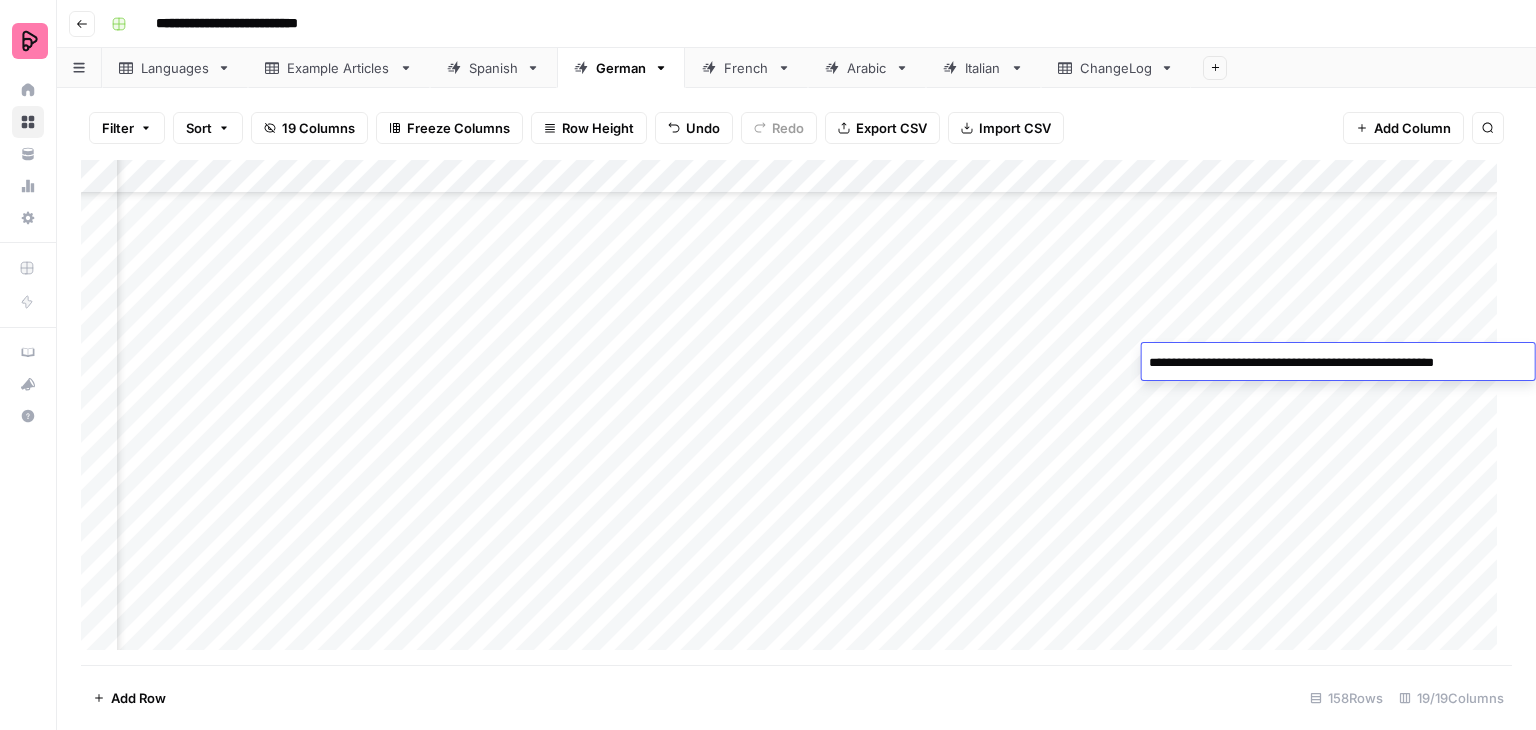 click on "Add Column" at bounding box center (796, 412) 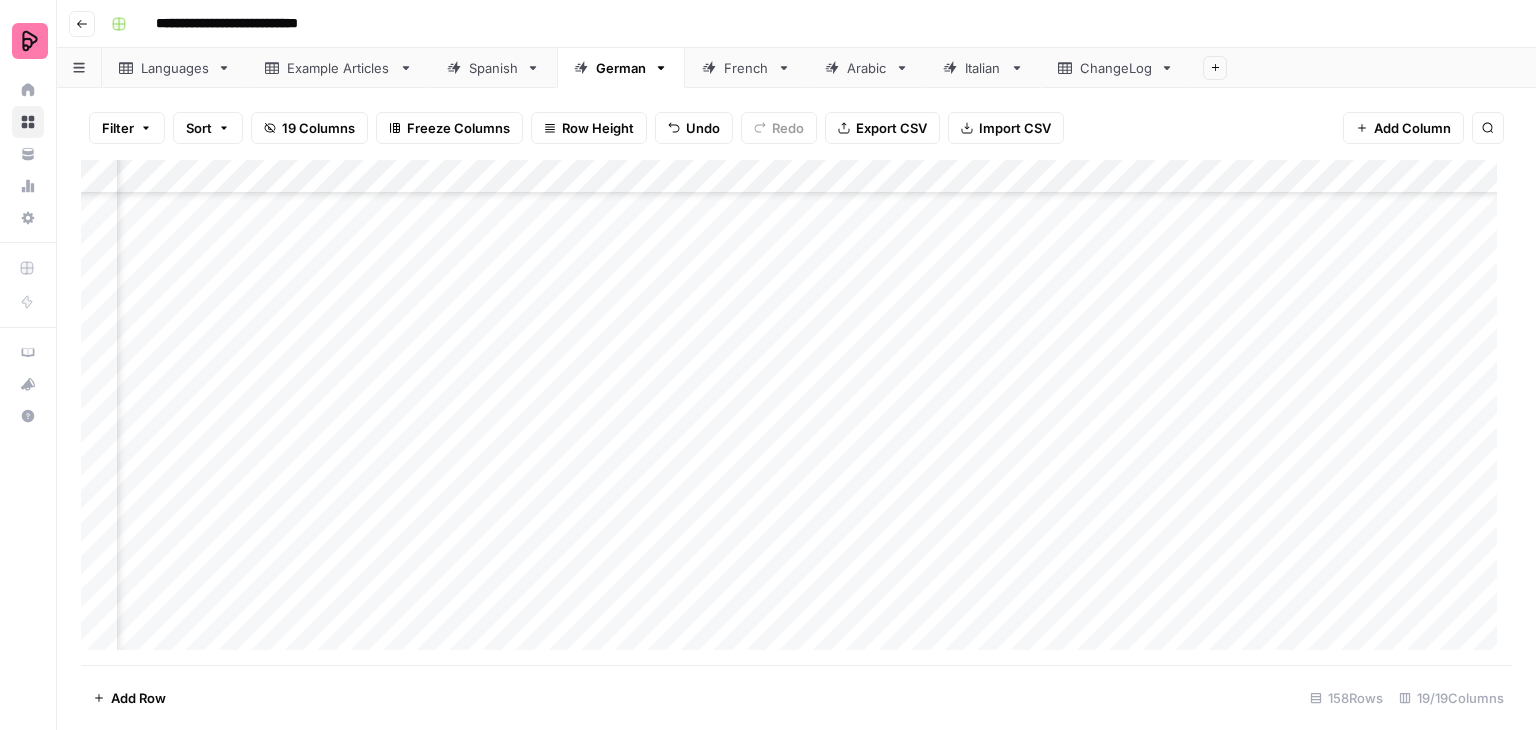 scroll, scrollTop: 4200, scrollLeft: 1735, axis: both 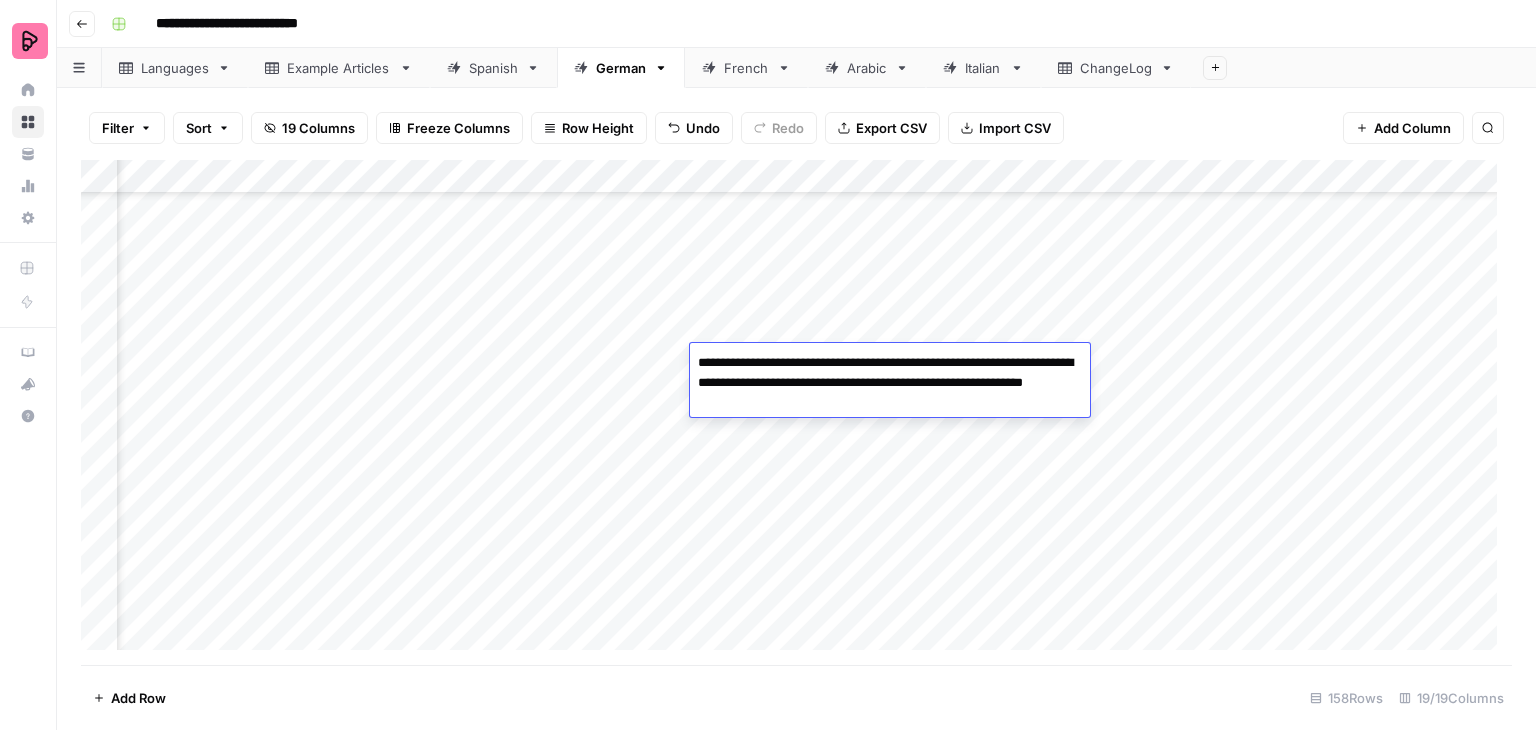 drag, startPoint x: 877, startPoint y: 405, endPoint x: 692, endPoint y: 355, distance: 191.63768 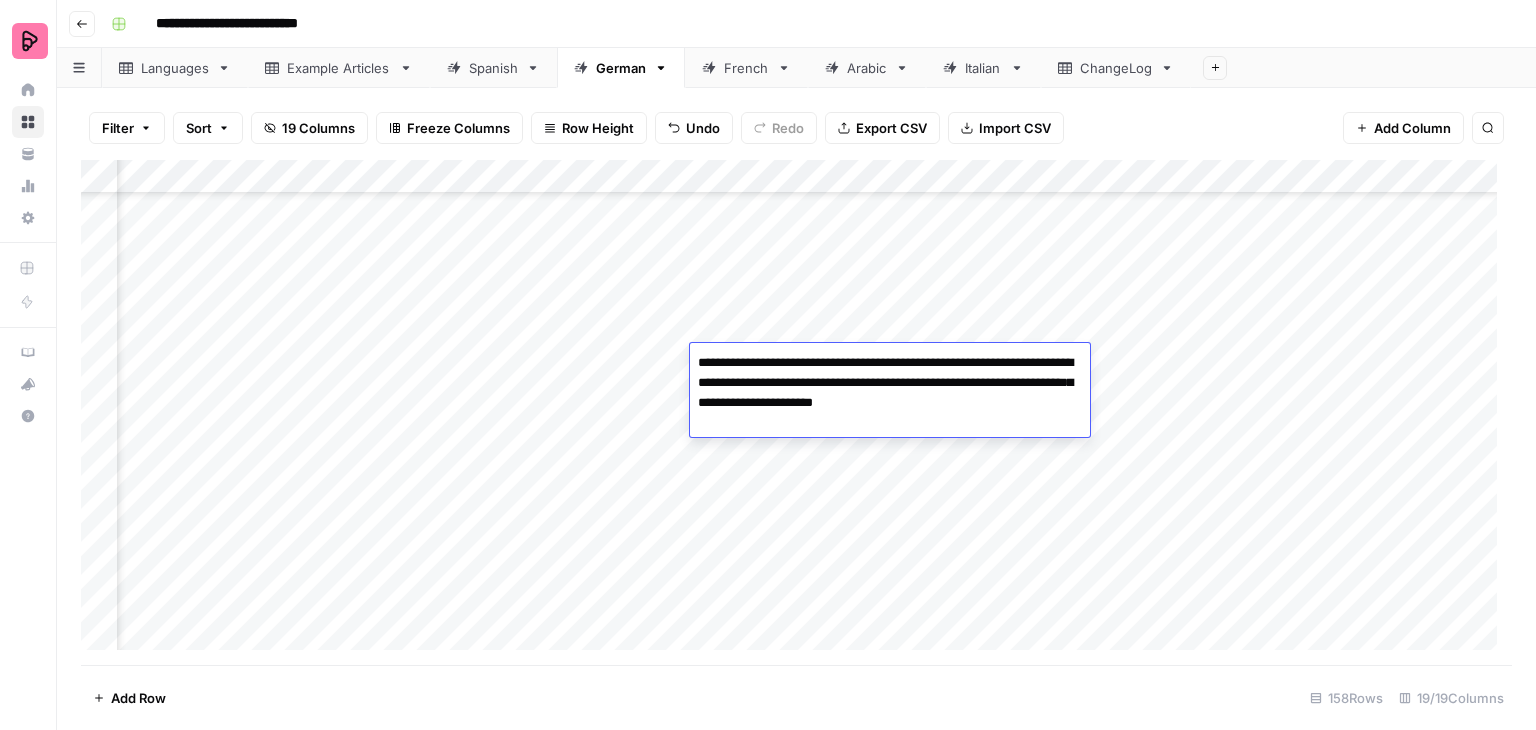 drag, startPoint x: 924, startPoint y: 401, endPoint x: 844, endPoint y: 396, distance: 80.1561 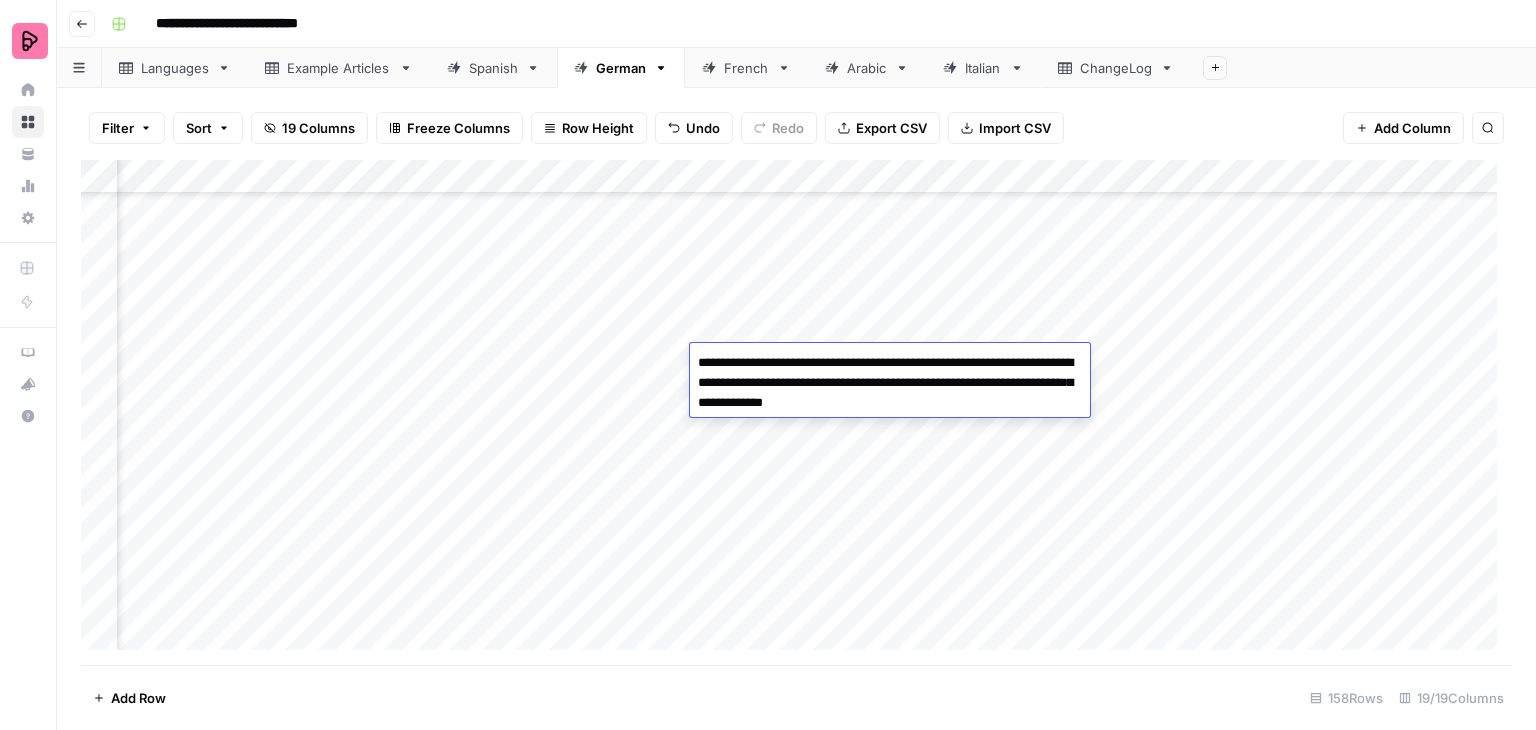 drag, startPoint x: 1048, startPoint y: 404, endPoint x: 966, endPoint y: 409, distance: 82.1523 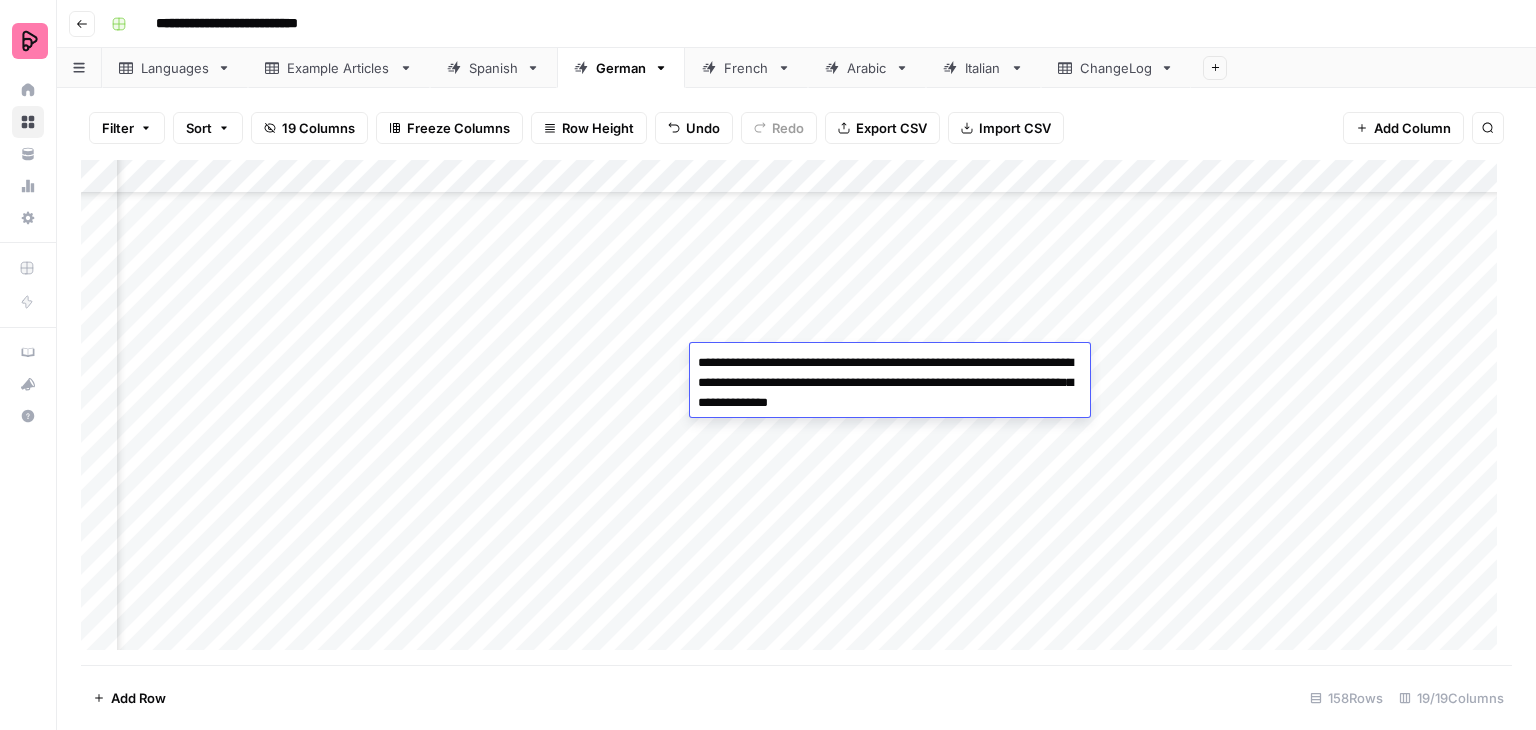 type on "**********" 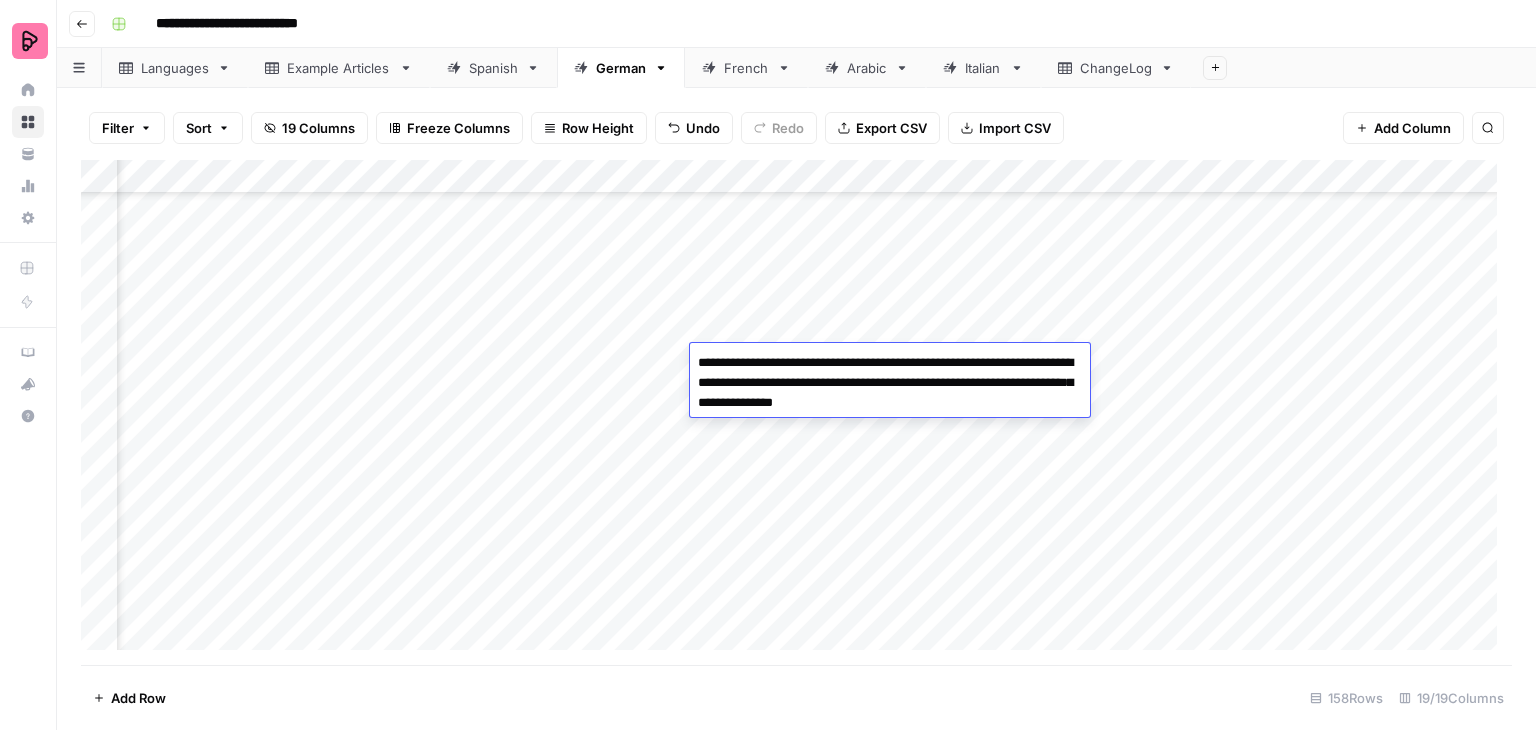 click on "Add Column" at bounding box center [796, 412] 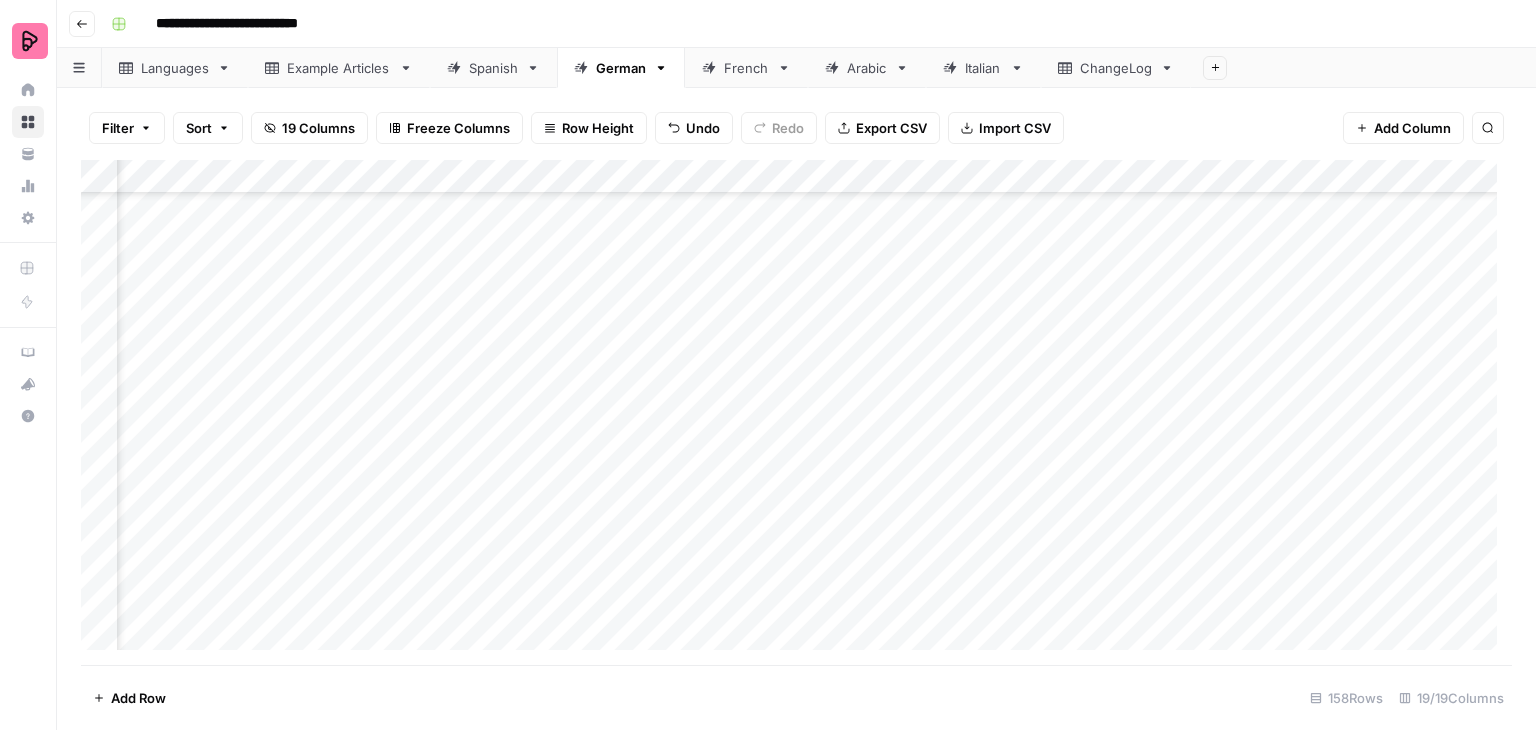 click on "Add Column" at bounding box center (796, 412) 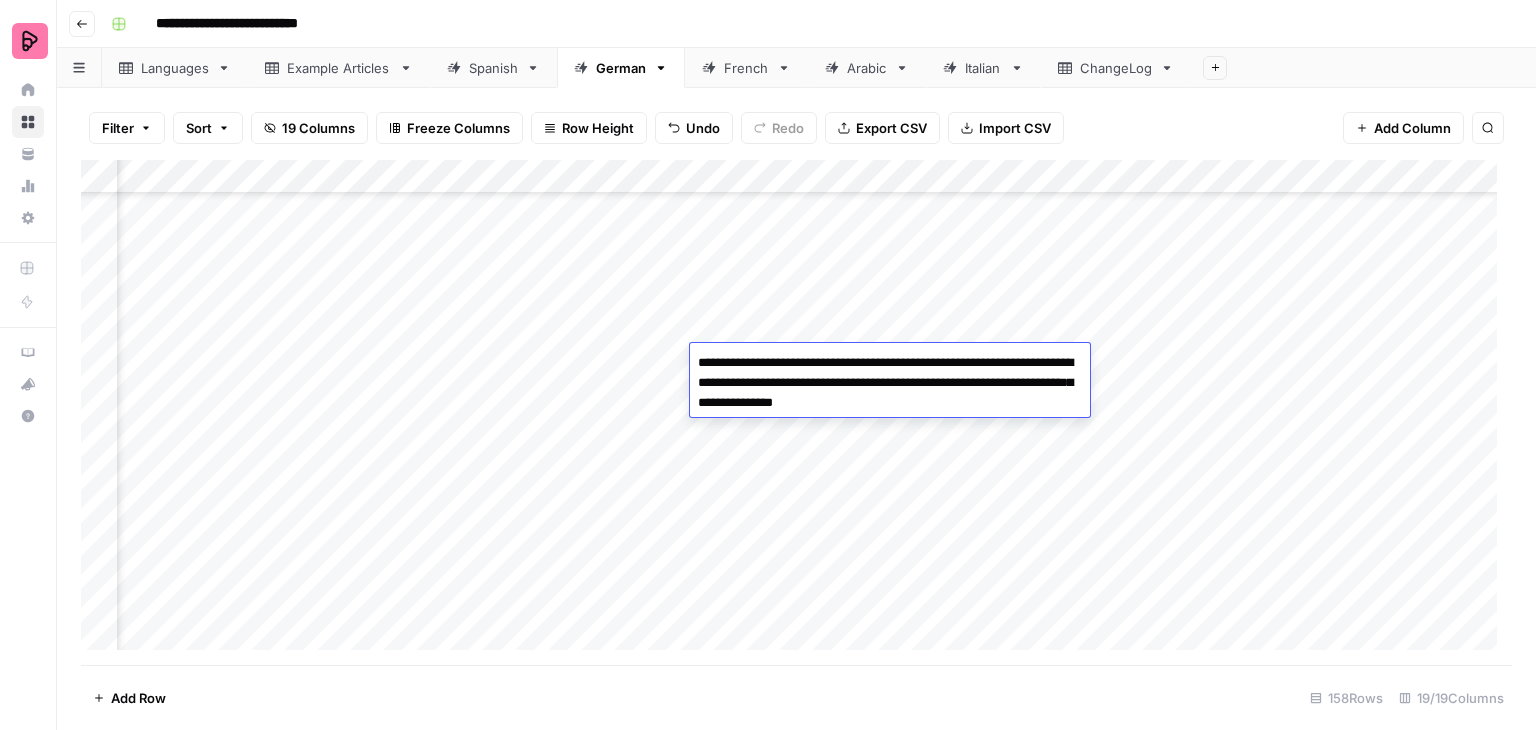 click on "Add Column" at bounding box center (796, 412) 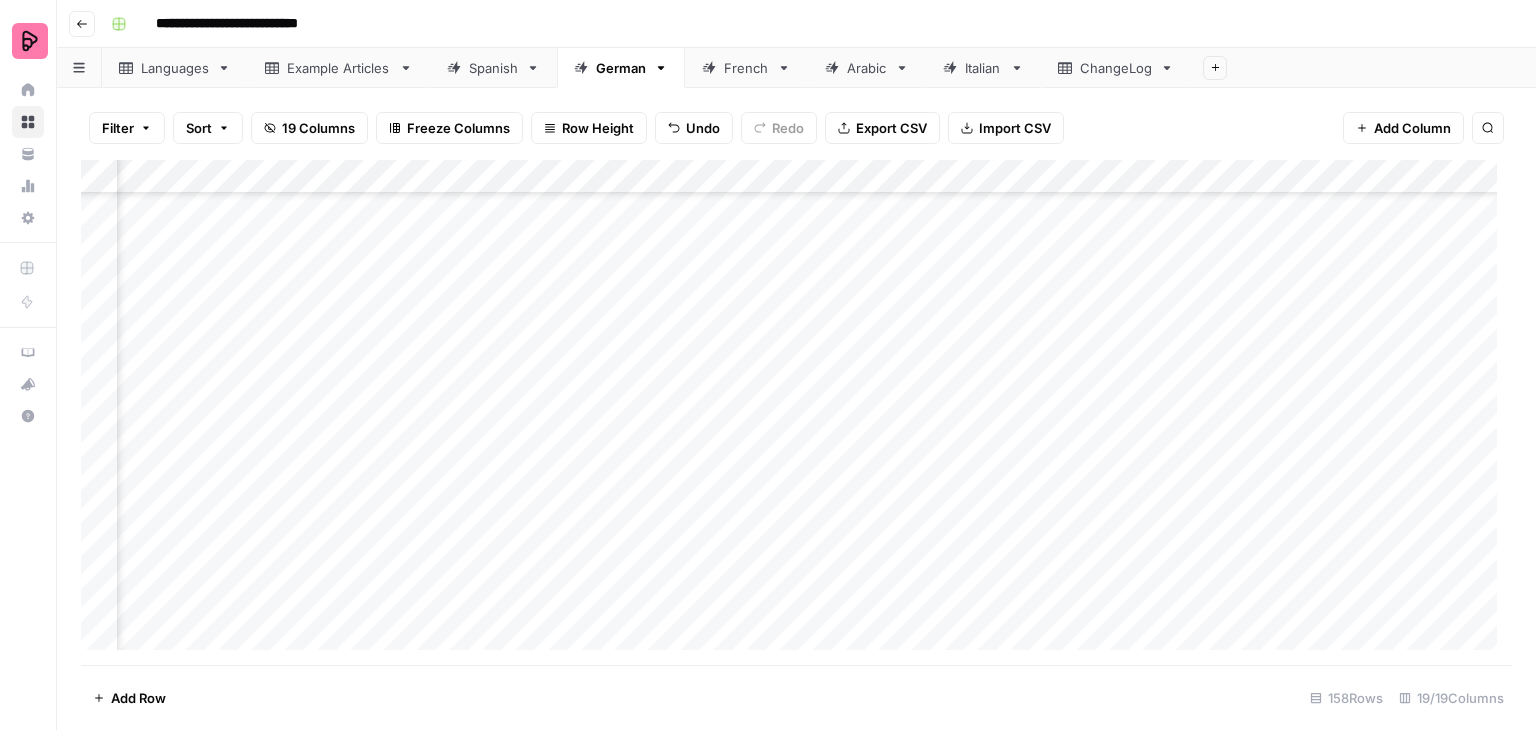 click on "Add Column" at bounding box center (796, 412) 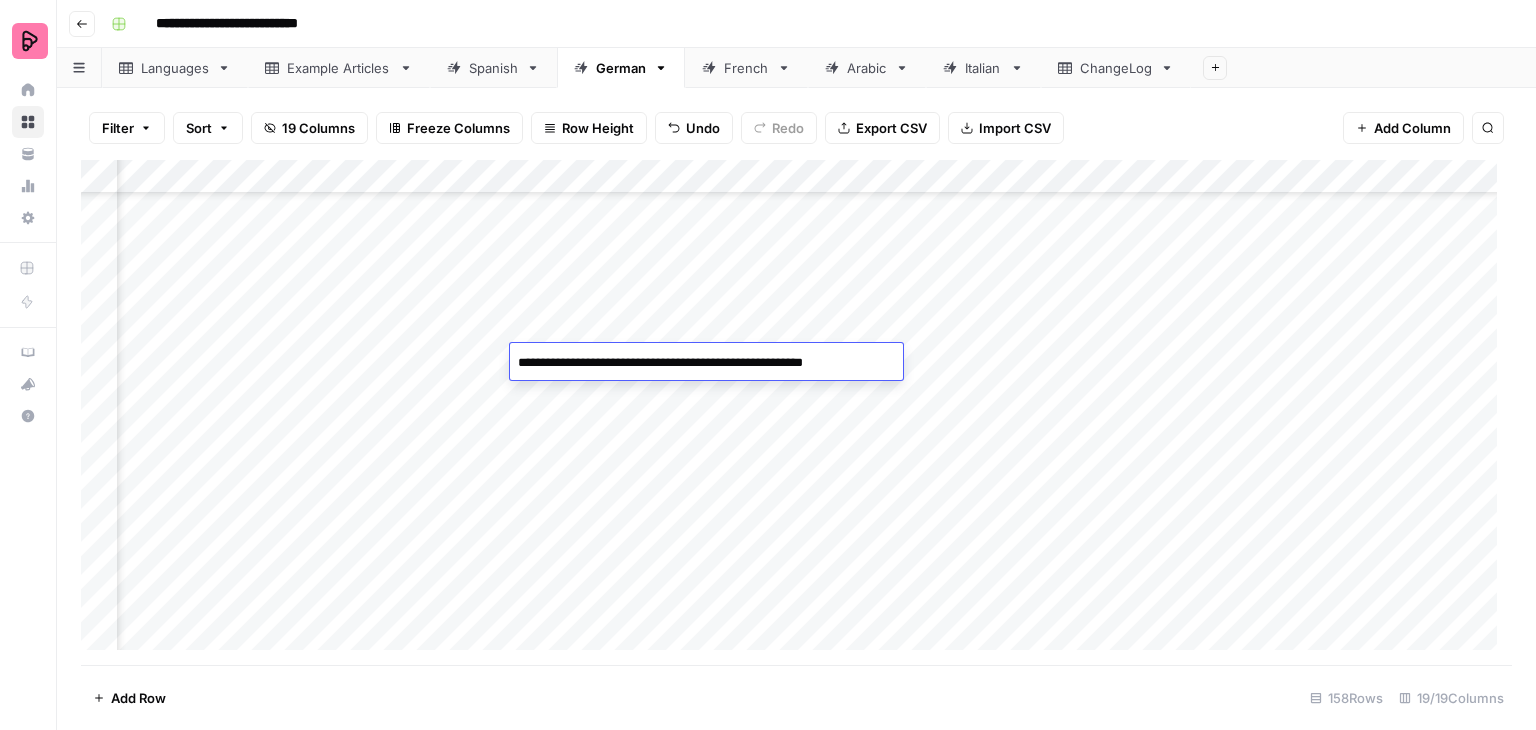 click on "Add Column" at bounding box center (796, 412) 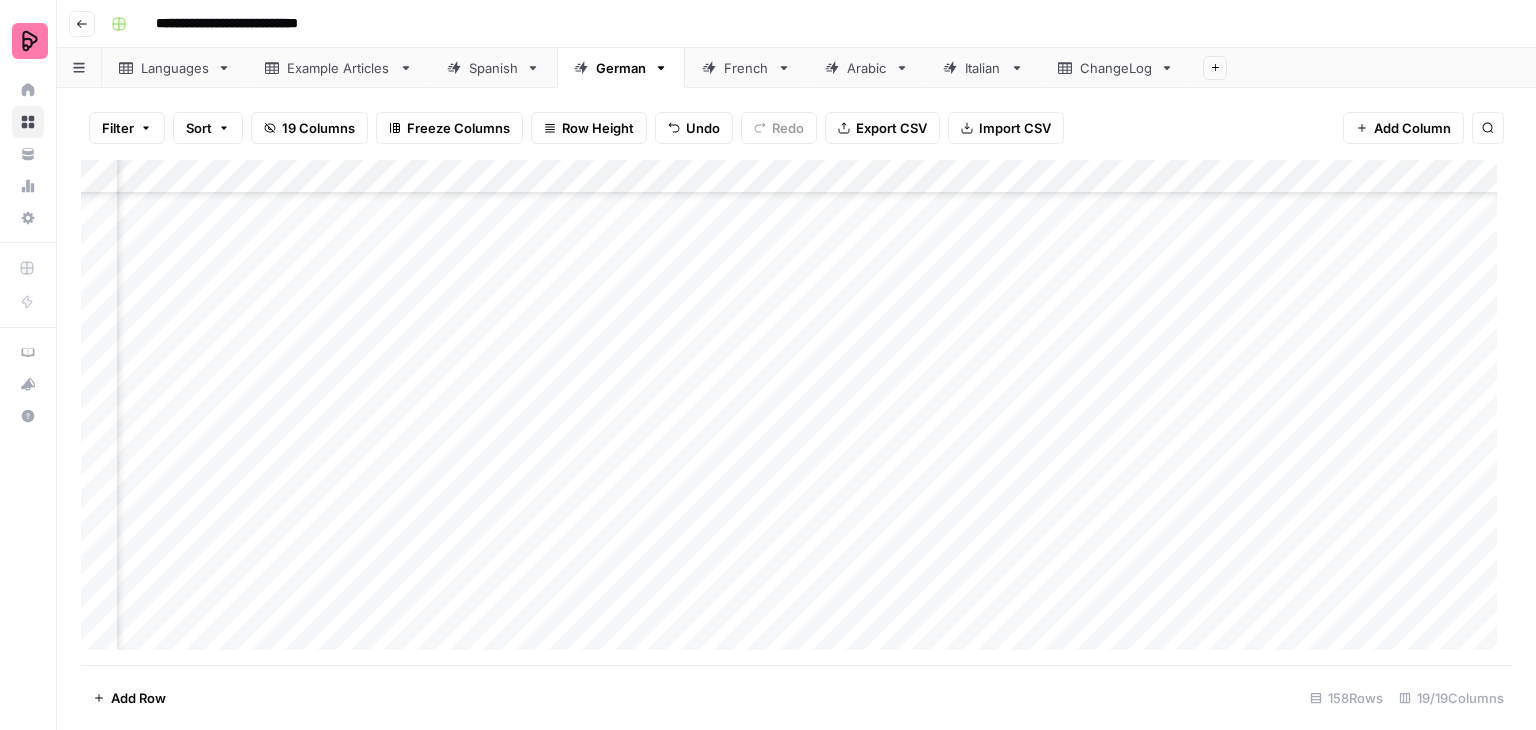click on "Add Column" at bounding box center (796, 412) 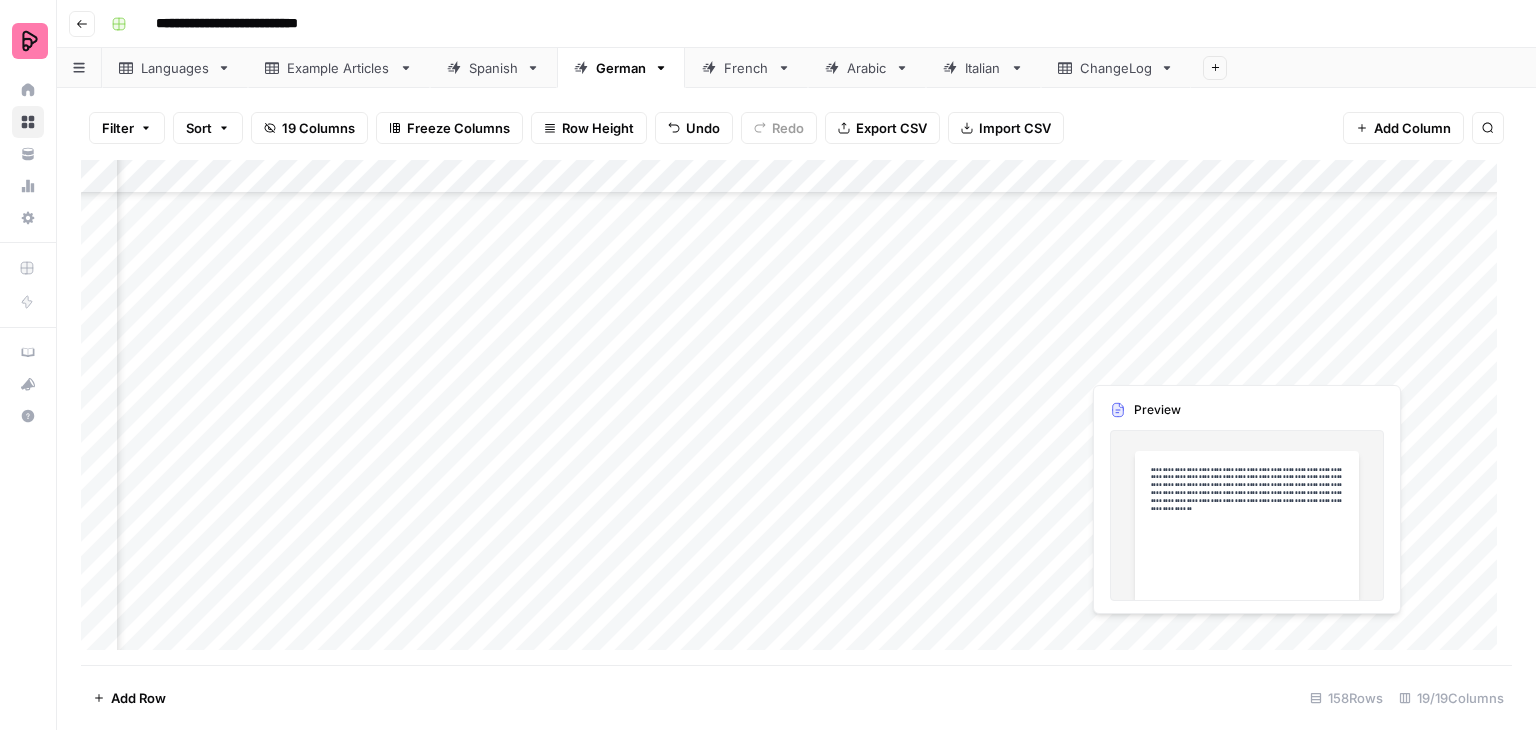 click on "Add Column" at bounding box center [796, 412] 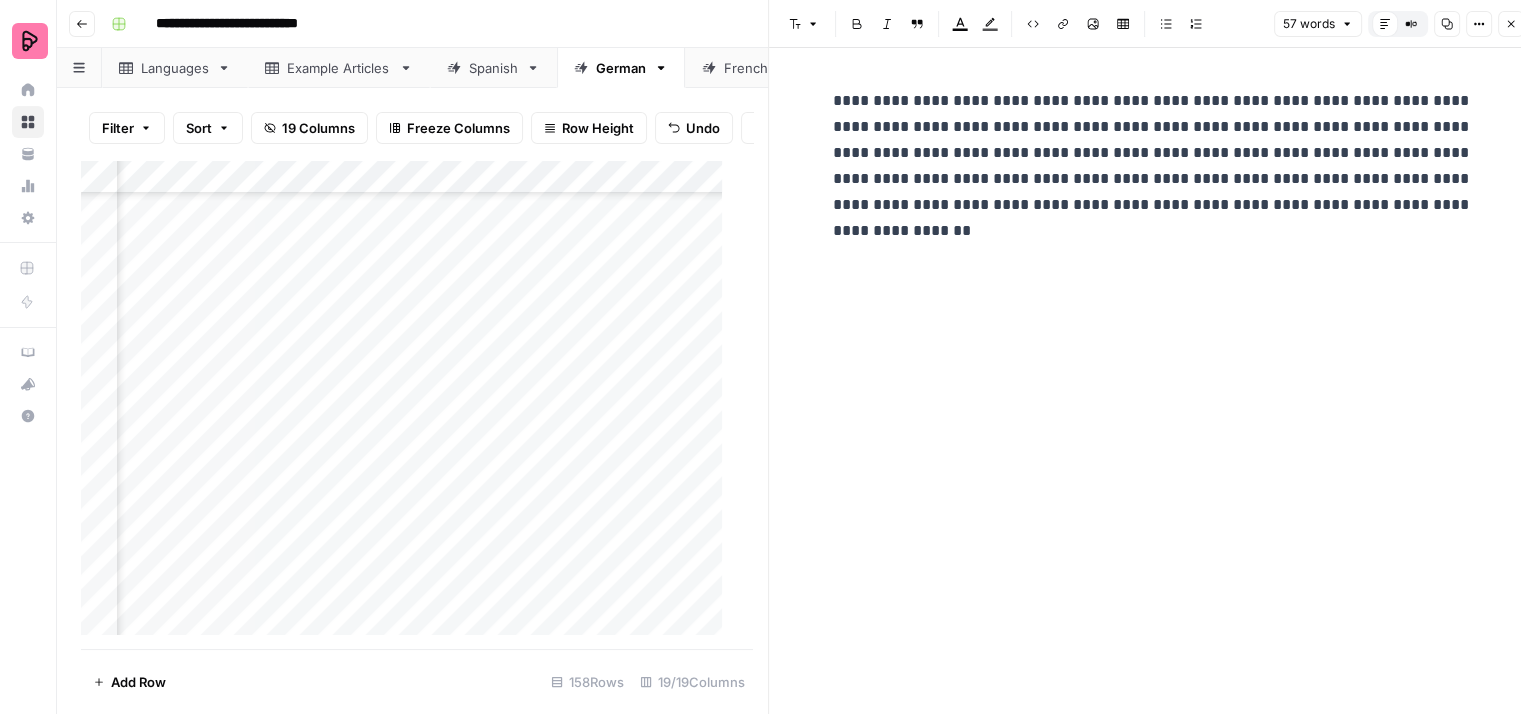 click on "**********" at bounding box center [1153, 166] 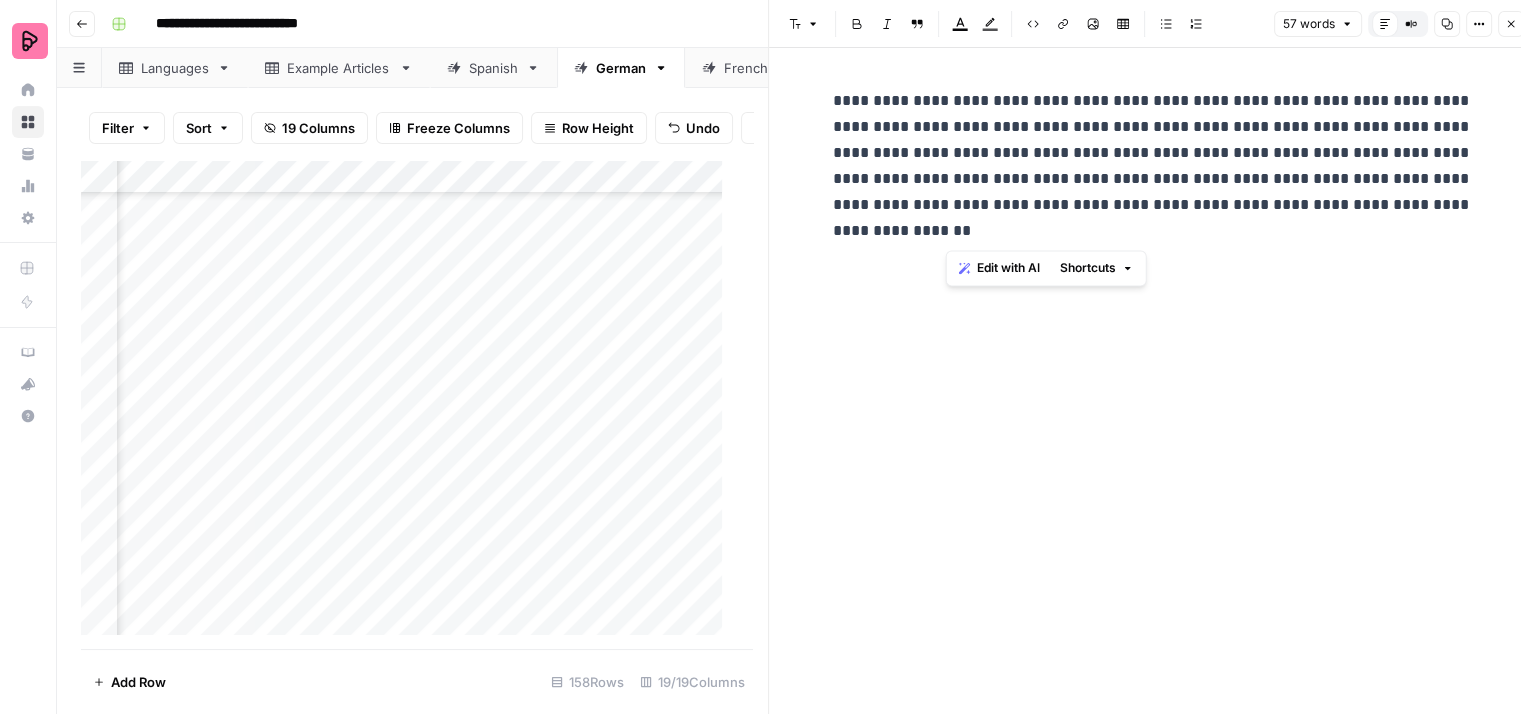 drag, startPoint x: 1080, startPoint y: 227, endPoint x: 947, endPoint y: 182, distance: 140.40656 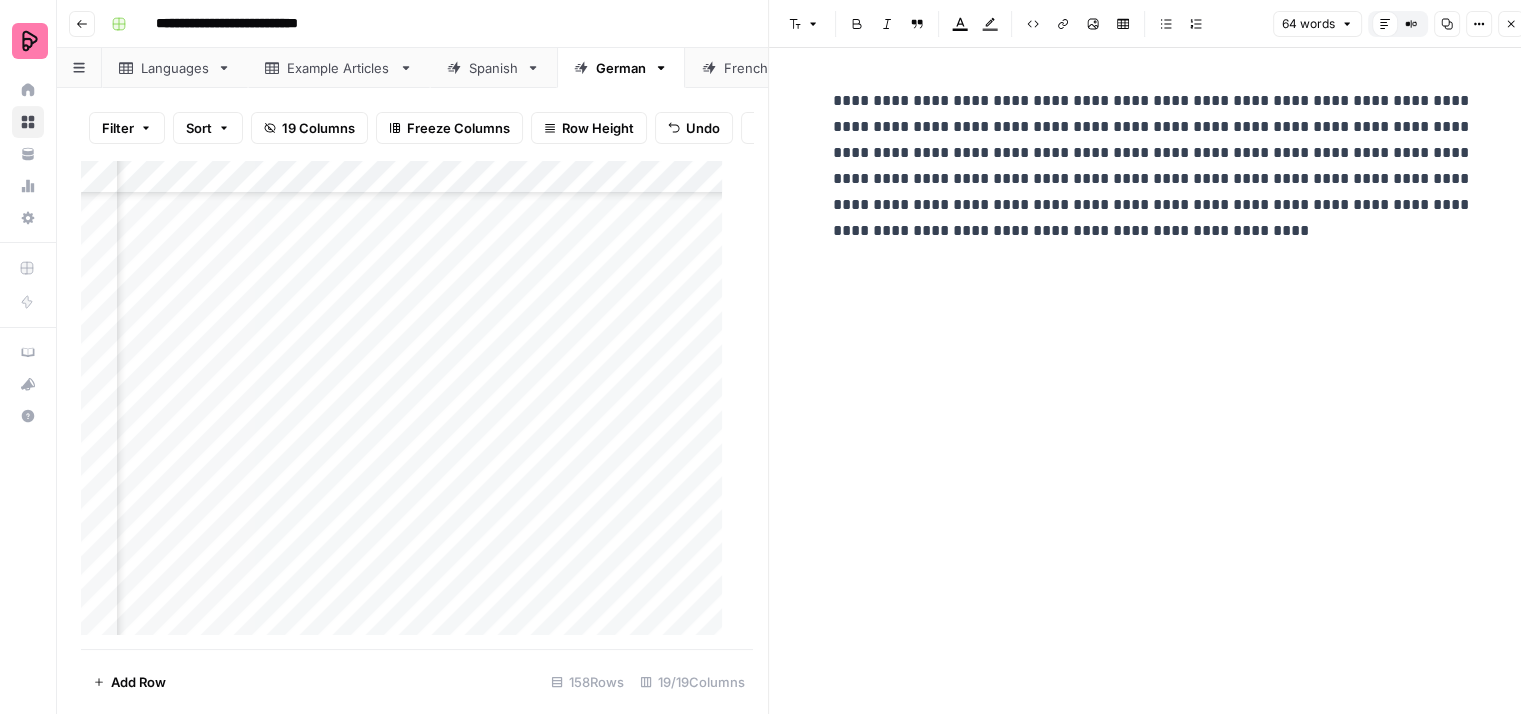 type 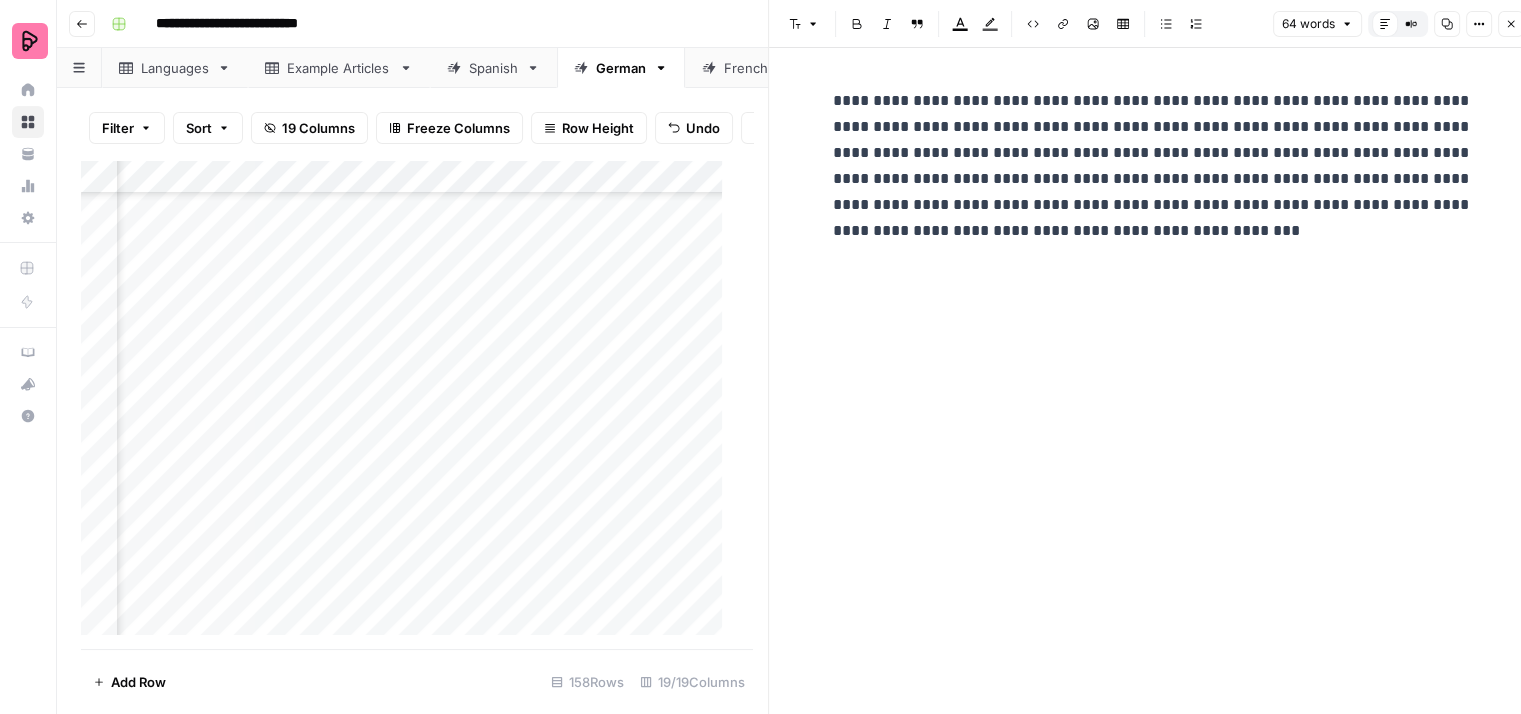 click 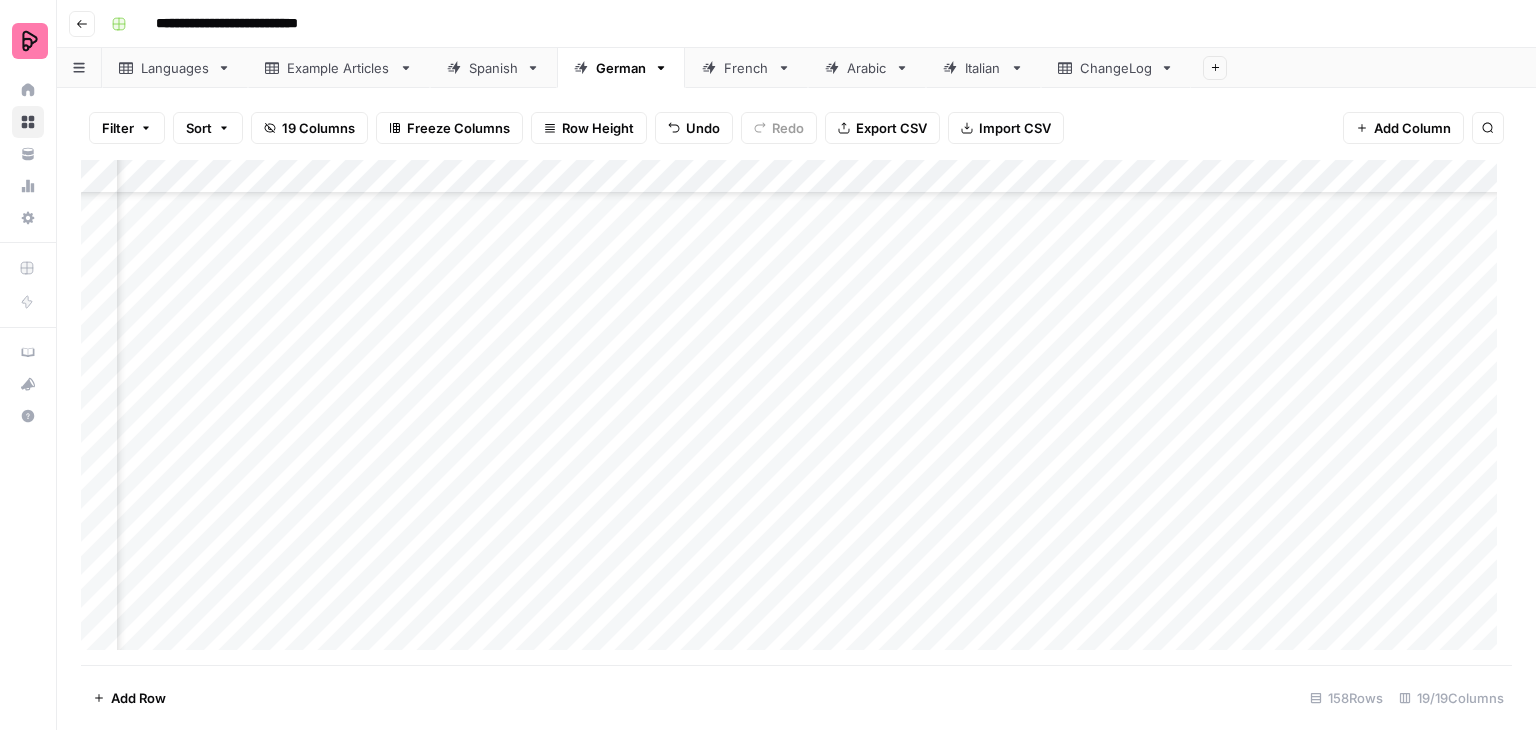 scroll, scrollTop: 4200, scrollLeft: 2336, axis: both 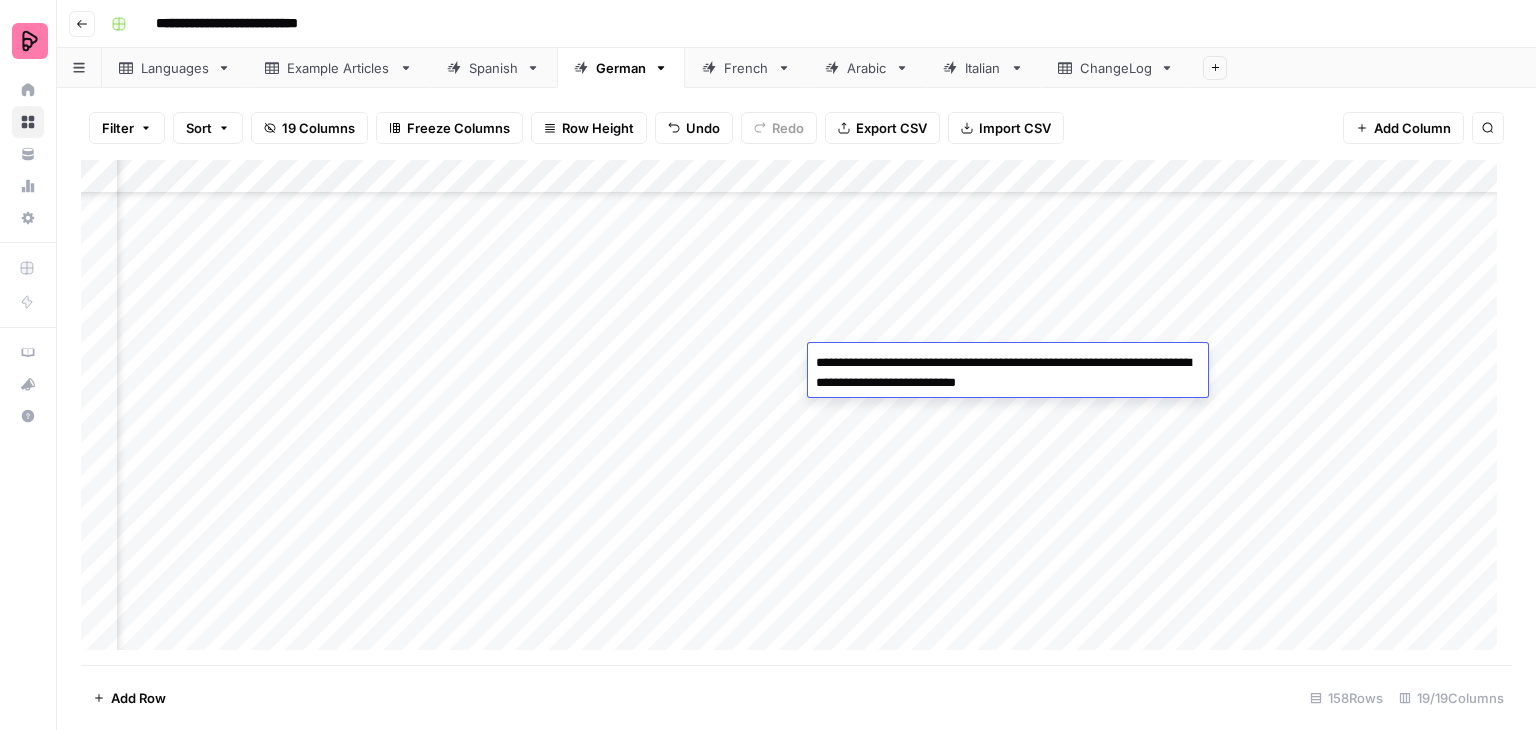 drag, startPoint x: 1147, startPoint y: 382, endPoint x: 814, endPoint y: 363, distance: 333.5416 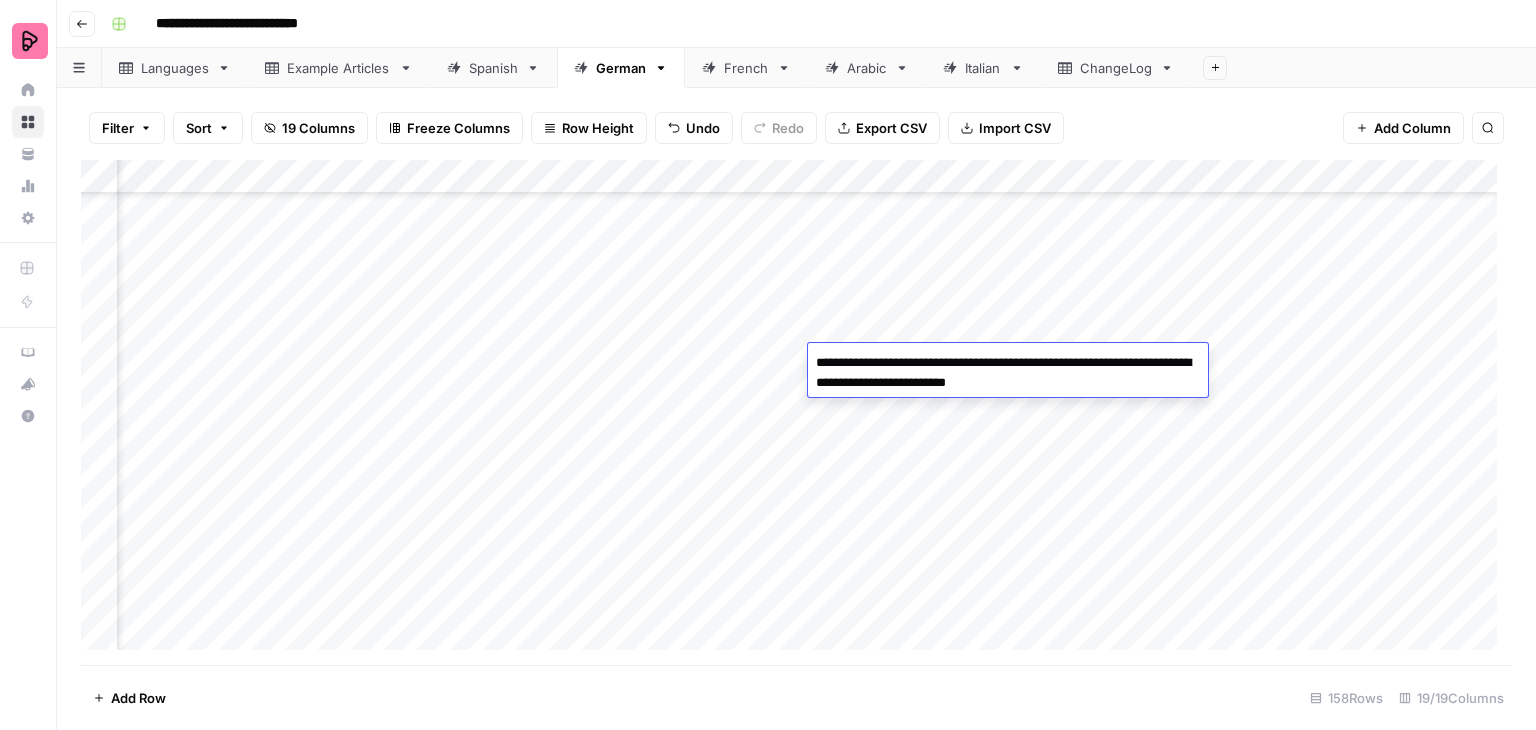 type on "**********" 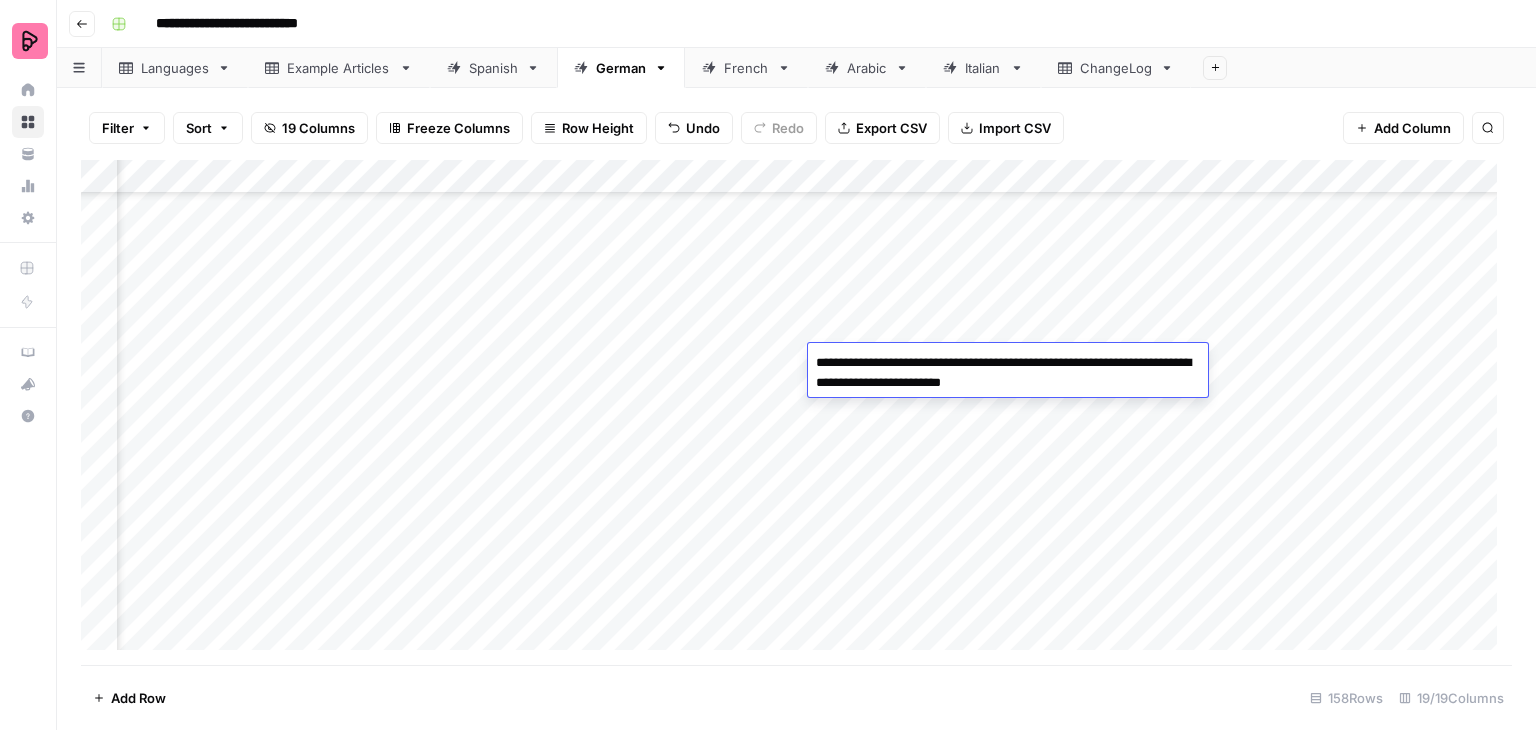 click on "Add Column" at bounding box center [796, 412] 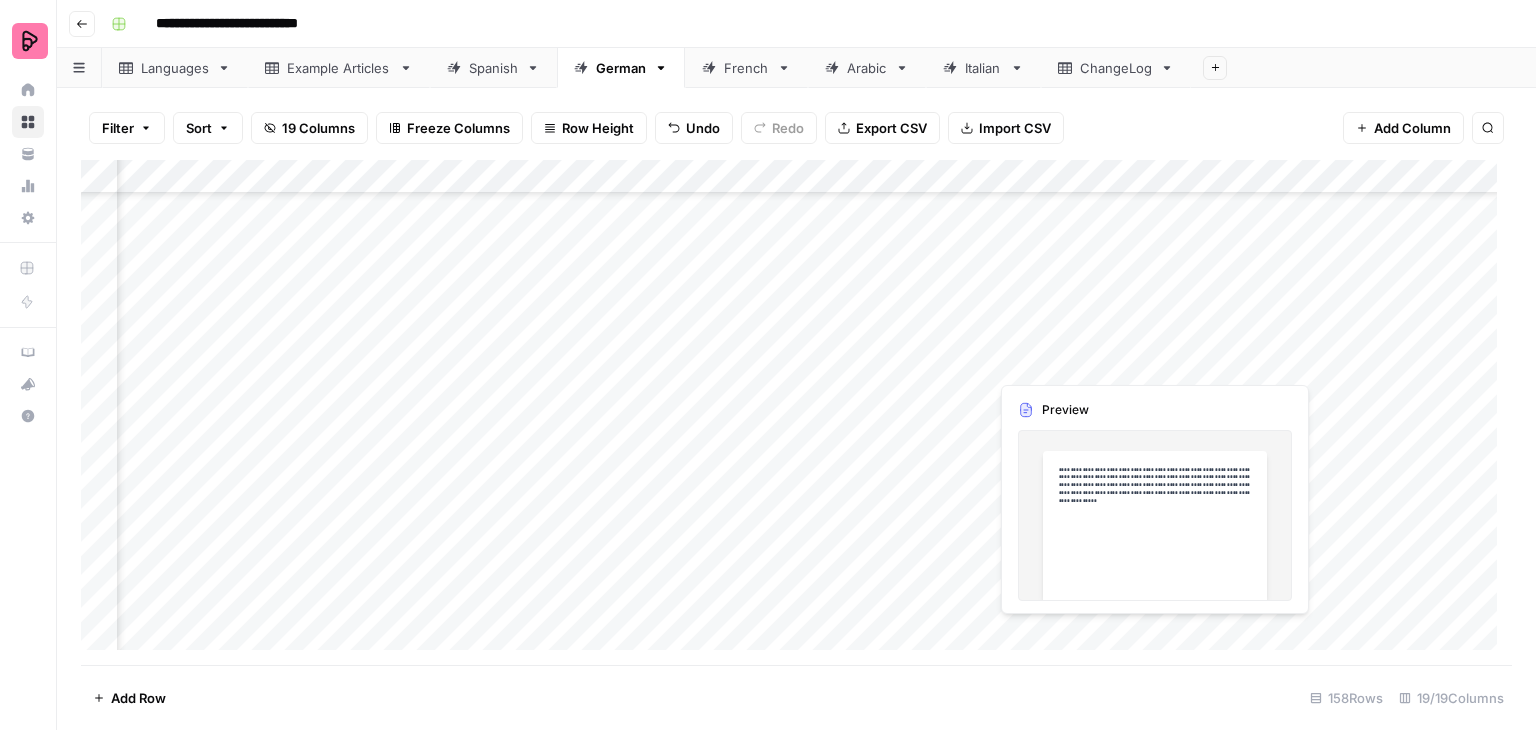 click on "Add Column" at bounding box center (796, 412) 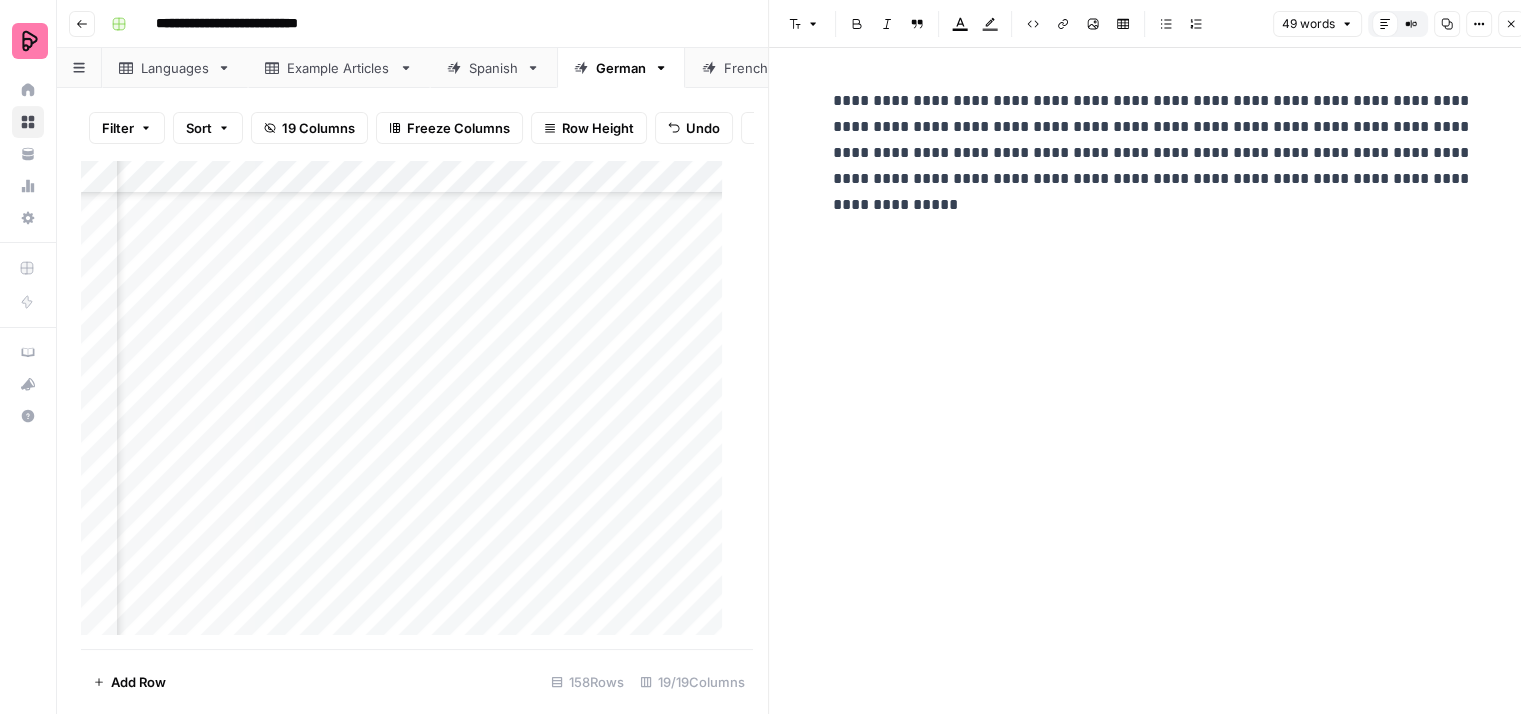 click on "**********" at bounding box center [1153, 140] 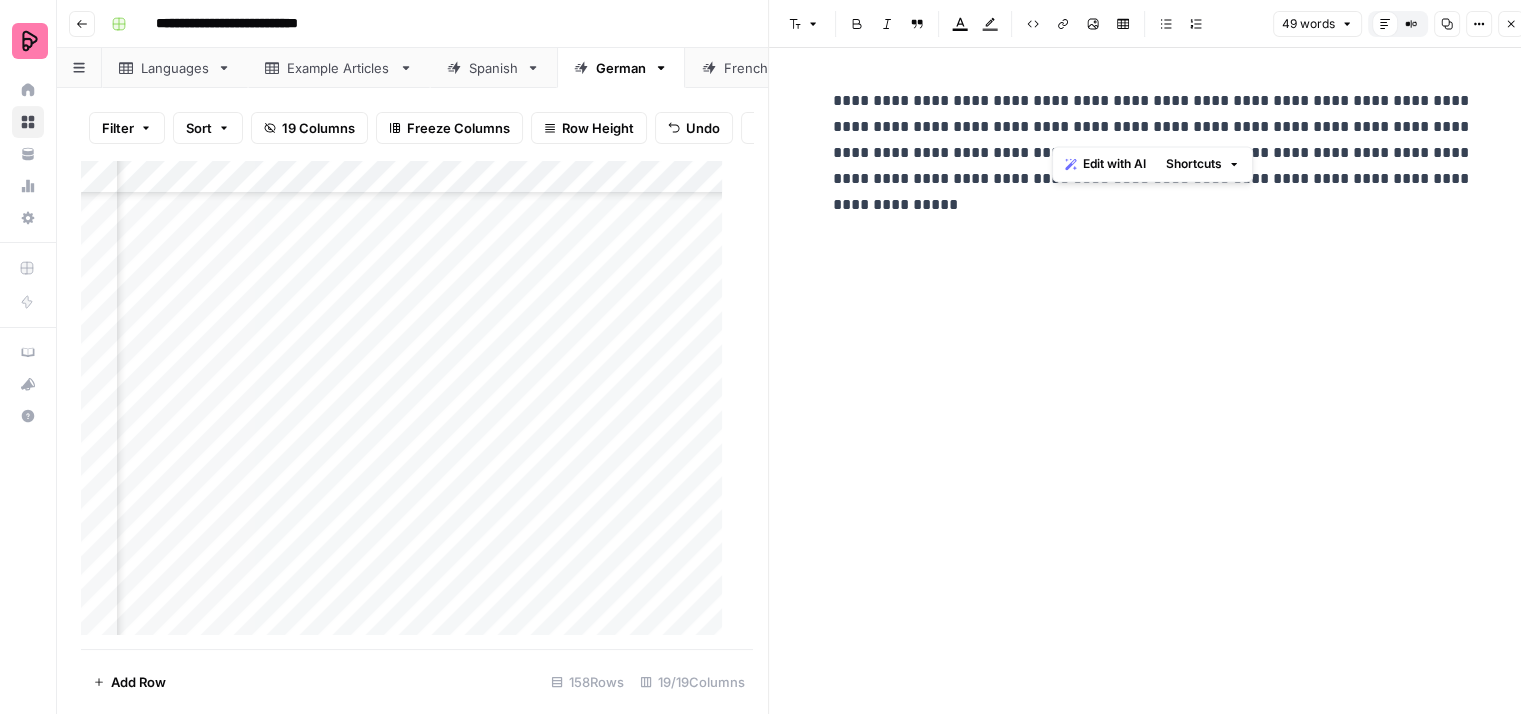 click 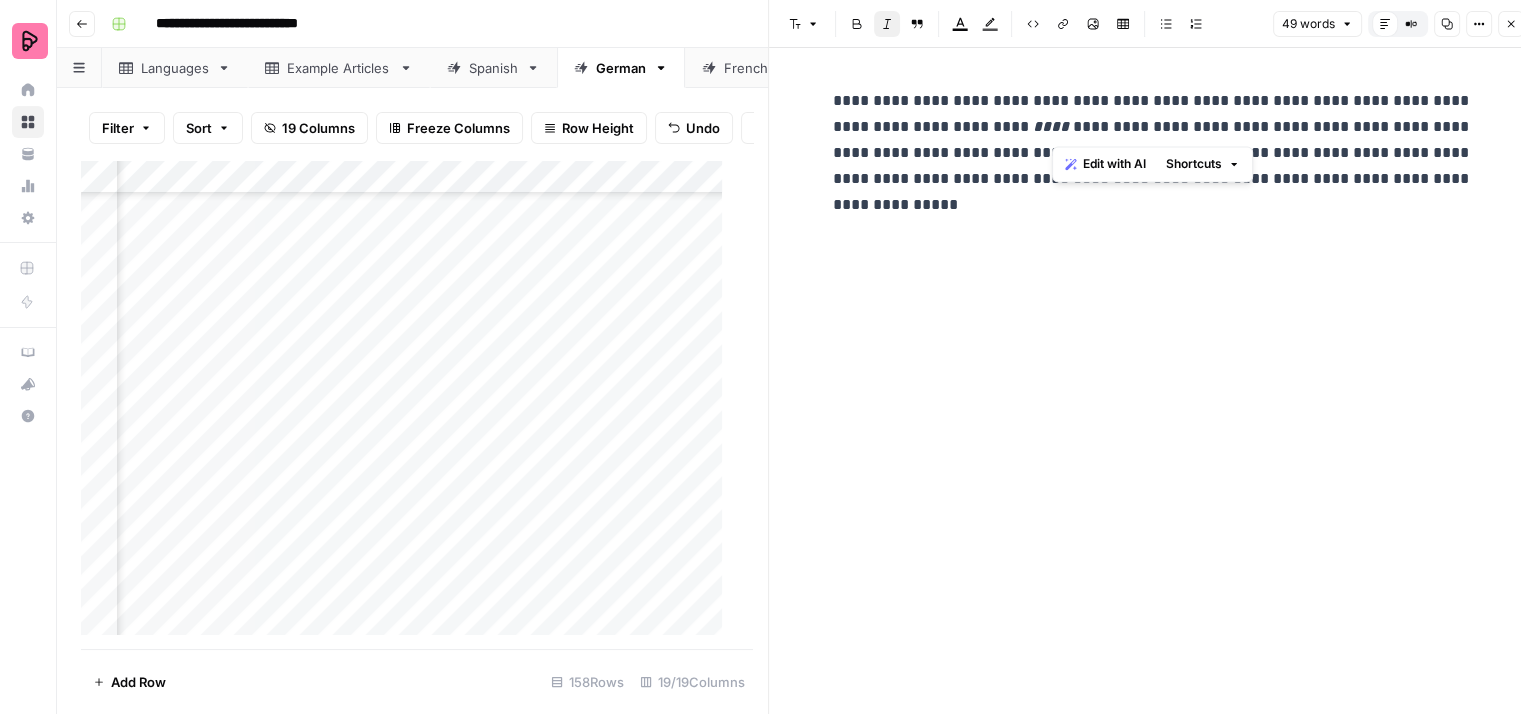 click on "**********" at bounding box center (1153, 140) 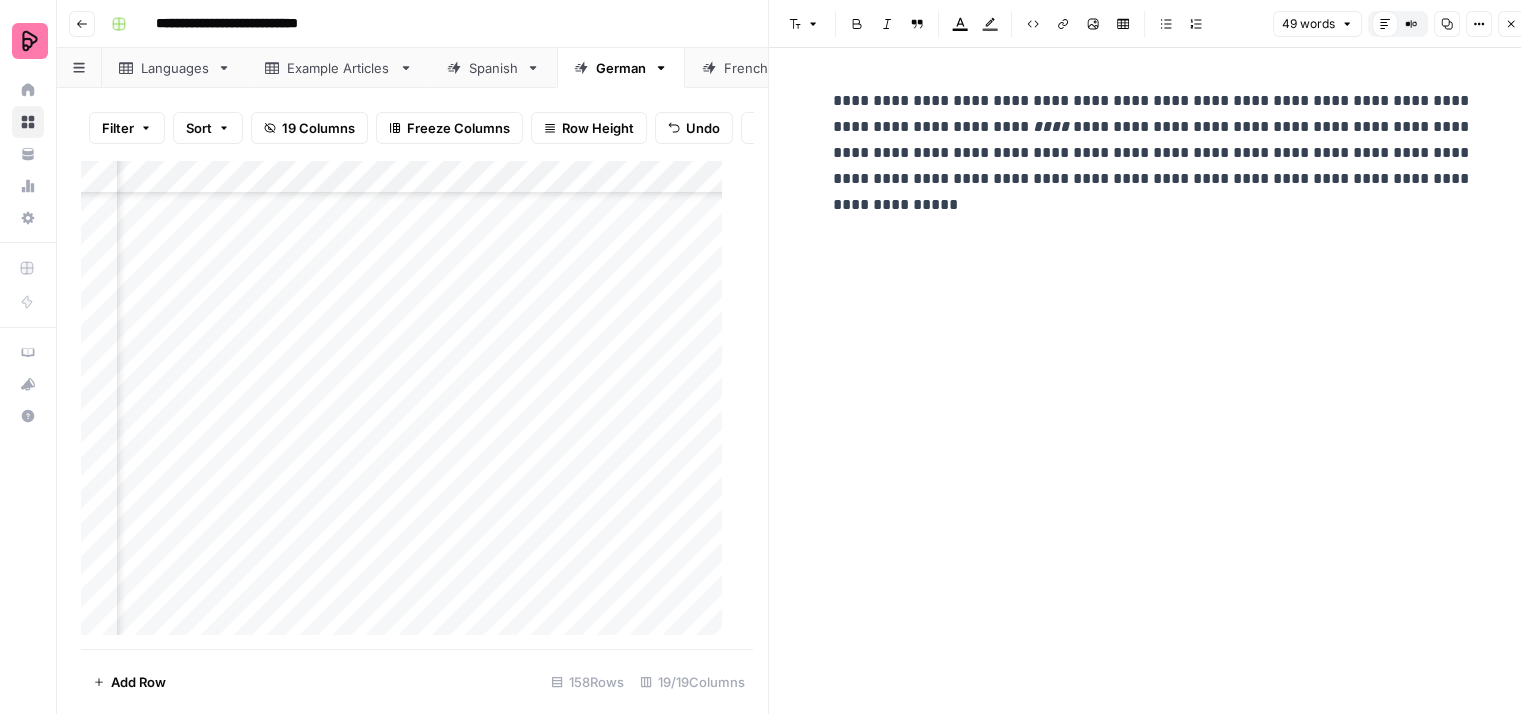 click on "**********" at bounding box center (1153, 140) 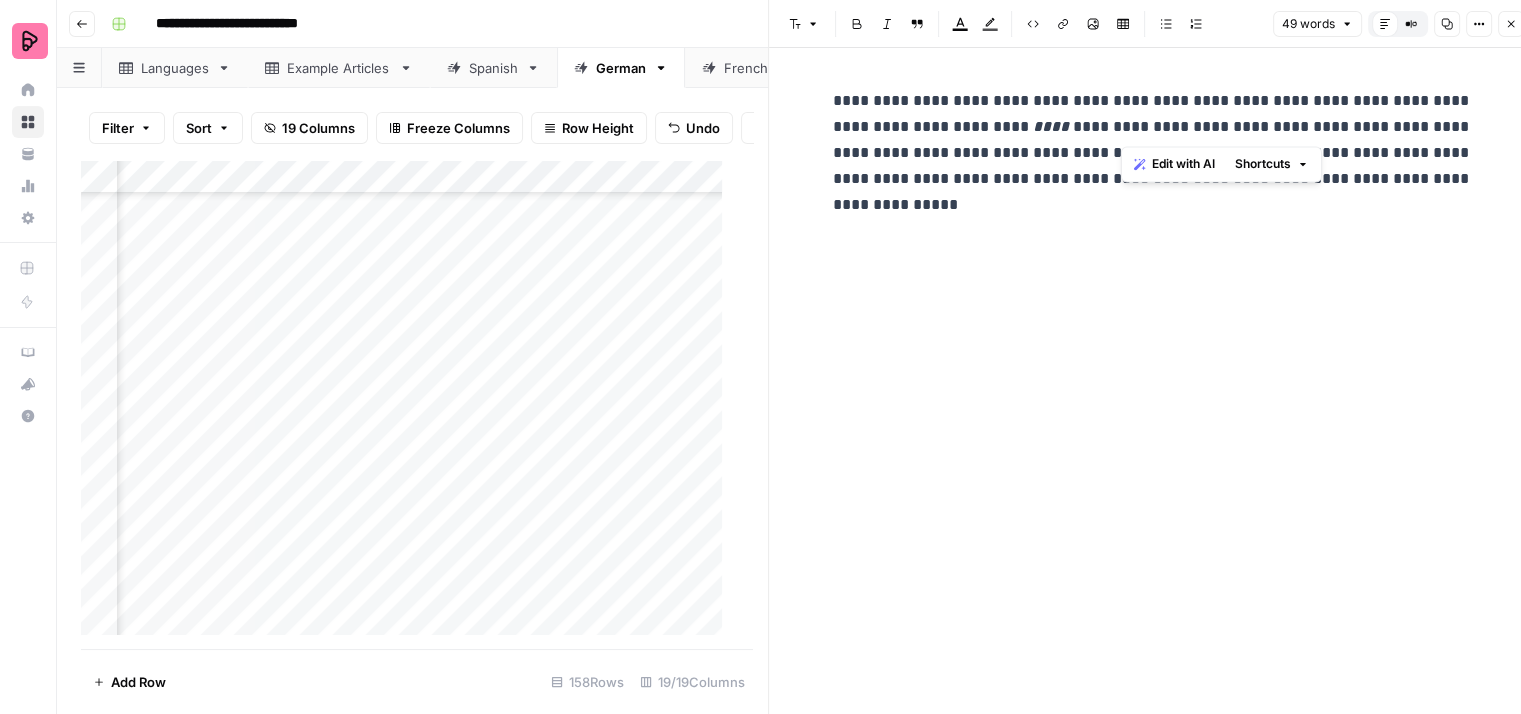 click 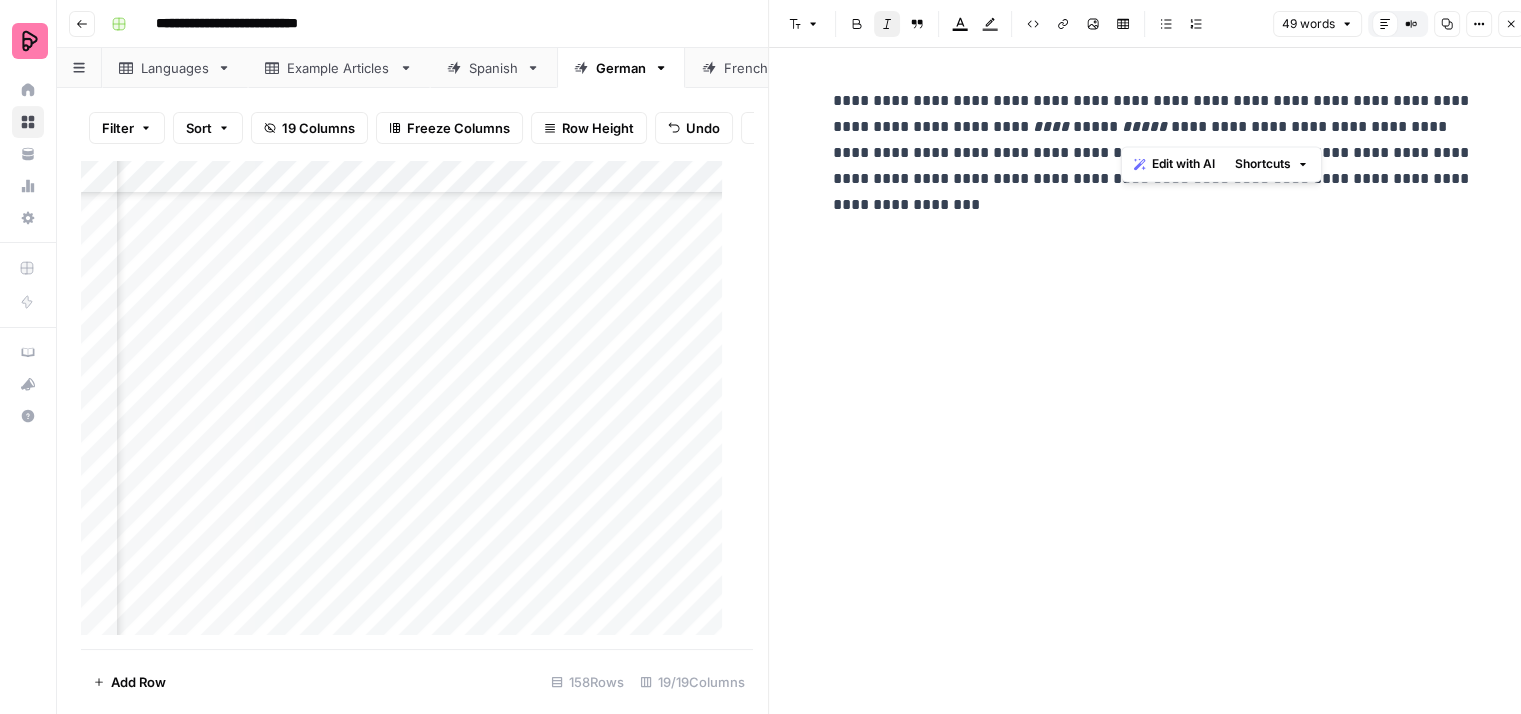 click on "**********" at bounding box center [1153, 140] 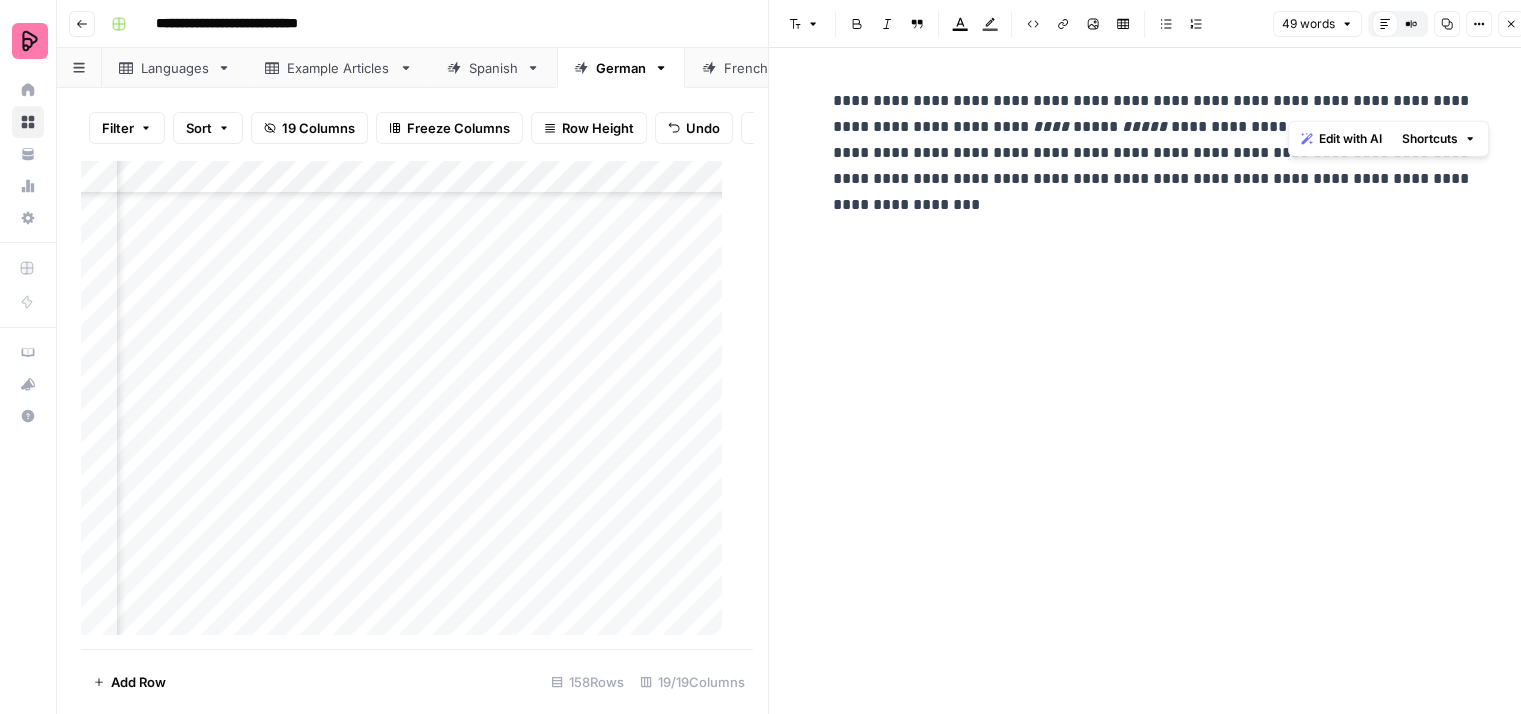 drag, startPoint x: 1292, startPoint y: 95, endPoint x: 1403, endPoint y: 101, distance: 111.16204 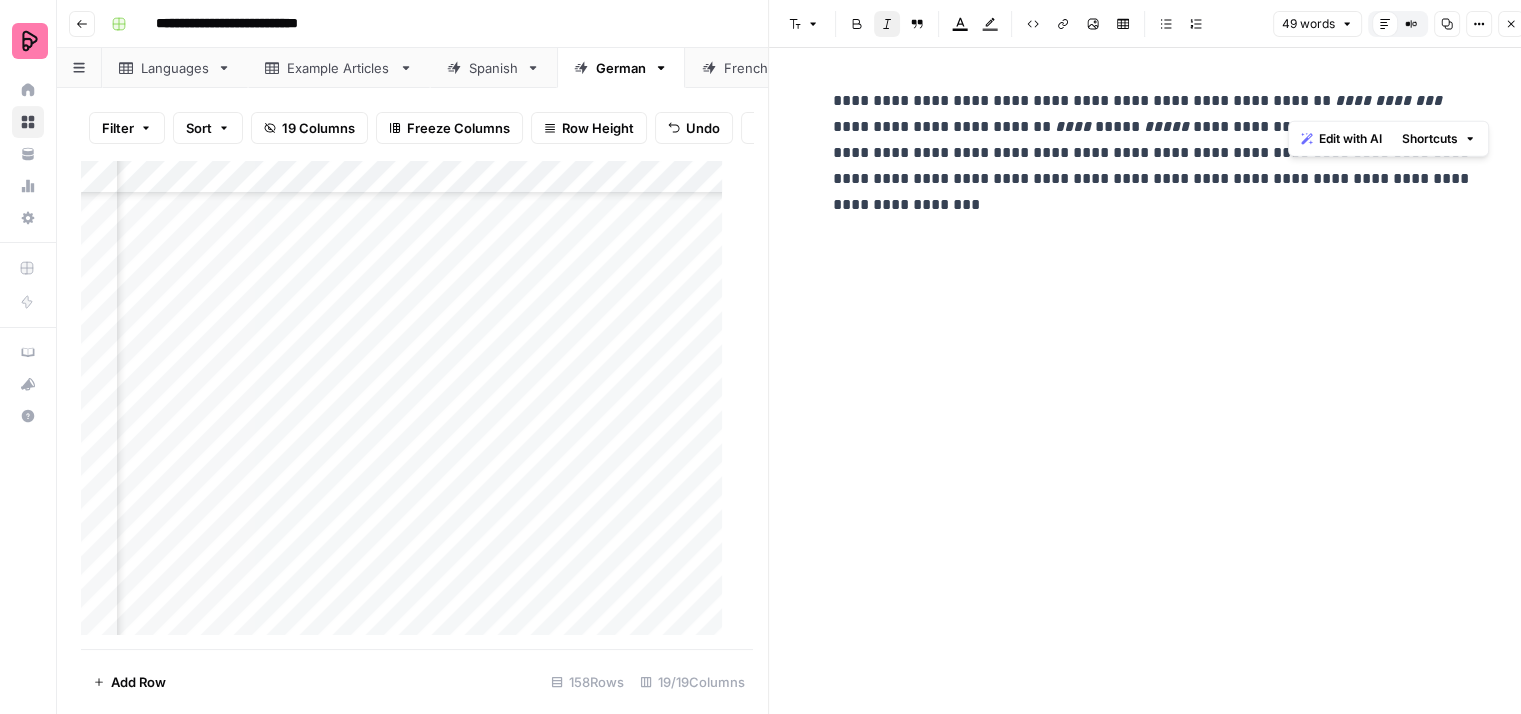 click on "**********" at bounding box center [1153, 140] 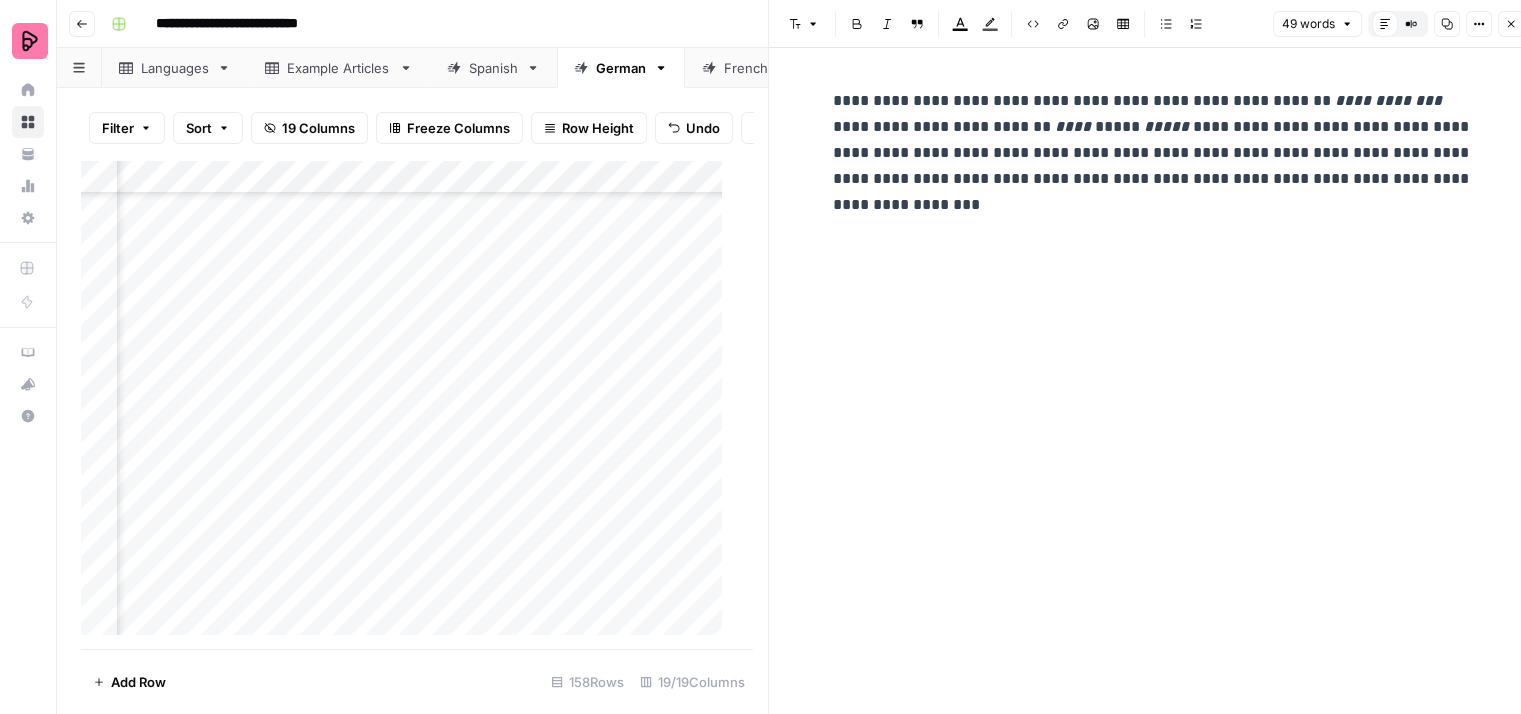 click on "**********" at bounding box center (1153, 140) 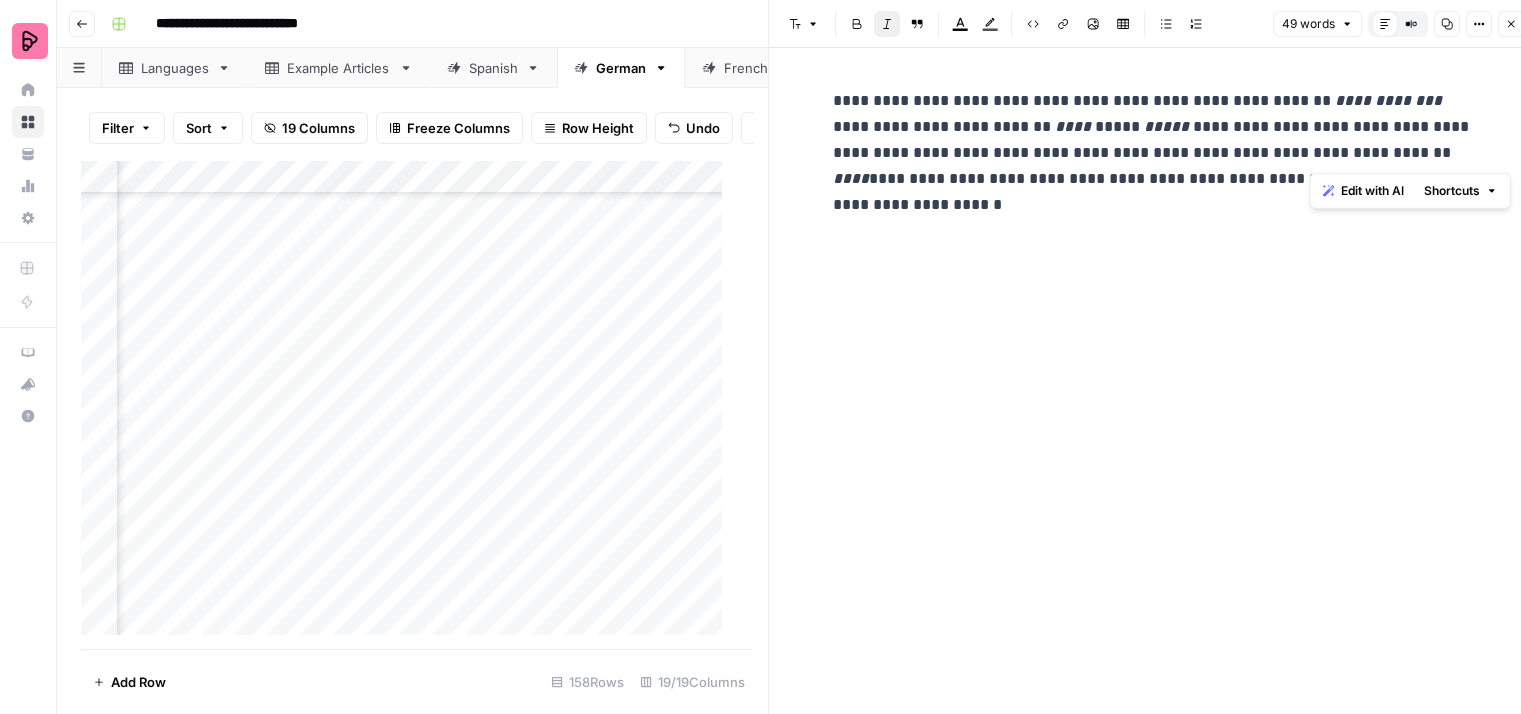 click on "**********" at bounding box center (1153, 140) 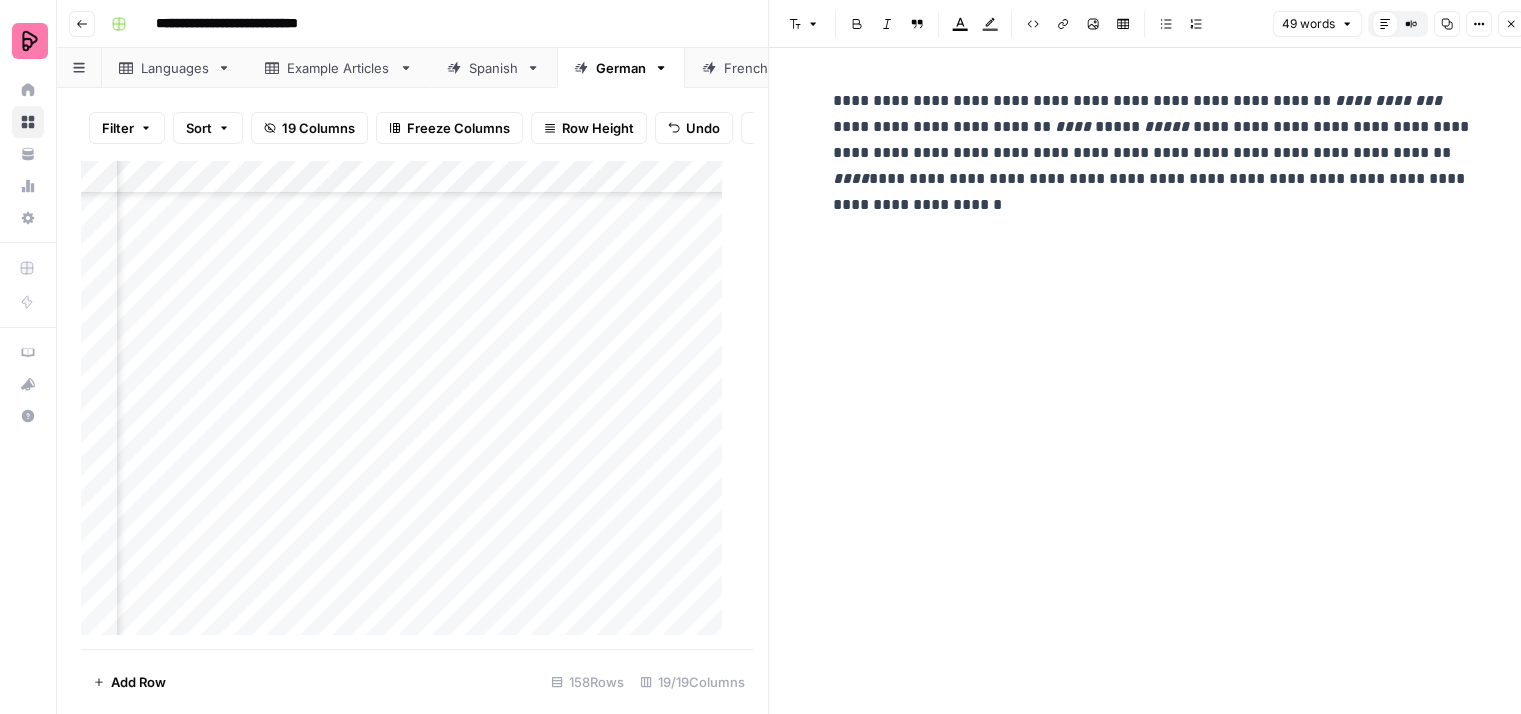 click on "**********" at bounding box center [1153, 140] 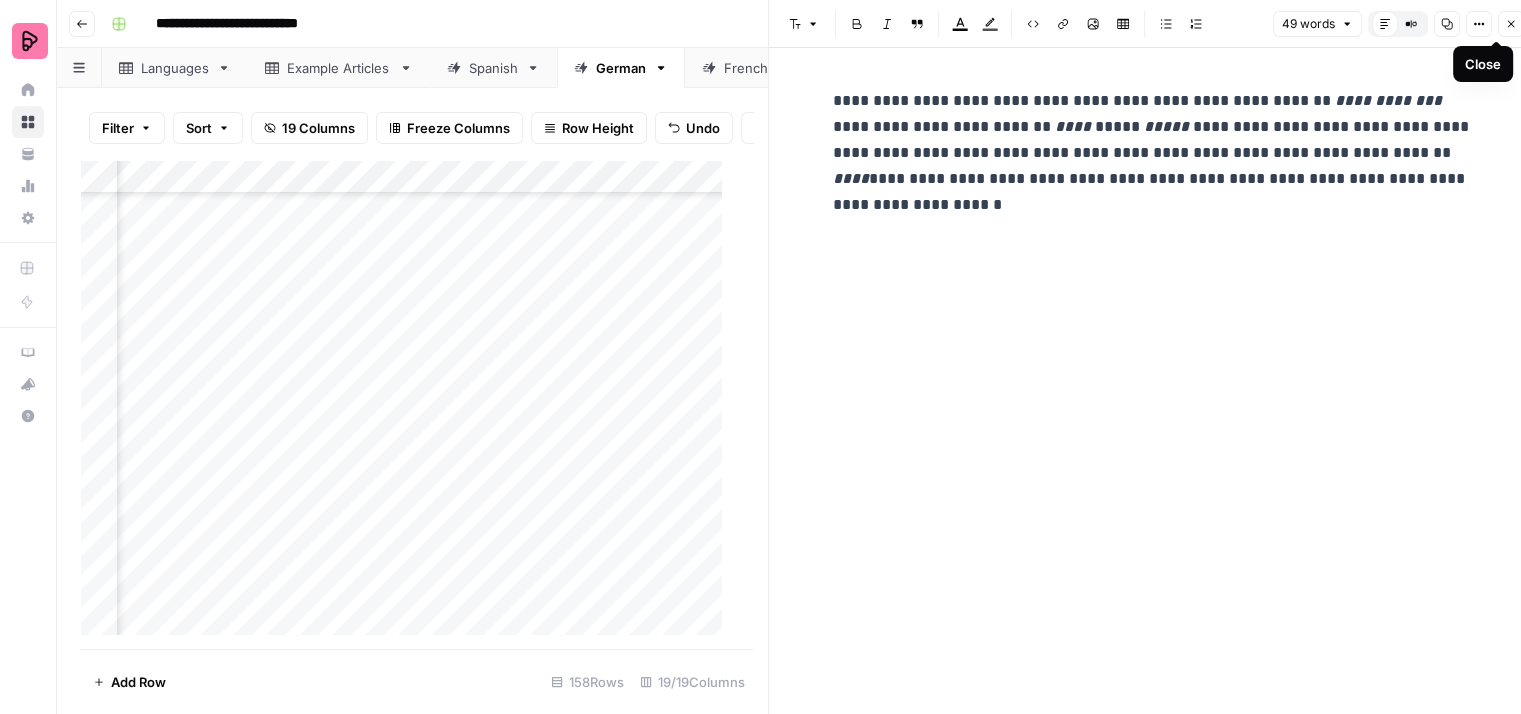 click 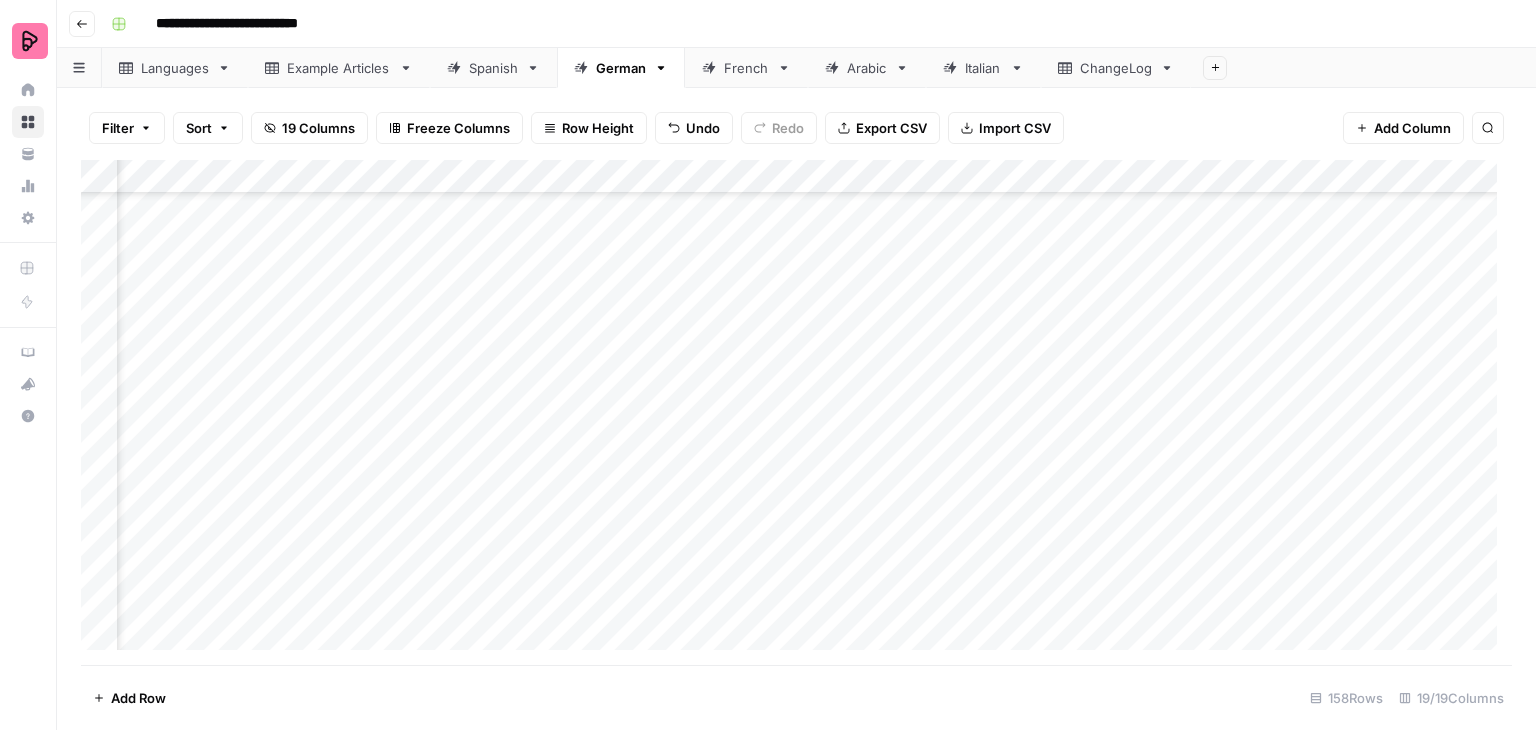 click on "Add Column" at bounding box center (796, 412) 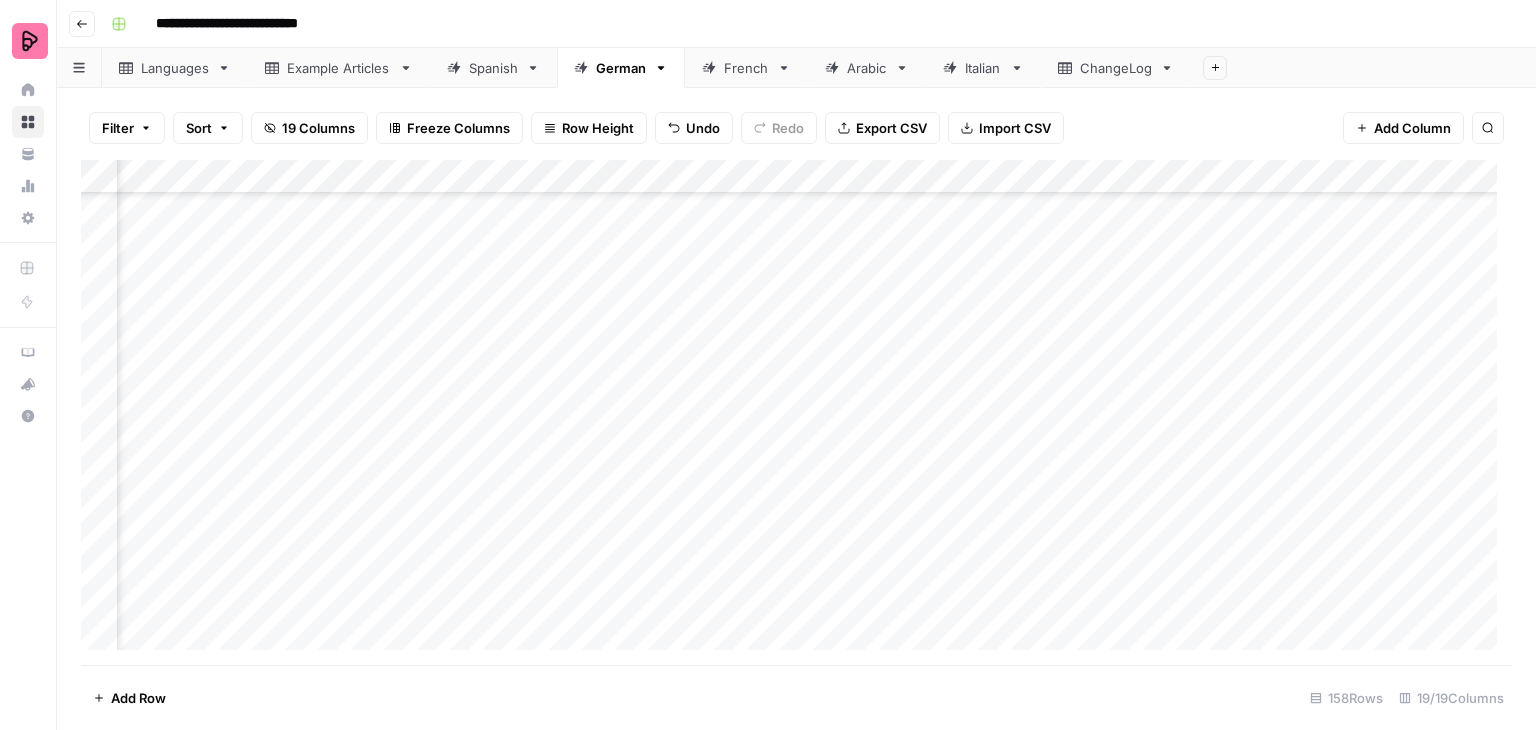 click on "Add Column" at bounding box center (796, 412) 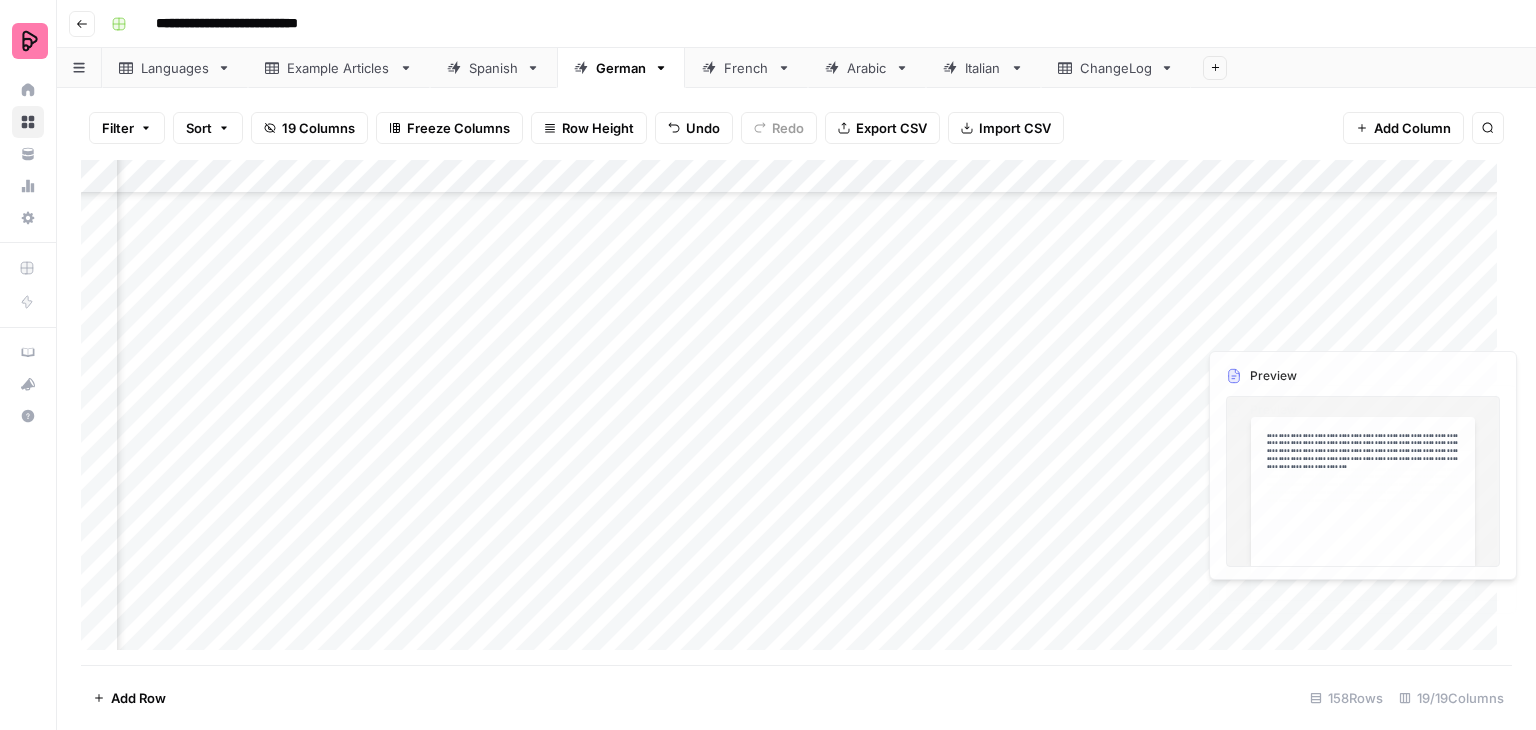 click on "Add Column" at bounding box center [796, 412] 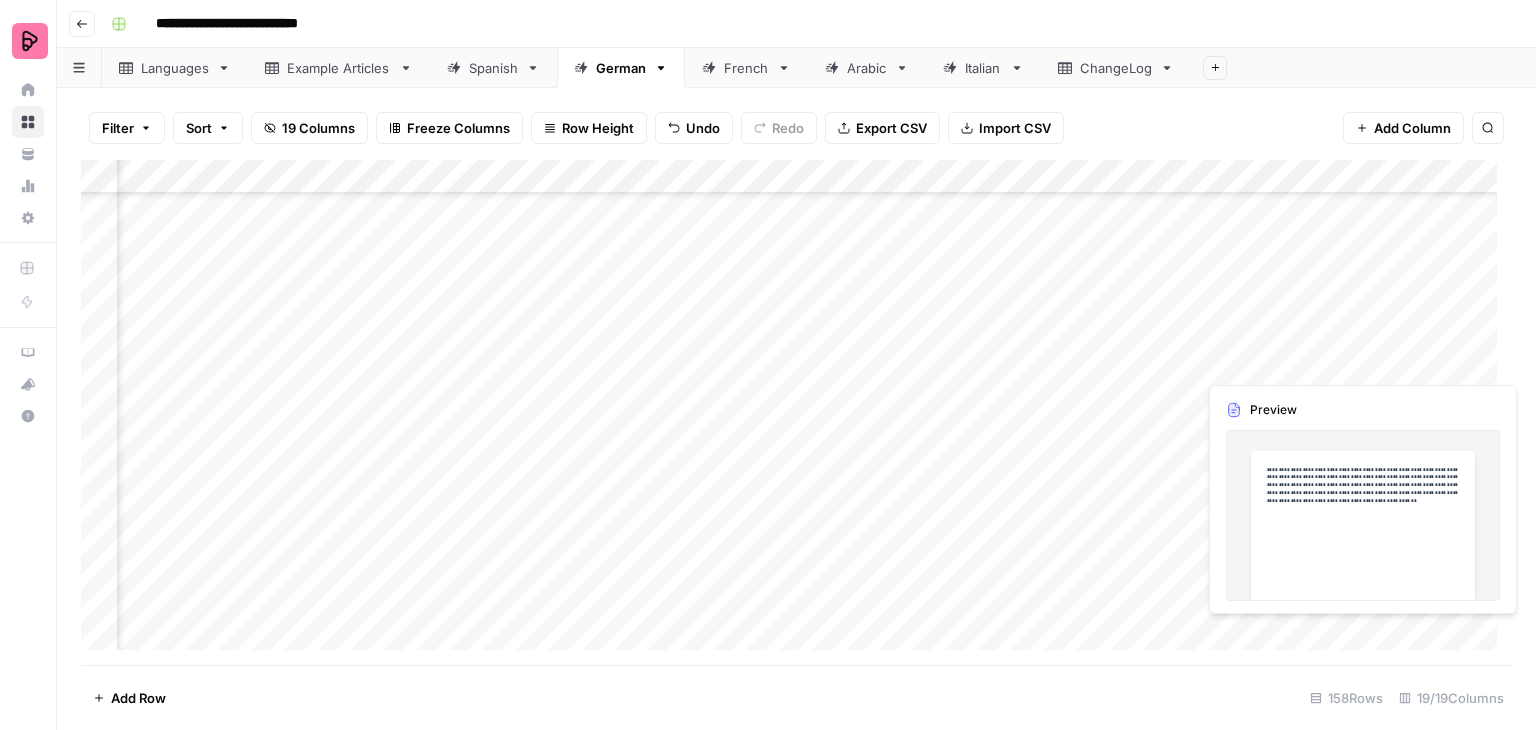 click on "Add Column" at bounding box center (796, 412) 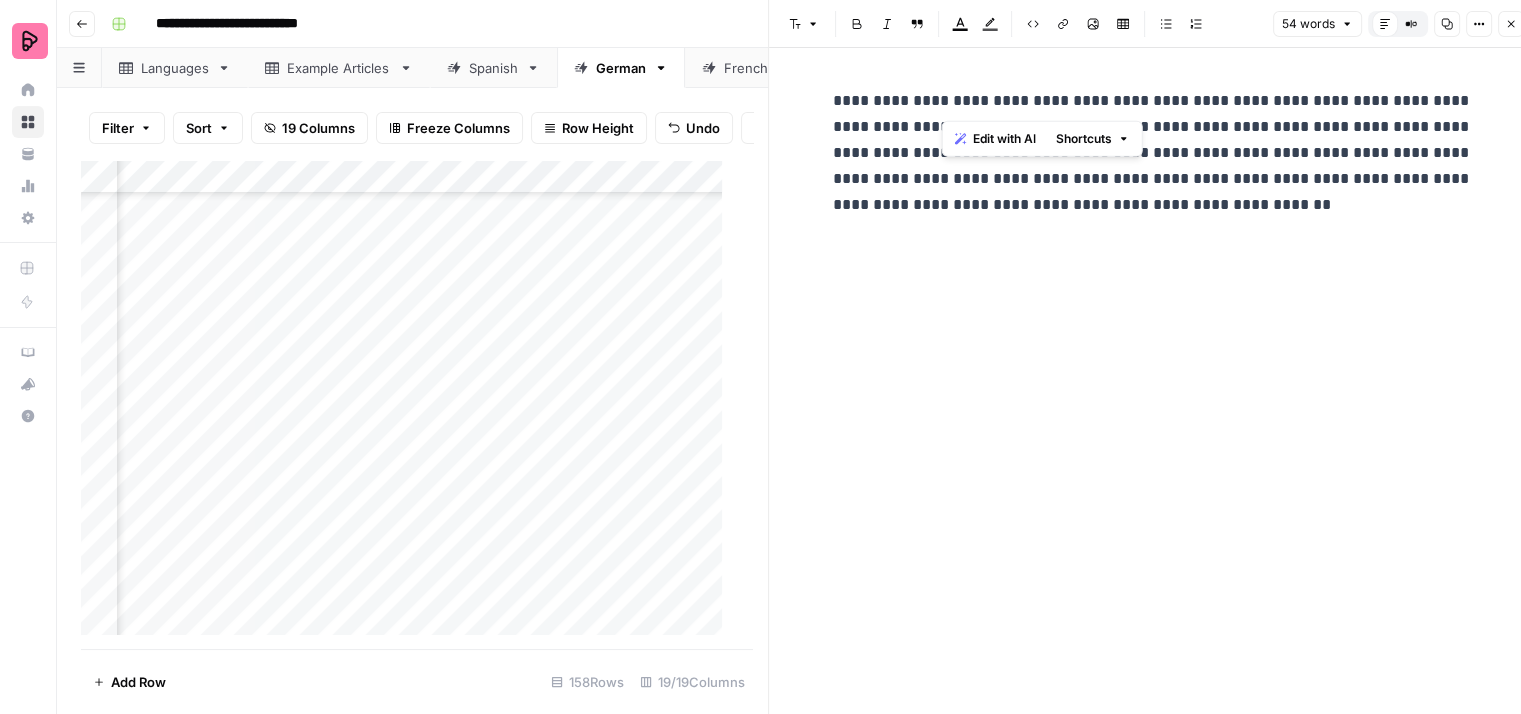 drag, startPoint x: 1062, startPoint y: 98, endPoint x: 941, endPoint y: 100, distance: 121.016525 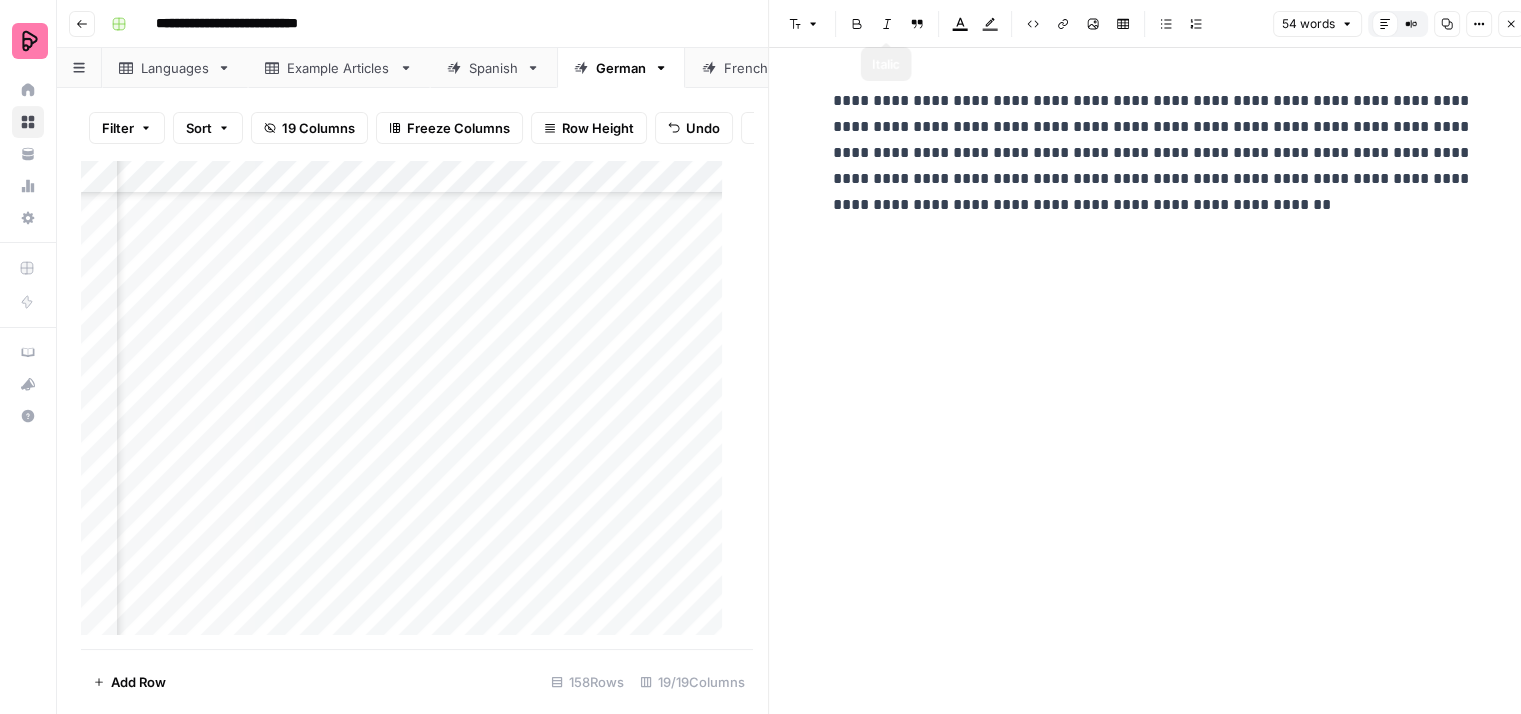 click on "Italic" at bounding box center (887, 24) 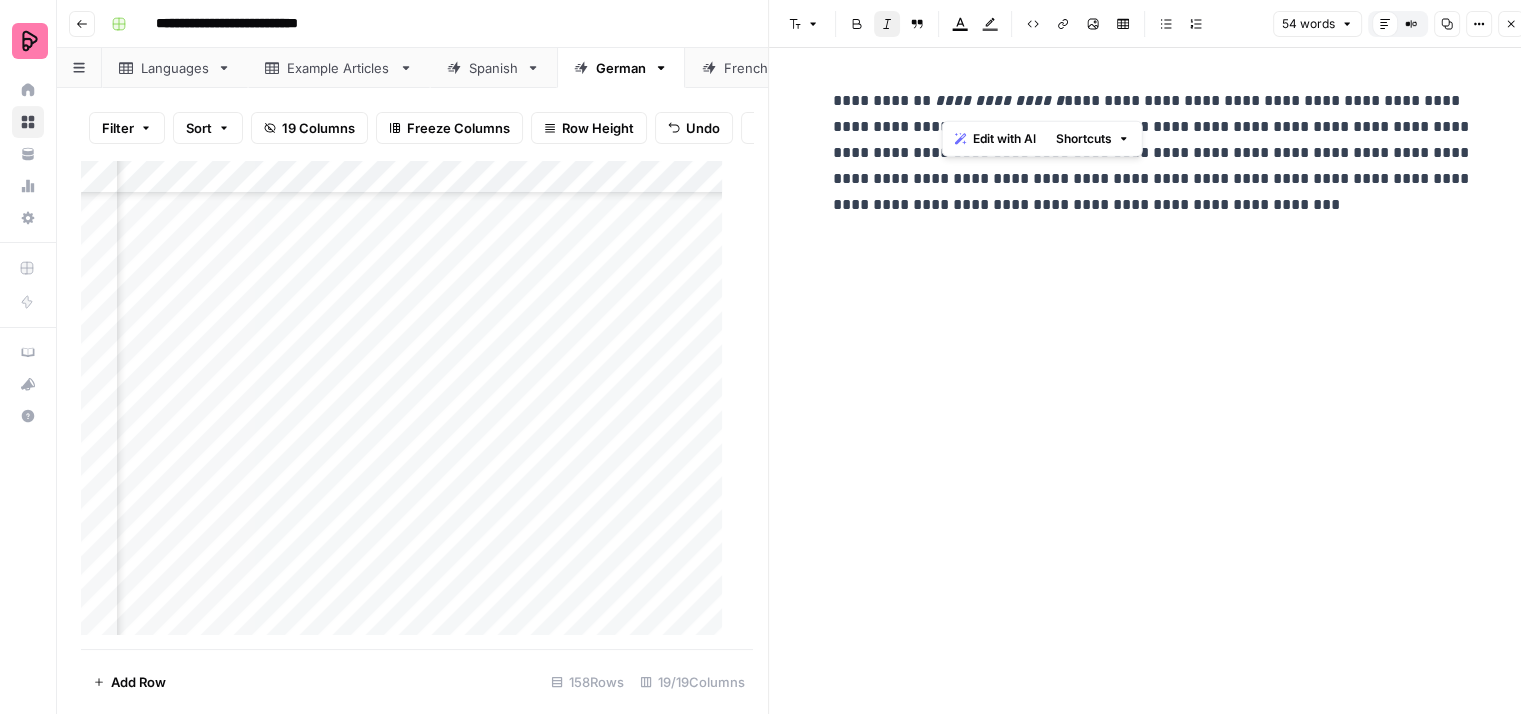 click on "**********" at bounding box center [1153, 153] 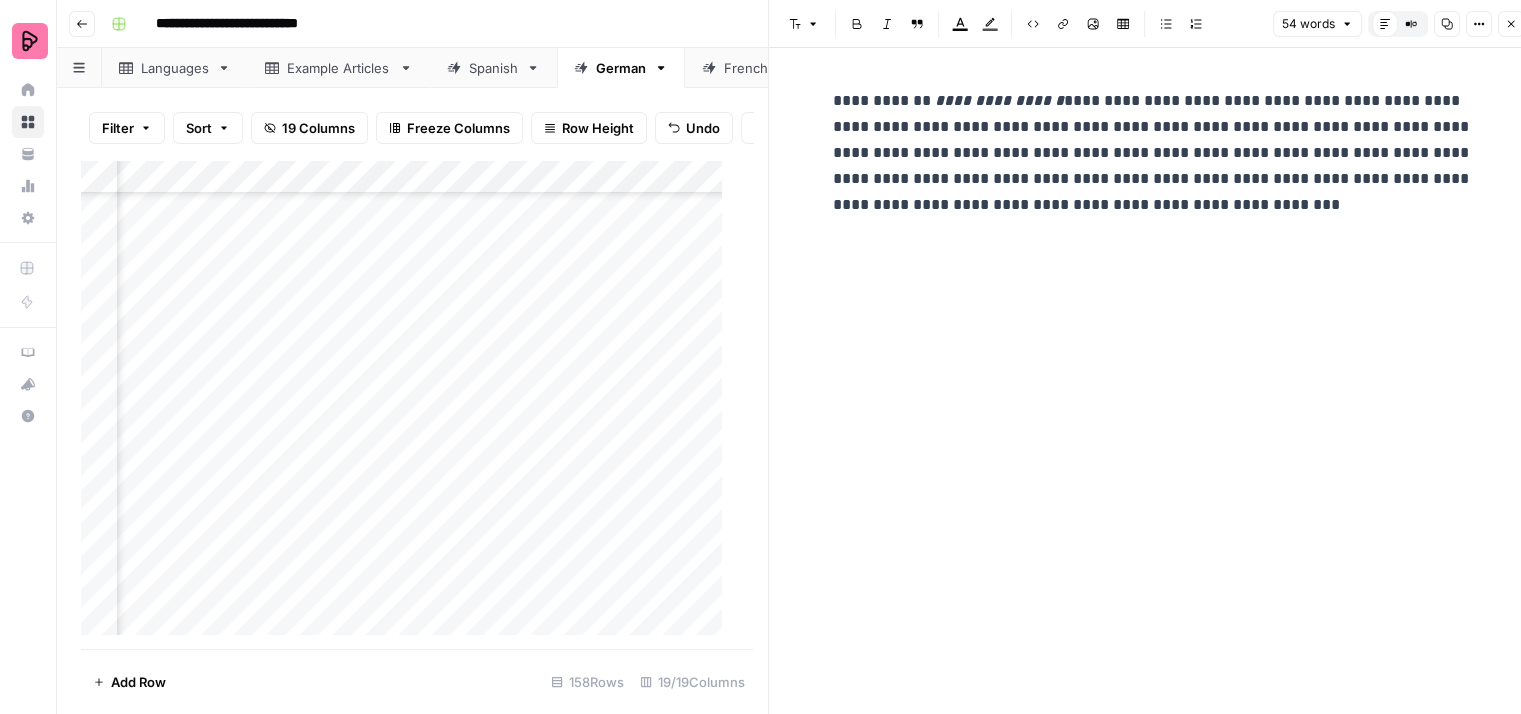 click on "**********" at bounding box center (1153, 153) 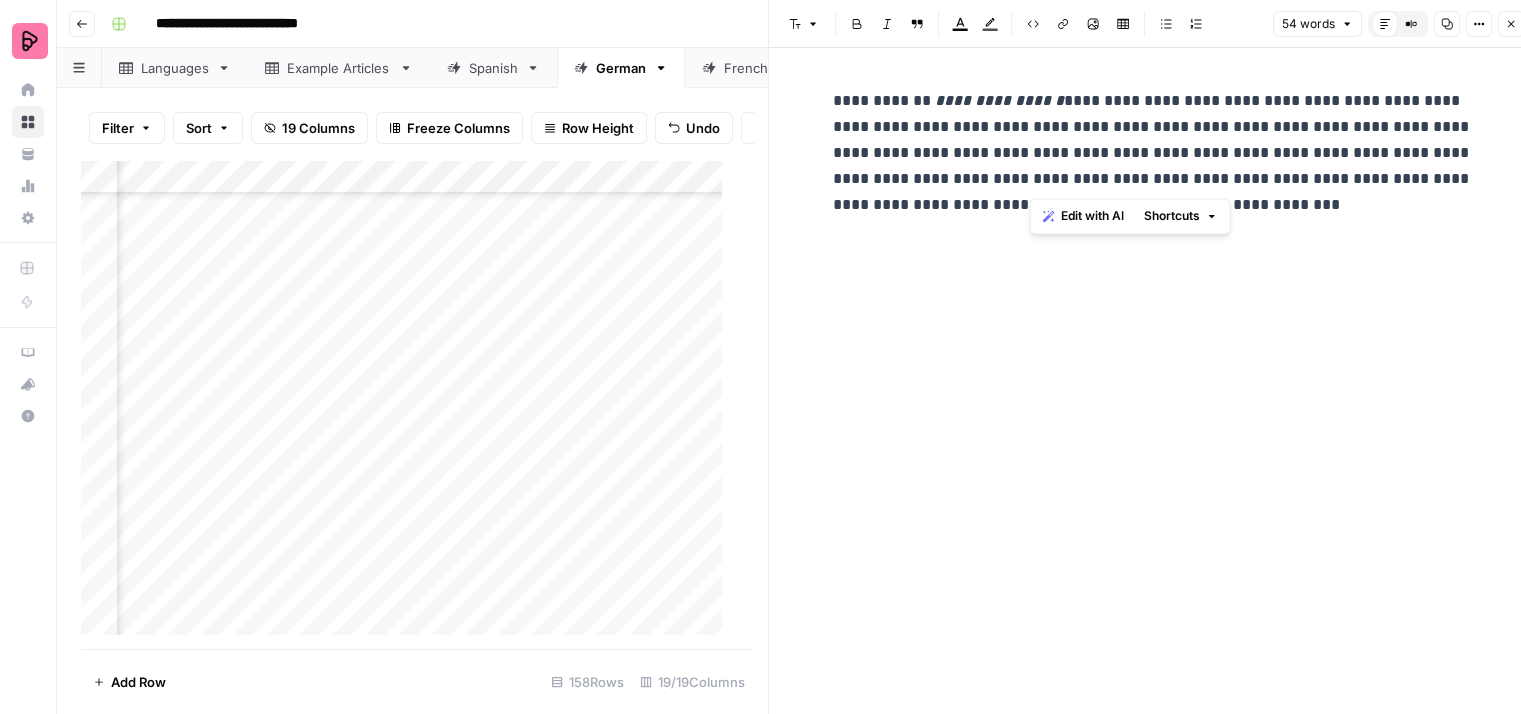 drag, startPoint x: 1148, startPoint y: 172, endPoint x: 1032, endPoint y: 177, distance: 116.10771 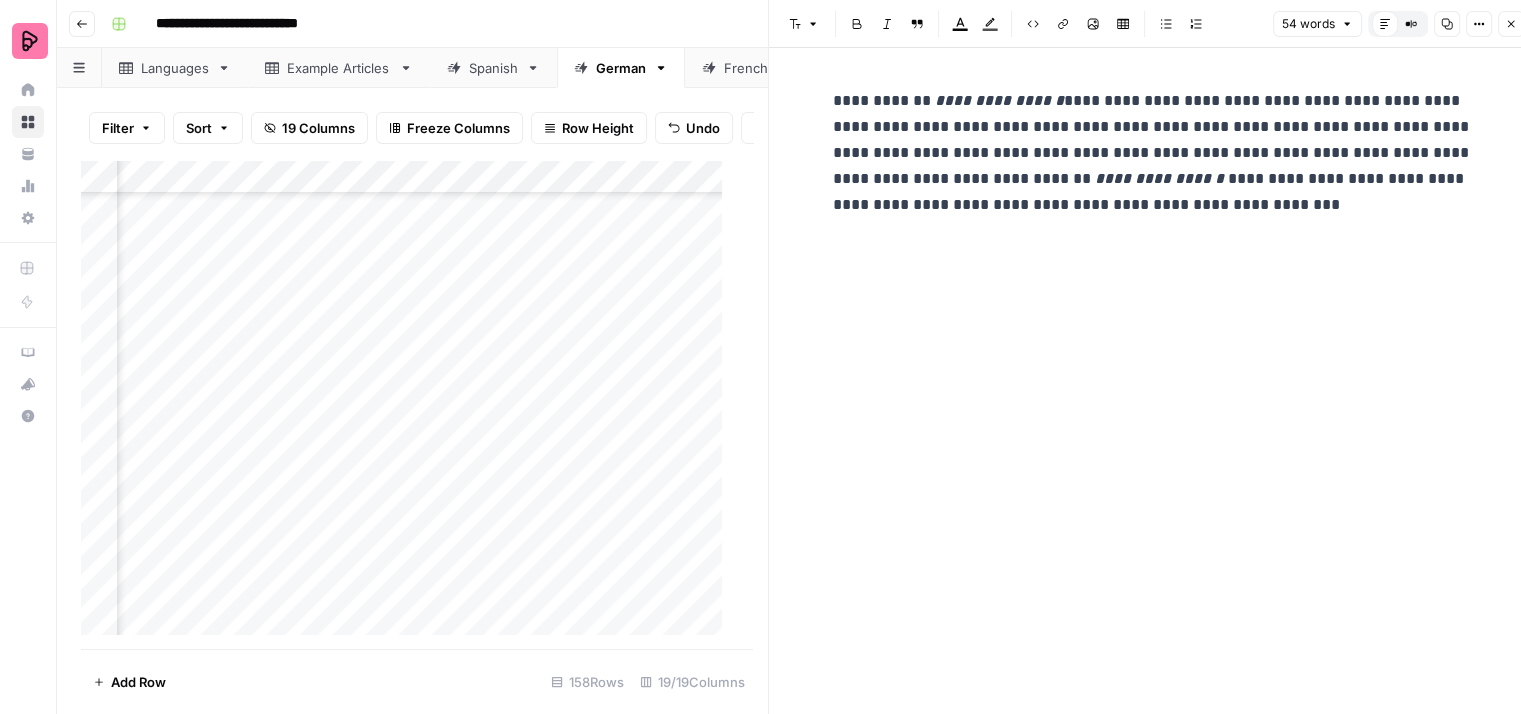 click on "**********" at bounding box center (1153, 153) 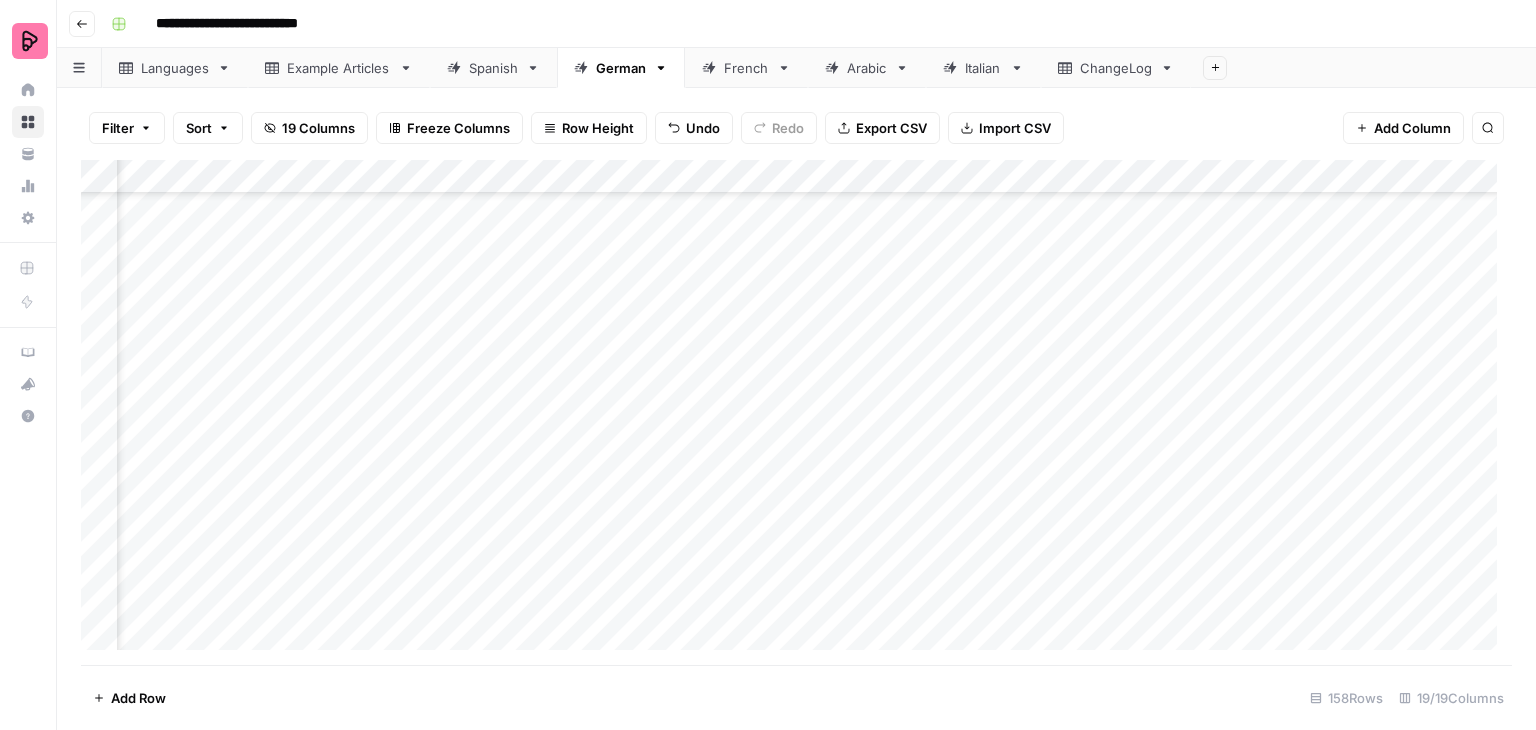 click on "Add Column" at bounding box center (796, 412) 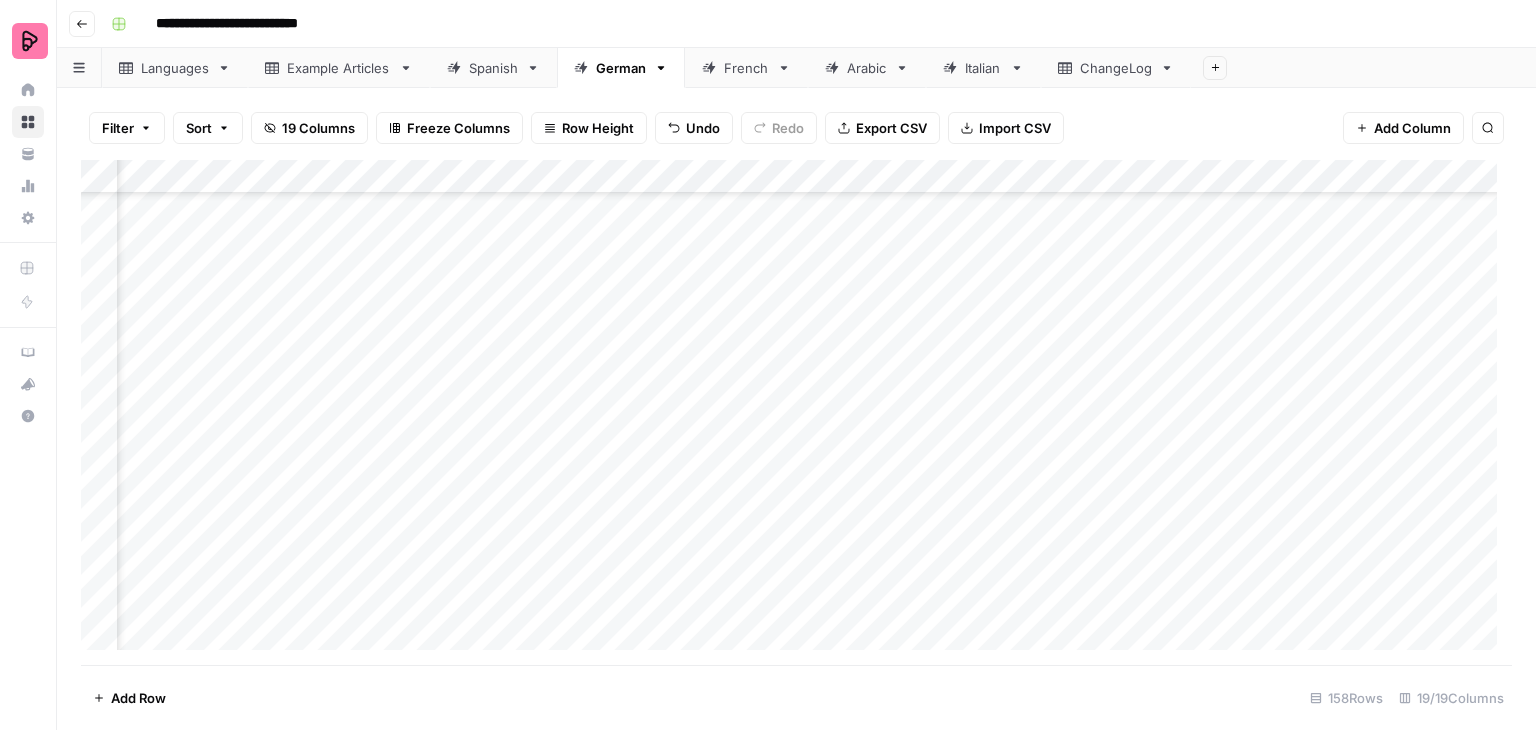 click on "Add Column" at bounding box center [796, 412] 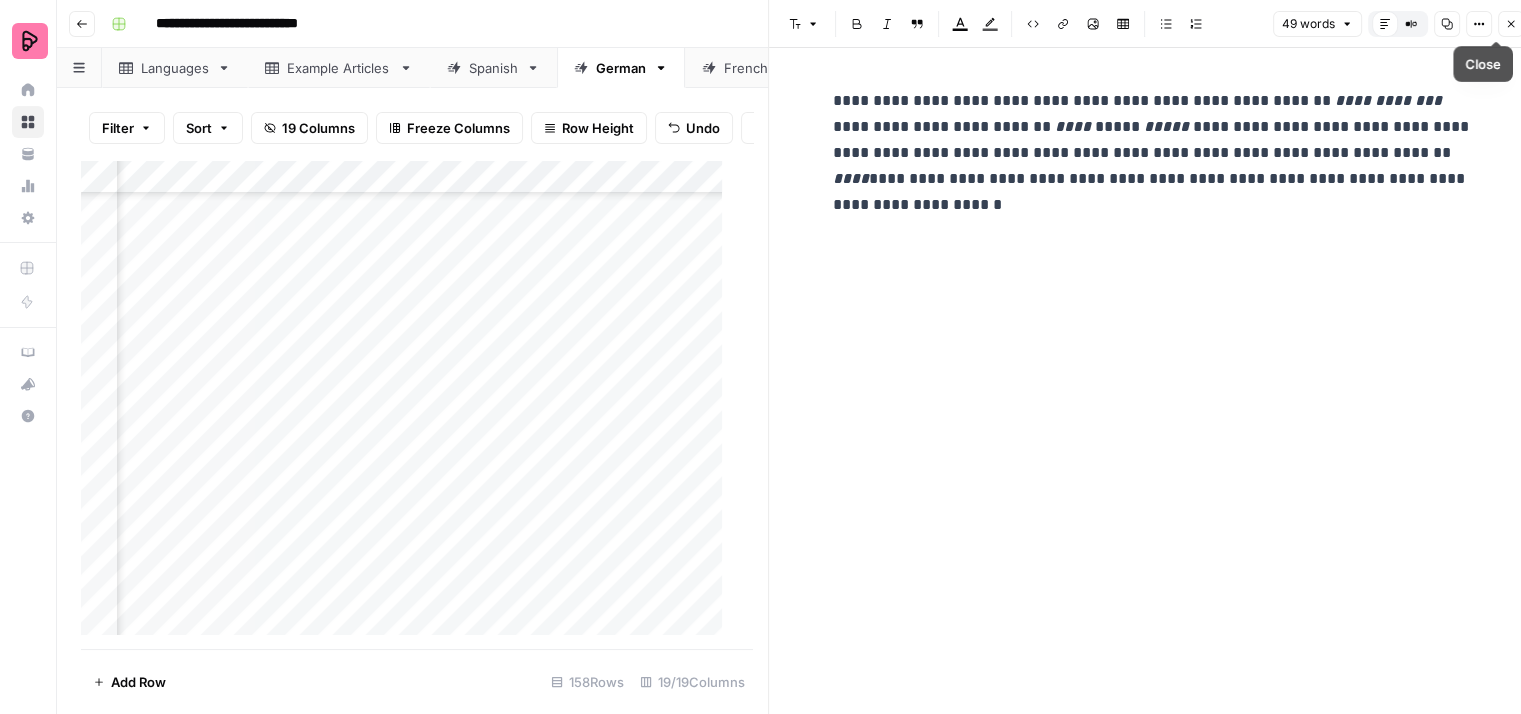 click 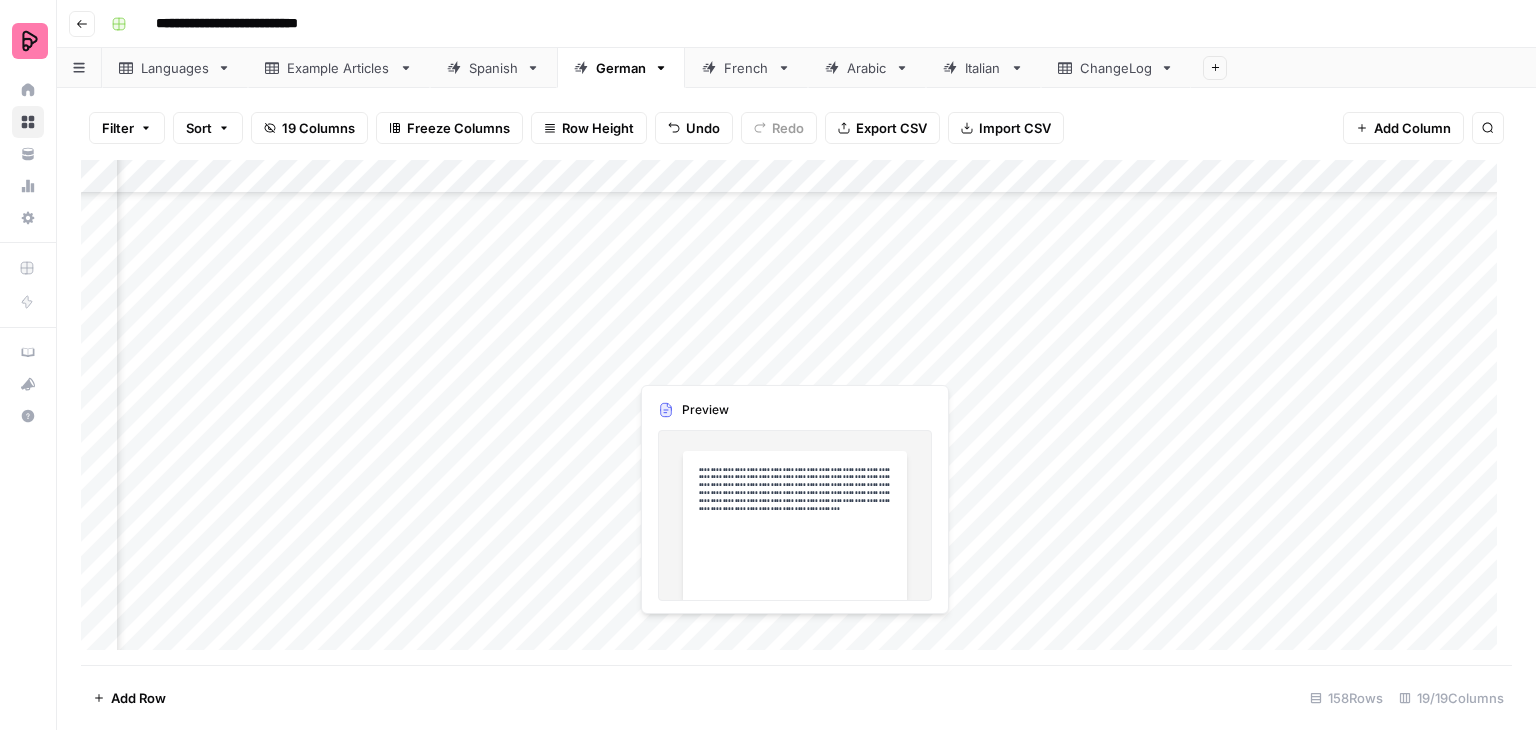 click on "Add Column" at bounding box center (796, 412) 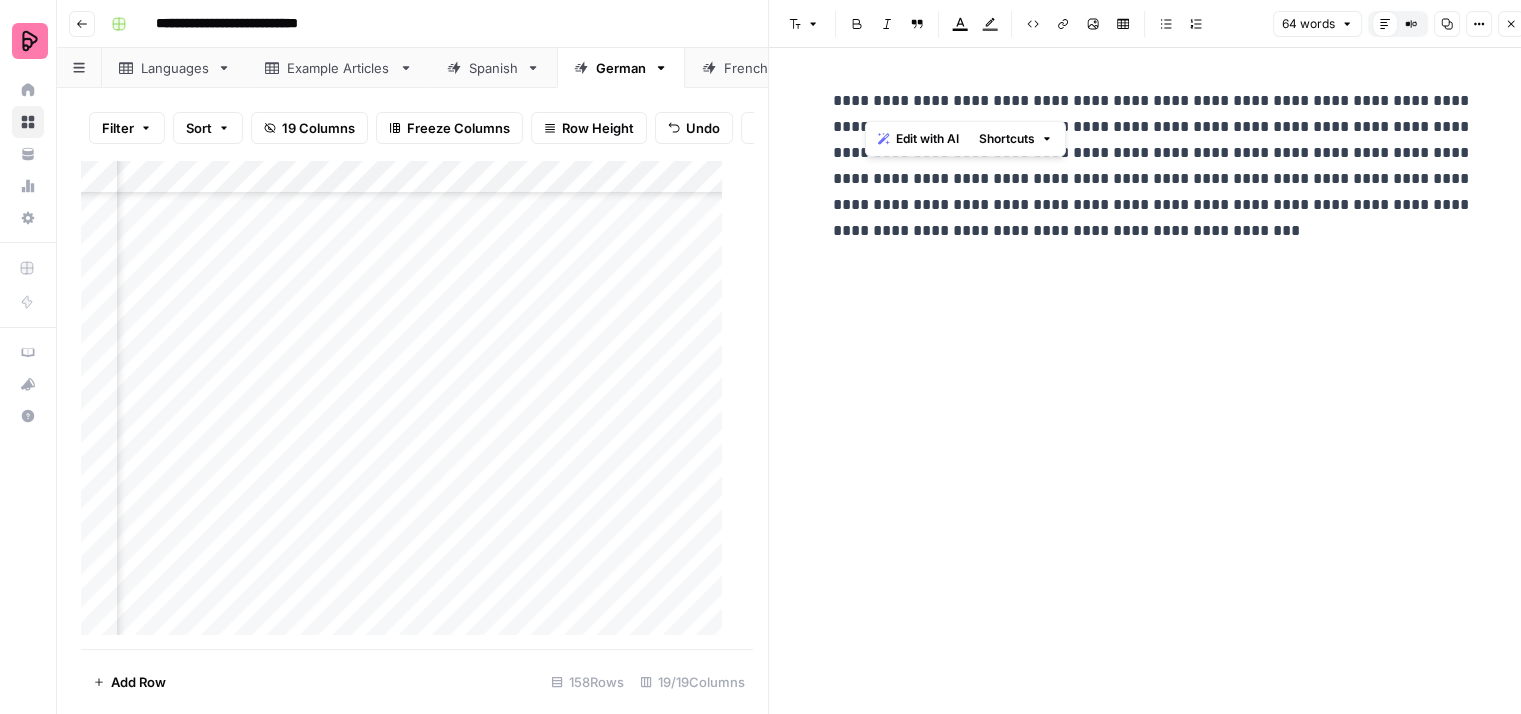 drag, startPoint x: 982, startPoint y: 100, endPoint x: 864, endPoint y: 102, distance: 118.016945 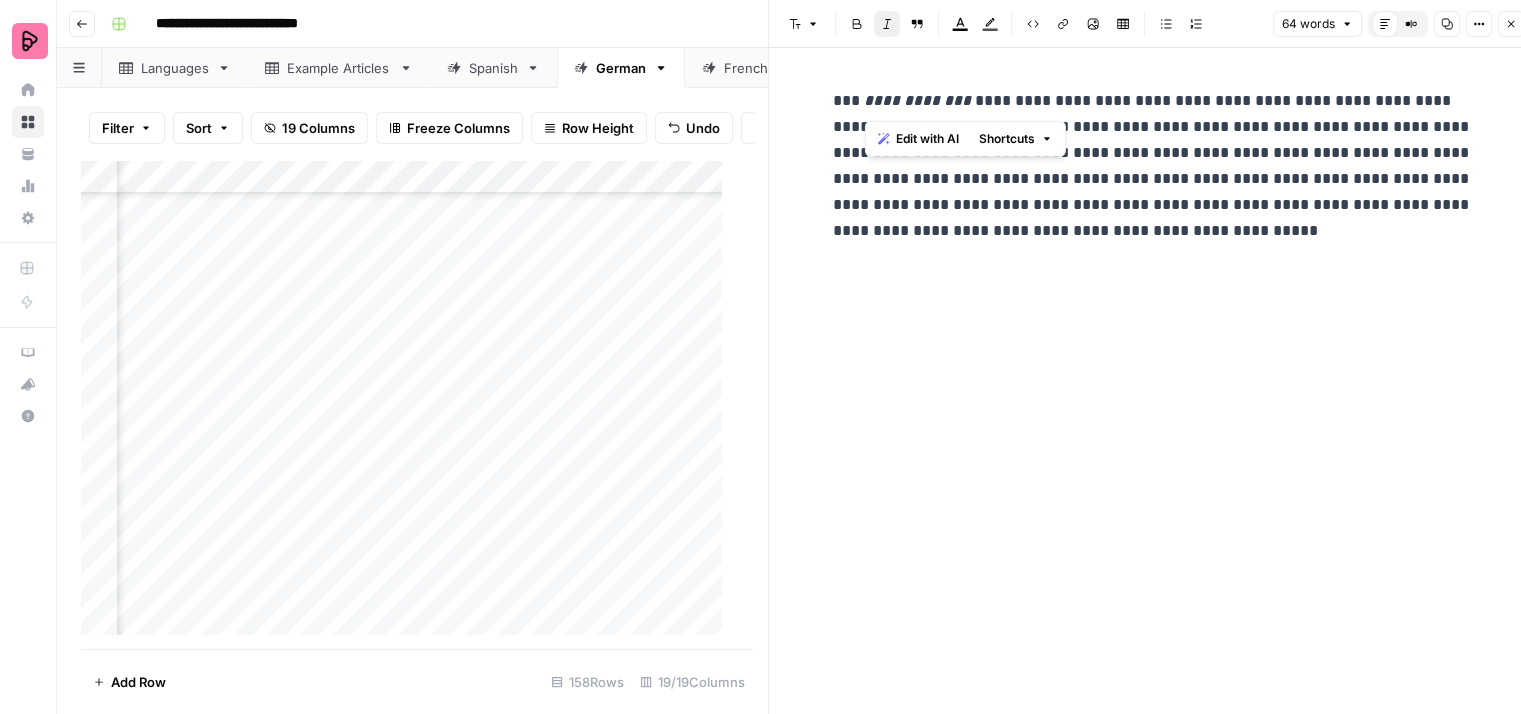 click on "**********" at bounding box center (1153, 166) 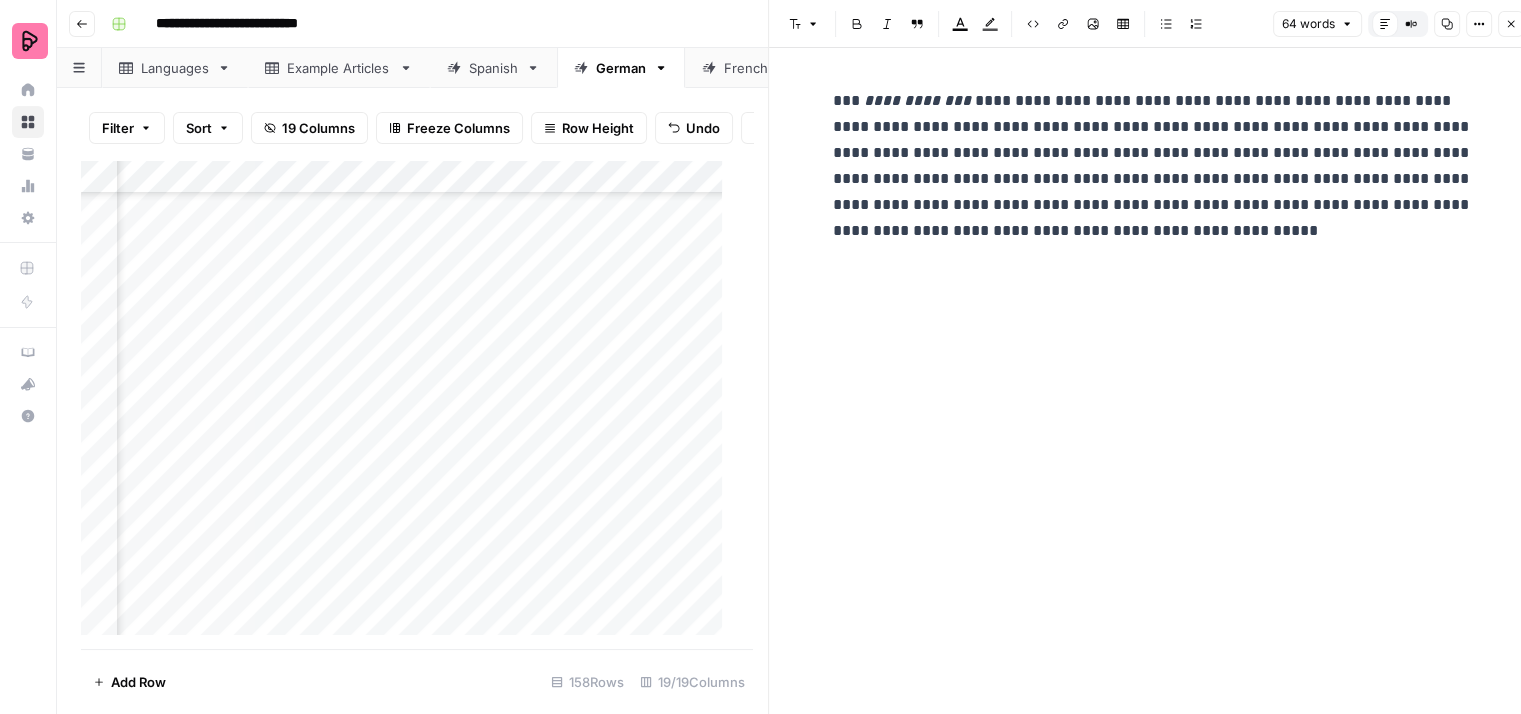 click on "**********" at bounding box center (1153, 166) 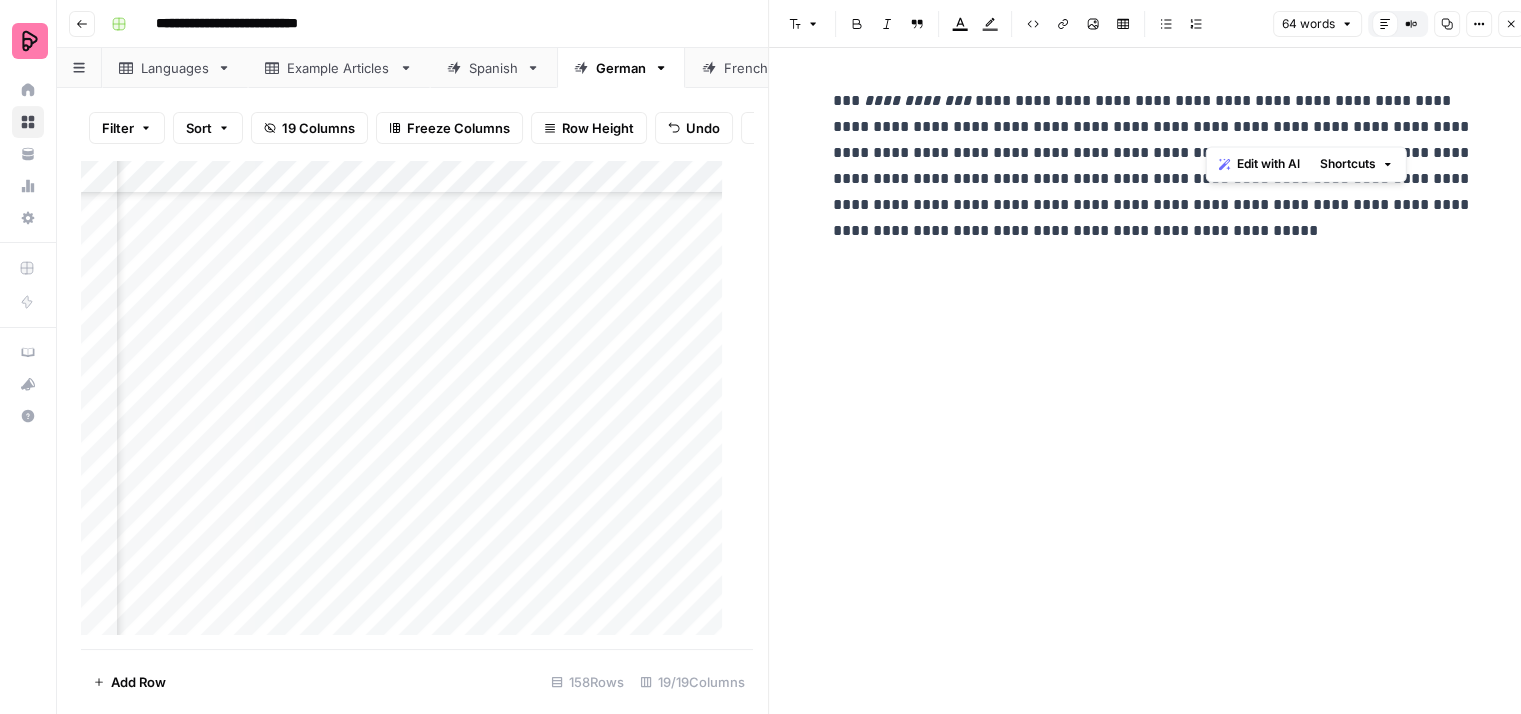 click on "**********" at bounding box center (1153, 166) 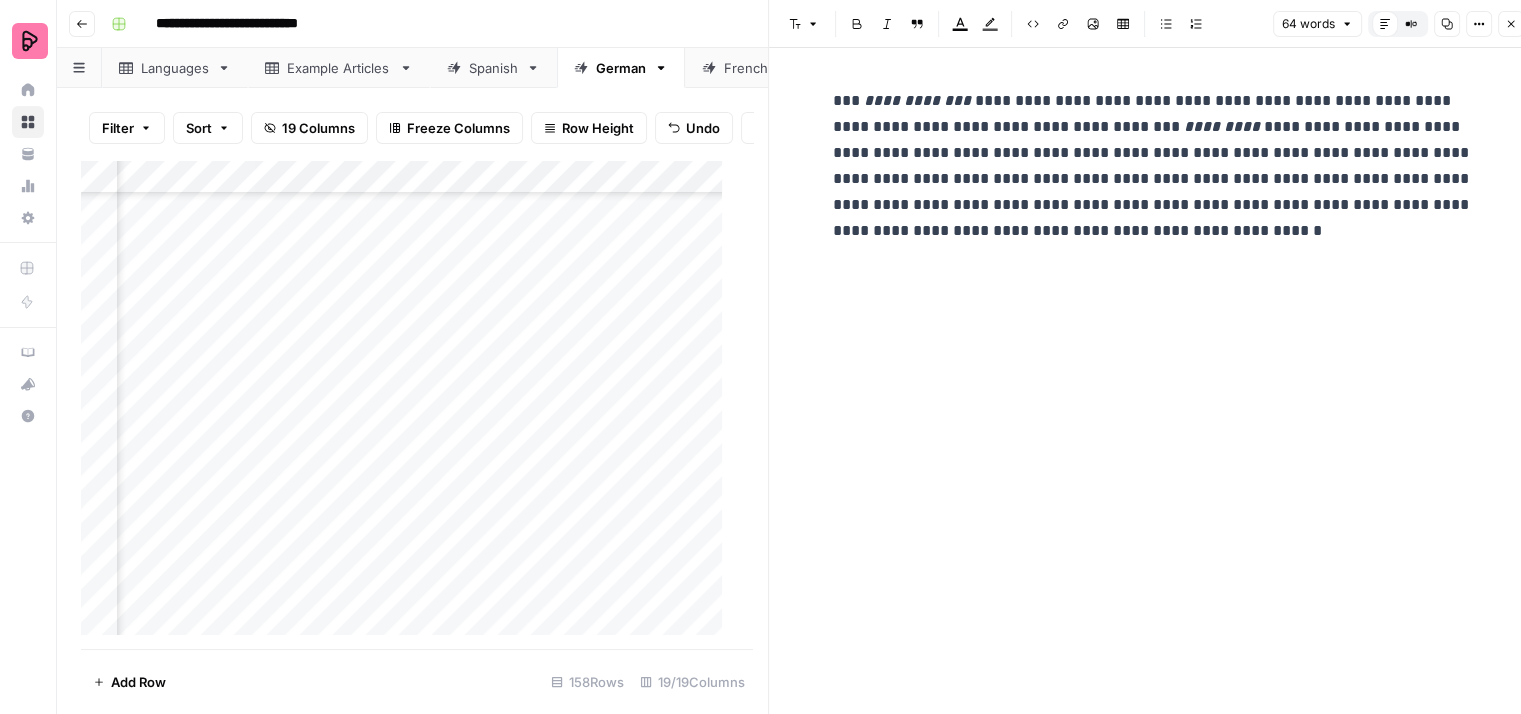 click on "[REDACTED]" at bounding box center (1153, 166) 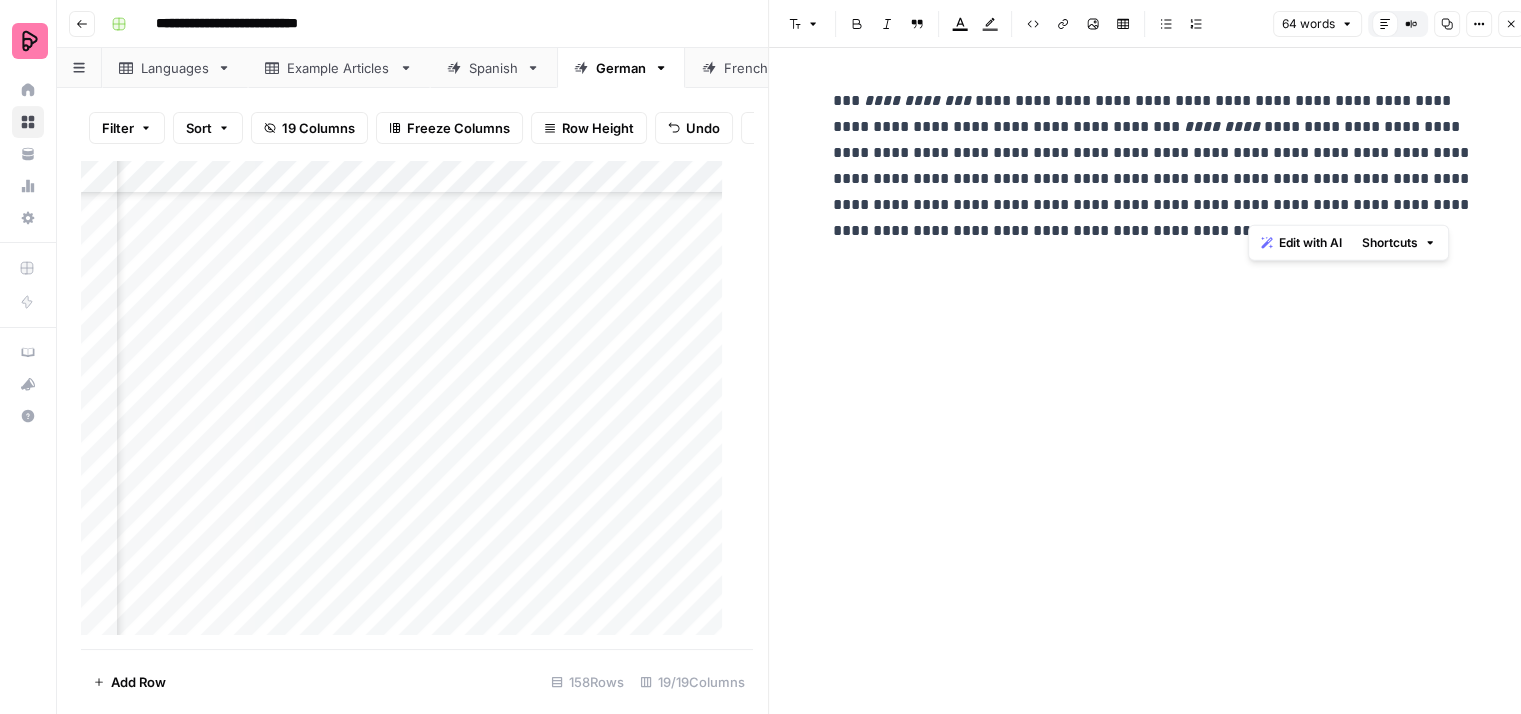 drag, startPoint x: 1364, startPoint y: 204, endPoint x: 1250, endPoint y: 208, distance: 114.07015 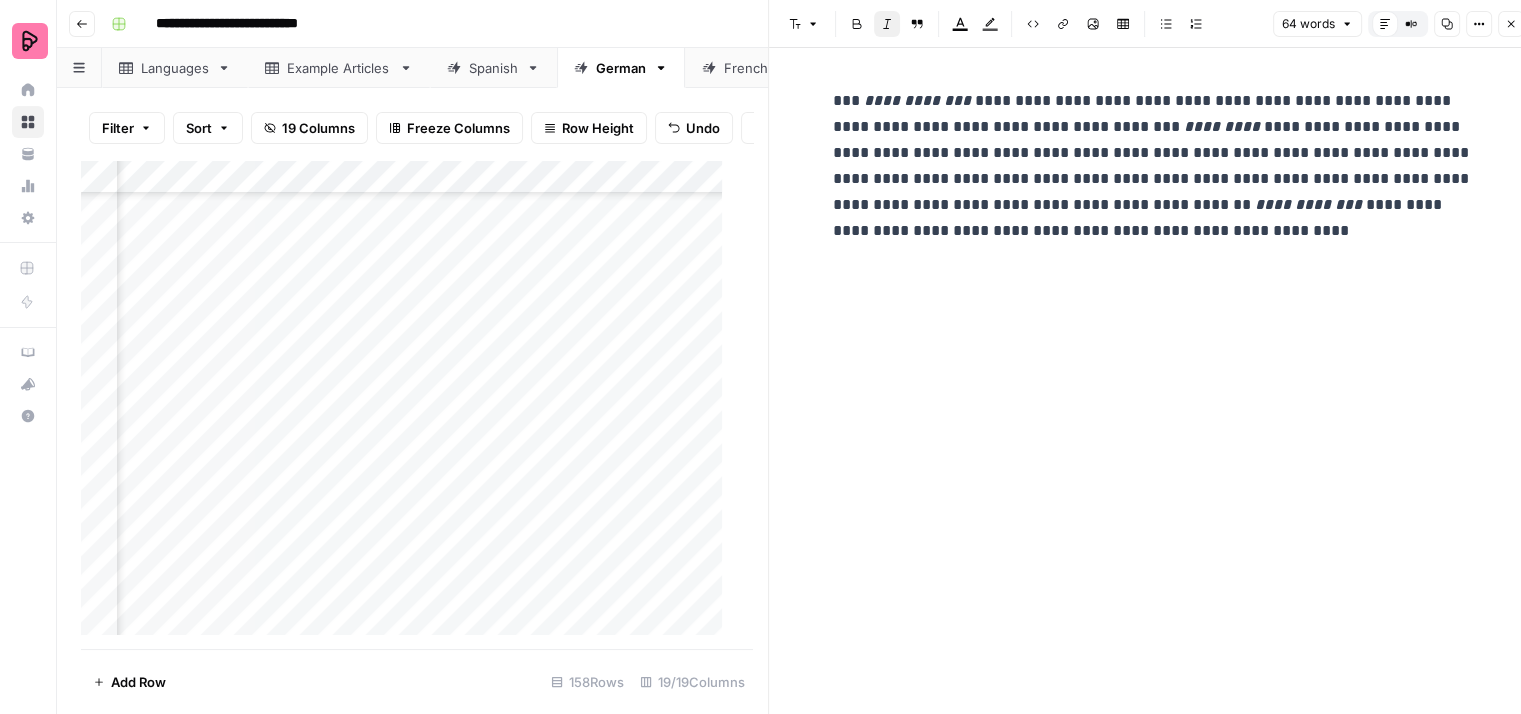 click on "**********" at bounding box center (1153, 405) 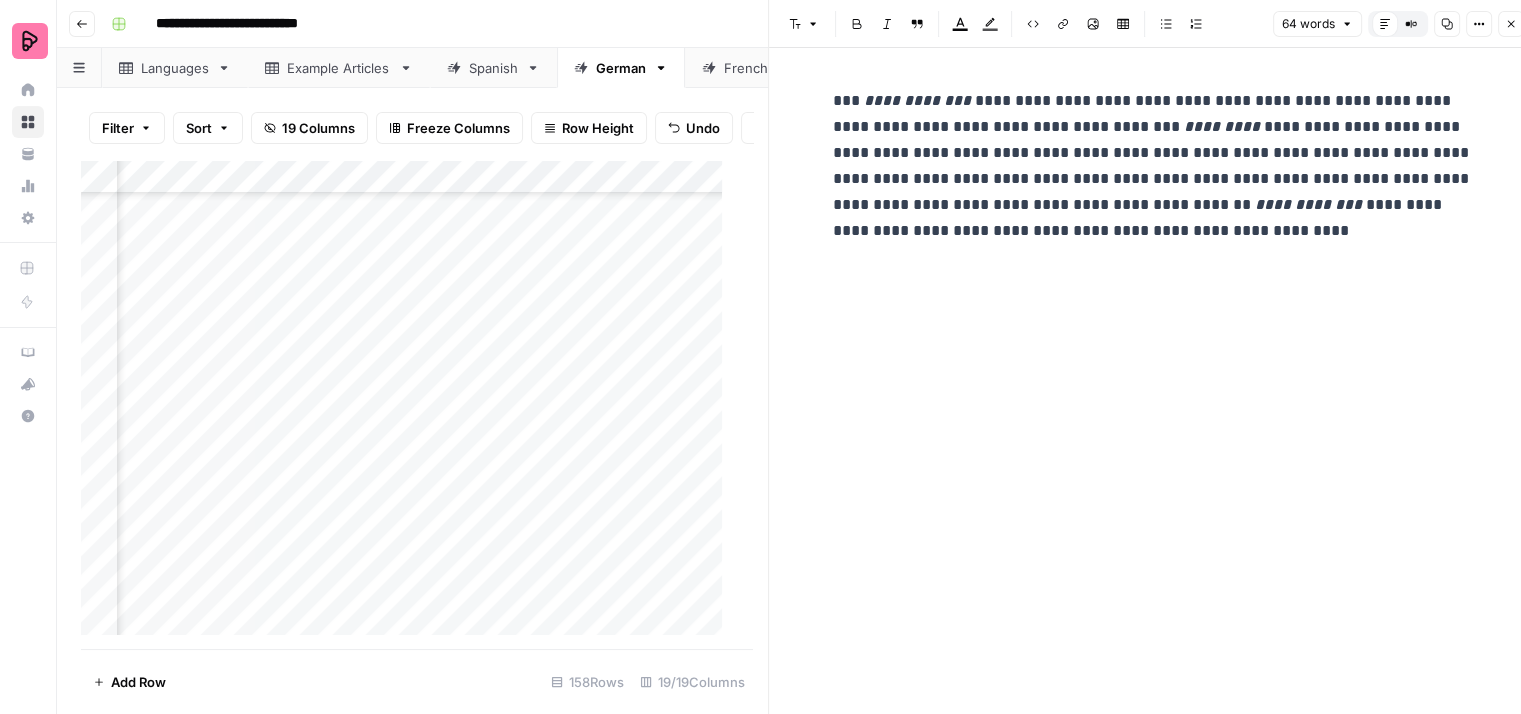click on "**********" at bounding box center (1153, 166) 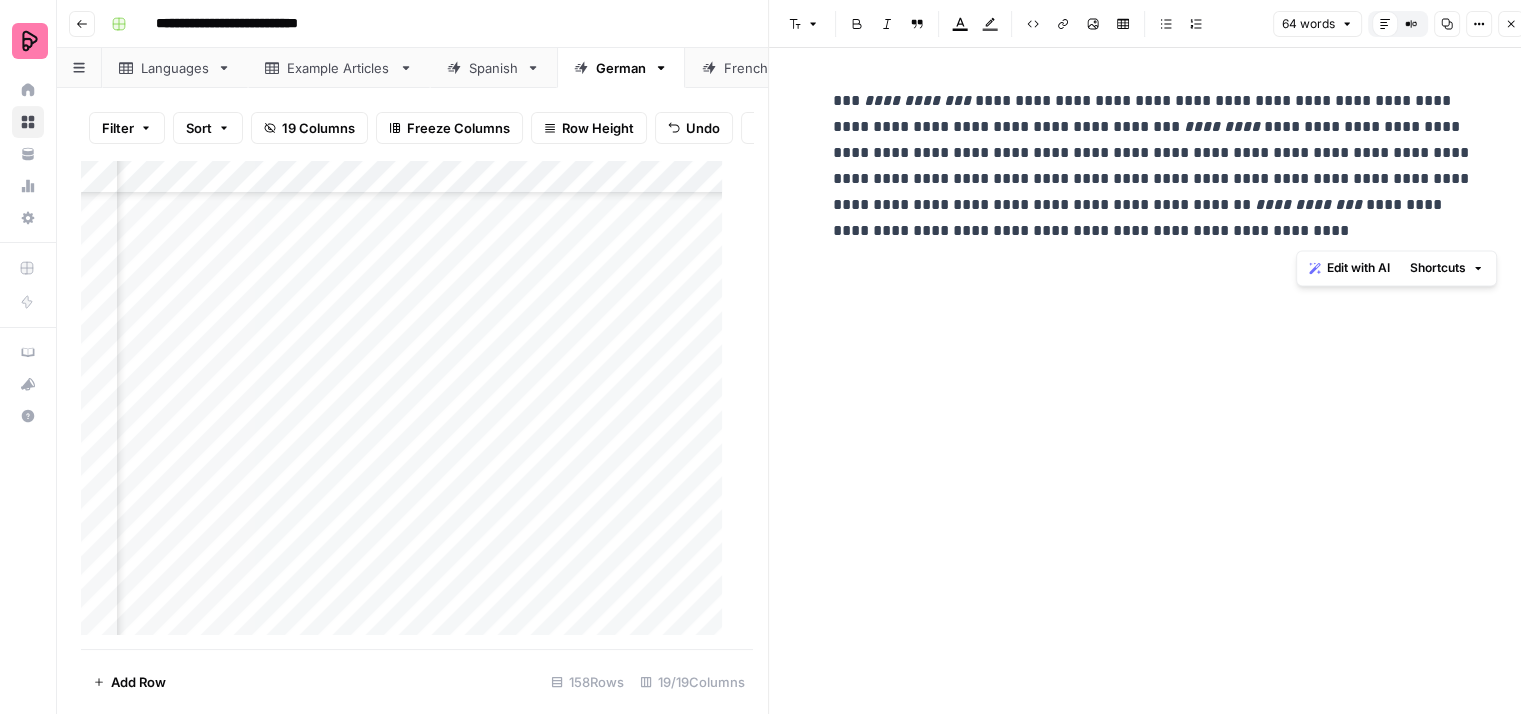 click 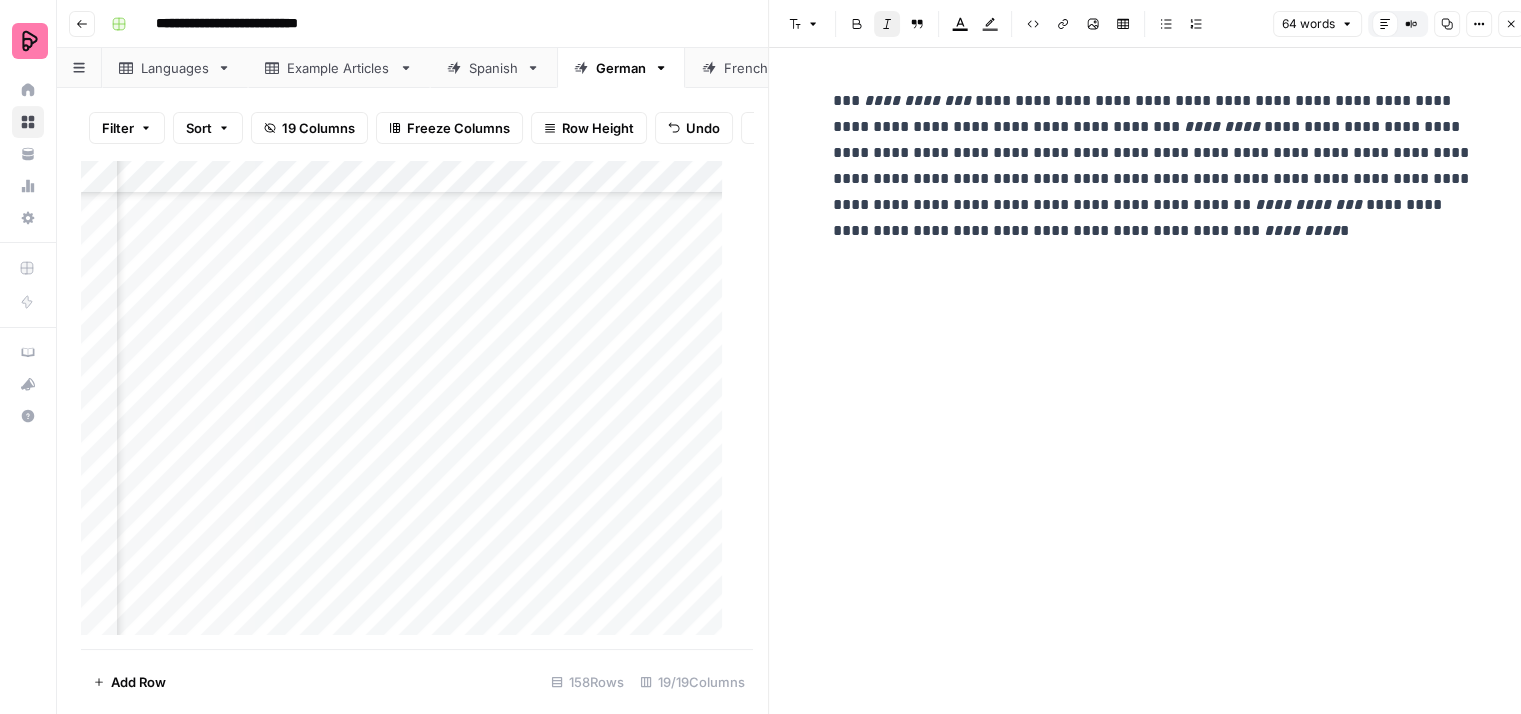 click on "**********" at bounding box center [1153, 405] 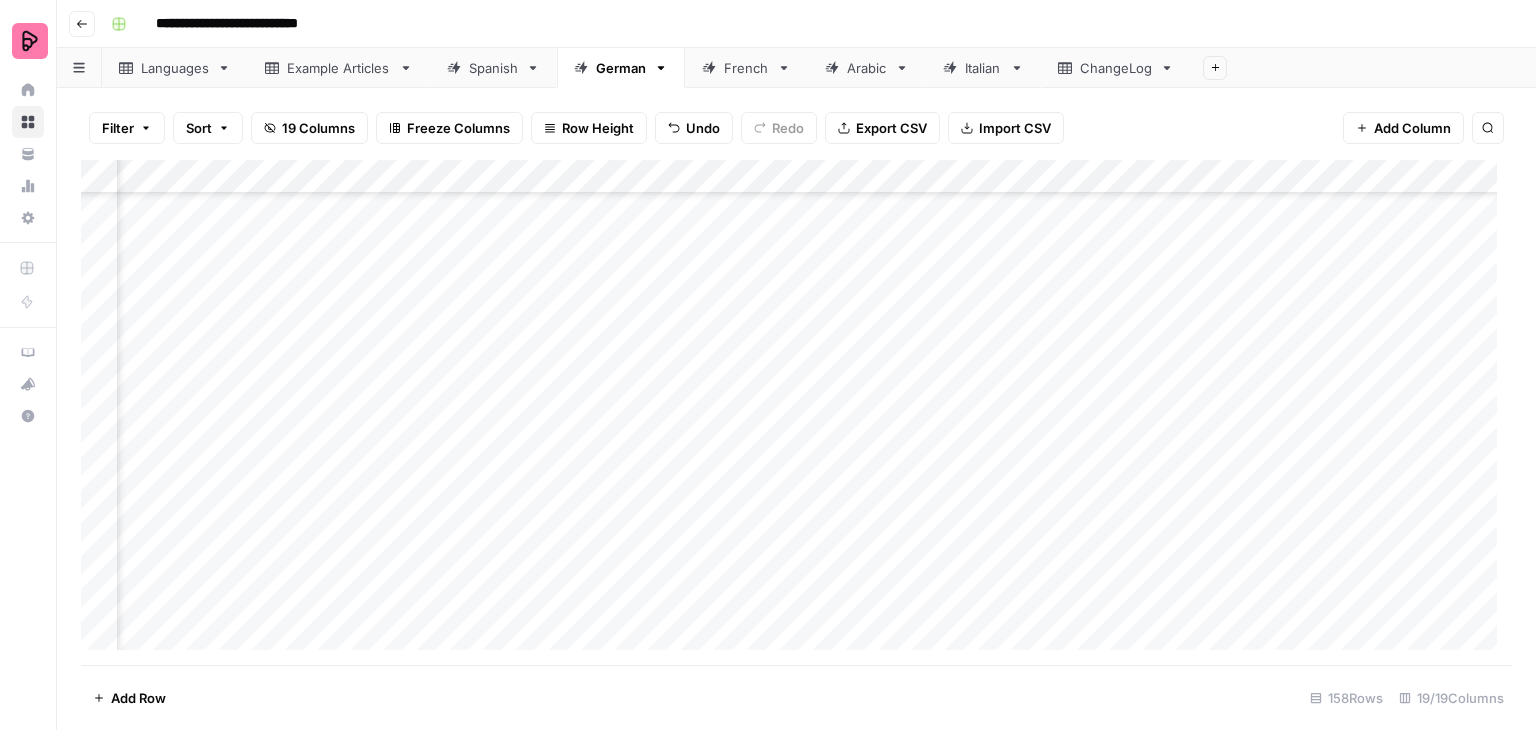 scroll, scrollTop: 4200, scrollLeft: 811, axis: both 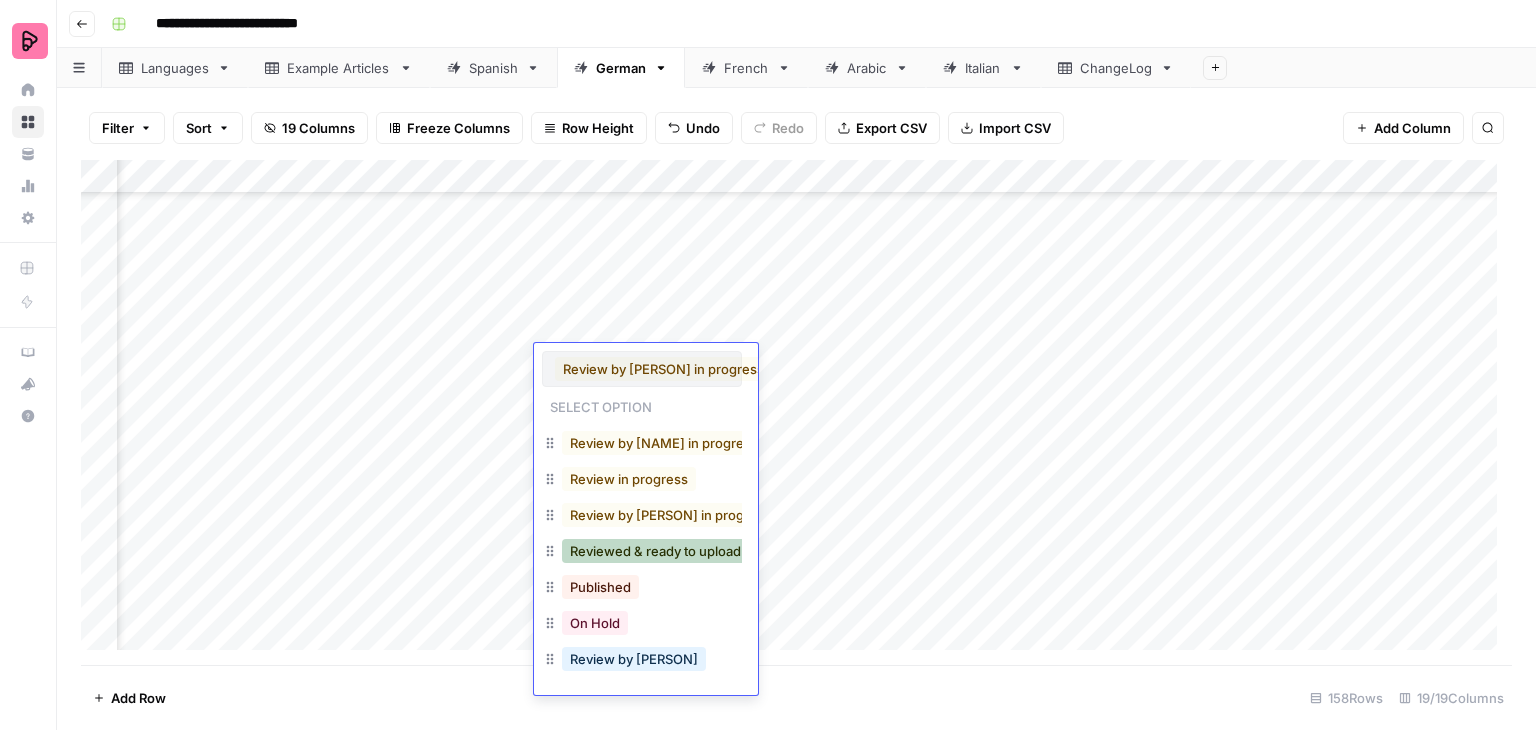 click on "Reviewed & ready to upload" at bounding box center (655, 551) 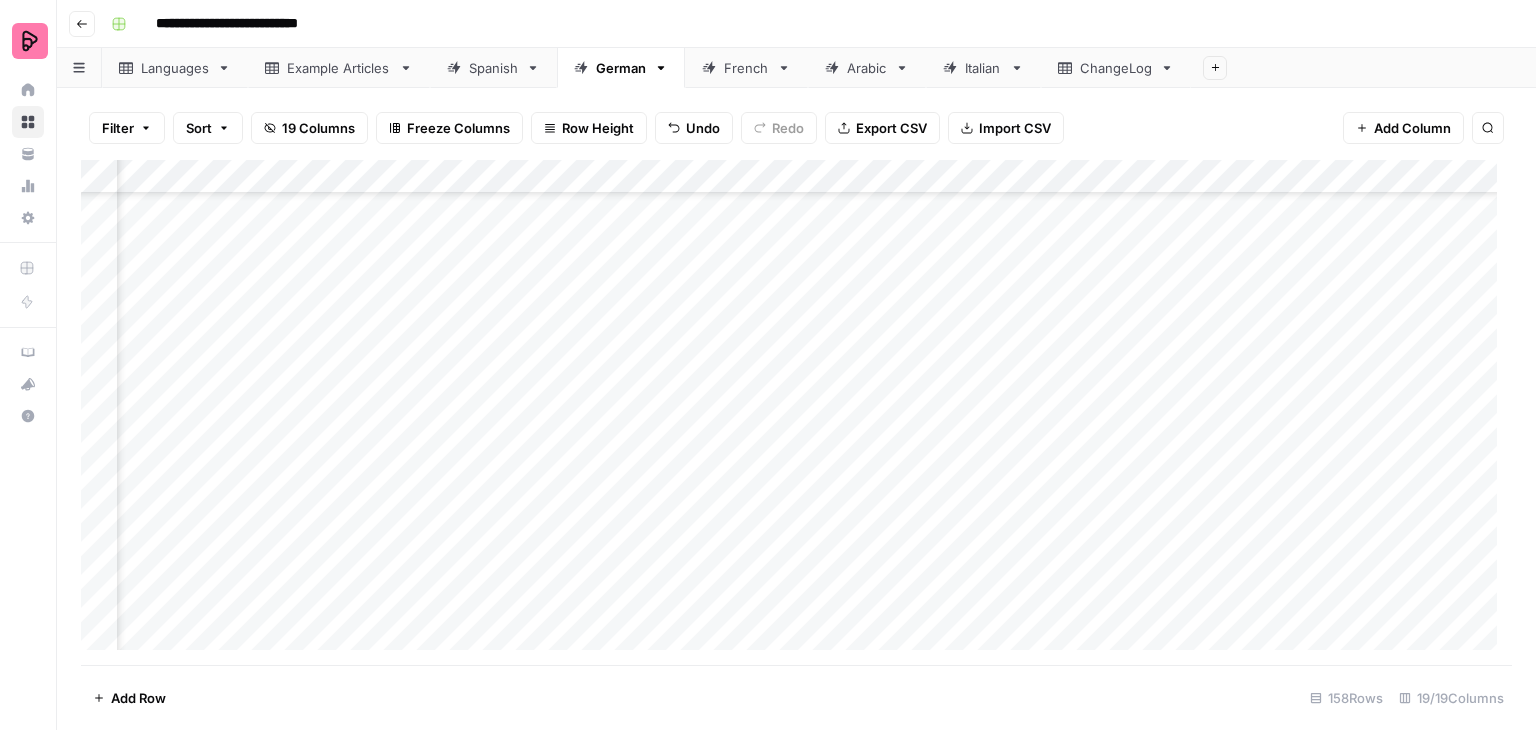 click on "Add Column" at bounding box center (796, 412) 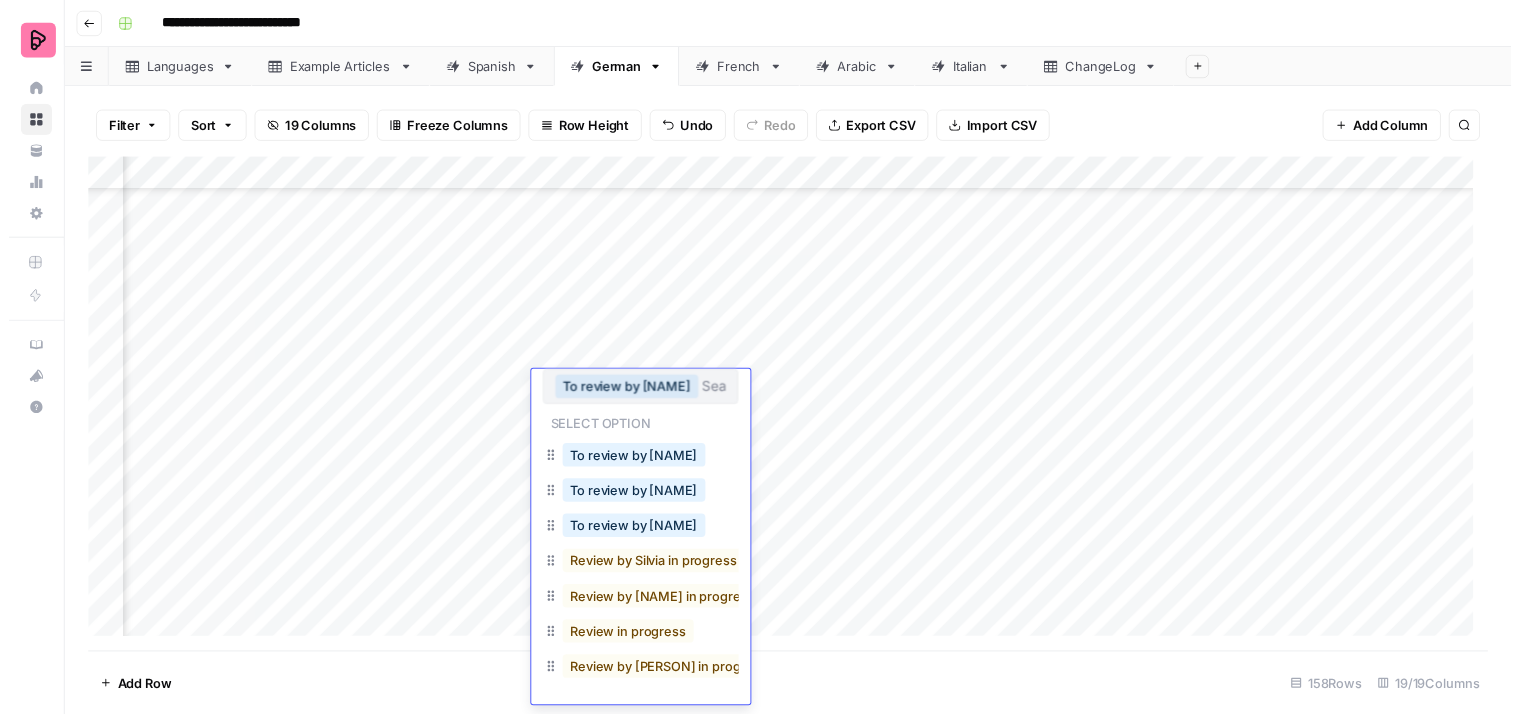 scroll, scrollTop: 8, scrollLeft: 0, axis: vertical 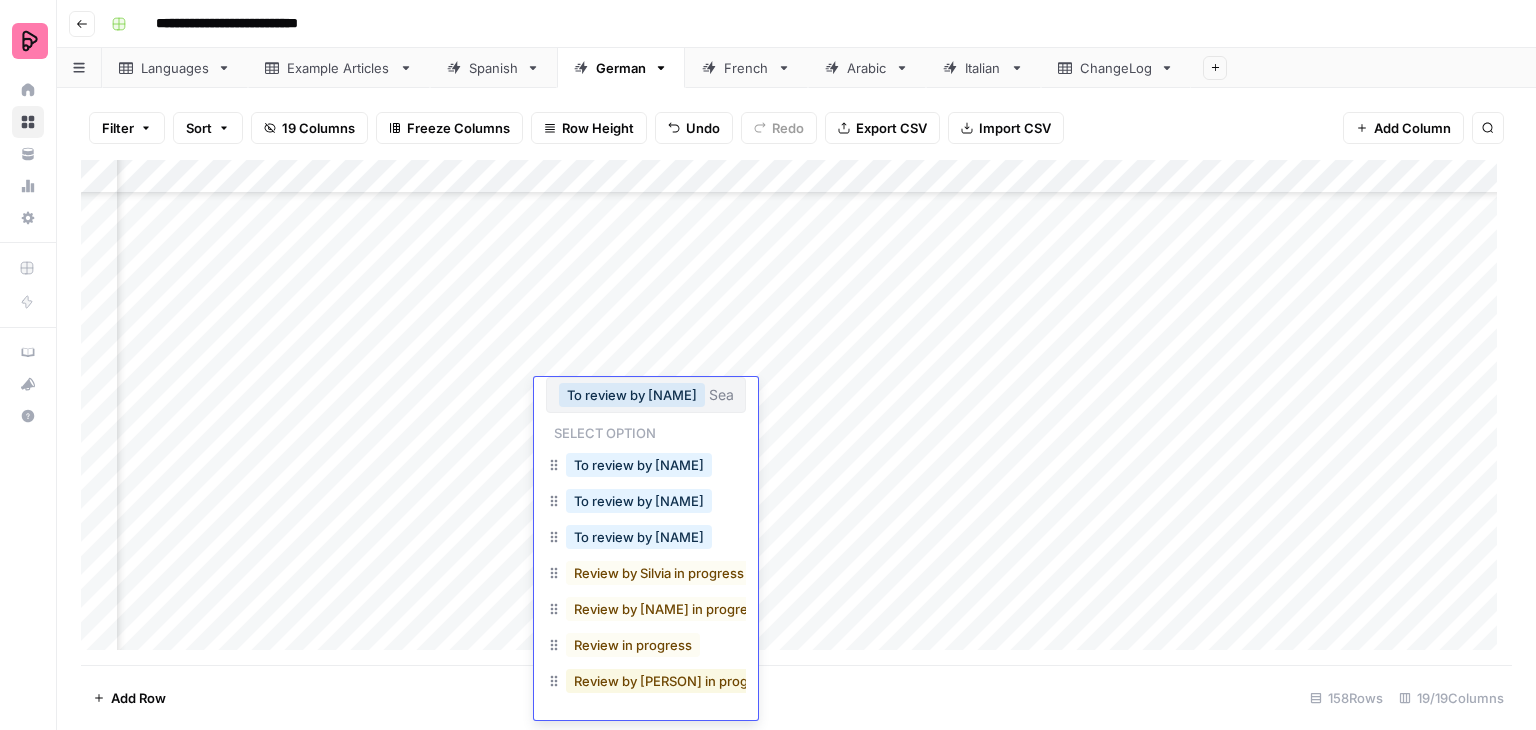 click on "Review by [PERSON] in progress" at bounding box center (674, 681) 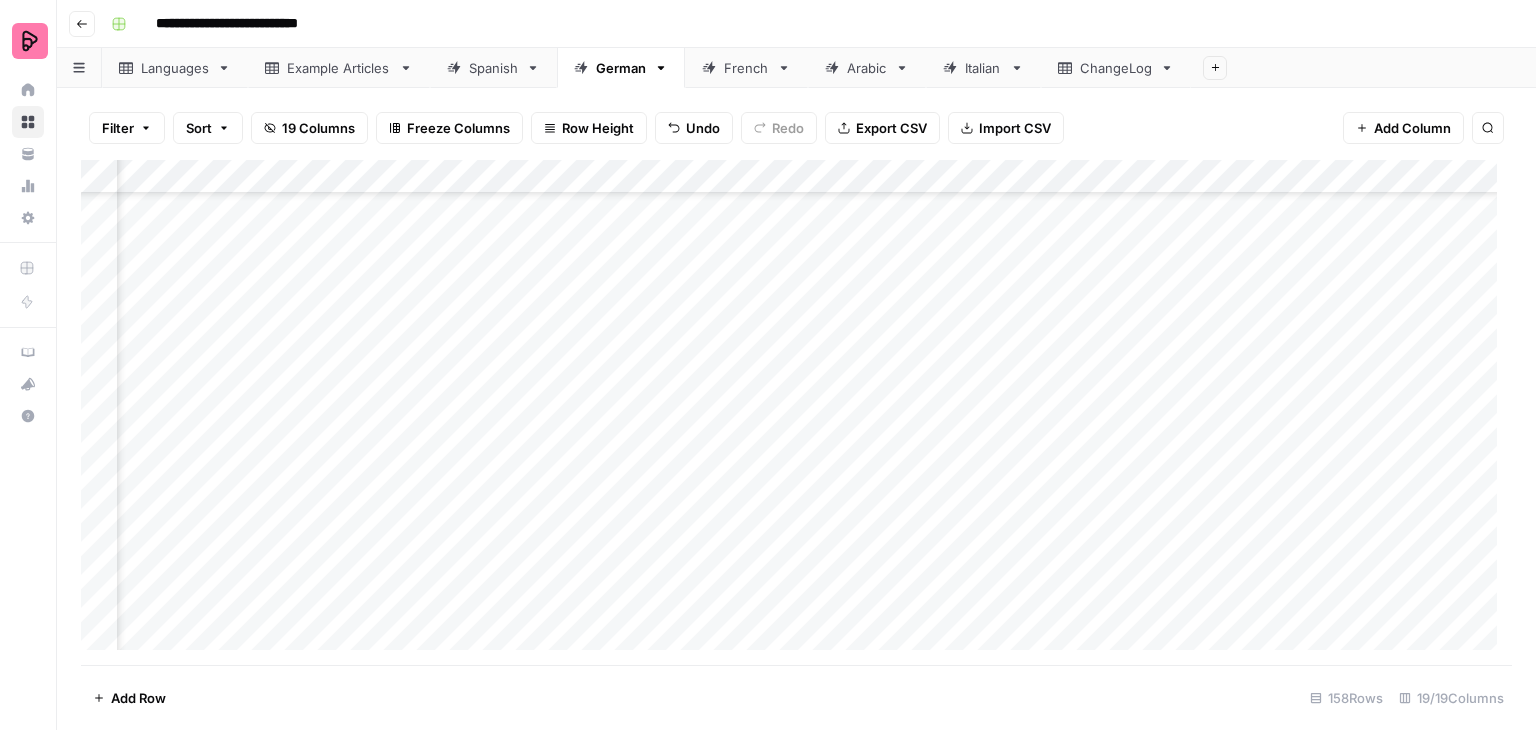 click on "Add Column" at bounding box center [796, 412] 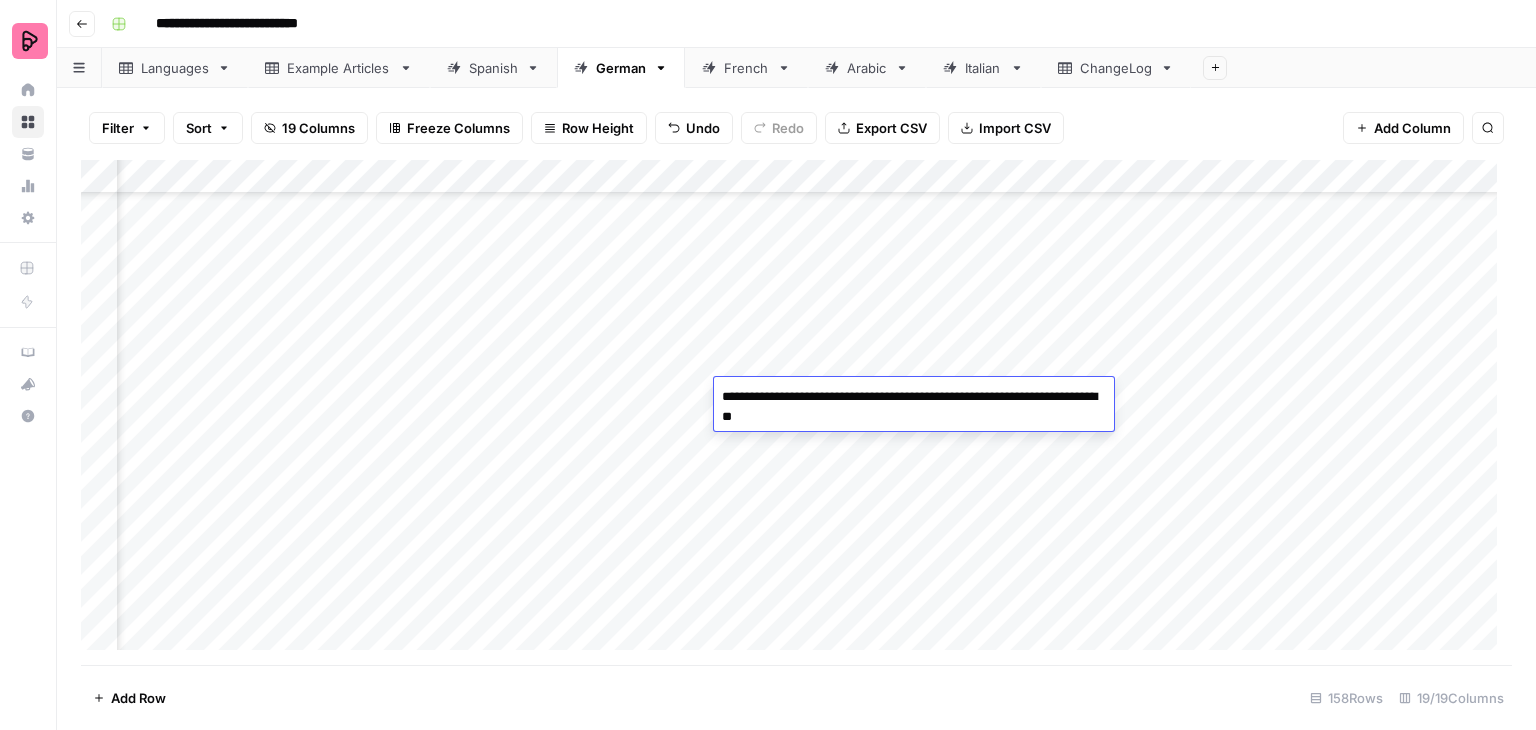 click on "Add Column" at bounding box center [796, 412] 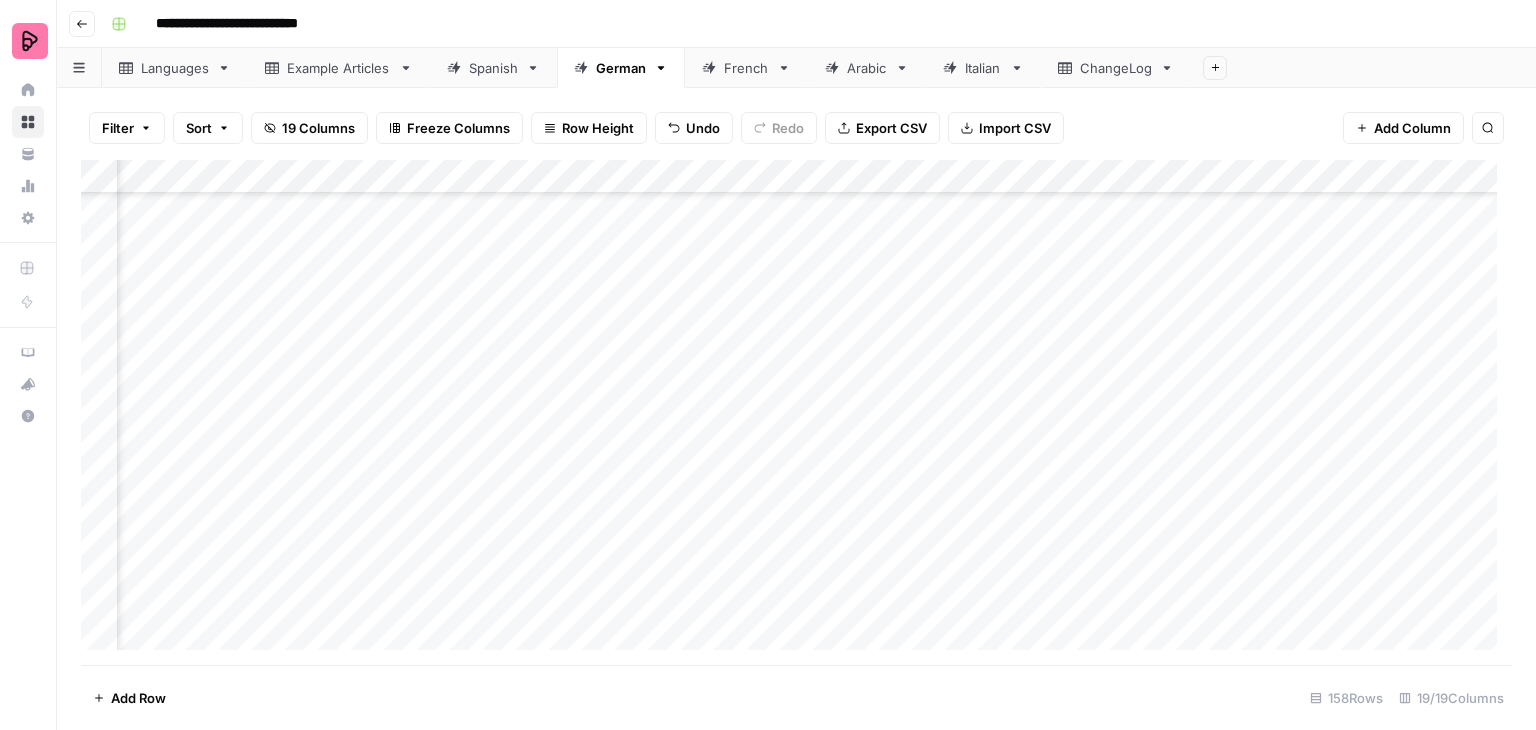 click on "Add Column" at bounding box center [796, 412] 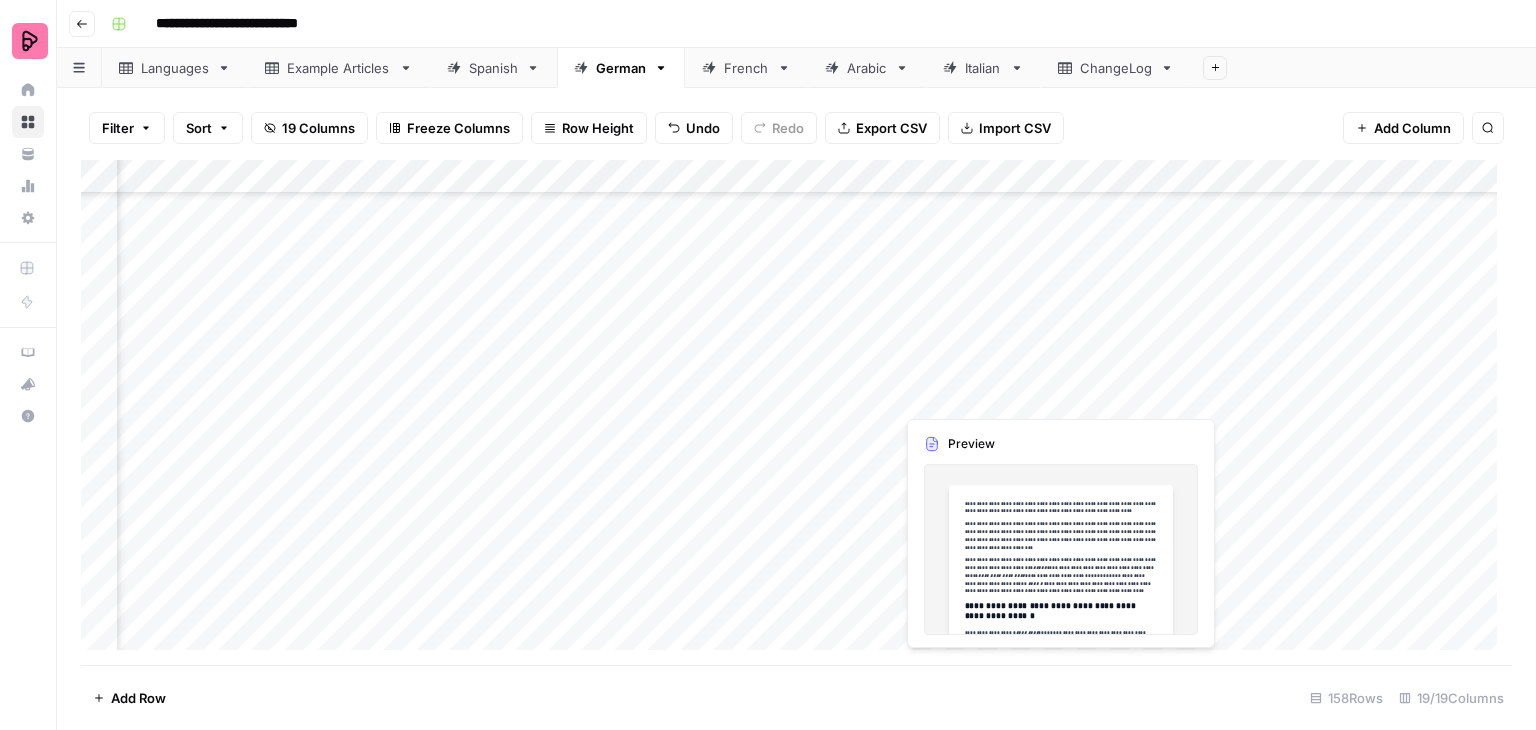 click on "Add Column" at bounding box center [796, 412] 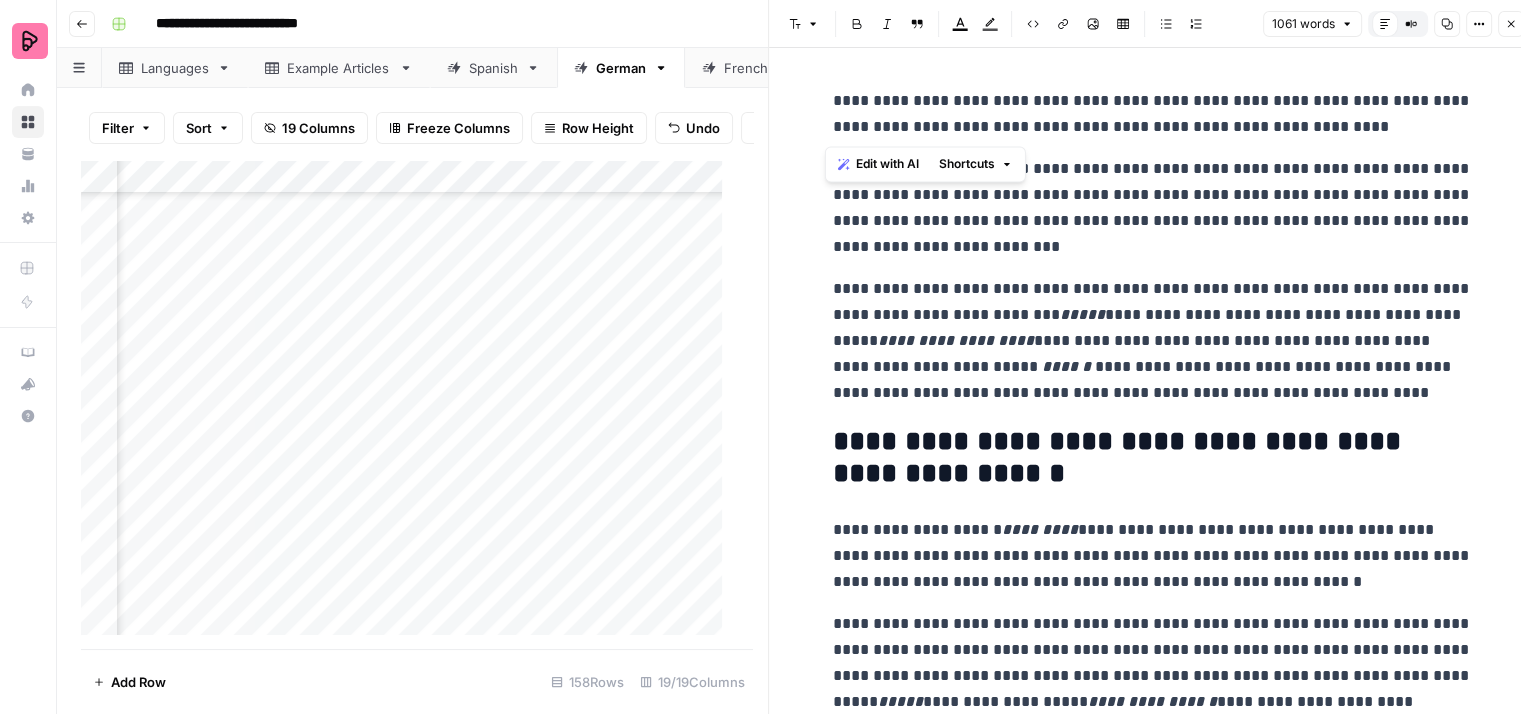 drag, startPoint x: 1449, startPoint y: 128, endPoint x: 824, endPoint y: 105, distance: 625.42303 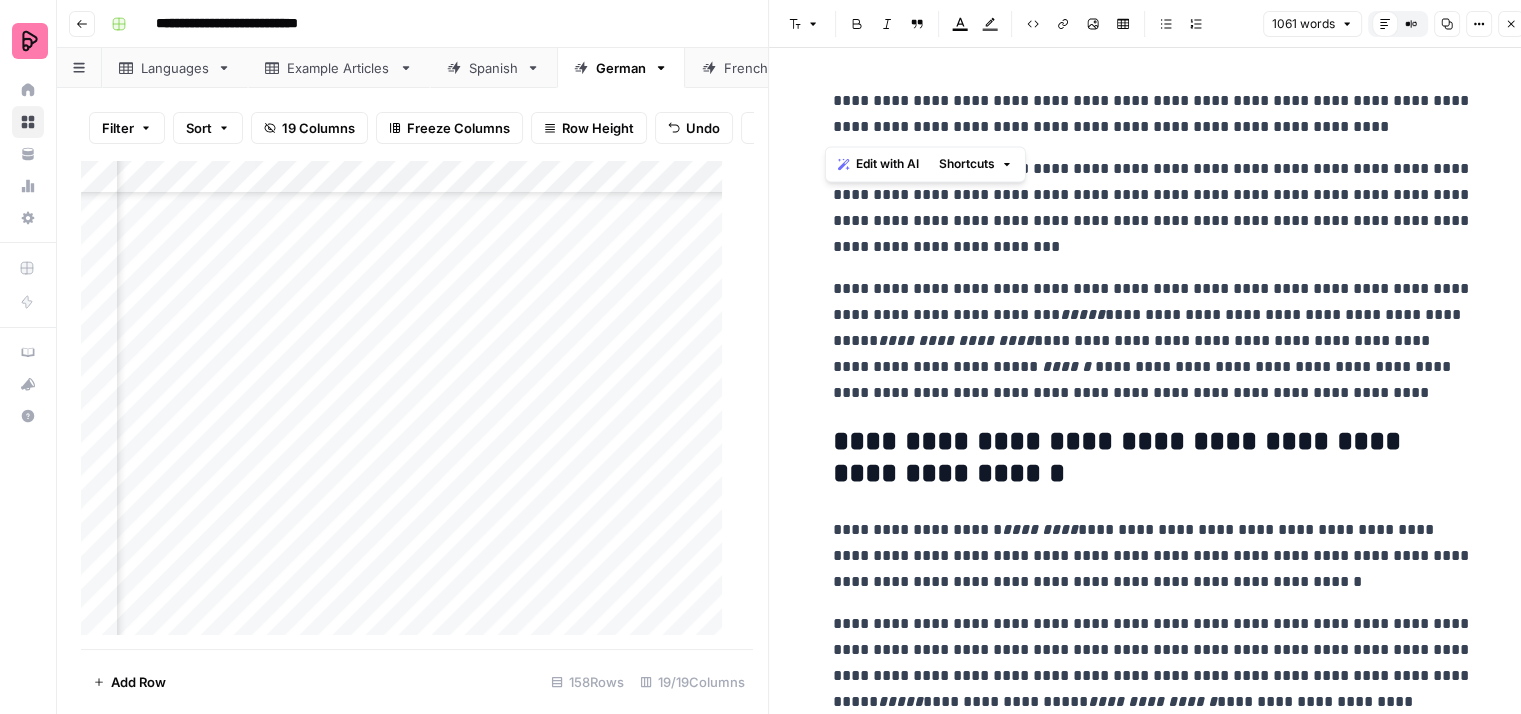 copy on "**********" 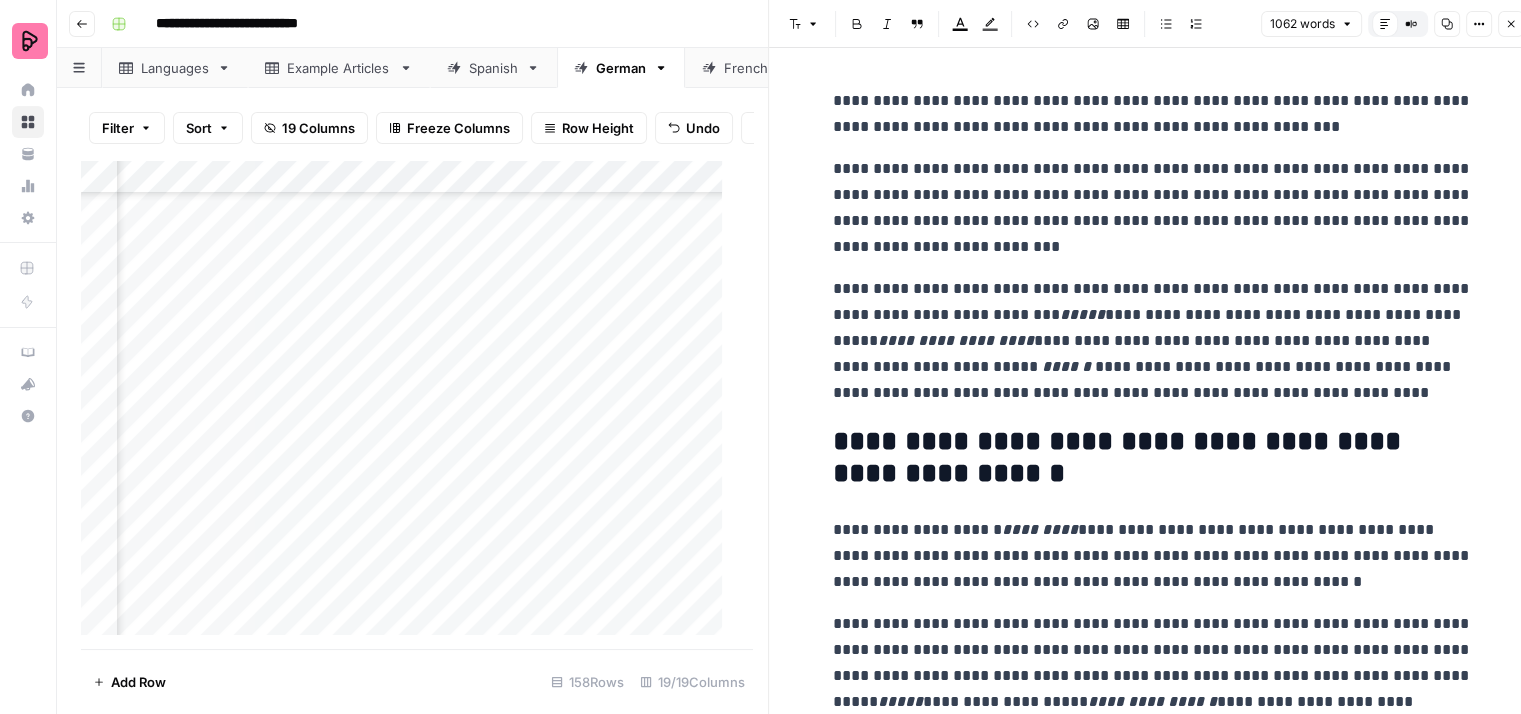 click on "**********" at bounding box center [1153, 114] 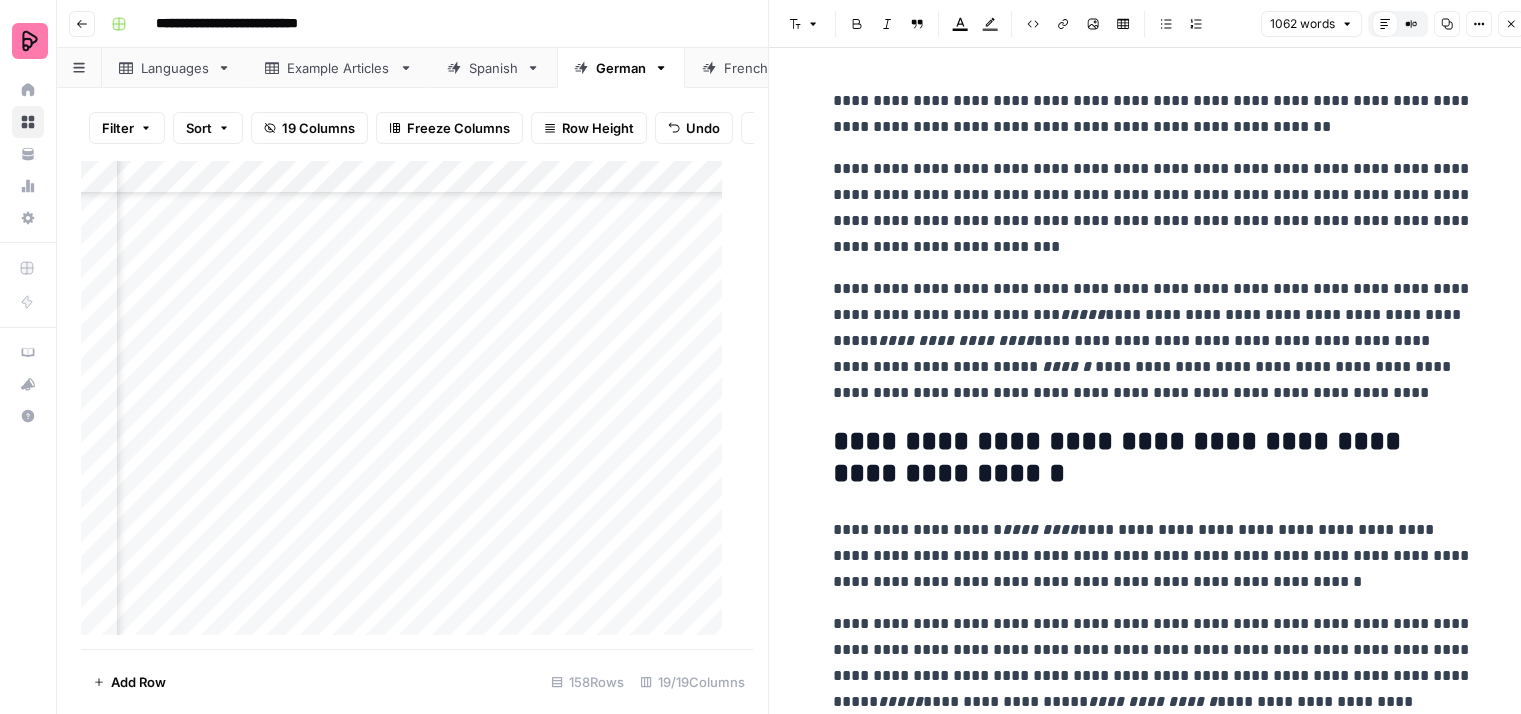 click on "**********" at bounding box center [1153, 114] 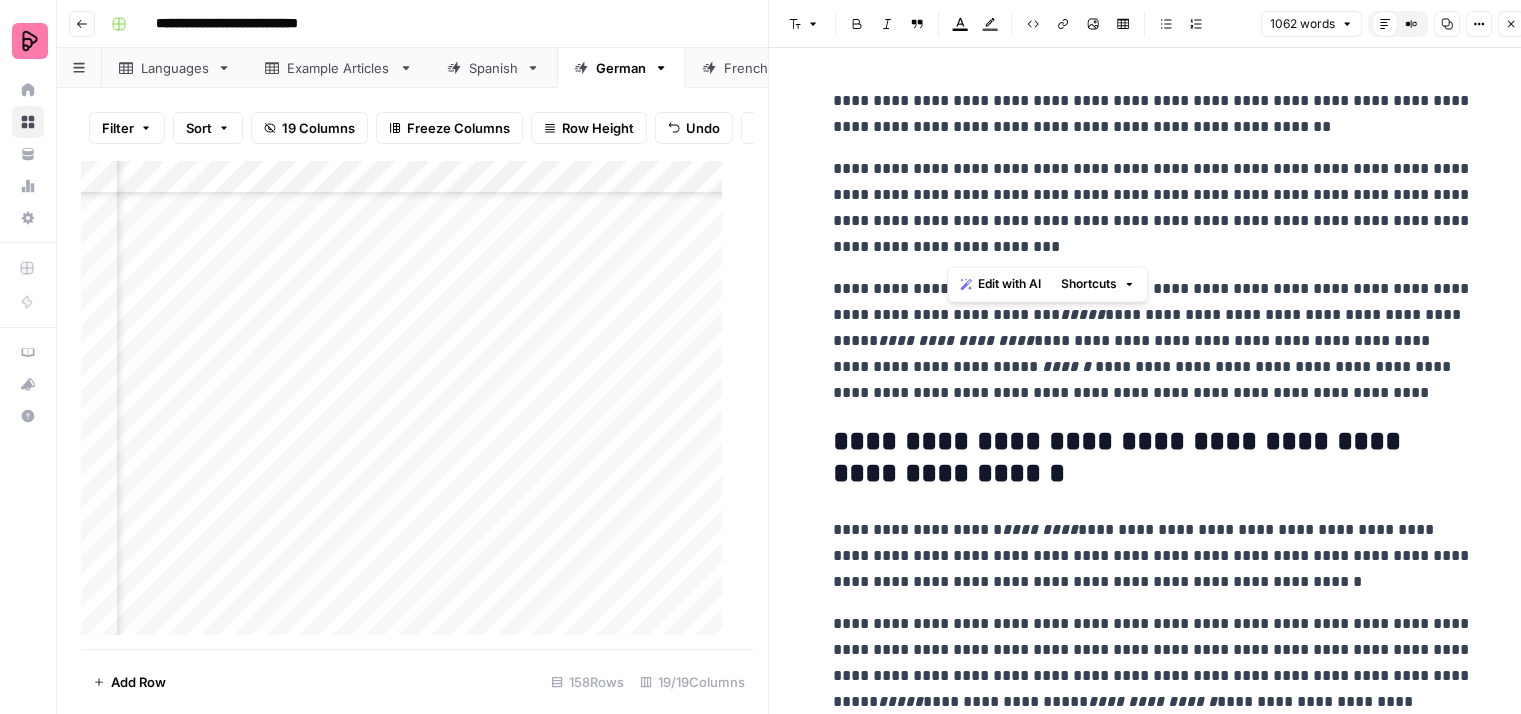 drag, startPoint x: 1237, startPoint y: 246, endPoint x: 947, endPoint y: 202, distance: 293.31894 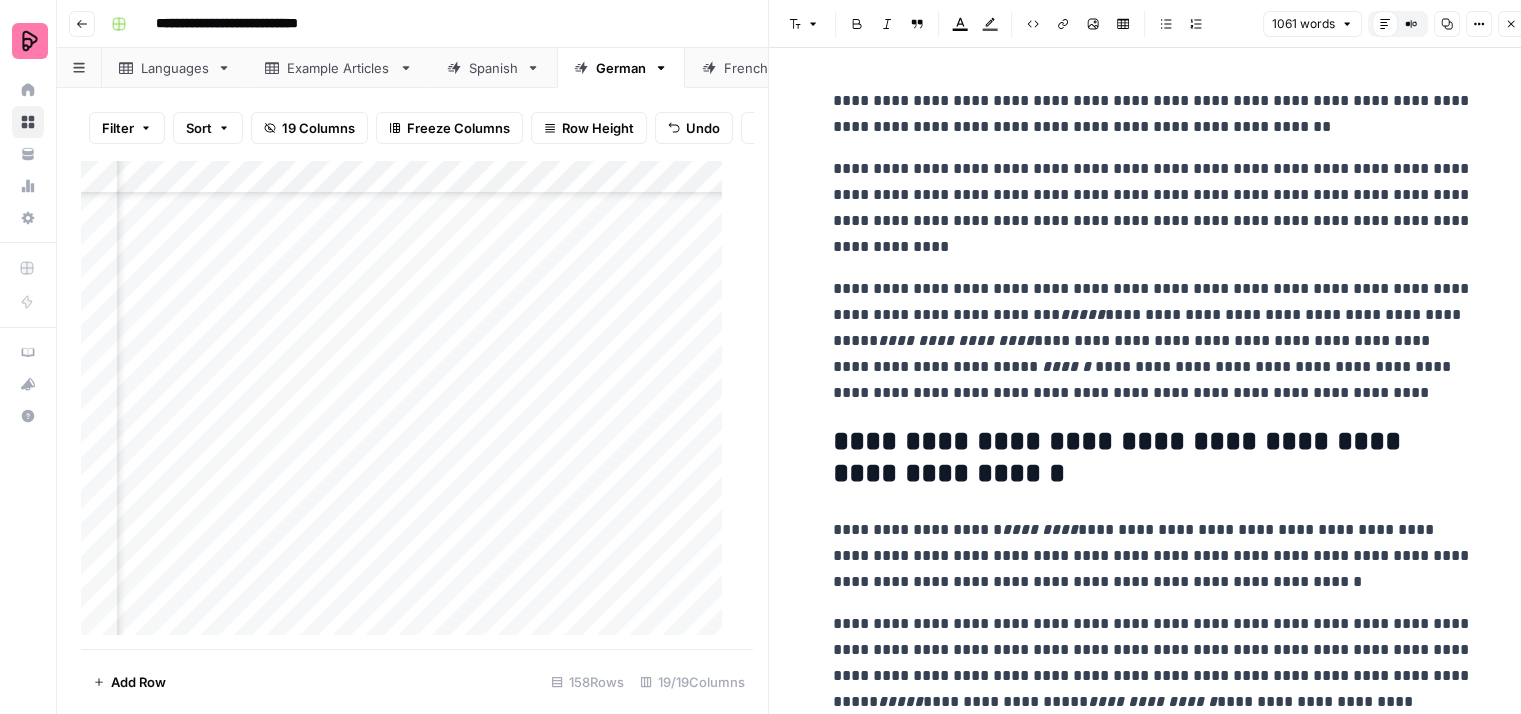 click on "[REDACTED]" at bounding box center (1153, 3515) 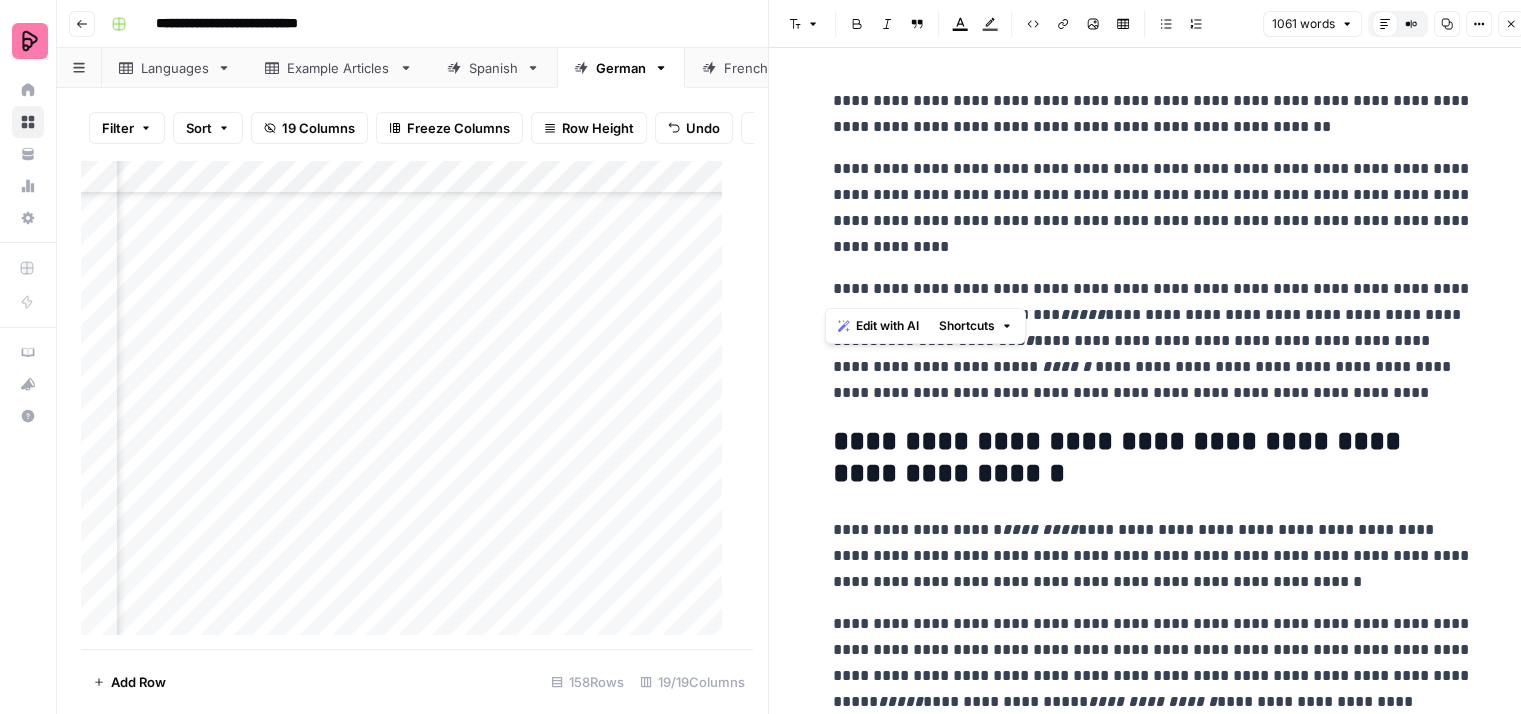drag, startPoint x: 823, startPoint y: 288, endPoint x: 1444, endPoint y: 289, distance: 621.0008 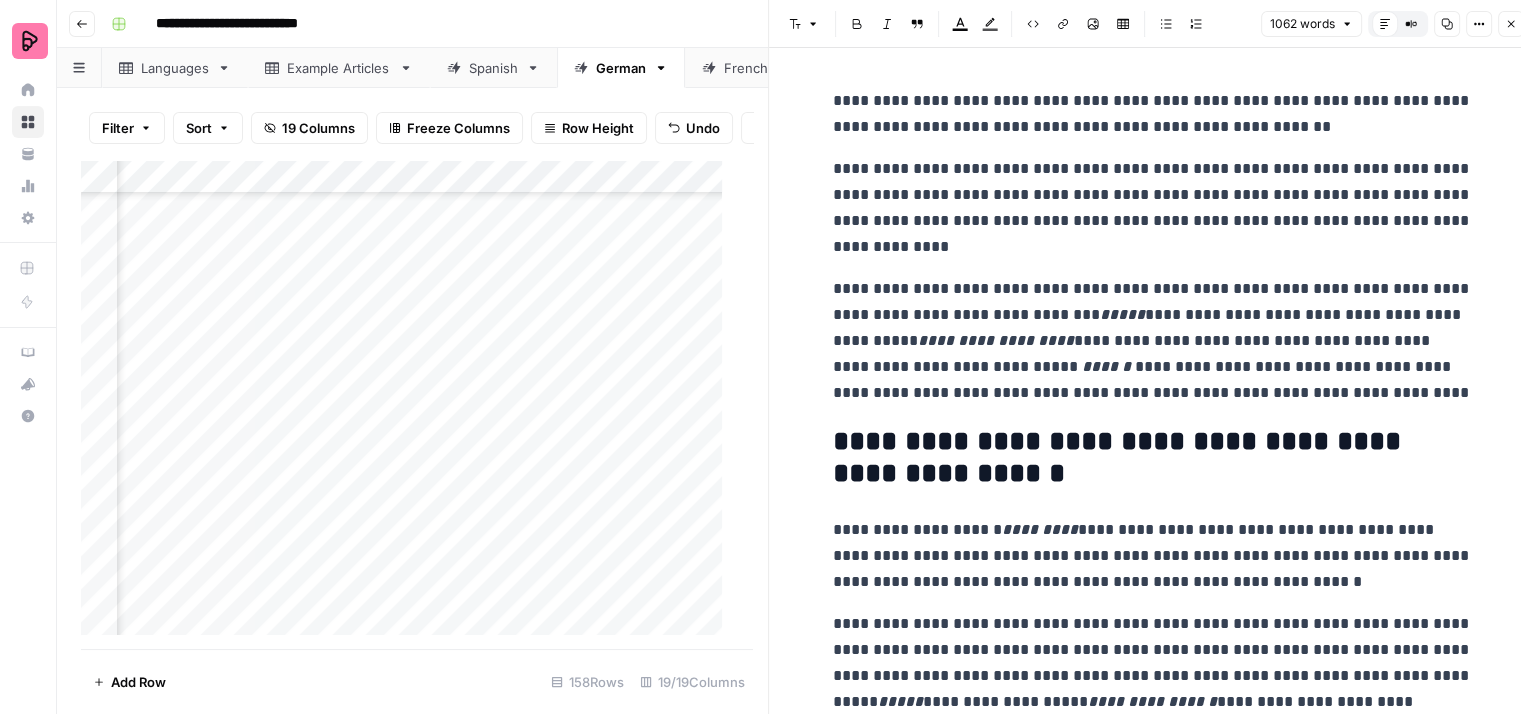 click on "[REDACTED]" at bounding box center (1153, 341) 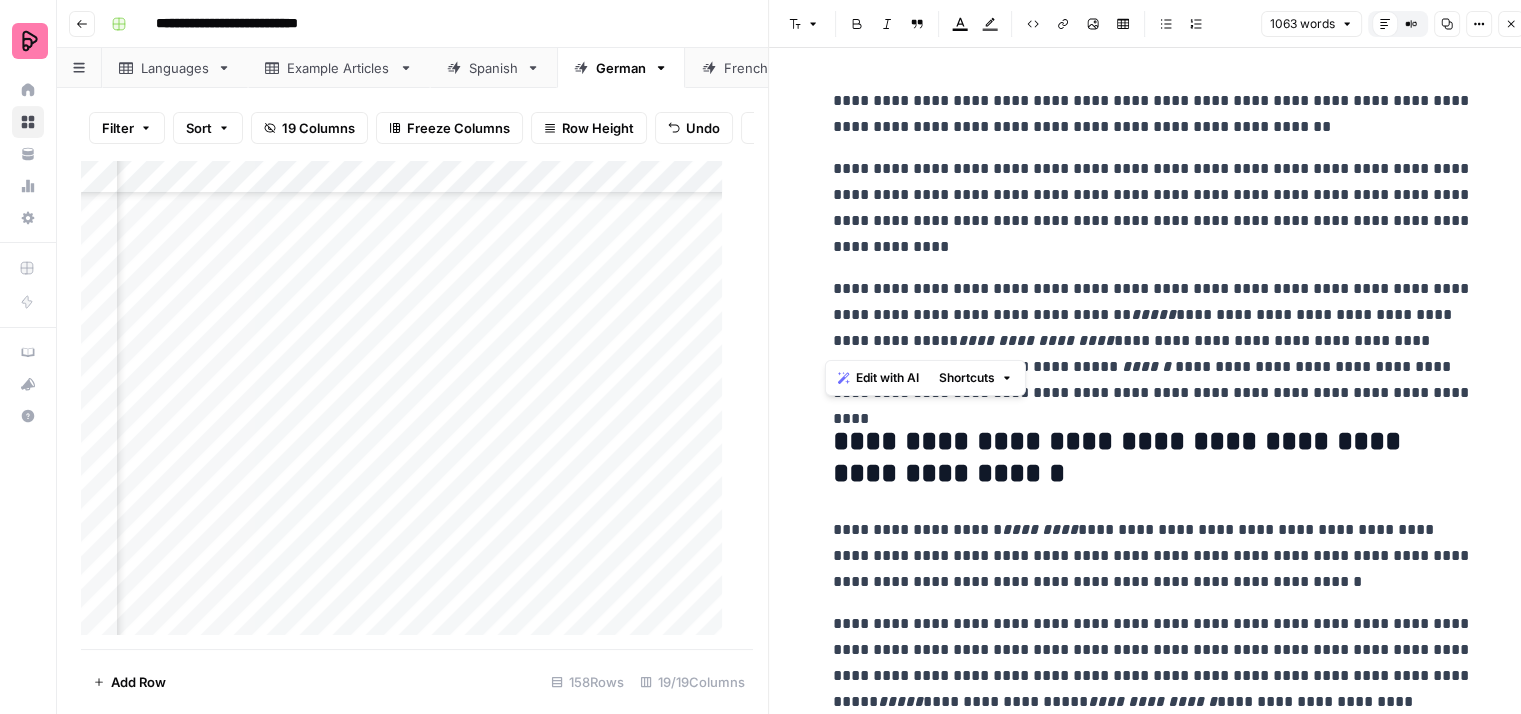 drag, startPoint x: 1112, startPoint y: 338, endPoint x: 825, endPoint y: 297, distance: 289.9138 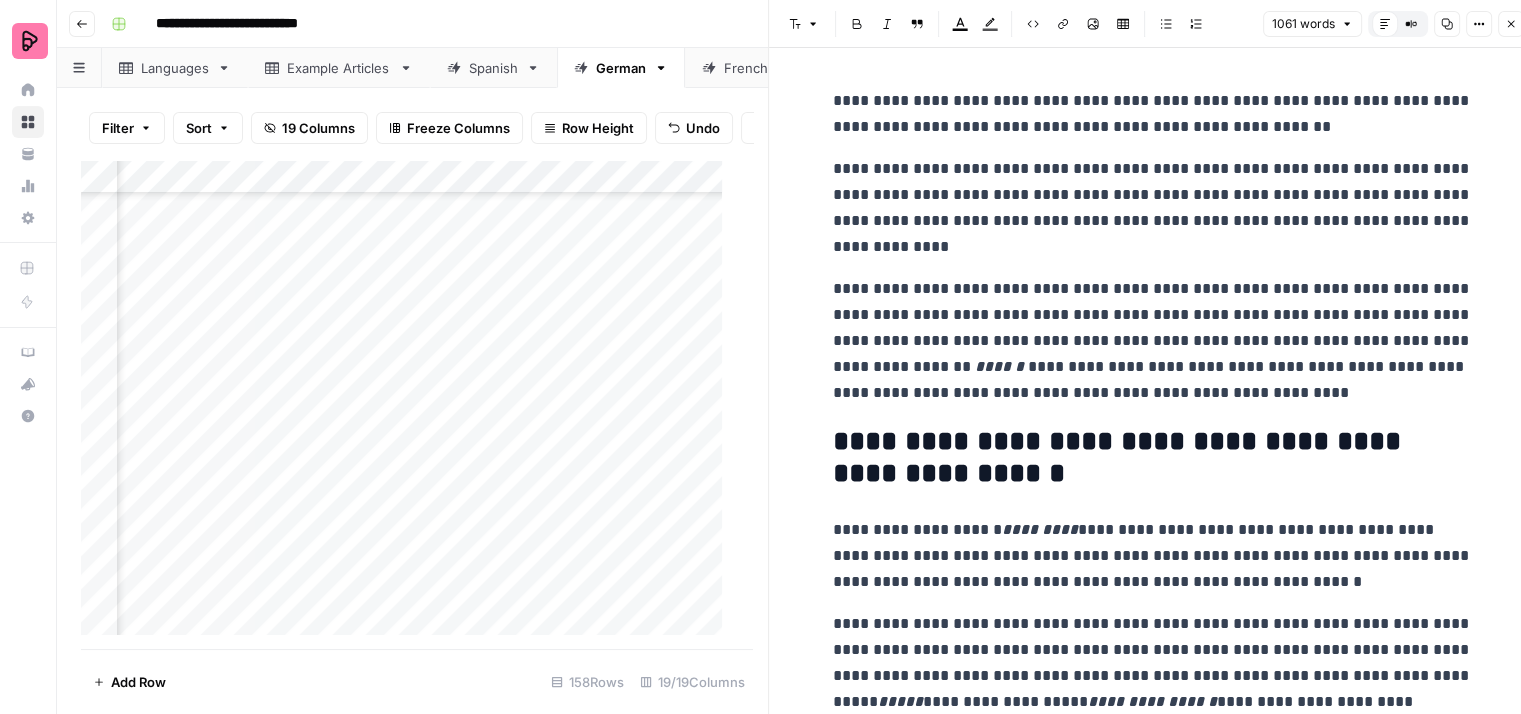 click on "**********" at bounding box center [1153, 341] 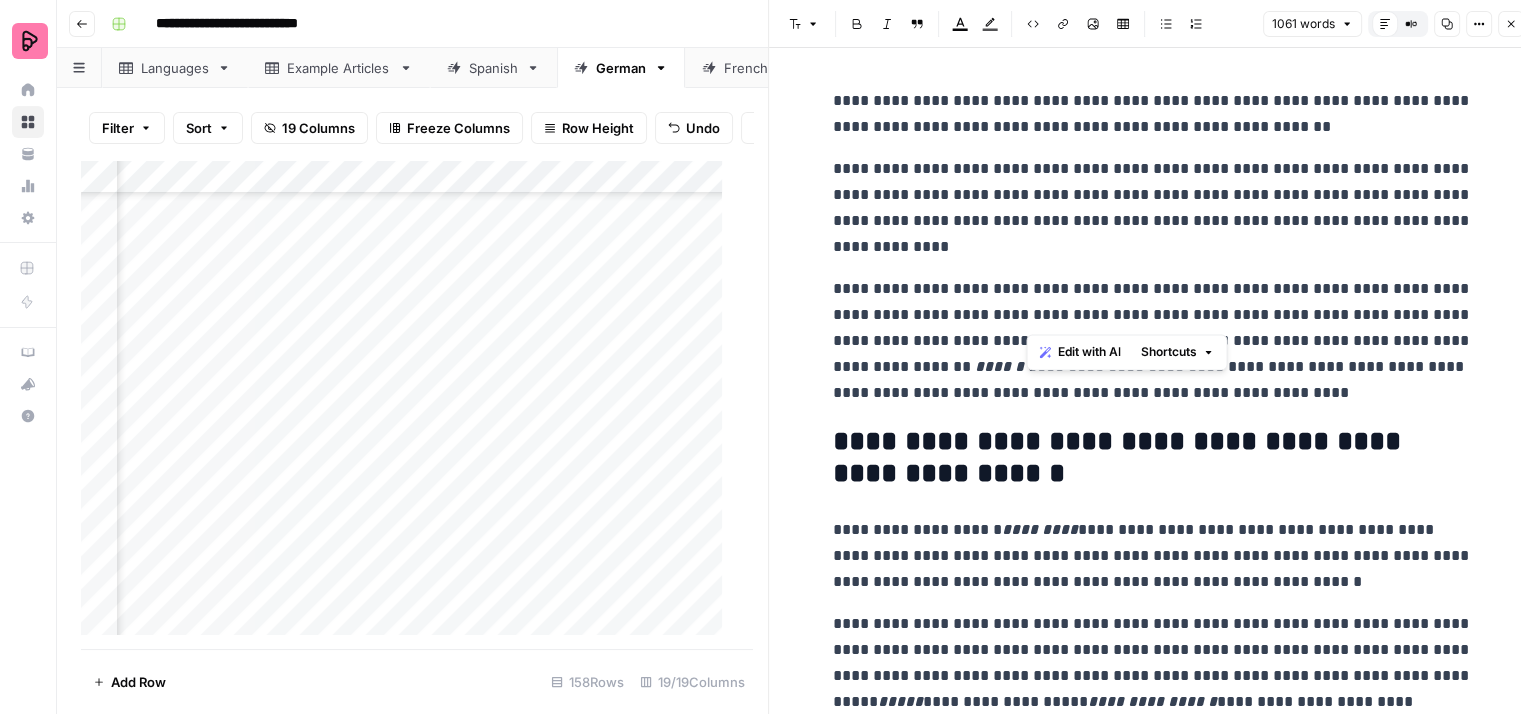 click on "**********" at bounding box center [1153, 341] 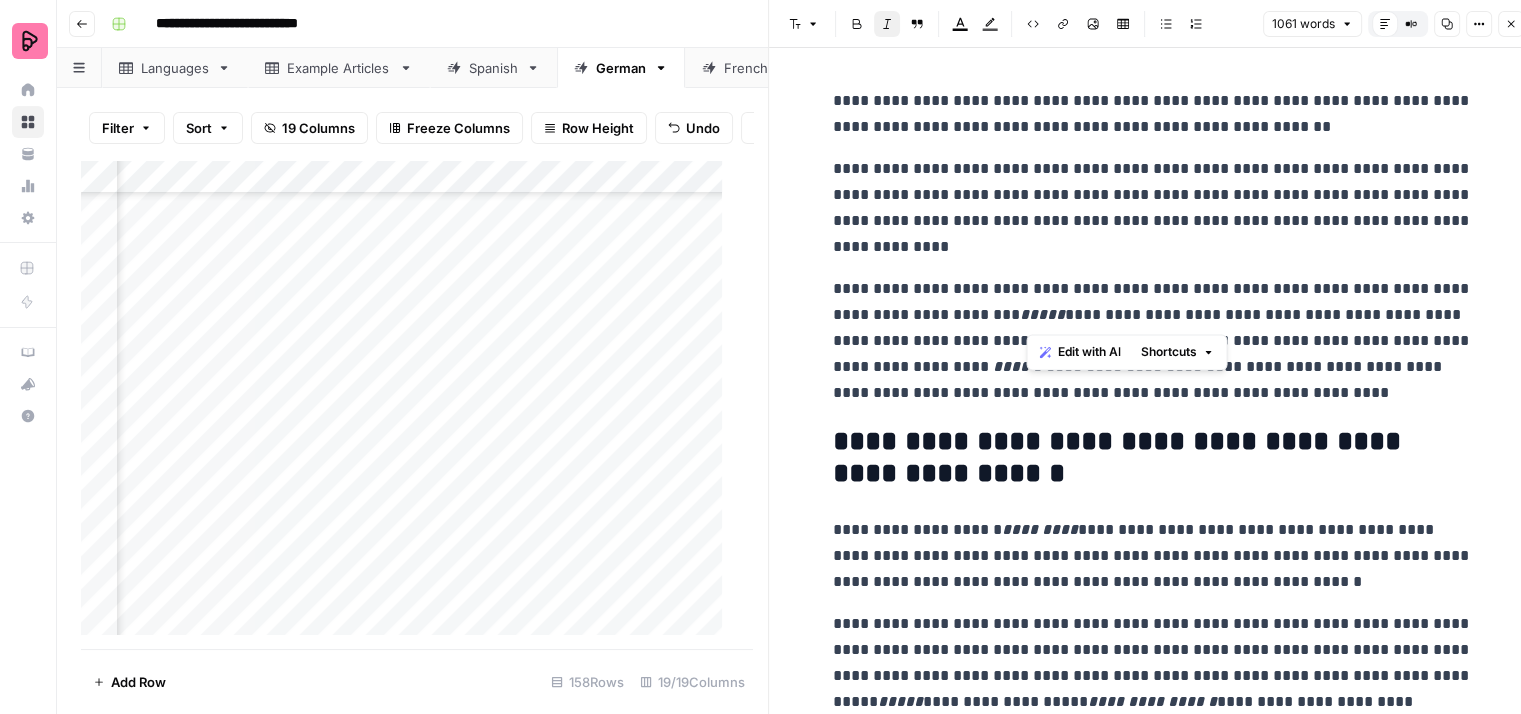 click on "**********" at bounding box center [1153, 3515] 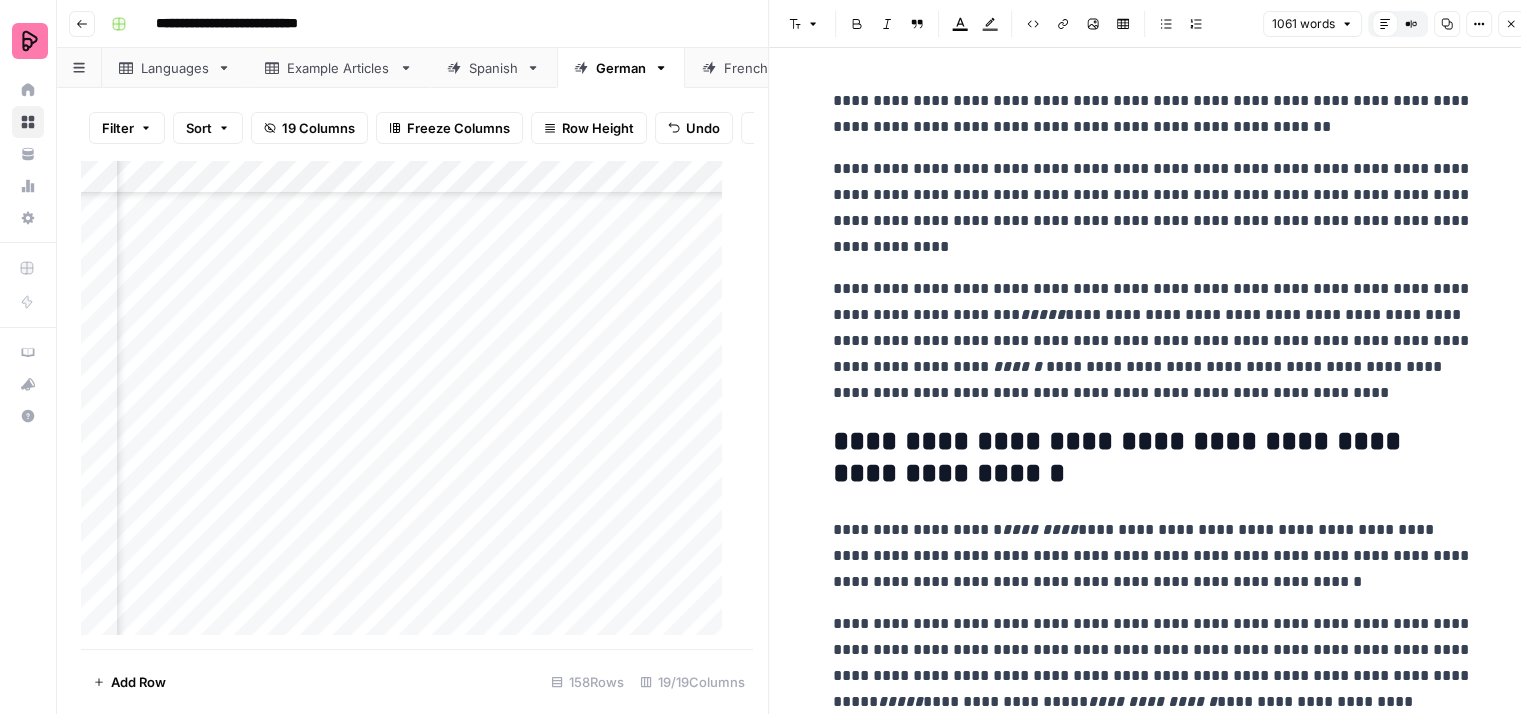 click on "[REDACTED]" at bounding box center [1153, 341] 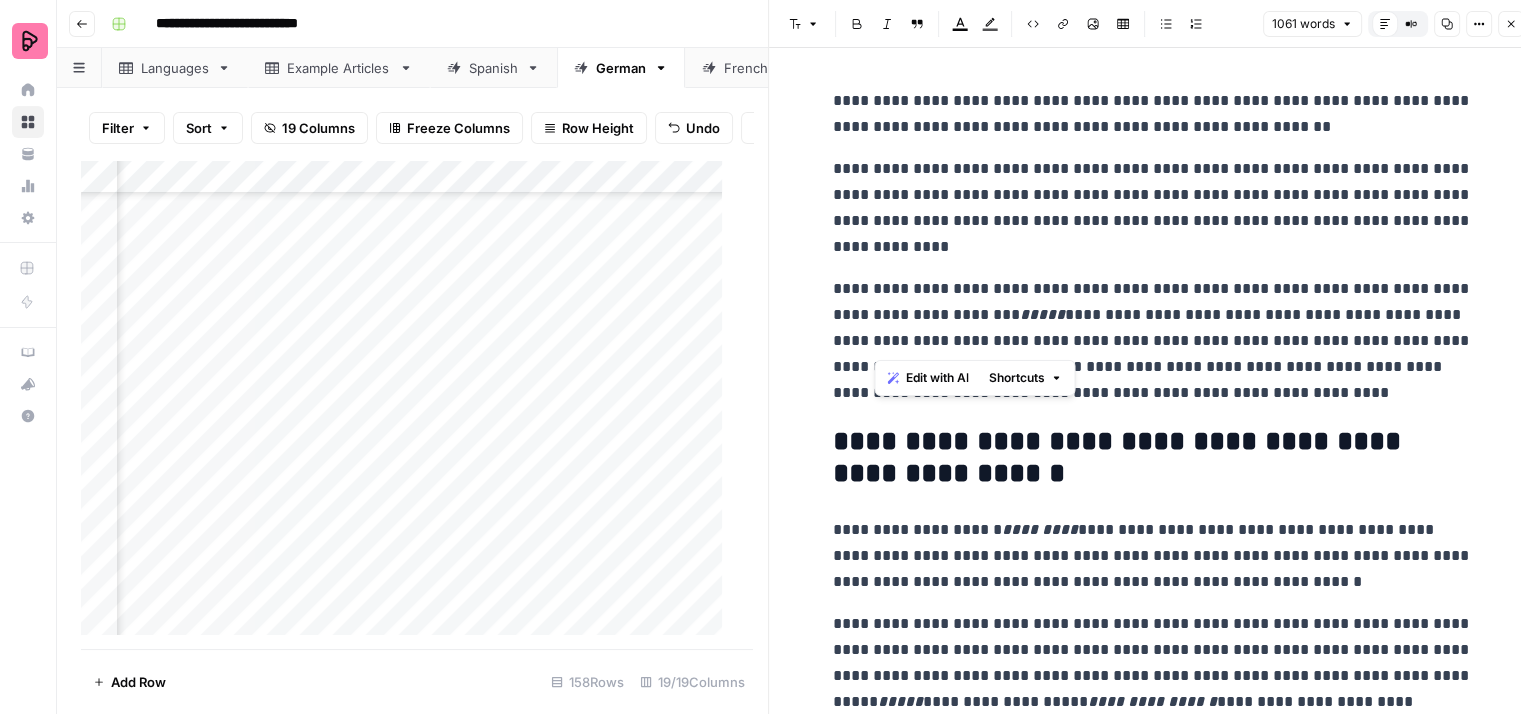 click on "[REDACTED]" at bounding box center (1153, 341) 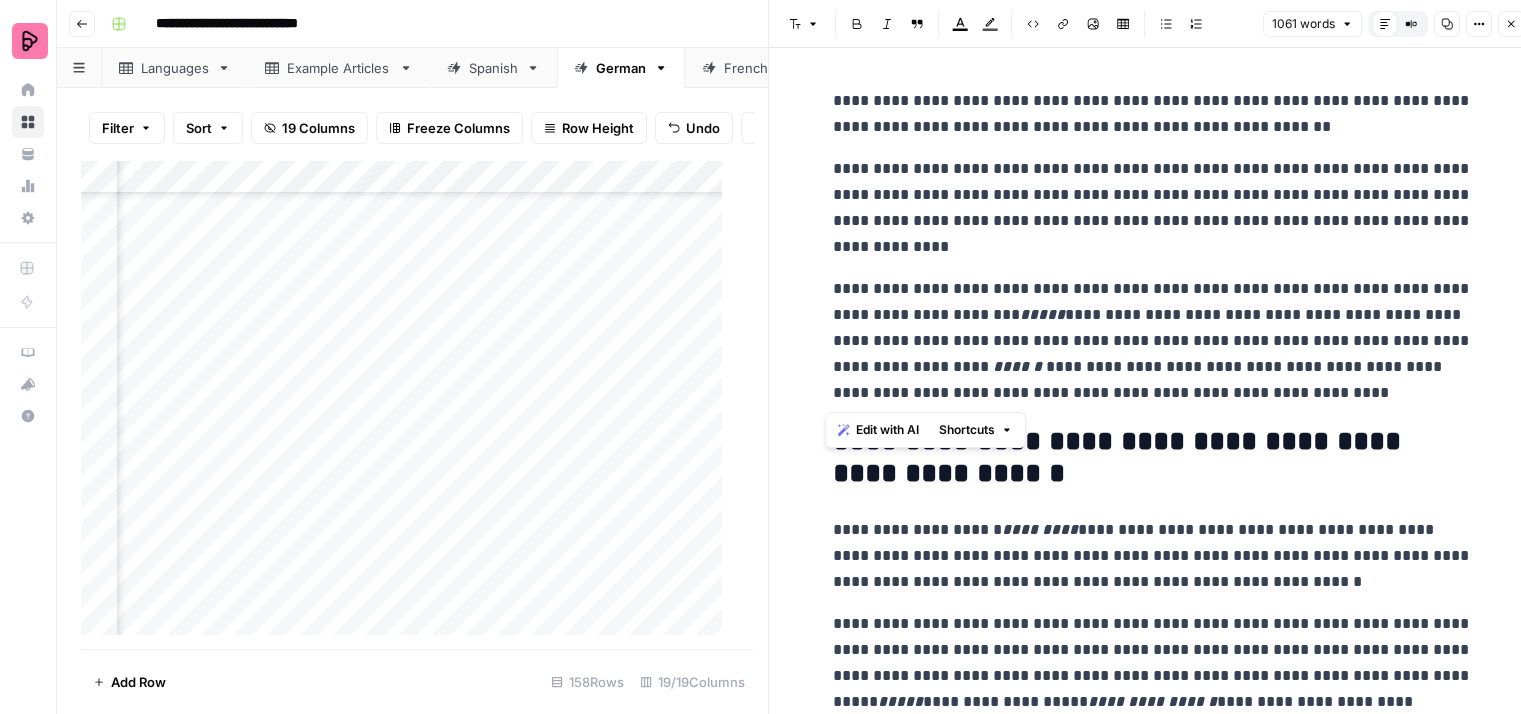 click on "[REDACTED]" at bounding box center [1153, 341] 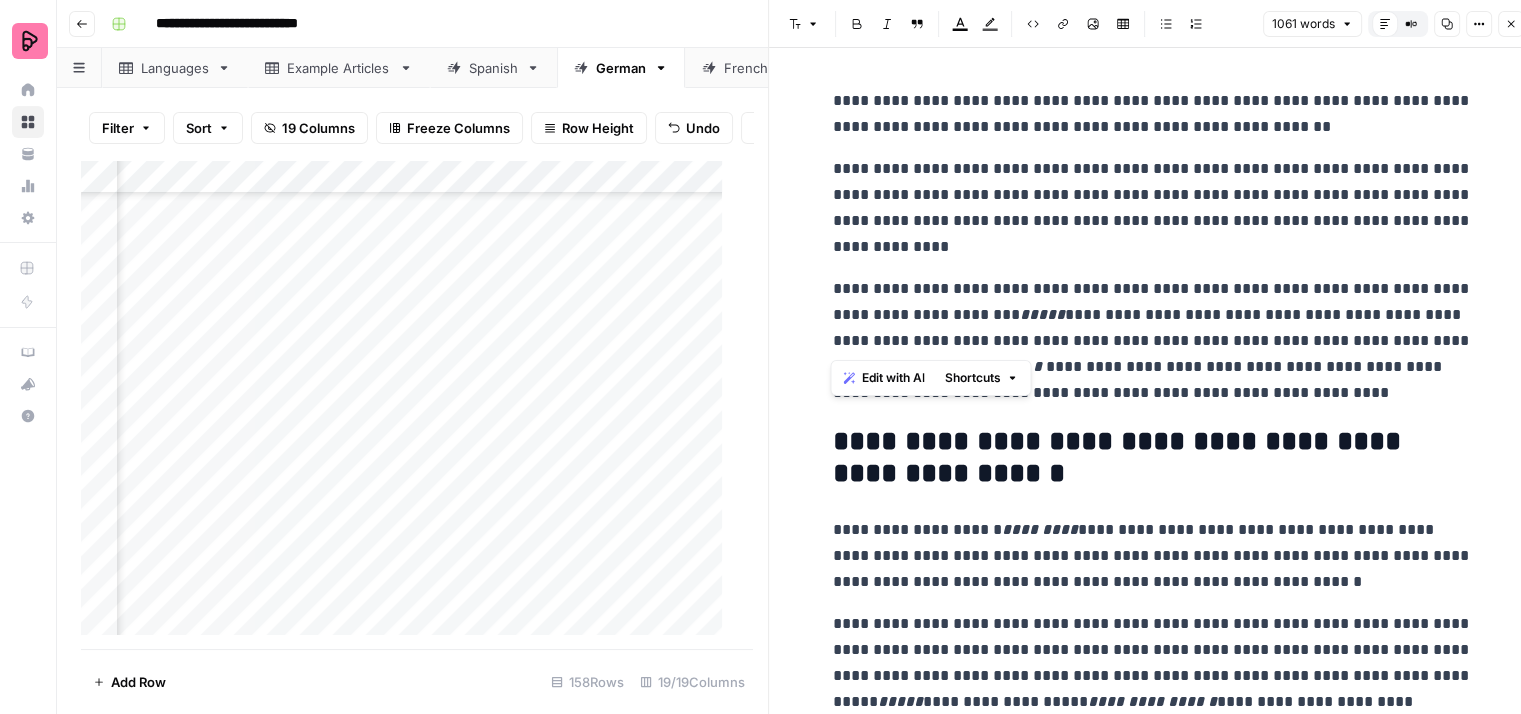 drag, startPoint x: 831, startPoint y: 341, endPoint x: 983, endPoint y: 338, distance: 152.0296 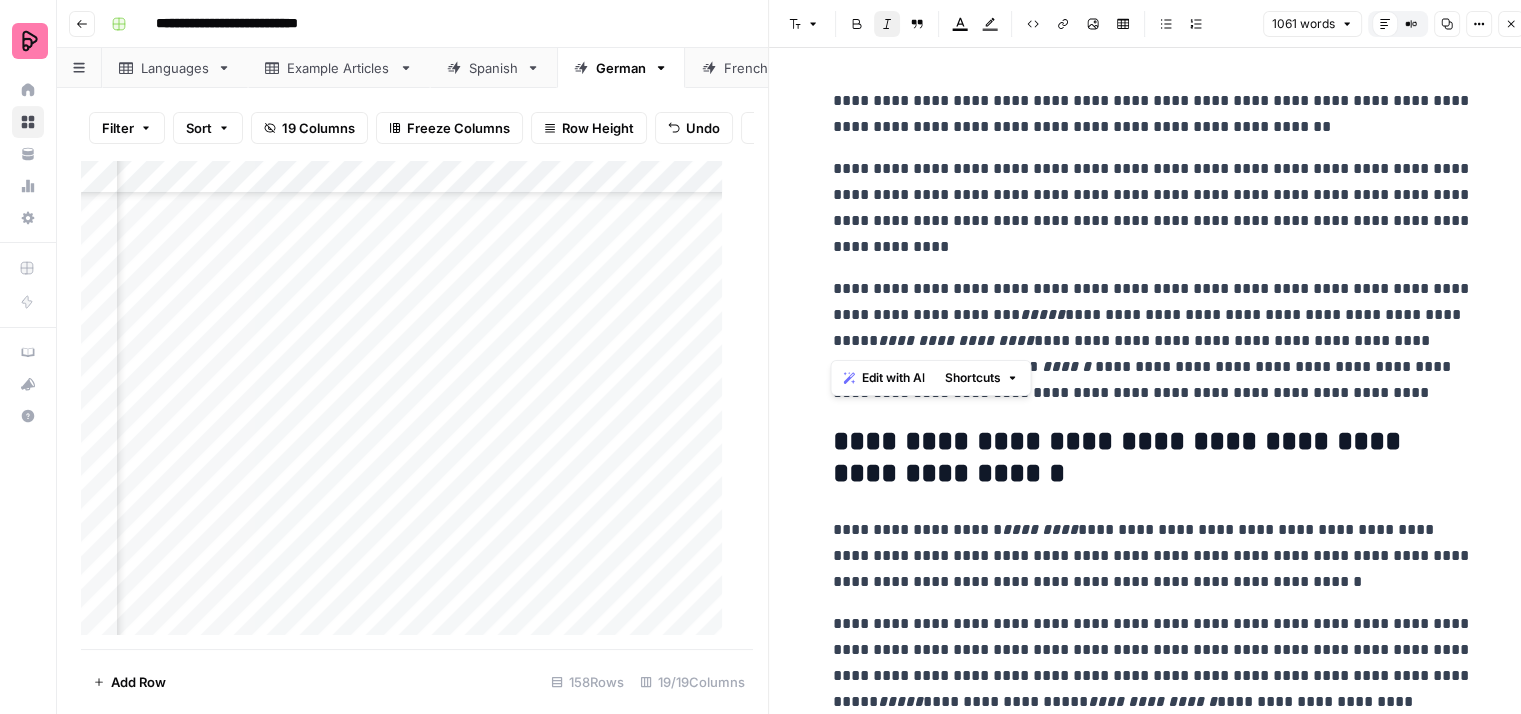 click on "**********" at bounding box center (1153, 341) 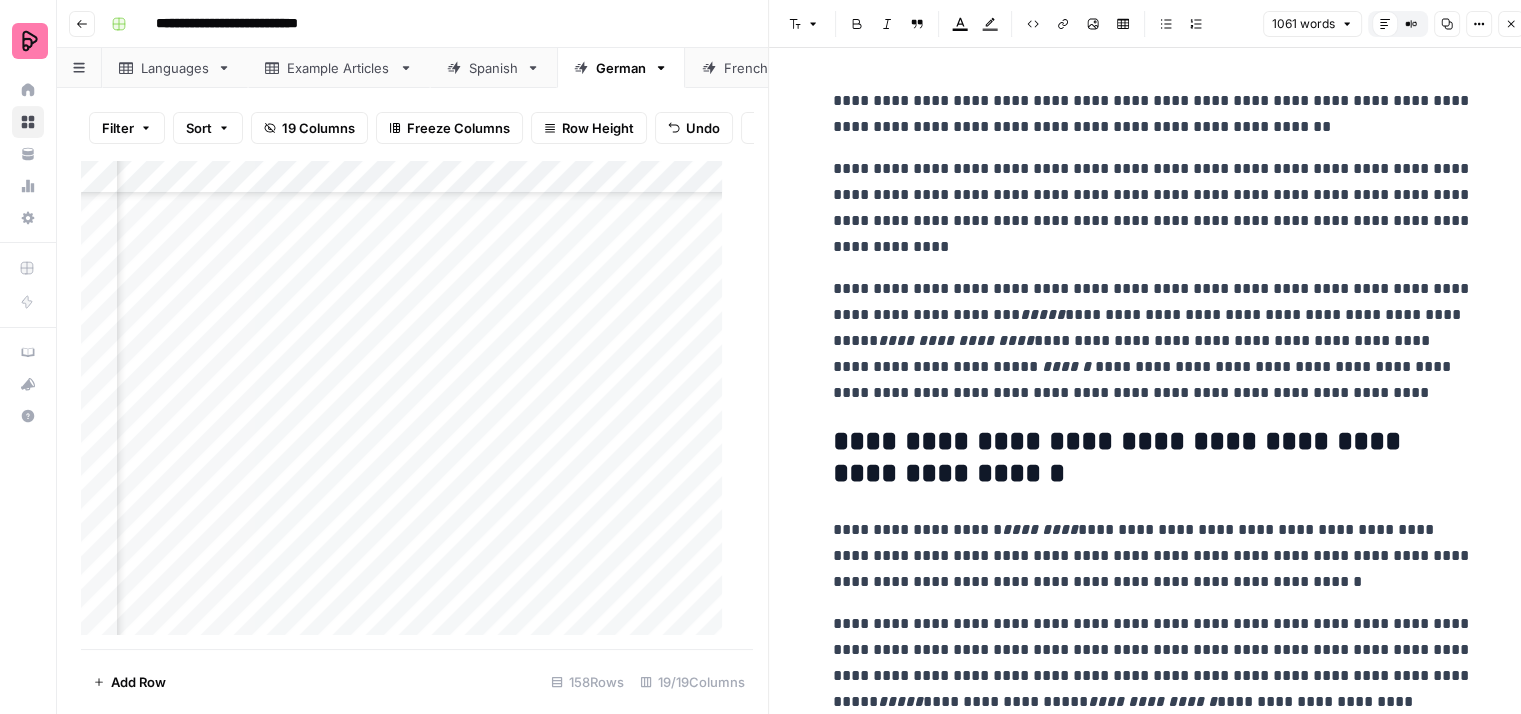 click on "**********" at bounding box center [1153, 341] 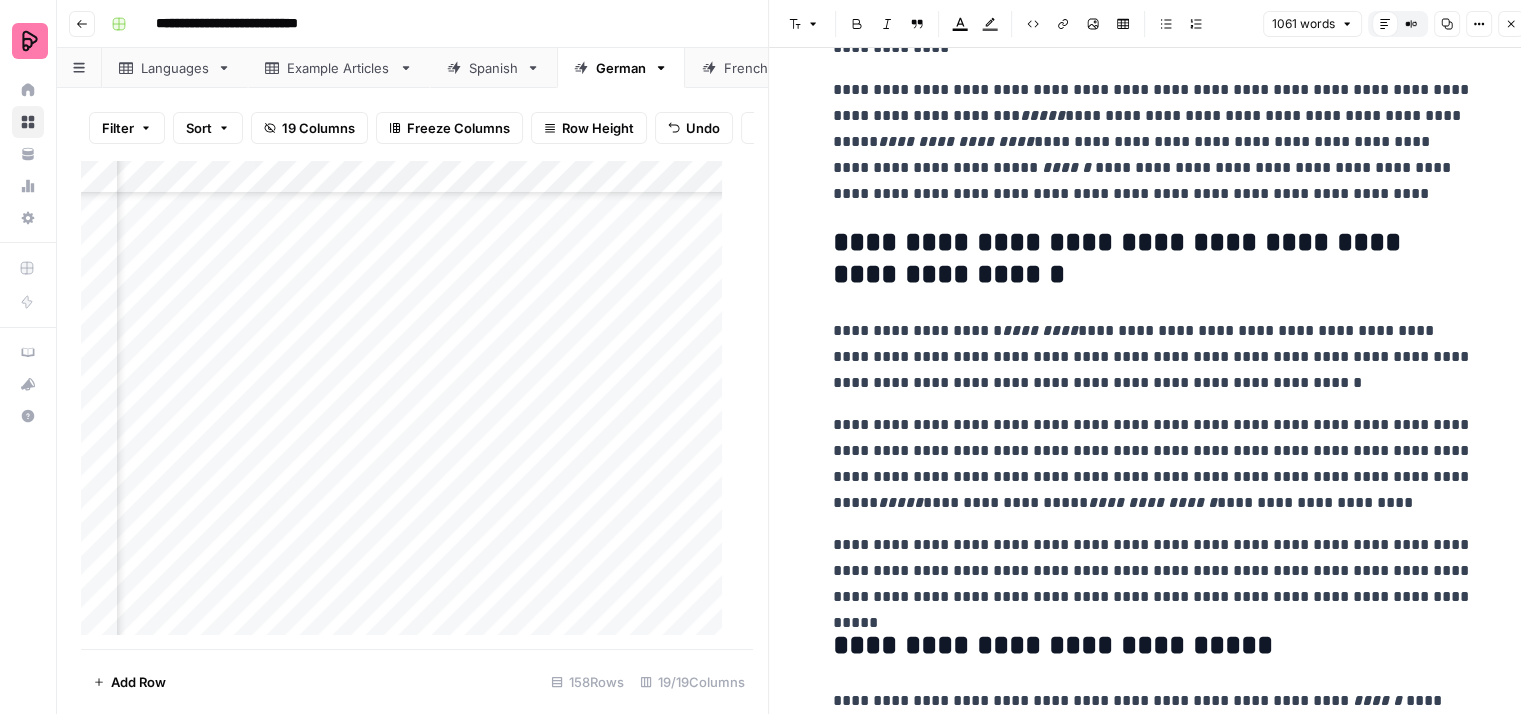 scroll, scrollTop: 200, scrollLeft: 0, axis: vertical 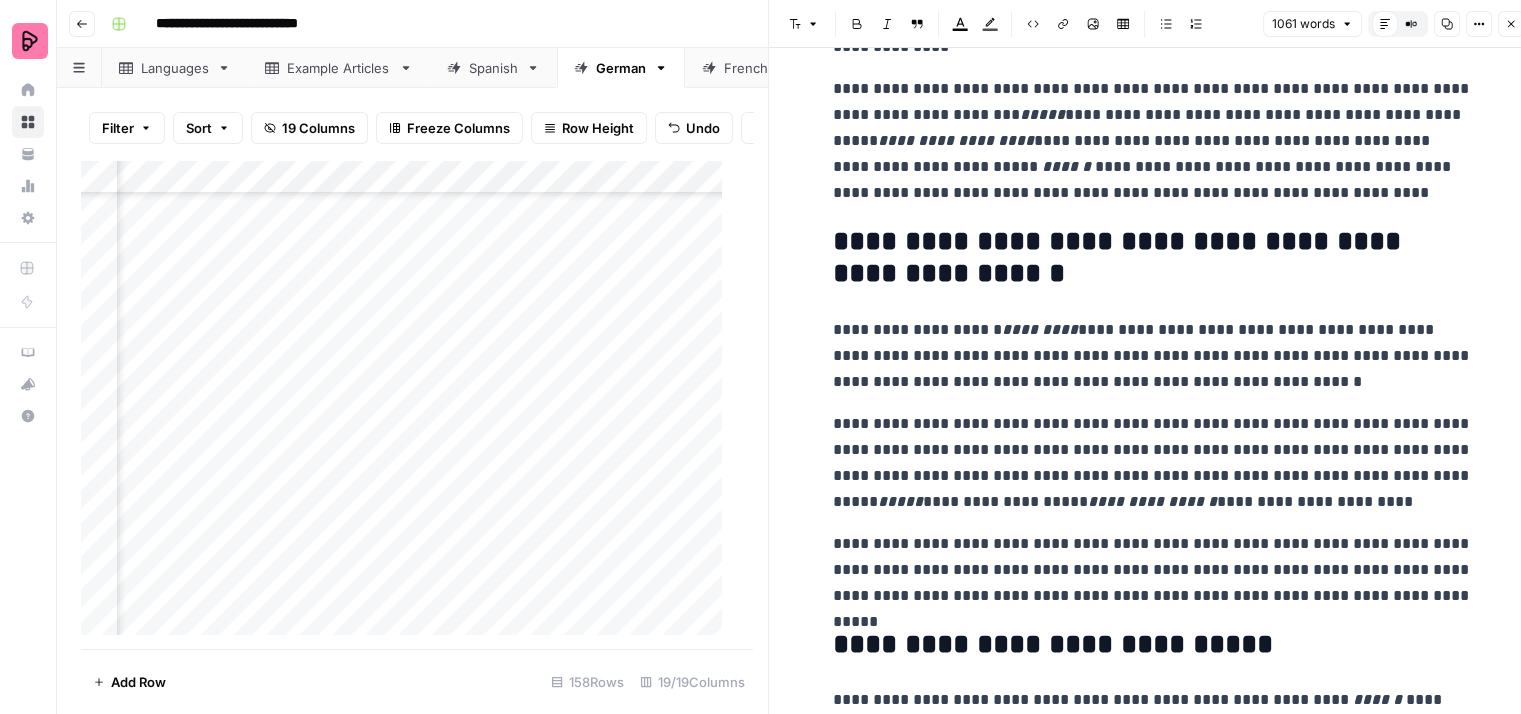 click on "**********" at bounding box center [1153, 356] 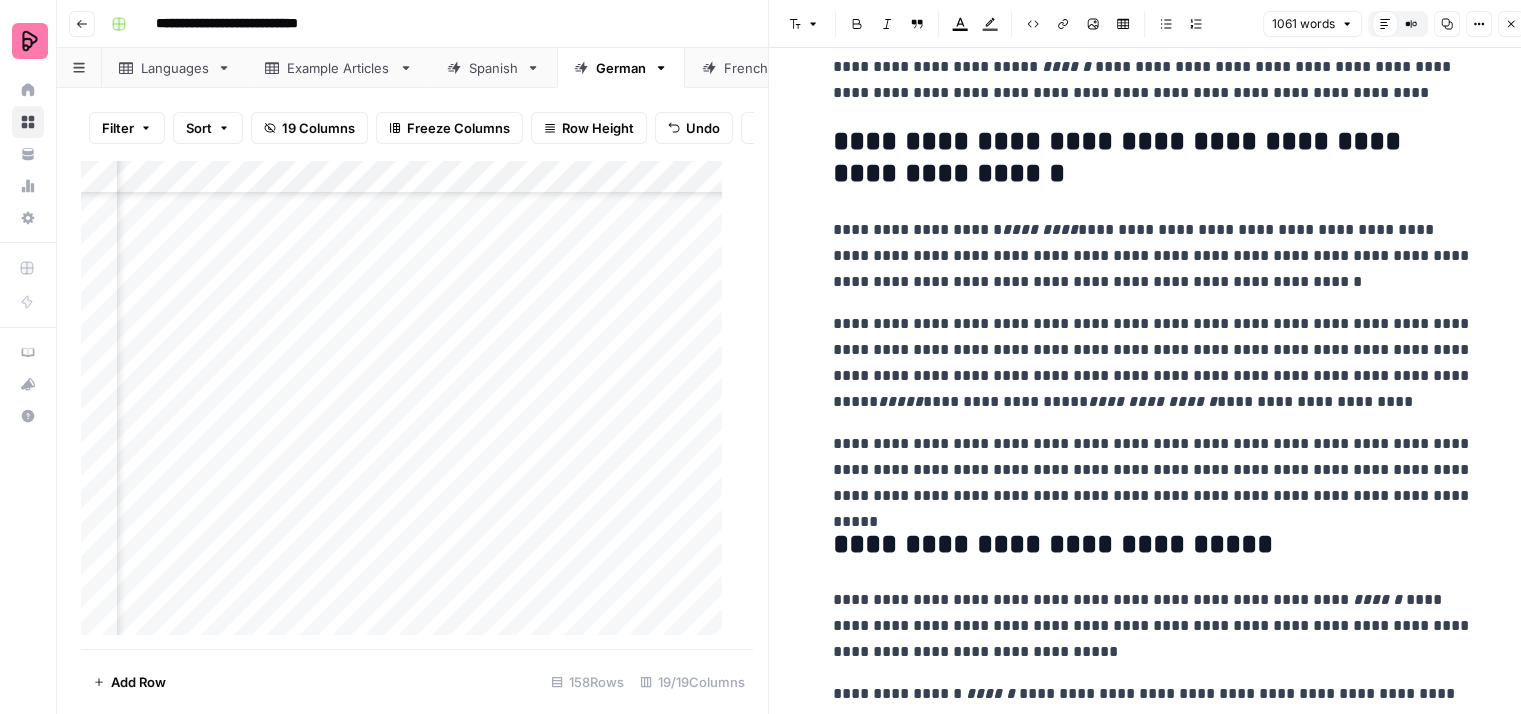scroll, scrollTop: 400, scrollLeft: 0, axis: vertical 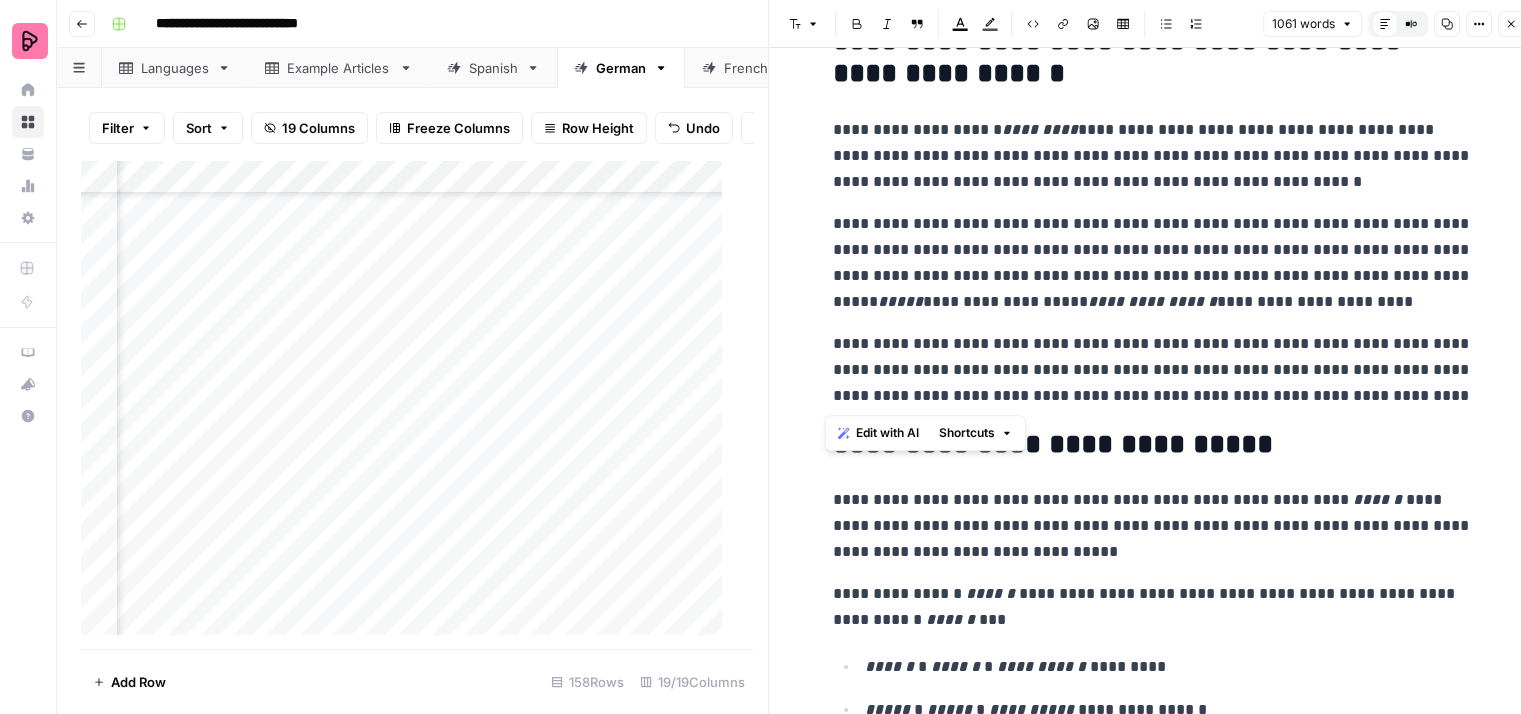 drag, startPoint x: 1450, startPoint y: 395, endPoint x: 813, endPoint y: 340, distance: 639.37 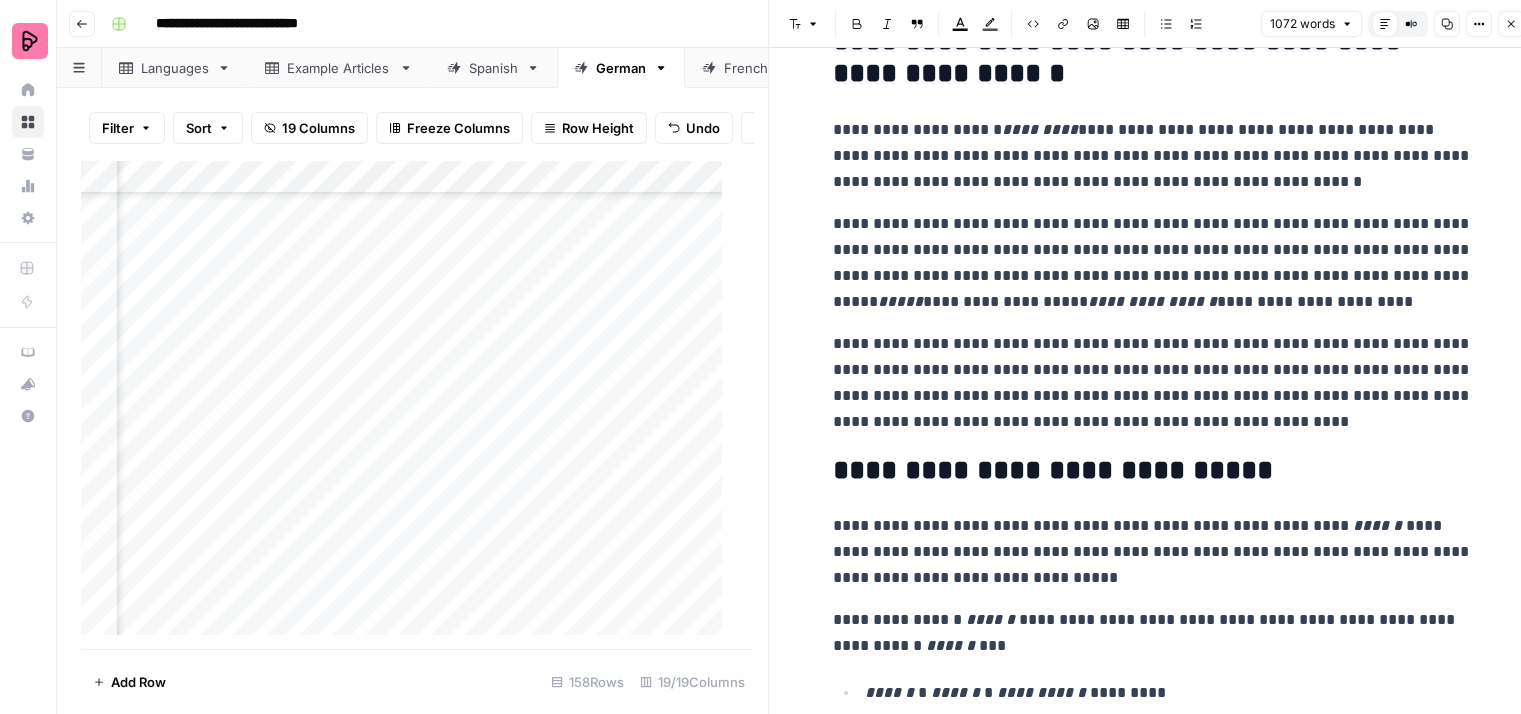 click on "**********" at bounding box center (1153, 383) 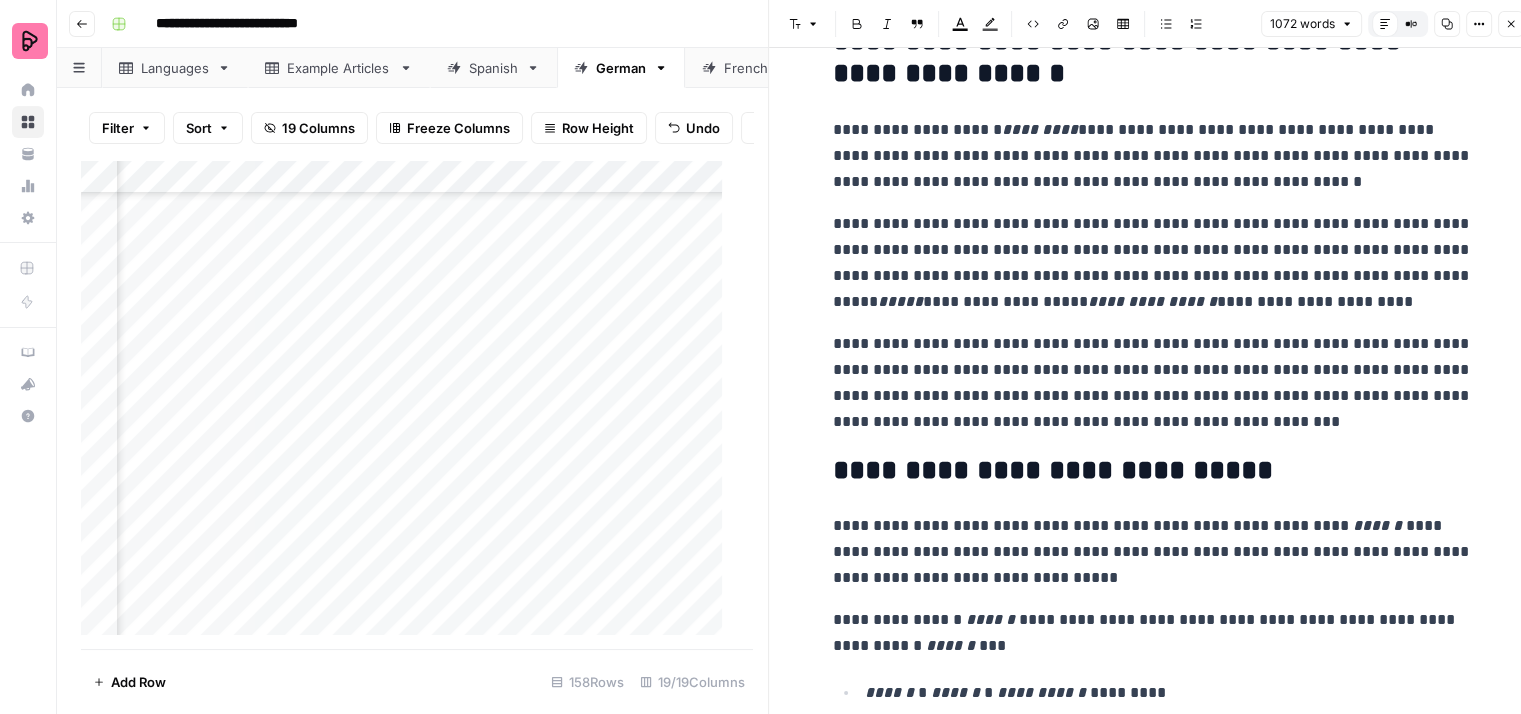 click on "**********" at bounding box center [1153, 383] 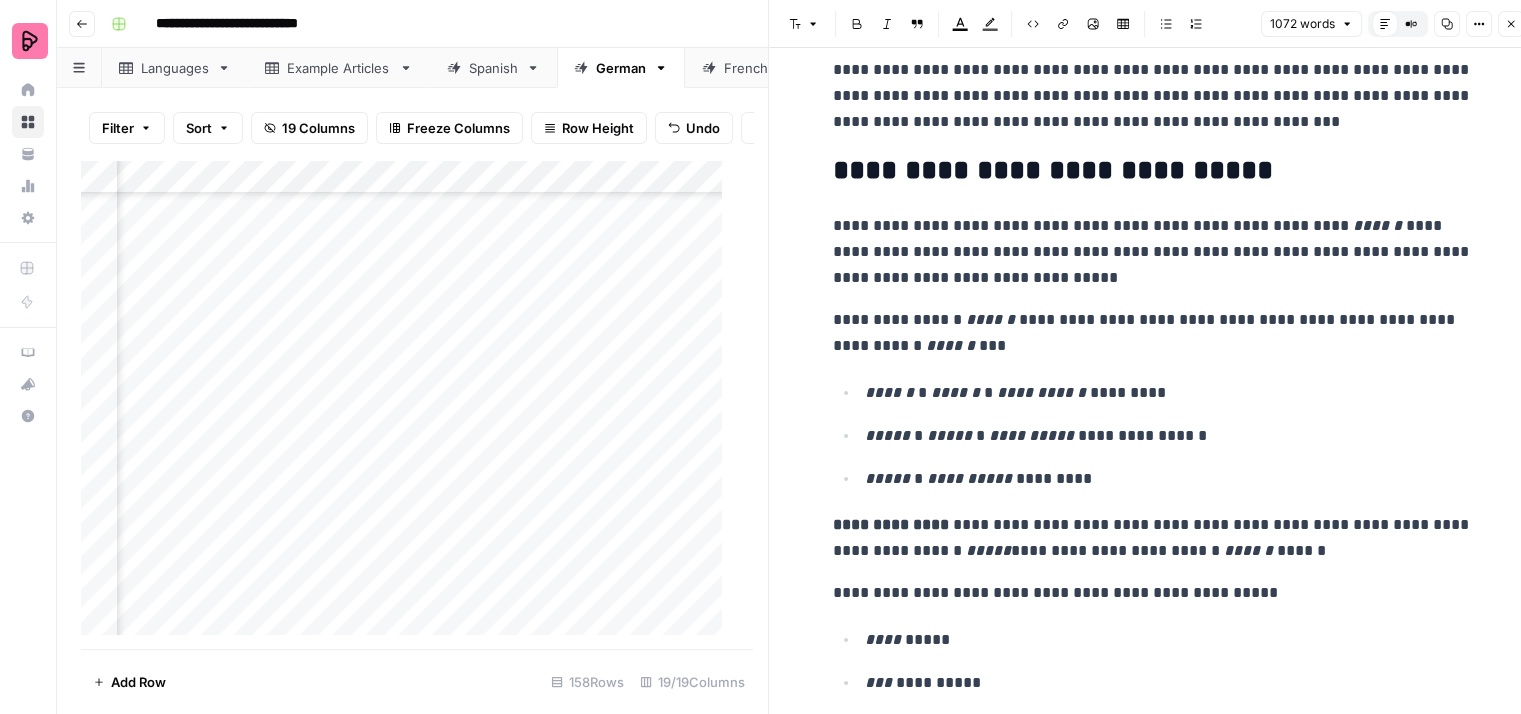 scroll, scrollTop: 800, scrollLeft: 0, axis: vertical 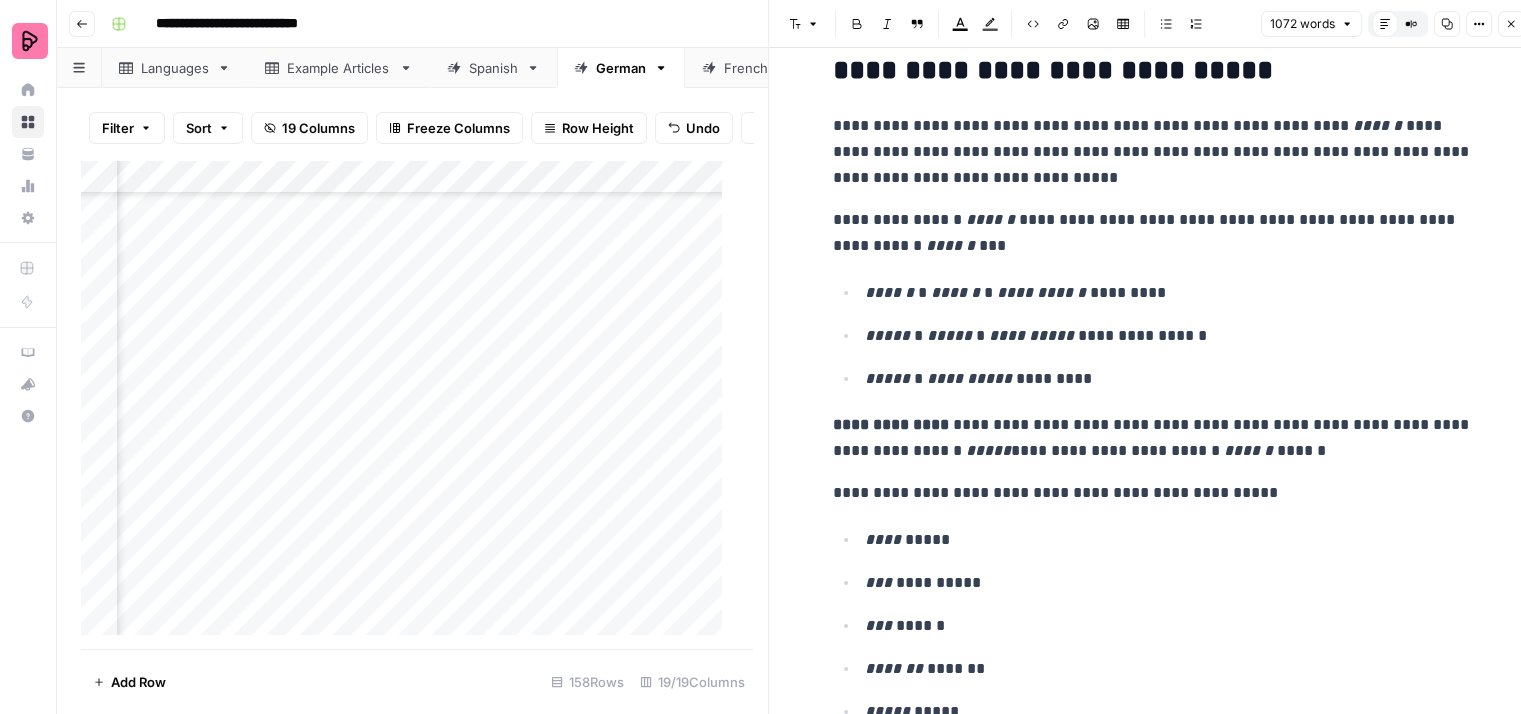 click on "**********" at bounding box center (1153, 438) 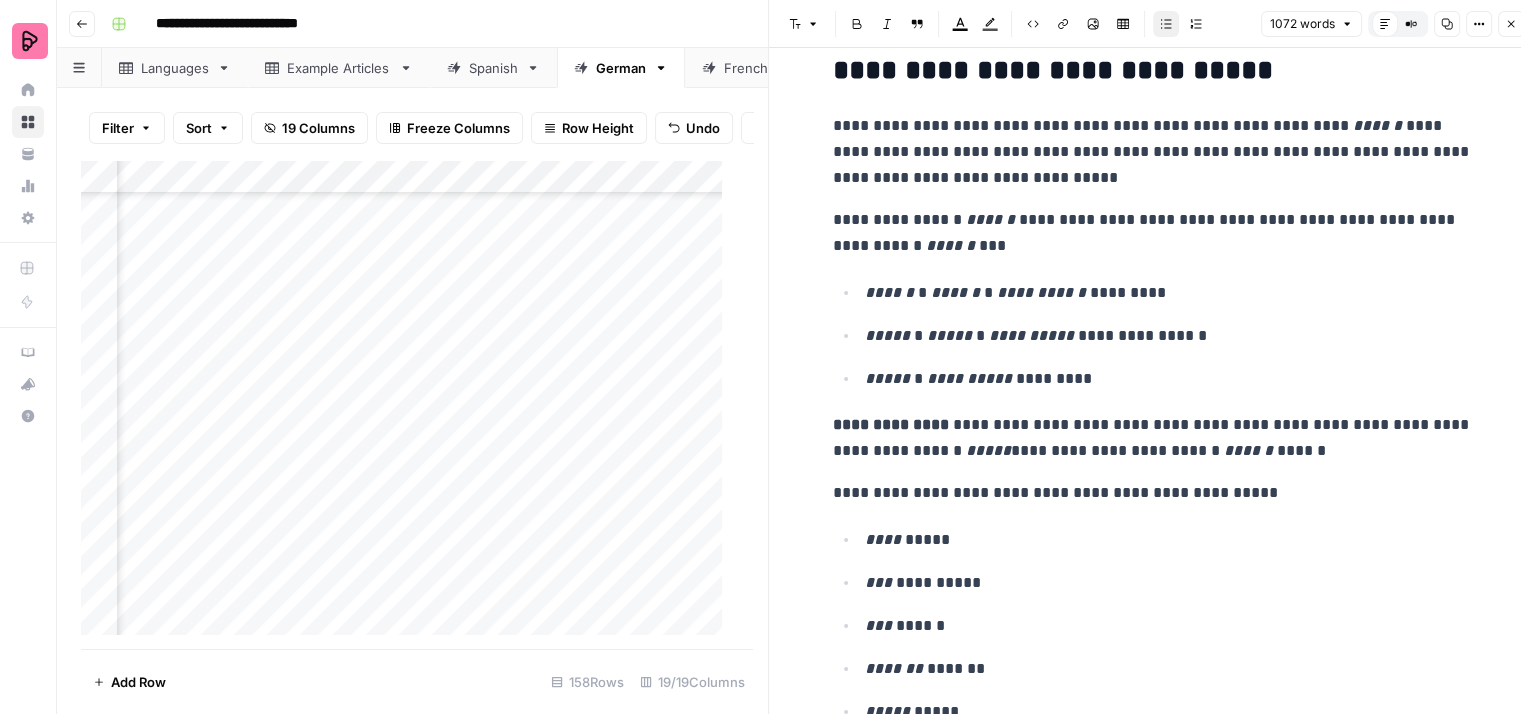click on "**********" at bounding box center (1169, 379) 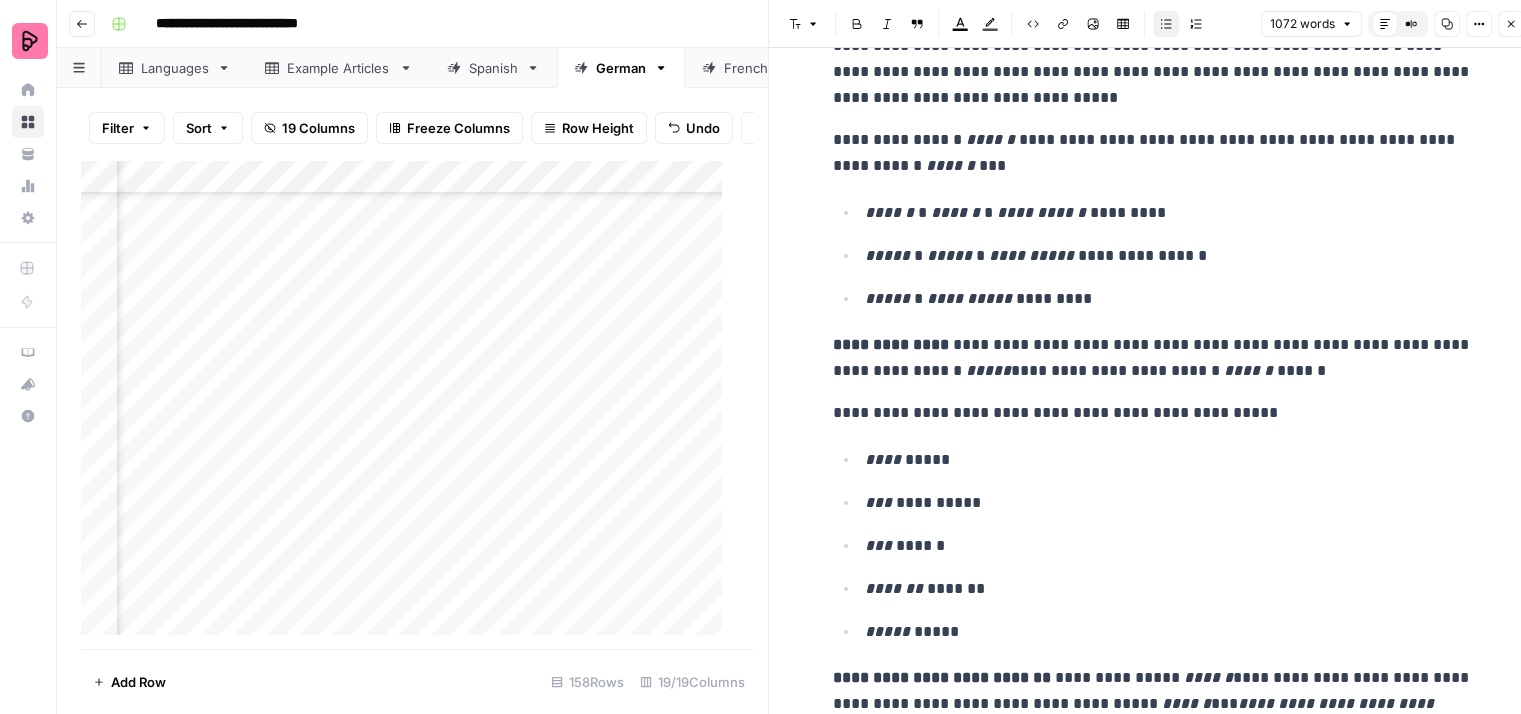scroll, scrollTop: 900, scrollLeft: 0, axis: vertical 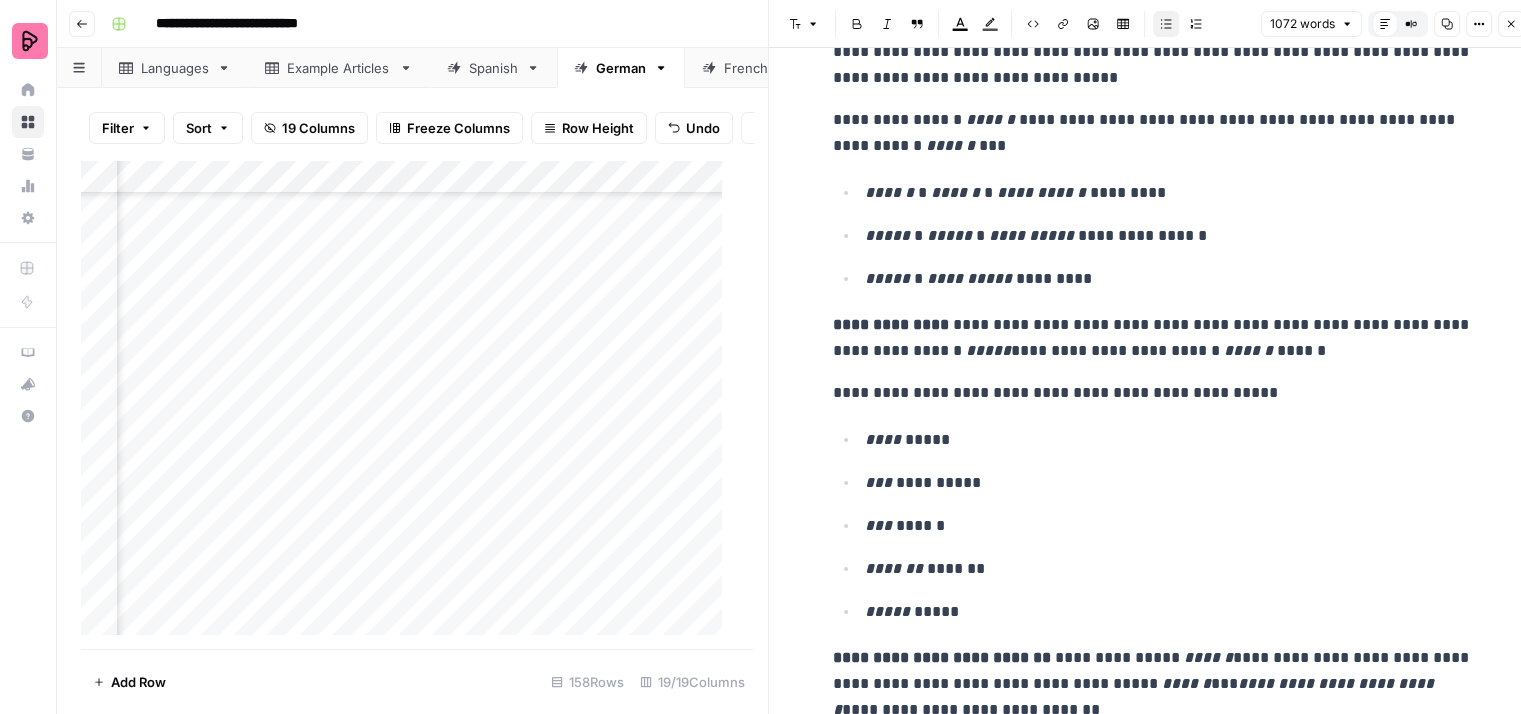 click on "**********" at bounding box center [1153, 393] 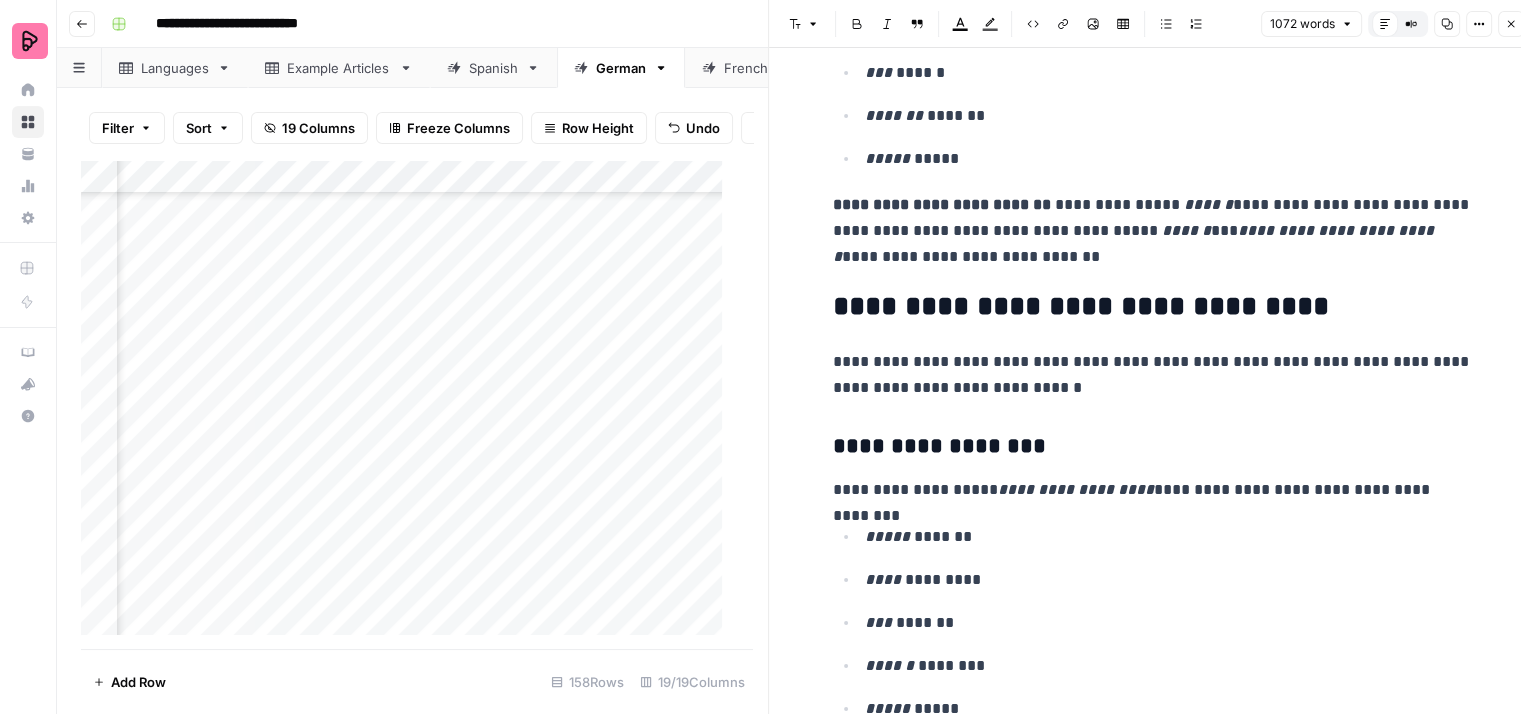 scroll, scrollTop: 1400, scrollLeft: 0, axis: vertical 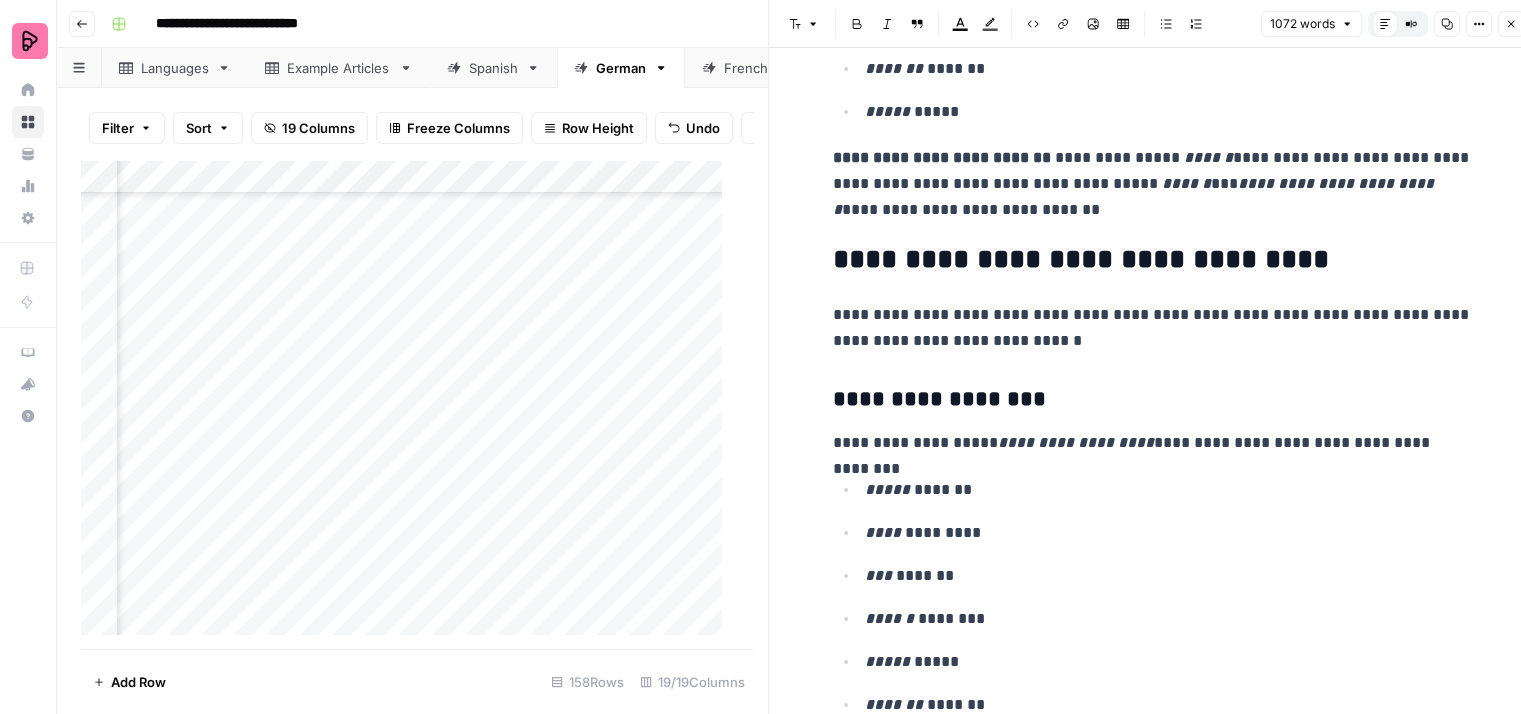 click on "**********" at bounding box center (1153, 184) 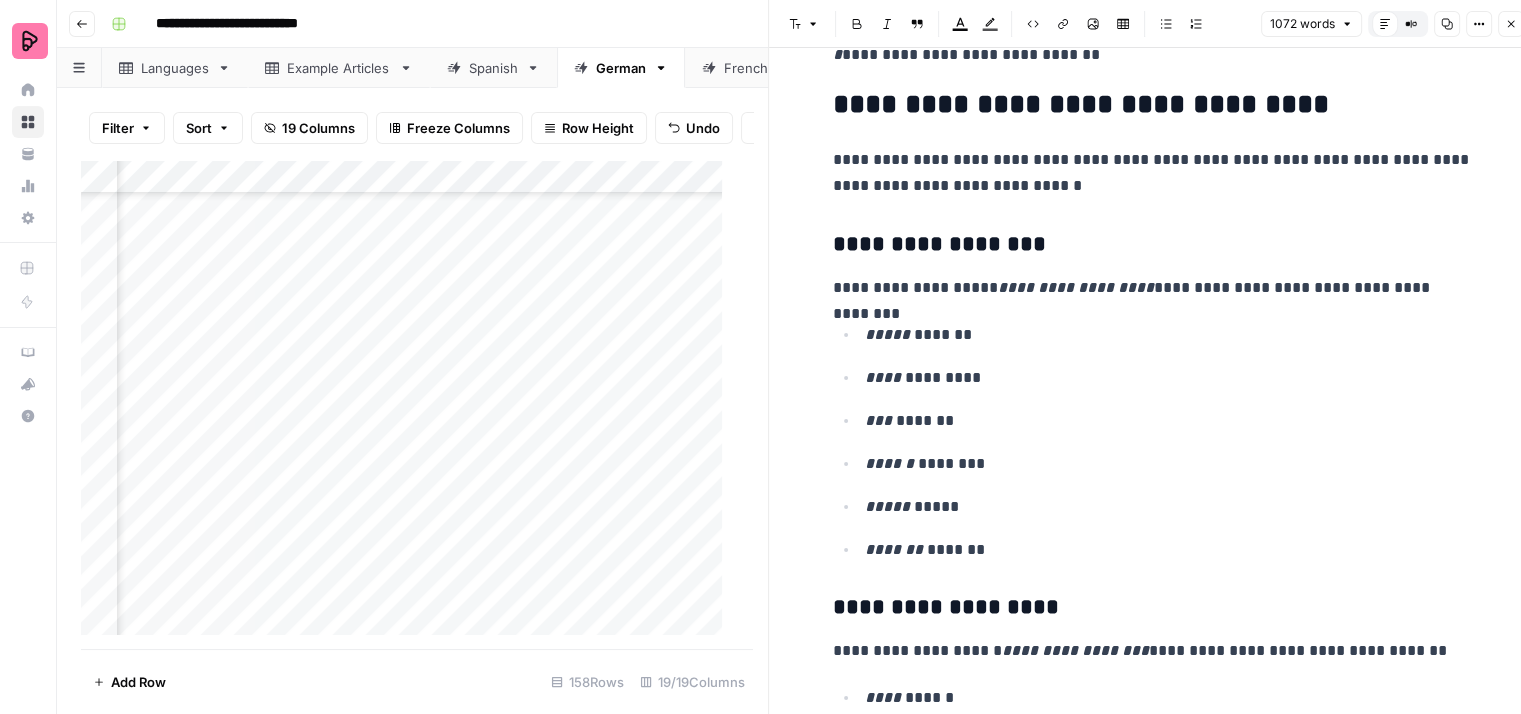 scroll, scrollTop: 1600, scrollLeft: 0, axis: vertical 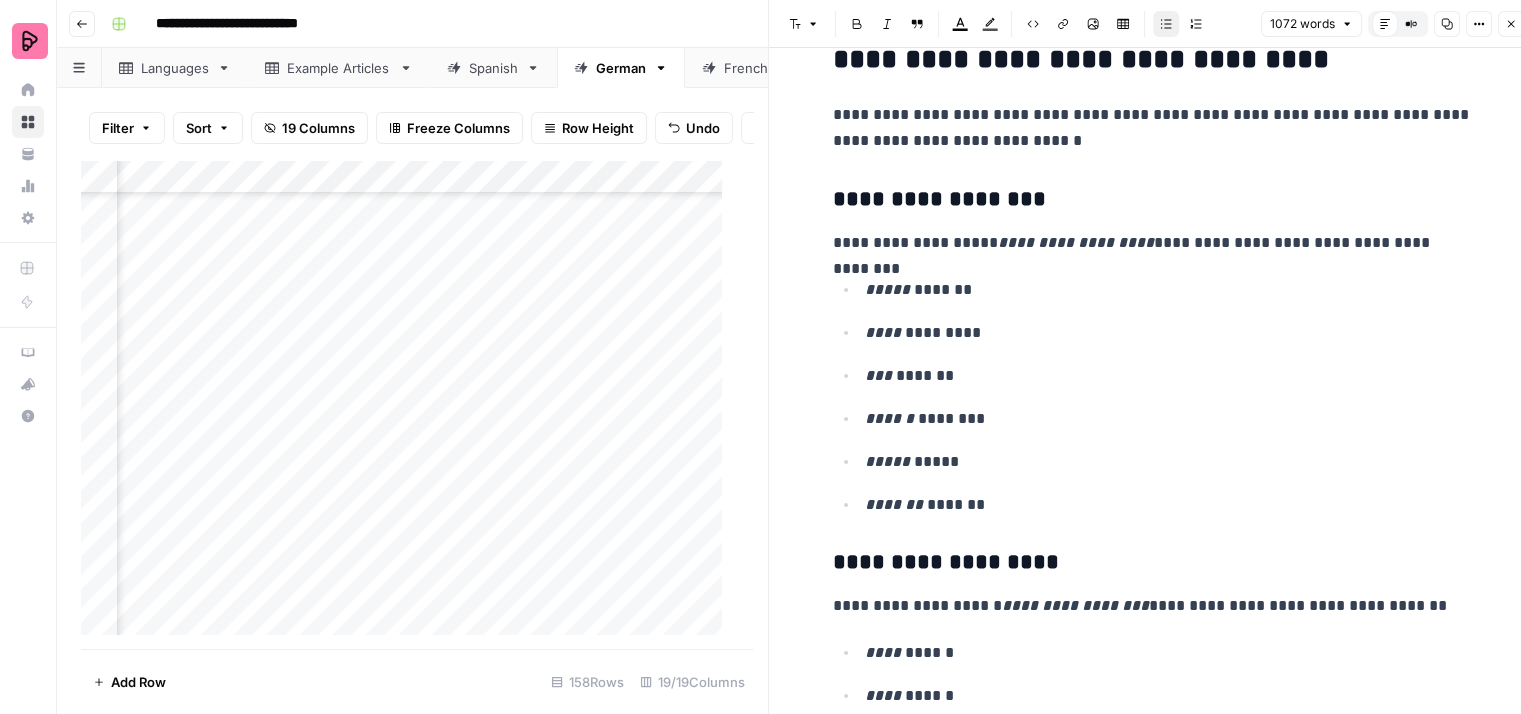 click on "**** *********" at bounding box center [1169, 333] 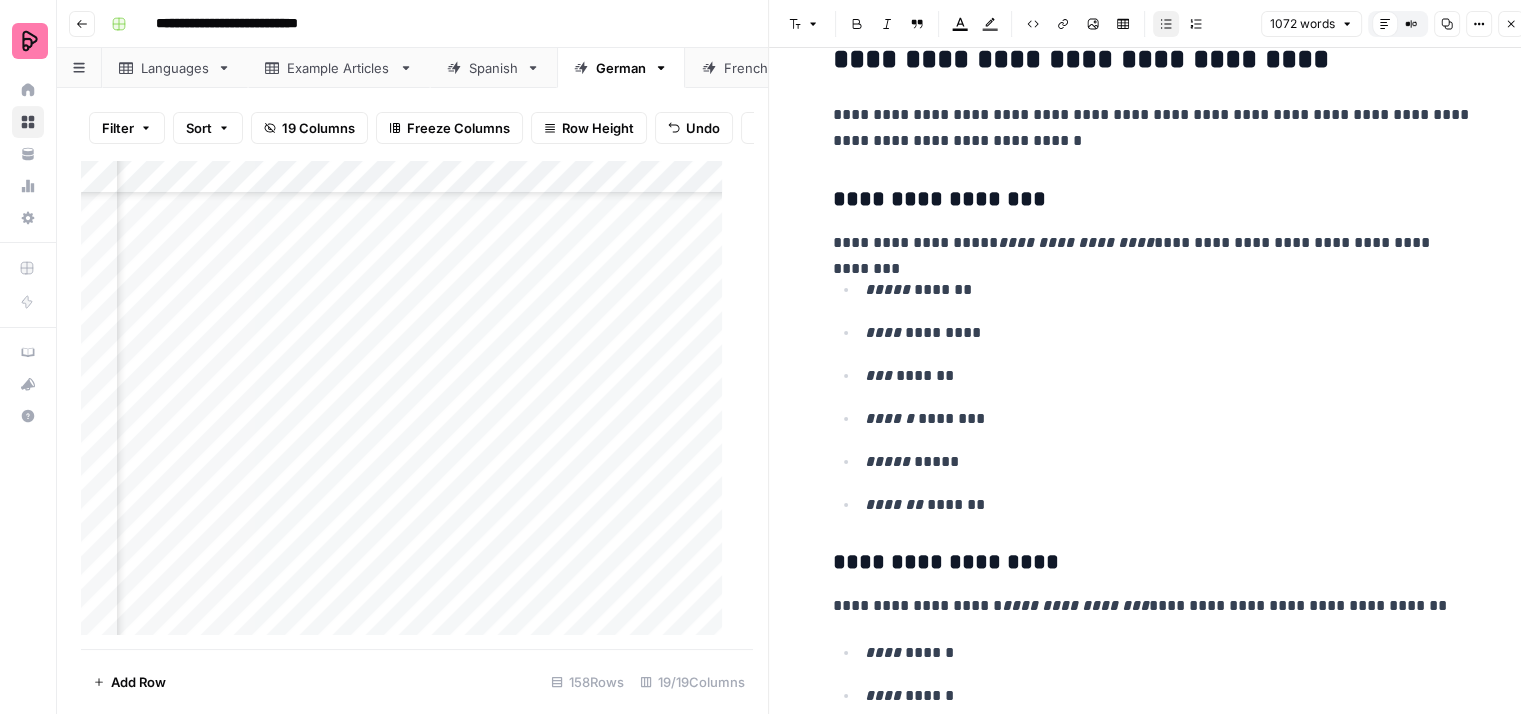 click on "**********" at bounding box center [1153, 1928] 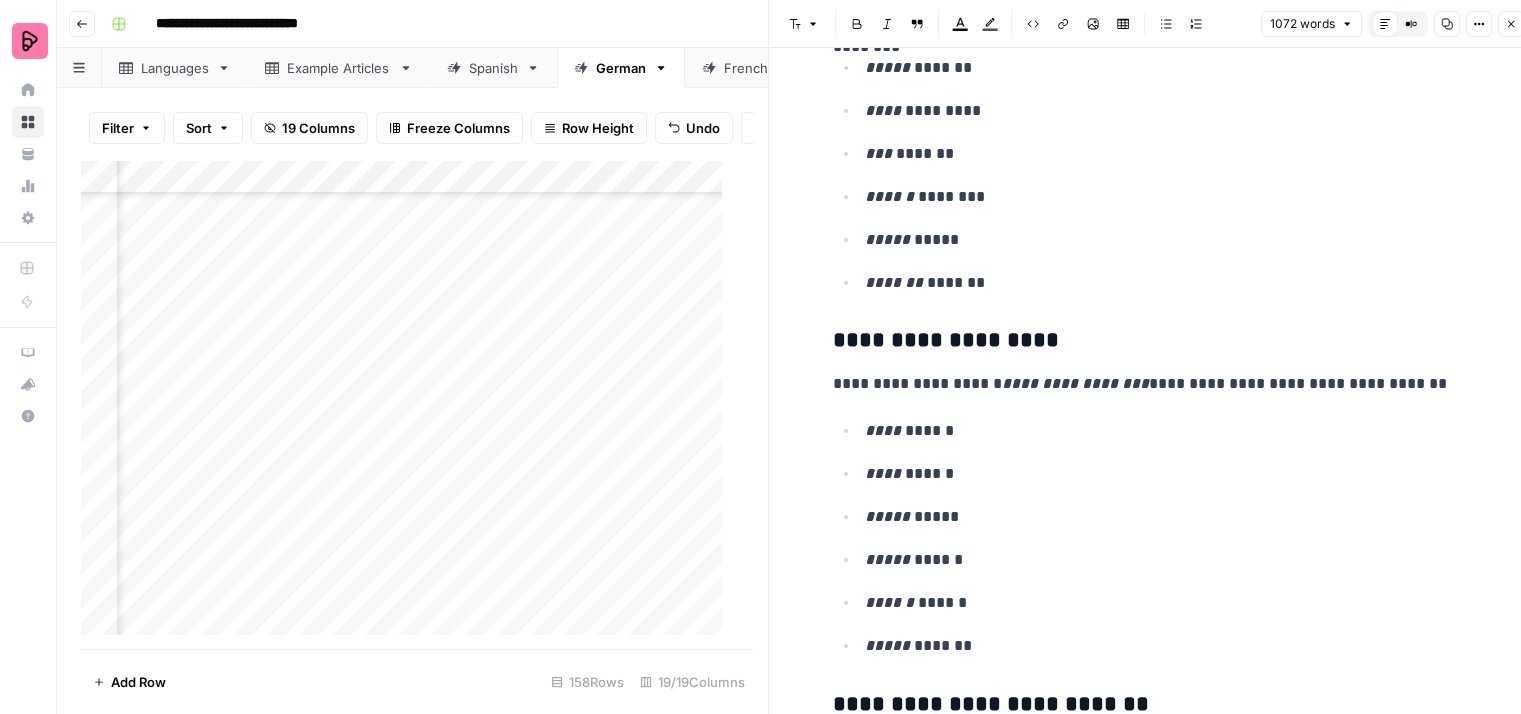 scroll, scrollTop: 1900, scrollLeft: 0, axis: vertical 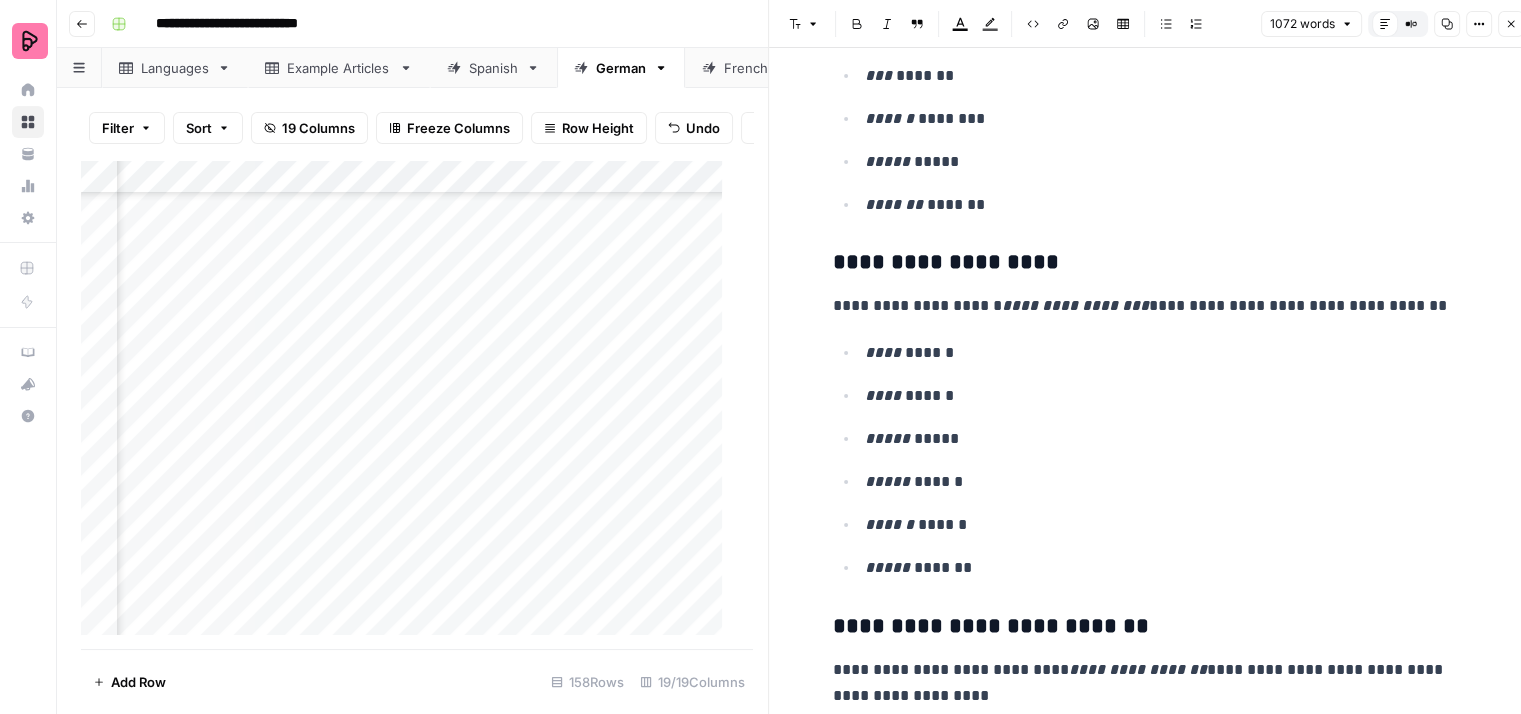 click on "******* *******" at bounding box center [1169, 205] 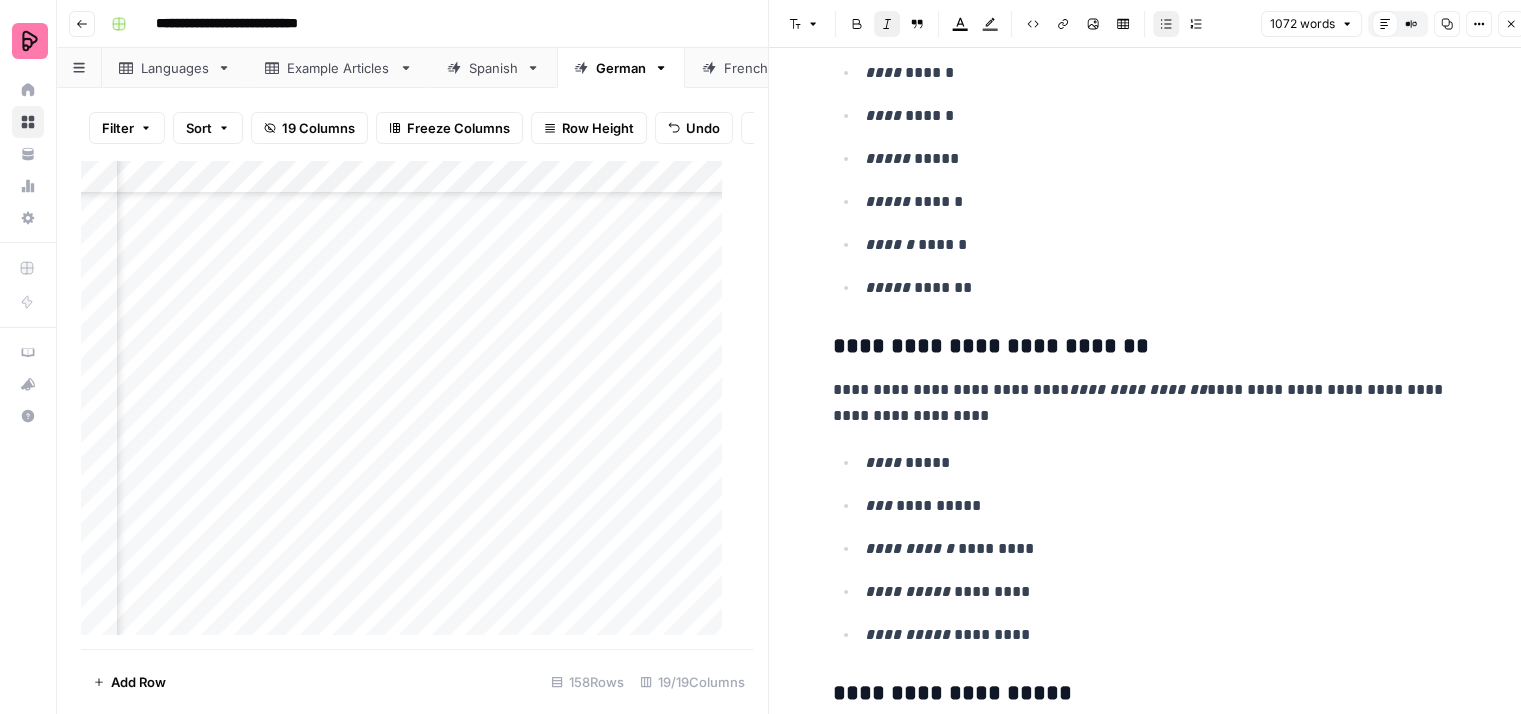 scroll, scrollTop: 2200, scrollLeft: 0, axis: vertical 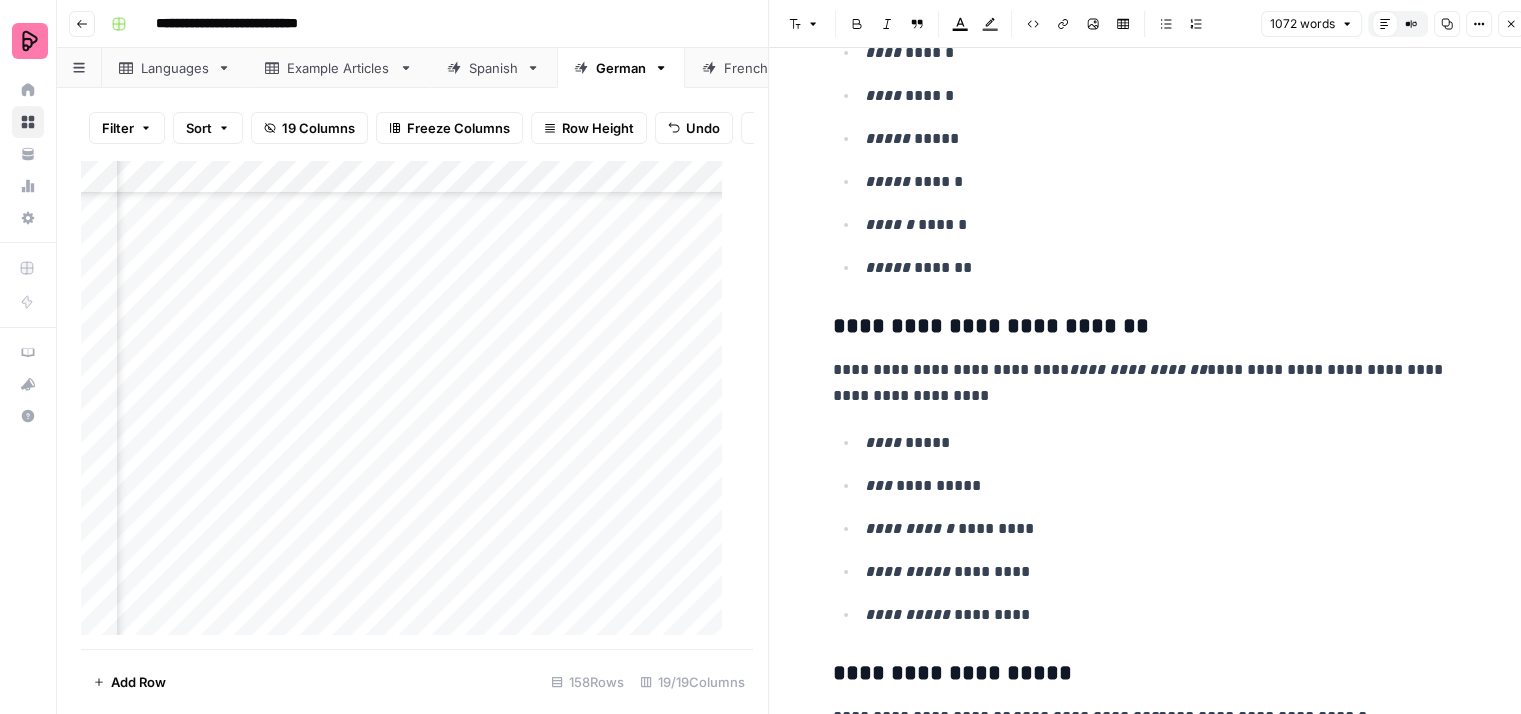 click on "**********" at bounding box center [1153, 327] 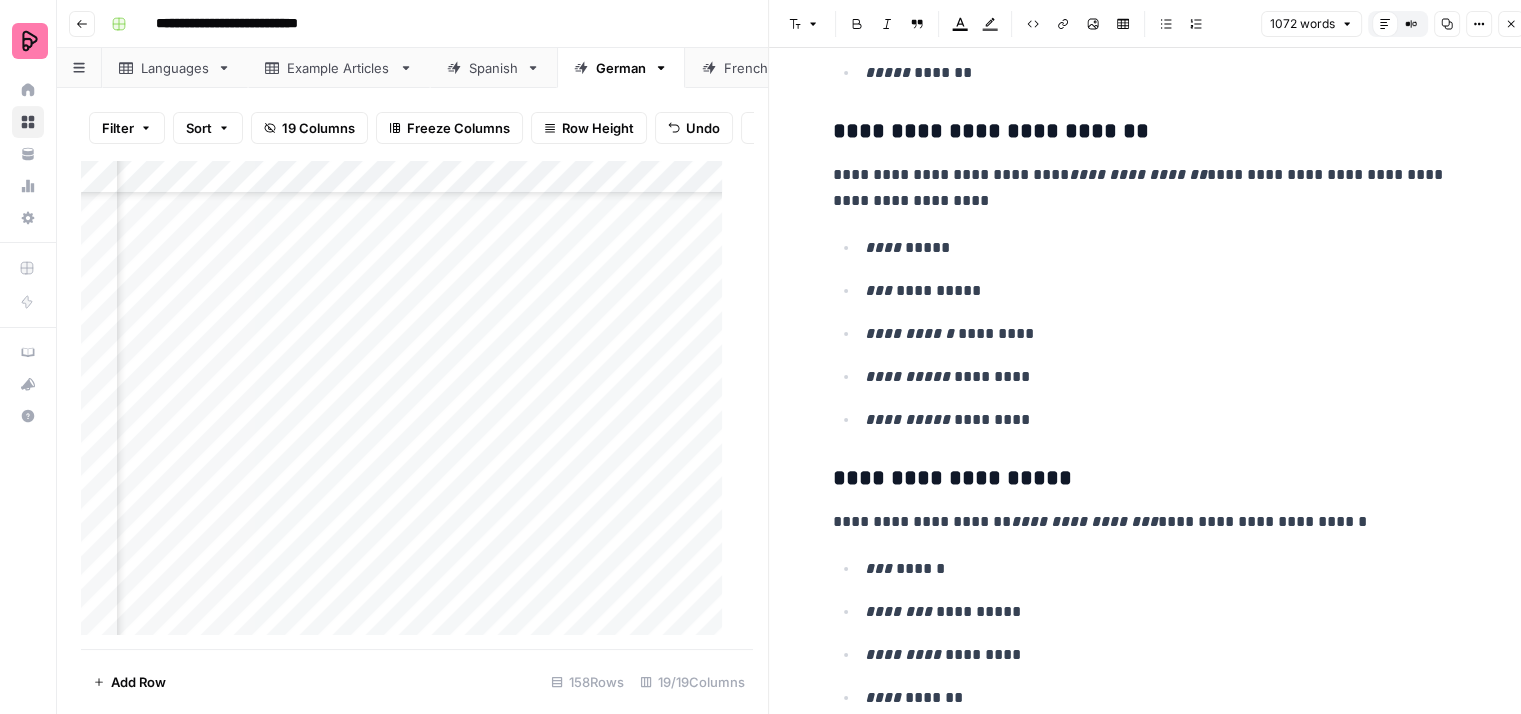 scroll, scrollTop: 2400, scrollLeft: 0, axis: vertical 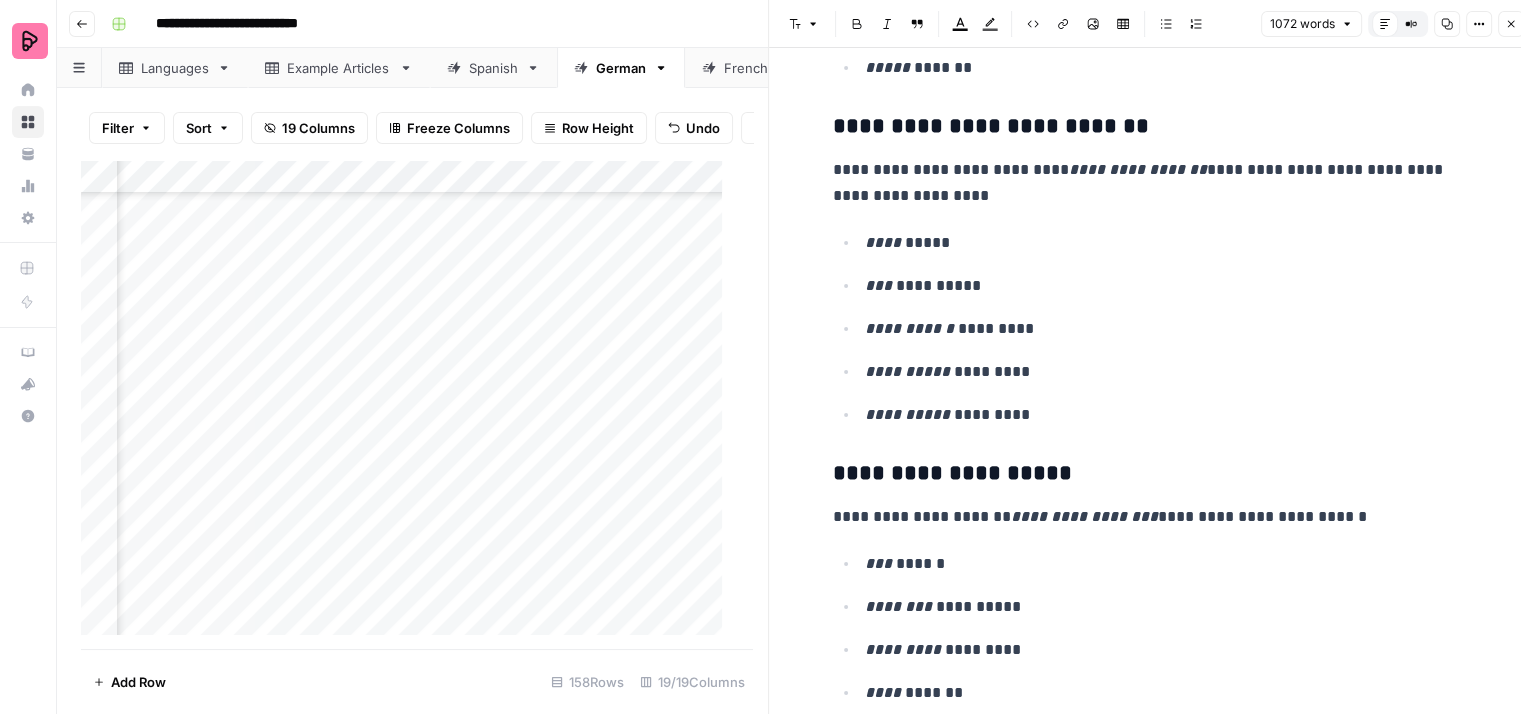 click on "**********" at bounding box center (1153, 183) 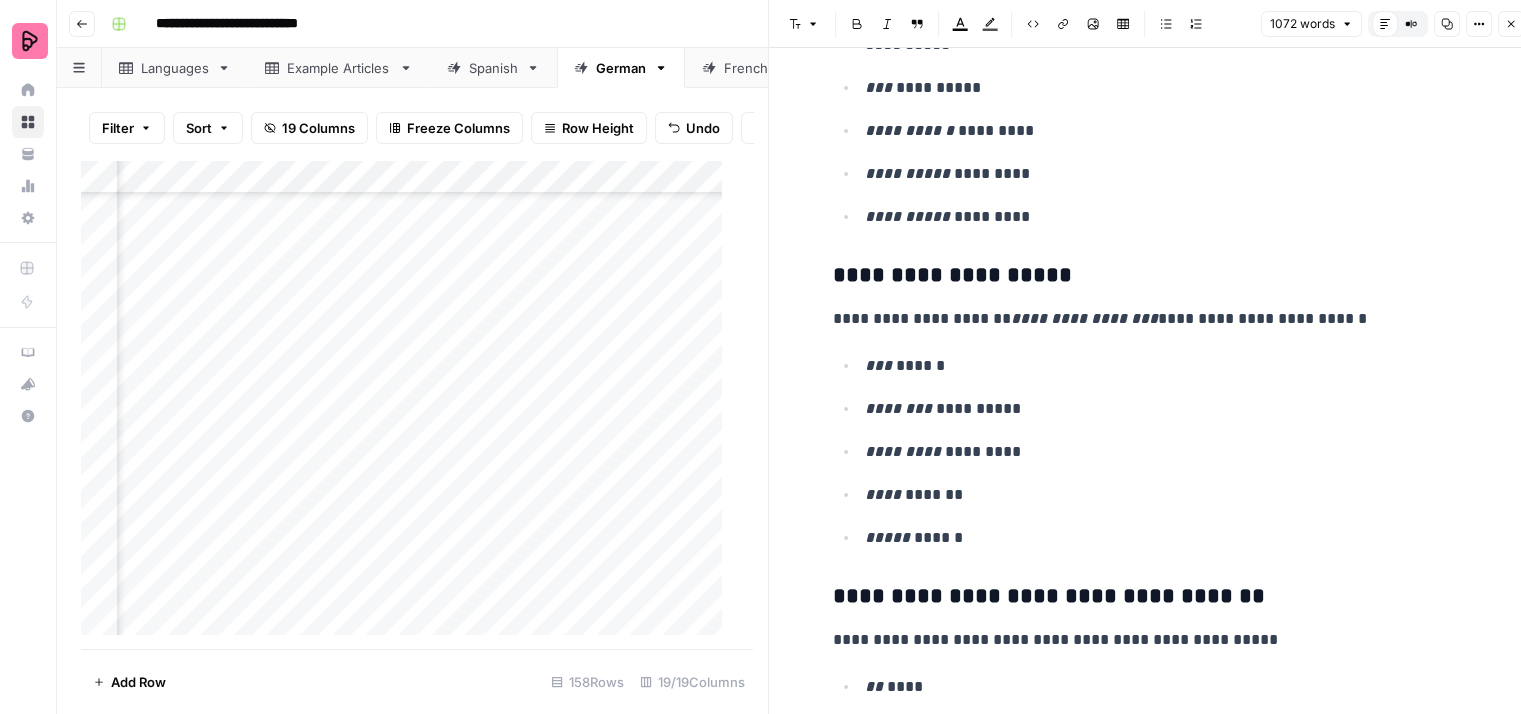 scroll, scrollTop: 2600, scrollLeft: 0, axis: vertical 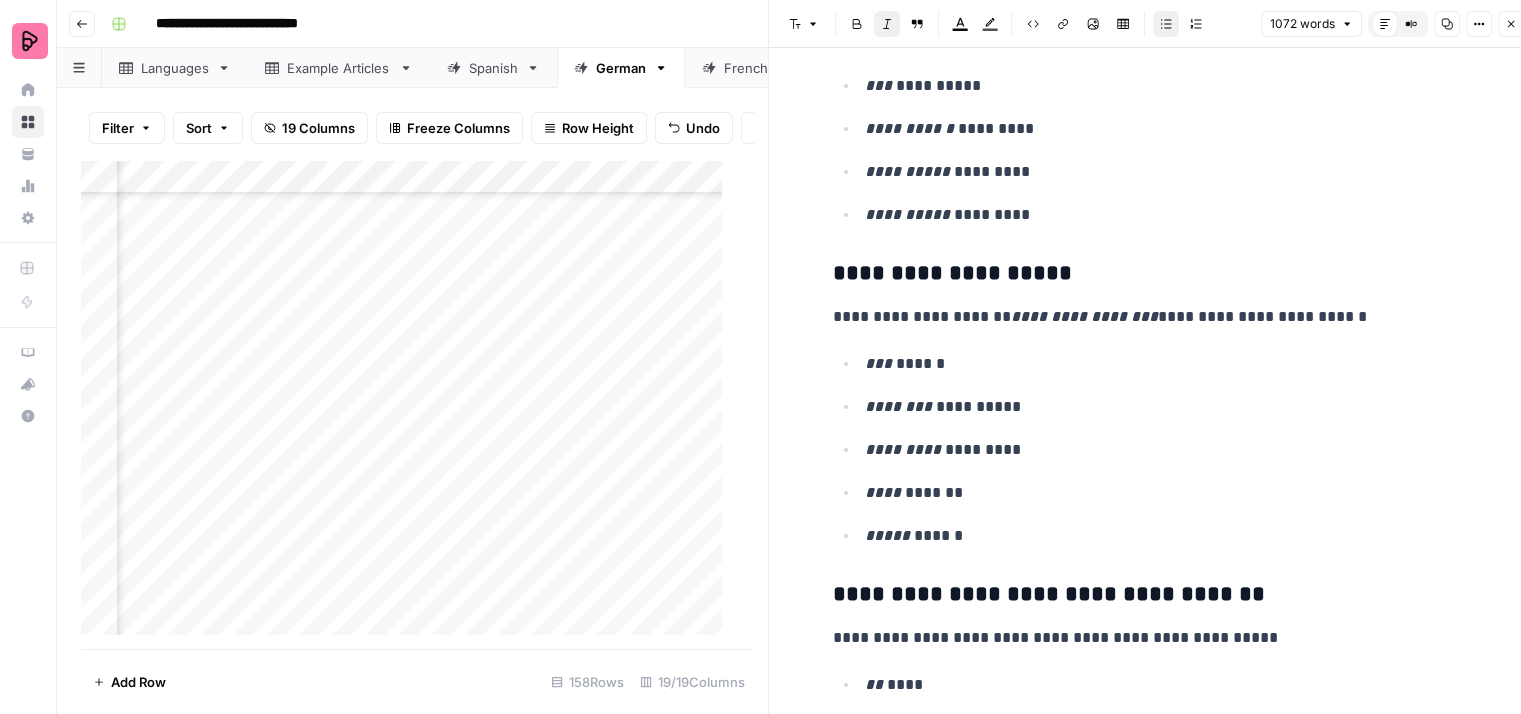click on "**********" at bounding box center (1153, 928) 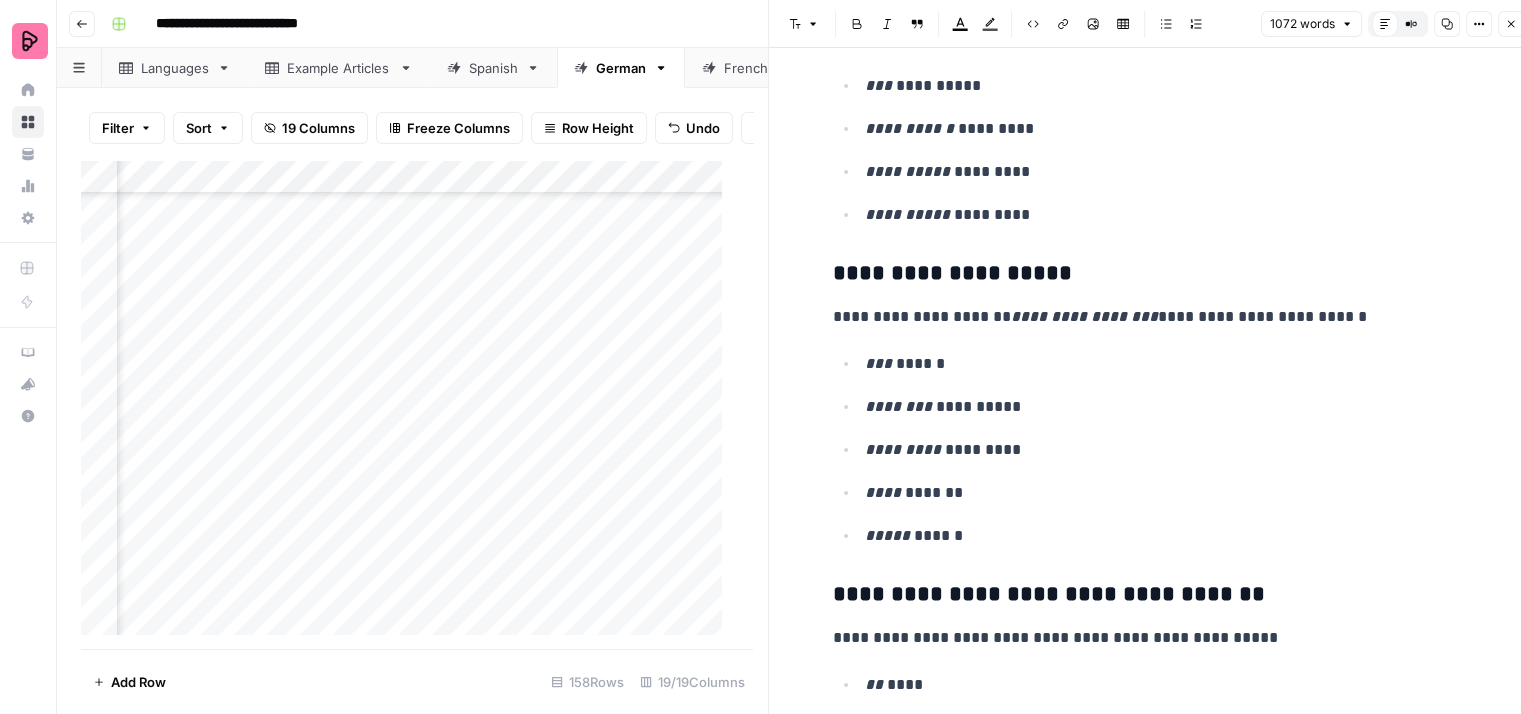click on "**********" at bounding box center (1153, 317) 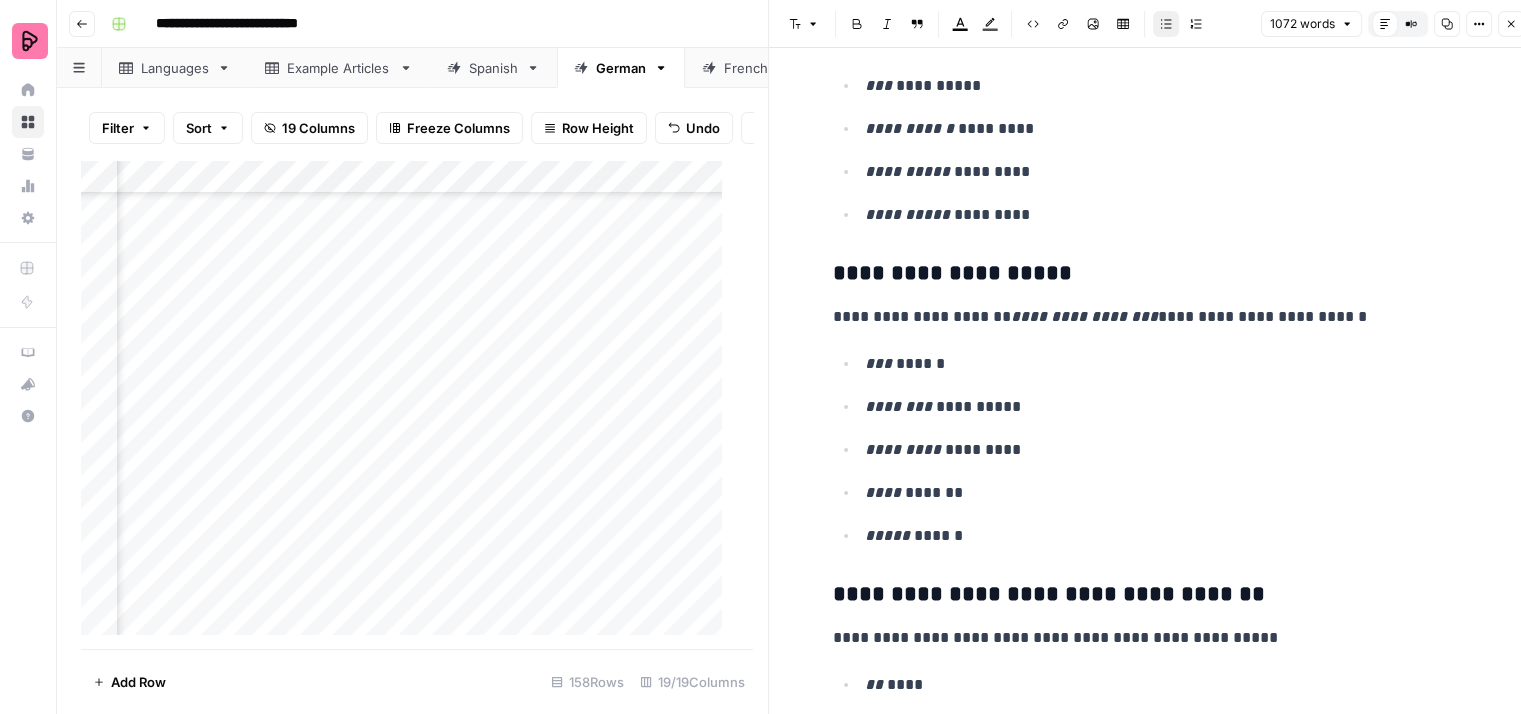 click on "*** ******" at bounding box center [1169, 364] 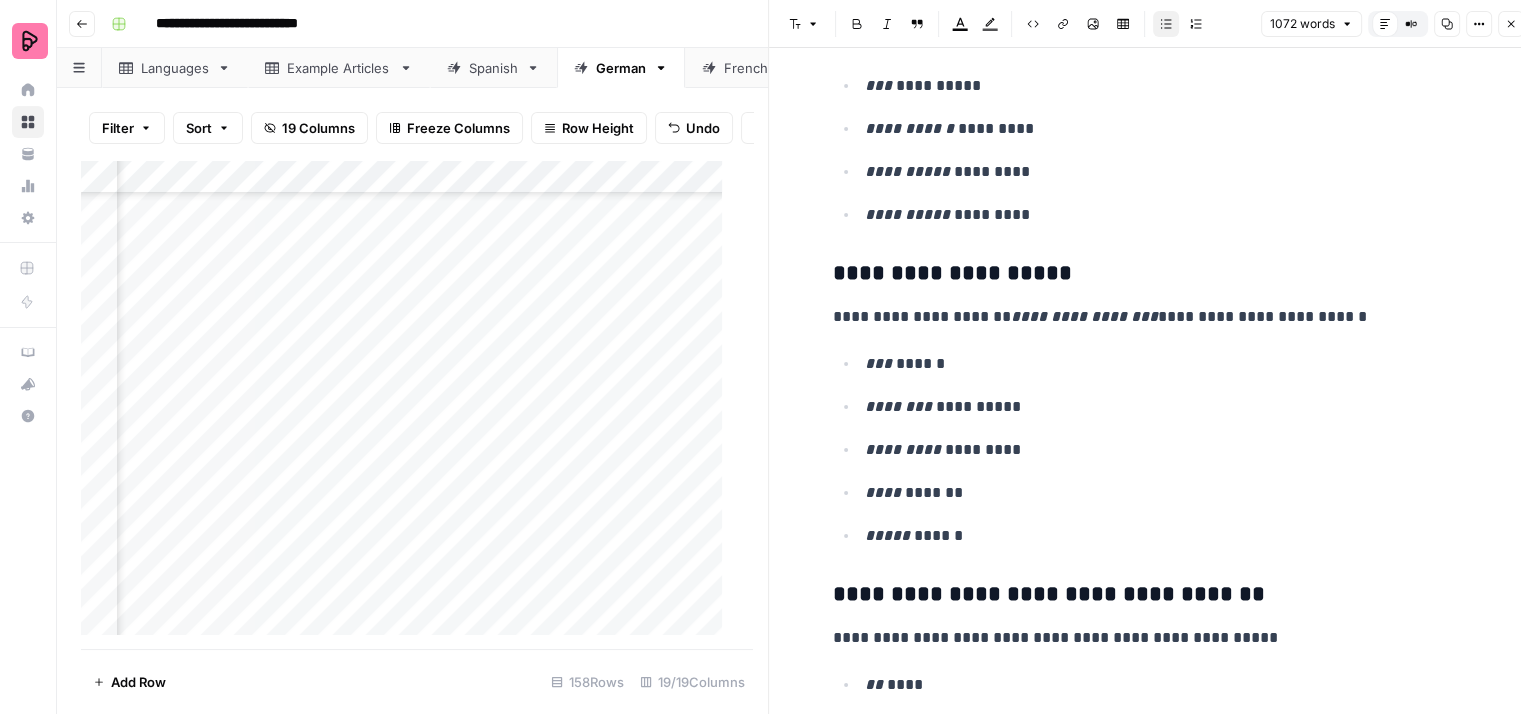 click on "[REDACTED]" at bounding box center (1169, 407) 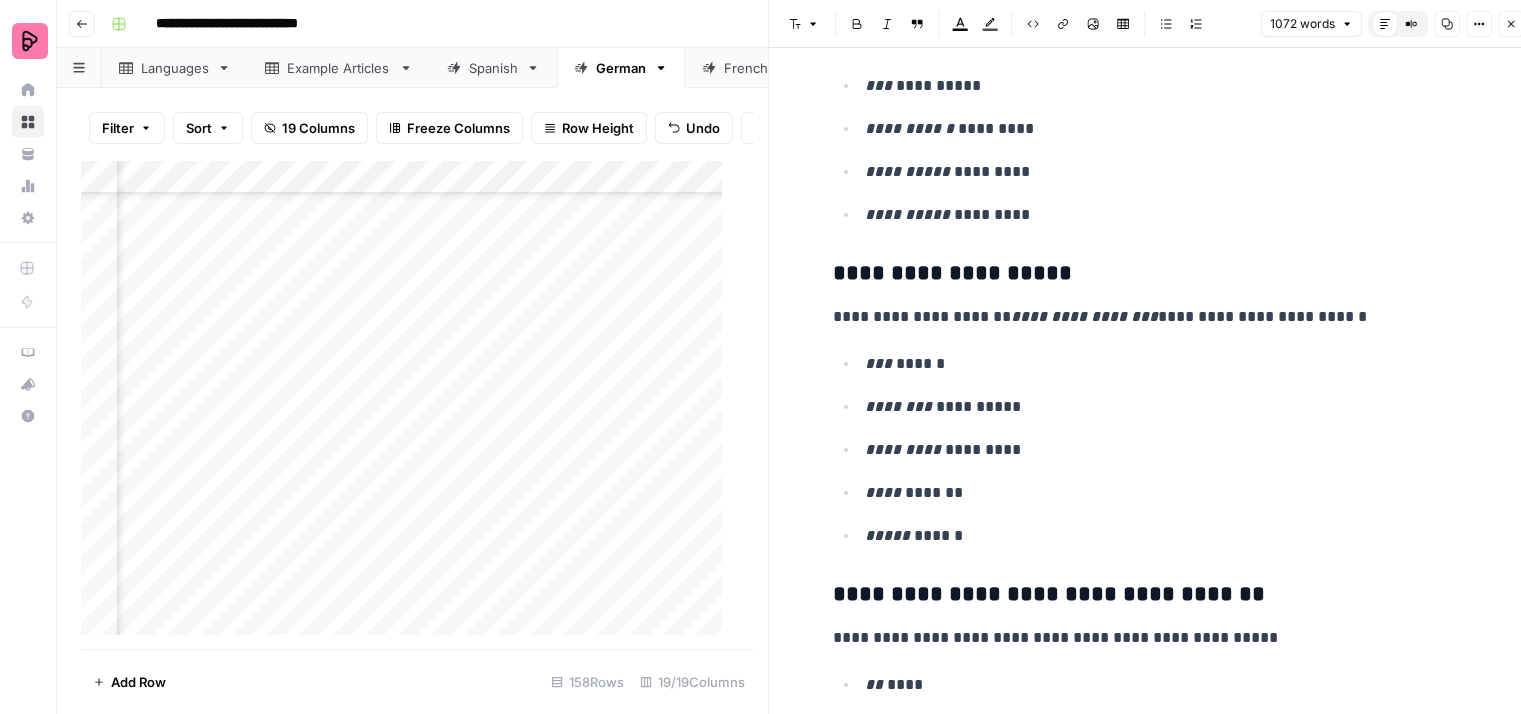 click on "***** ******" at bounding box center (1169, 536) 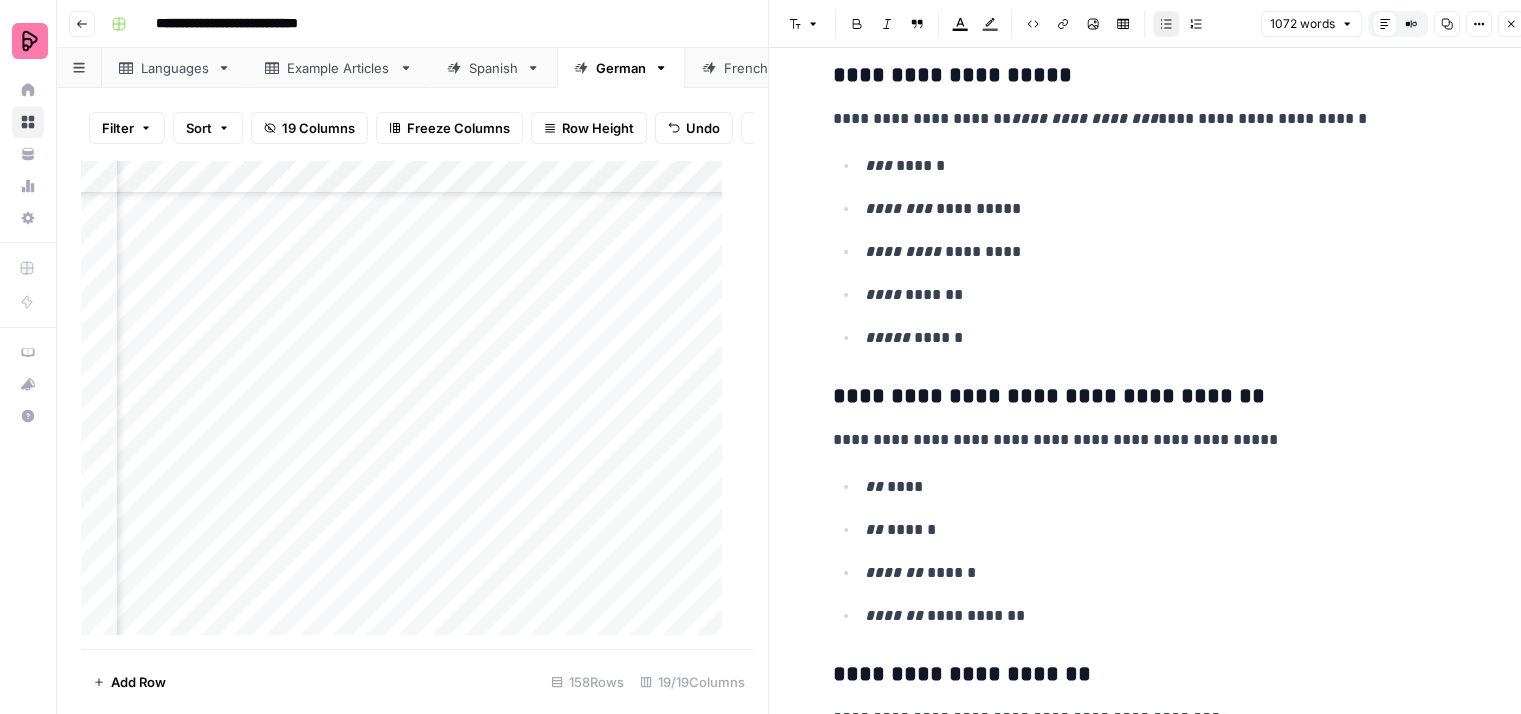 scroll, scrollTop: 2800, scrollLeft: 0, axis: vertical 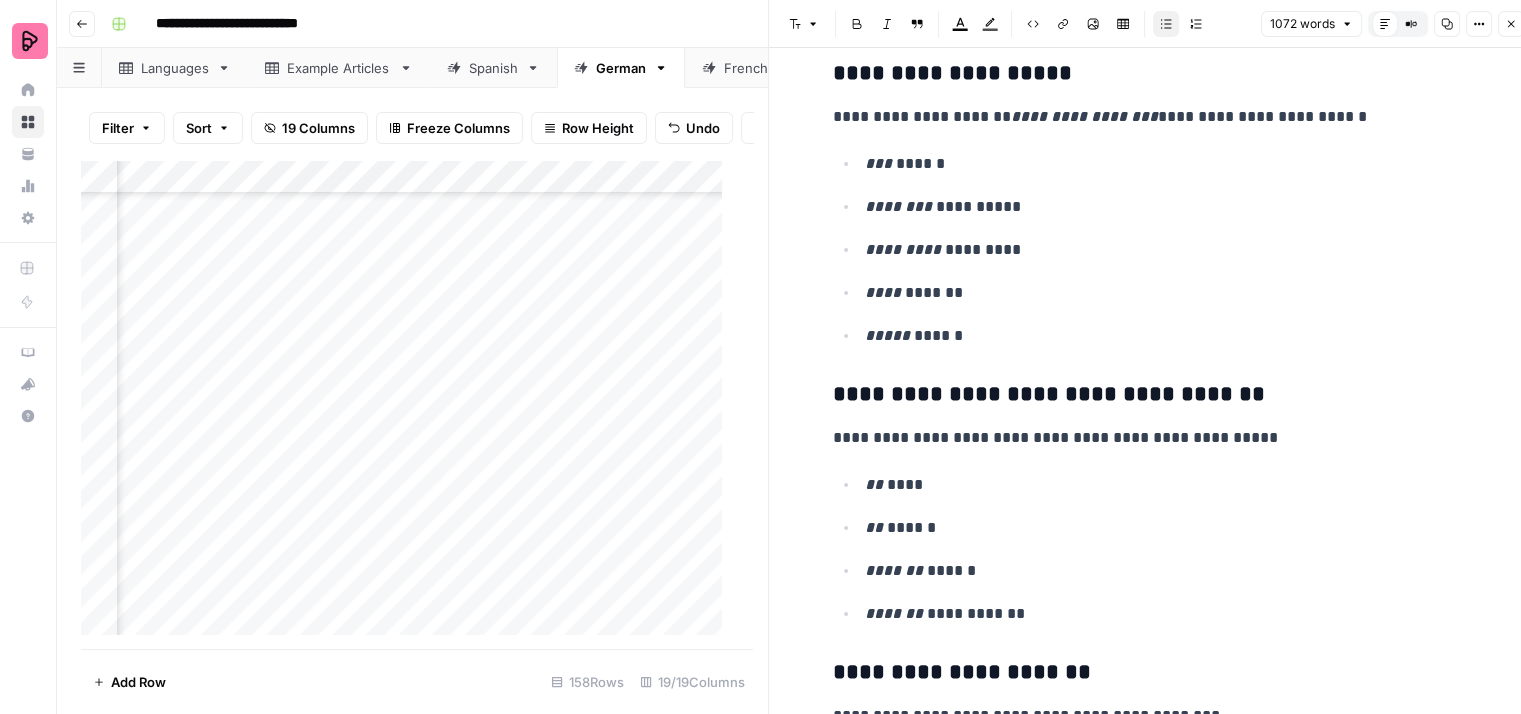 click on "***** ******" at bounding box center (1169, 336) 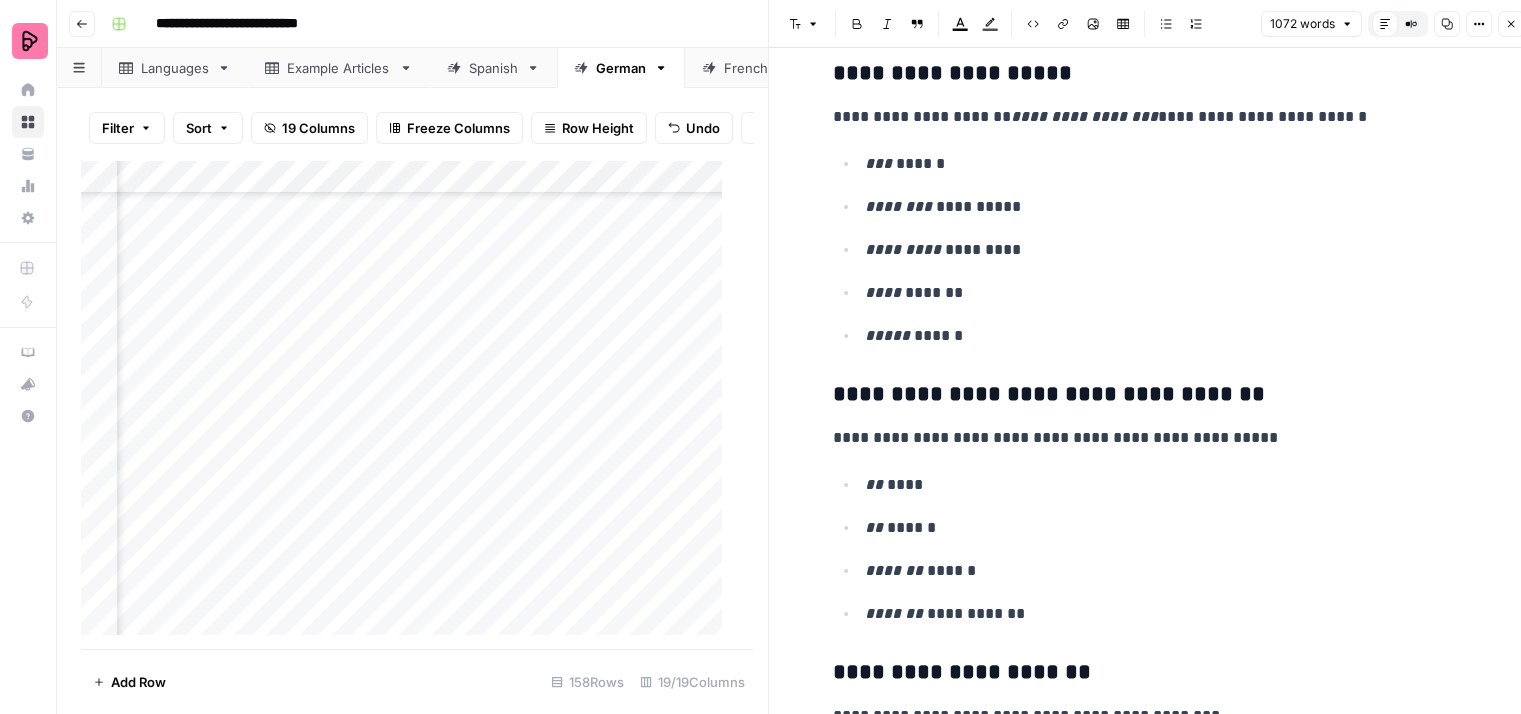 click on "**********" at bounding box center [1153, 728] 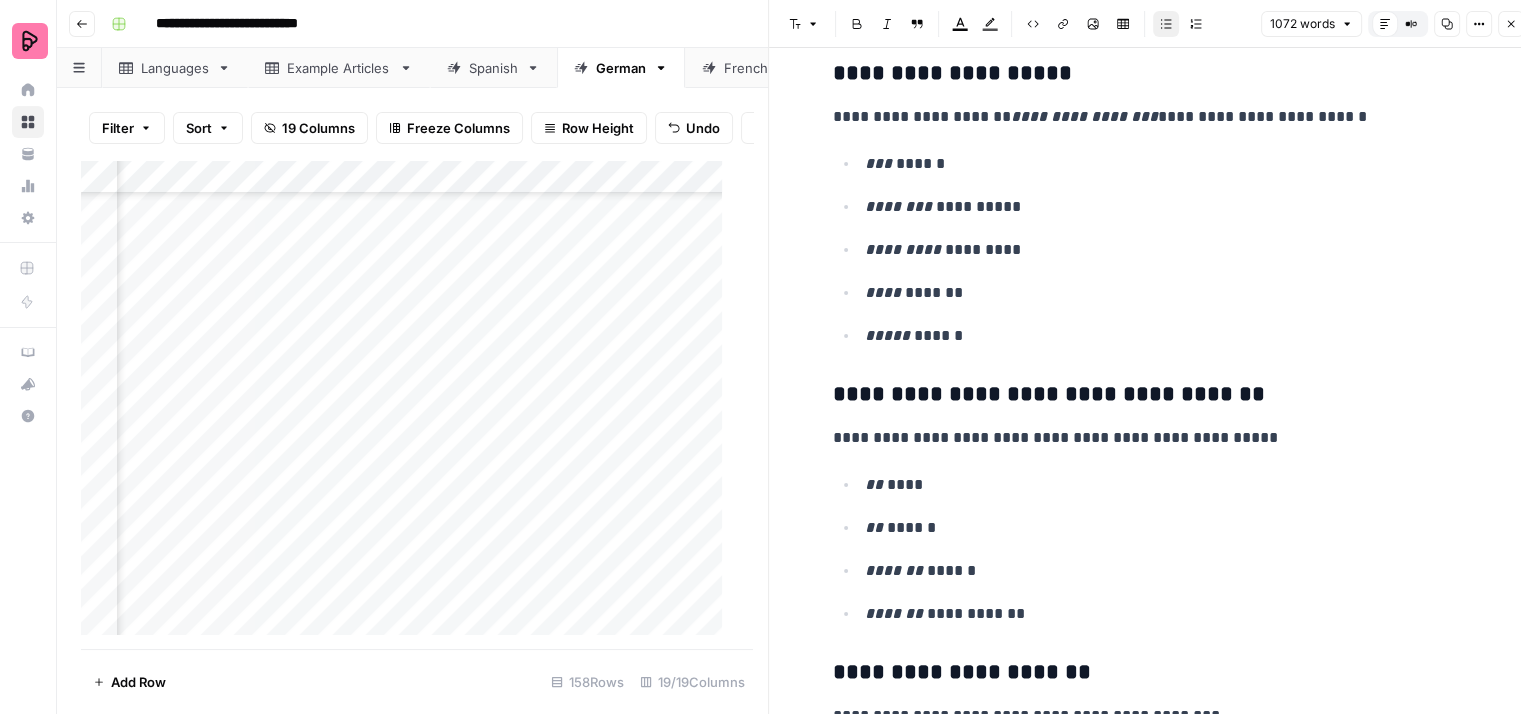 click on "**********" at bounding box center (1153, 728) 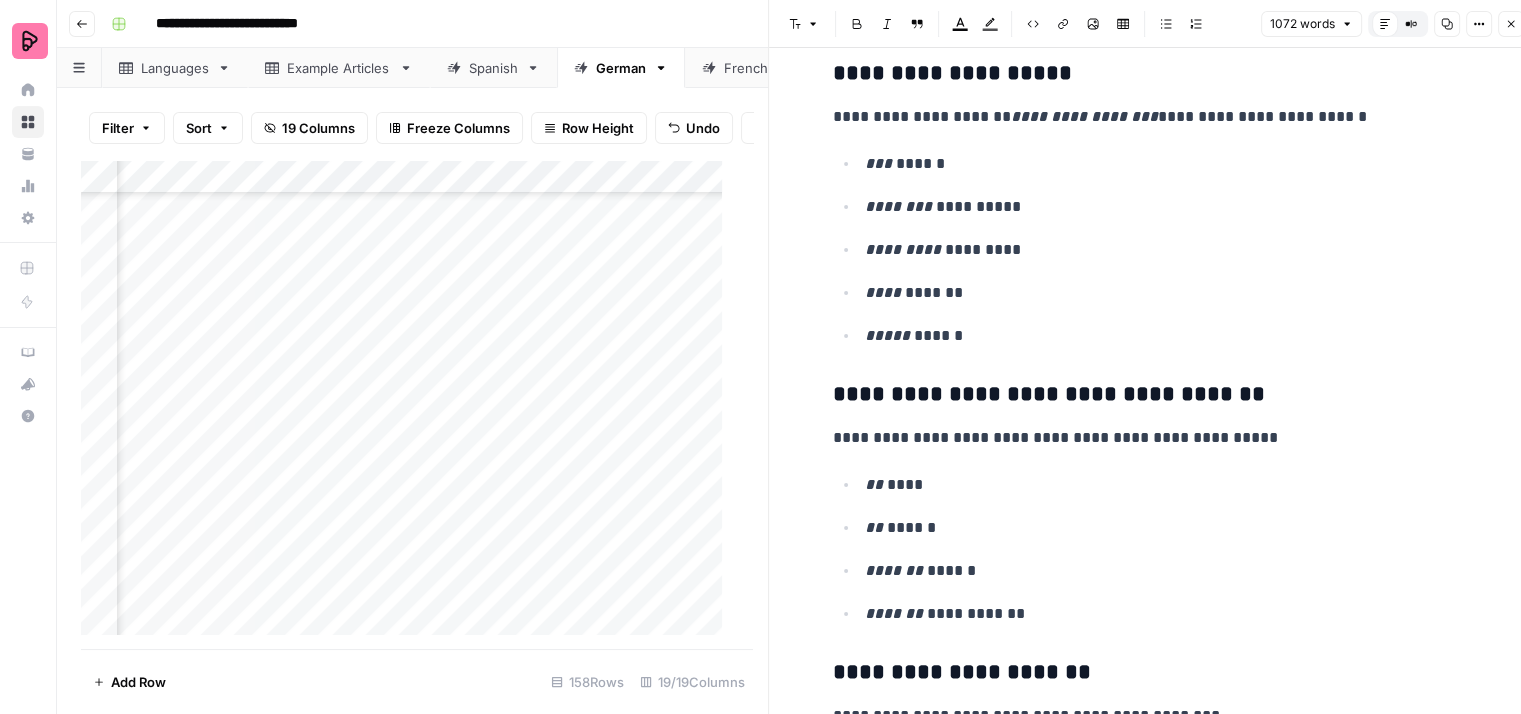 click on "**********" at bounding box center (1153, 728) 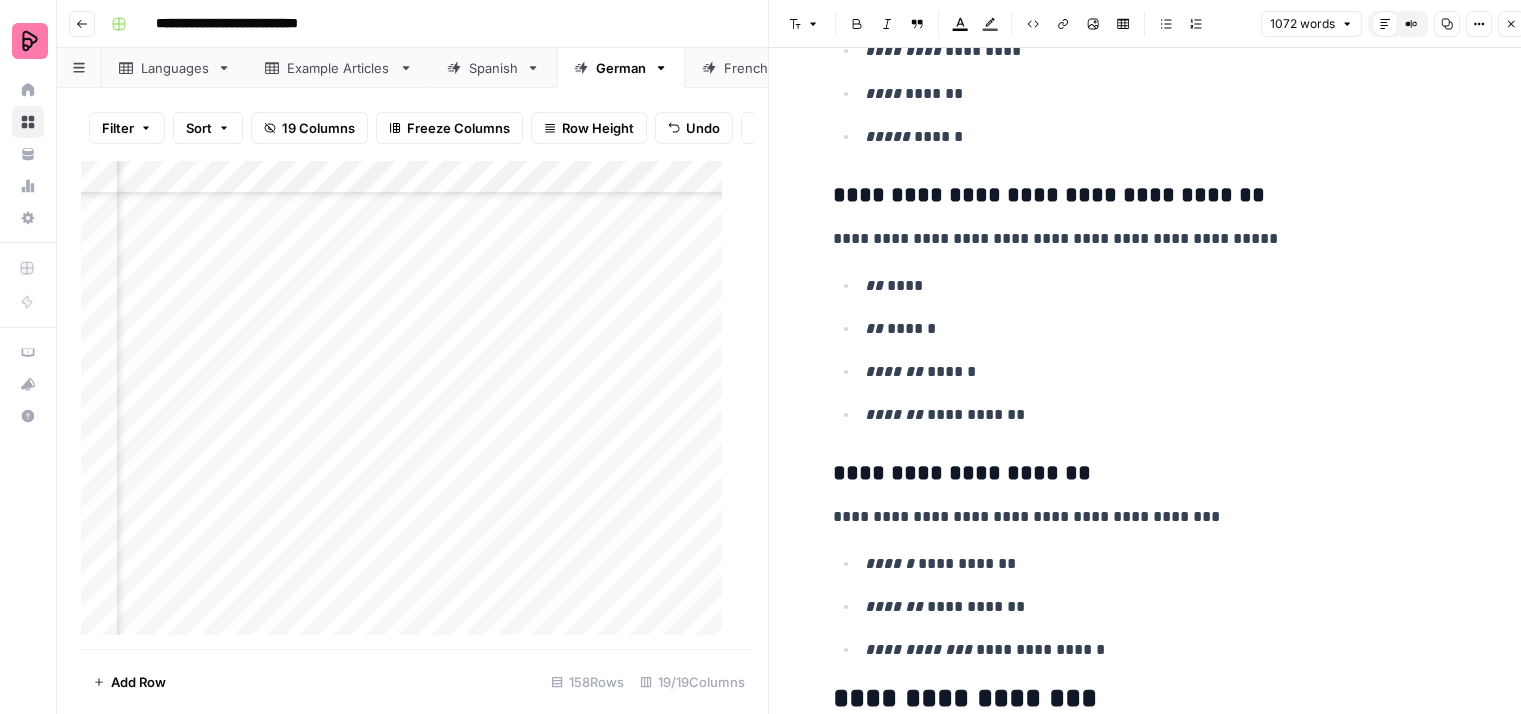 scroll, scrollTop: 3000, scrollLeft: 0, axis: vertical 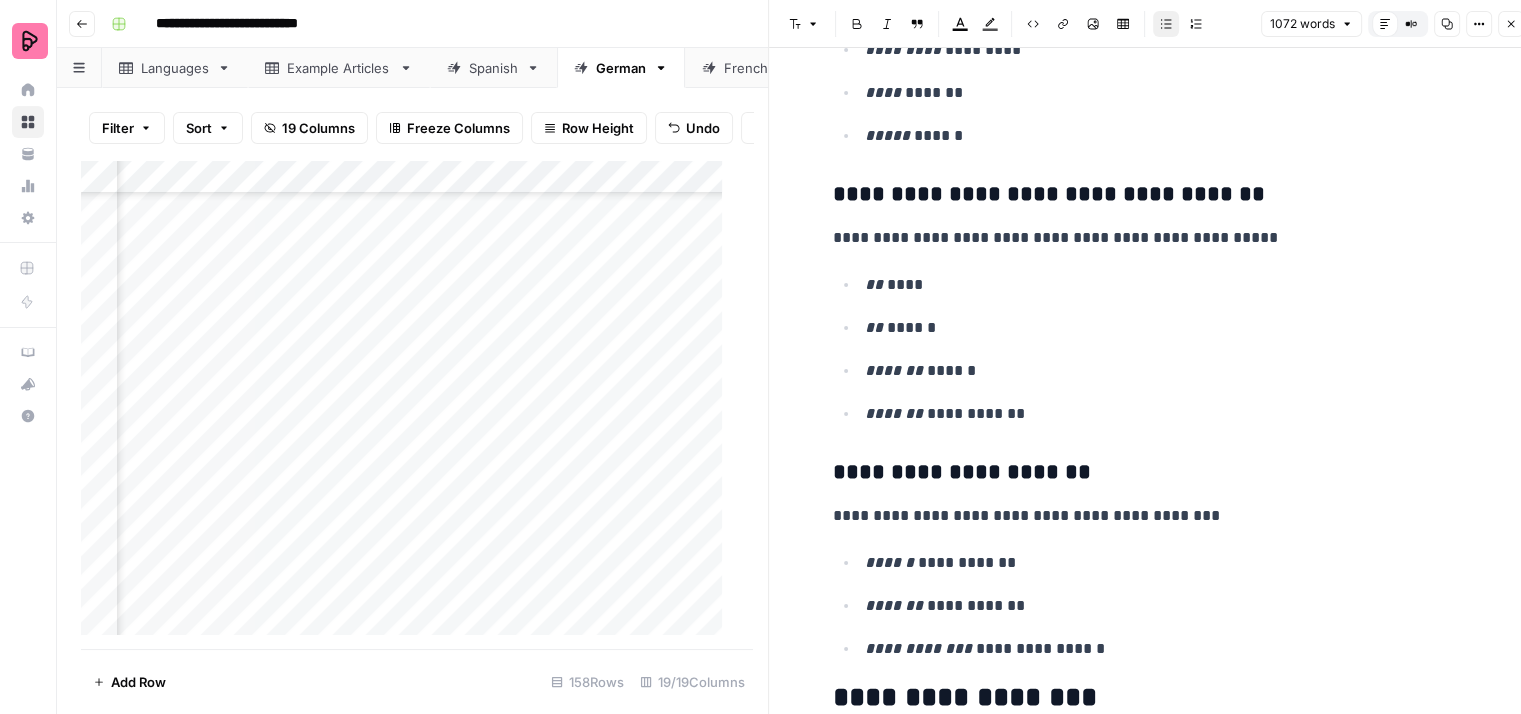 click on "[REDACTED]" at bounding box center (1169, 285) 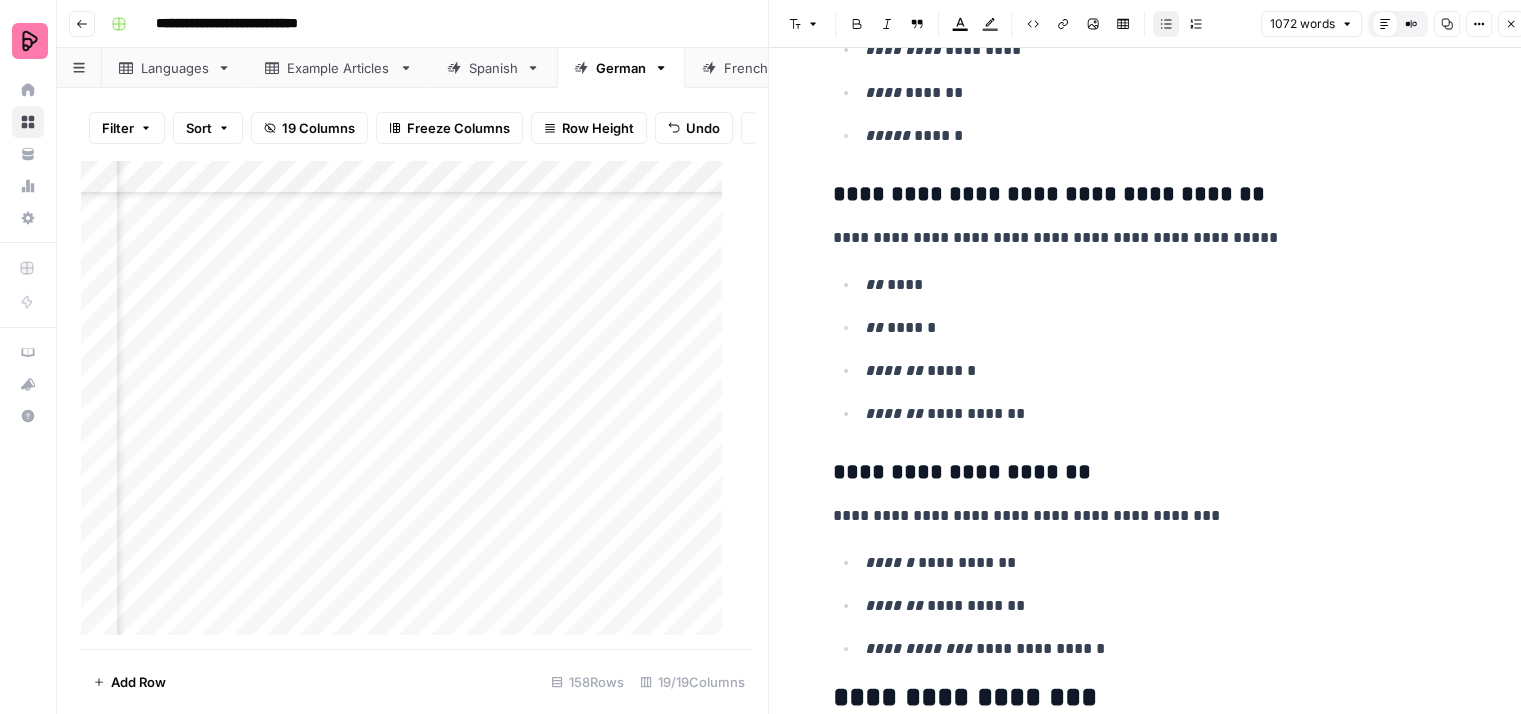 click on "** ******" at bounding box center (1169, 328) 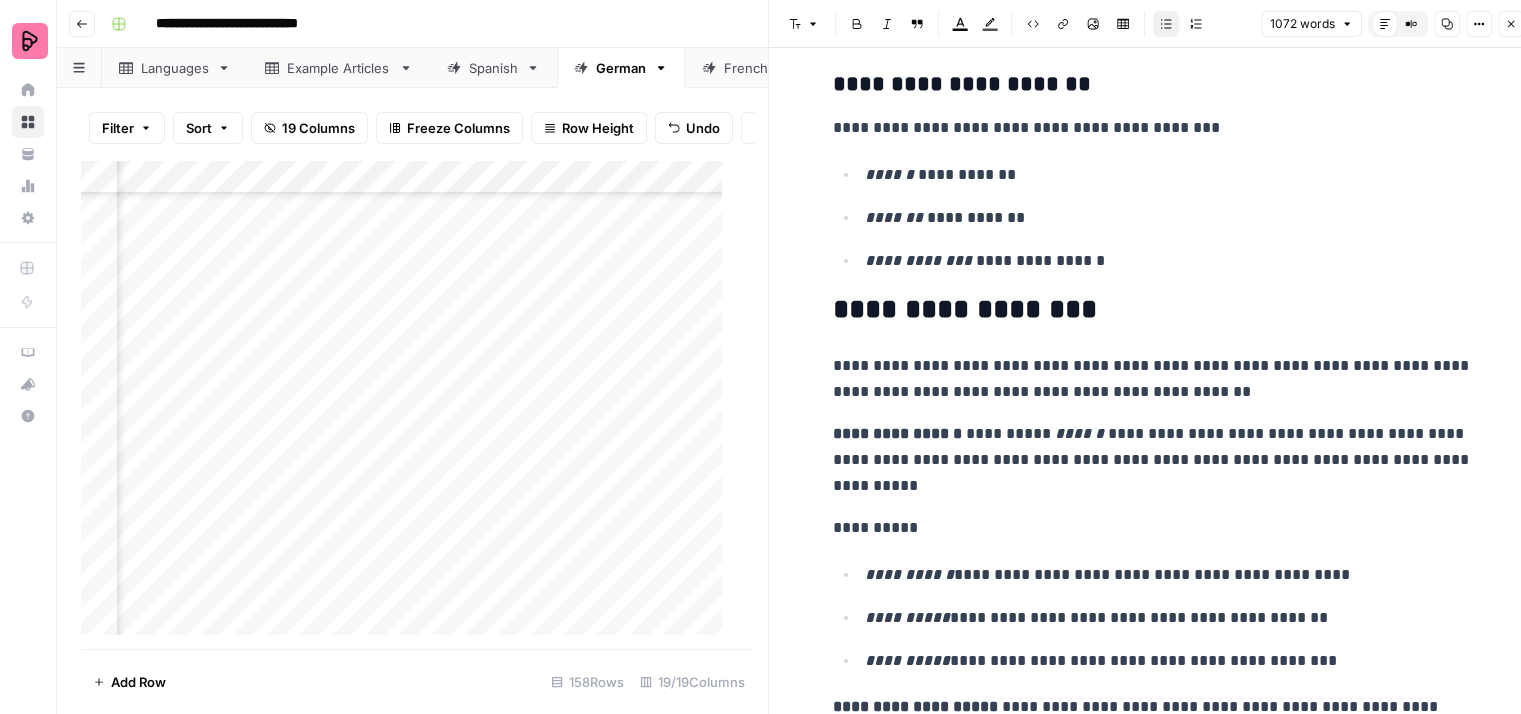 scroll, scrollTop: 3400, scrollLeft: 0, axis: vertical 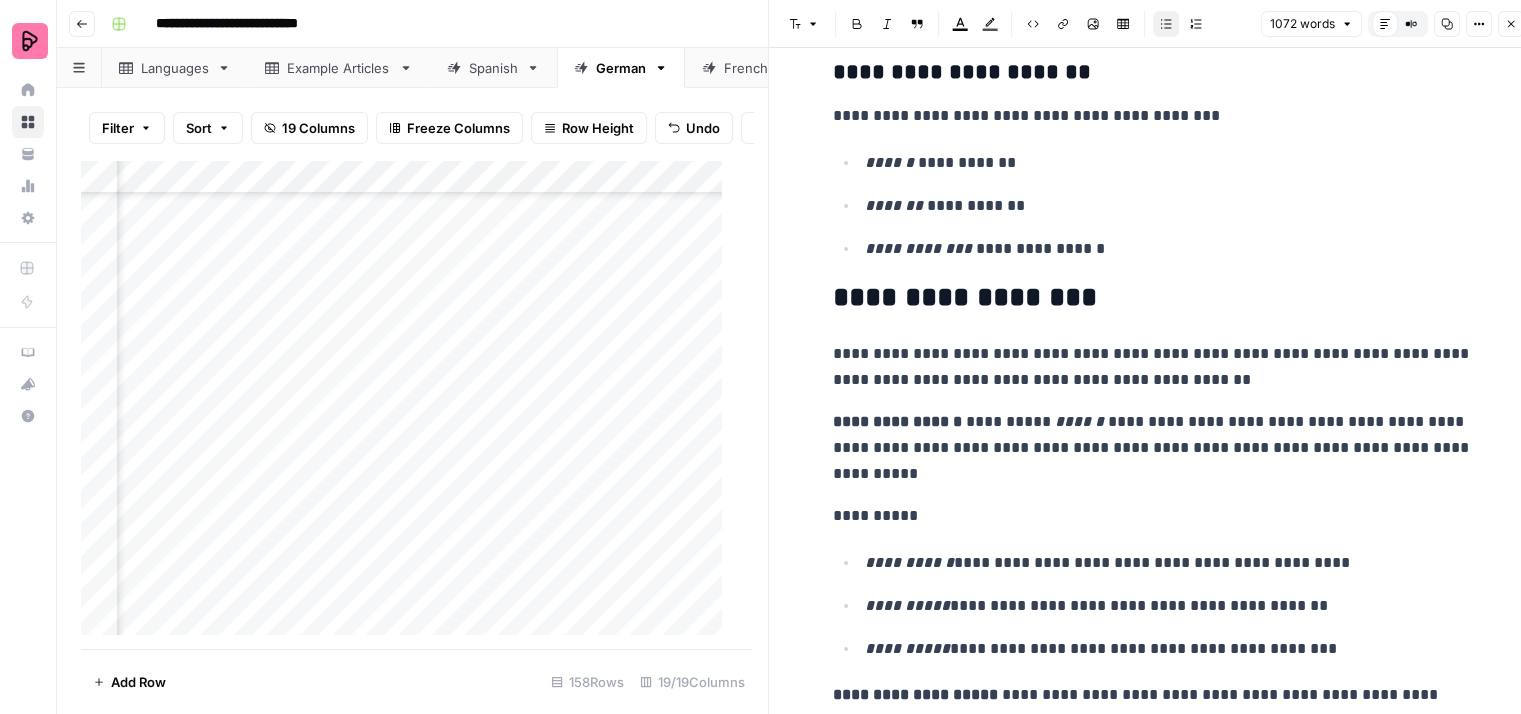 click on "**********" at bounding box center [1153, 367] 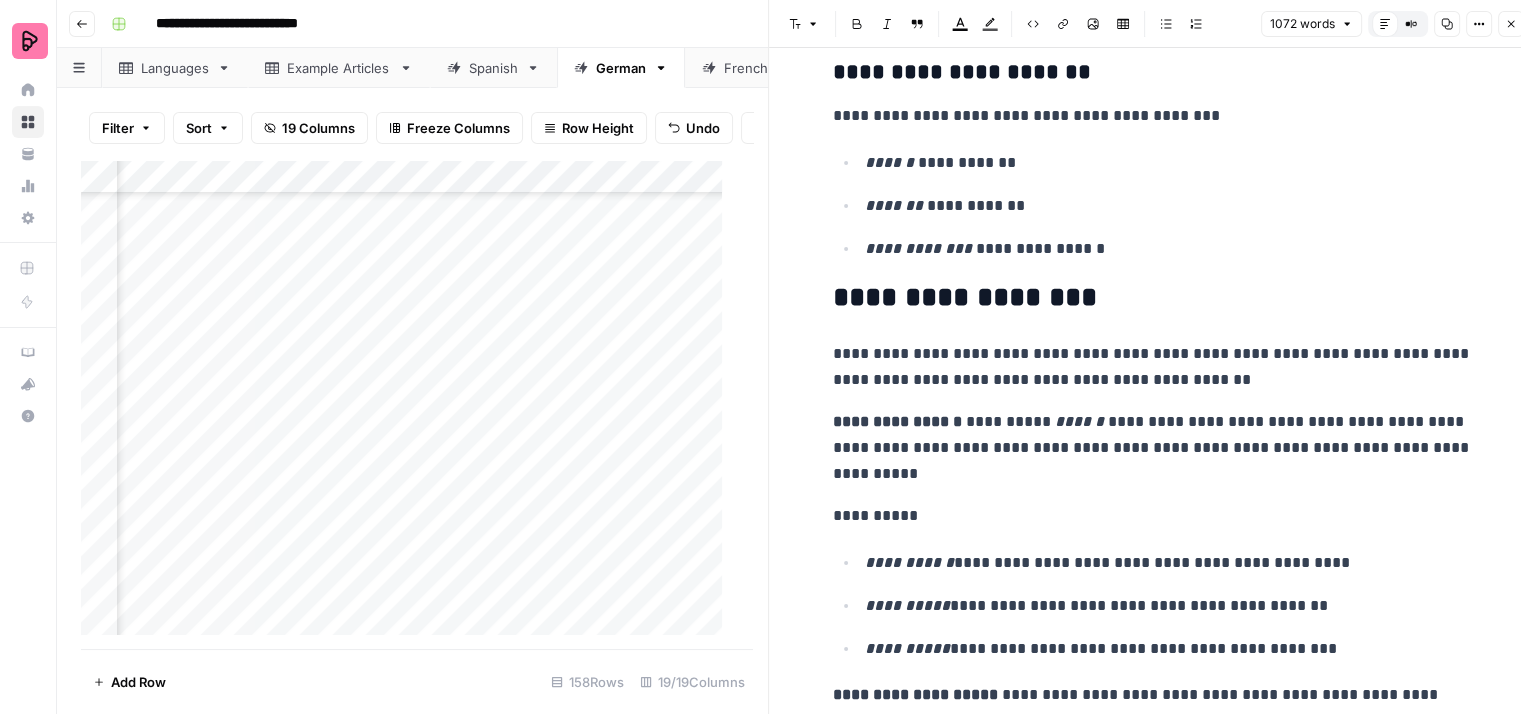 click on "**********" at bounding box center [1153, 367] 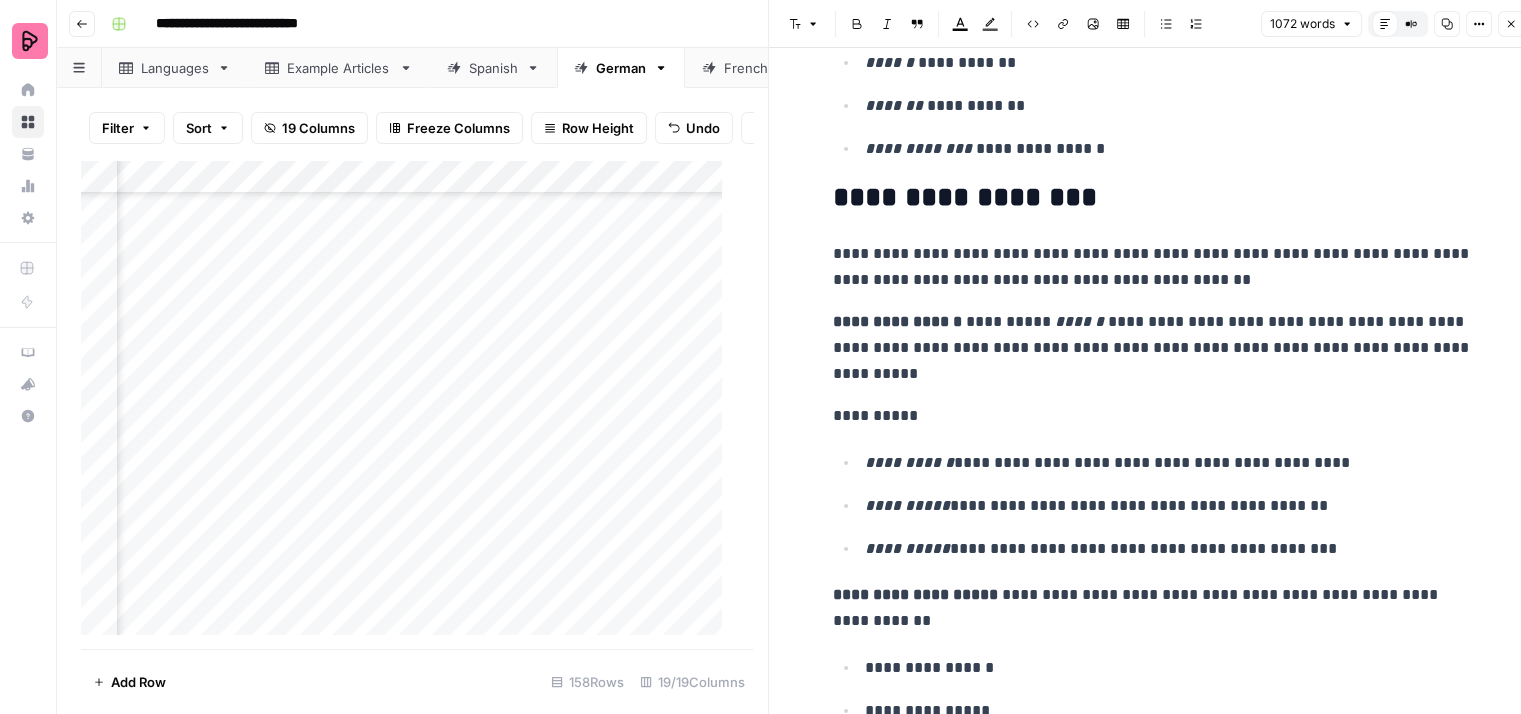 click on "**********" at bounding box center (1153, 348) 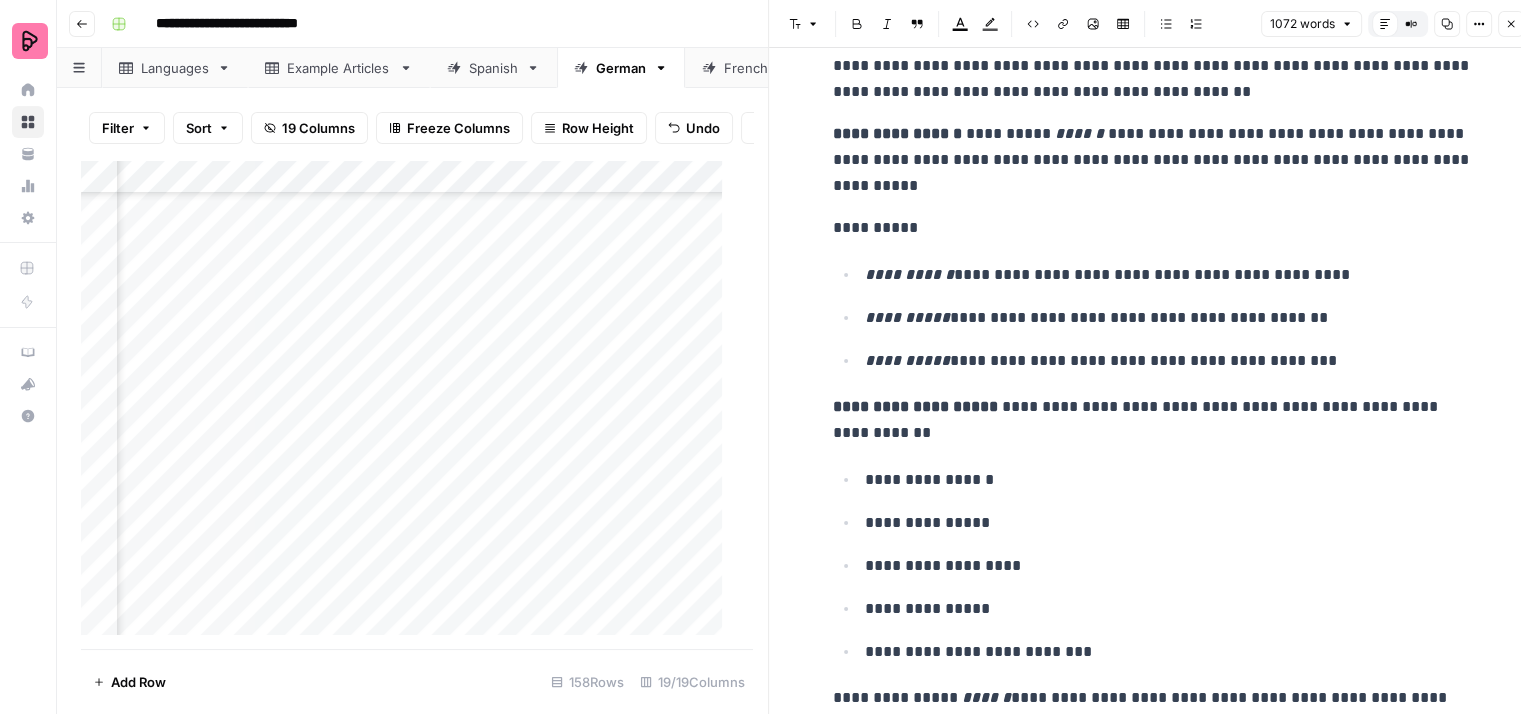 scroll, scrollTop: 3700, scrollLeft: 0, axis: vertical 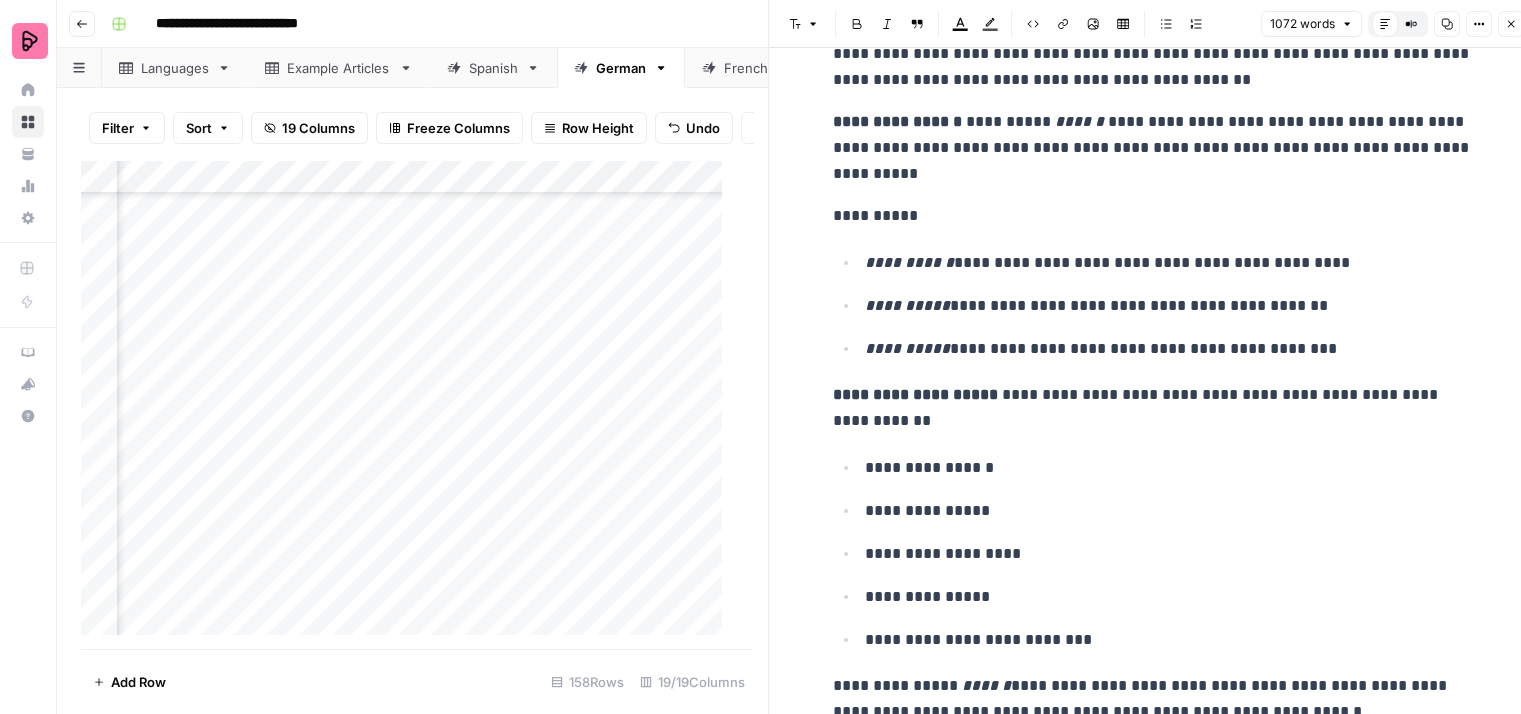 click on "**********" at bounding box center (1153, 216) 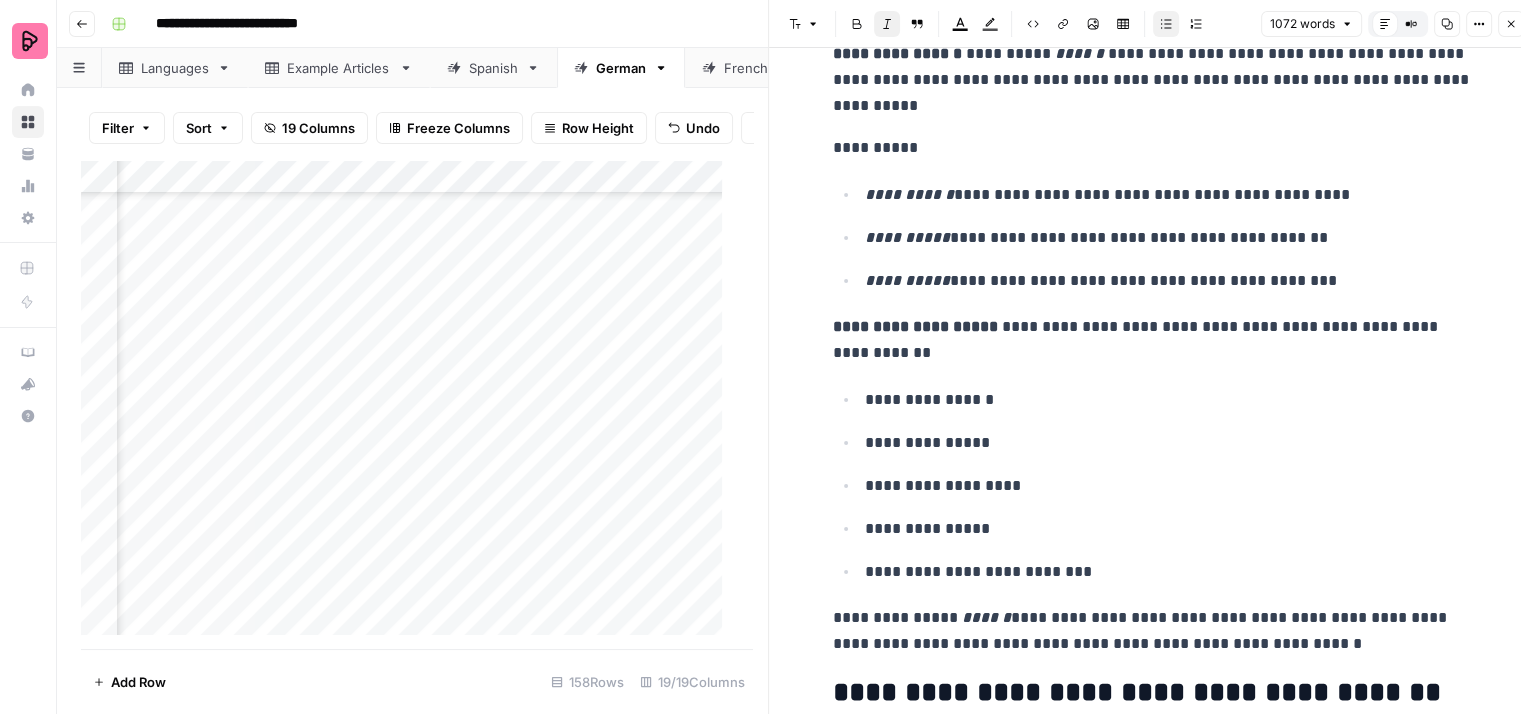 scroll, scrollTop: 3800, scrollLeft: 0, axis: vertical 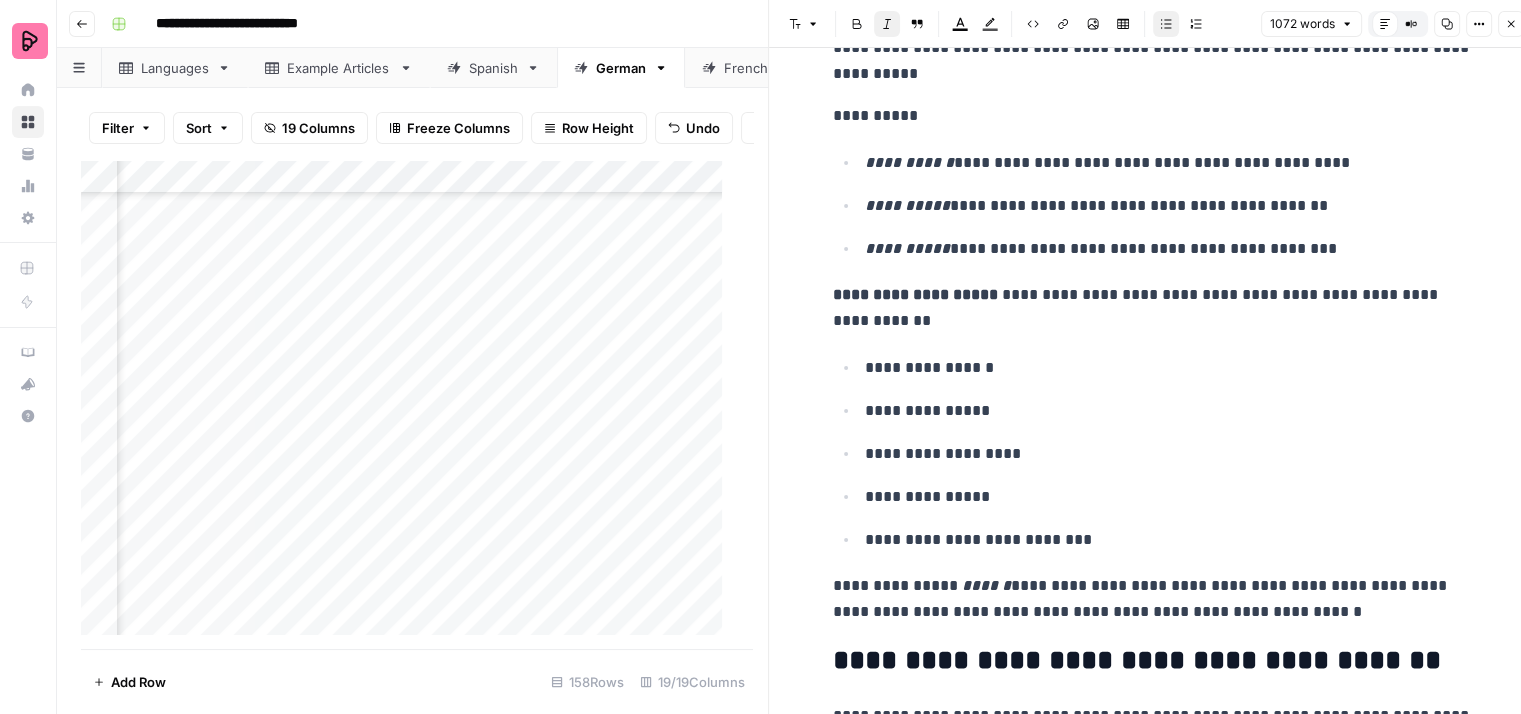 click on "**********" at bounding box center [1153, 308] 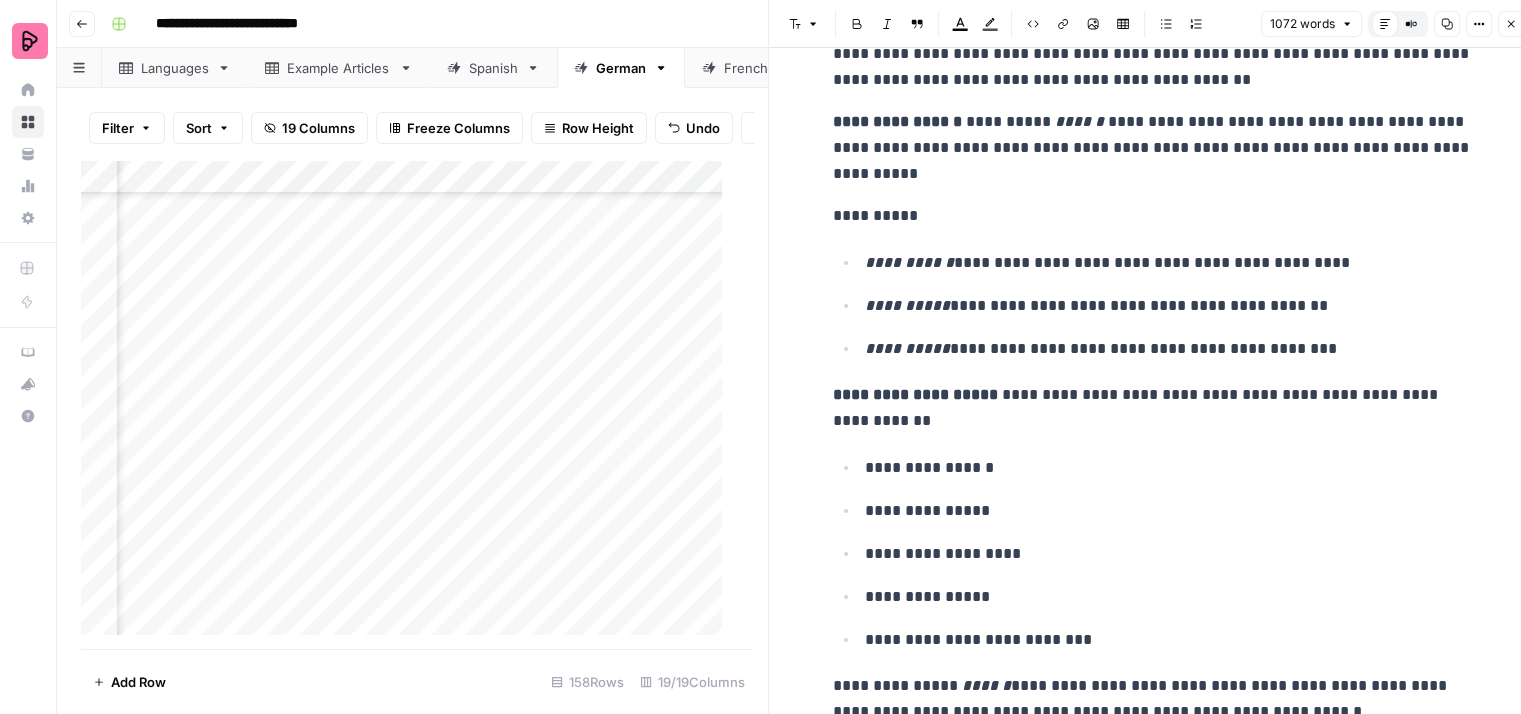 scroll, scrollTop: 3800, scrollLeft: 0, axis: vertical 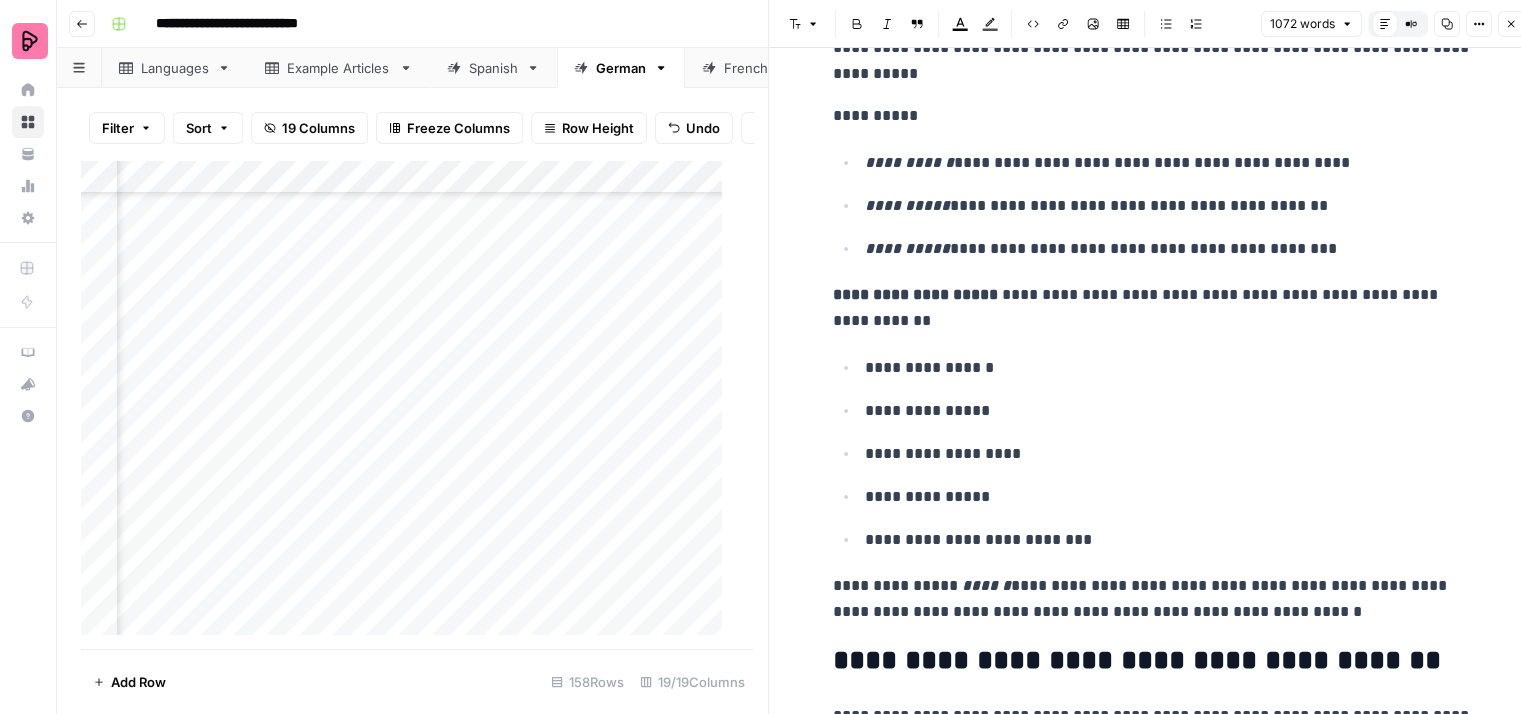 click on "**********" at bounding box center [1169, 368] 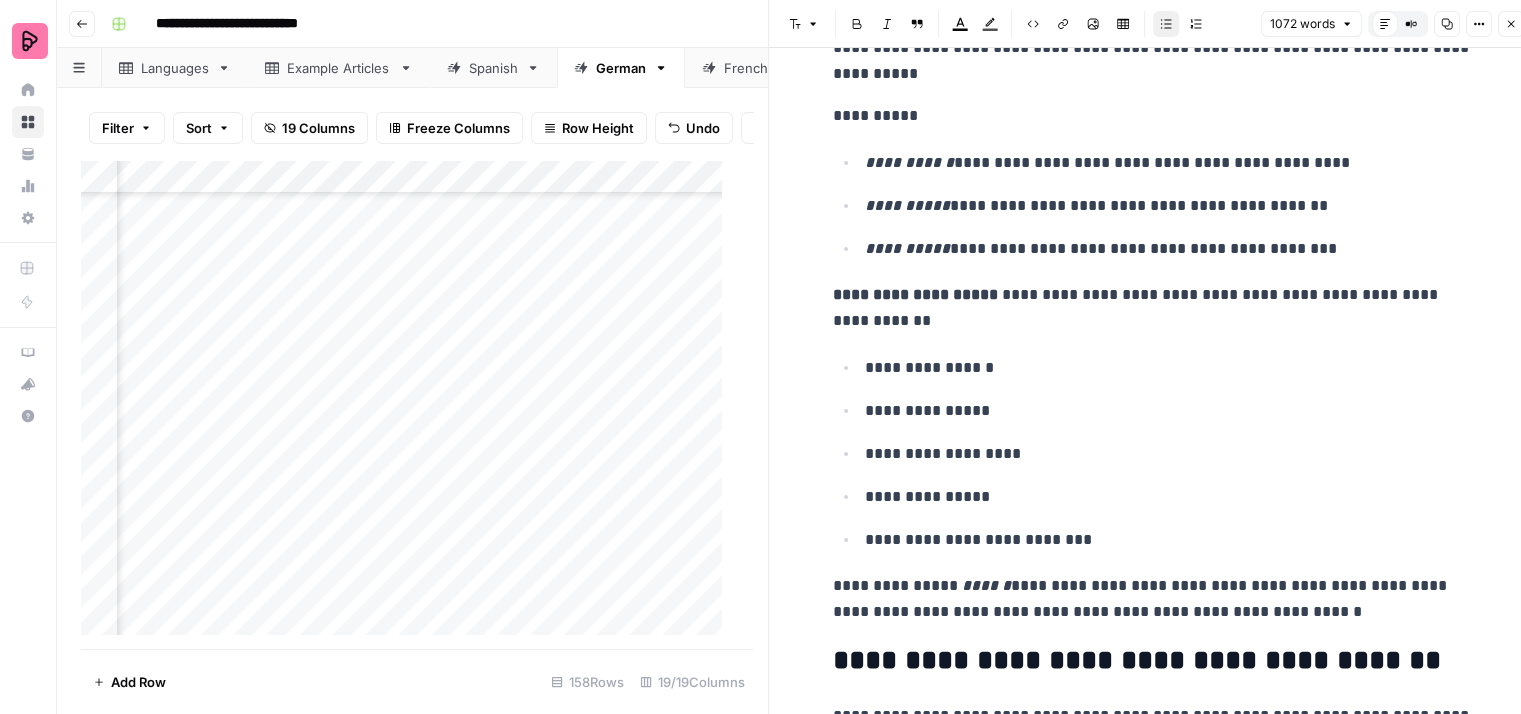 click on "**********" at bounding box center (1169, 411) 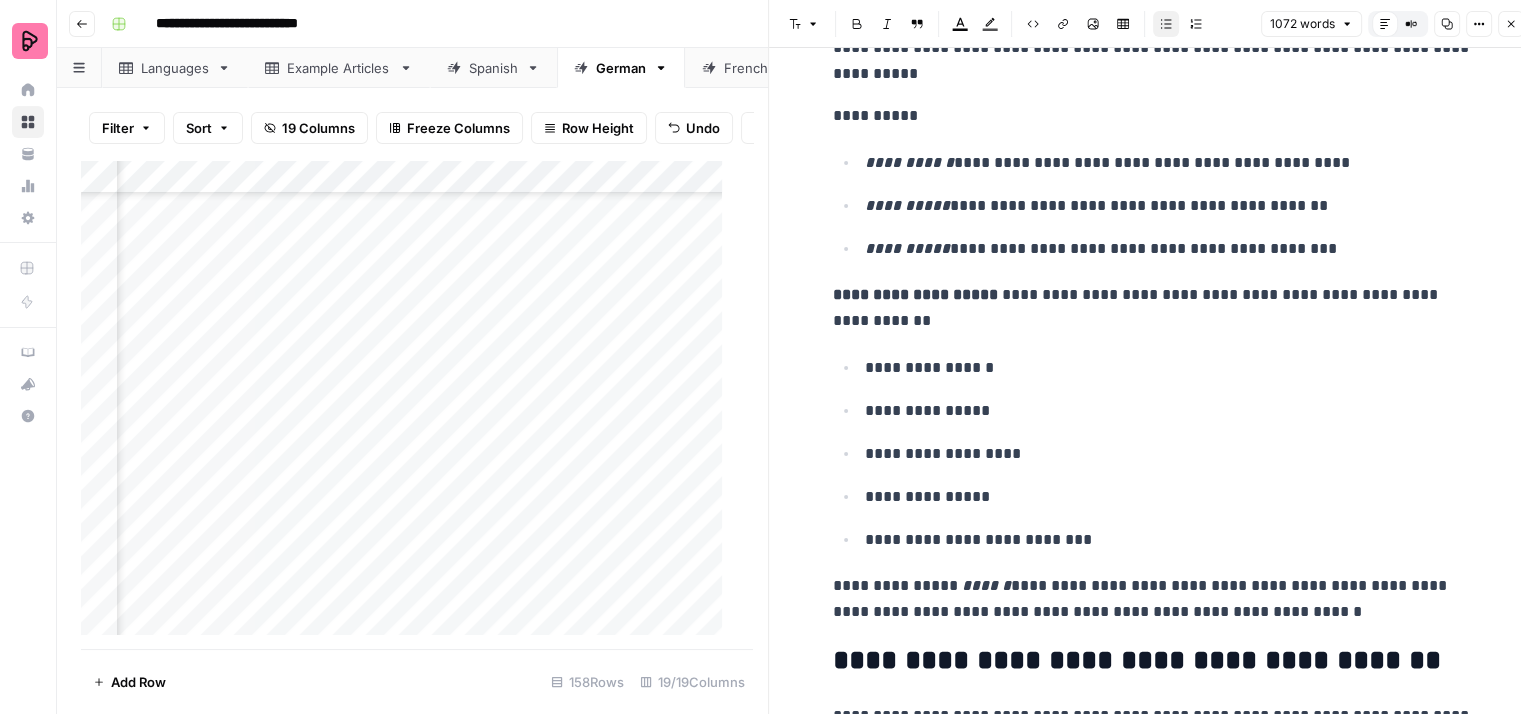 click on "**********" at bounding box center [1169, 411] 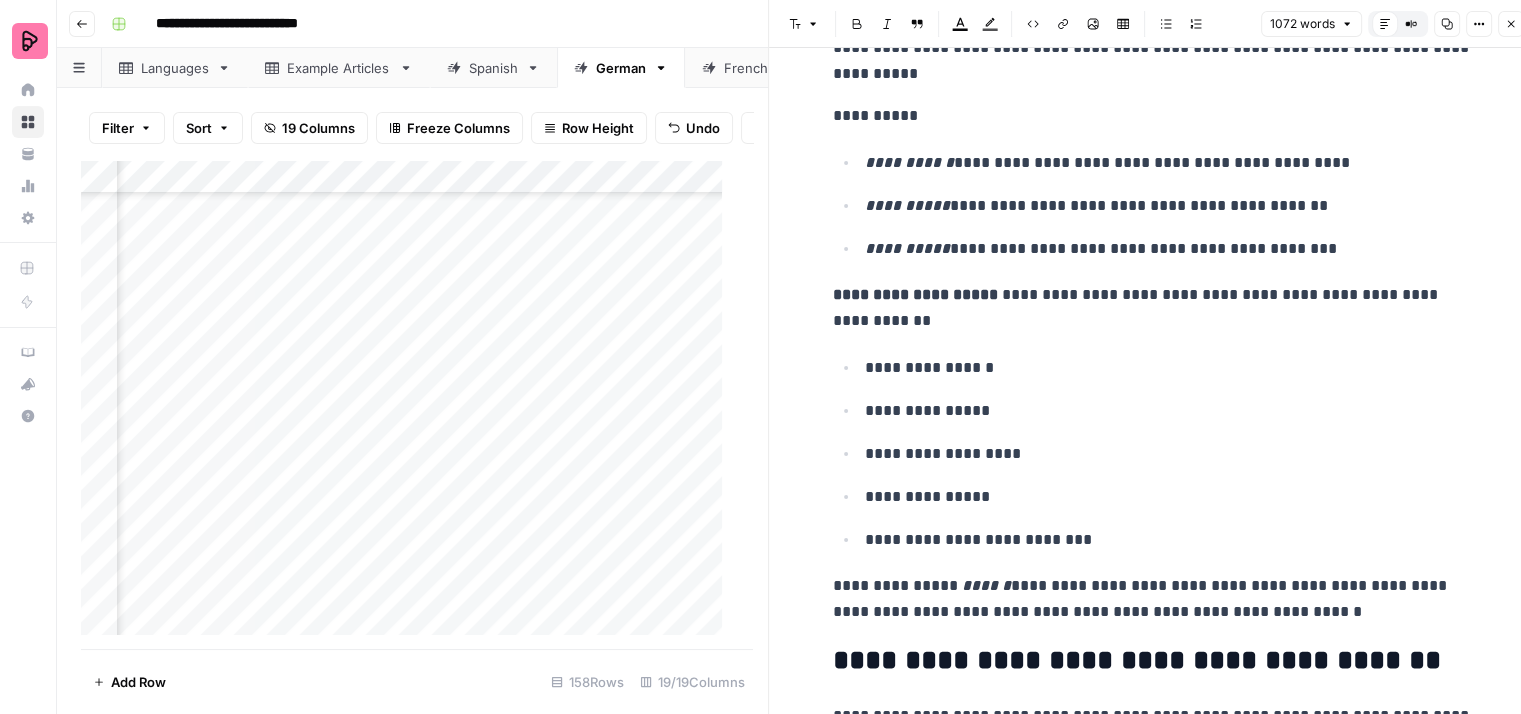 click on "**********" at bounding box center (1153, 308) 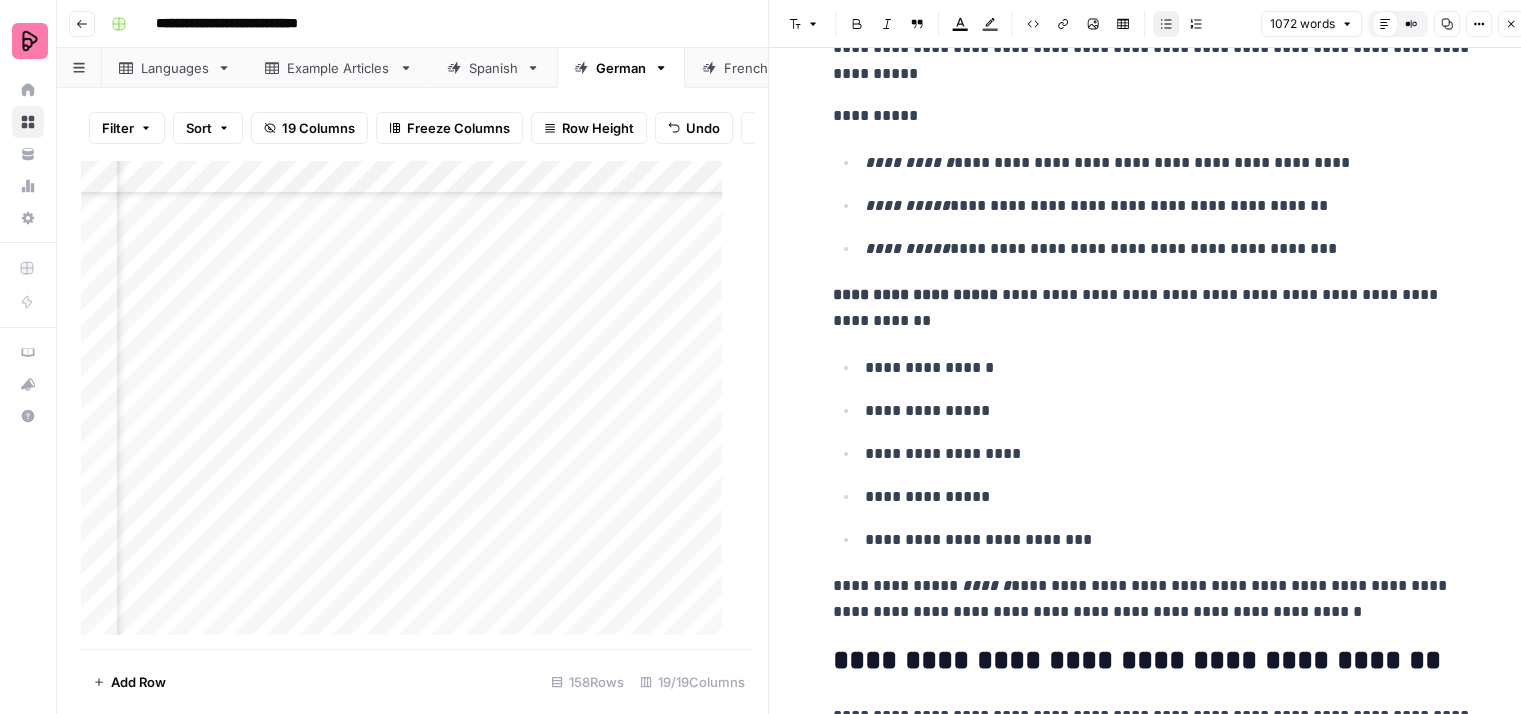click on "**********" at bounding box center (1169, 368) 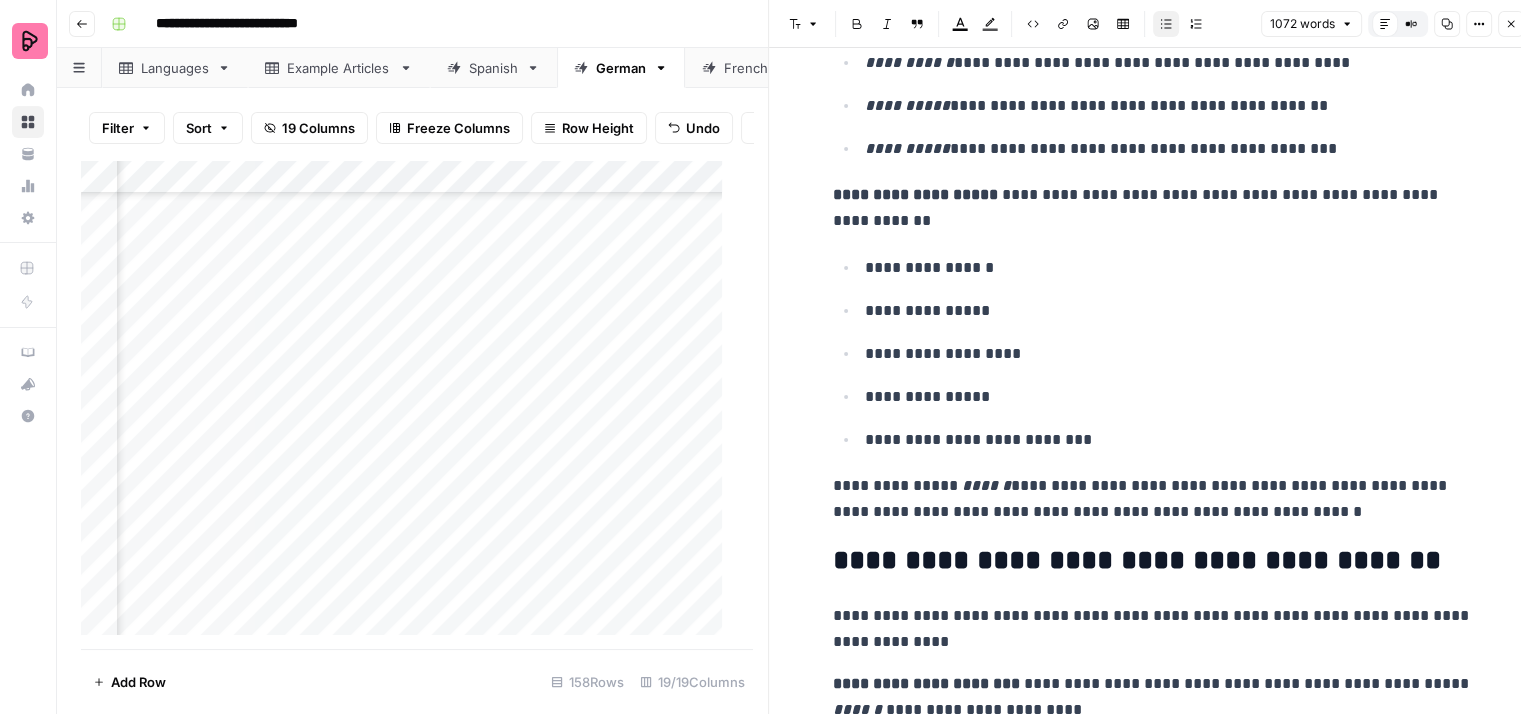 click on "**********" at bounding box center [1169, 440] 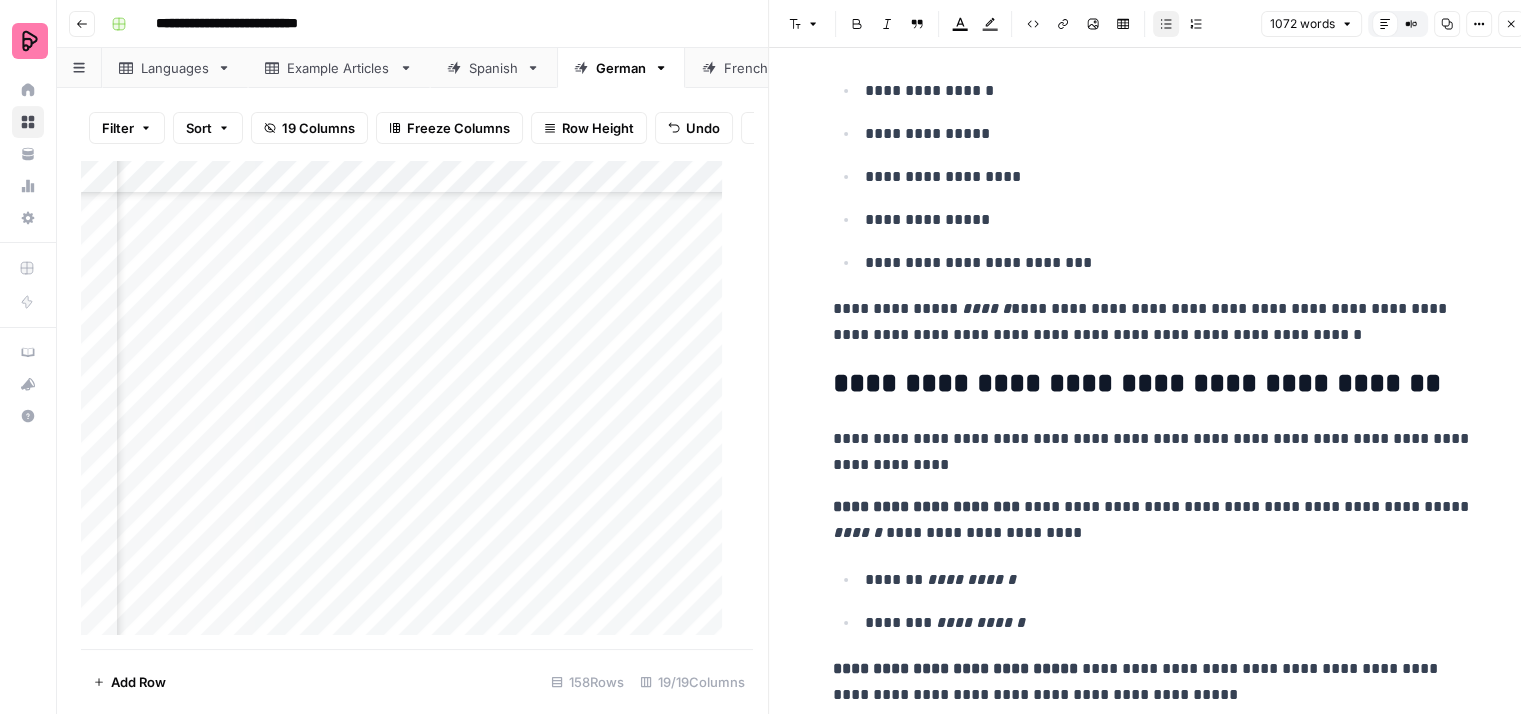 scroll, scrollTop: 4100, scrollLeft: 0, axis: vertical 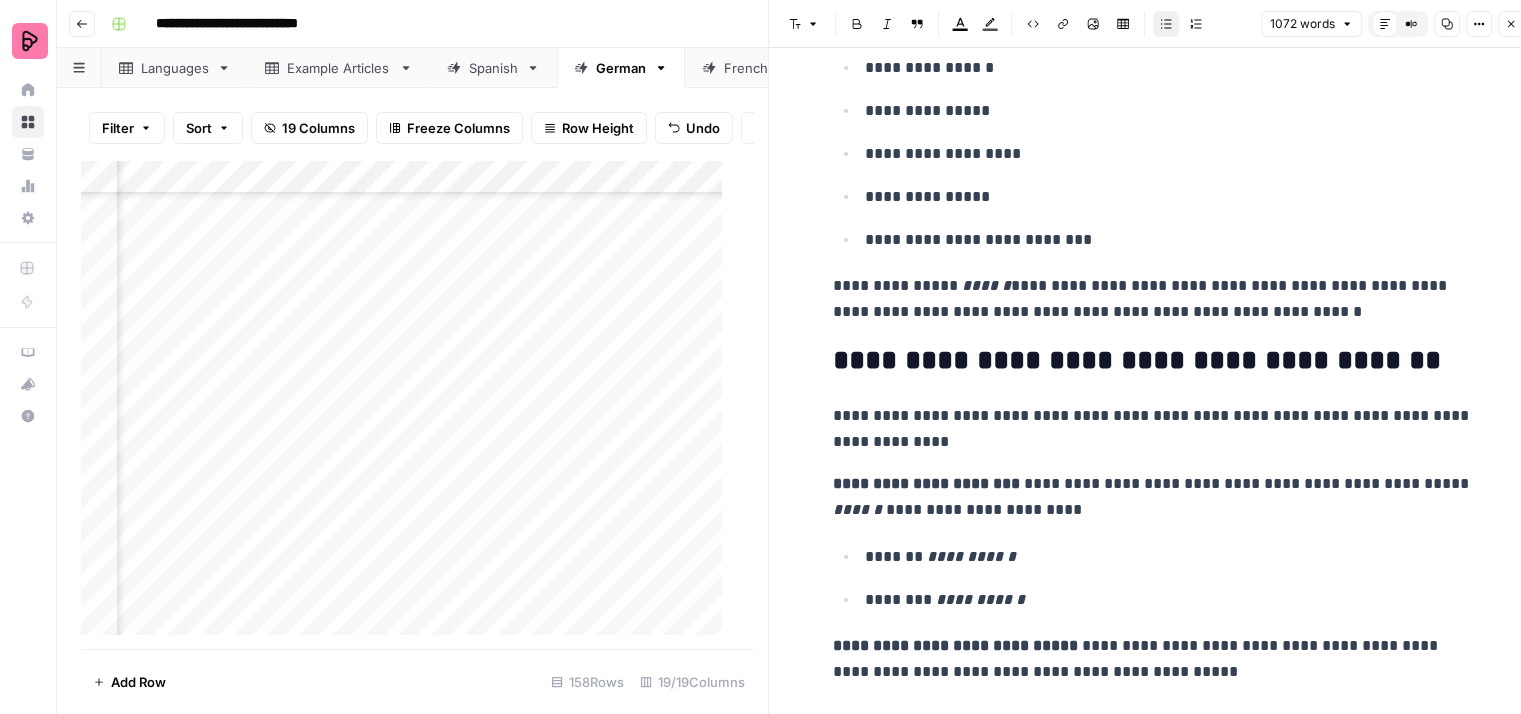 click on "**********" at bounding box center [1153, 299] 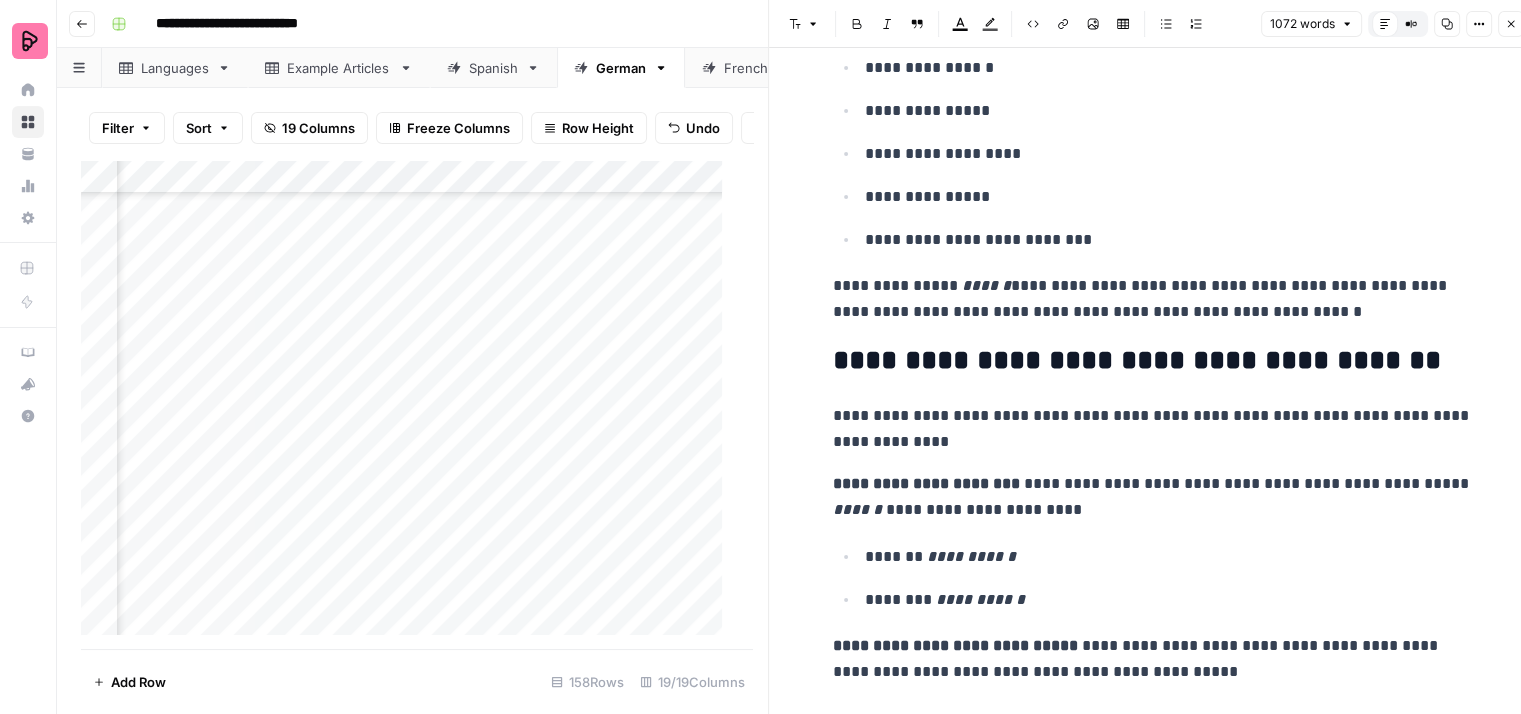 click on "**********" at bounding box center [1153, 299] 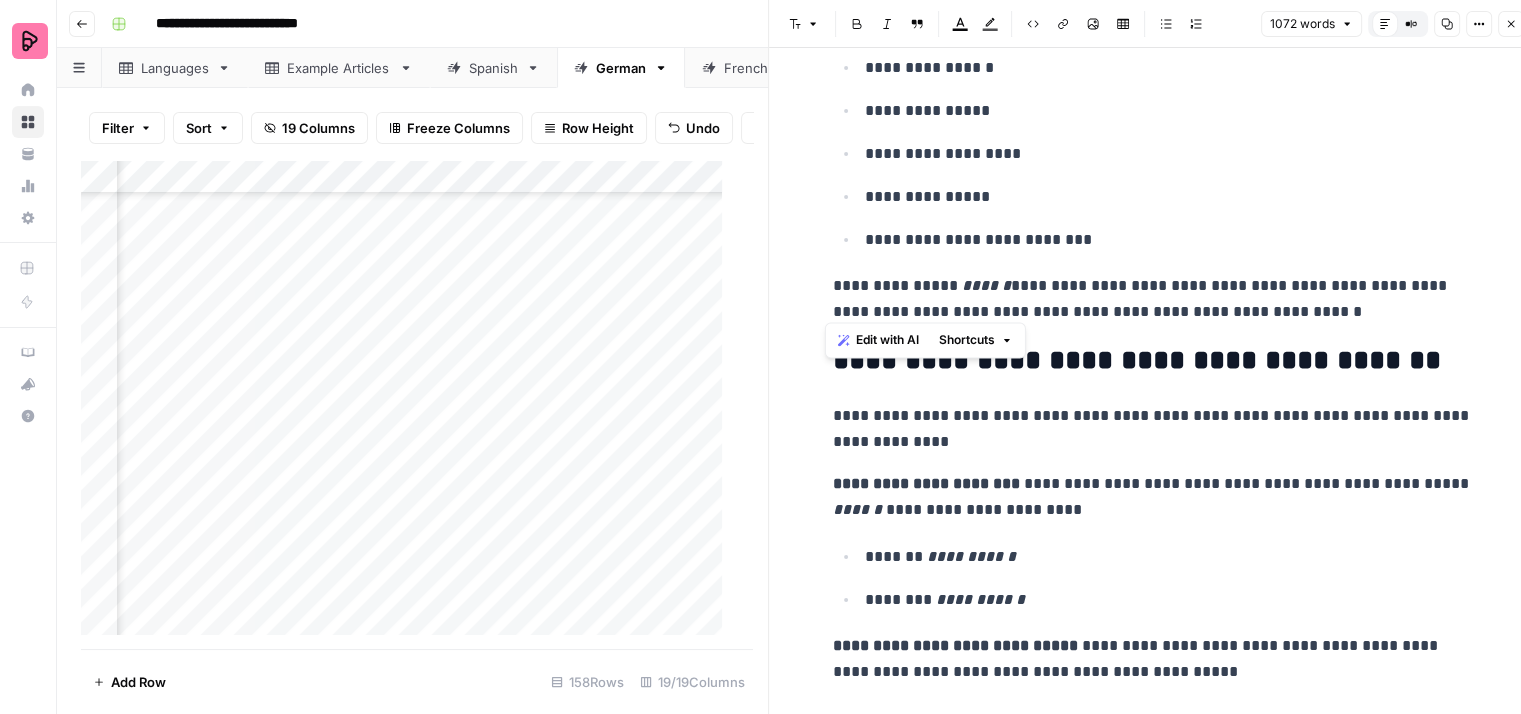 drag, startPoint x: 1292, startPoint y: 302, endPoint x: 818, endPoint y: 275, distance: 474.76837 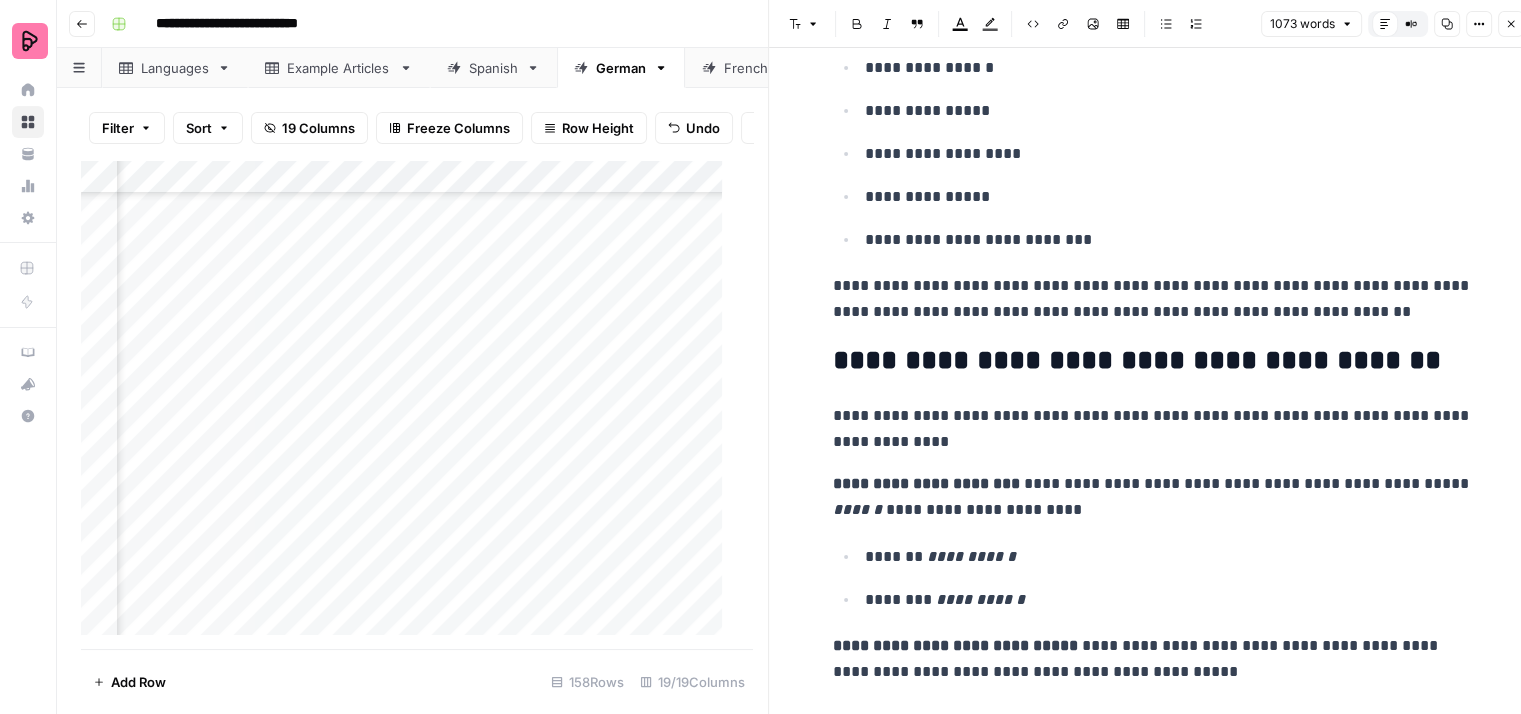 click on "**********" at bounding box center (1153, -572) 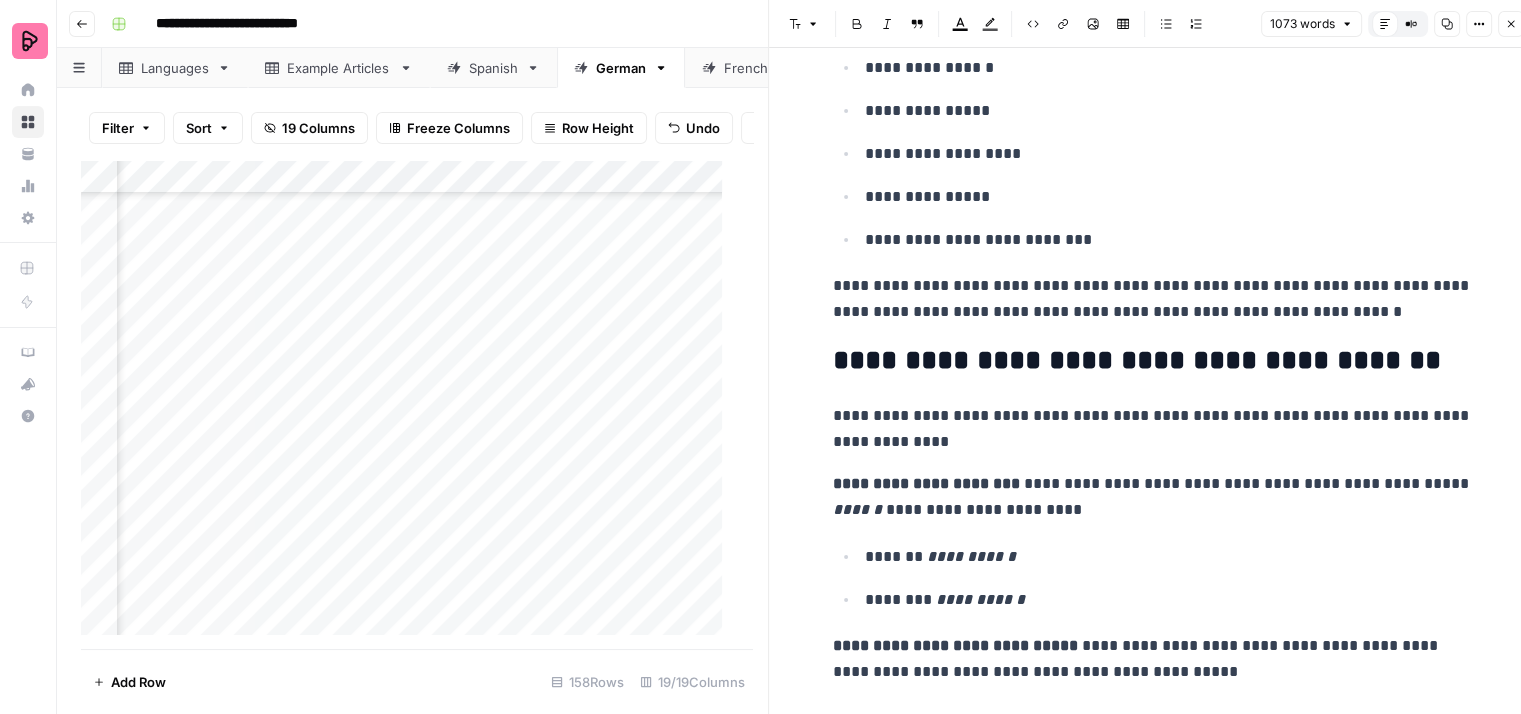click on "**********" at bounding box center [1153, 299] 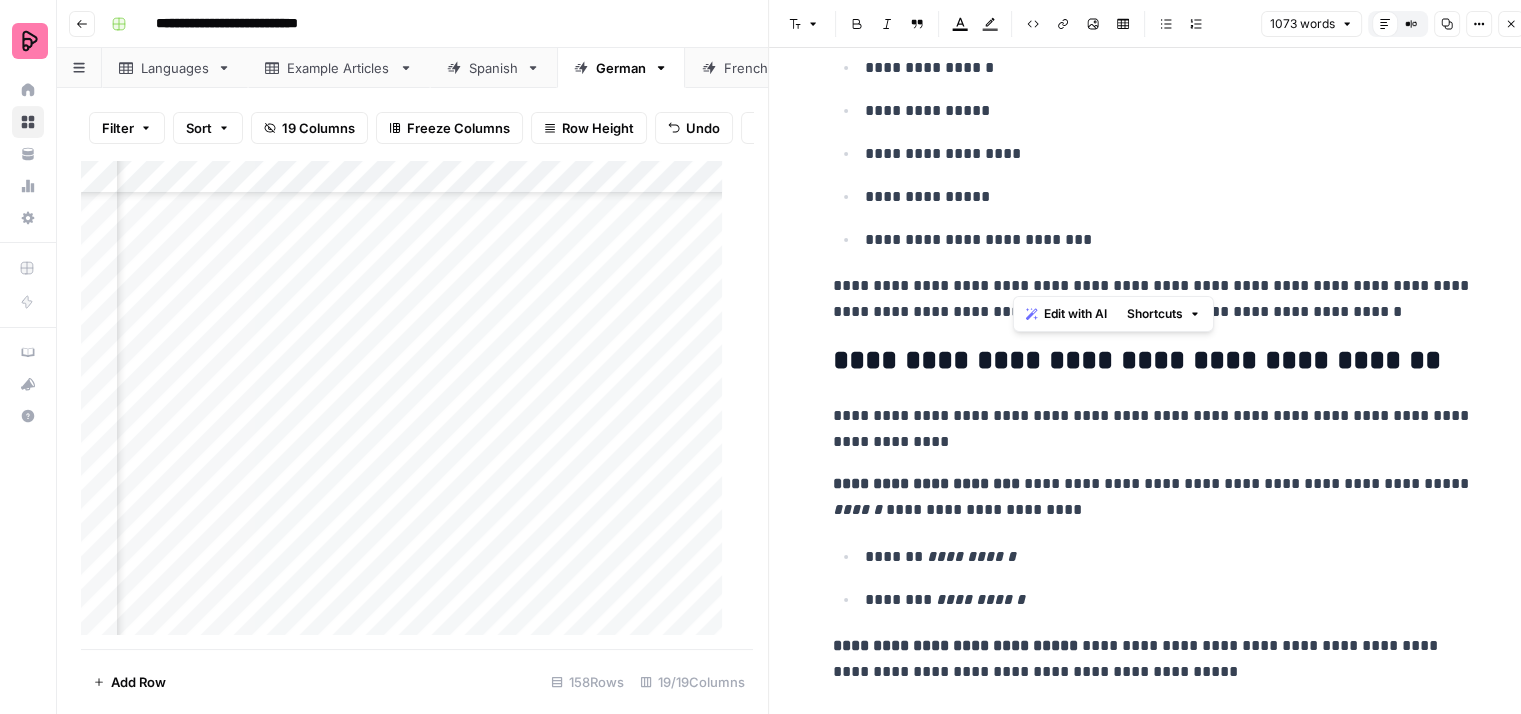 click on "**********" at bounding box center (1153, 299) 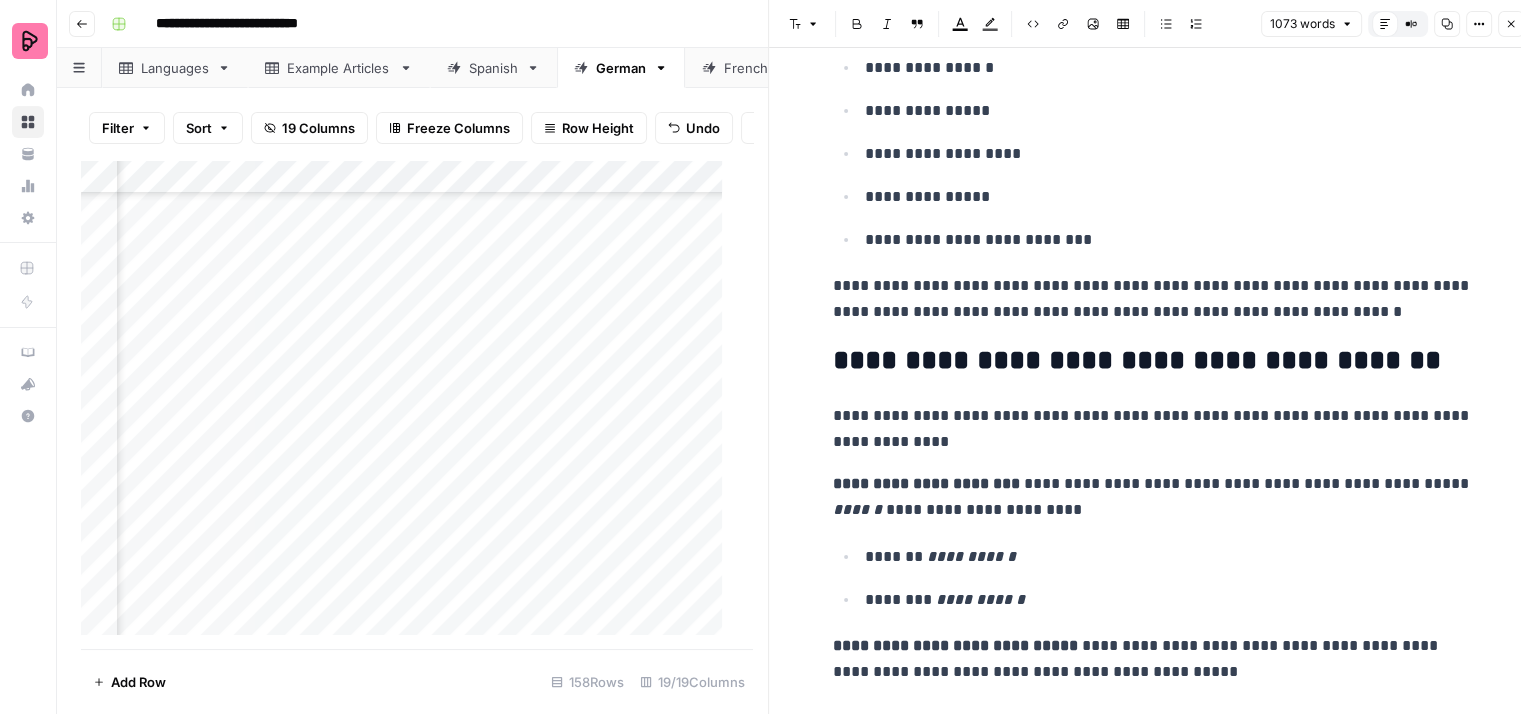 click on "**********" at bounding box center [1153, 299] 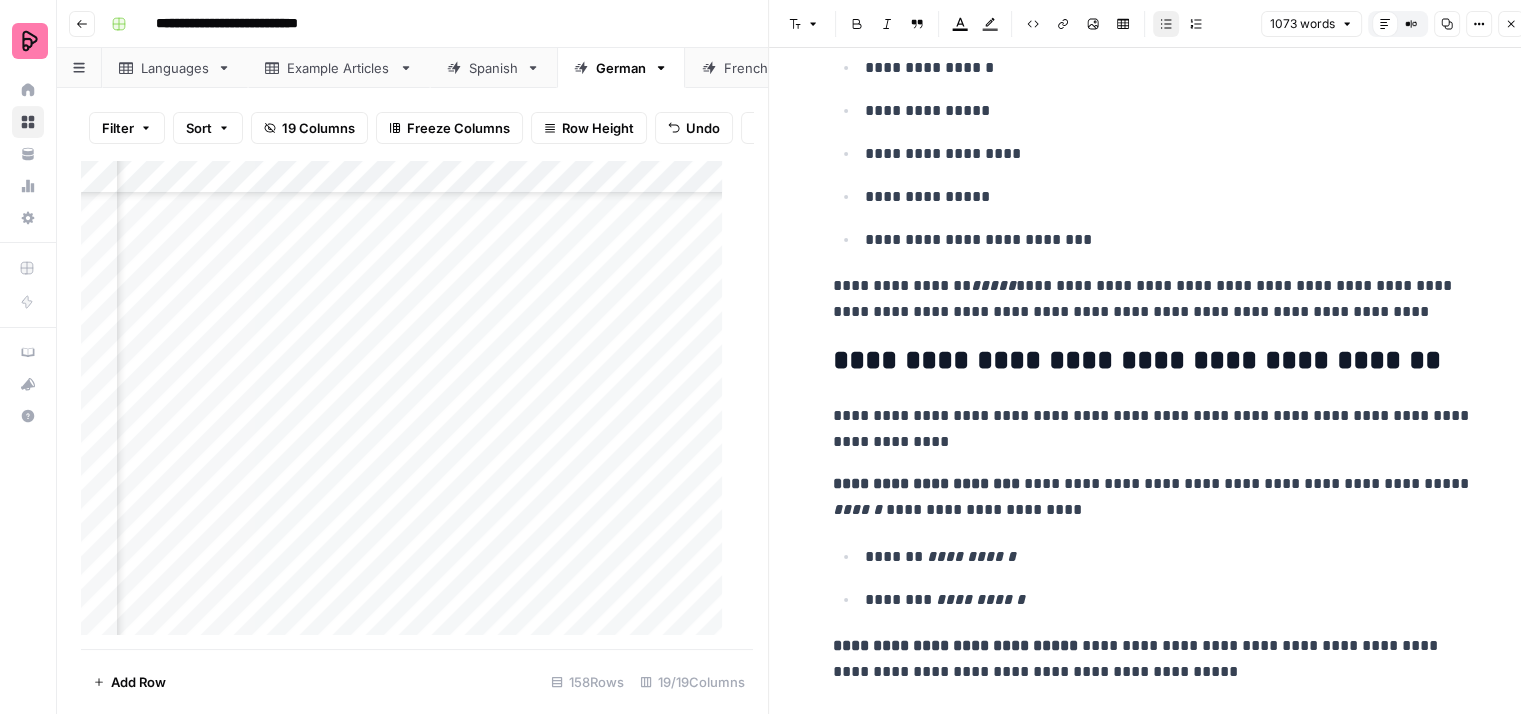 click on "**********" at bounding box center [1169, 240] 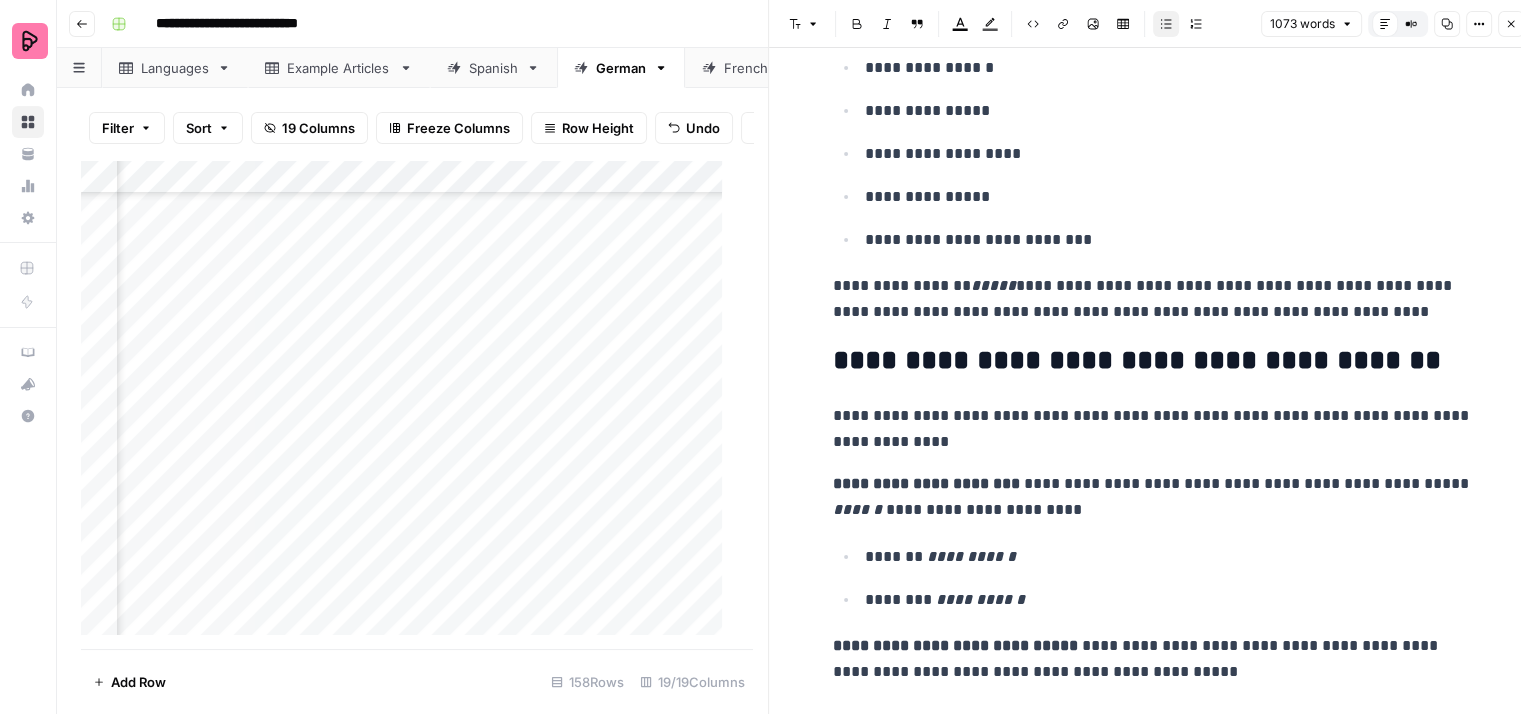 click on "**********" at bounding box center [1153, 299] 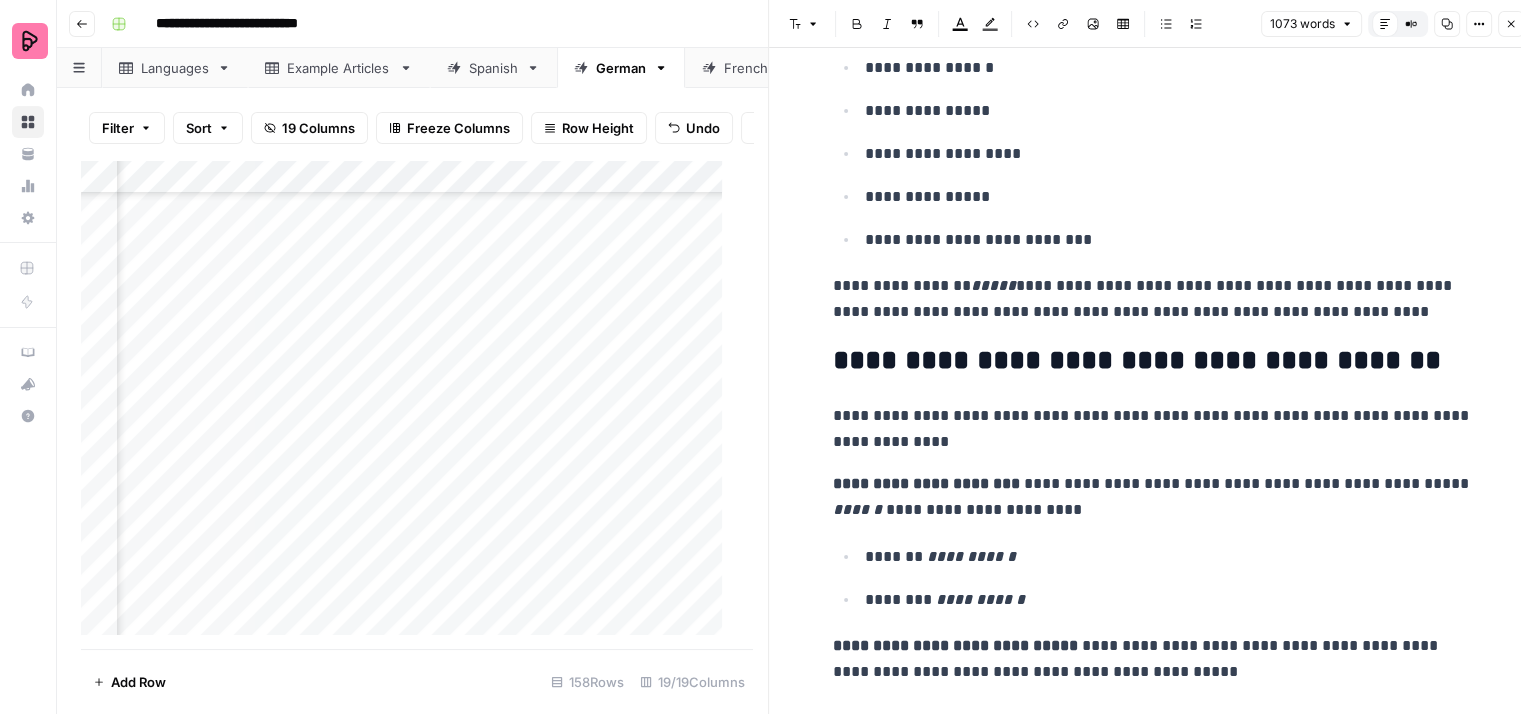 click on "**********" at bounding box center (1153, 299) 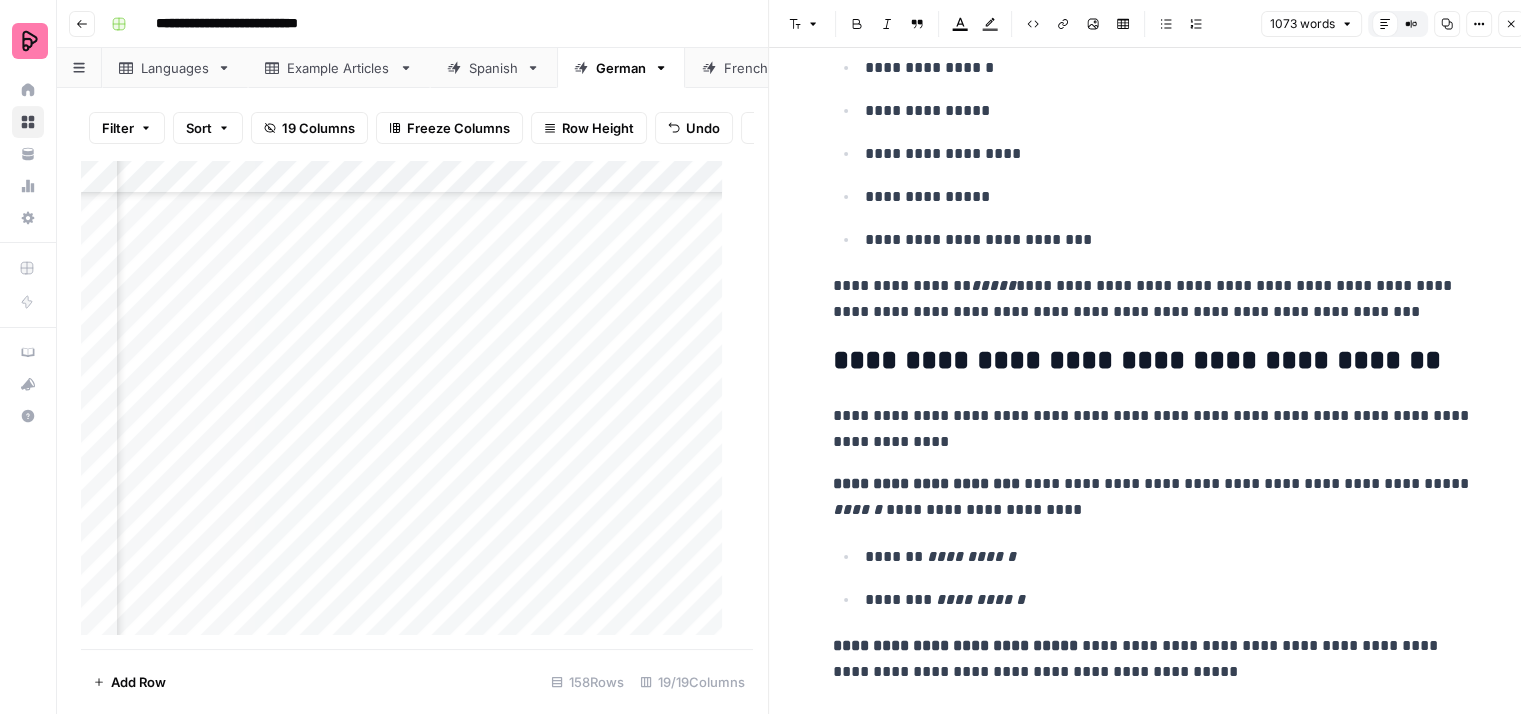 click on "**********" at bounding box center [1153, -572] 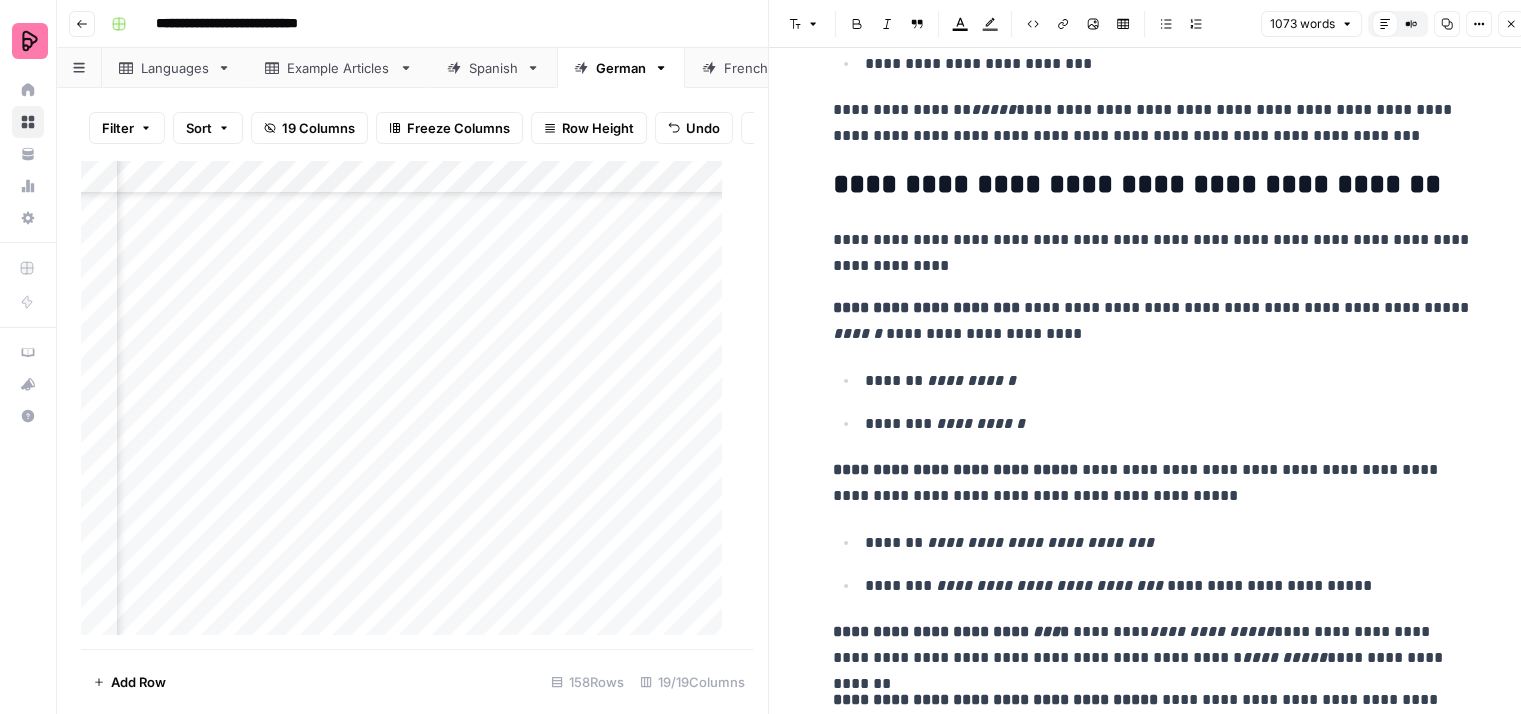 scroll, scrollTop: 4300, scrollLeft: 0, axis: vertical 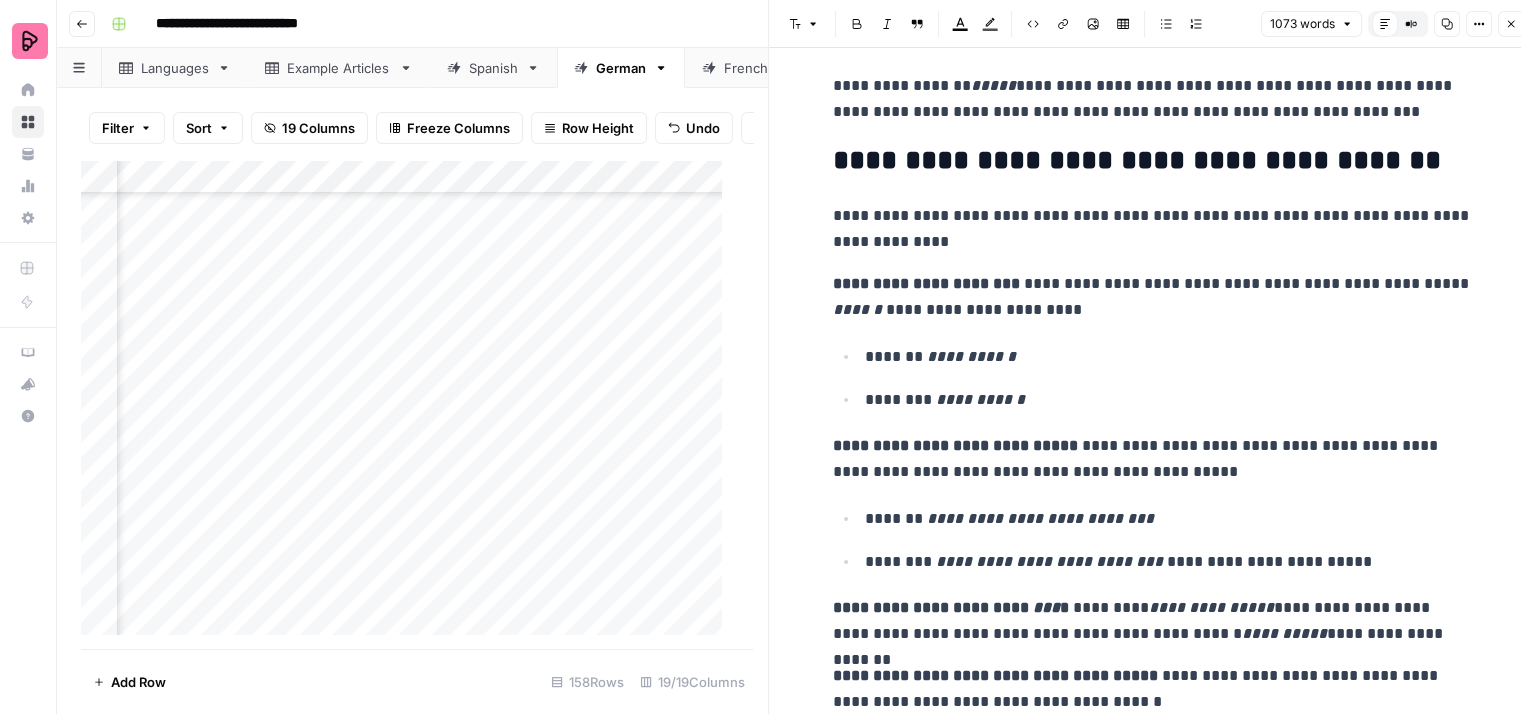 click on "[REDACTED]" at bounding box center (1153, 297) 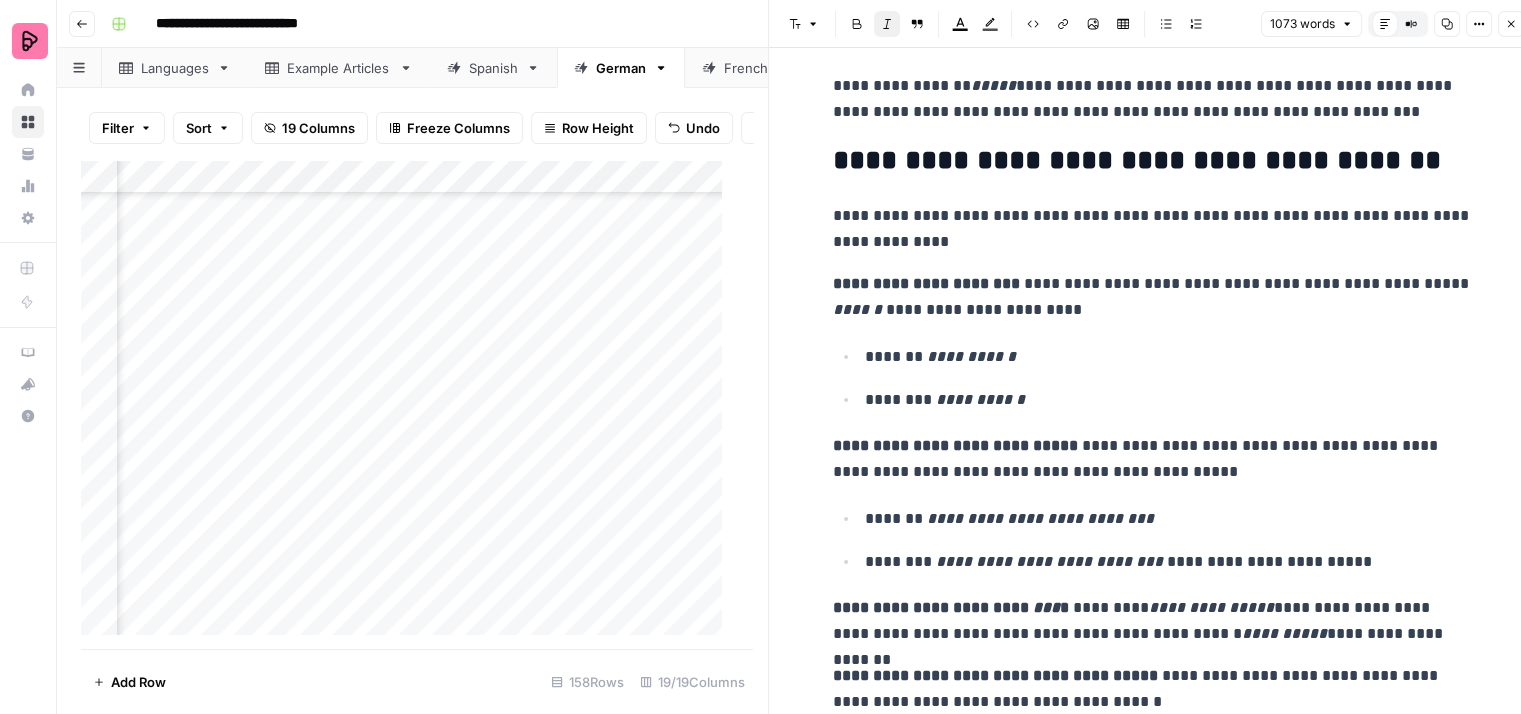 click on "******" at bounding box center (857, 309) 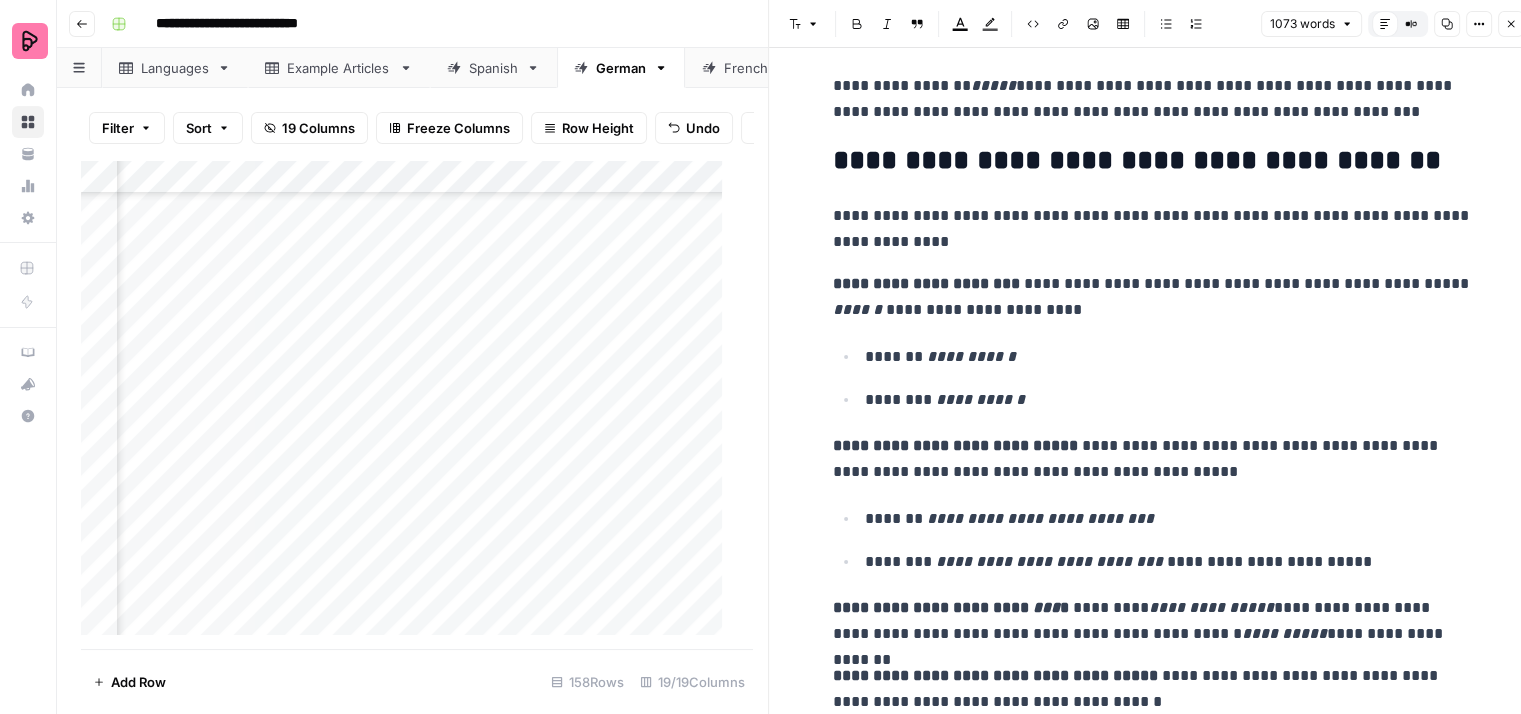 click on "[REDACTED]" at bounding box center (1153, 297) 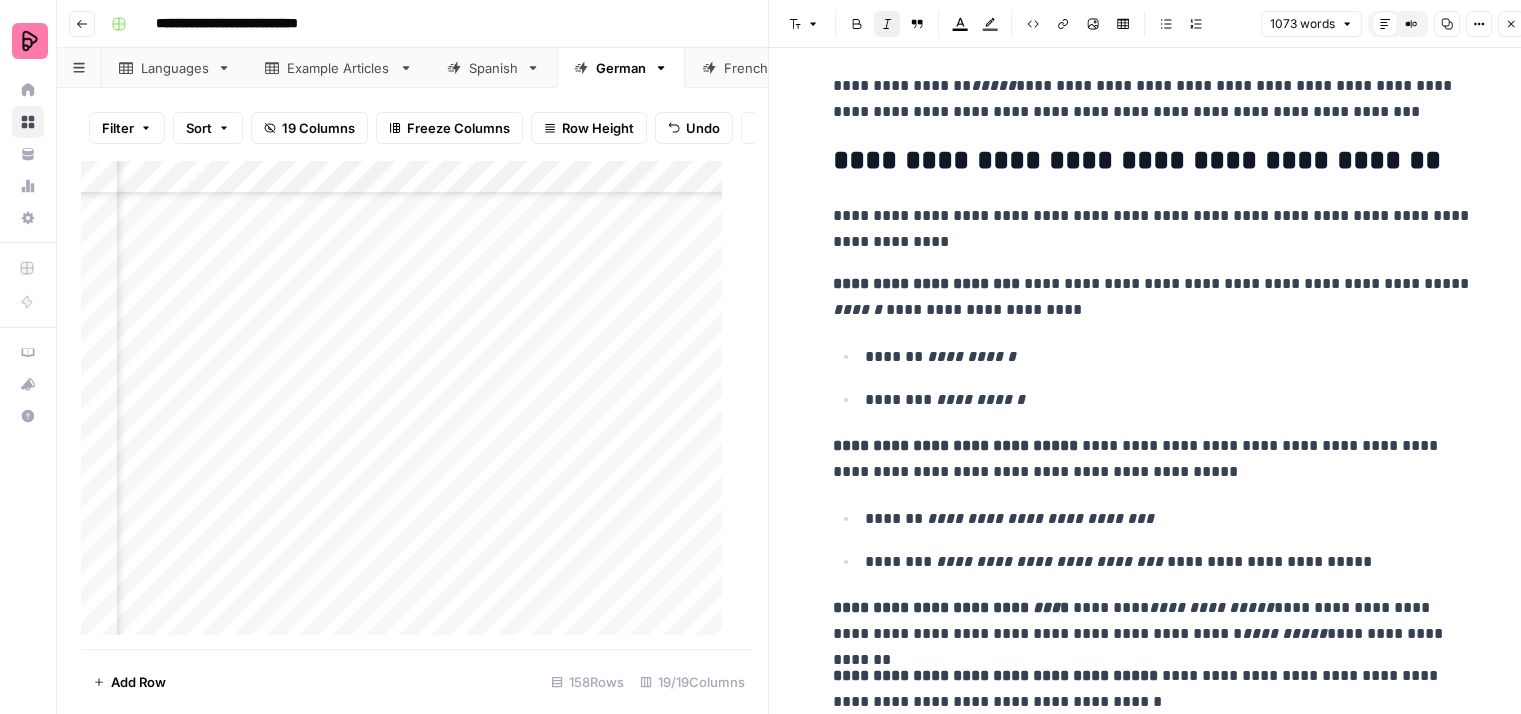 click on "******" at bounding box center [857, 309] 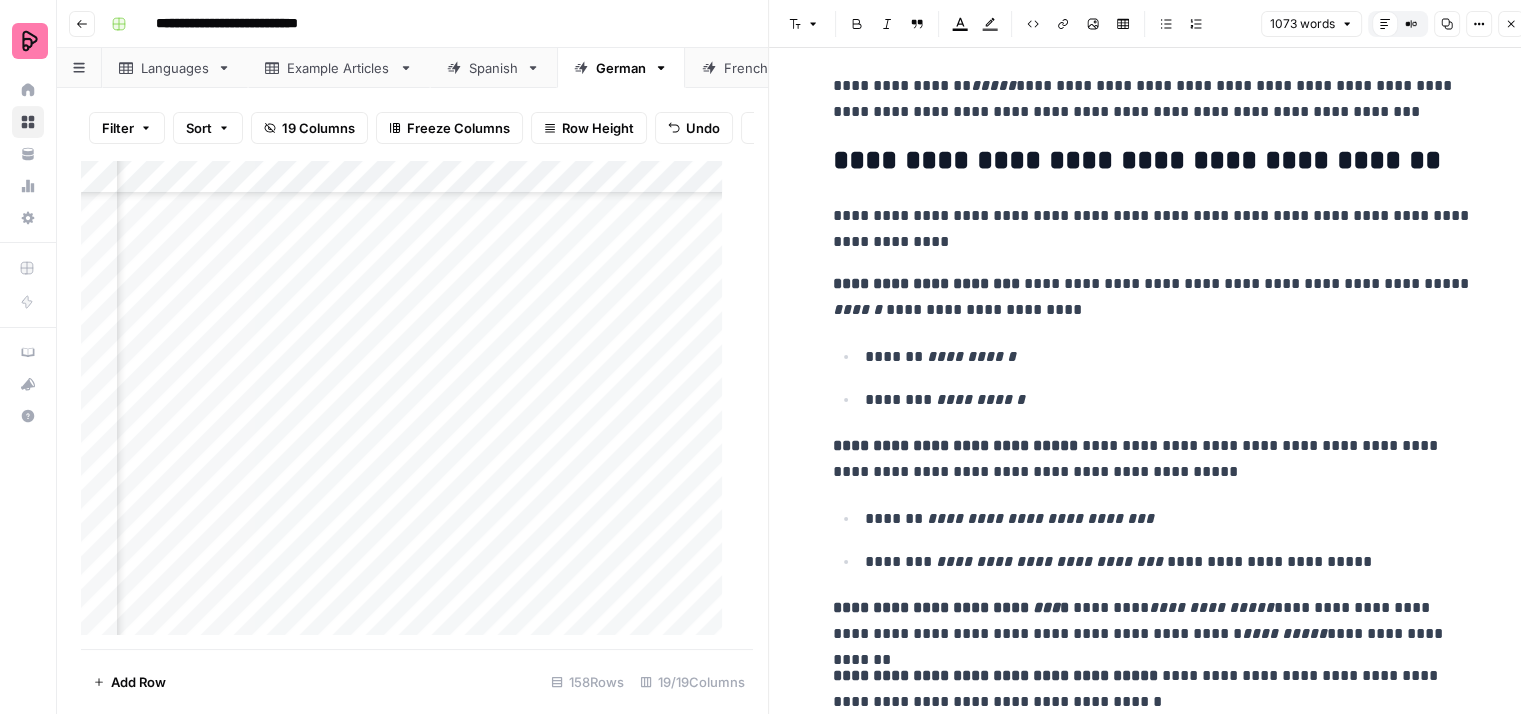 click on "[REDACTED]" at bounding box center [1153, 297] 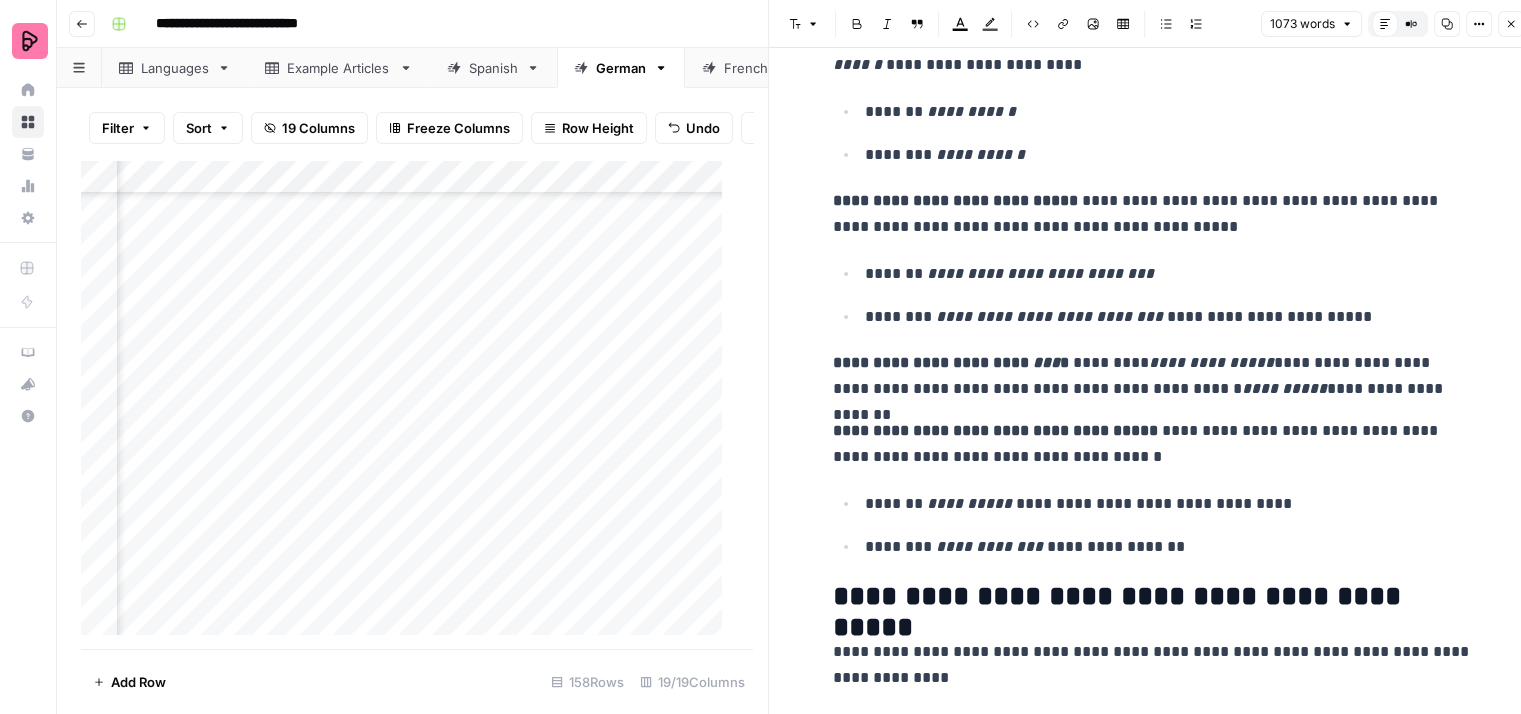 scroll, scrollTop: 4600, scrollLeft: 0, axis: vertical 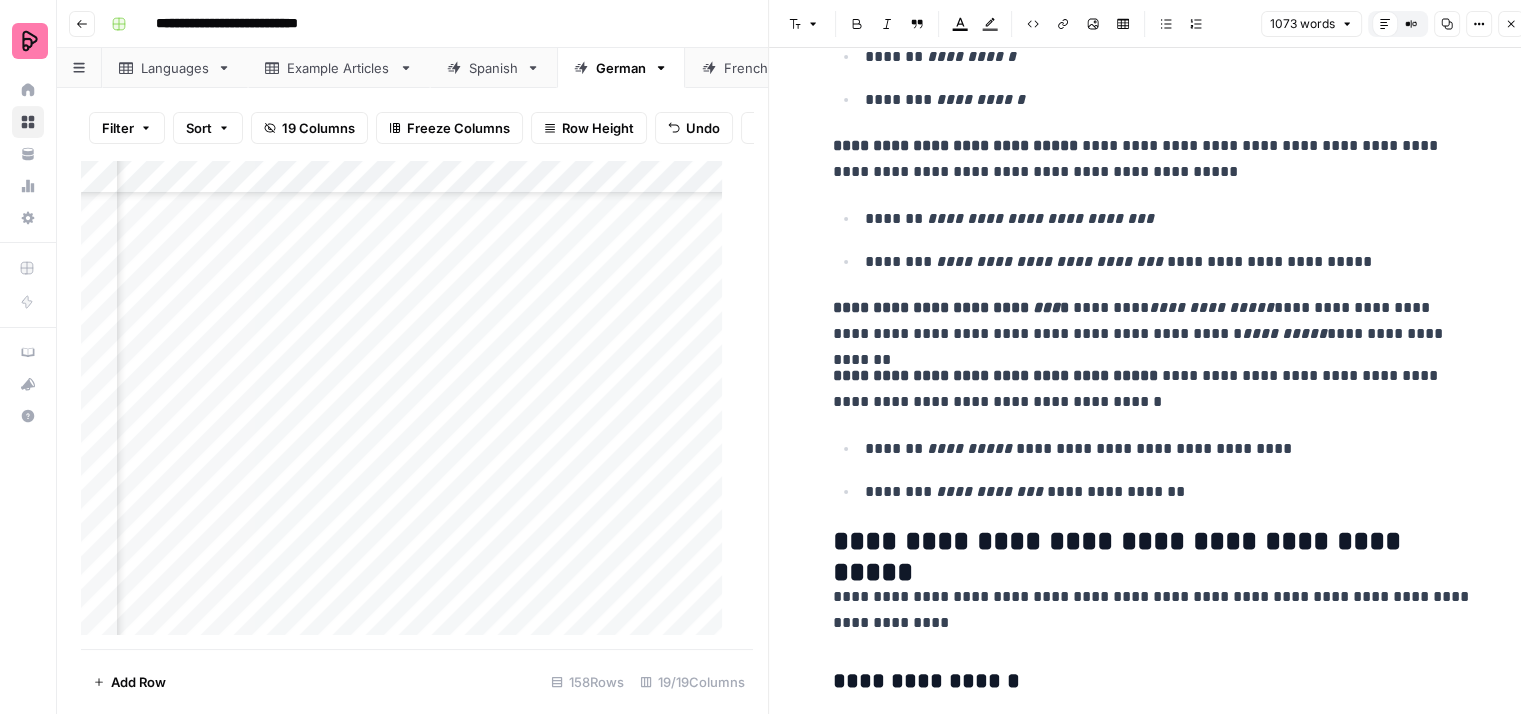 click on "[REDACTED]" at bounding box center (1153, 159) 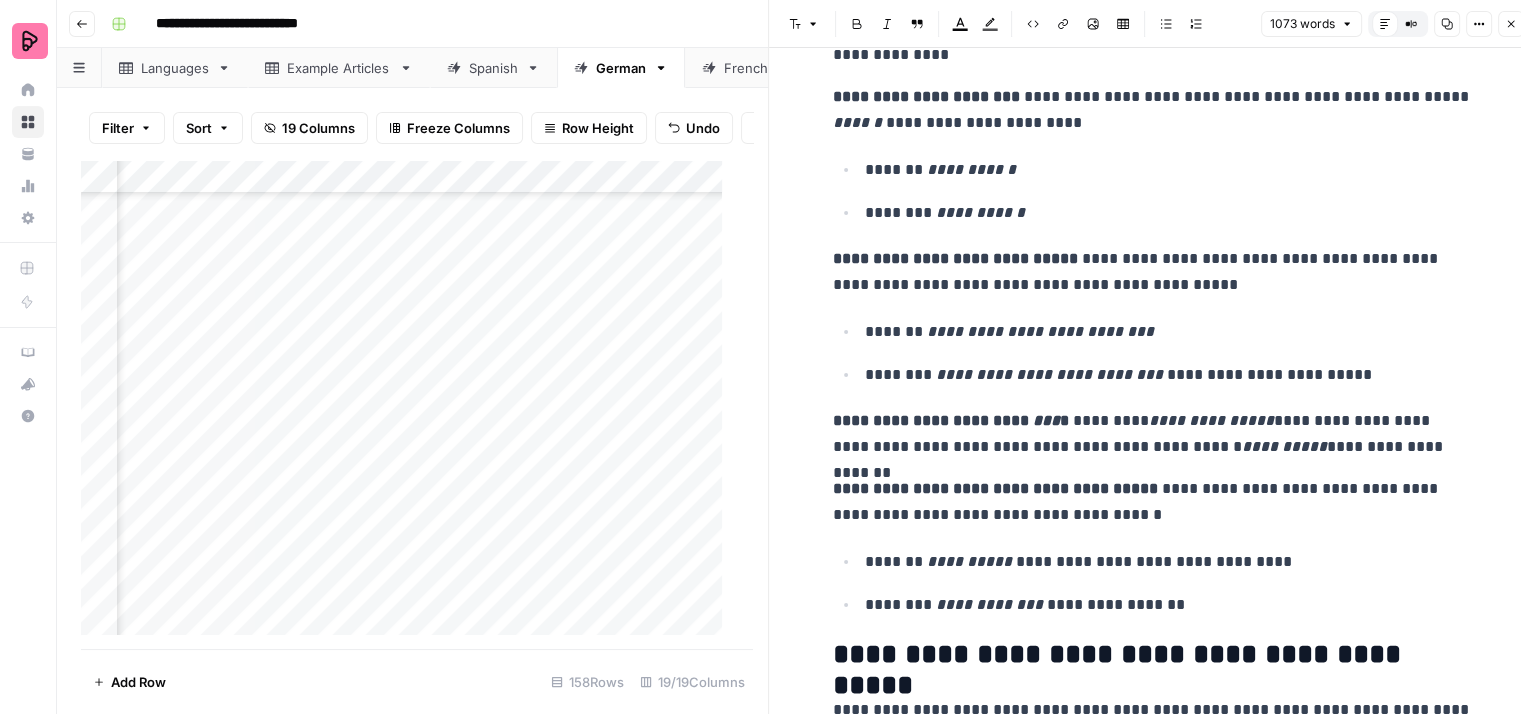 scroll, scrollTop: 4400, scrollLeft: 0, axis: vertical 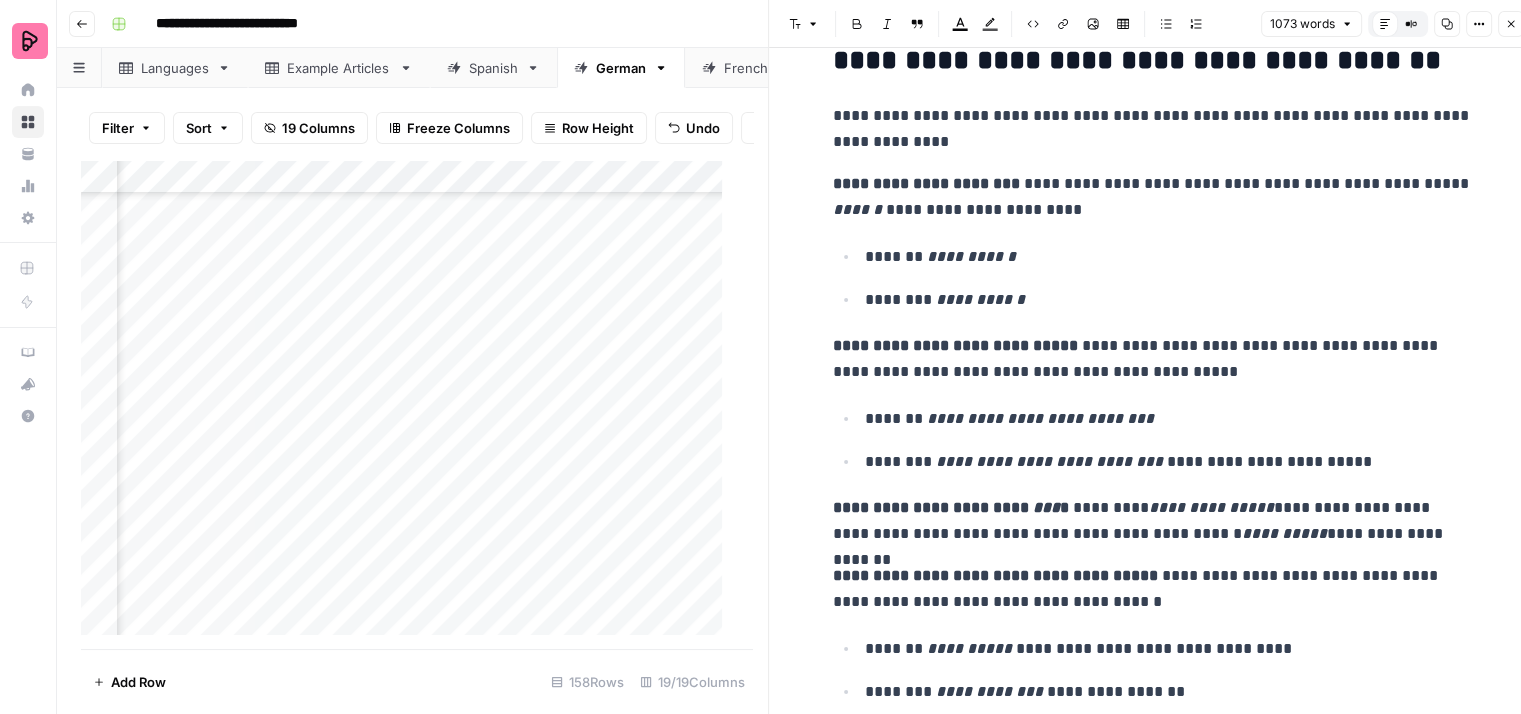 click on "[REDACTED]" at bounding box center [1153, 197] 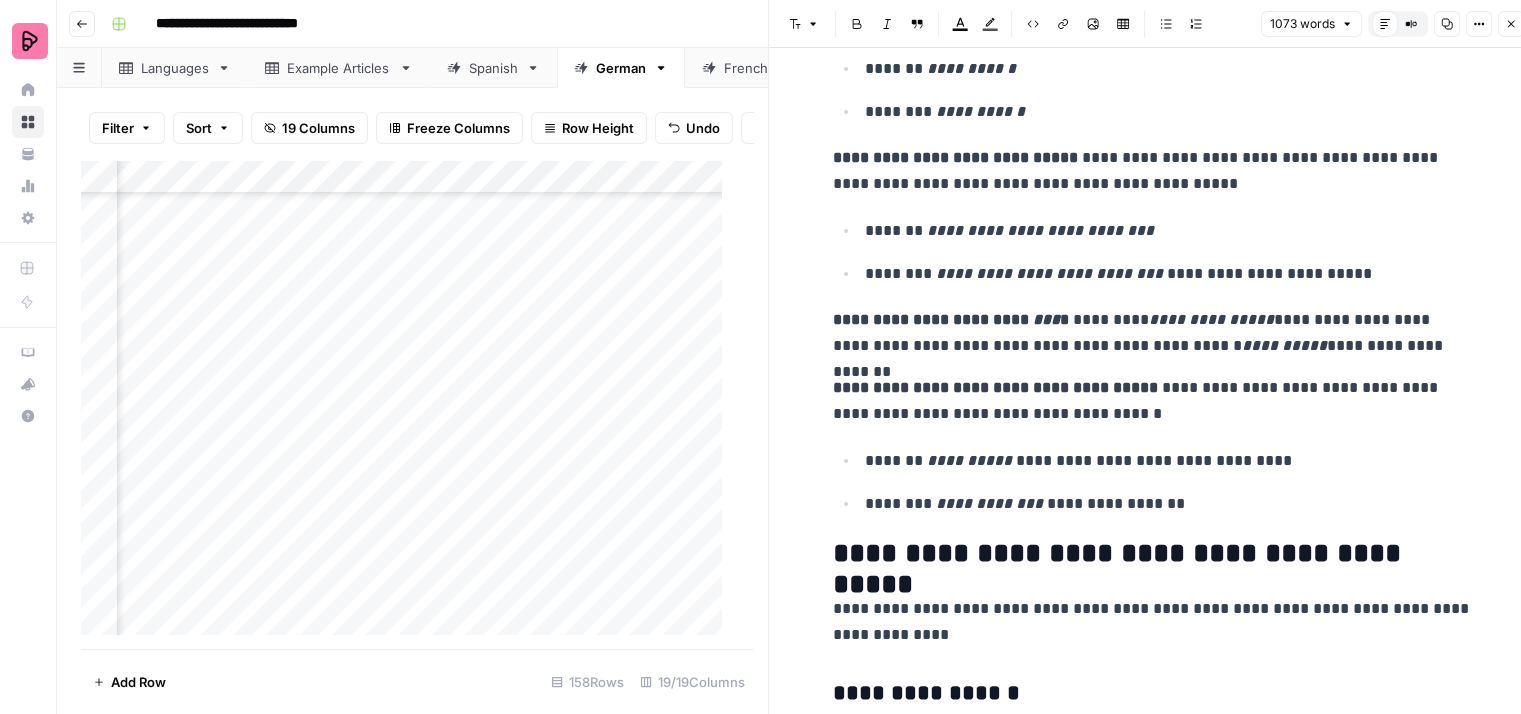 scroll, scrollTop: 4600, scrollLeft: 0, axis: vertical 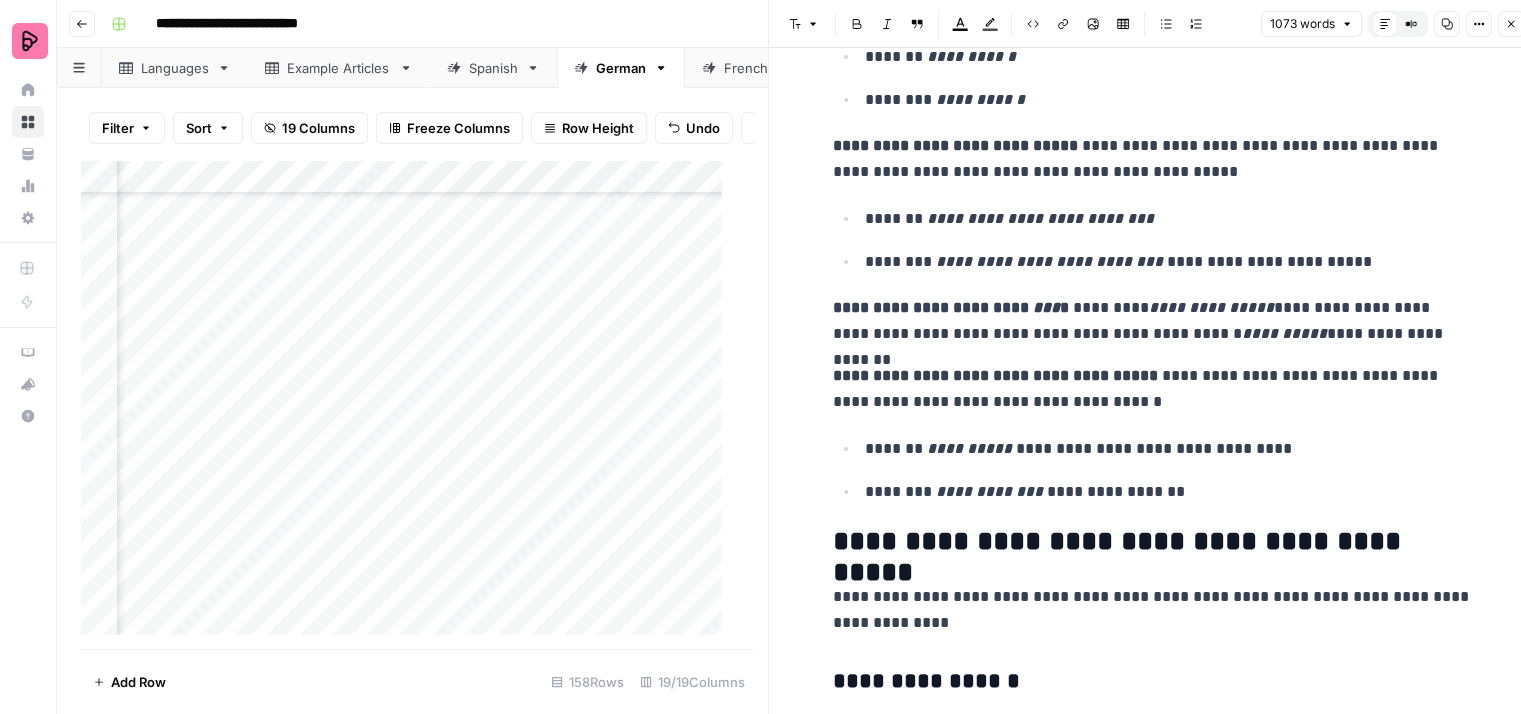 click on "**********" at bounding box center (1169, 219) 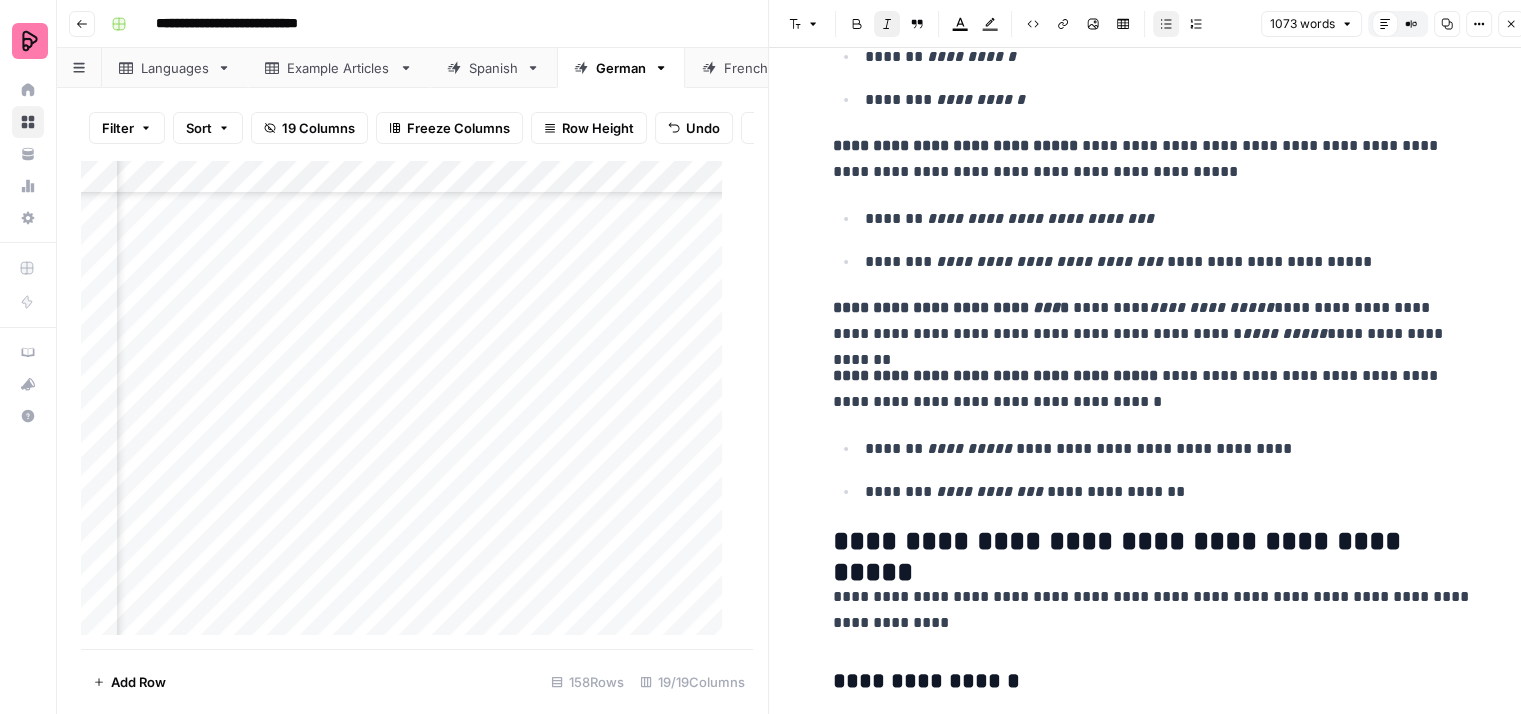 click on "**********" at bounding box center (1169, 262) 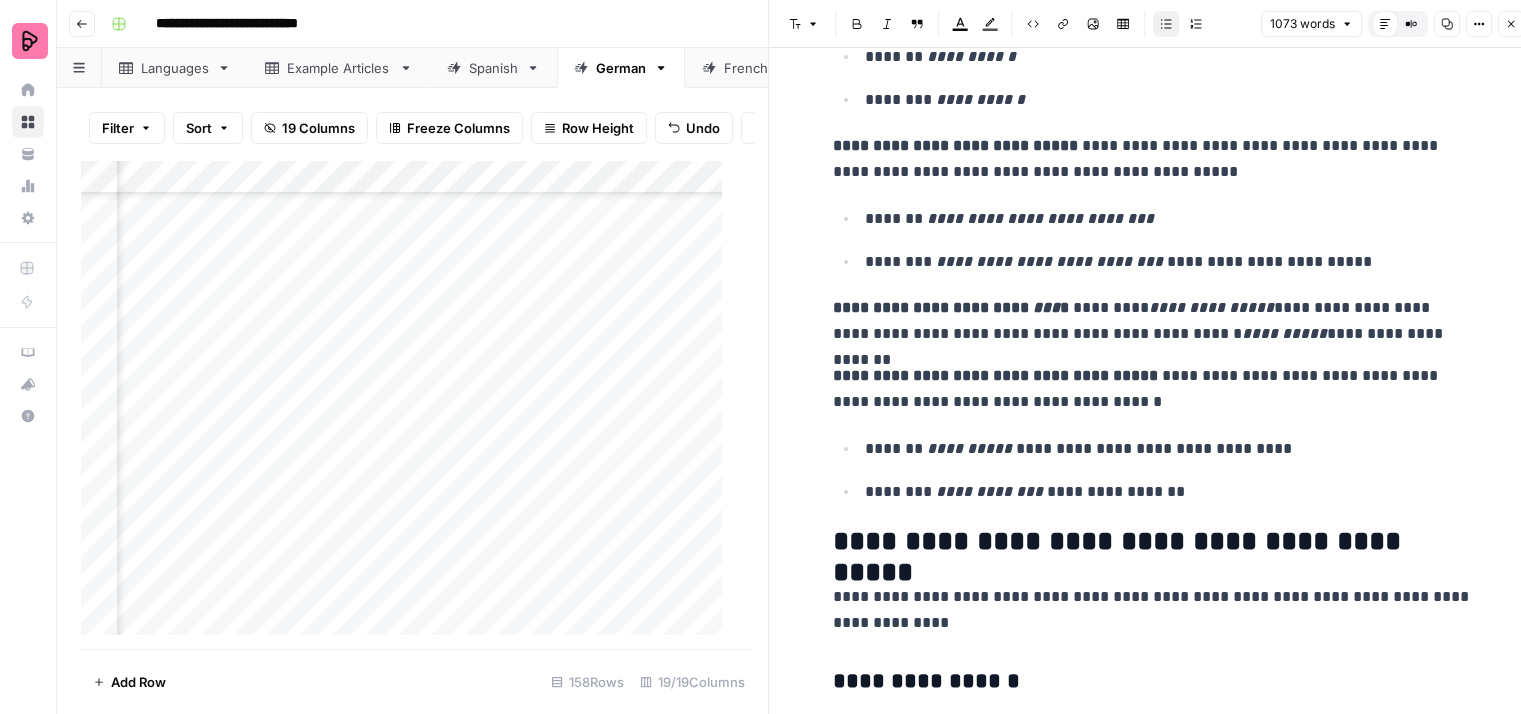 click on "**********" at bounding box center [1153, 321] 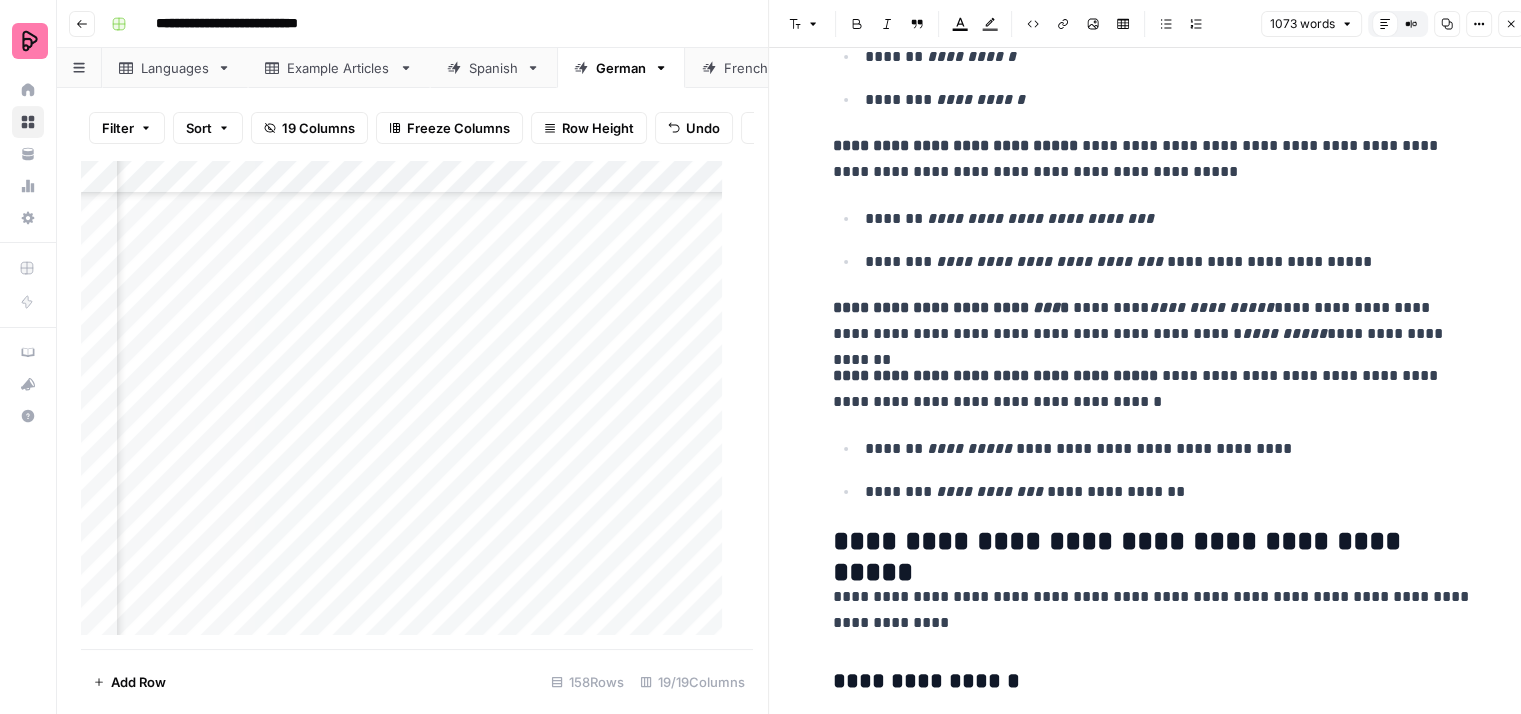 click on "**********" at bounding box center [1153, 389] 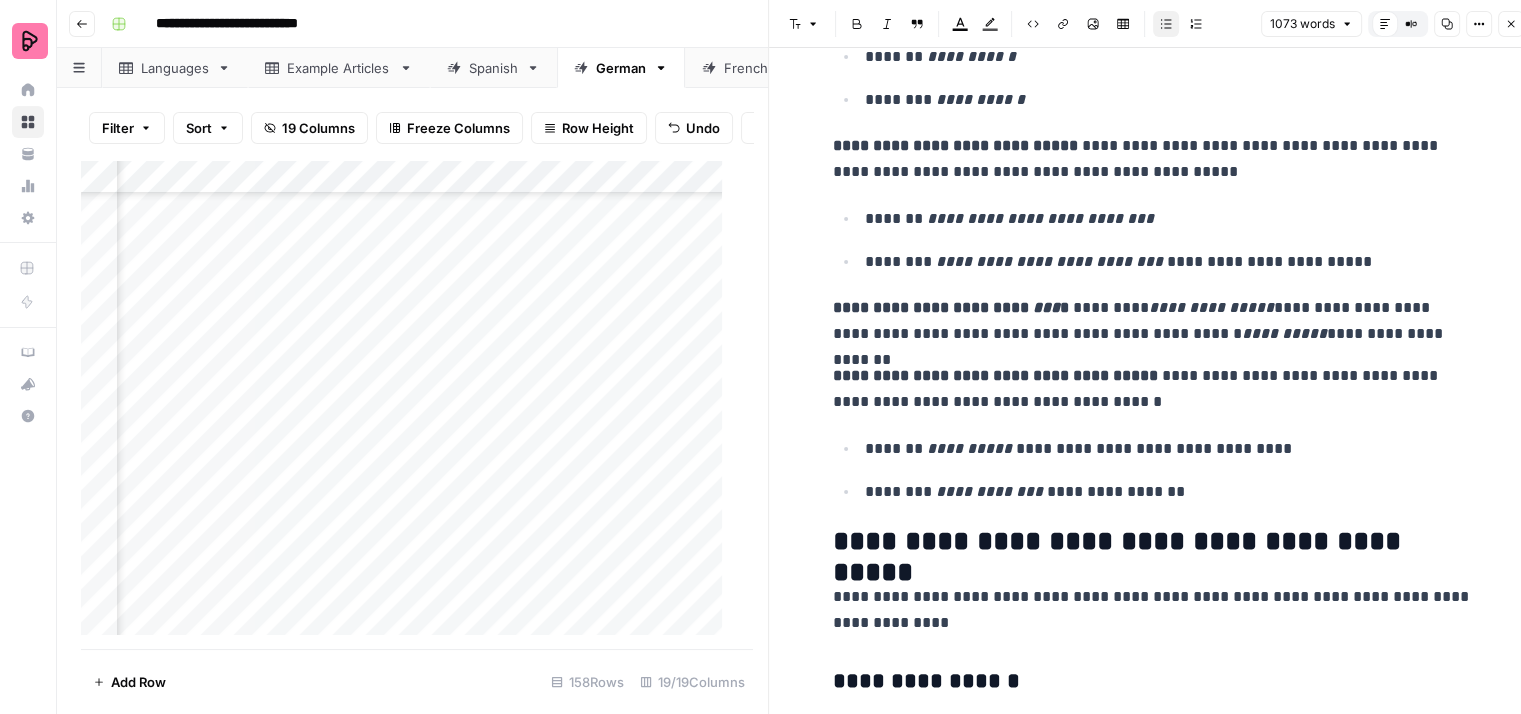 click on "**********" at bounding box center (1153, 389) 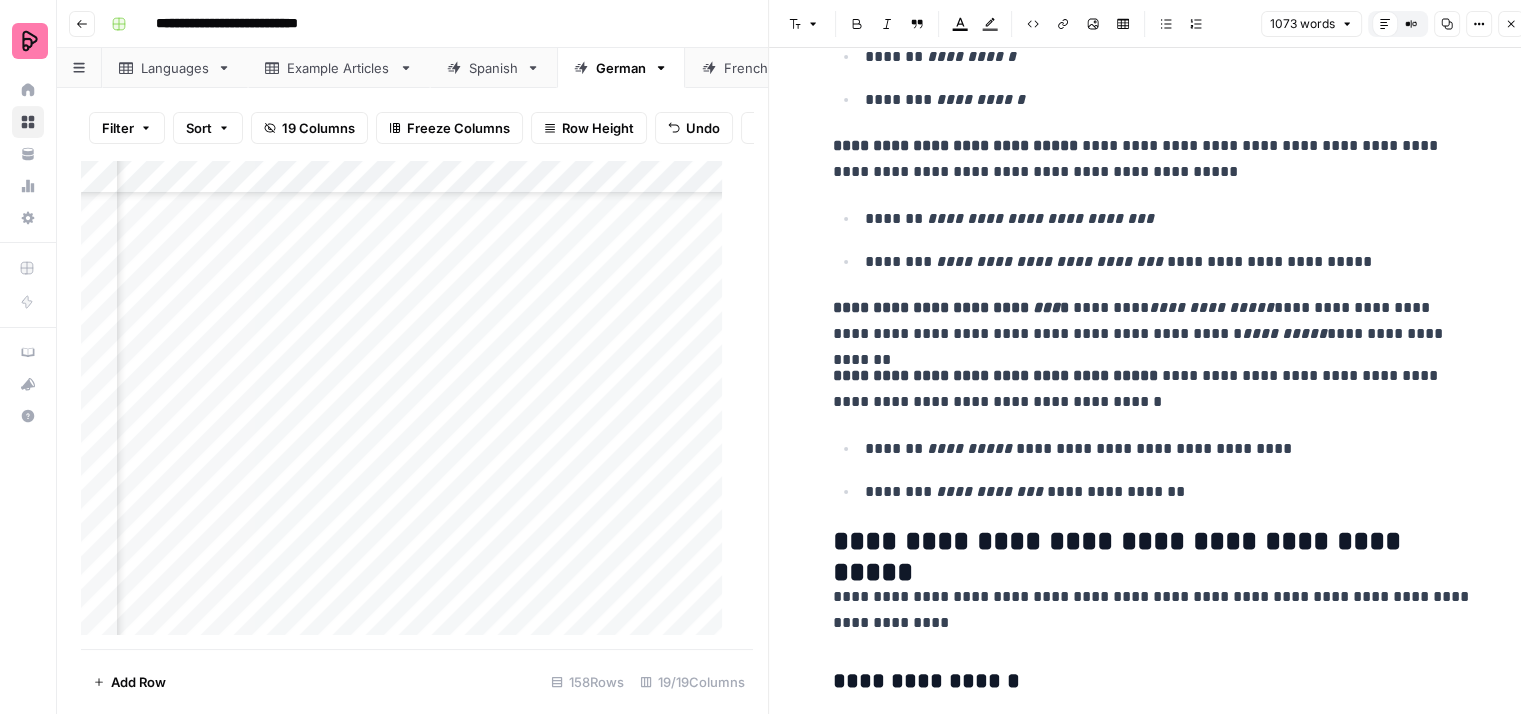 click on "**********" at bounding box center (1153, 389) 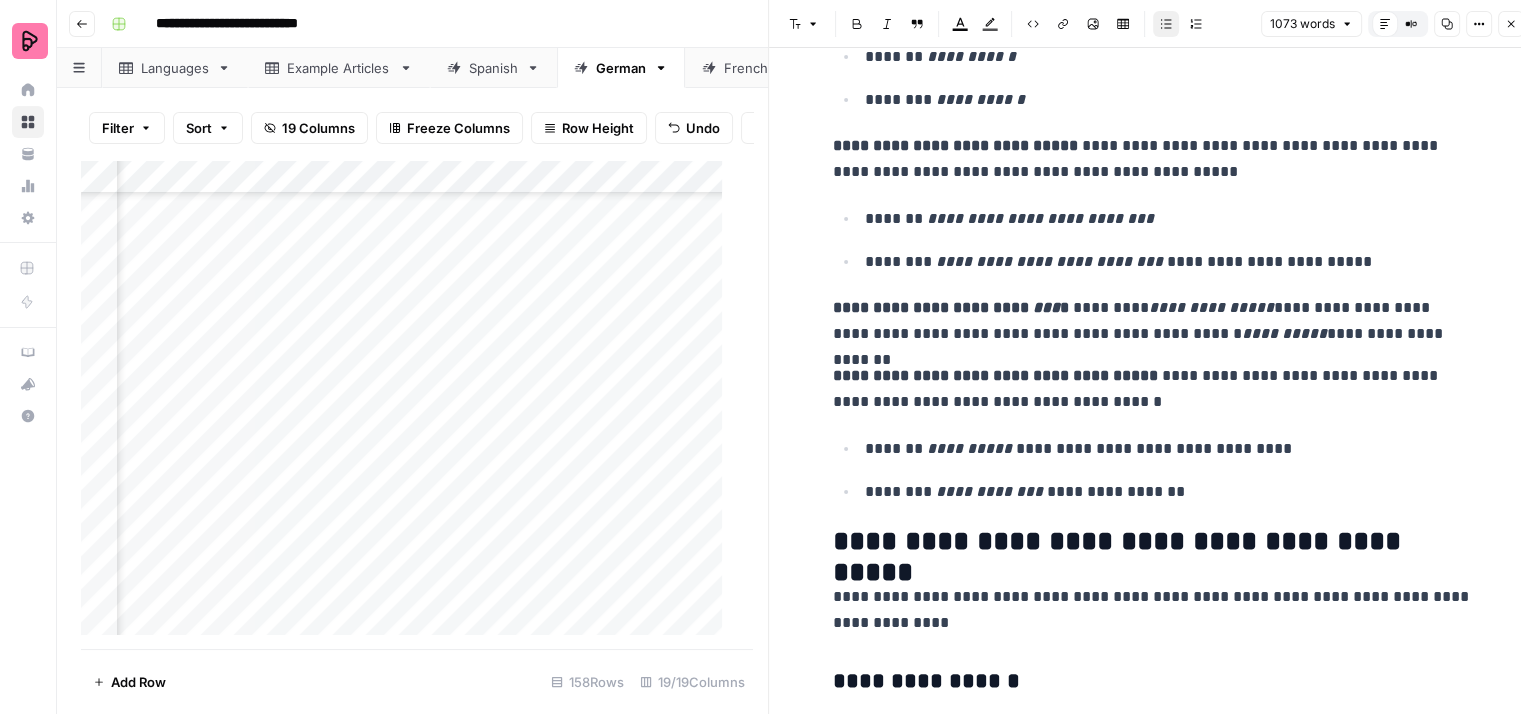 click on "**********" at bounding box center (1153, 470) 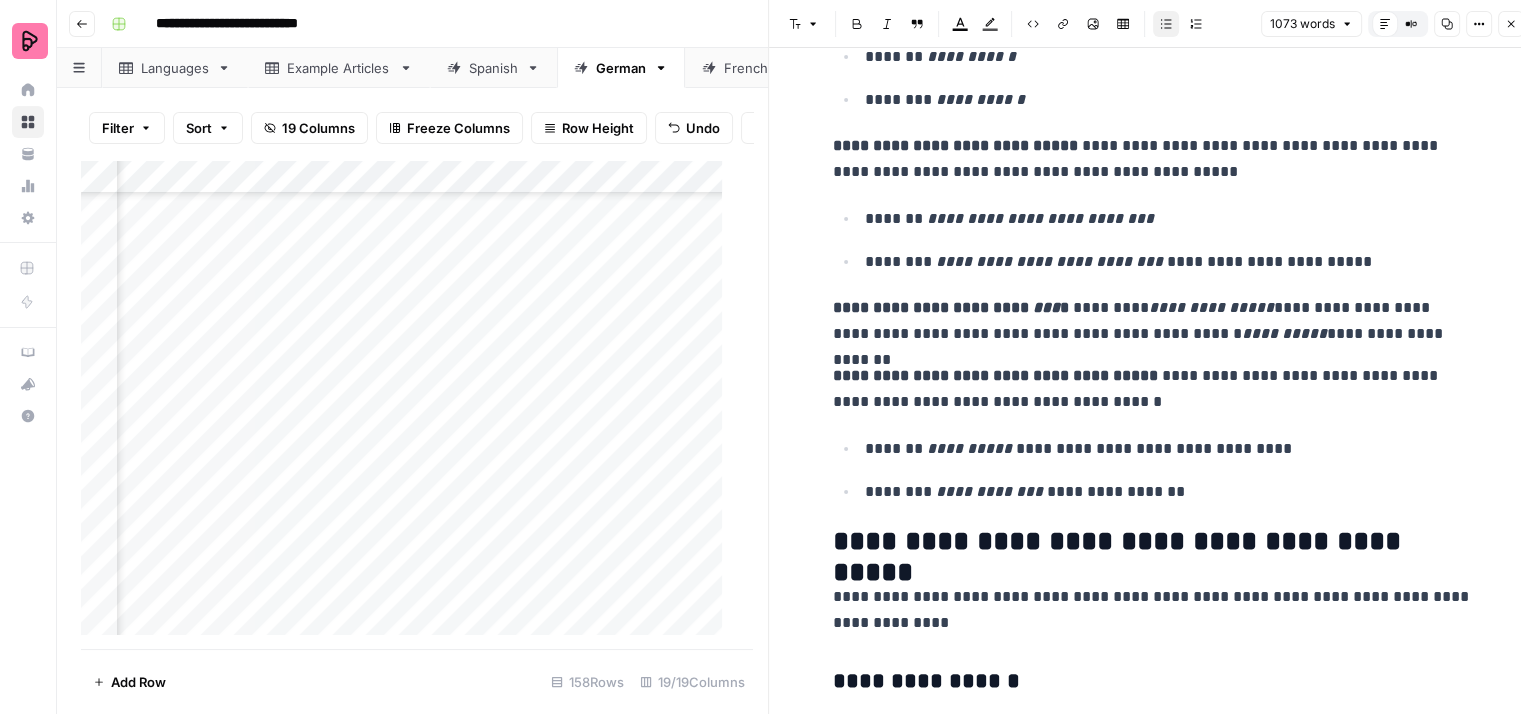 click on "**********" at bounding box center [1169, 492] 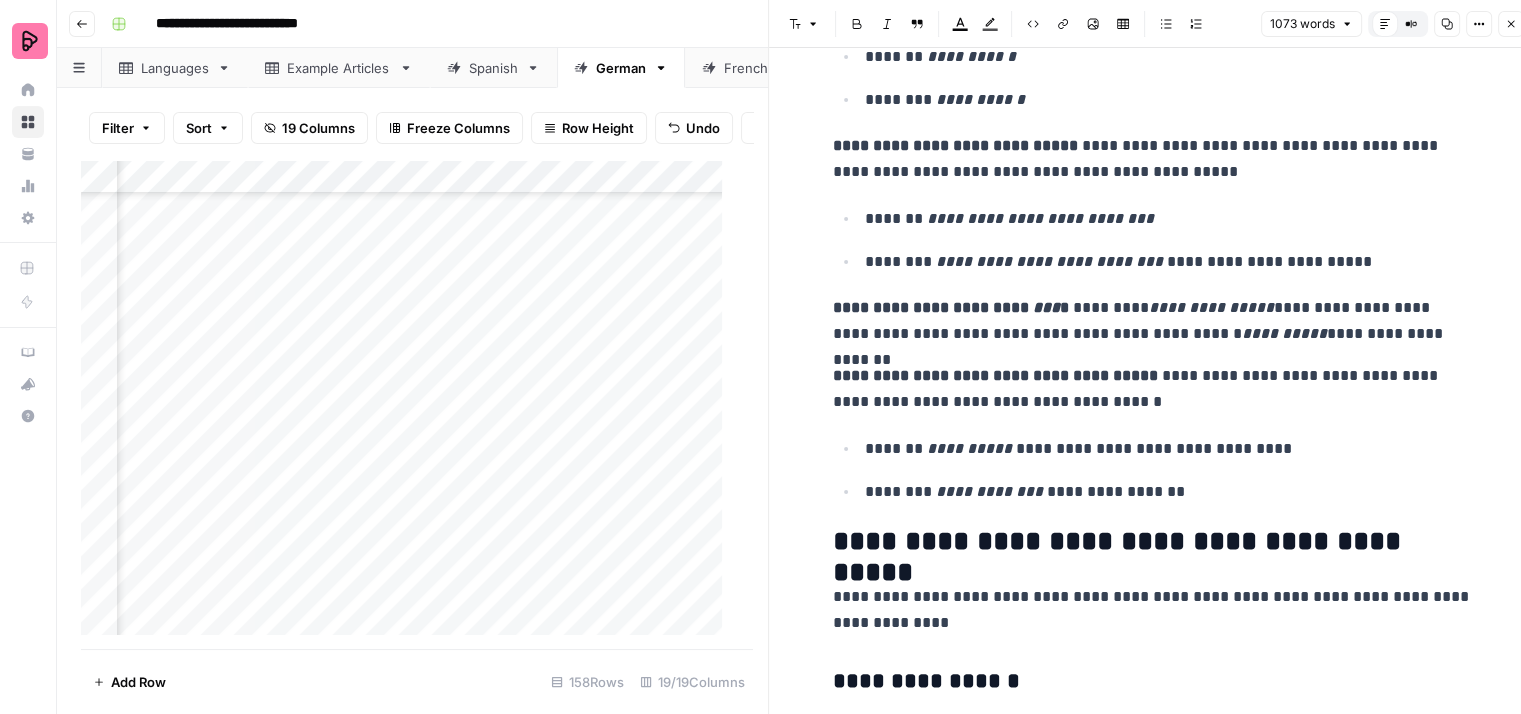 click on "**********" at bounding box center [1153, -1072] 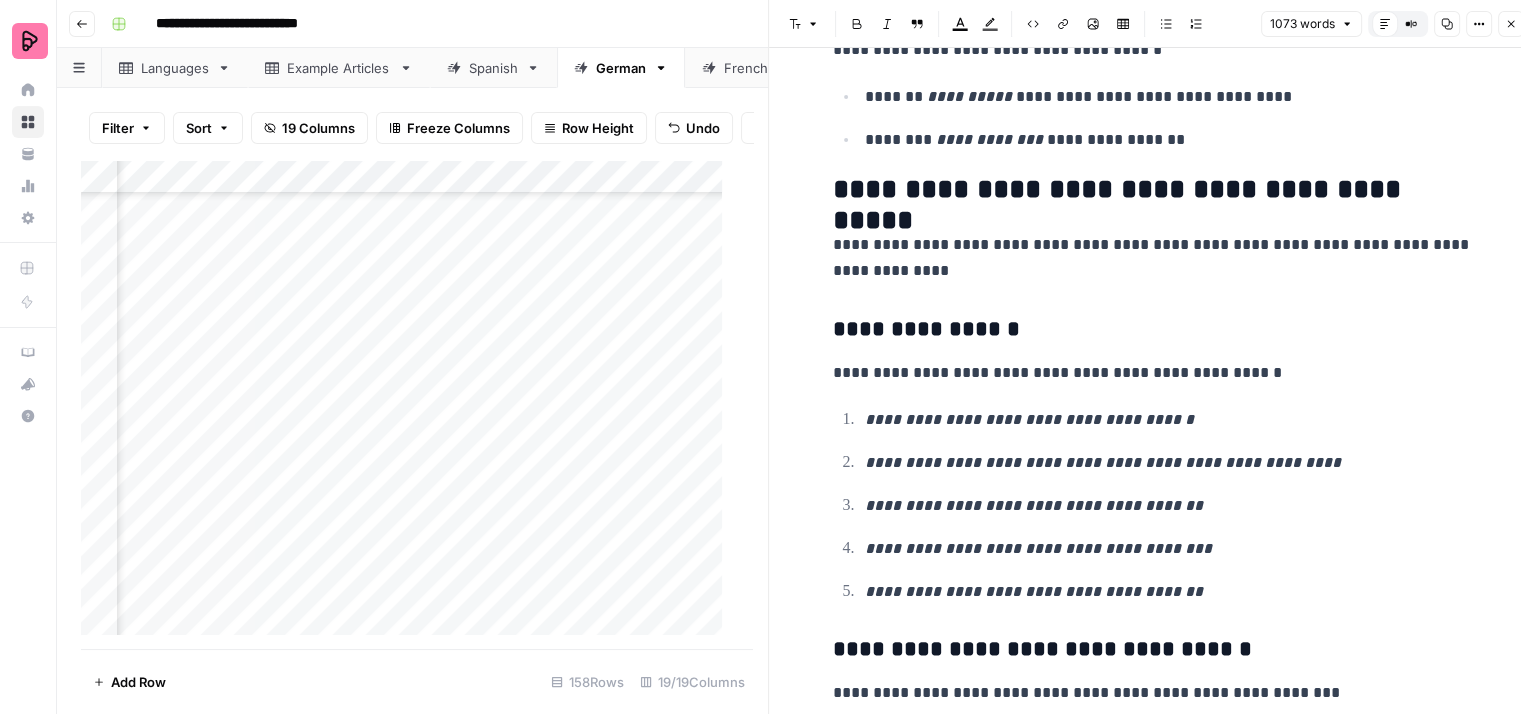 scroll, scrollTop: 5000, scrollLeft: 0, axis: vertical 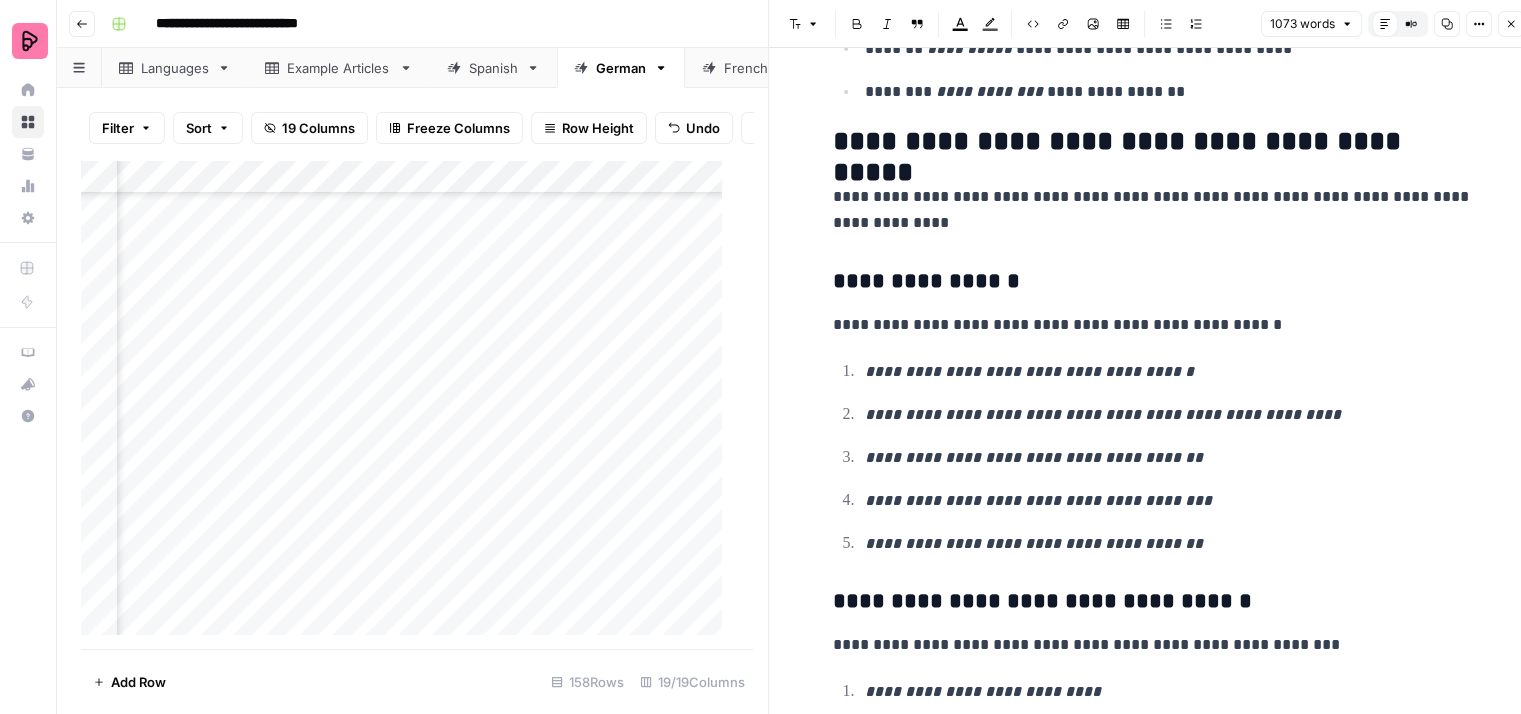 click on "**********" at bounding box center [1153, 210] 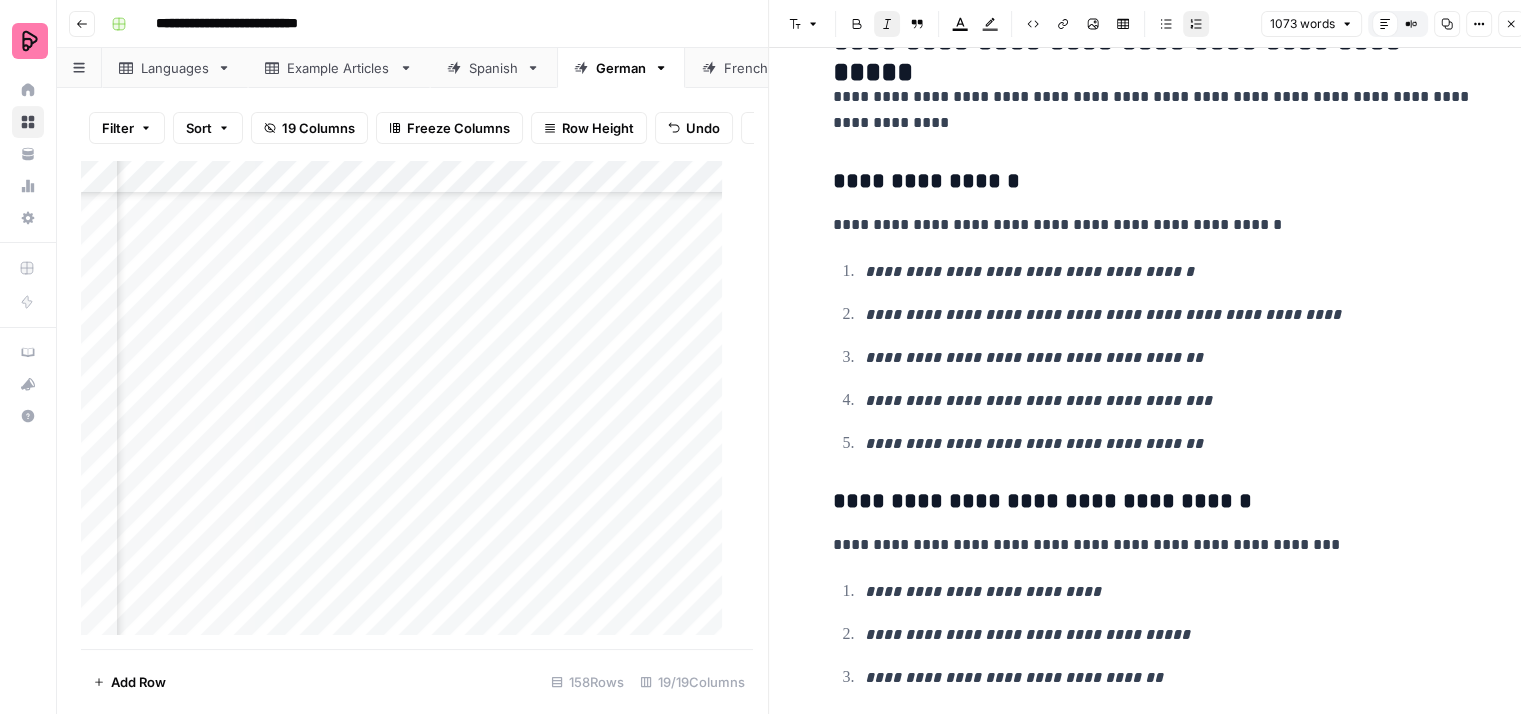 scroll, scrollTop: 5200, scrollLeft: 0, axis: vertical 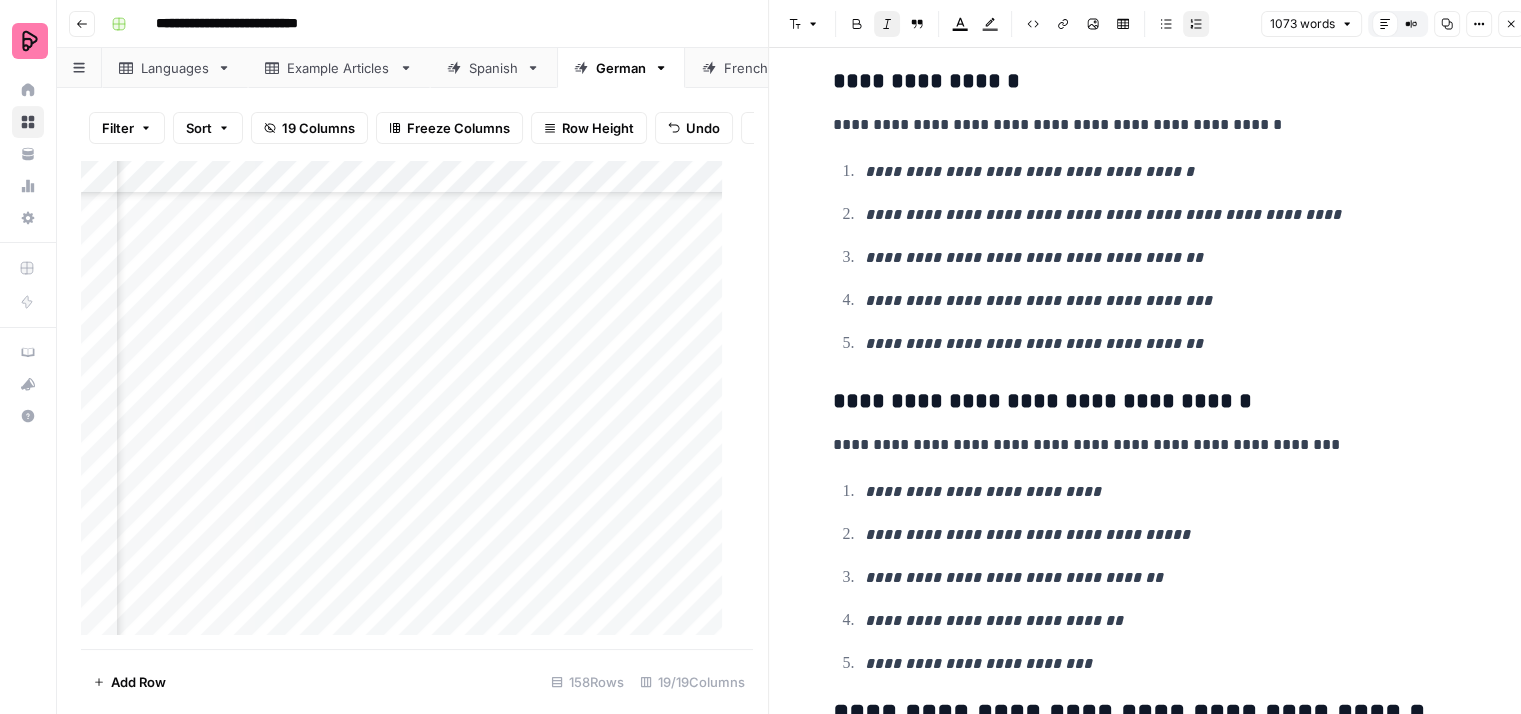 click on "**********" at bounding box center (1153, 257) 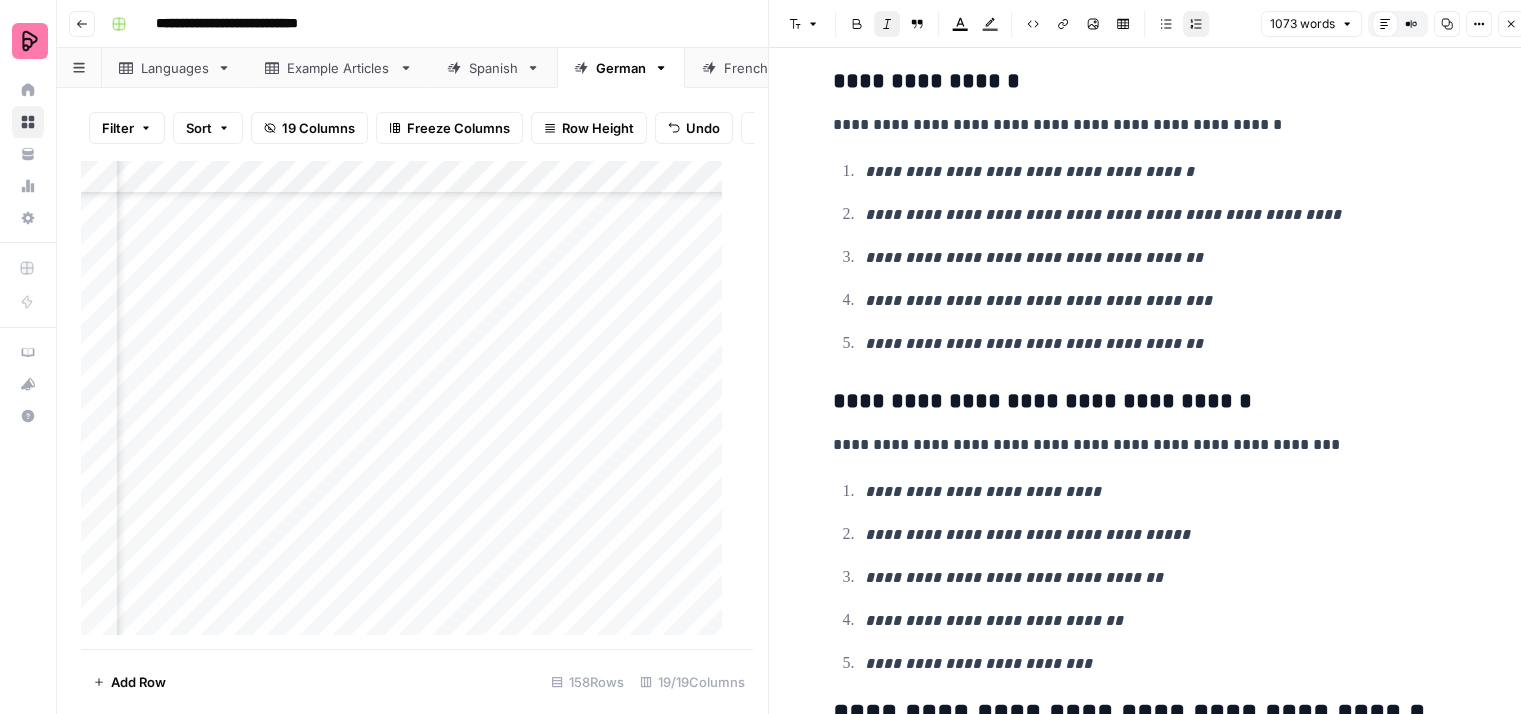 click on "**********" at bounding box center [1169, 258] 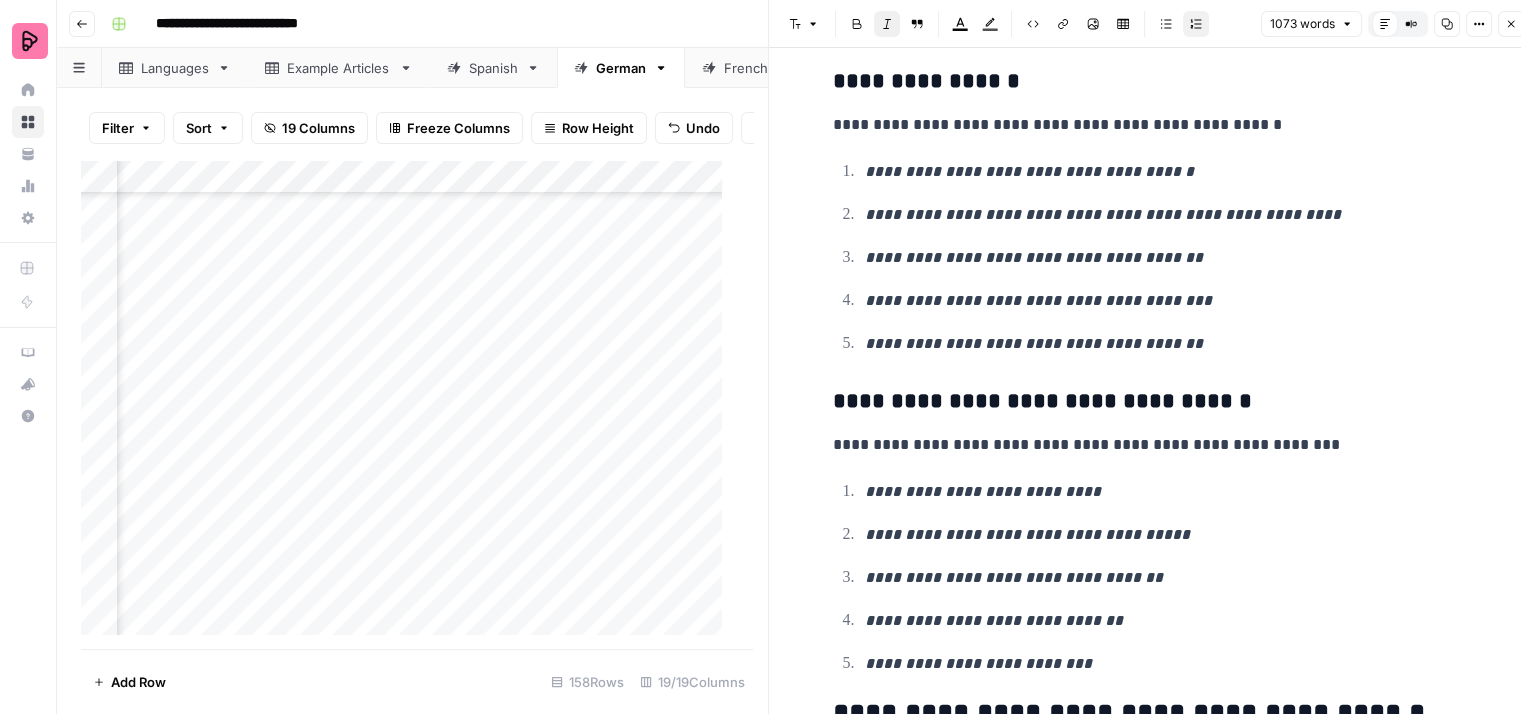 click on "**********" at bounding box center (1169, 344) 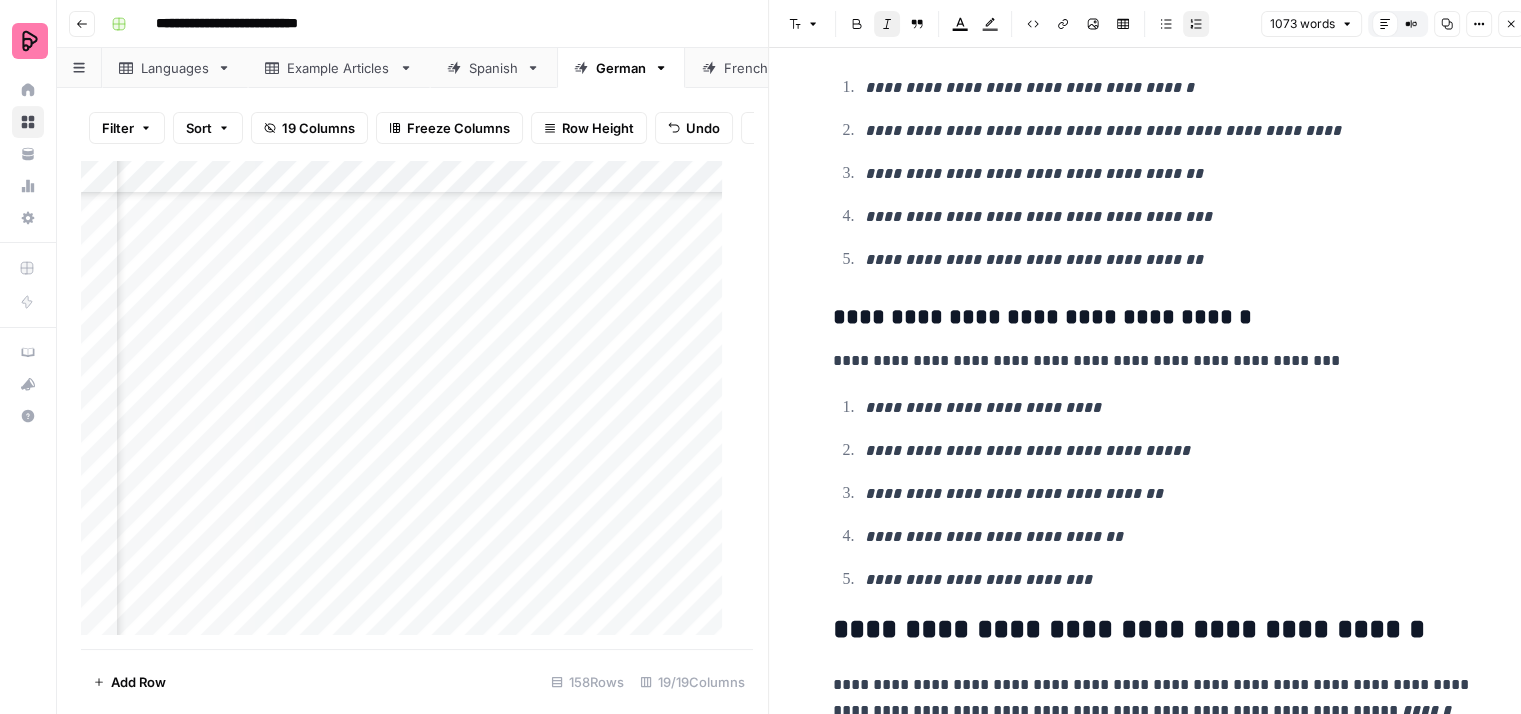 scroll, scrollTop: 5400, scrollLeft: 0, axis: vertical 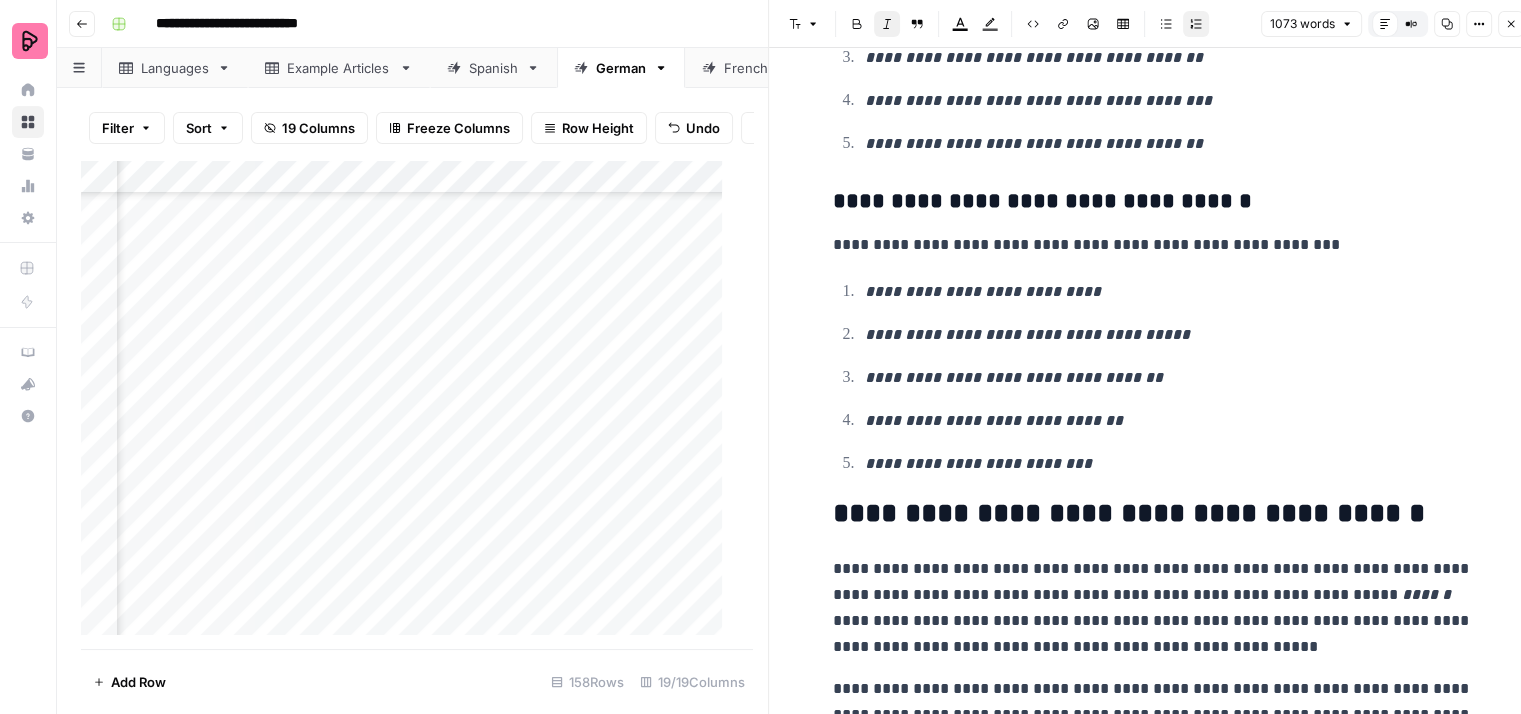 click on "**********" at bounding box center [1169, 292] 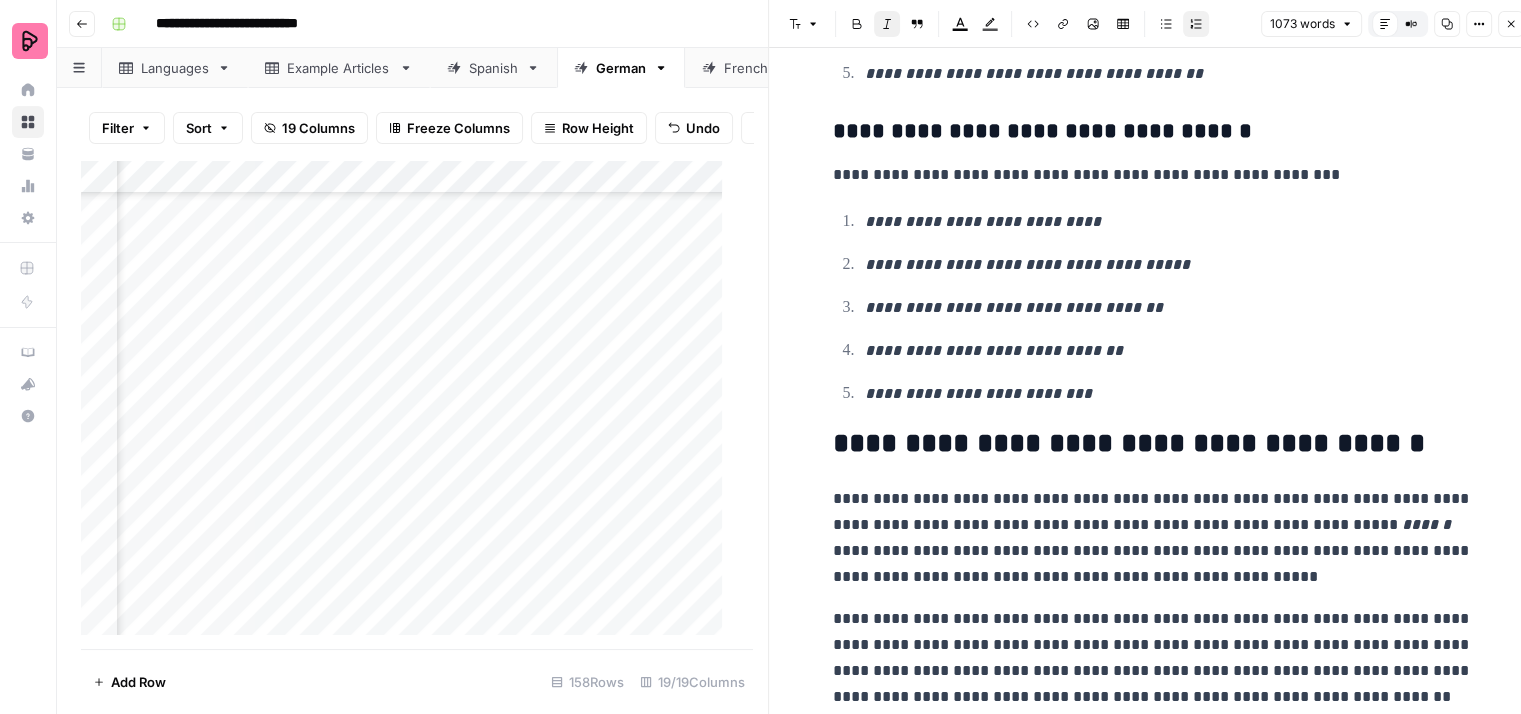 scroll, scrollTop: 5700, scrollLeft: 0, axis: vertical 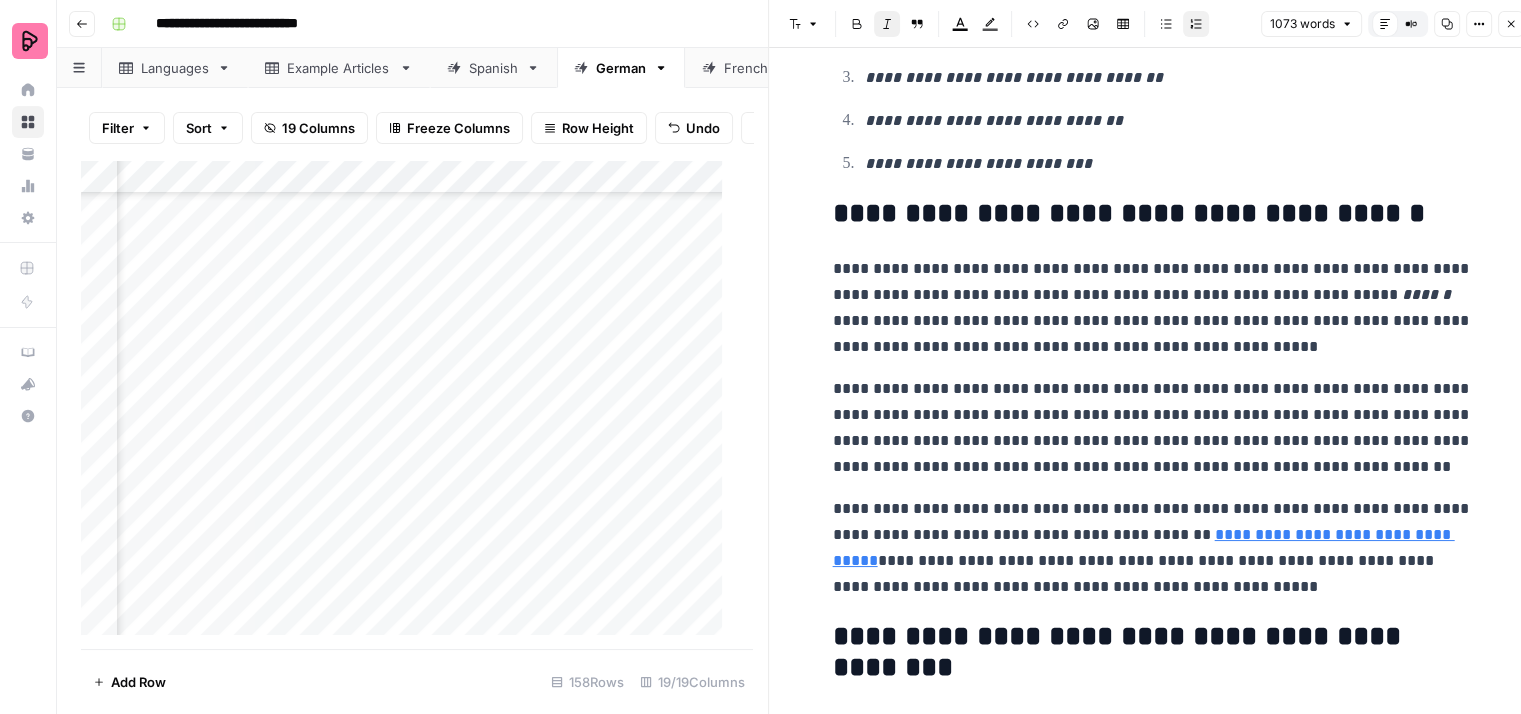 click on "**********" at bounding box center (1153, 214) 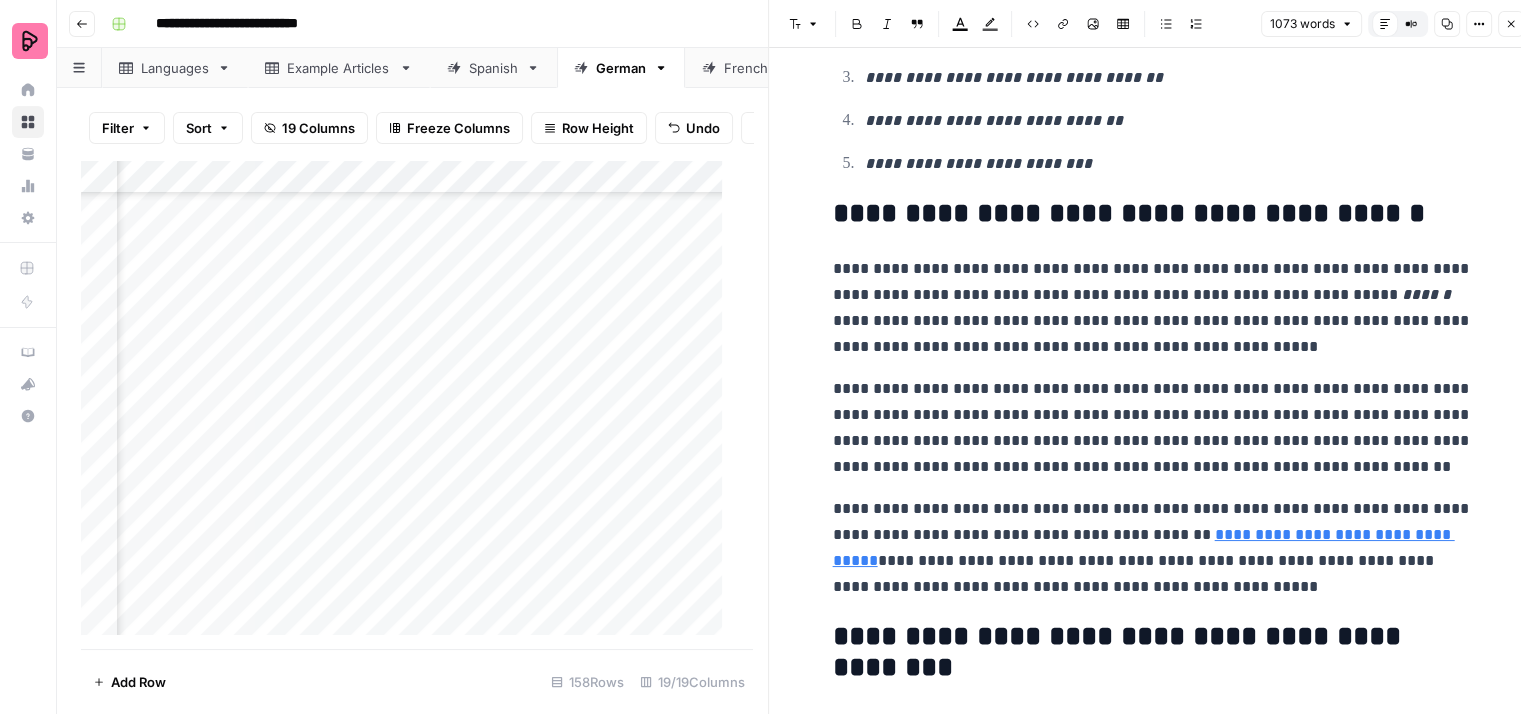 click on "**********" at bounding box center (1153, 308) 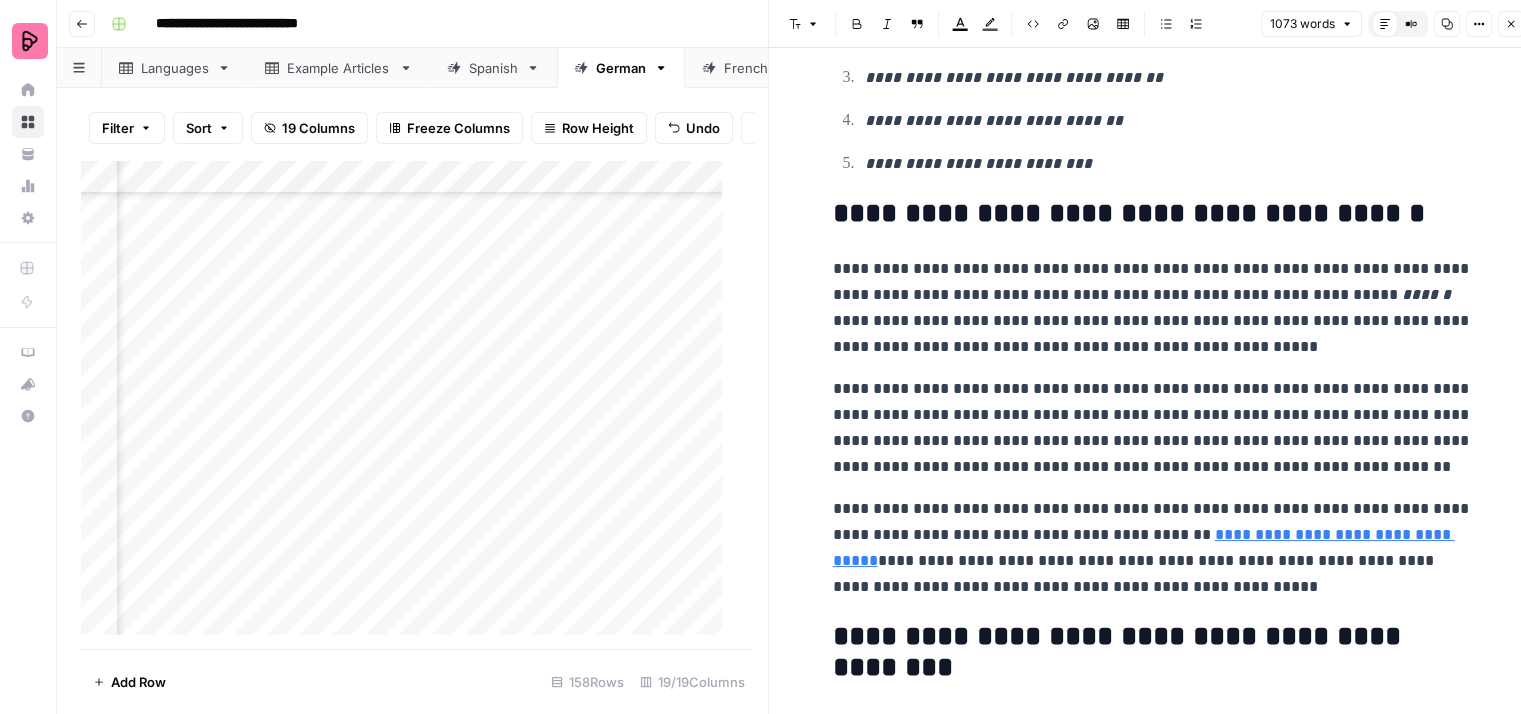 click on "**********" at bounding box center [1153, 308] 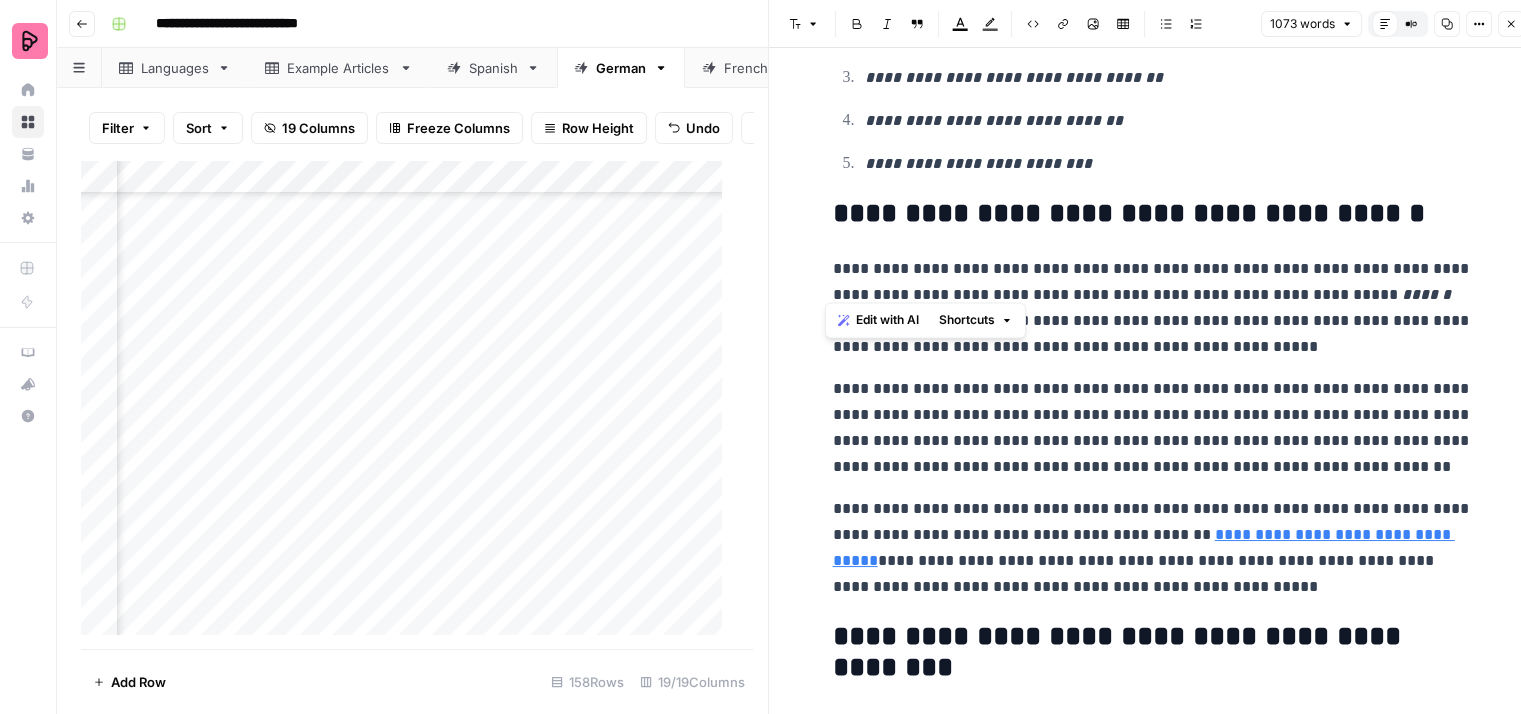 drag, startPoint x: 1084, startPoint y: 279, endPoint x: 825, endPoint y: 256, distance: 260.01923 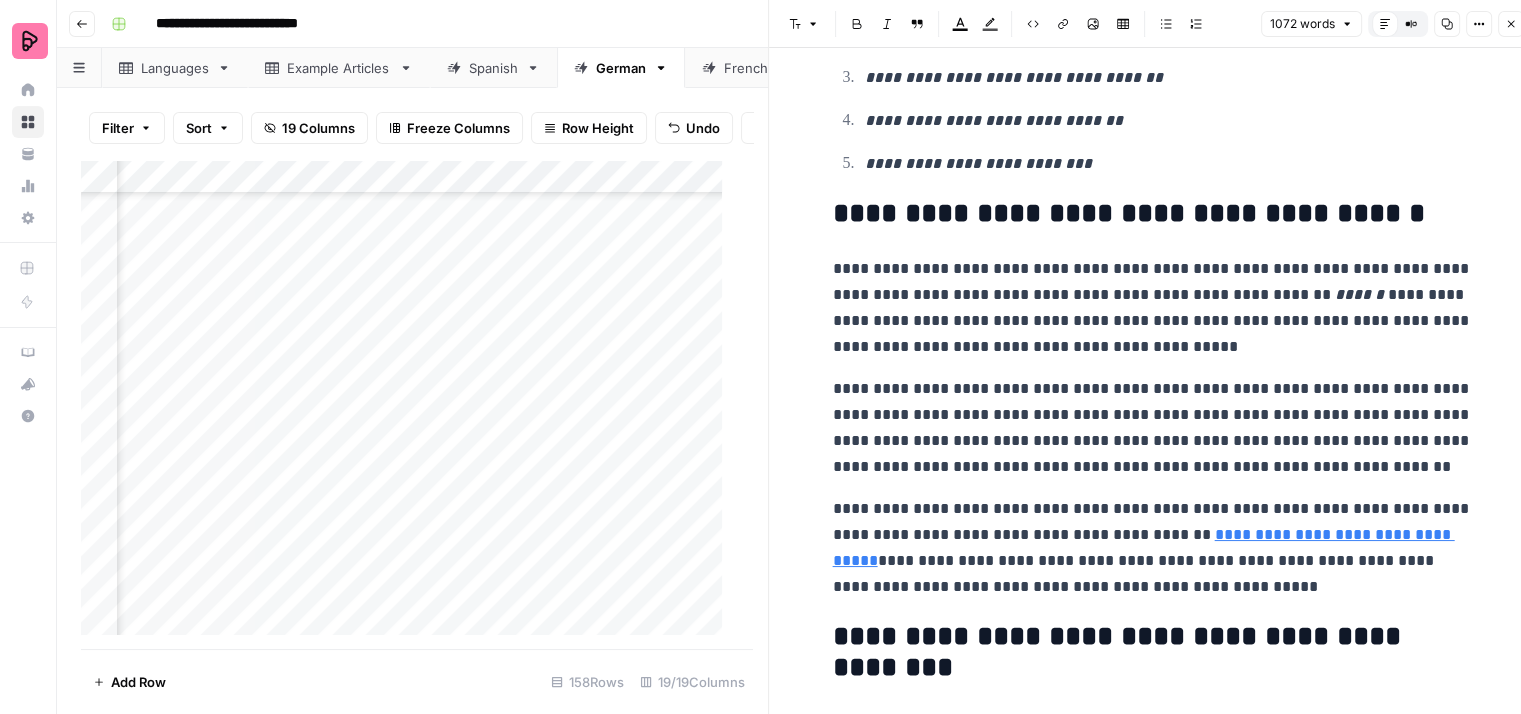 click on "**********" at bounding box center (1153, 308) 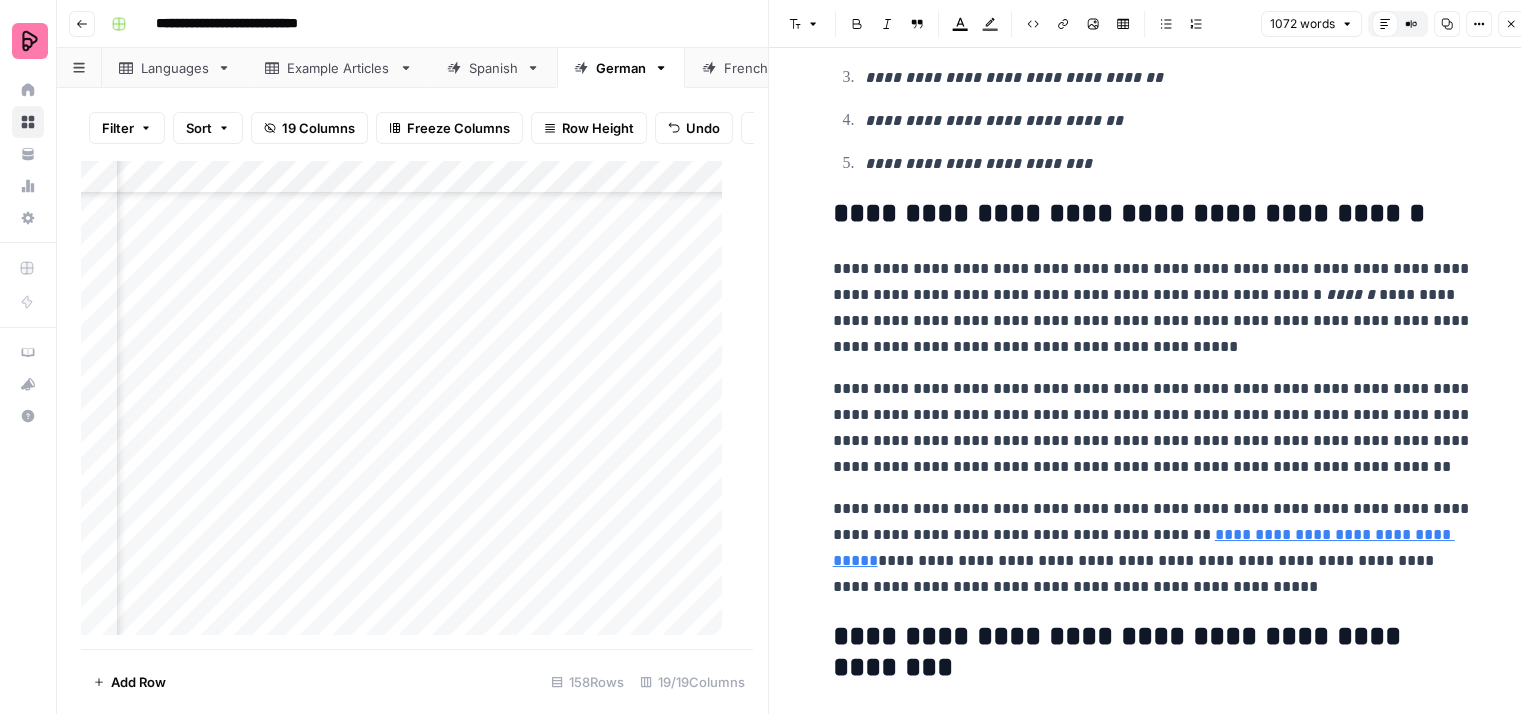 click on "**********" at bounding box center (1153, 308) 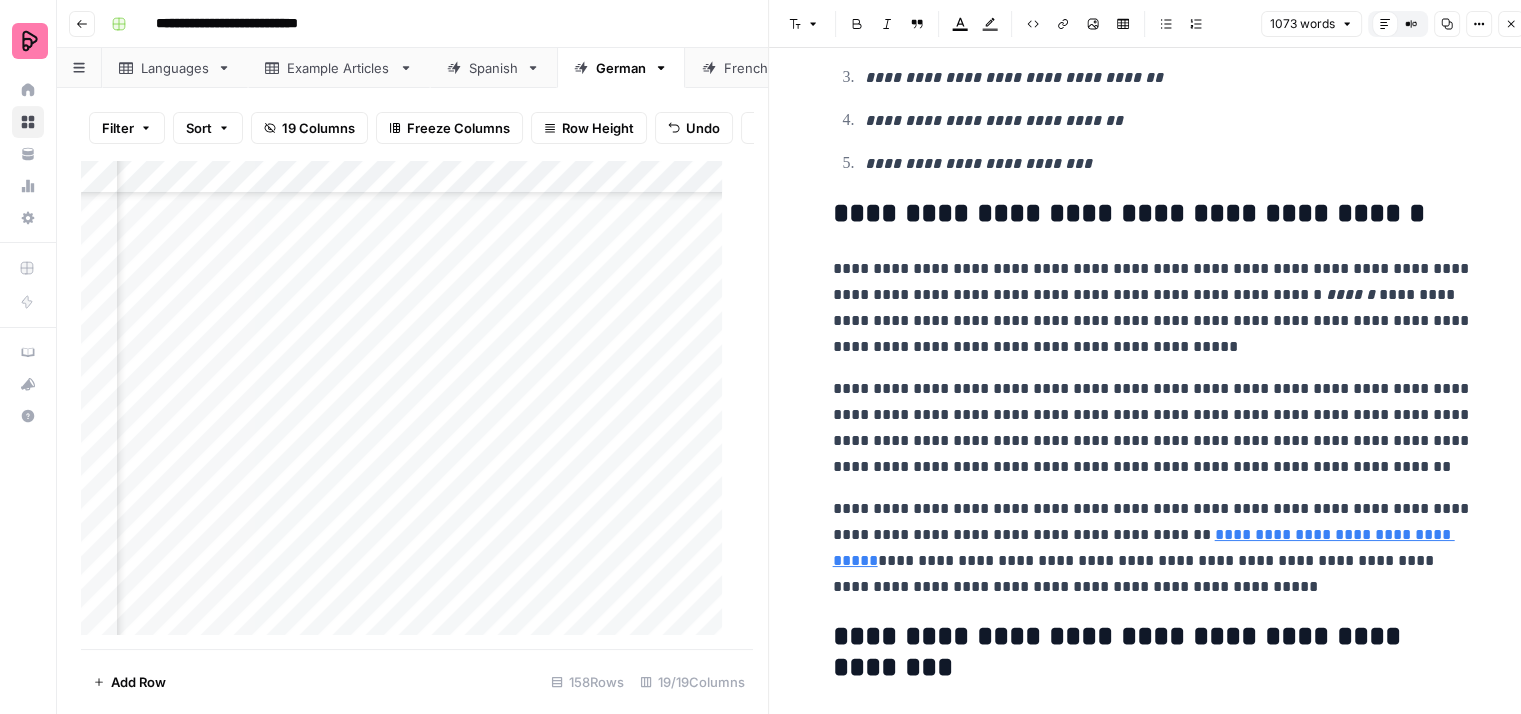 click on "**********" at bounding box center (1153, 308) 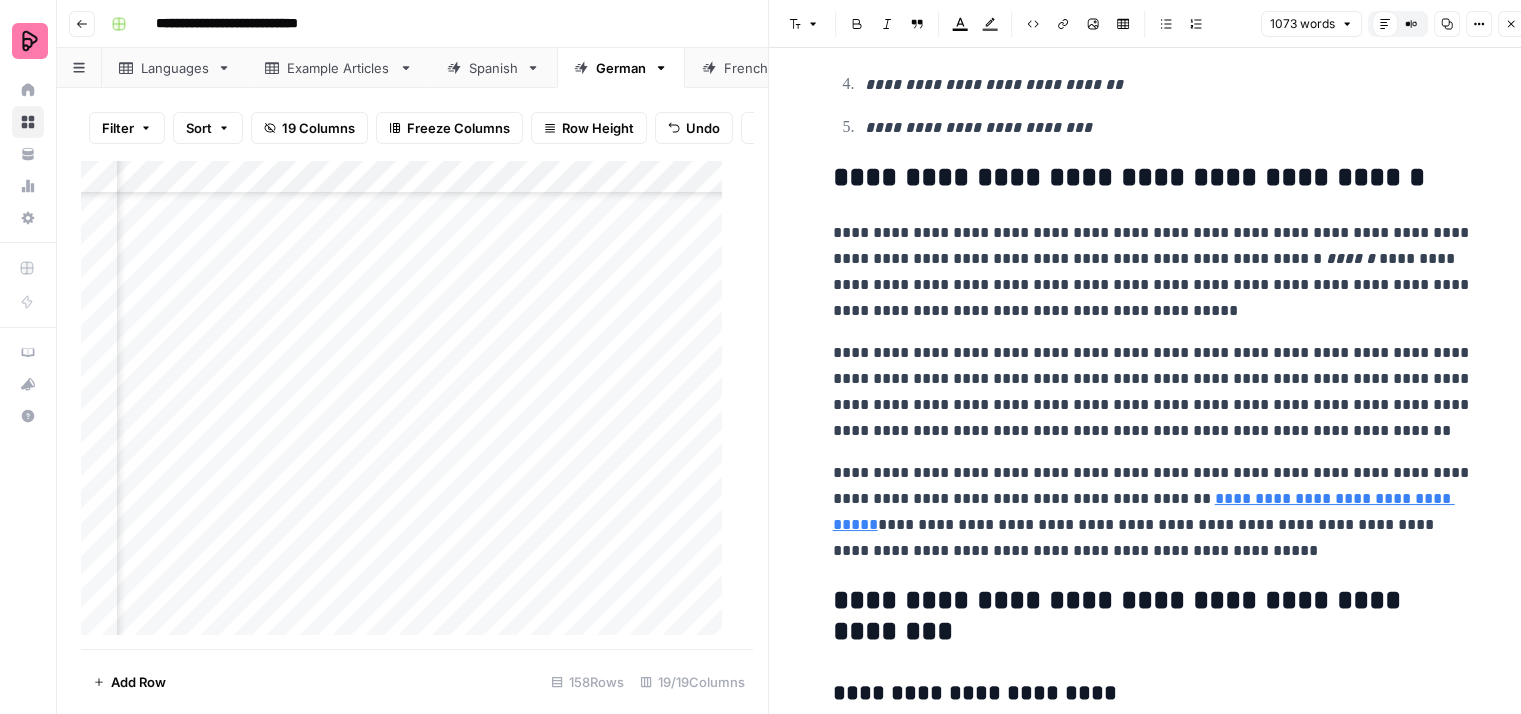 scroll, scrollTop: 5800, scrollLeft: 0, axis: vertical 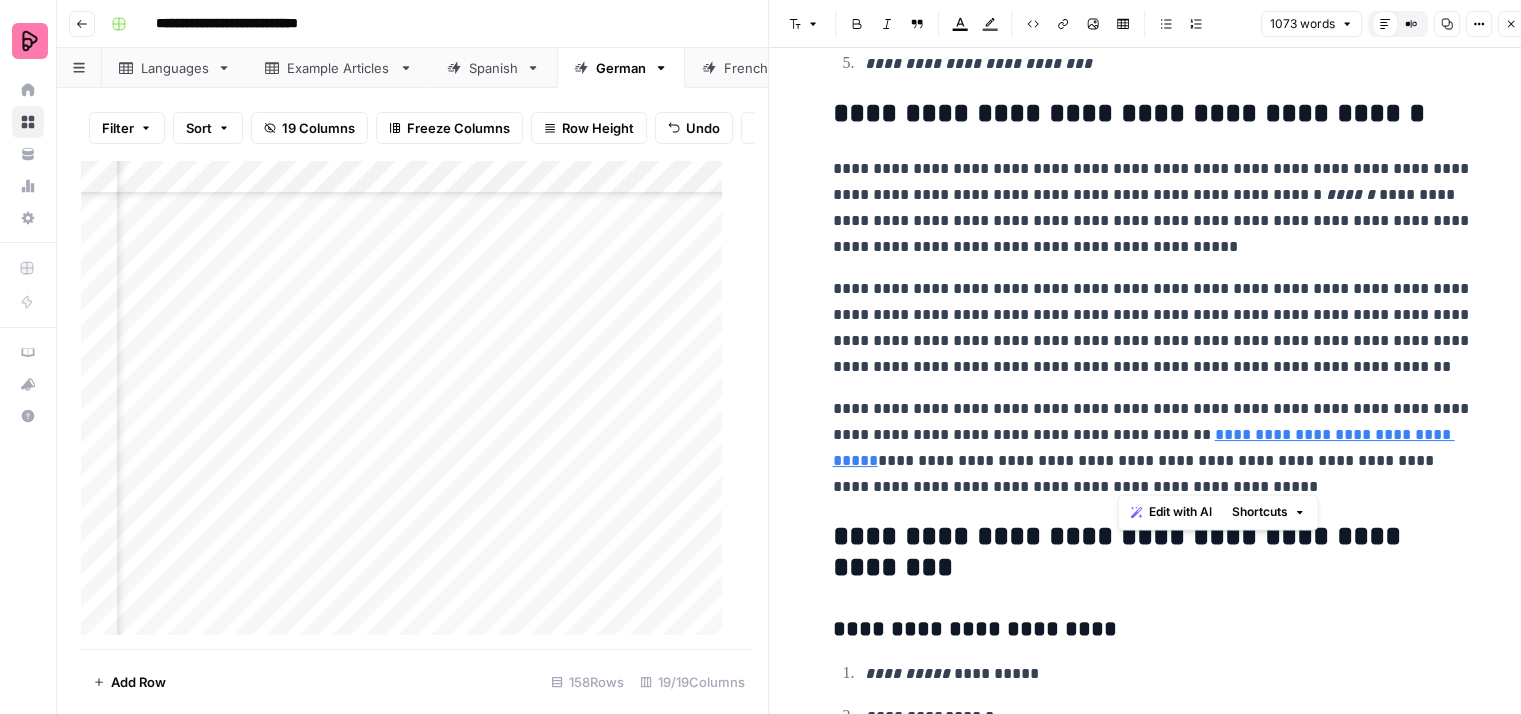 drag, startPoint x: 1242, startPoint y: 473, endPoint x: 1118, endPoint y: 426, distance: 132.60844 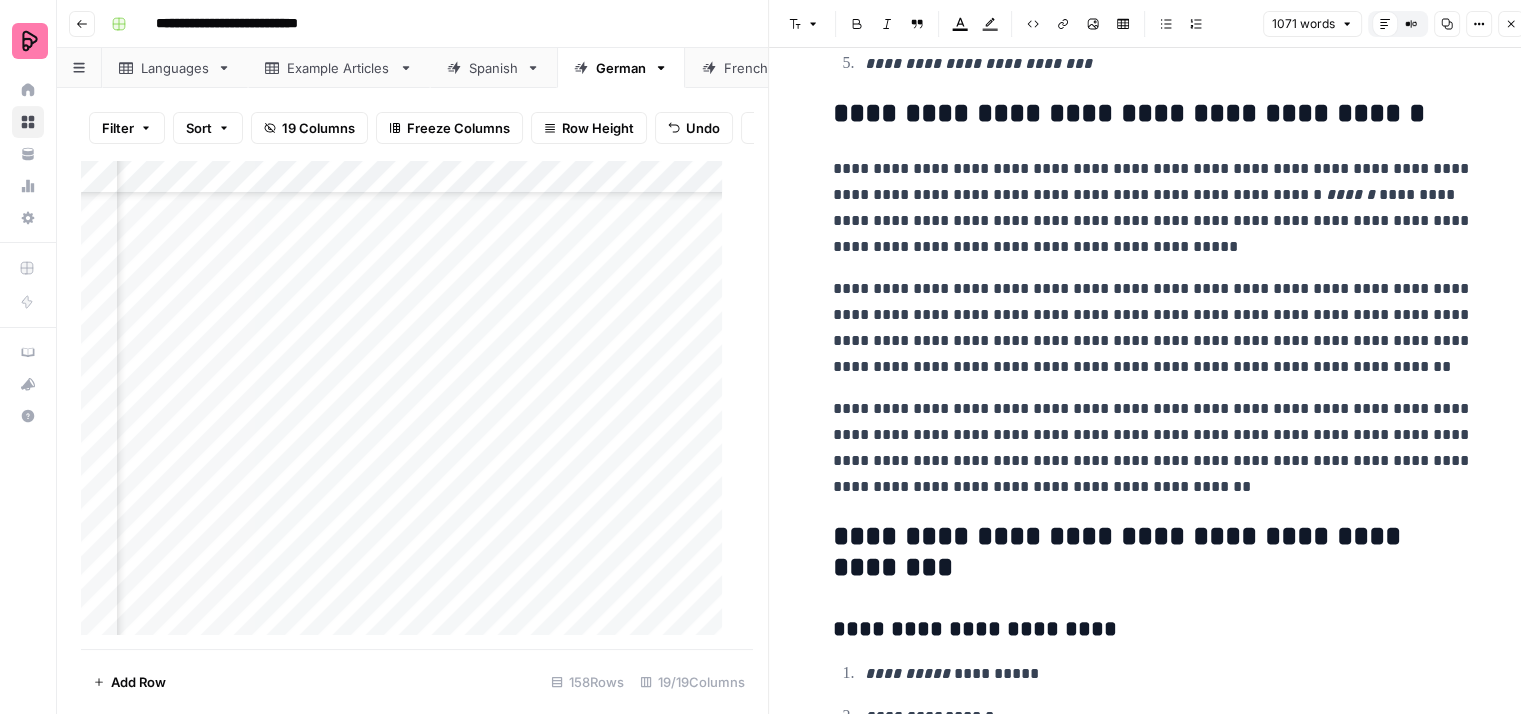 click on "**********" at bounding box center [1153, 448] 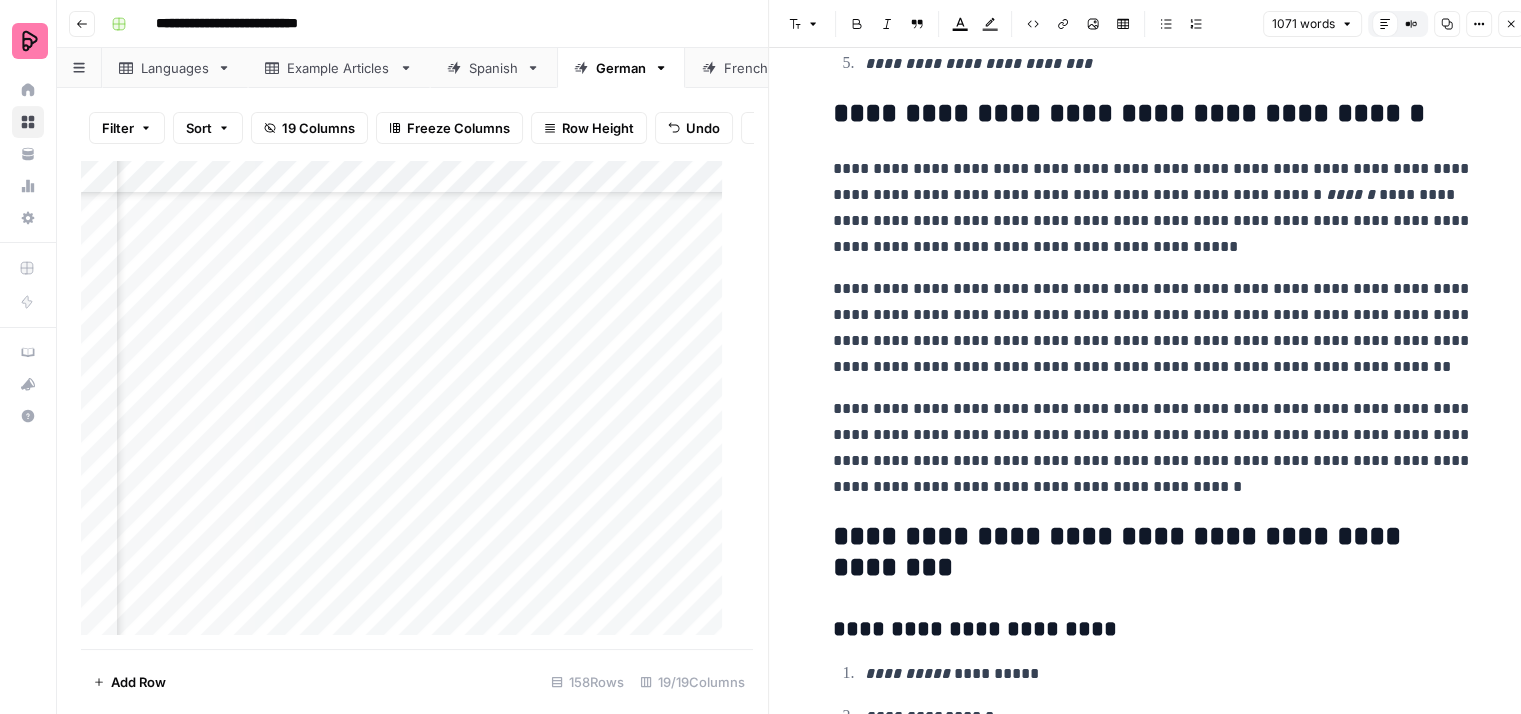 click on "**********" at bounding box center [1153, 448] 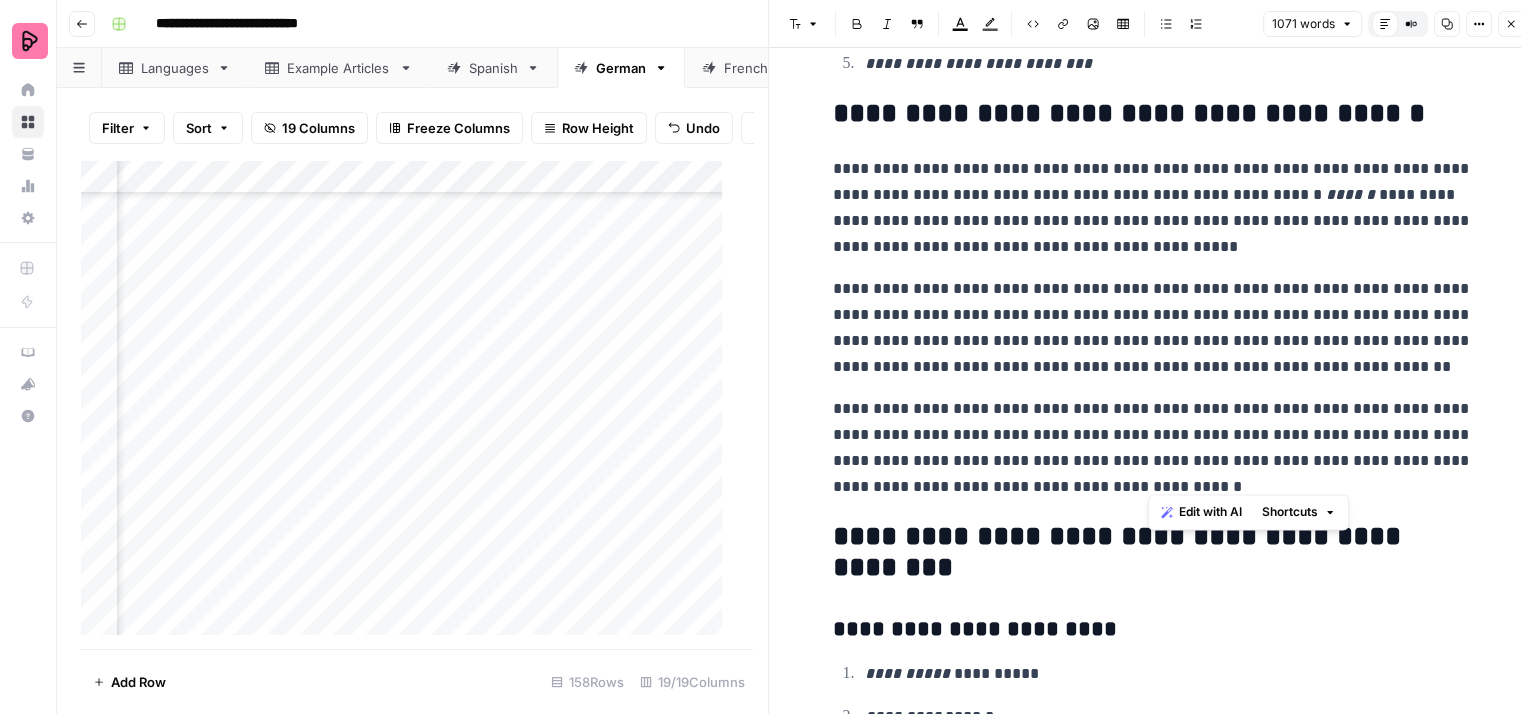 click on "**********" at bounding box center [1153, 448] 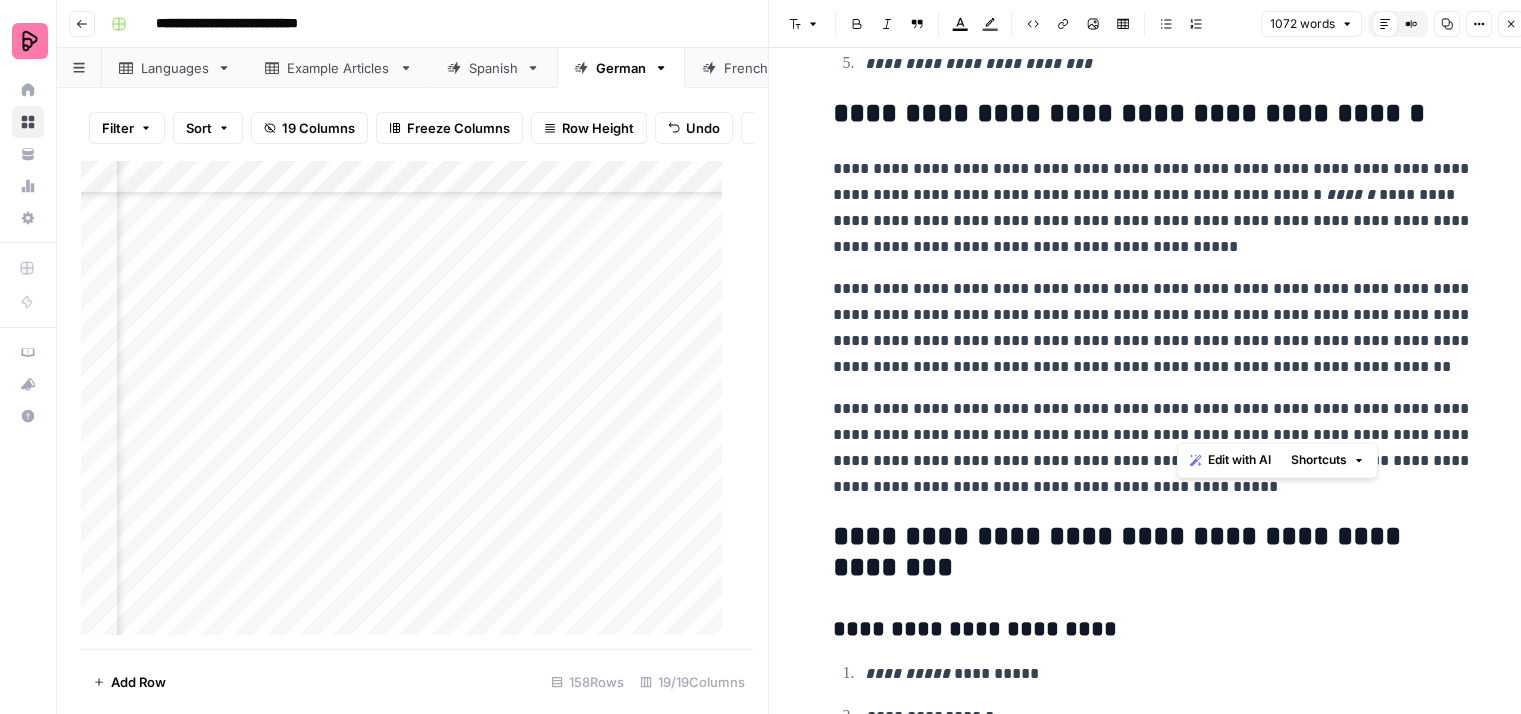 drag, startPoint x: 1362, startPoint y: 422, endPoint x: 1177, endPoint y: 425, distance: 185.02432 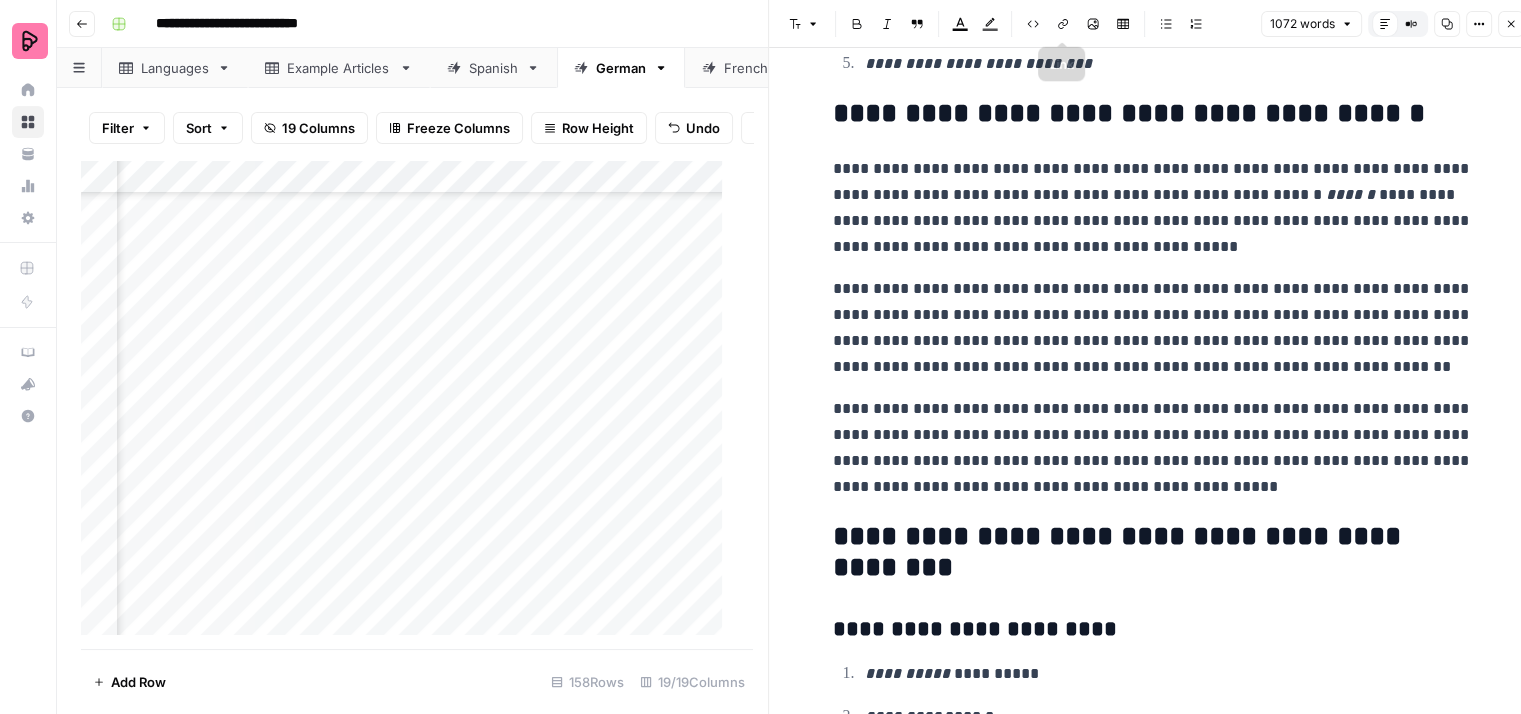 click 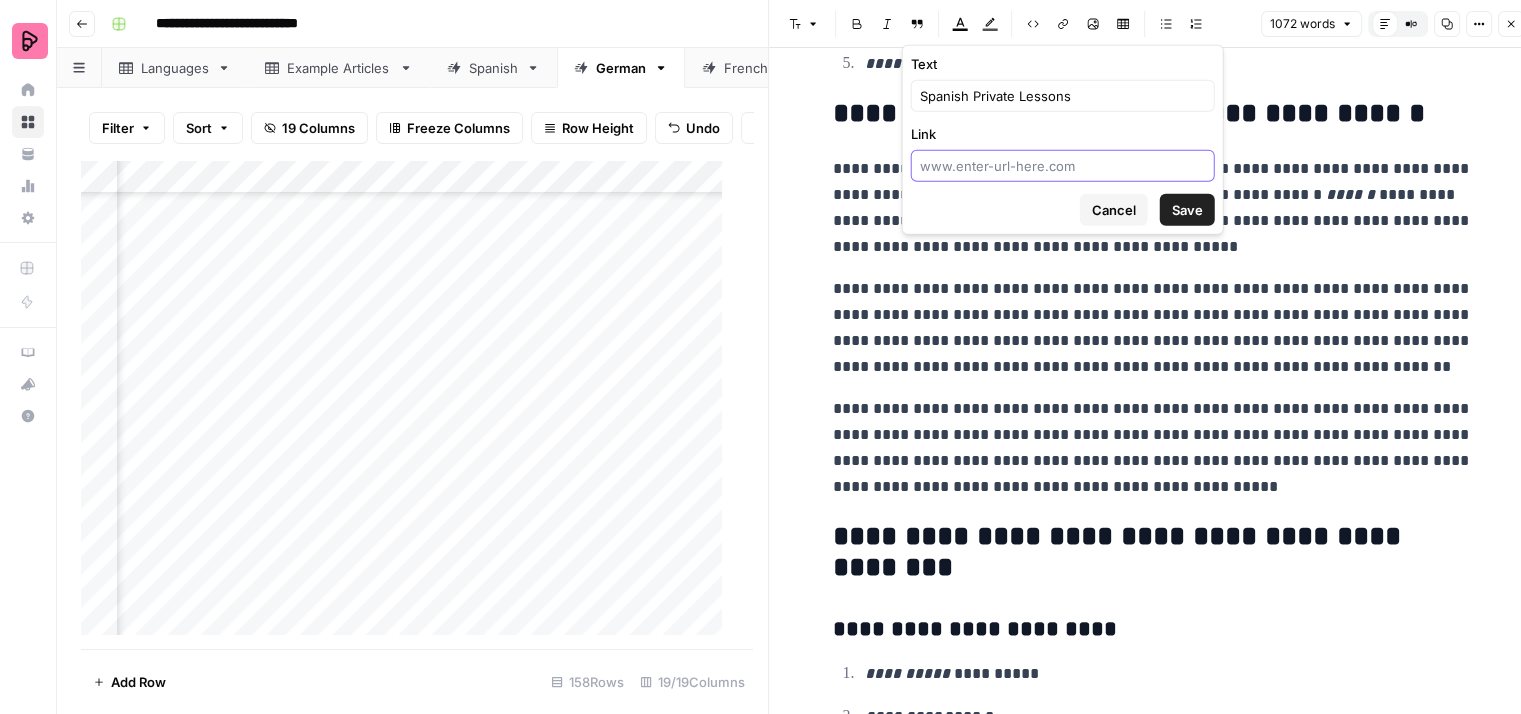 click on "Link" at bounding box center [1063, 166] 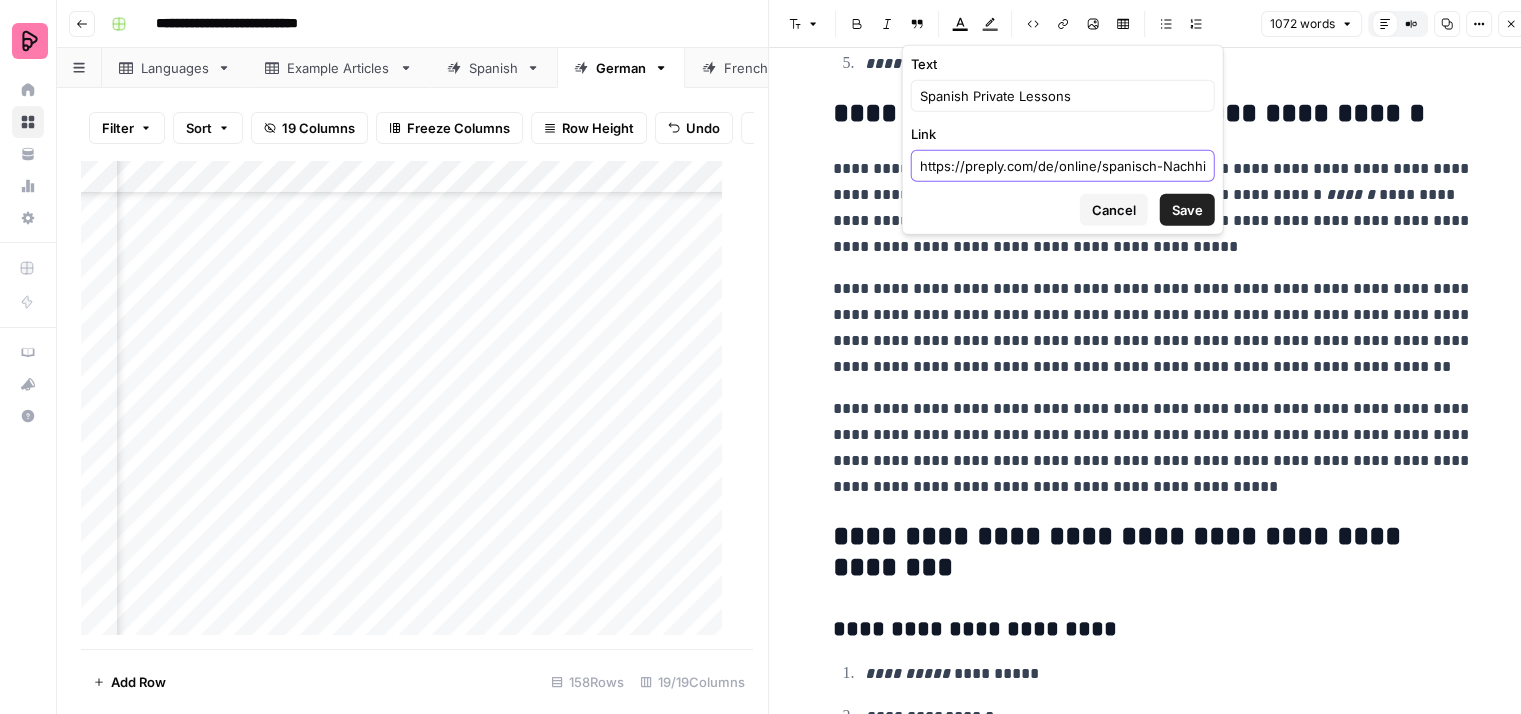 scroll, scrollTop: 0, scrollLeft: 12, axis: horizontal 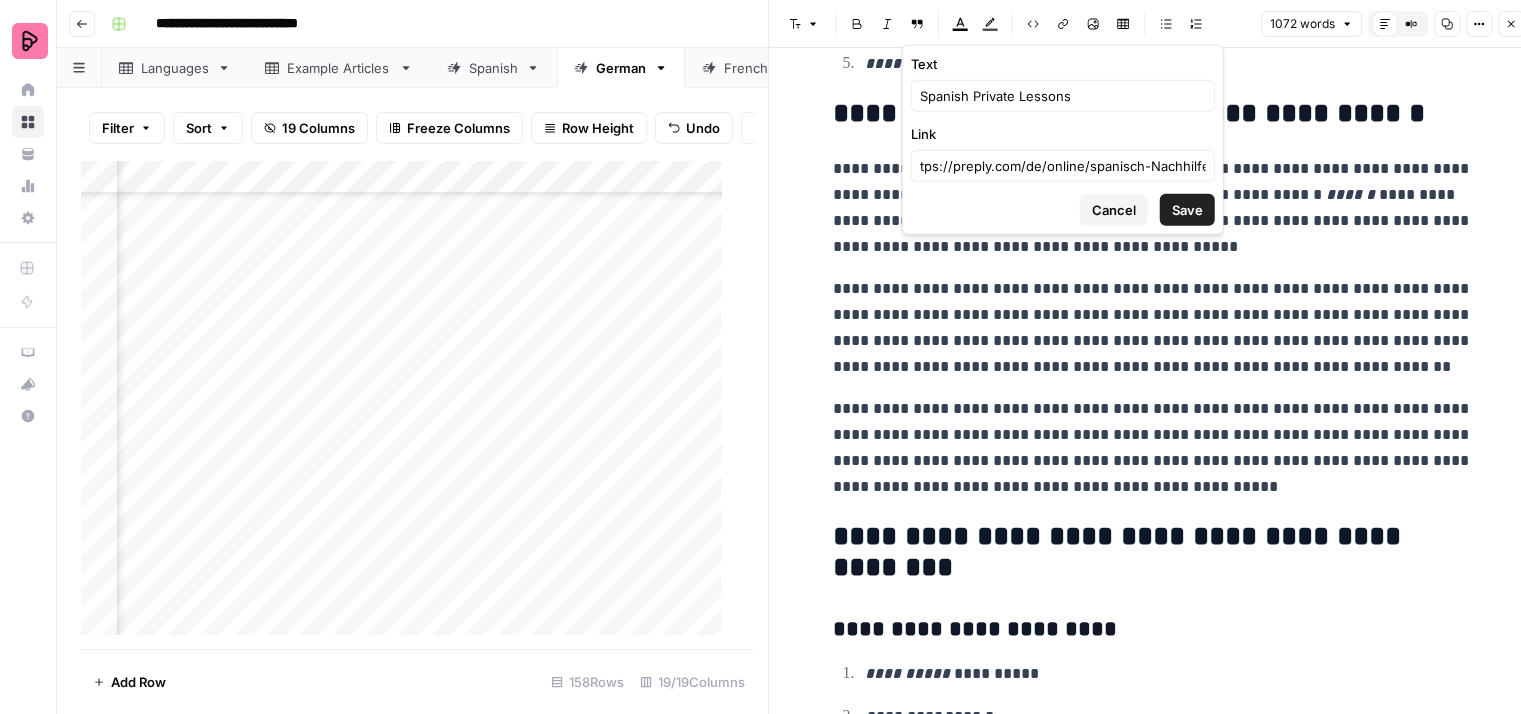 click on "Save" at bounding box center [1187, 210] 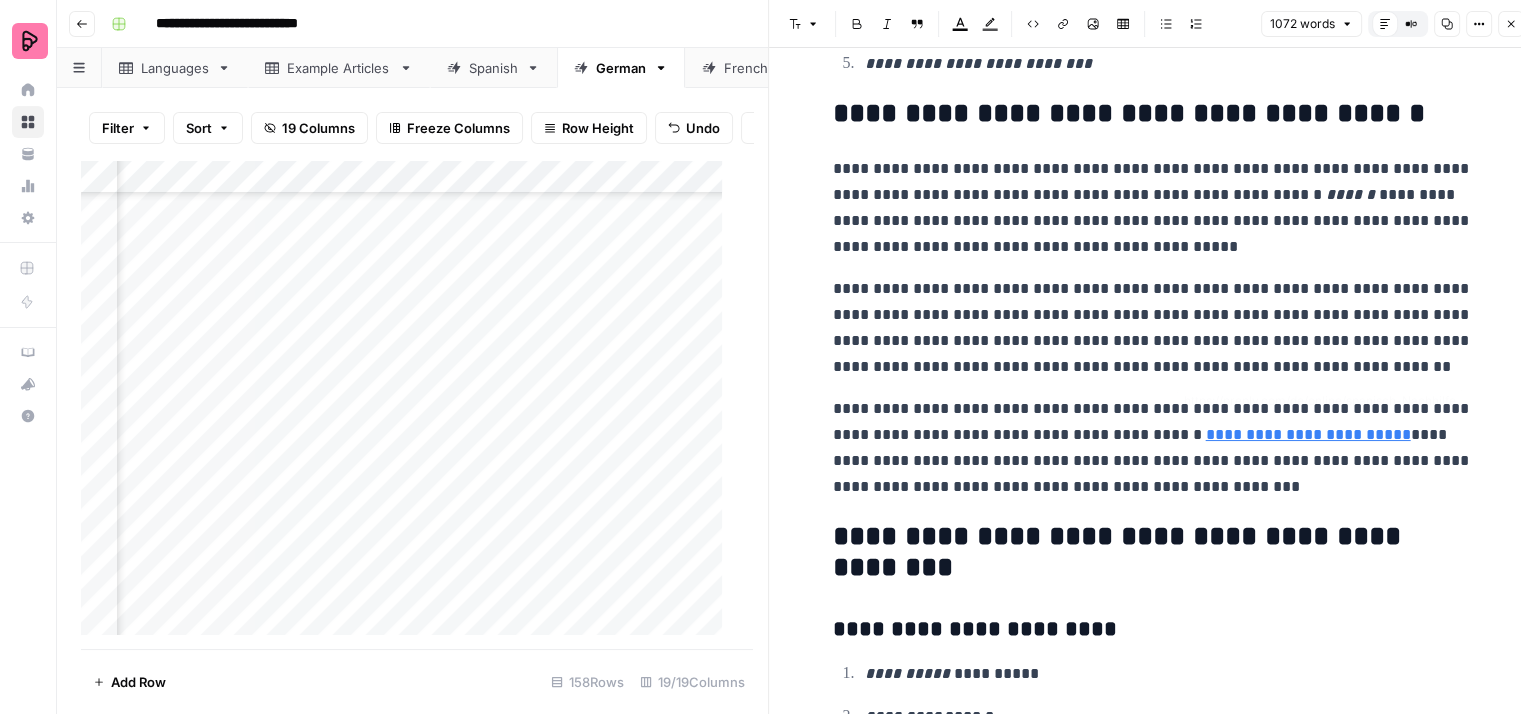 click on "[REDACTED]" at bounding box center [1153, 448] 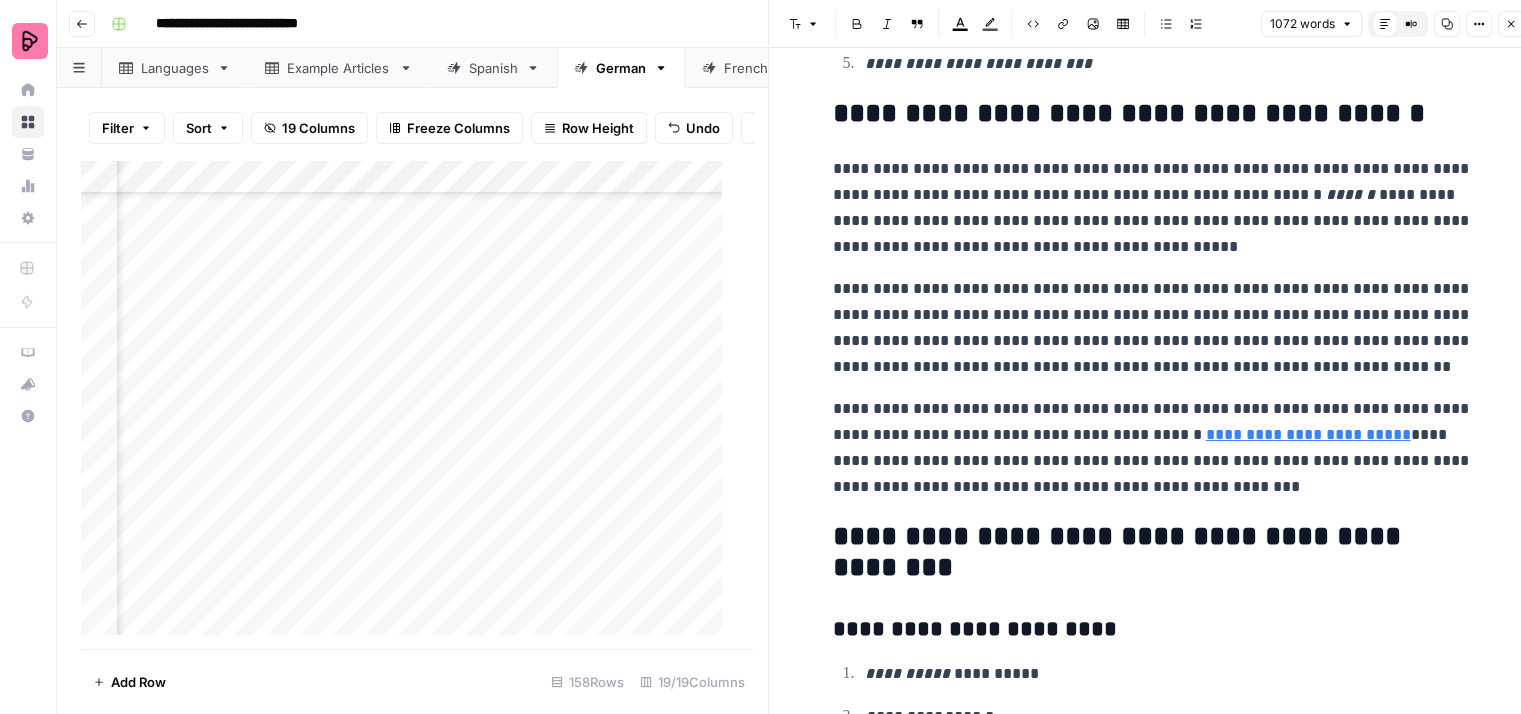 click on "[REDACTED]" at bounding box center [1153, 448] 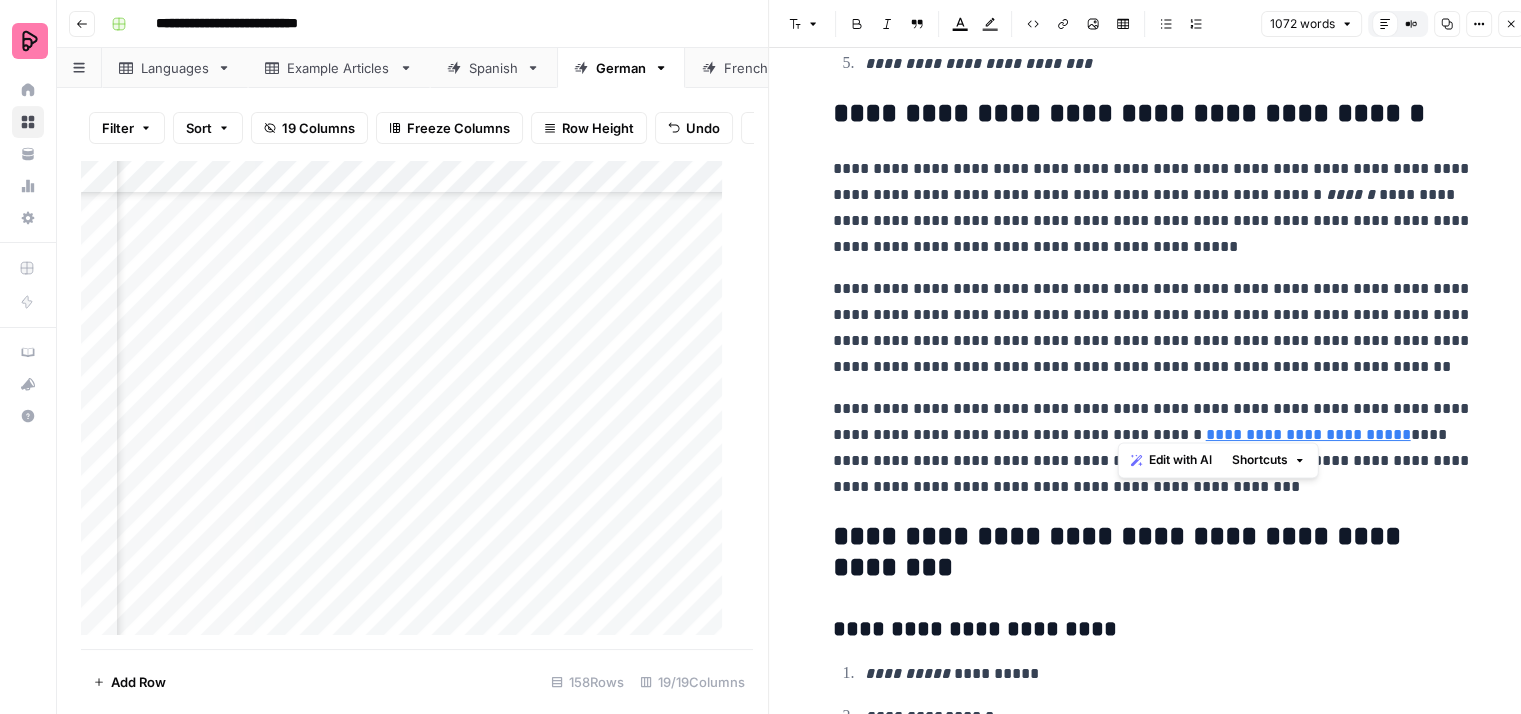 click on "[REDACTED]" at bounding box center (1153, 448) 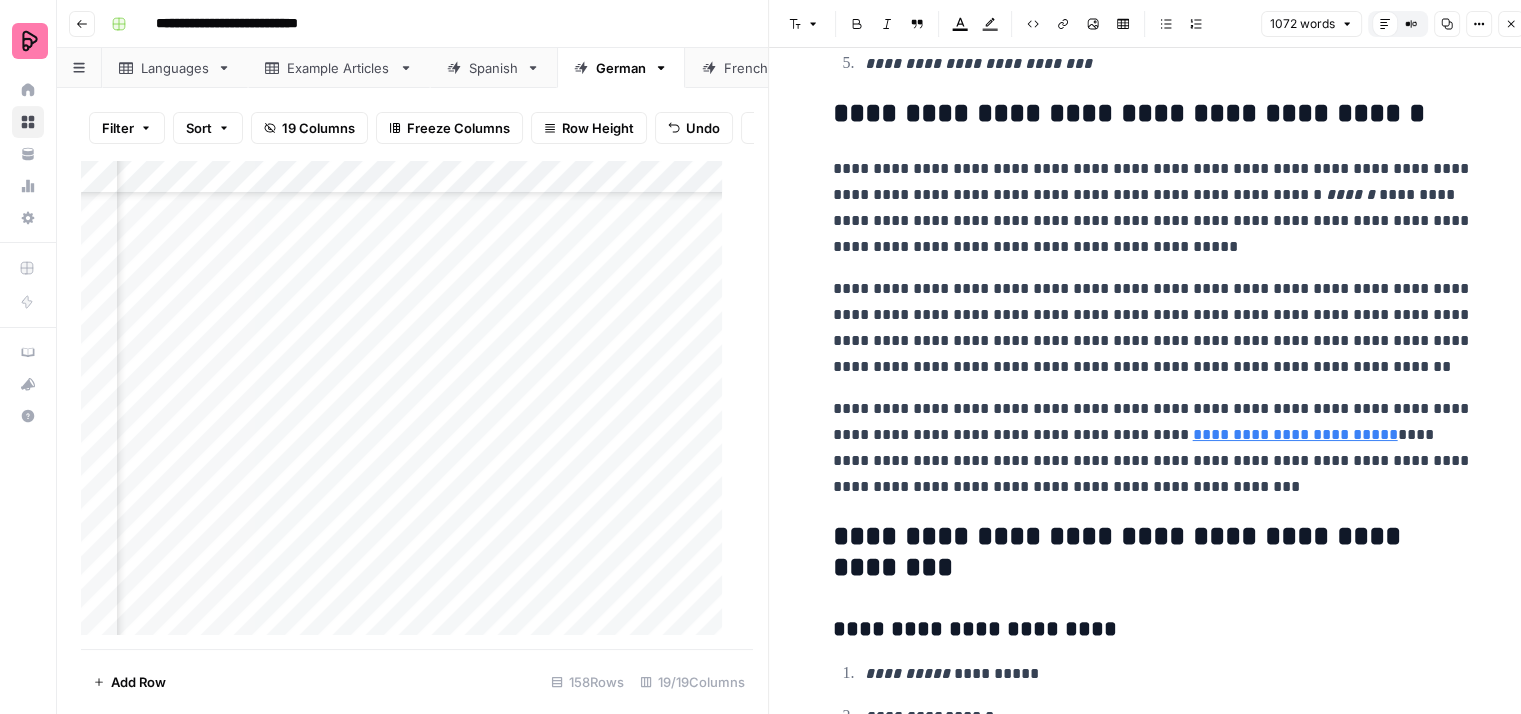 click on "**********" at bounding box center [1153, 448] 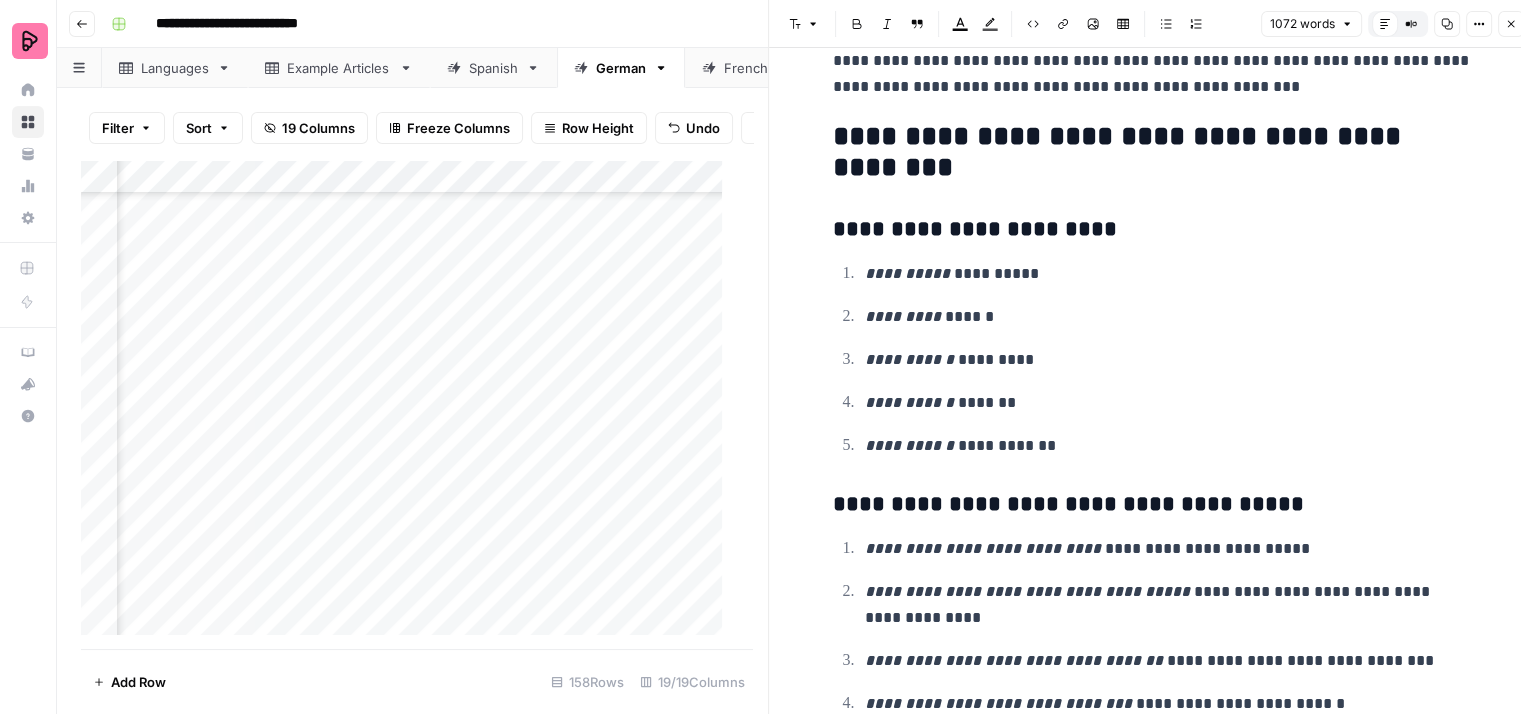 scroll, scrollTop: 6232, scrollLeft: 0, axis: vertical 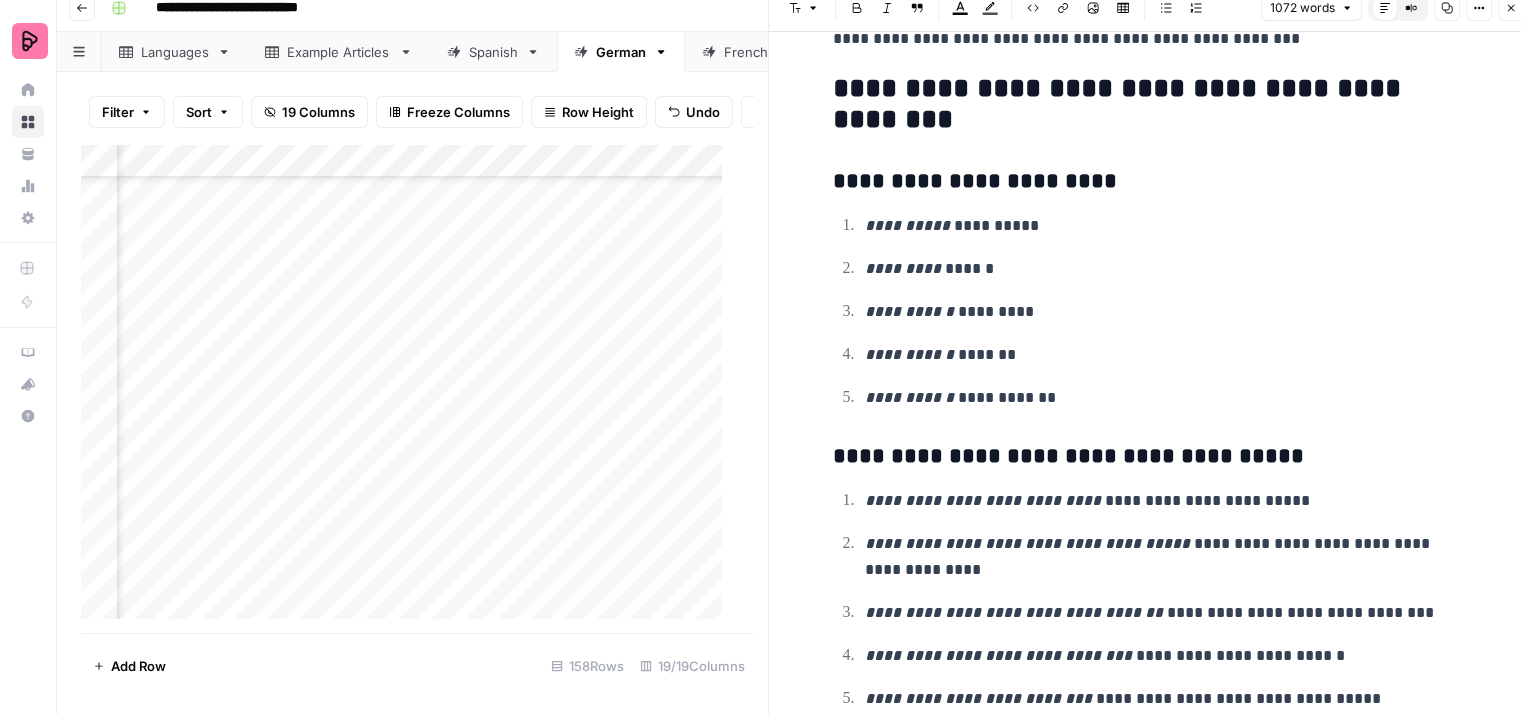 click on "[REDACTED]" at bounding box center [1169, 557] 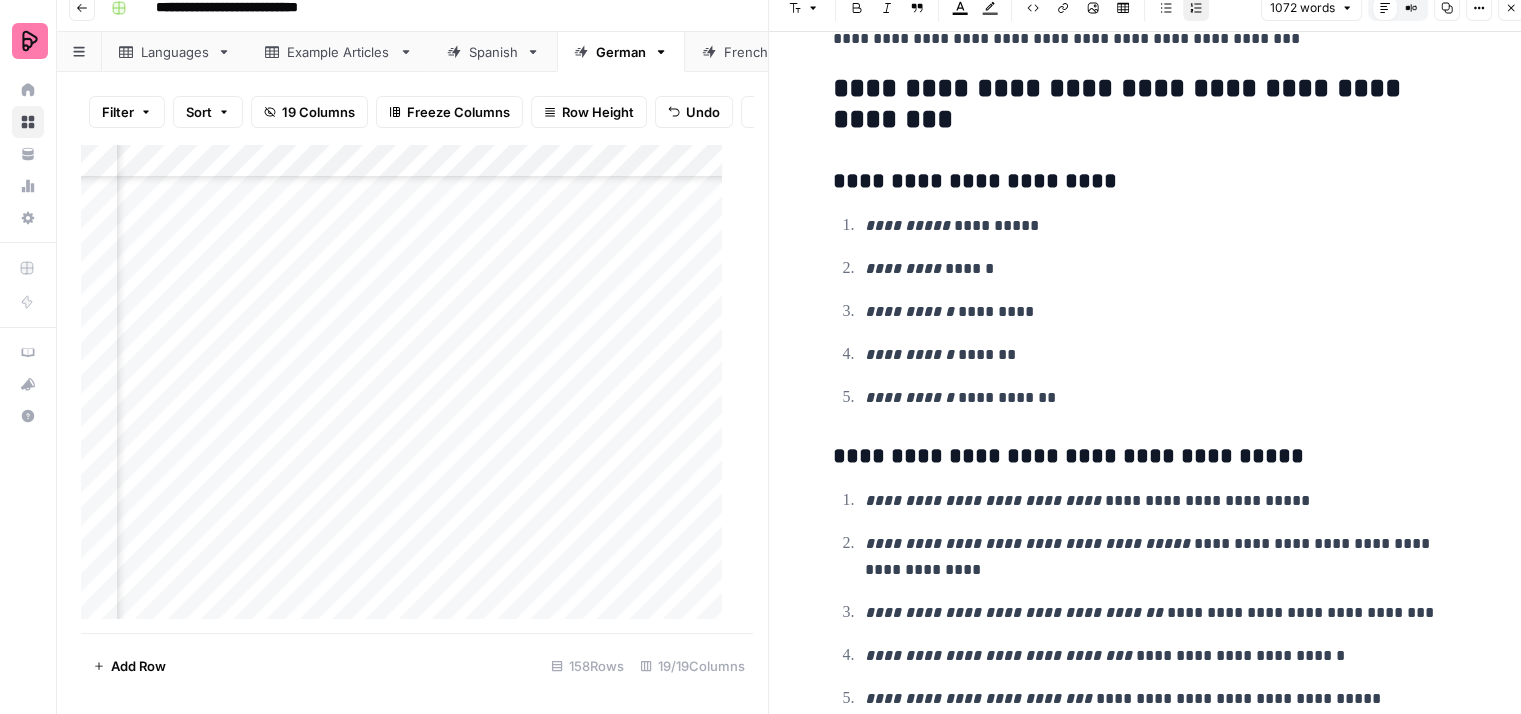 click on "[REDACTED]" at bounding box center (1169, 557) 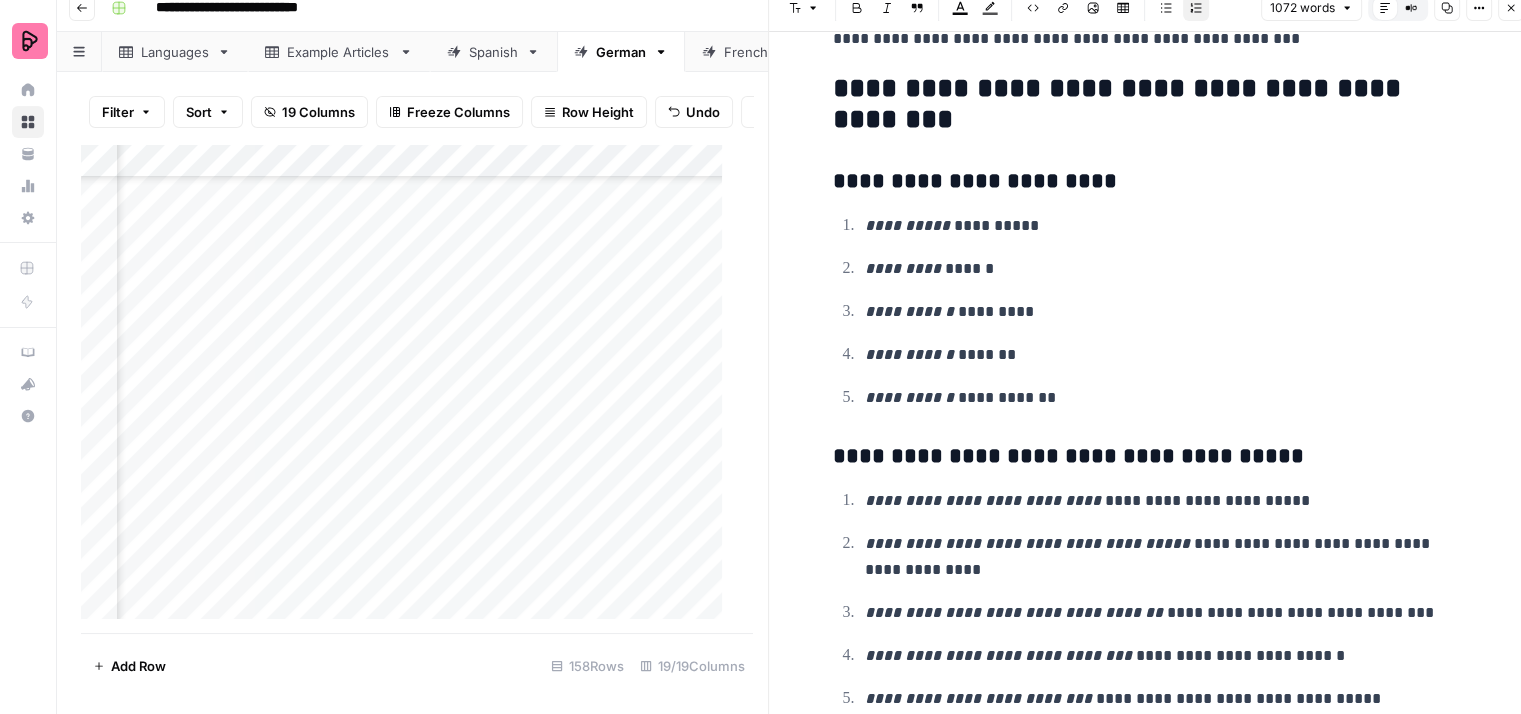 click 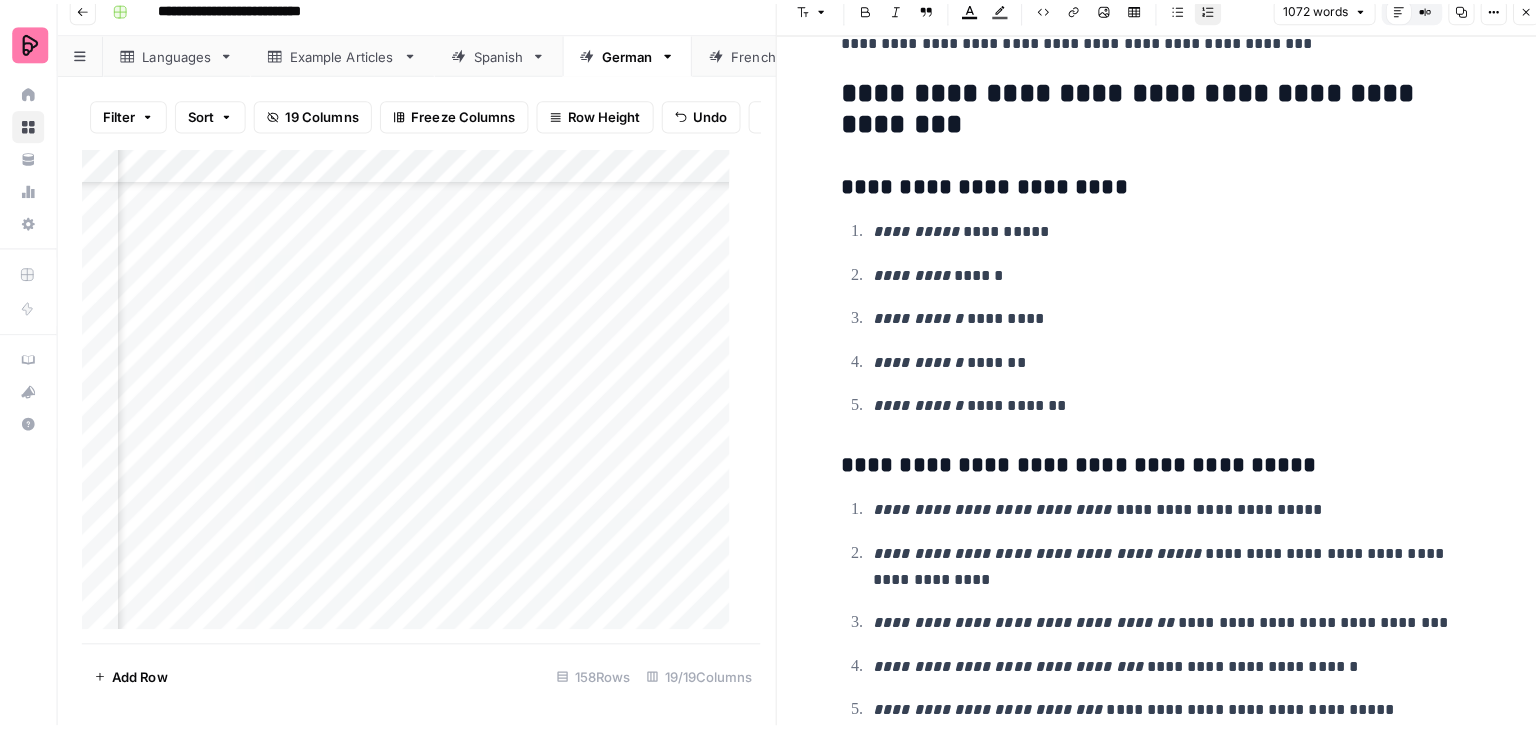 scroll, scrollTop: 0, scrollLeft: 0, axis: both 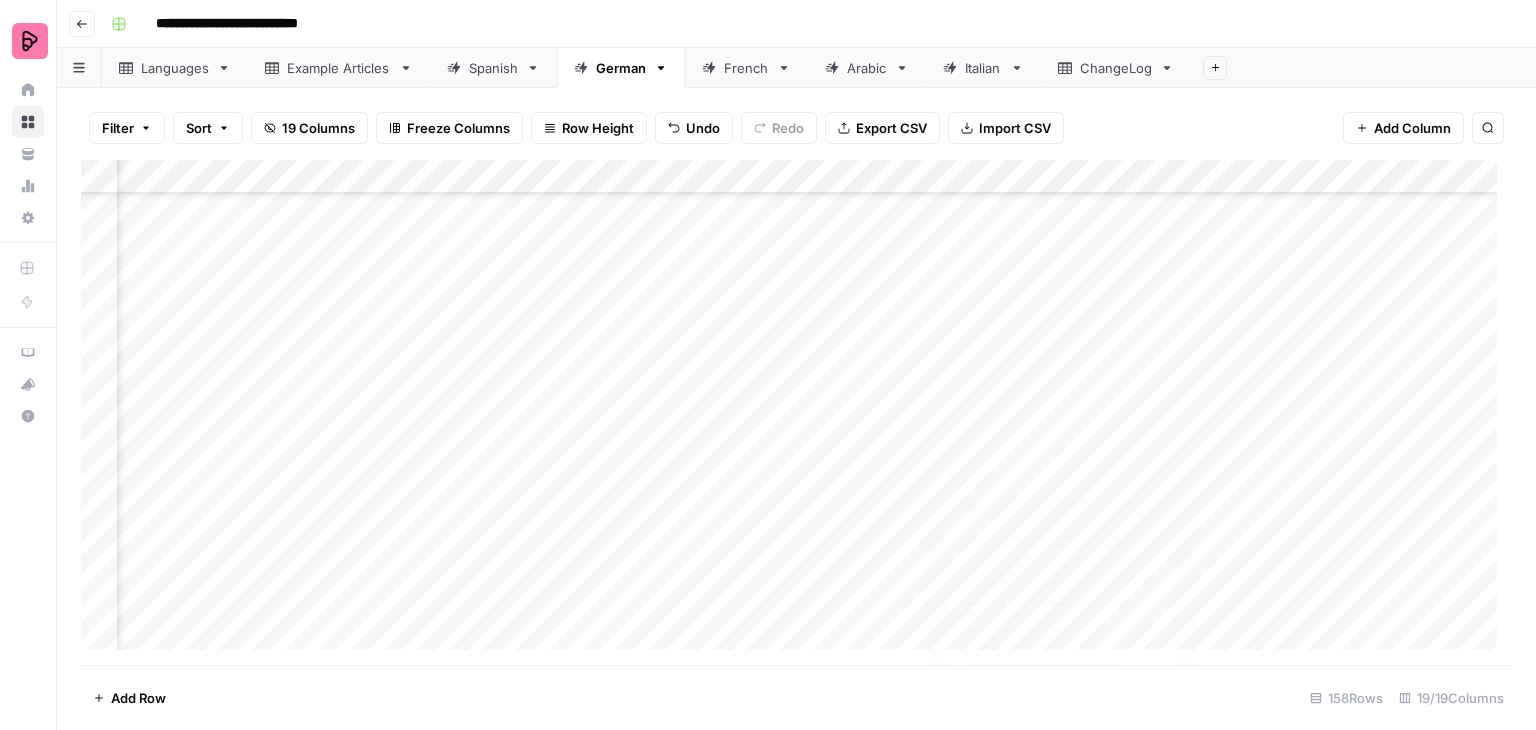 click on "Add Column" at bounding box center (796, 412) 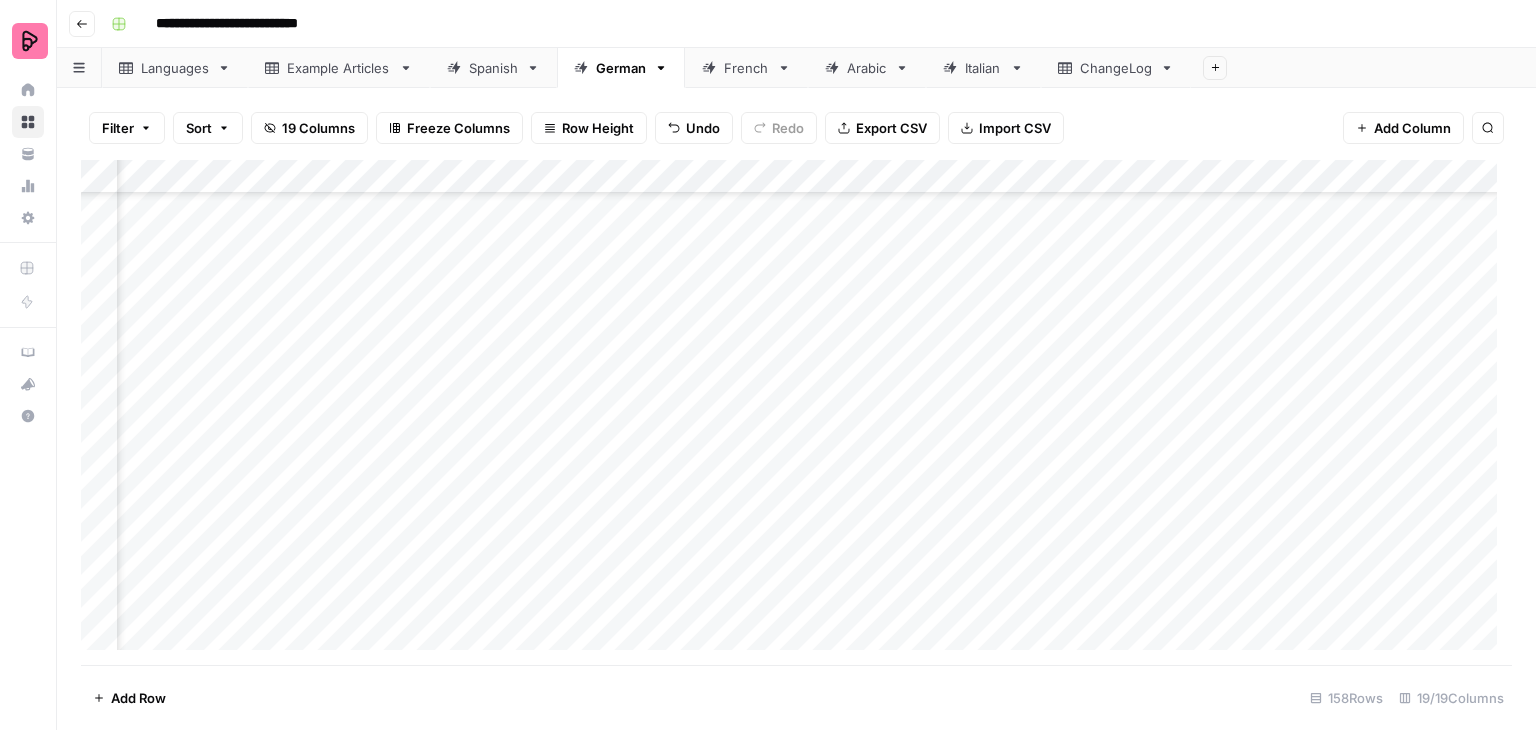 click on "Add Column" at bounding box center (796, 412) 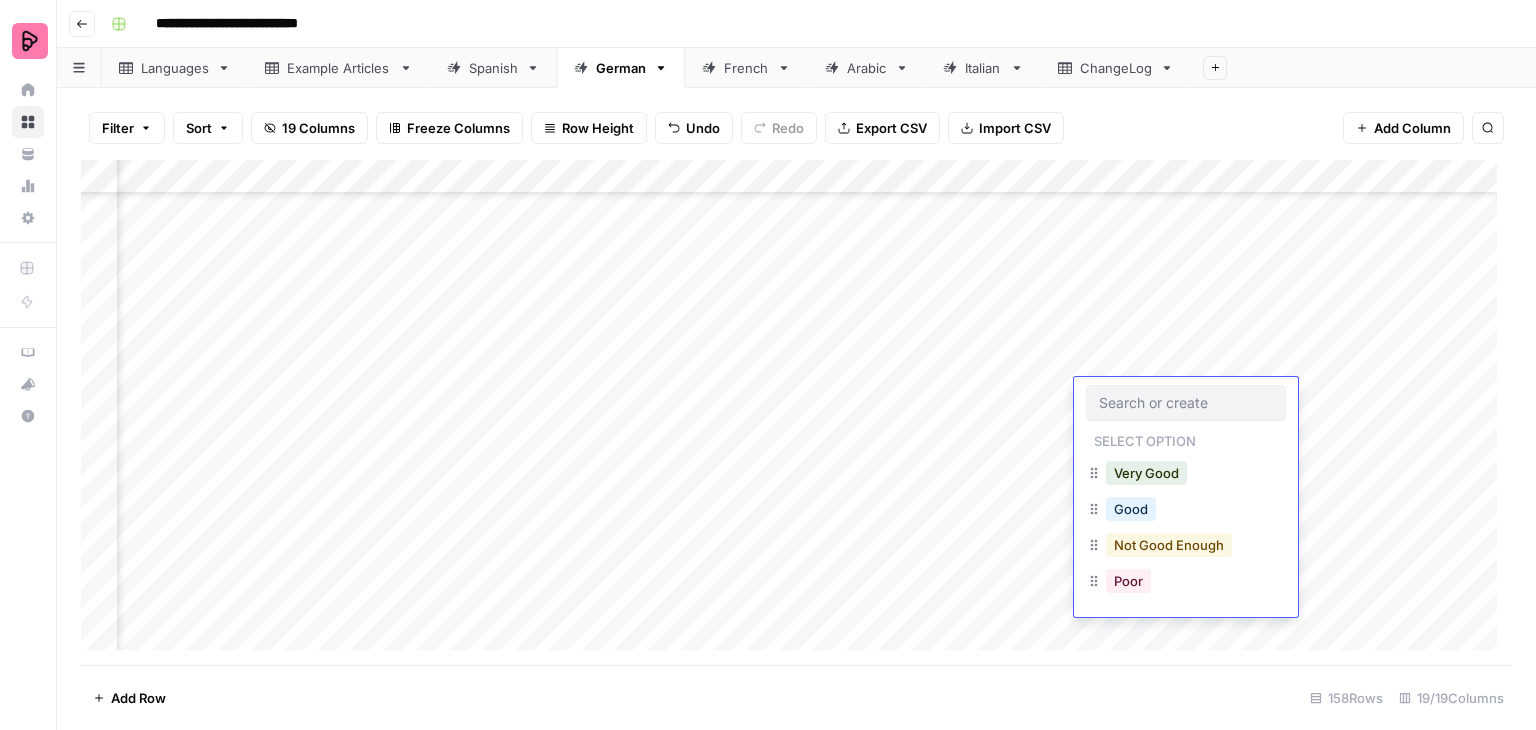 click on "Not Good Enough" at bounding box center [1169, 545] 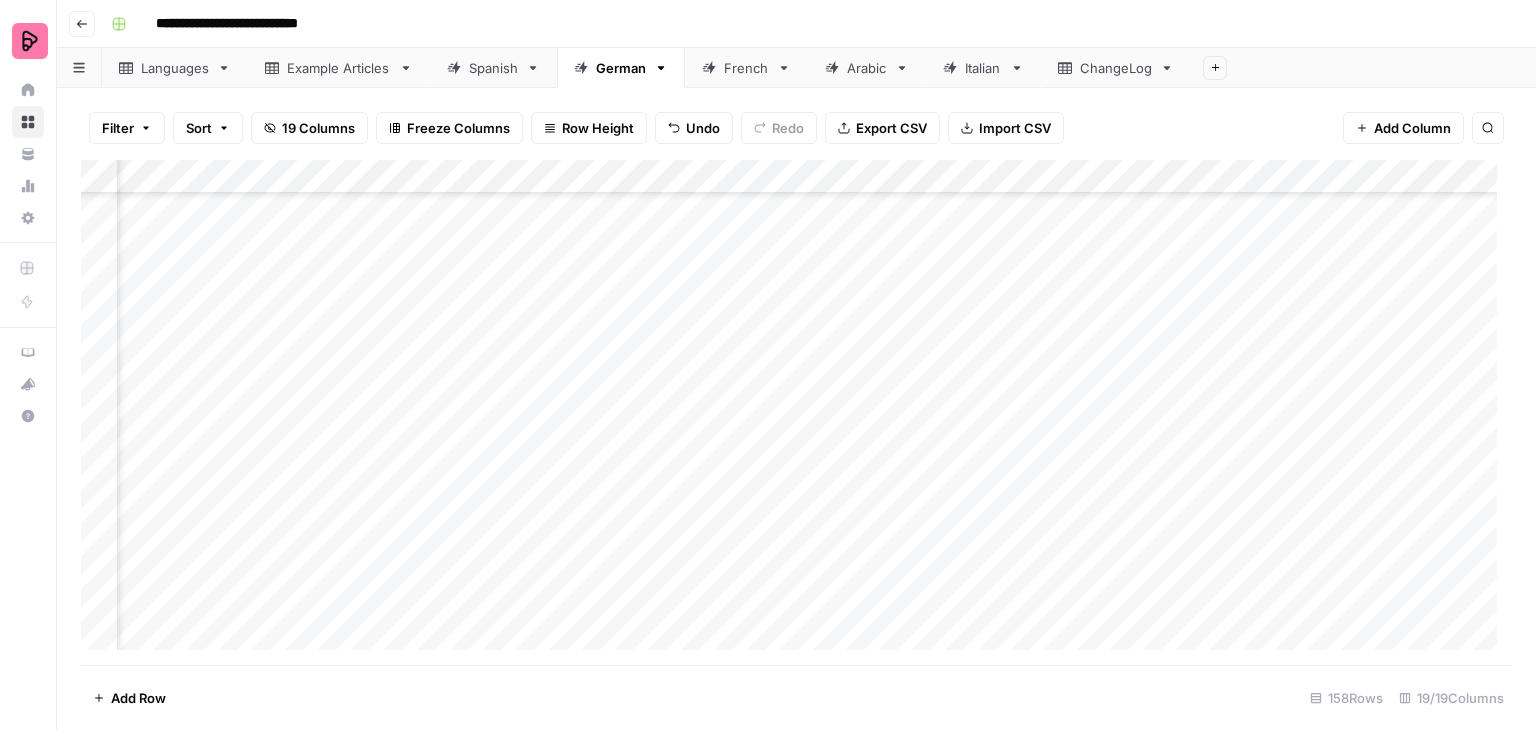 click on "Add Column" at bounding box center [796, 412] 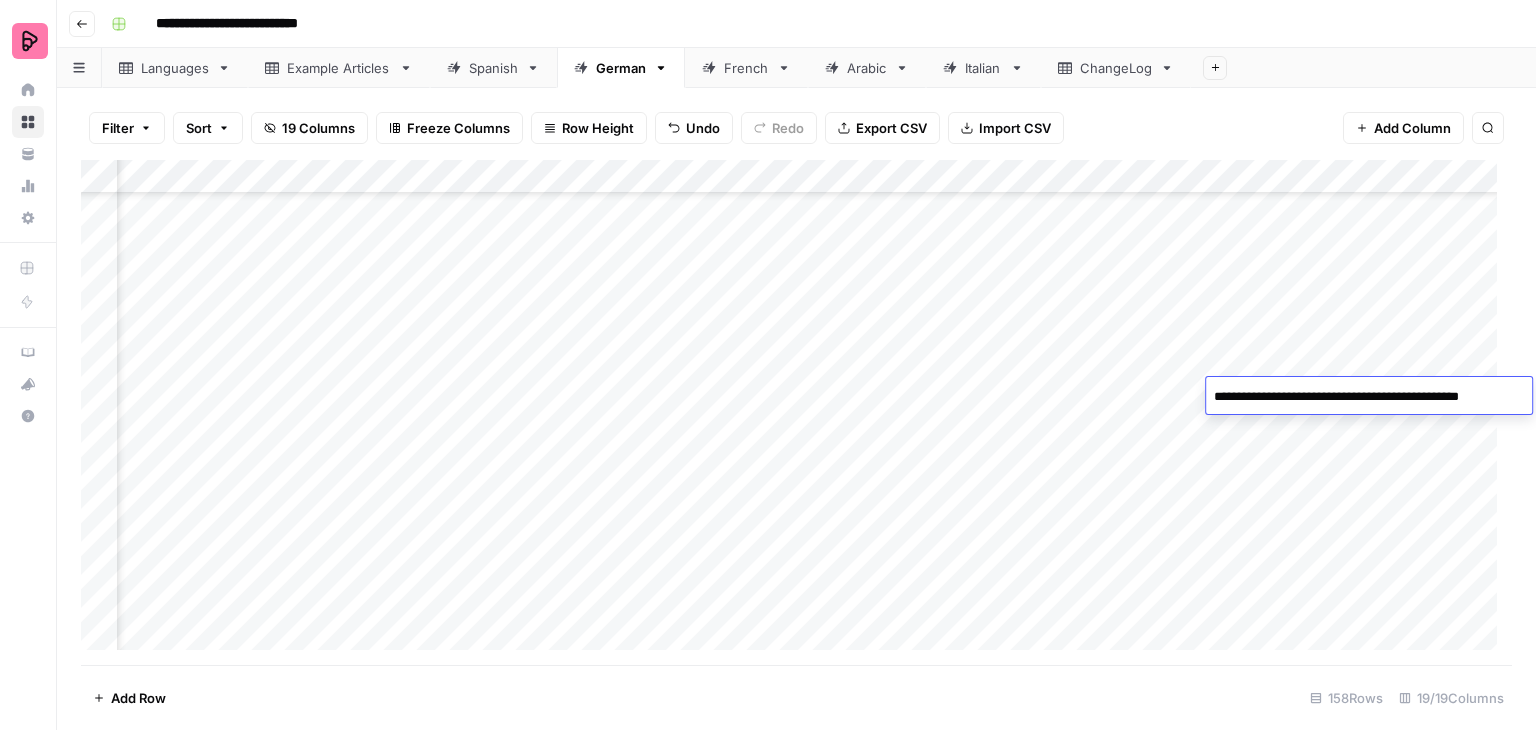 type on "**********" 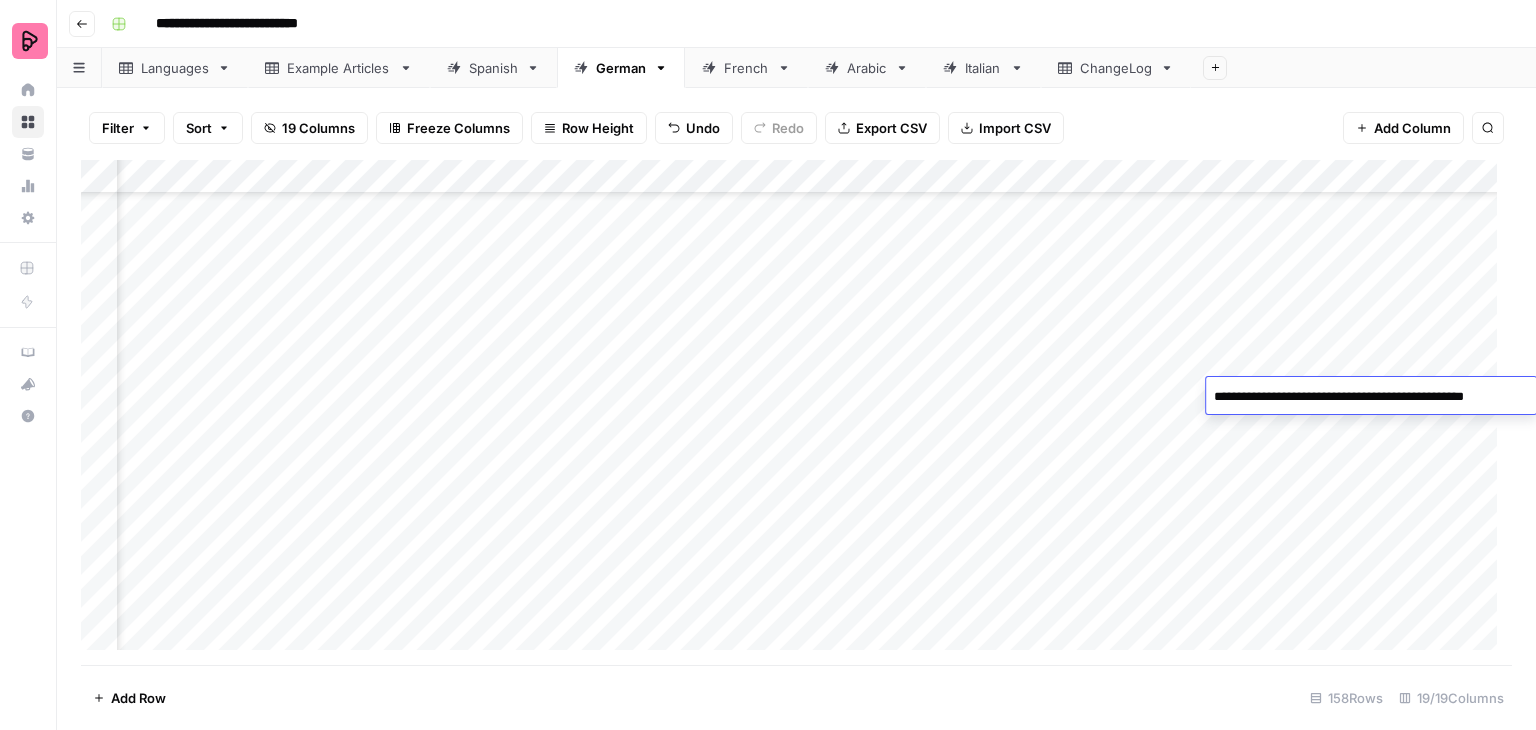 click on "Add Column" at bounding box center [796, 412] 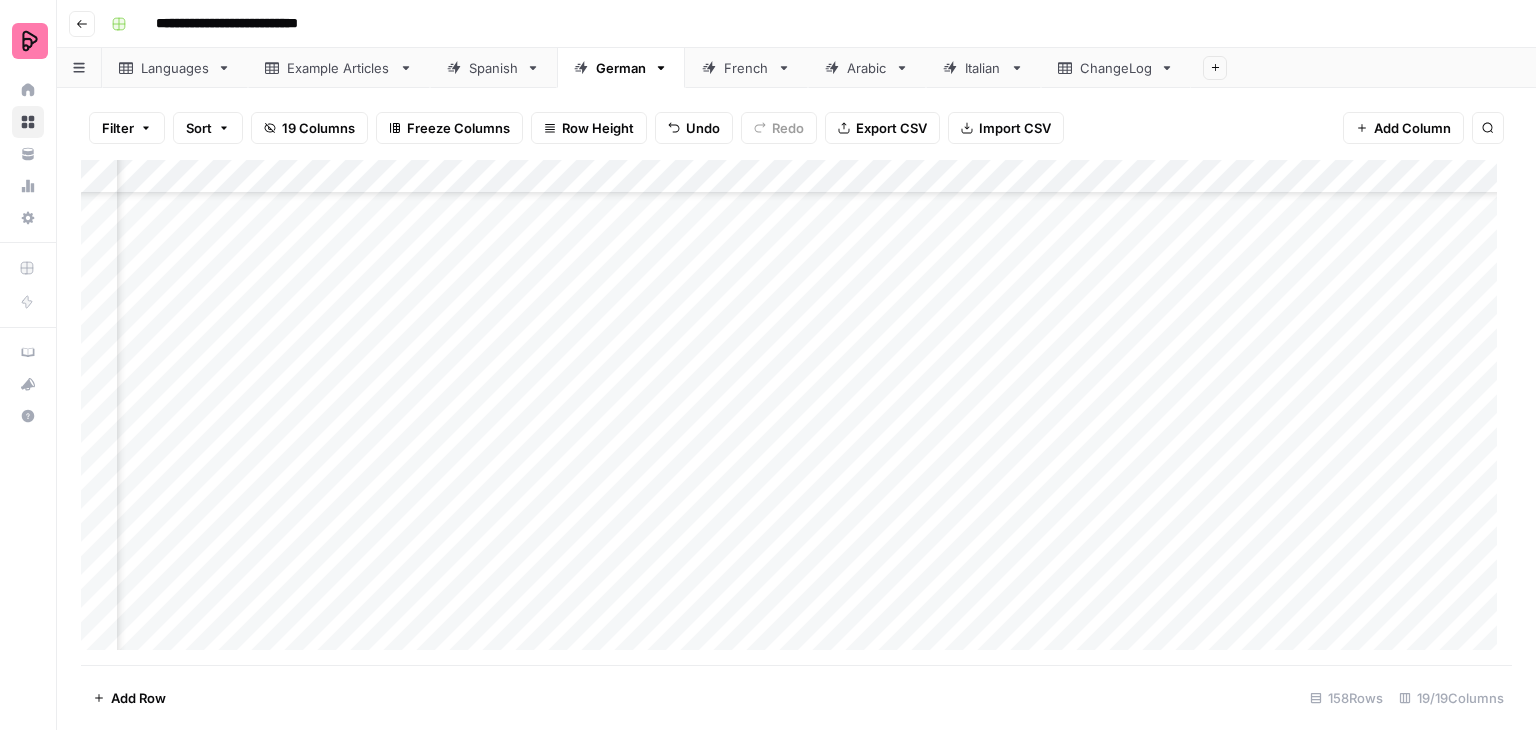 scroll, scrollTop: 4200, scrollLeft: 1528, axis: both 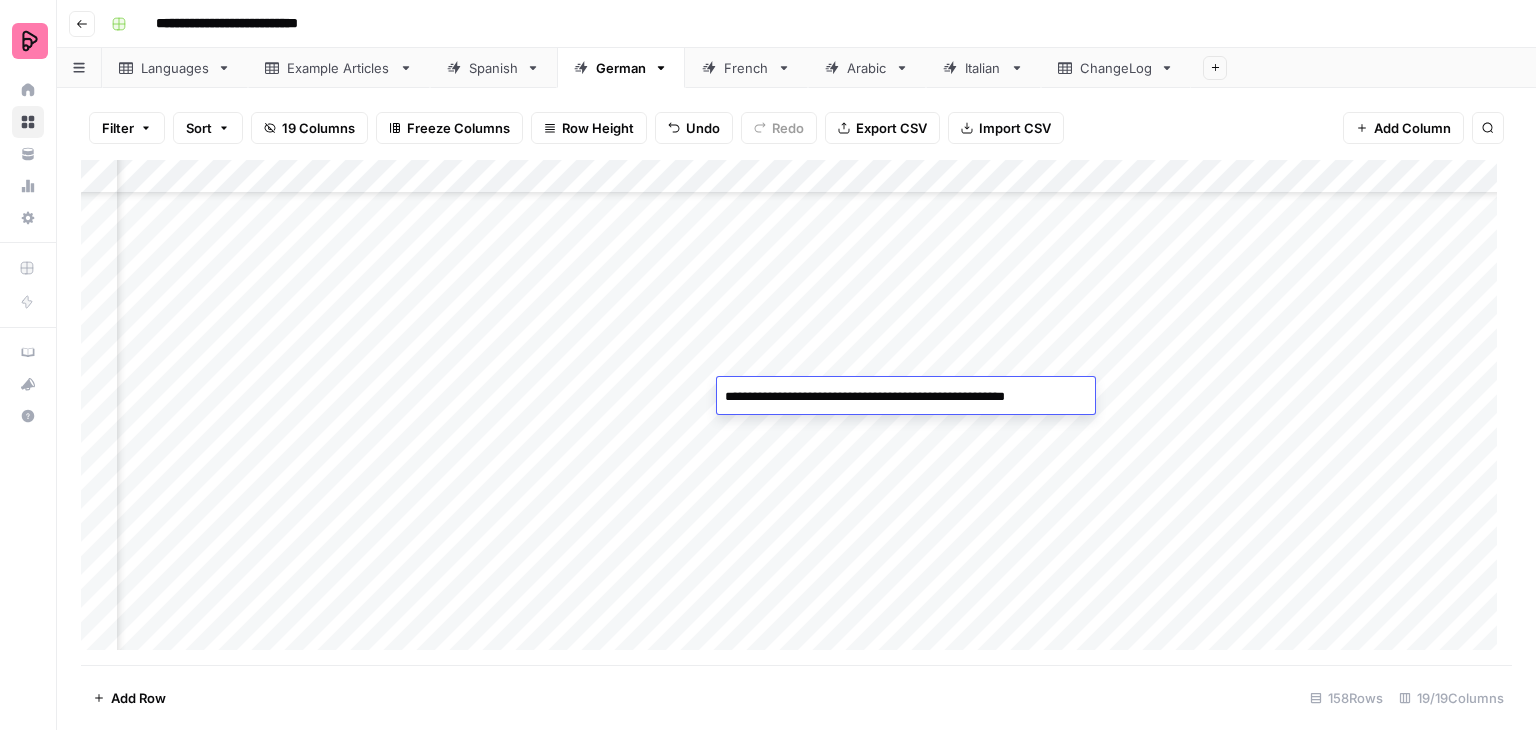 click on "**********" at bounding box center [903, 397] 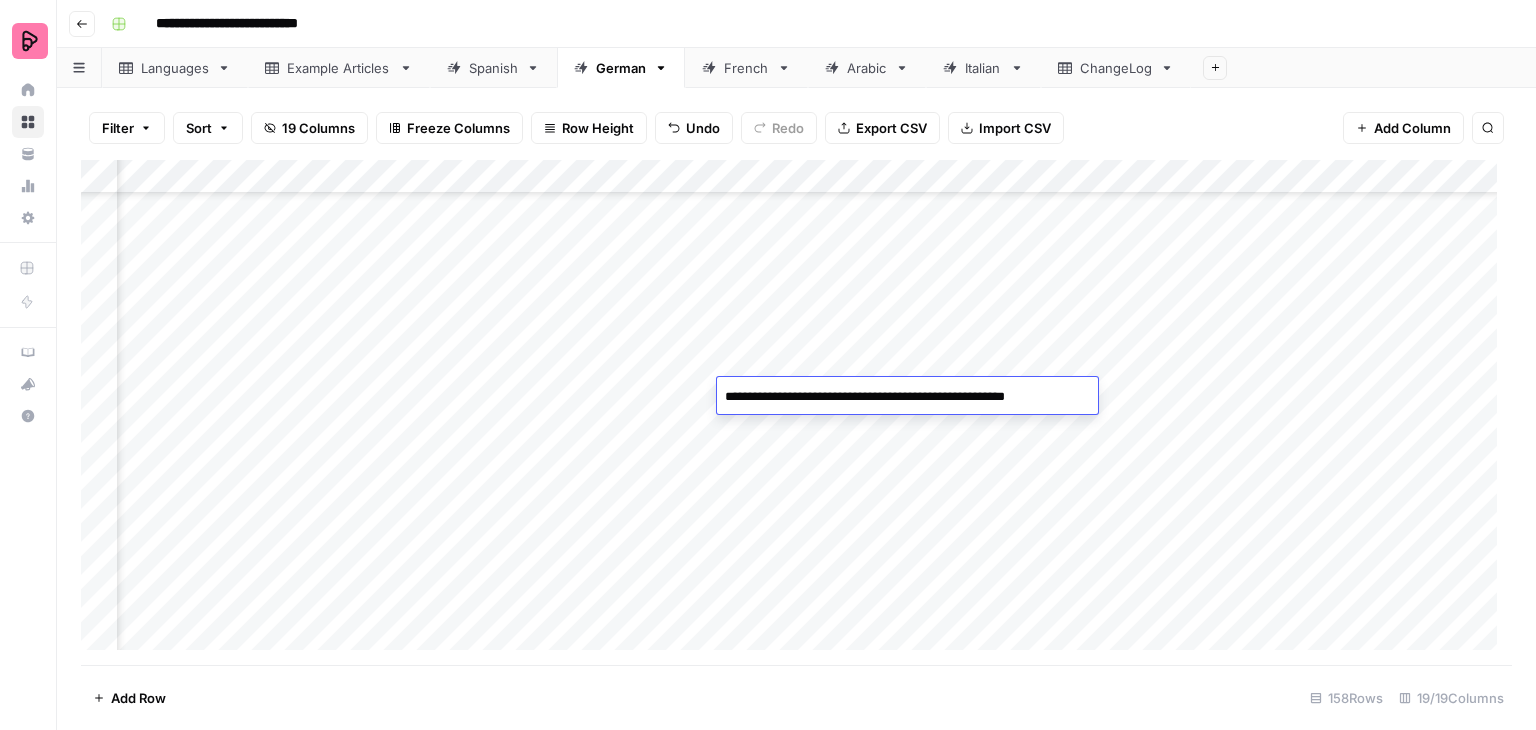 click on "**********" at bounding box center [904, 397] 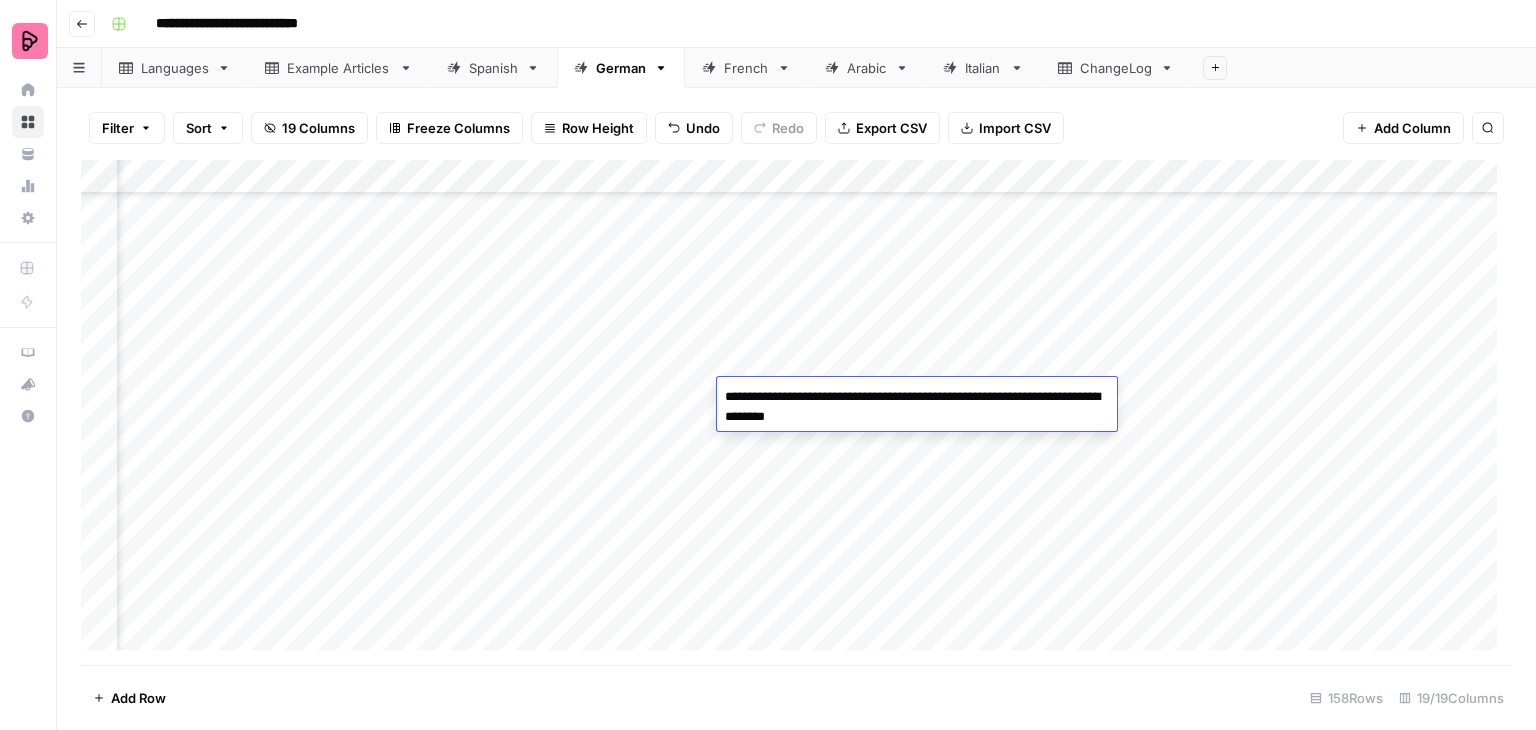 drag, startPoint x: 946, startPoint y: 396, endPoint x: 856, endPoint y: 395, distance: 90.005554 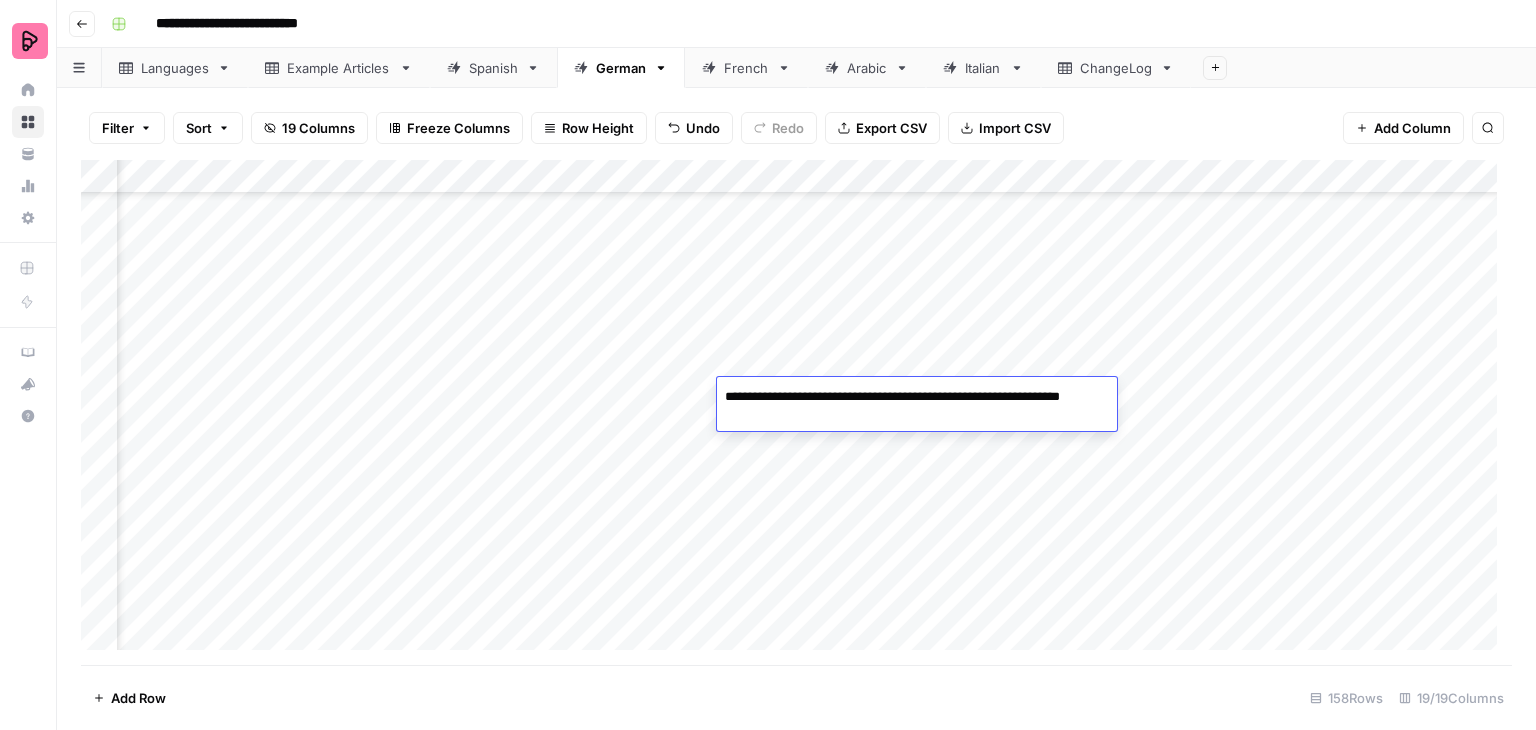 click on "**********" at bounding box center [917, 407] 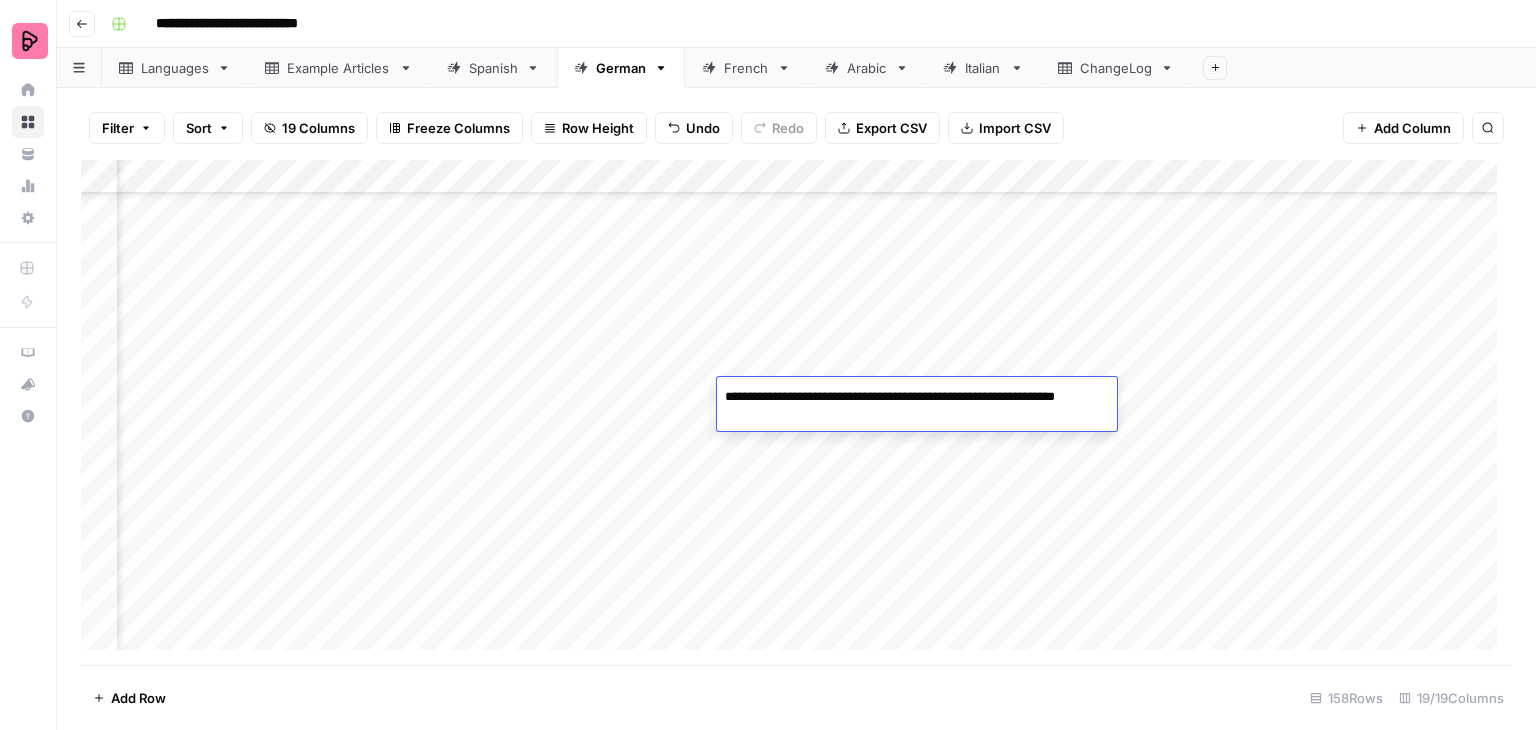 click on "Add Column" at bounding box center [796, 412] 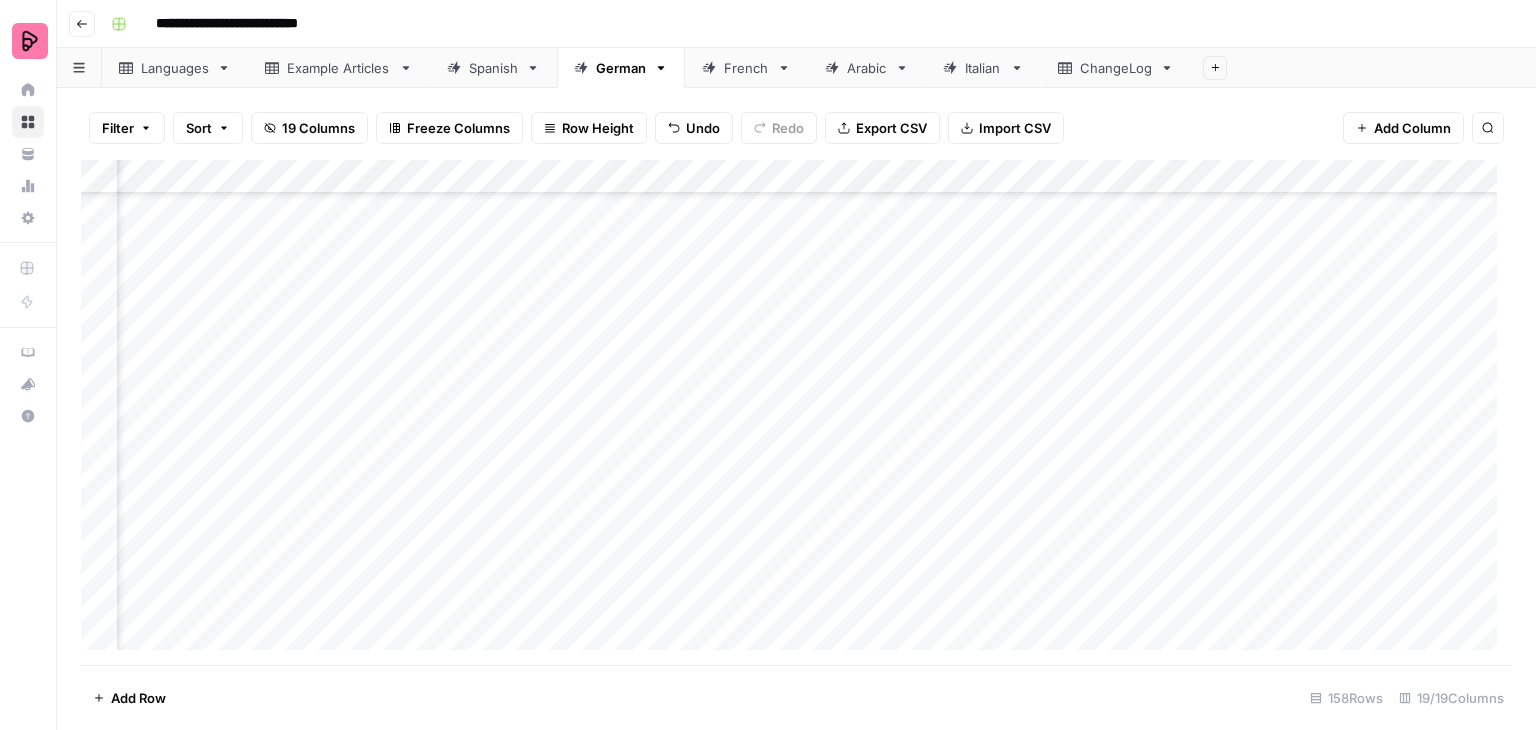 click on "Add Column" at bounding box center (796, 412) 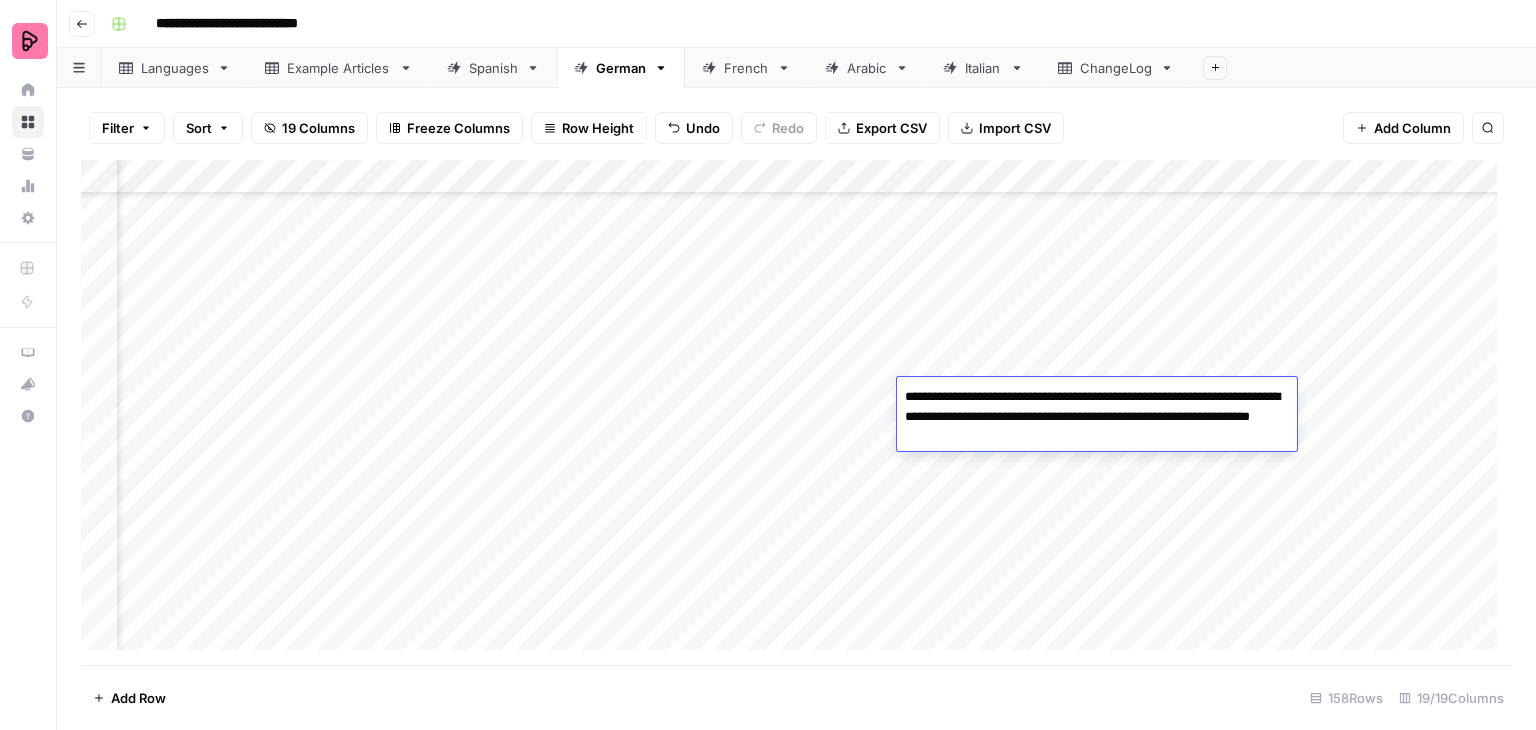 drag, startPoint x: 1183, startPoint y: 438, endPoint x: 904, endPoint y: 392, distance: 282.7667 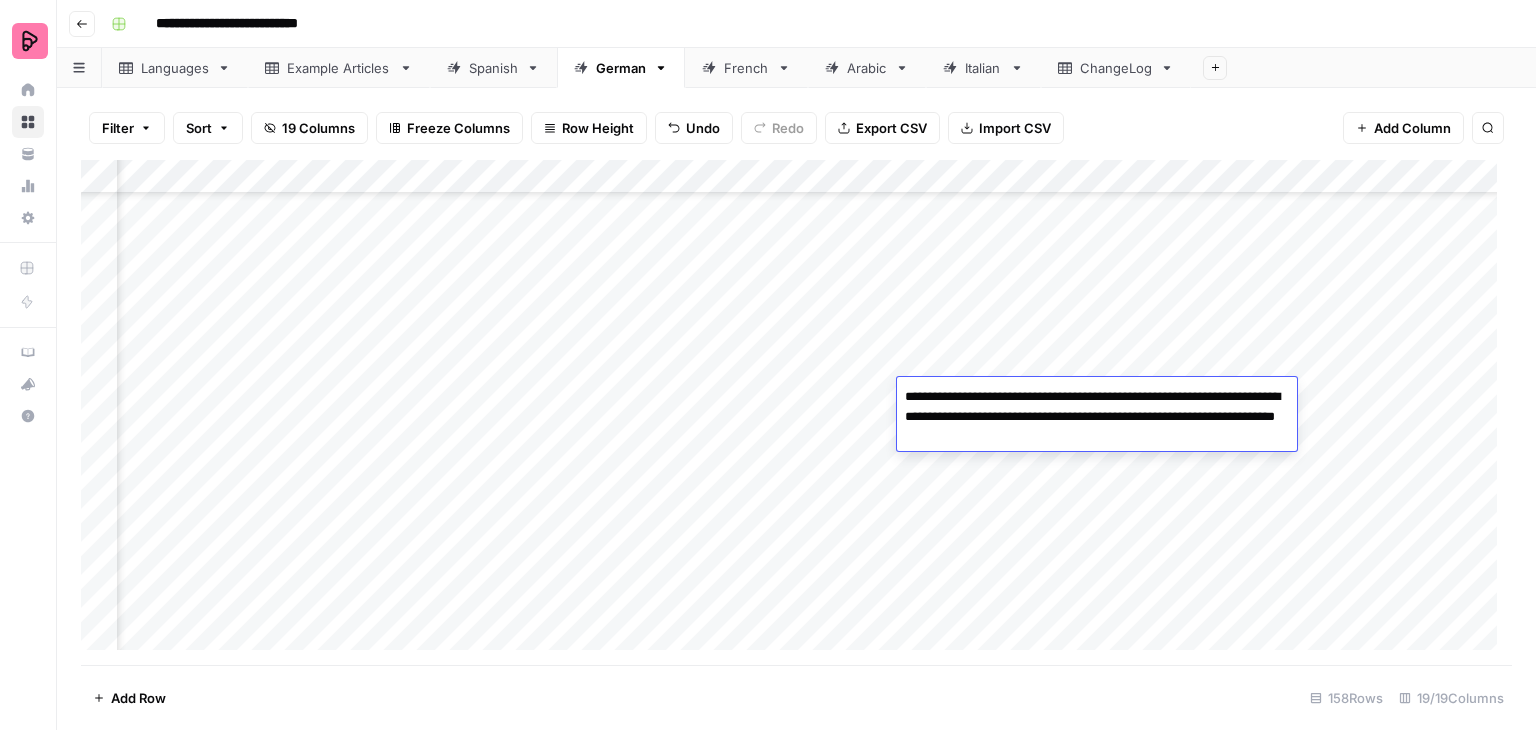type on "**********" 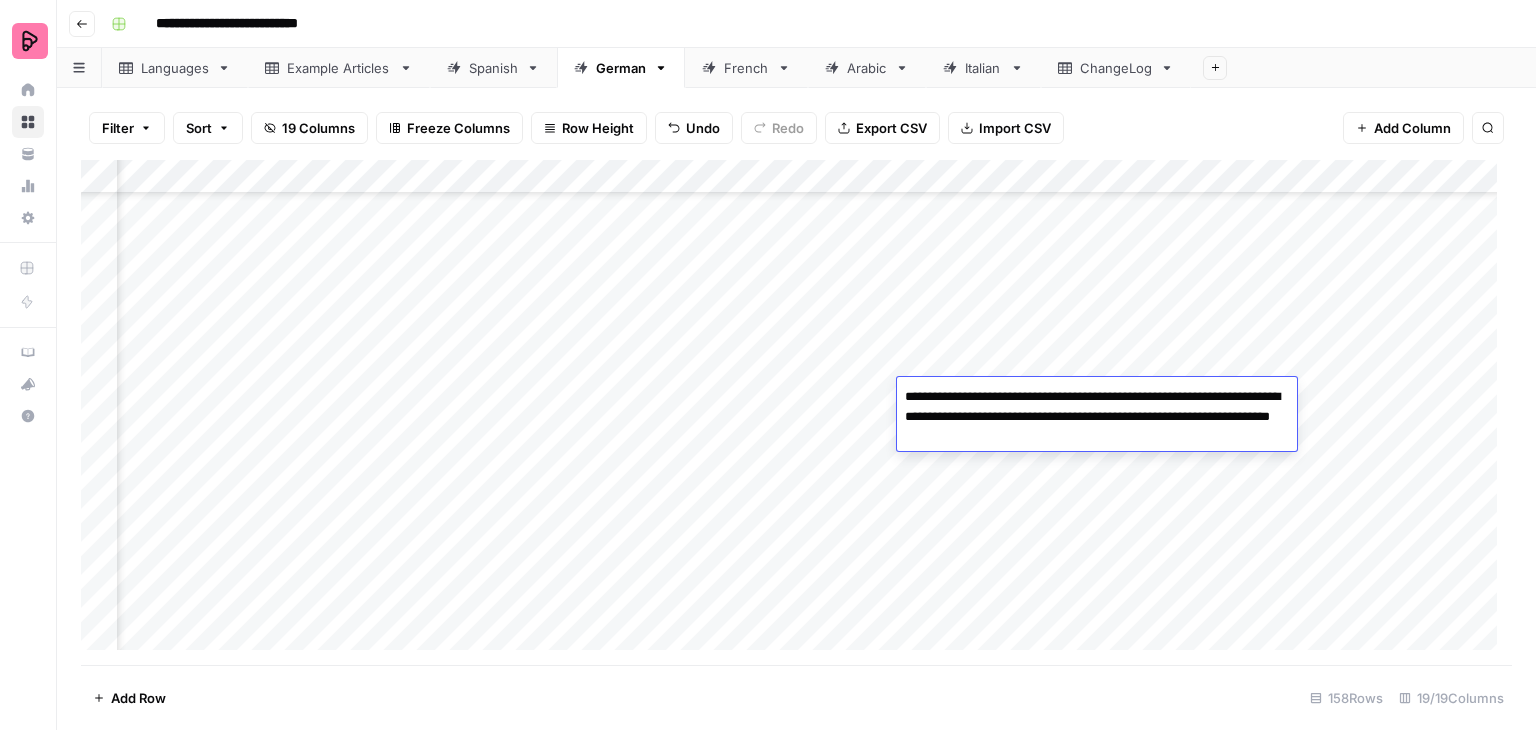 click on "Add Column" at bounding box center [796, 412] 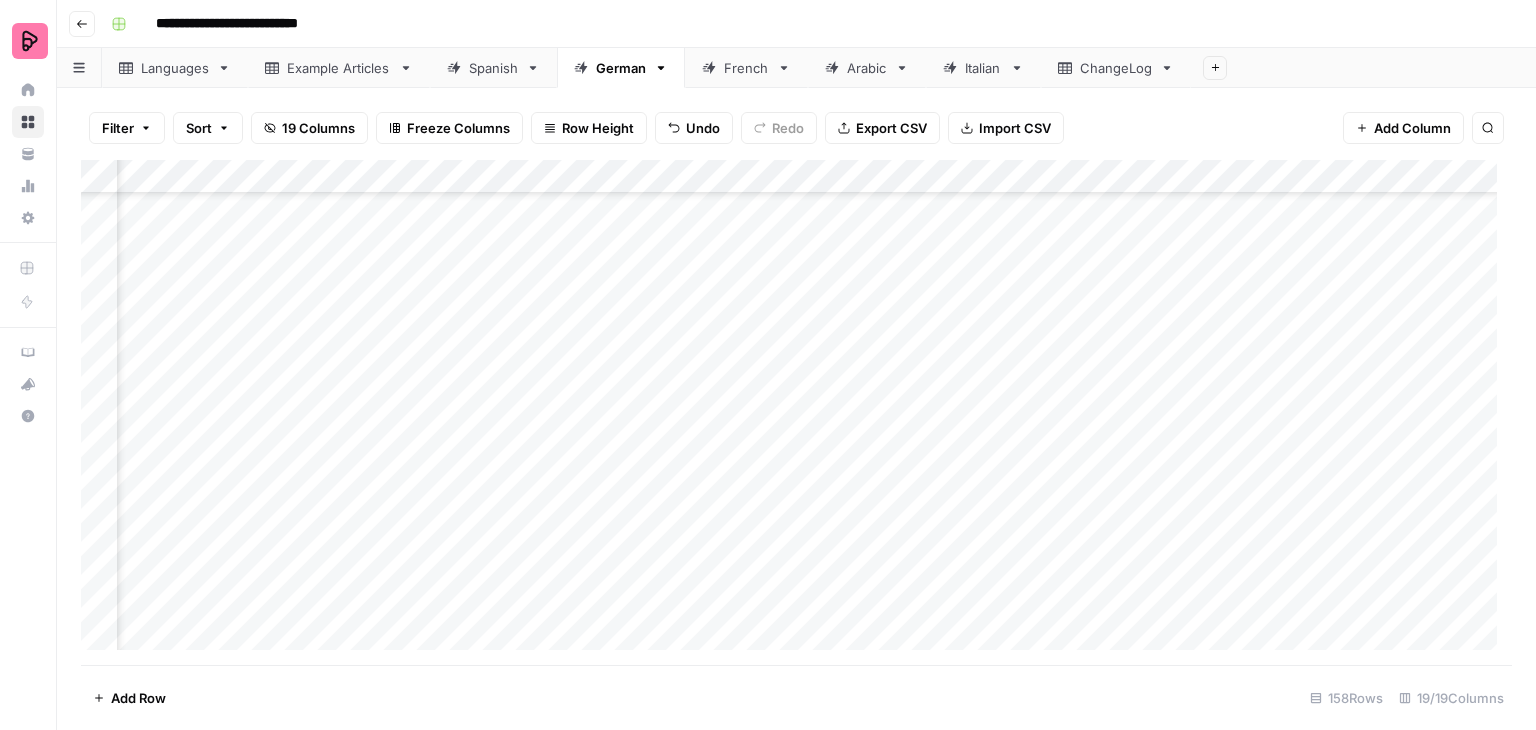 click on "Add Column" at bounding box center (796, 412) 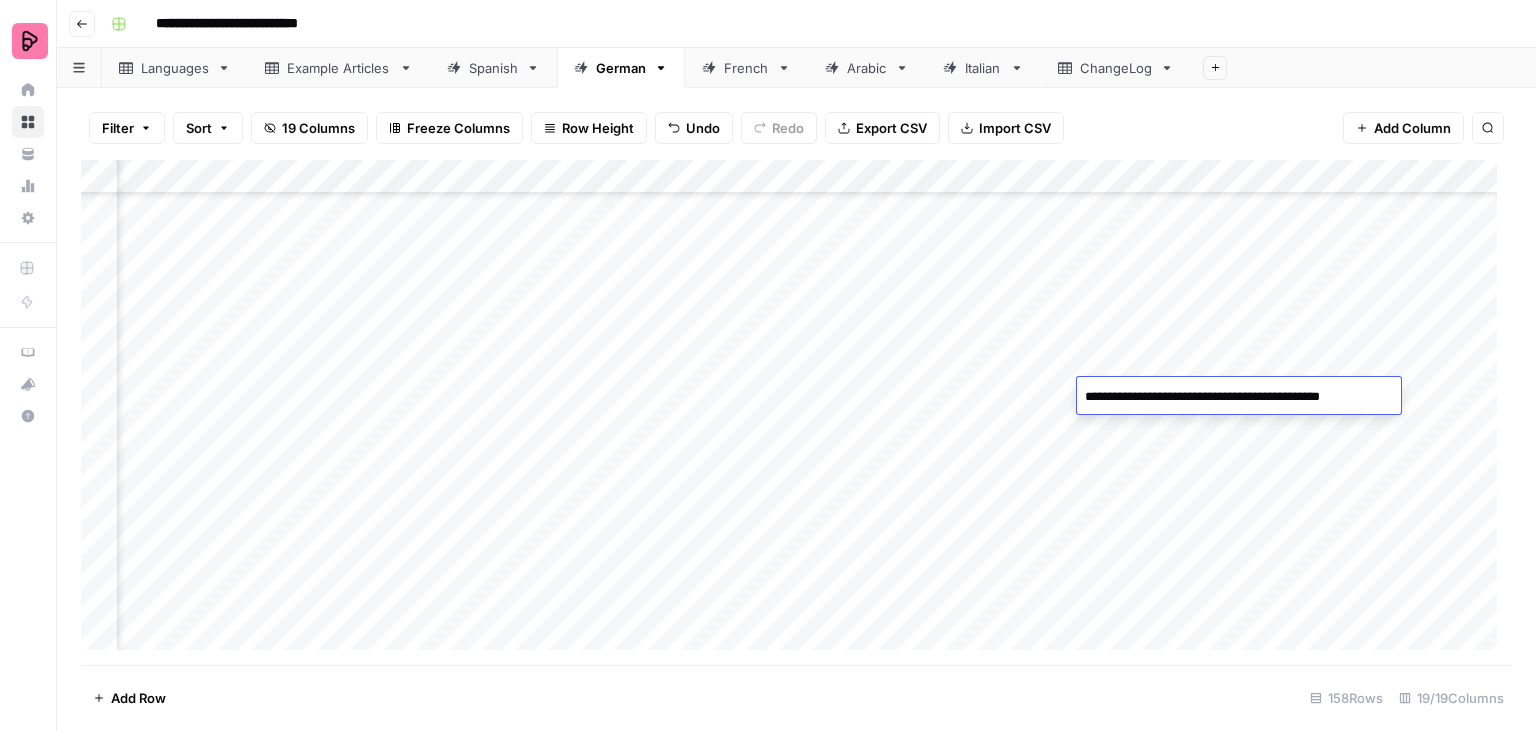 click on "**********" at bounding box center [1237, 397] 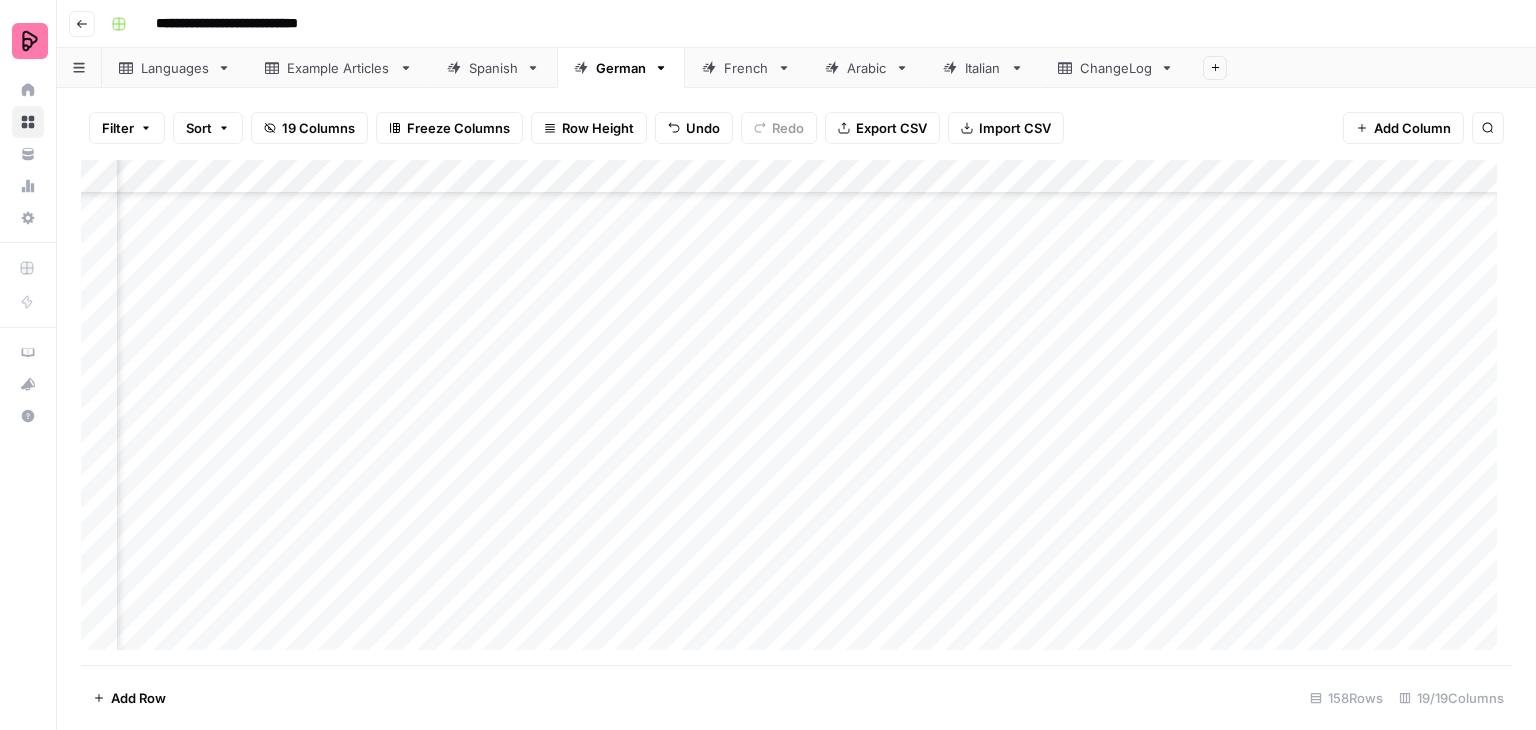 click on "Add Column" at bounding box center (796, 412) 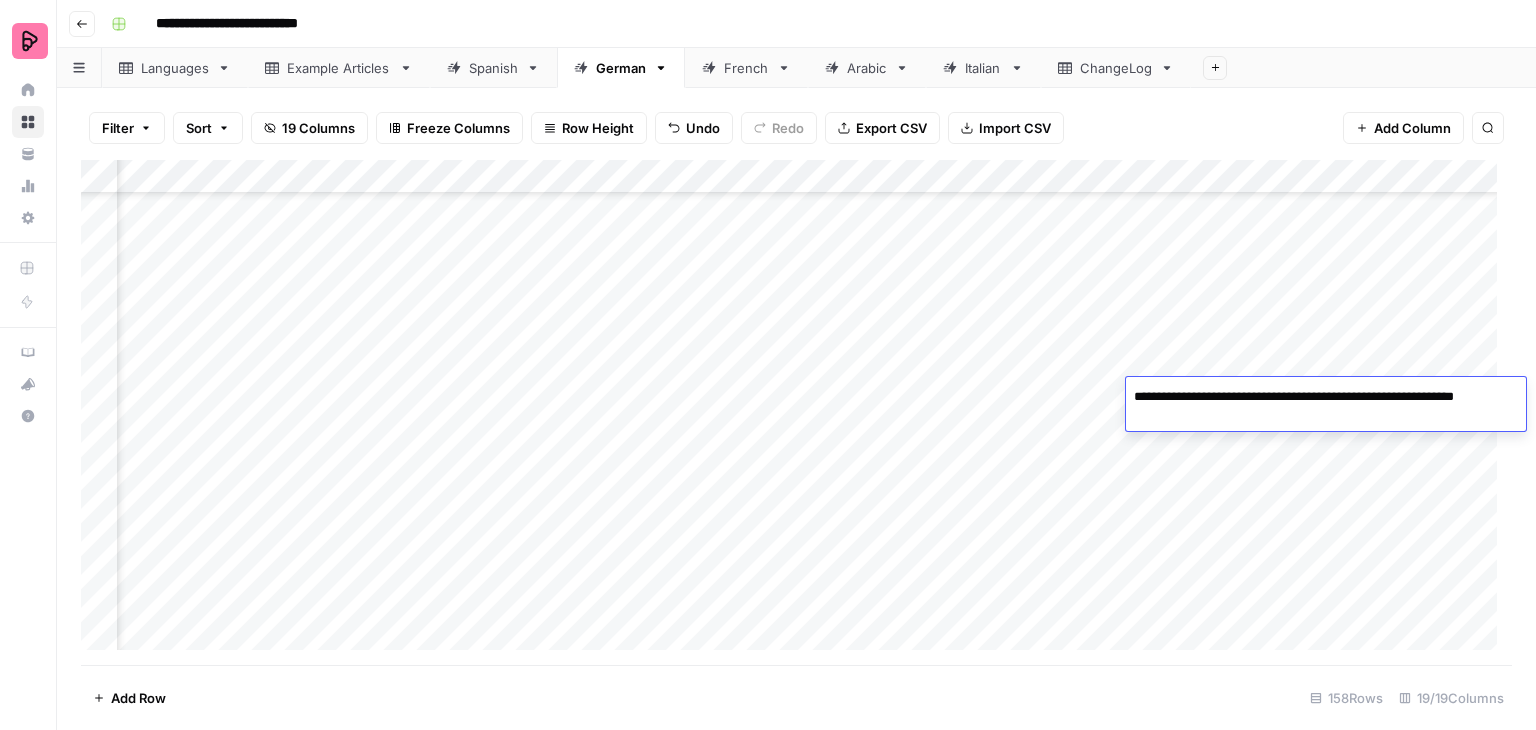 click on "**********" at bounding box center [1326, 407] 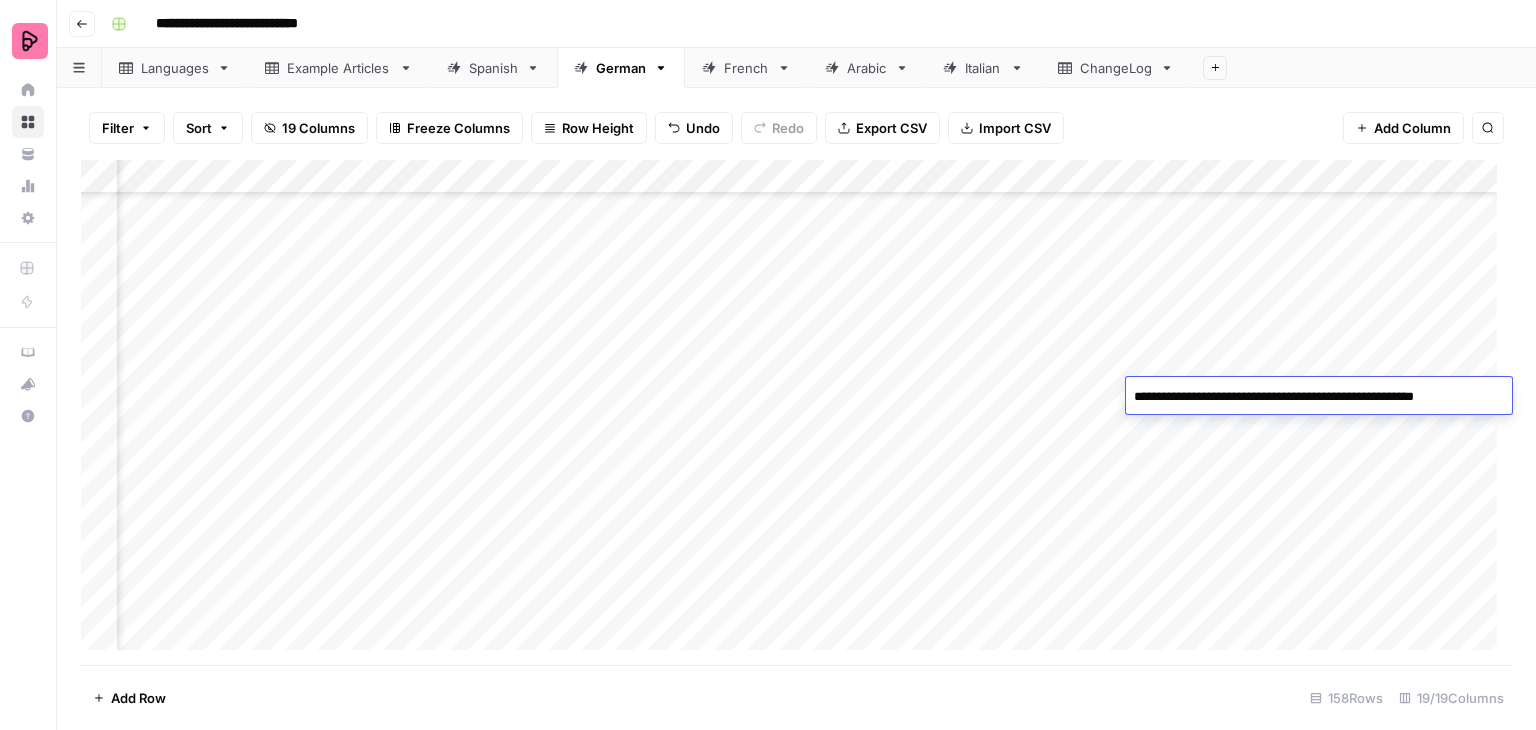click on "**********" at bounding box center (1316, 397) 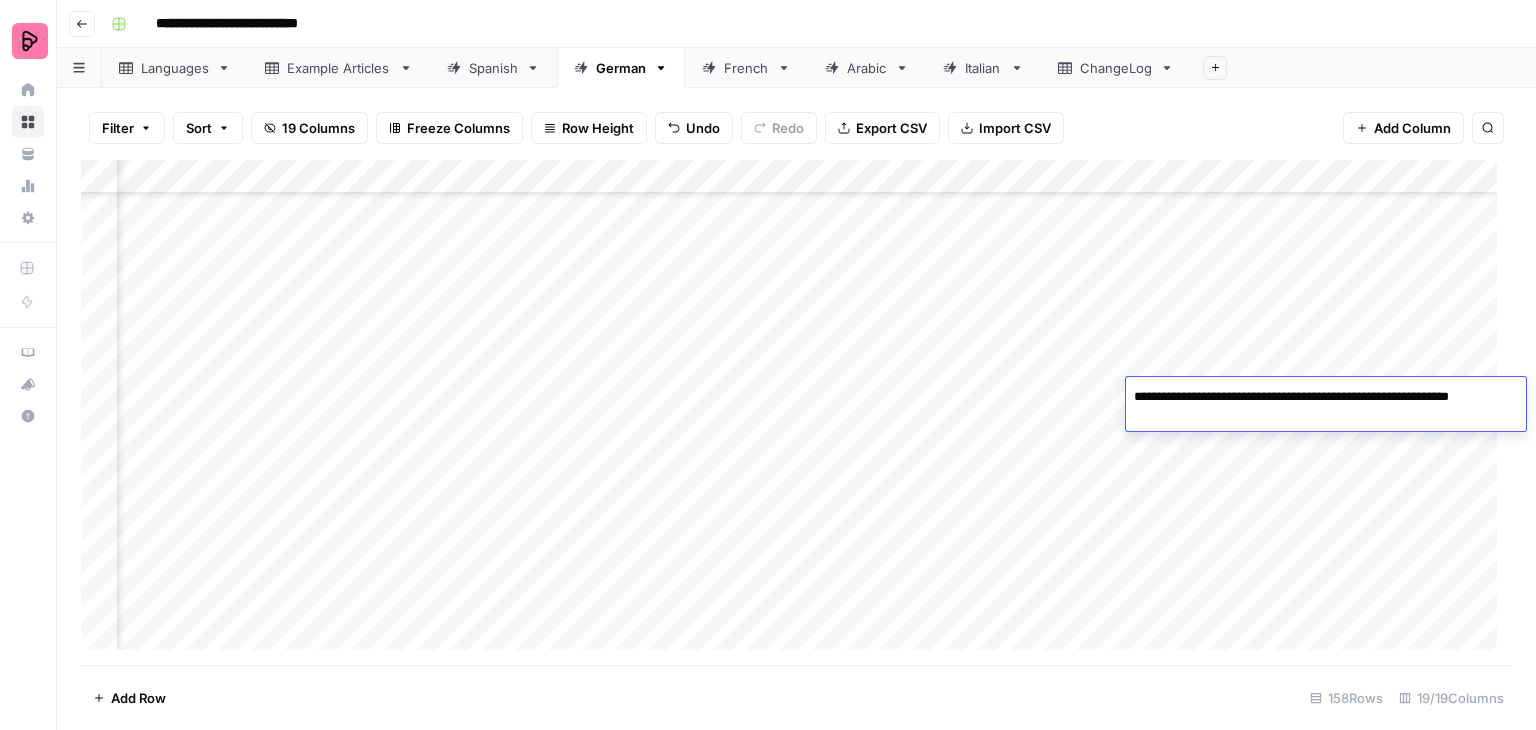 type on "**********" 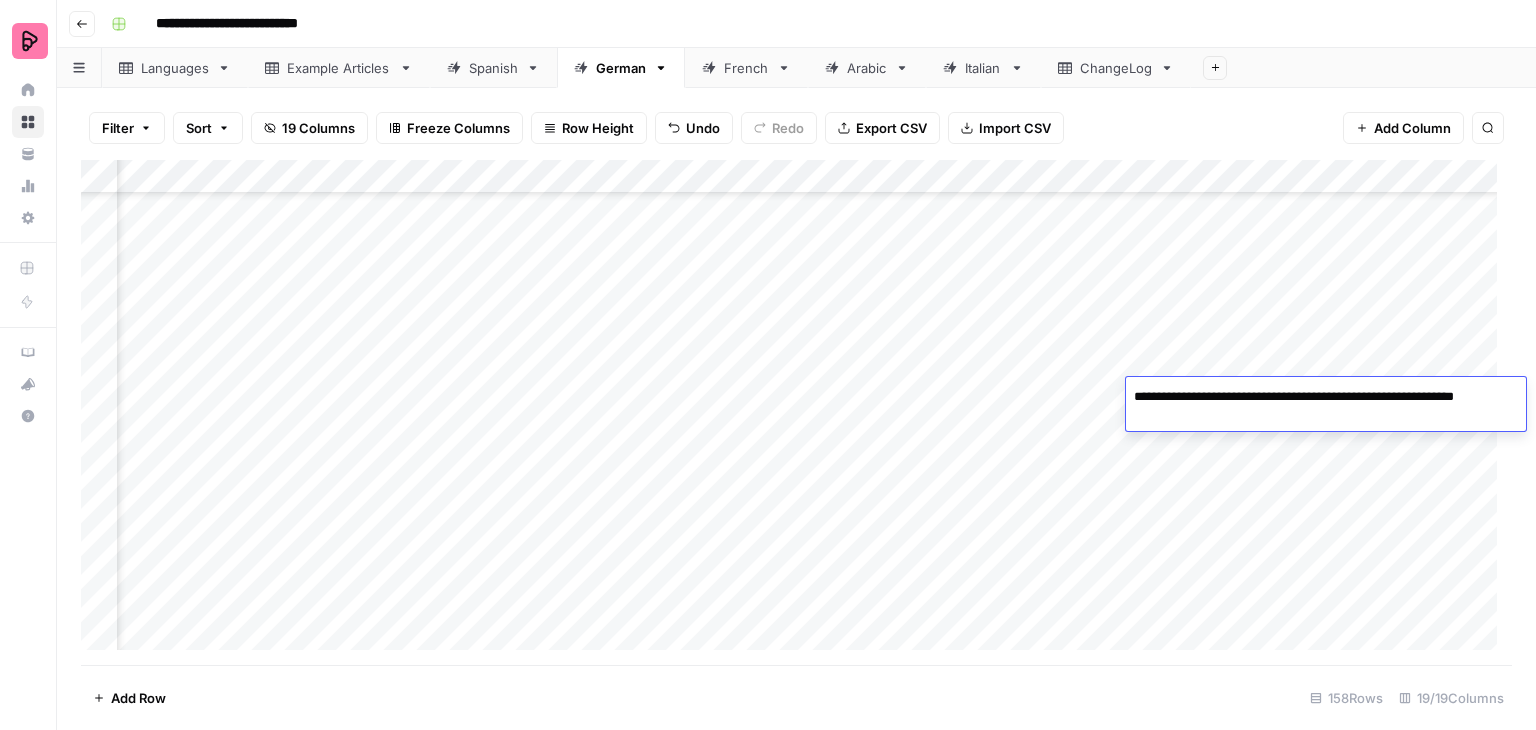 click on "**********" at bounding box center [1326, 407] 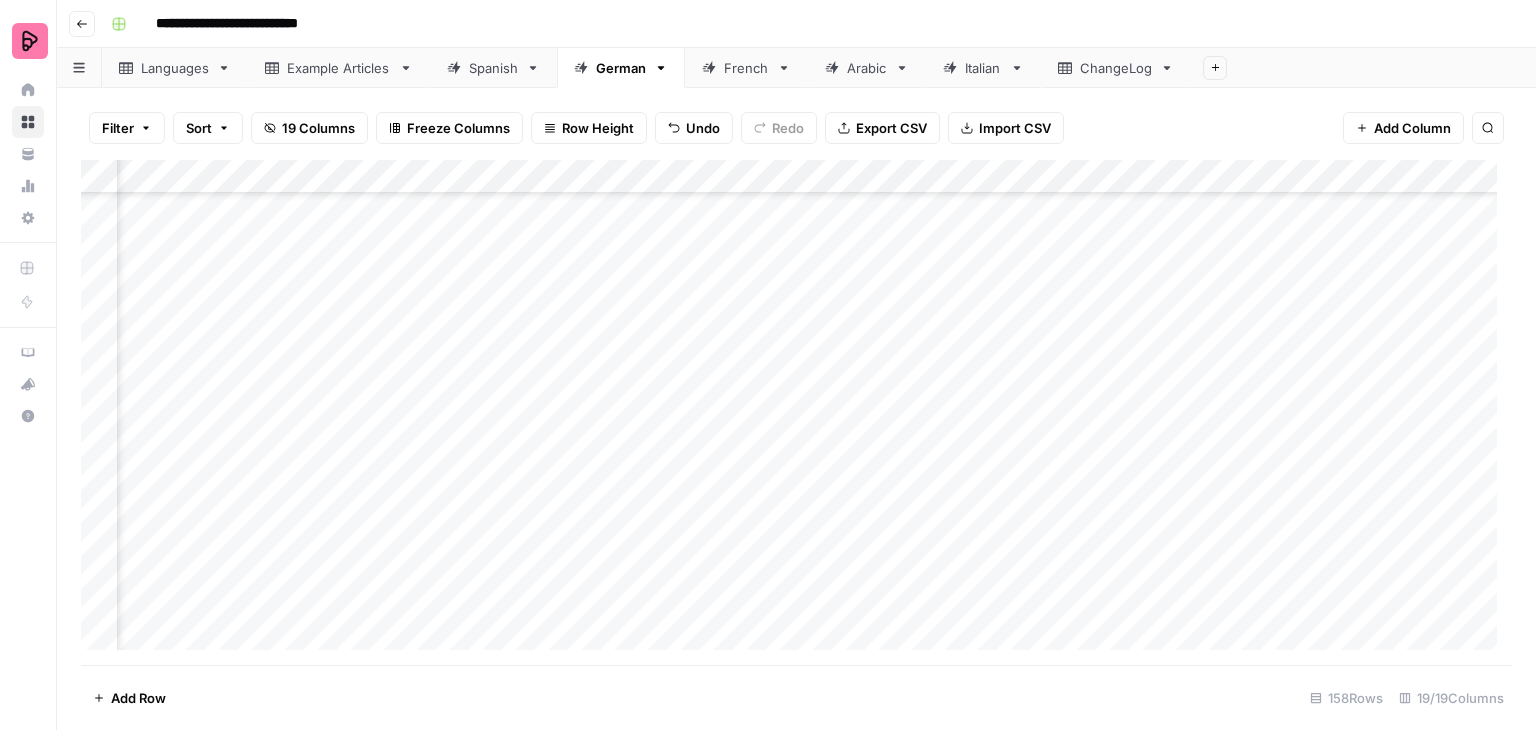 click on "Add Column" at bounding box center [796, 412] 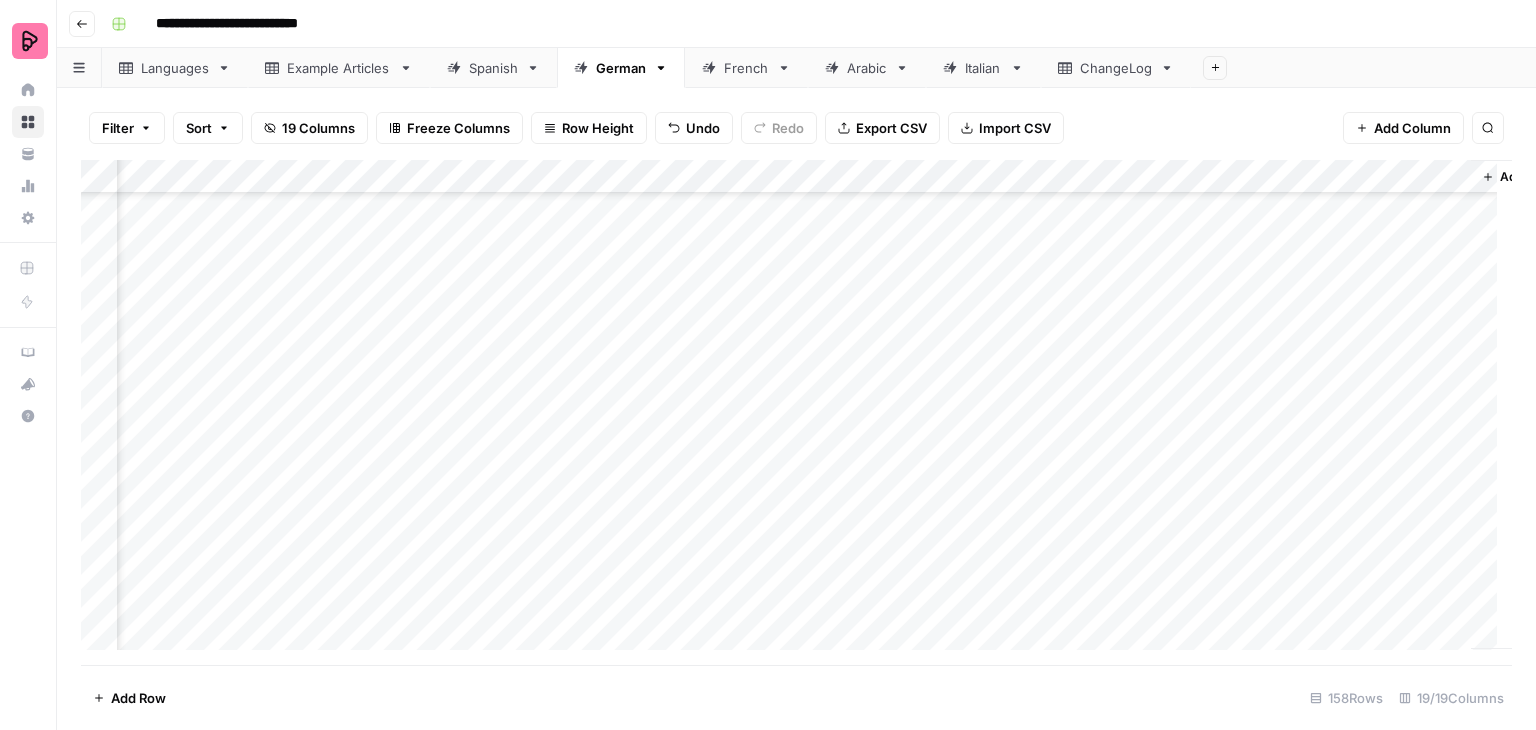 click on "Add Column" at bounding box center [796, 412] 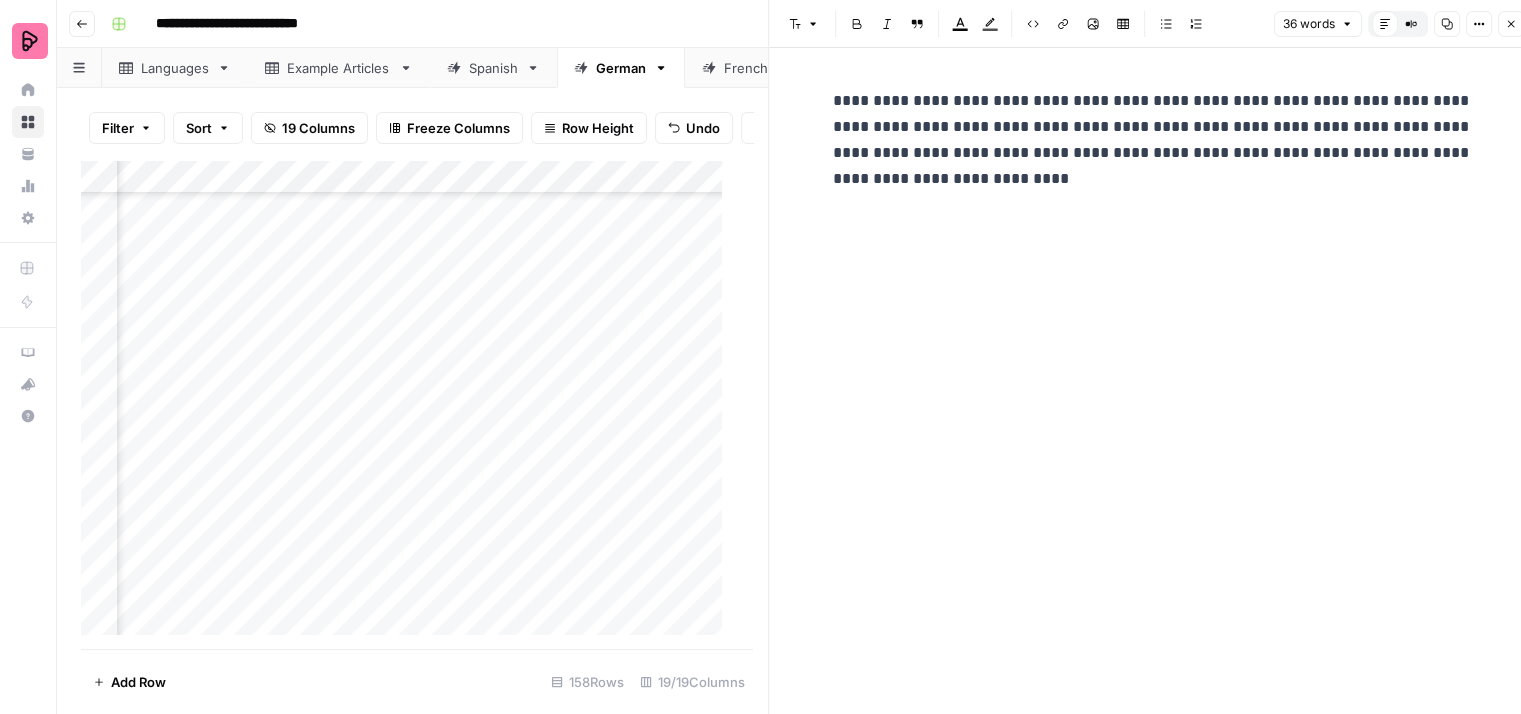 click 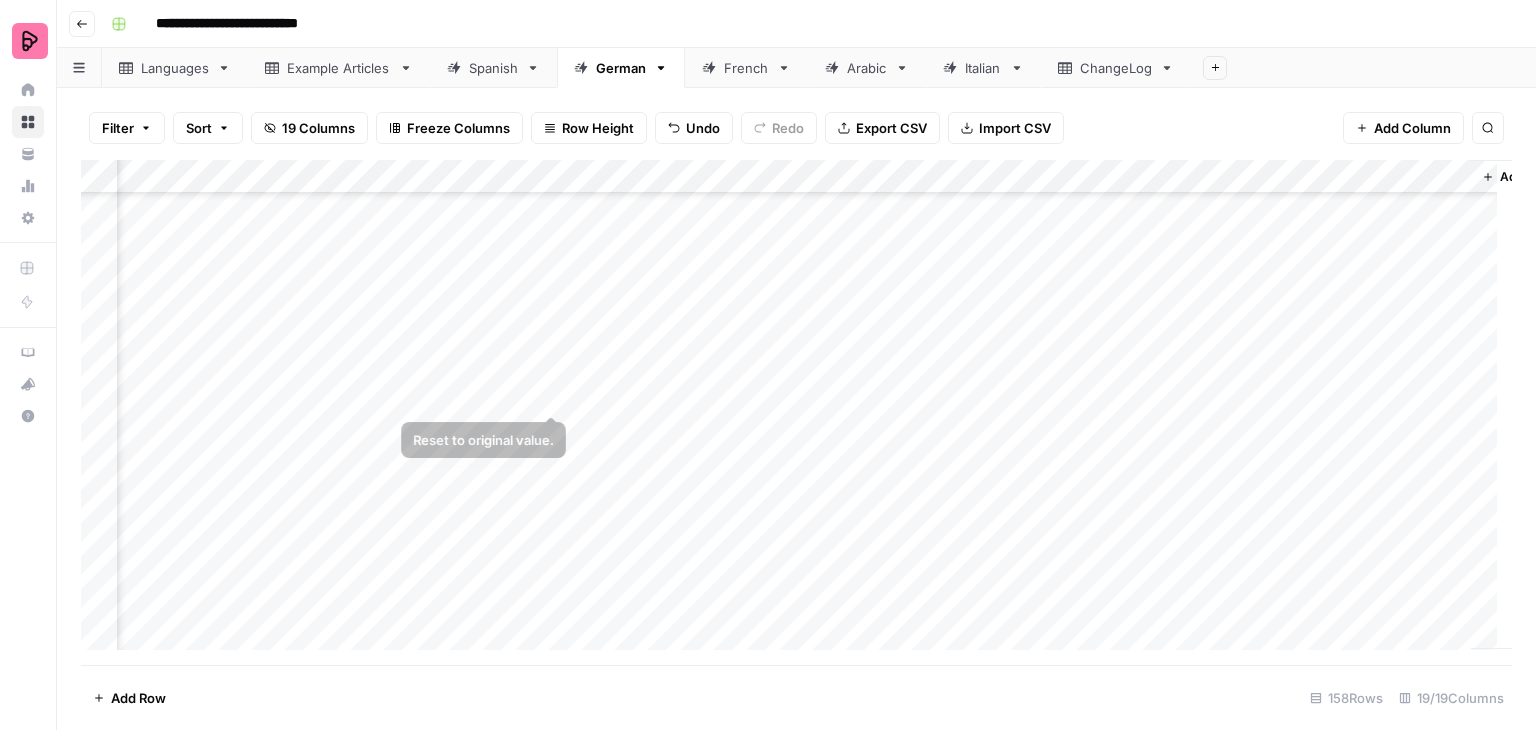 click on "Add Column" at bounding box center (796, 412) 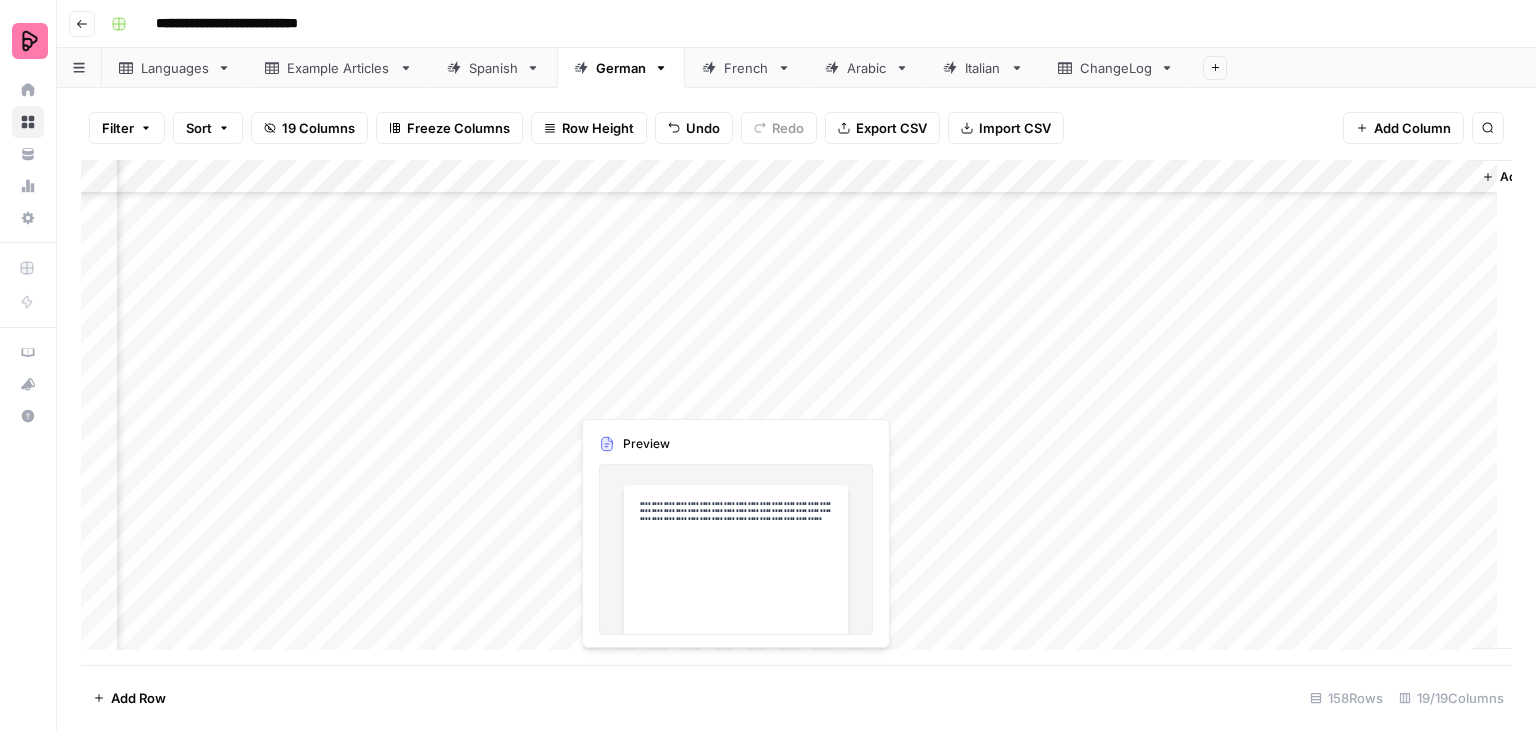 click on "Add Column" at bounding box center (796, 412) 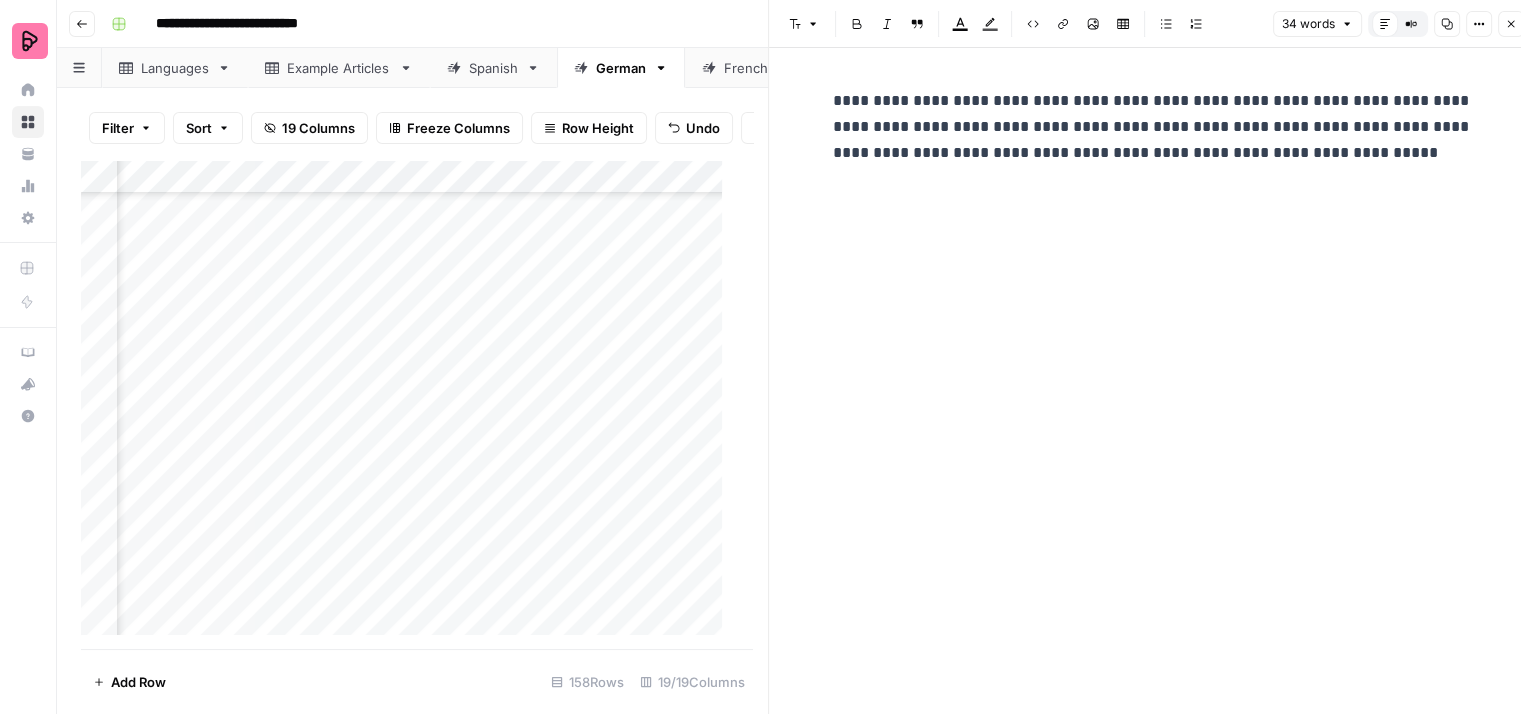 click on "**********" at bounding box center [1153, 127] 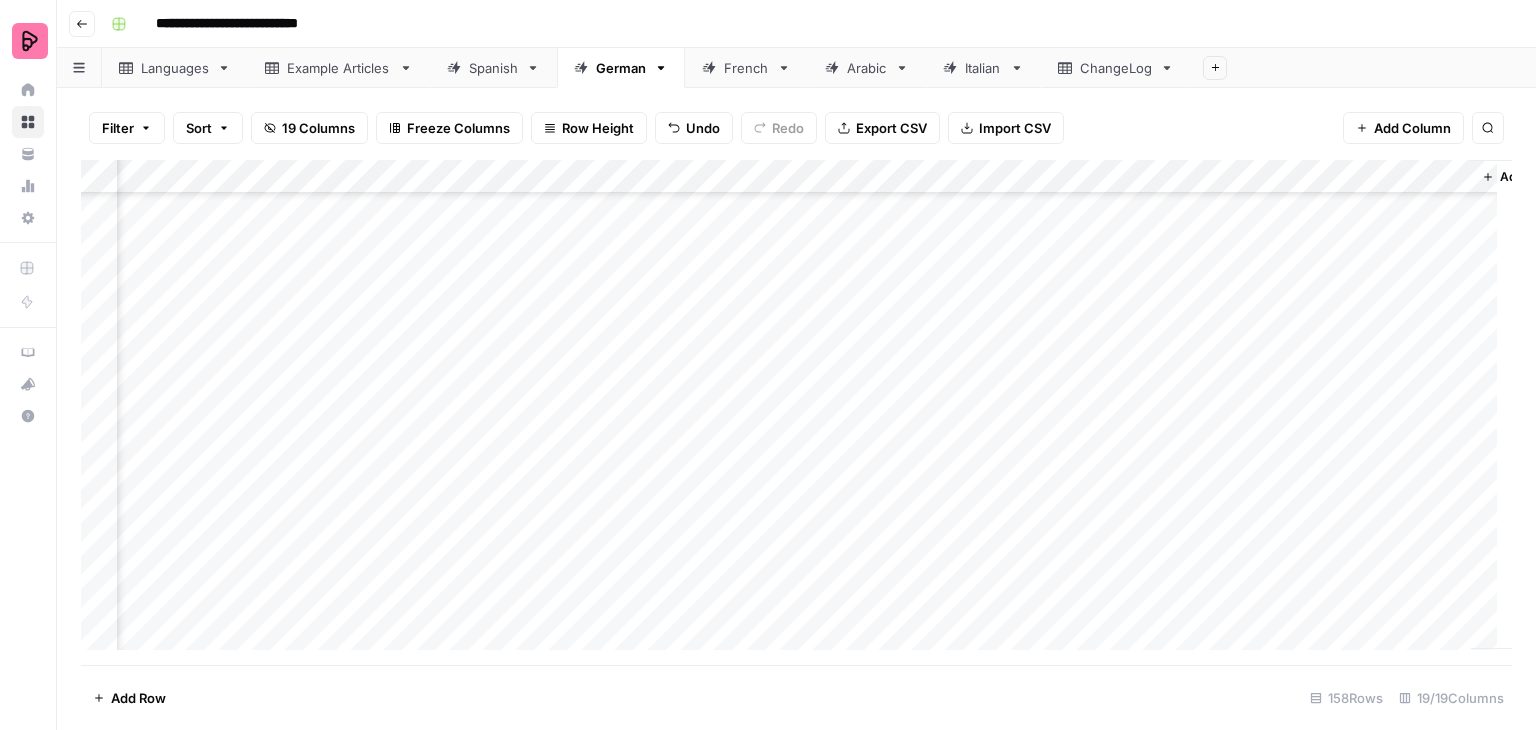 click on "Add Column" at bounding box center (796, 412) 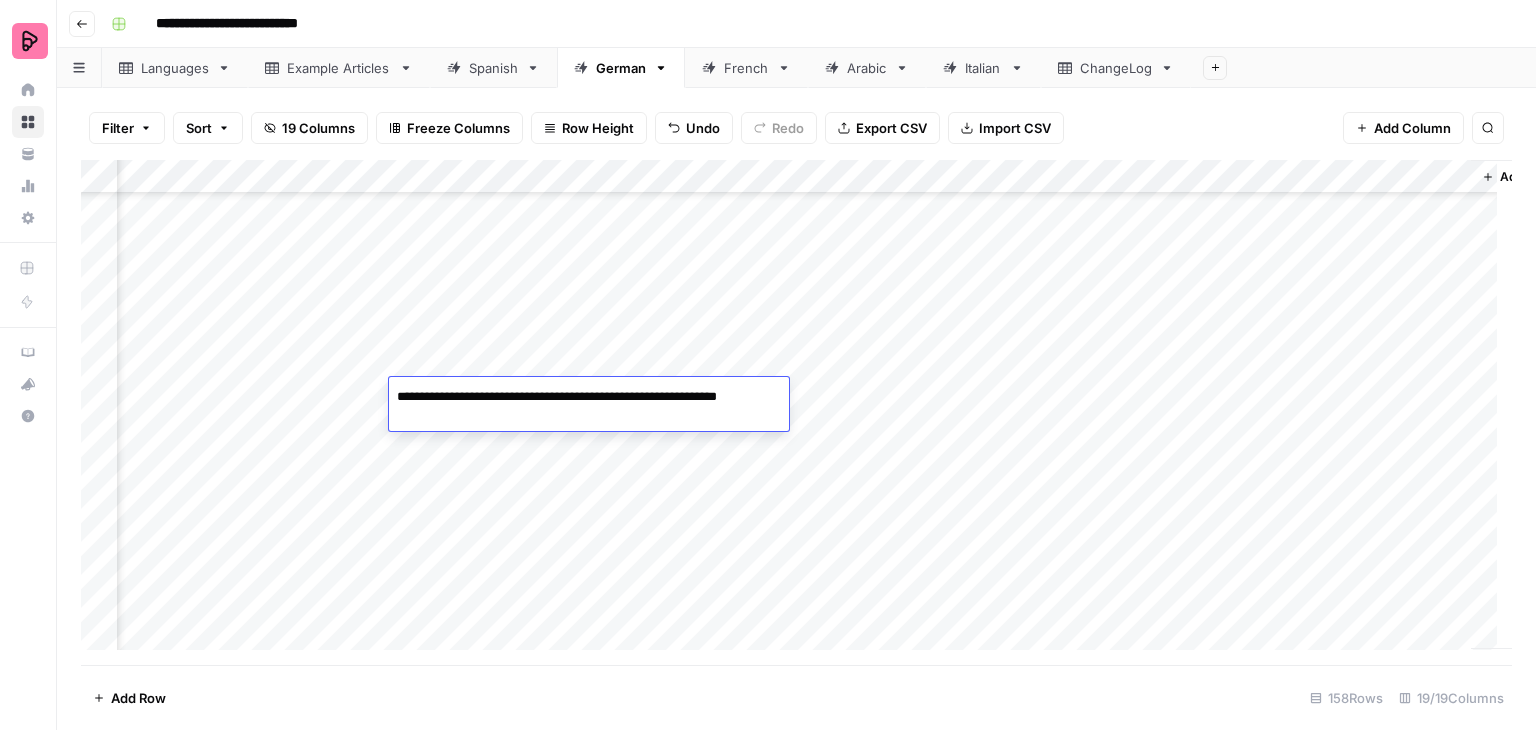 drag, startPoint x: 456, startPoint y: 417, endPoint x: 398, endPoint y: 396, distance: 61.68468 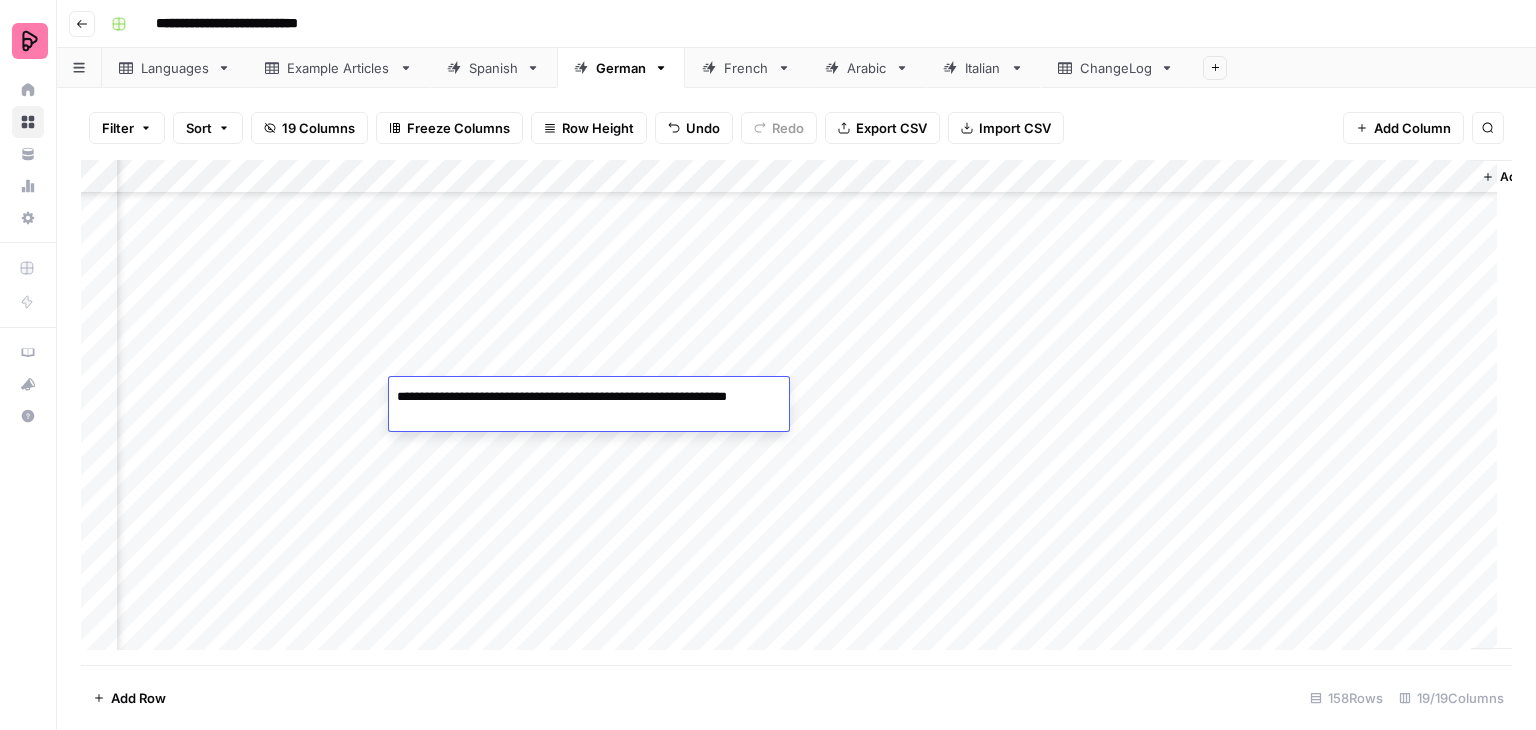 type on "**********" 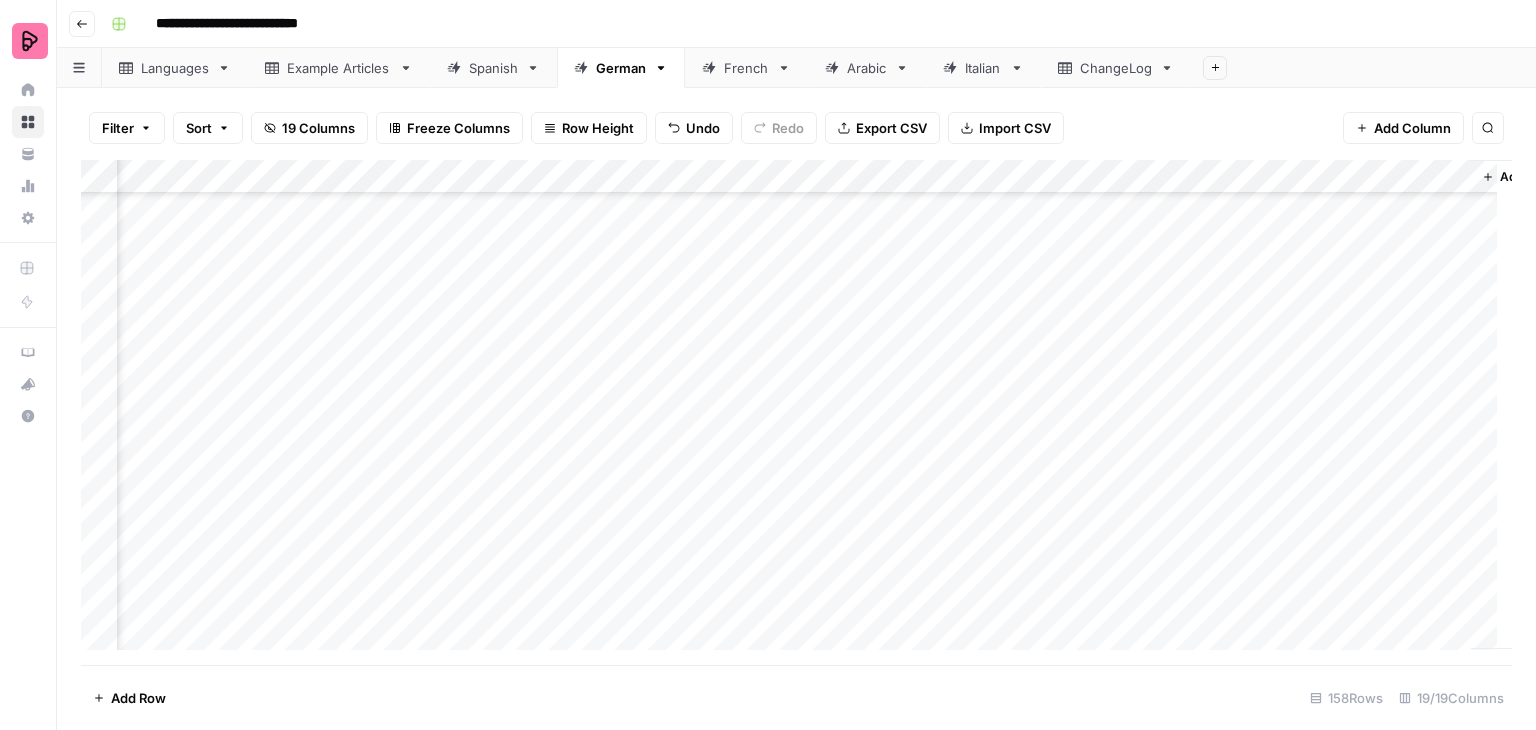 click on "Add Column" at bounding box center (796, 412) 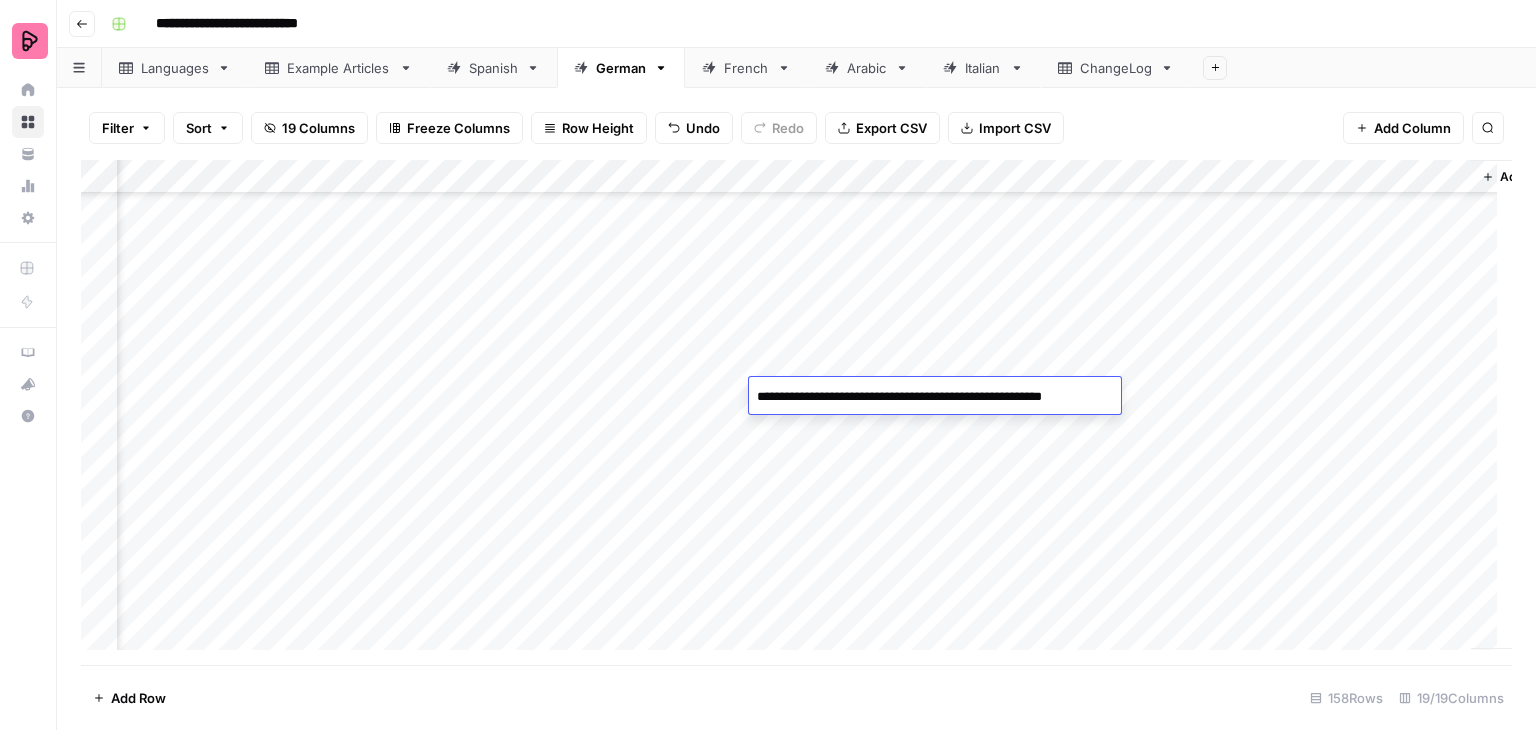 click on "**********" at bounding box center [935, 397] 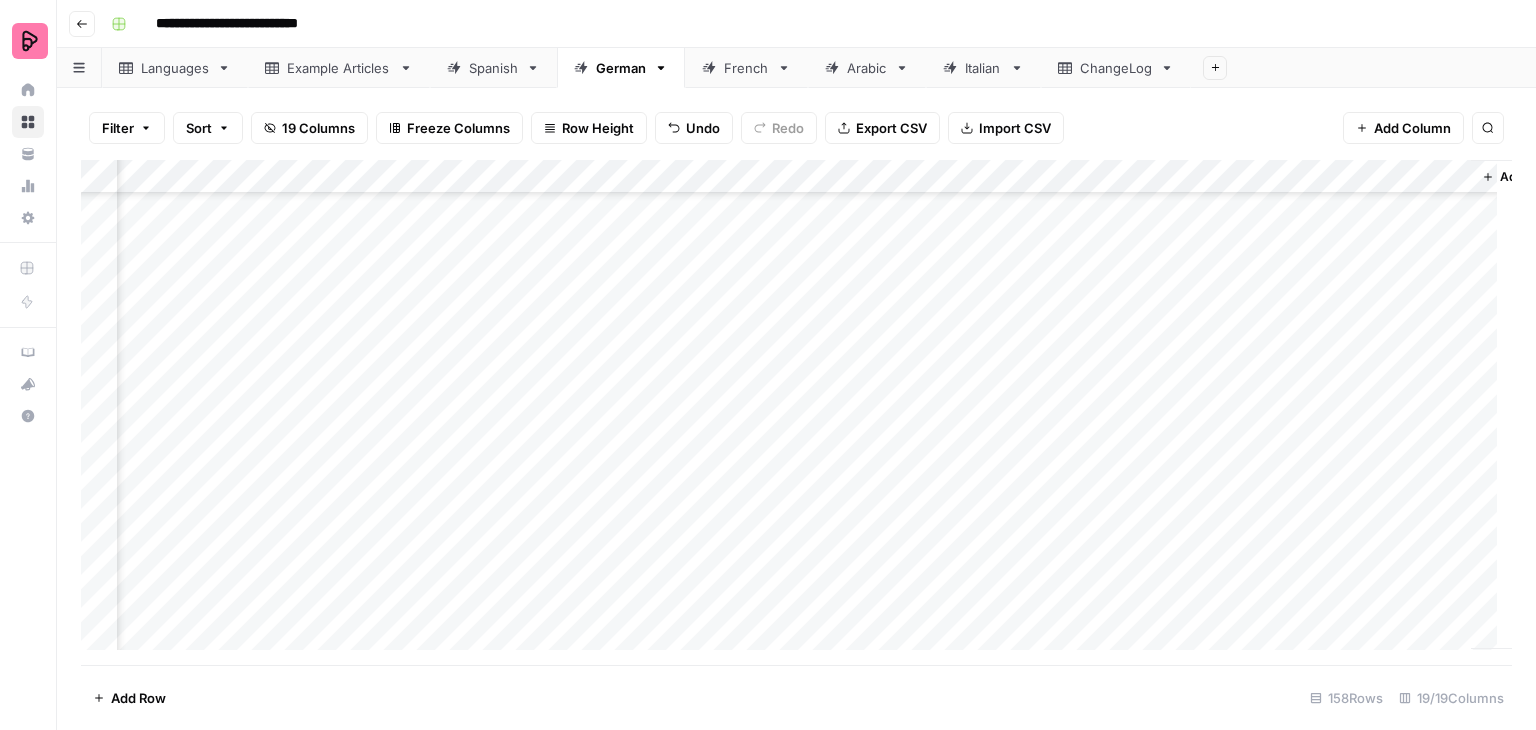 click on "Add Column" at bounding box center (796, 412) 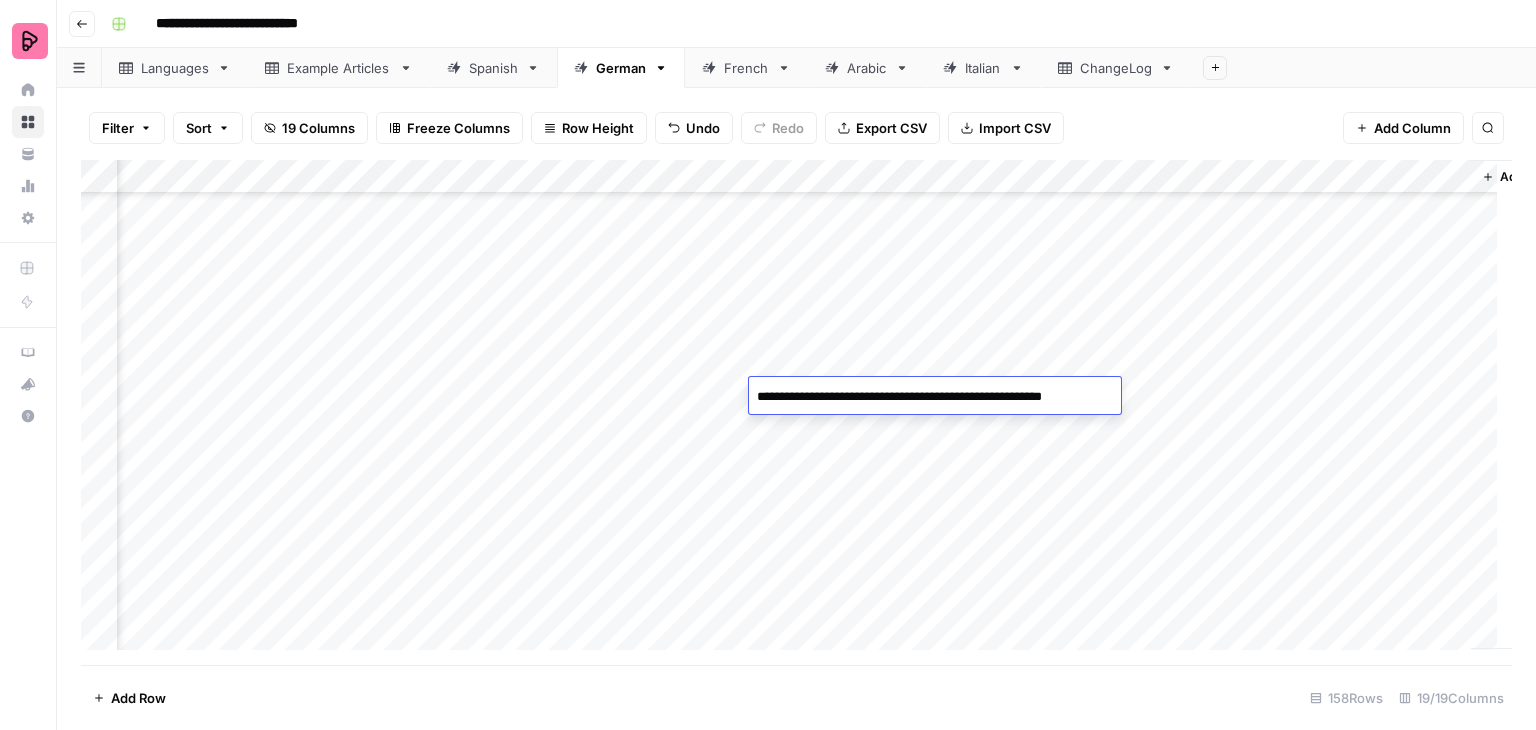 click on "Add Column" at bounding box center [796, 412] 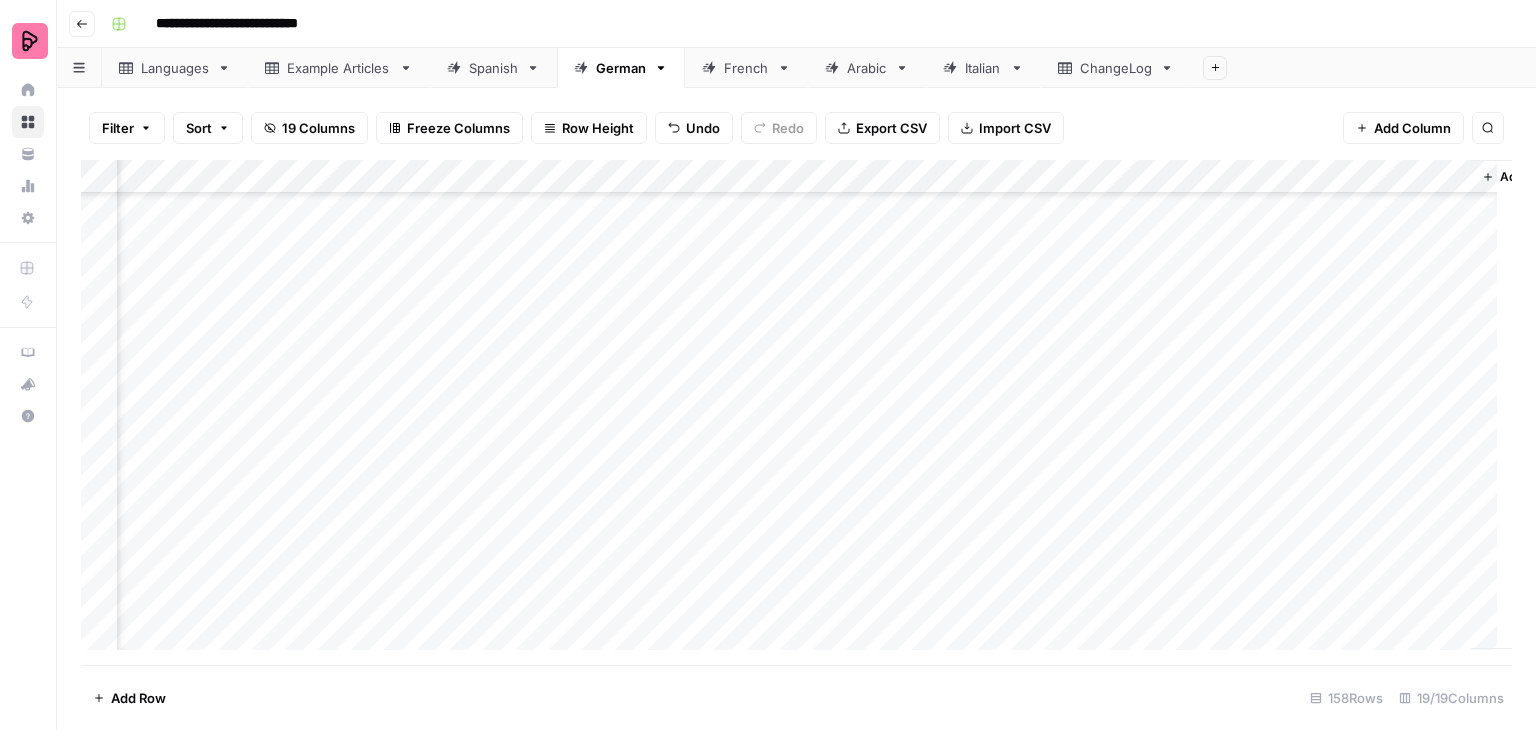 click on "Add Column" at bounding box center [796, 412] 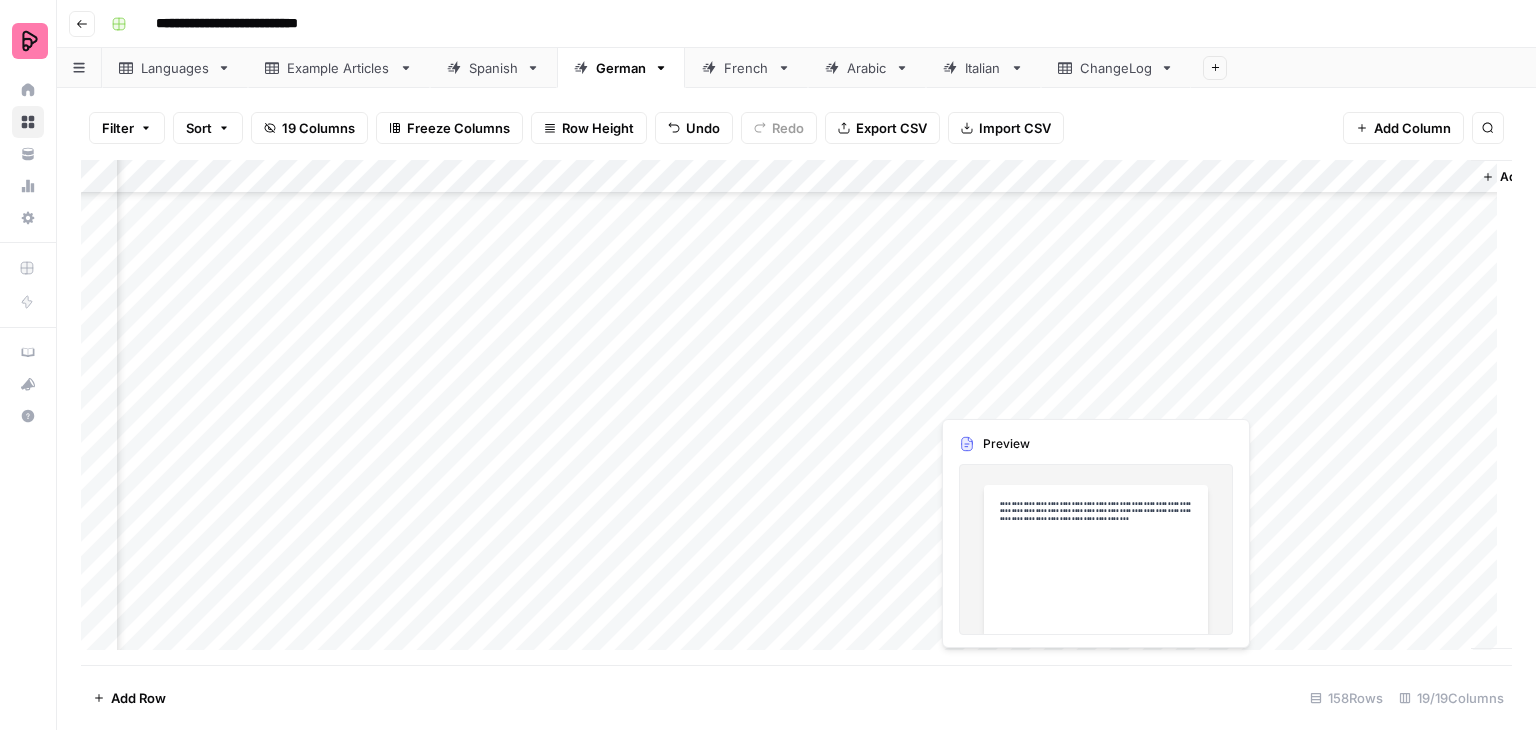 click on "Add Column" at bounding box center (796, 412) 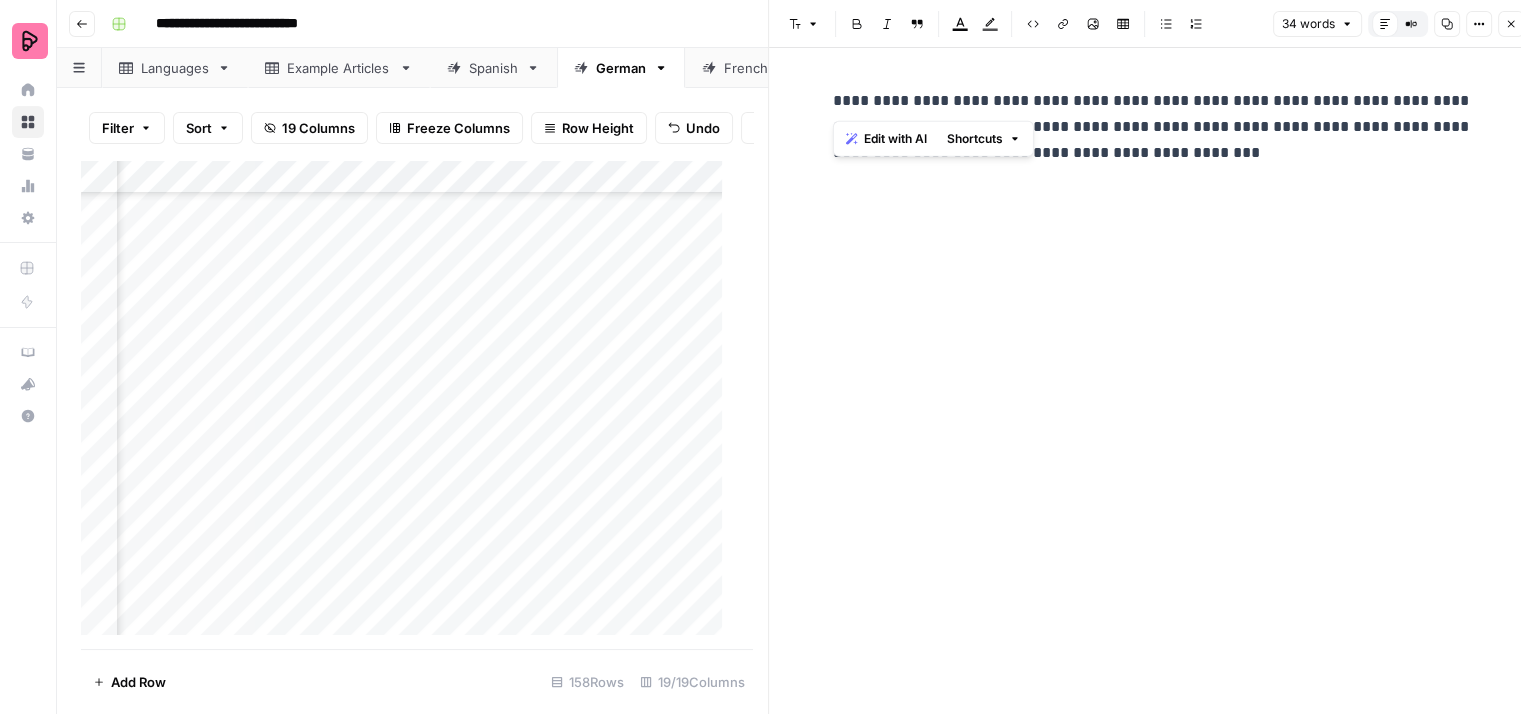 drag, startPoint x: 1110, startPoint y: 99, endPoint x: 825, endPoint y: 99, distance: 285 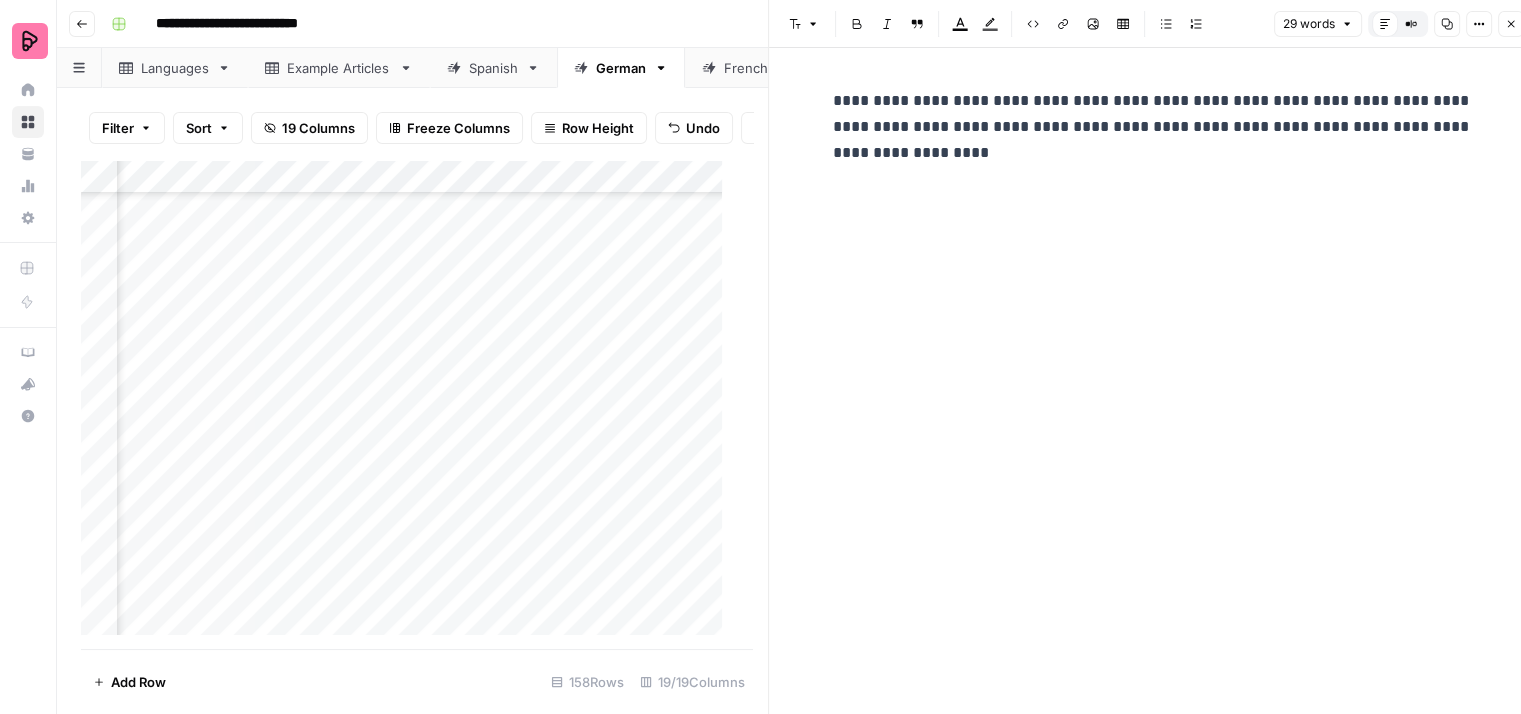 type 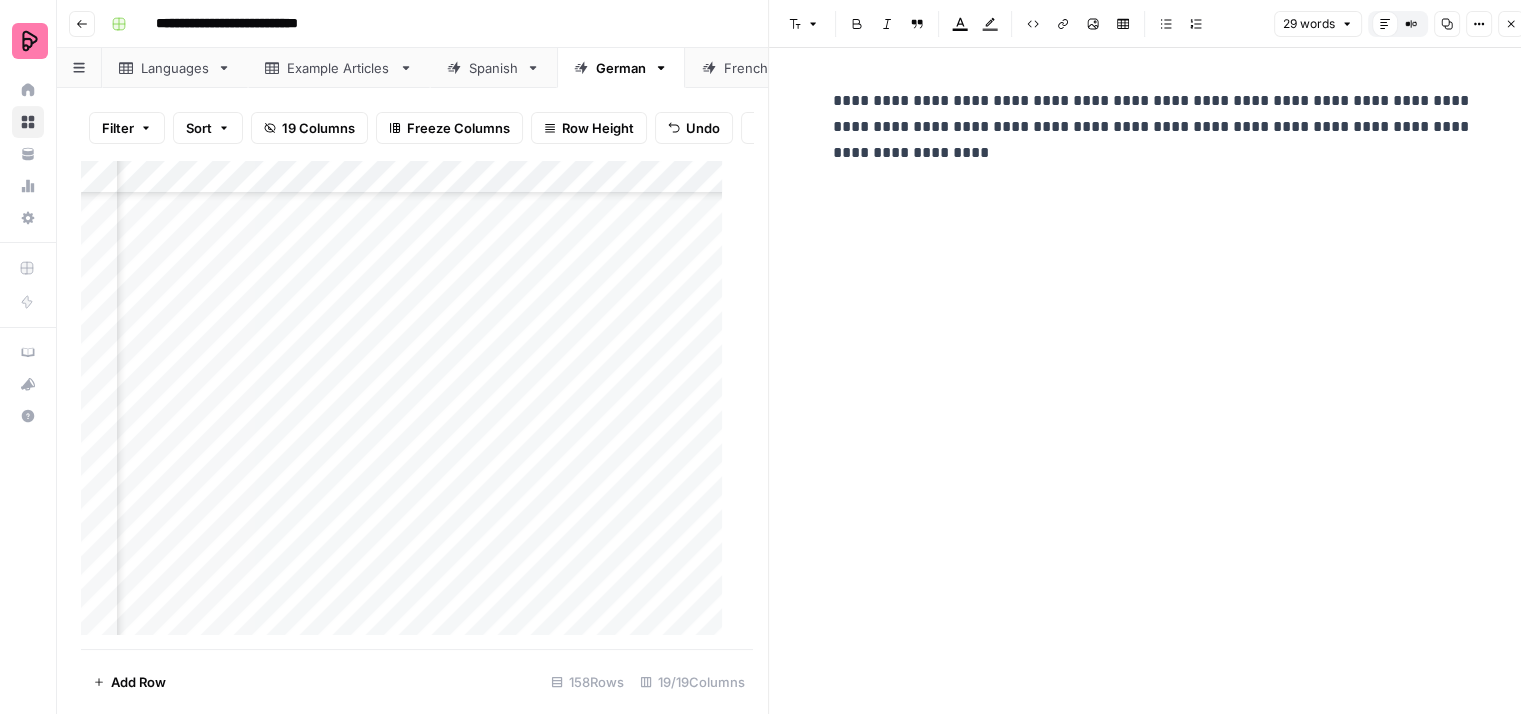 click on "**********" at bounding box center (1153, 127) 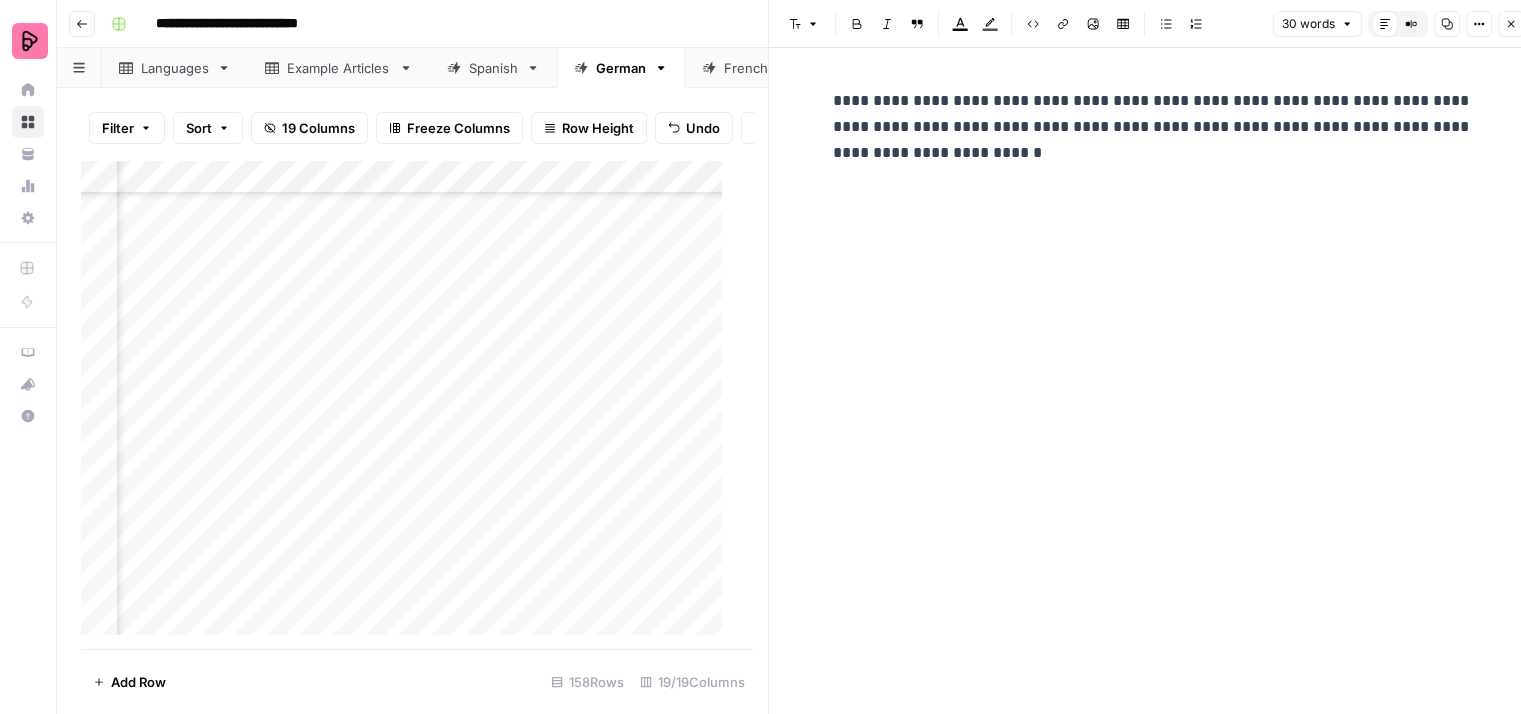click on "**********" at bounding box center [1153, 127] 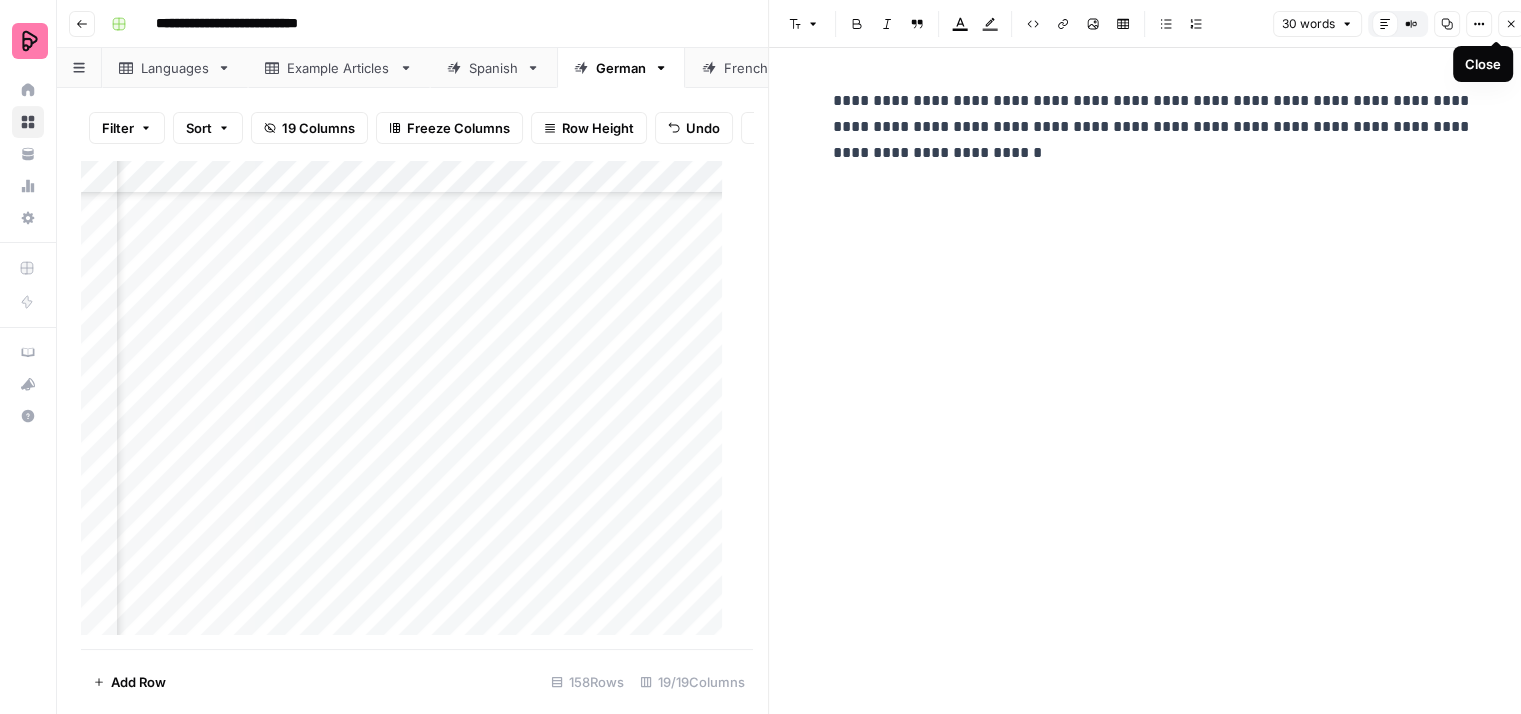 click 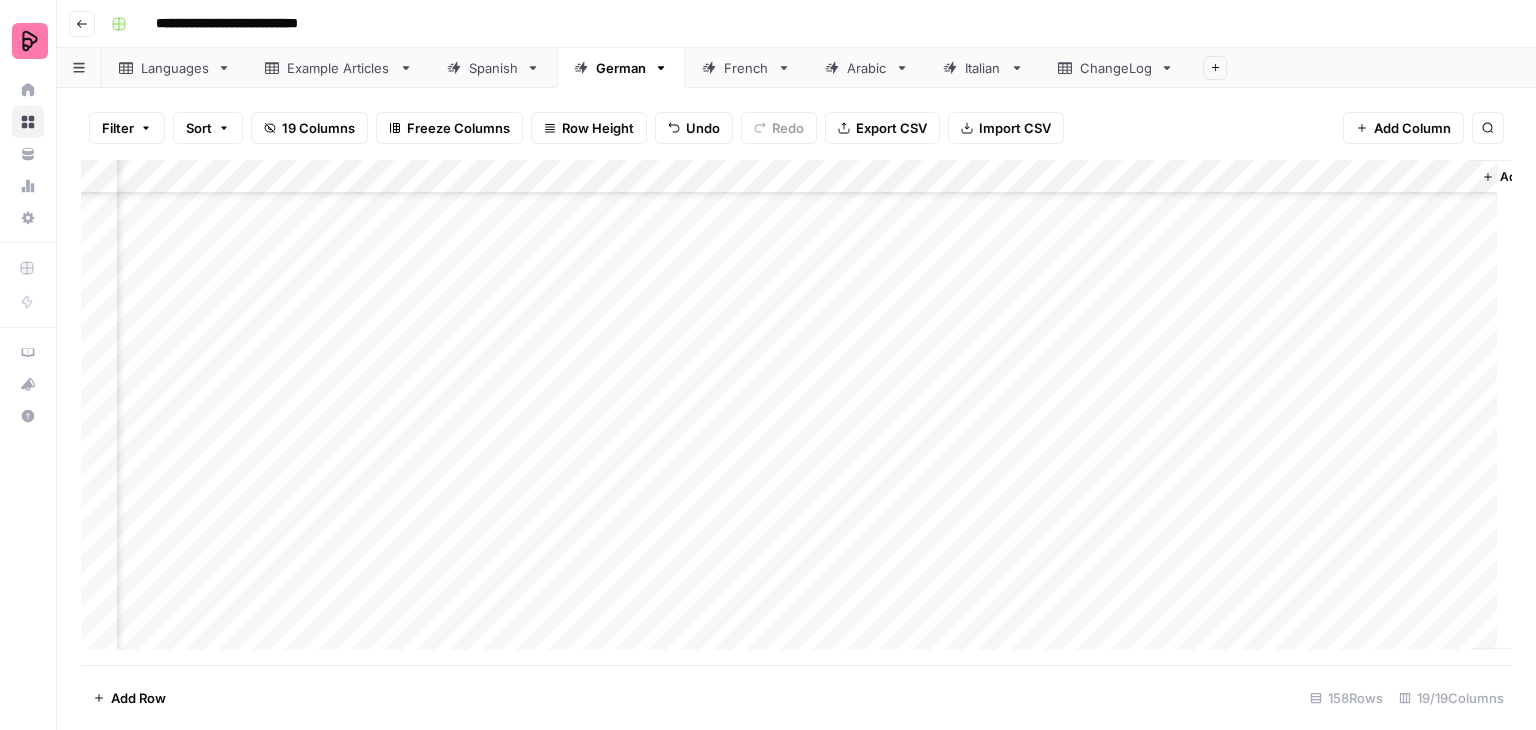 click on "Add Column" at bounding box center (796, 412) 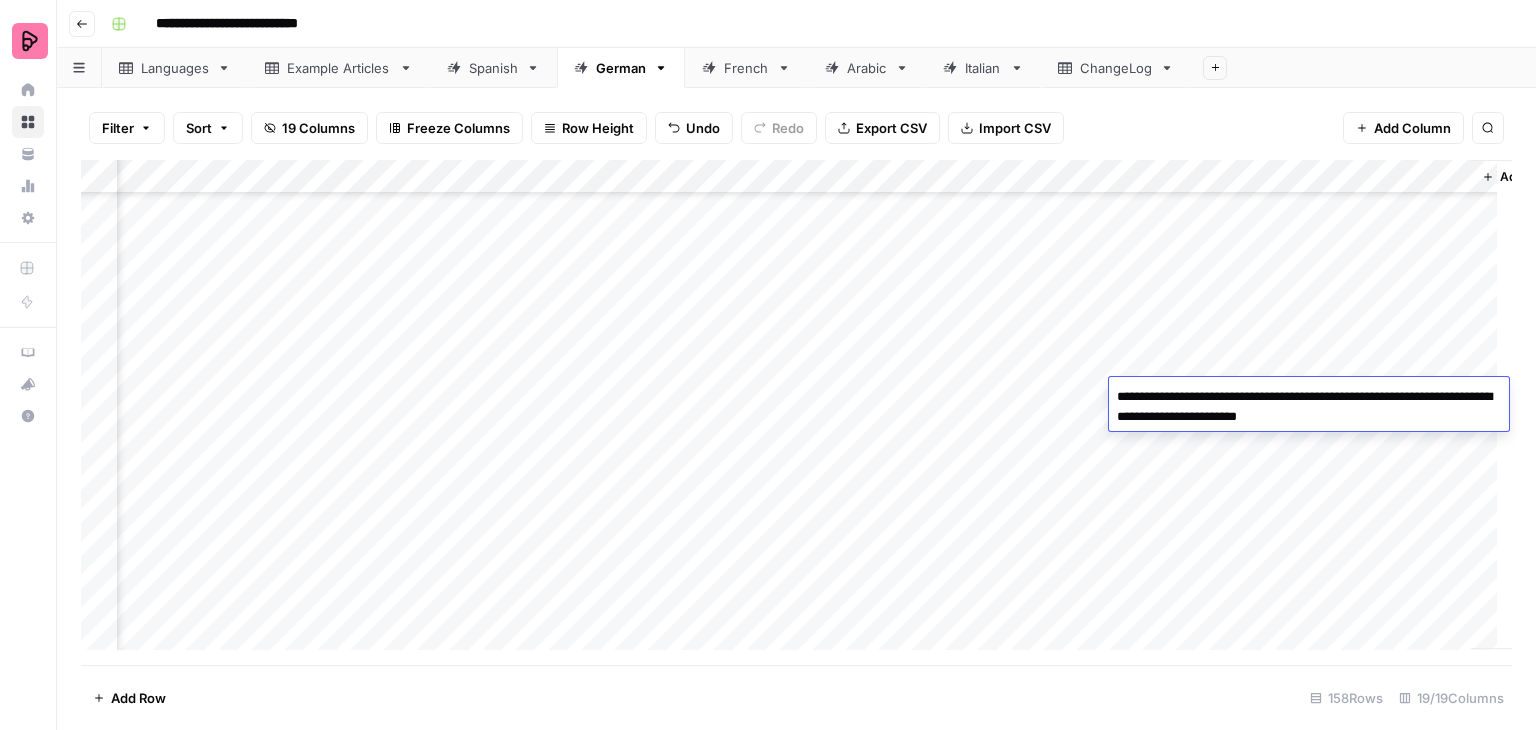 click on "**********" at bounding box center [1309, 407] 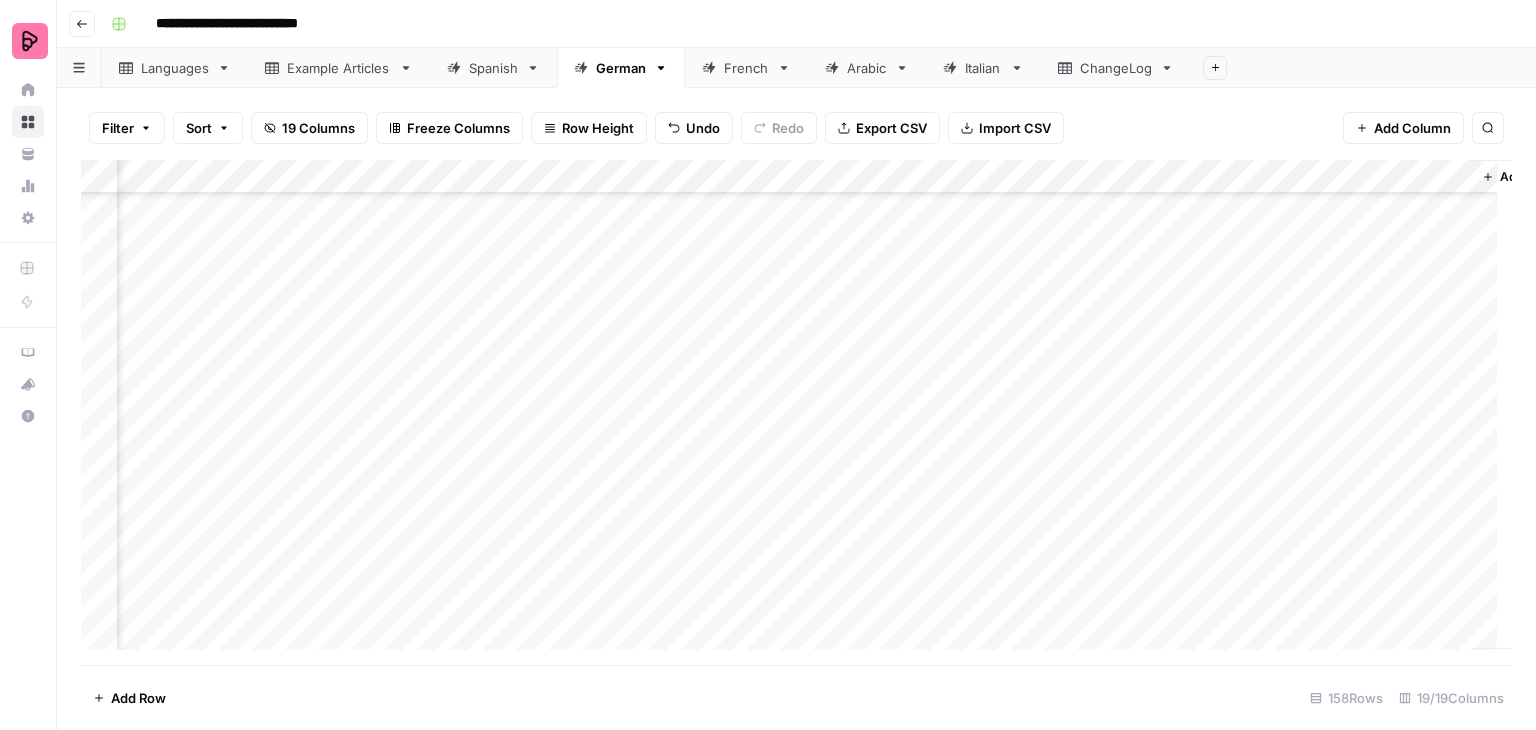 click on "Add Column" at bounding box center (796, 412) 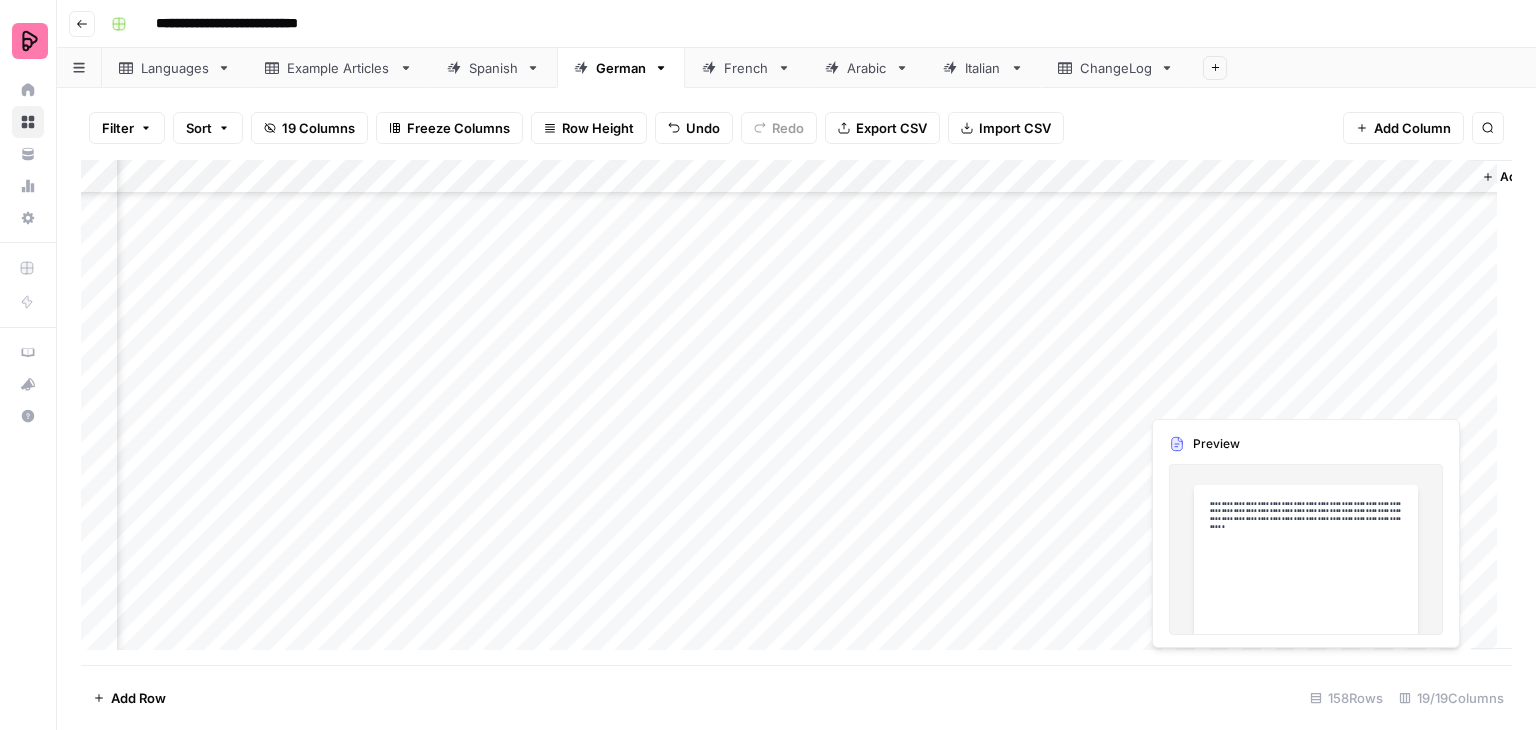 click on "Add Column" at bounding box center (796, 412) 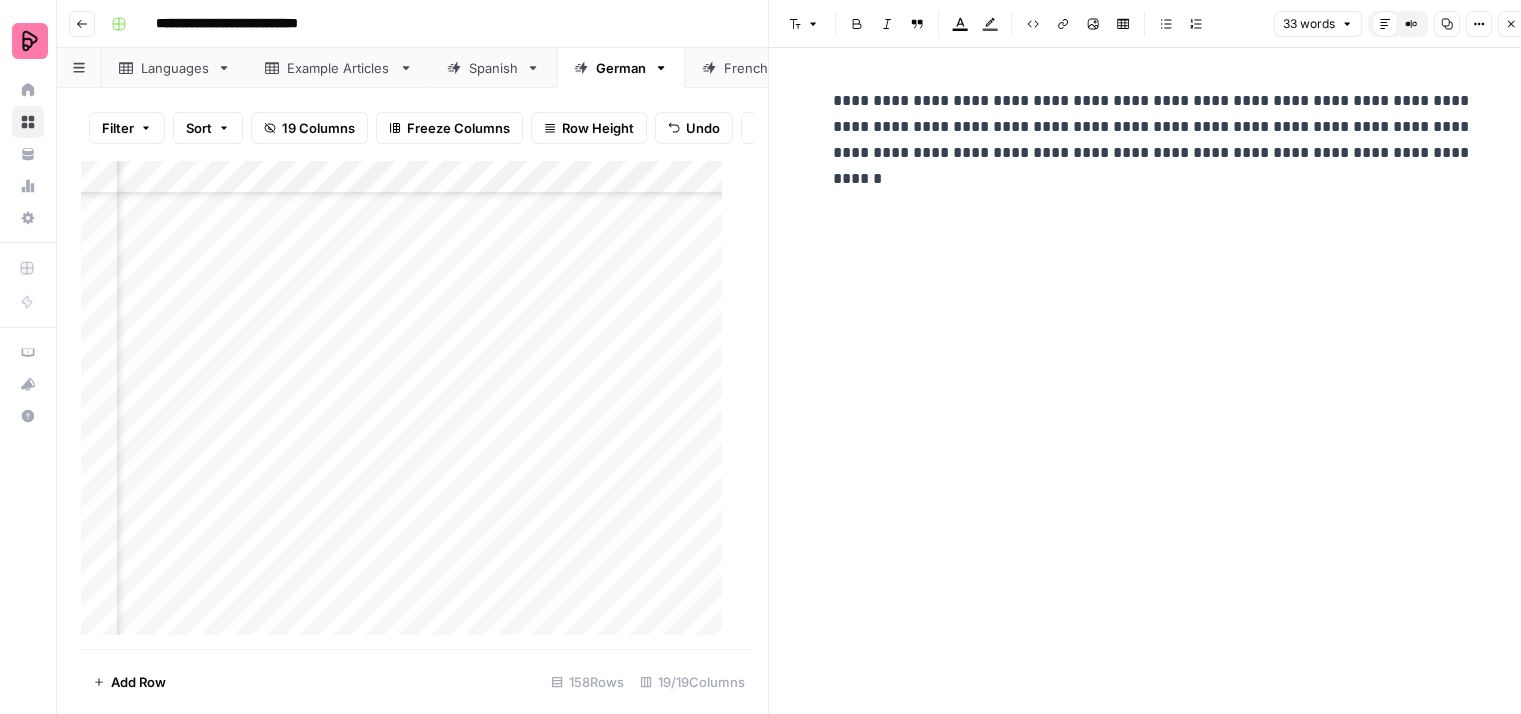 click 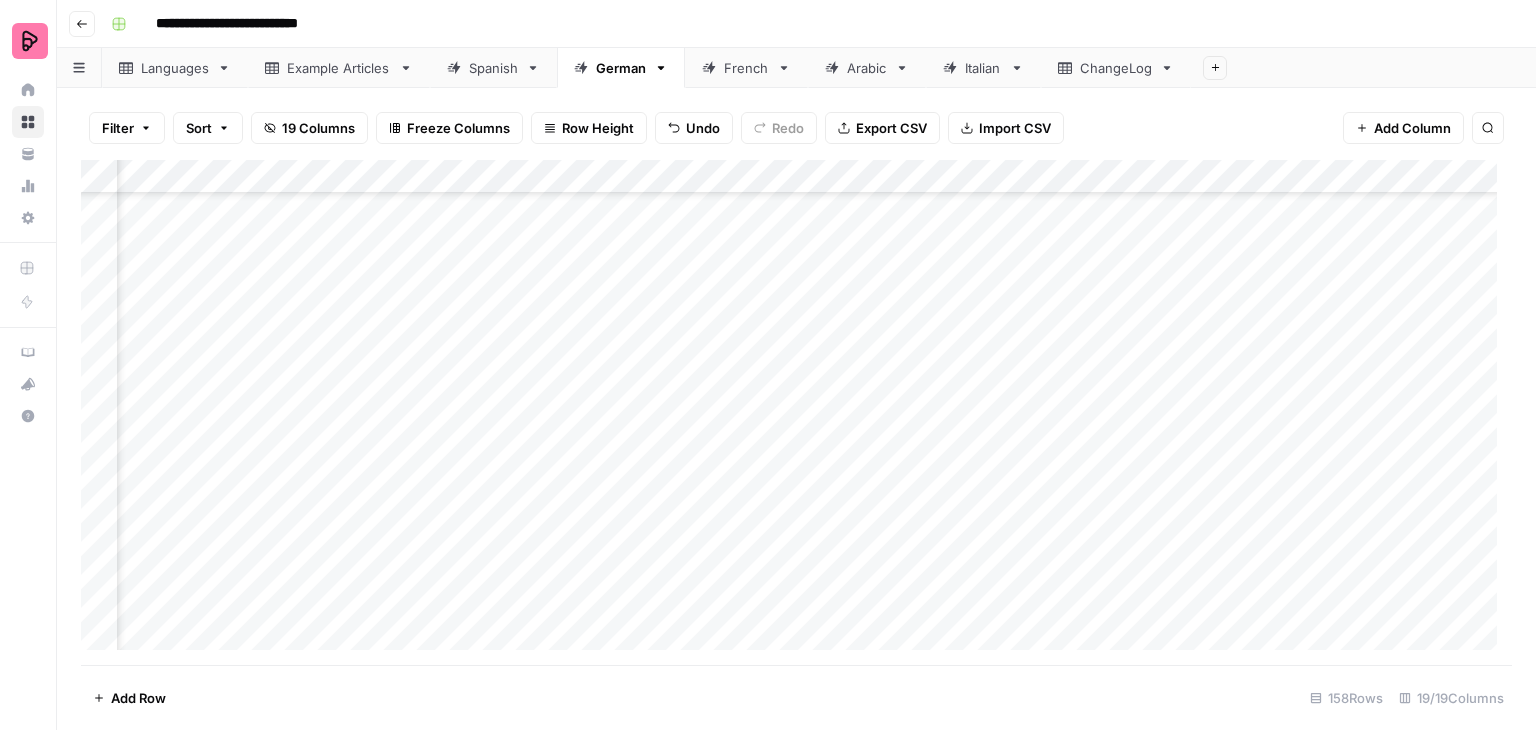 scroll, scrollTop: 4200, scrollLeft: 631, axis: both 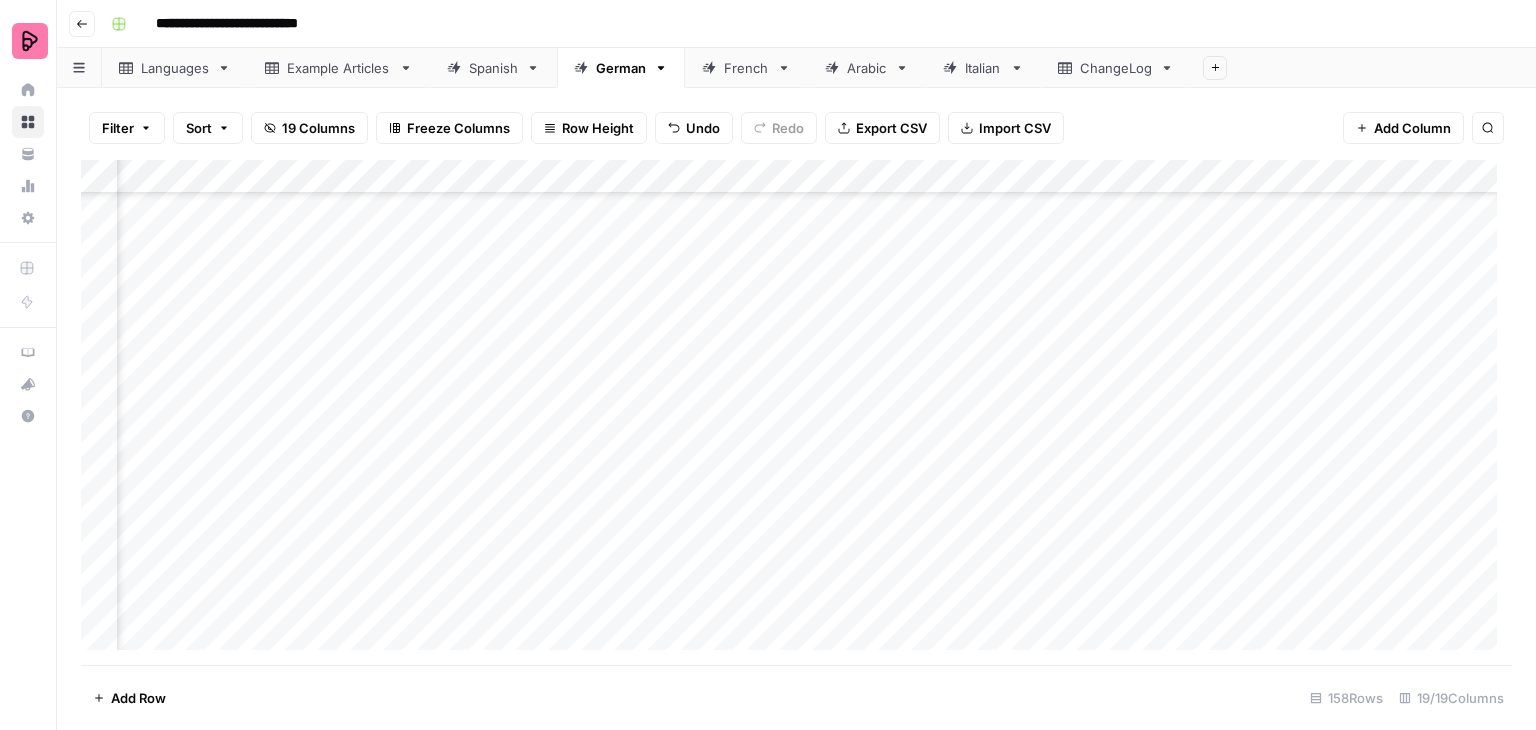 click on "Add Column" at bounding box center [796, 412] 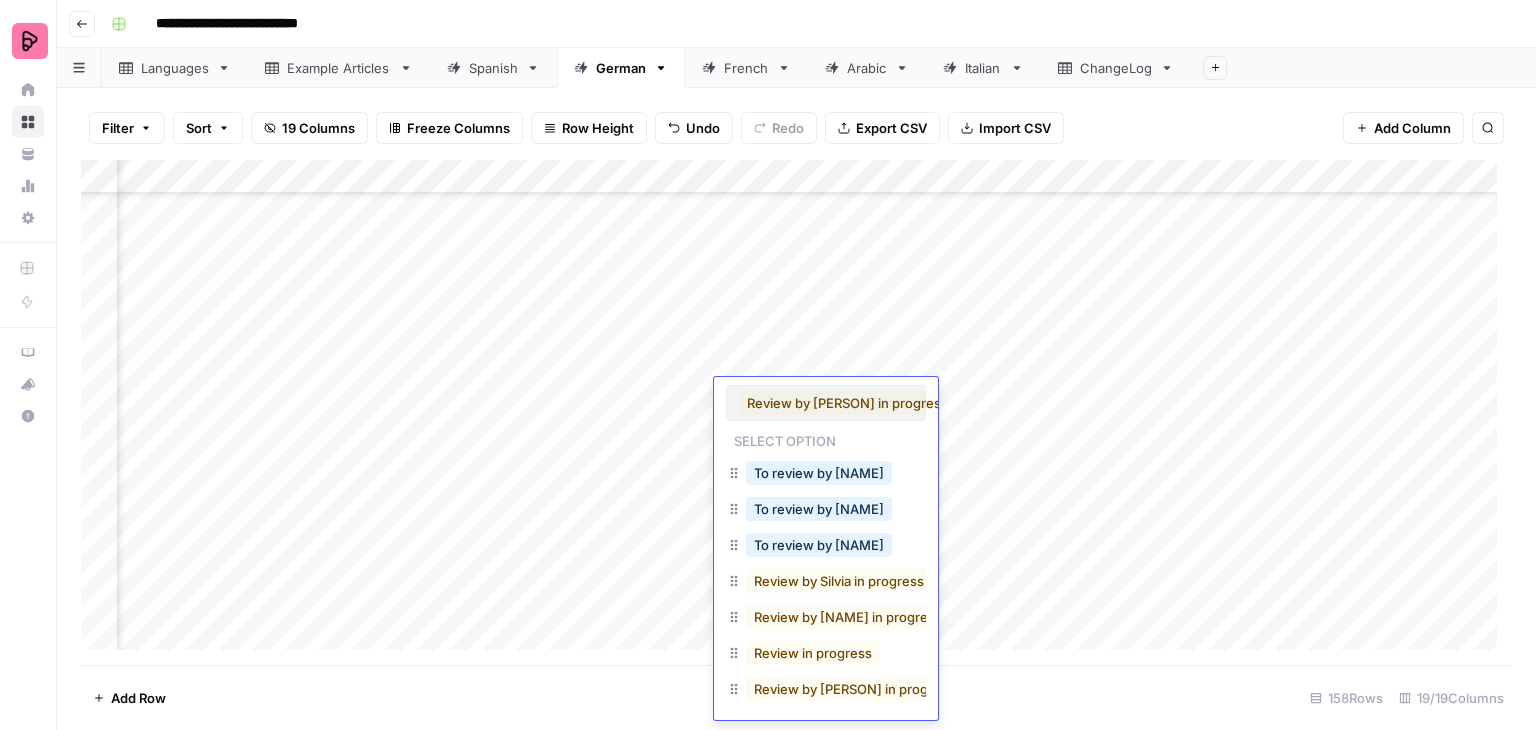 scroll, scrollTop: 0, scrollLeft: 4, axis: horizontal 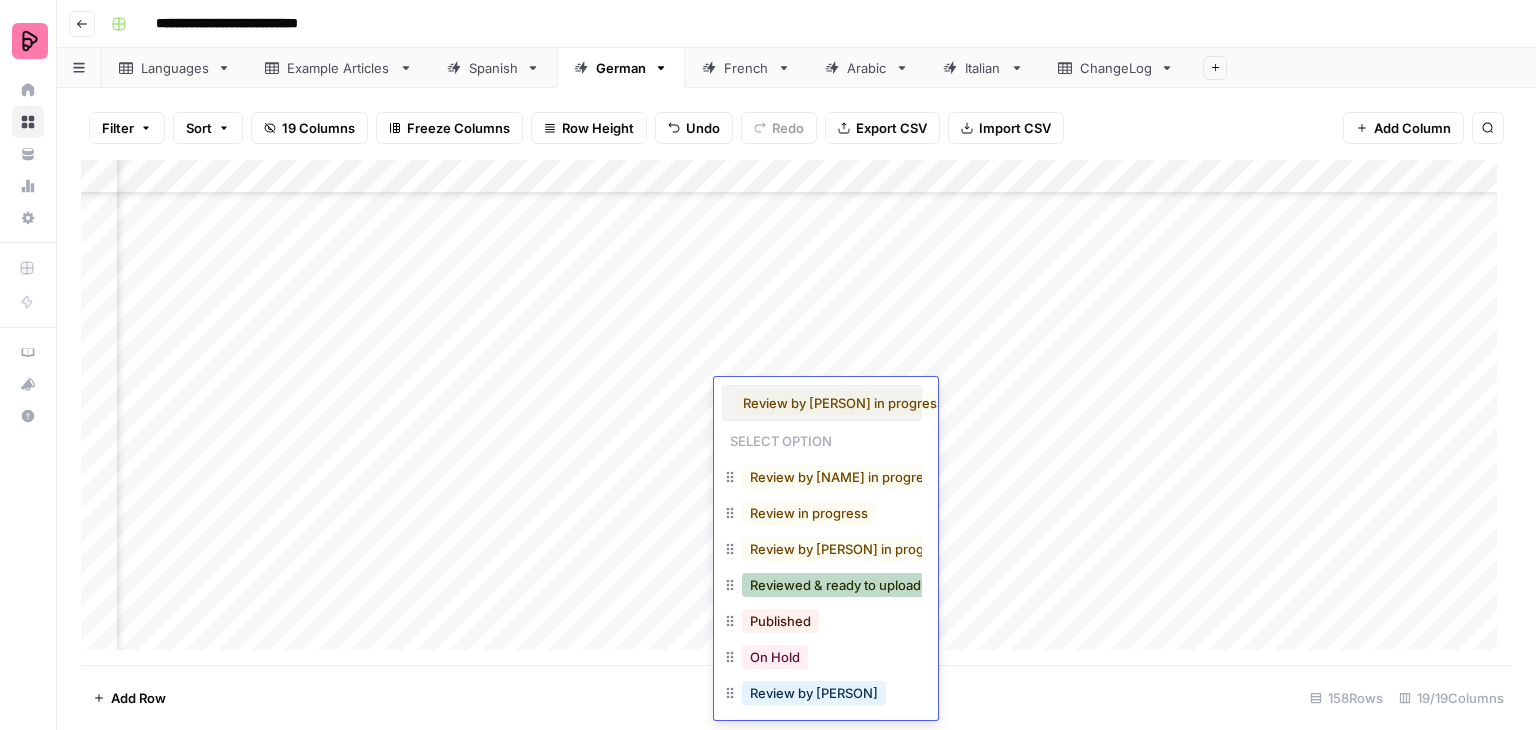 click on "Reviewed & ready to upload" at bounding box center (835, 585) 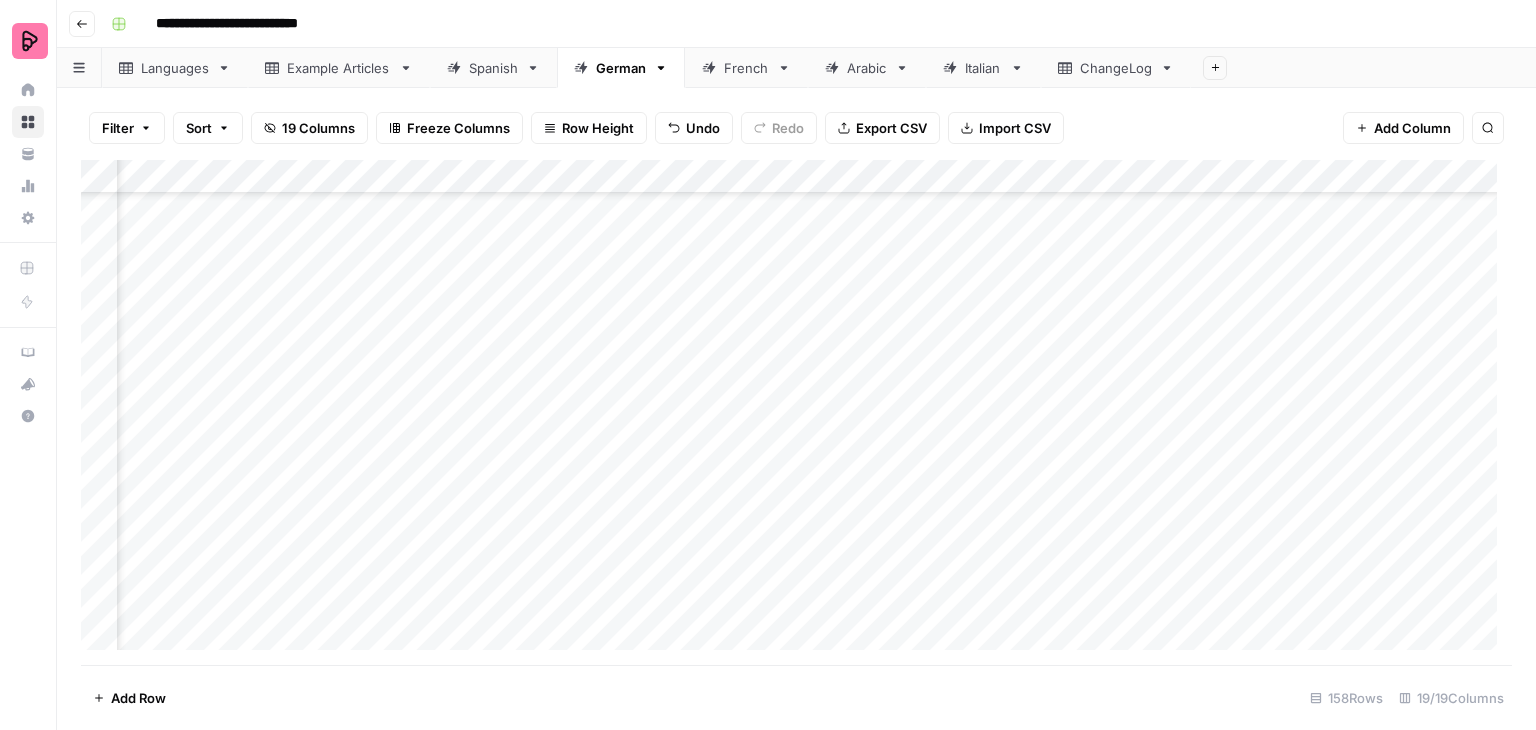click on "Add Column" at bounding box center (796, 412) 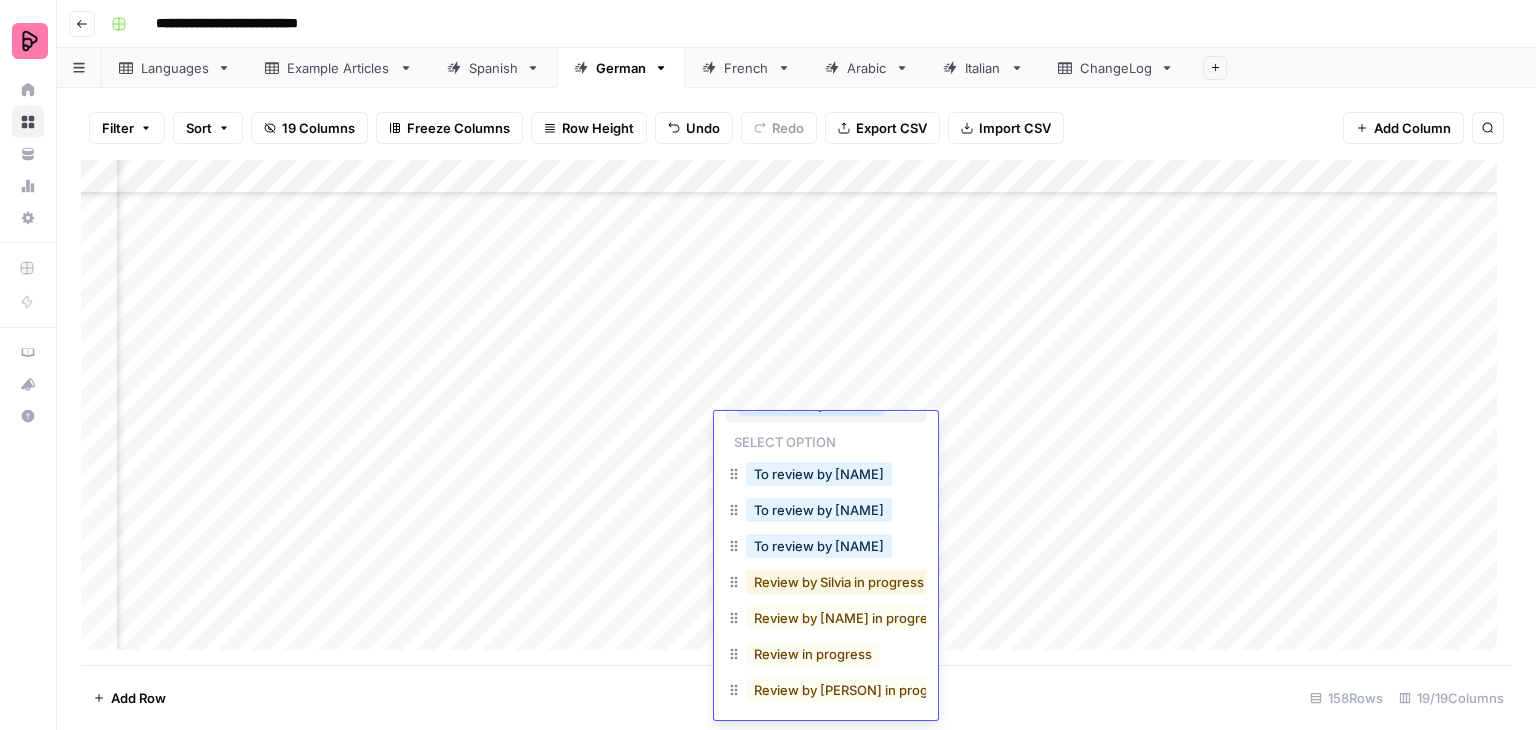 scroll, scrollTop: 43, scrollLeft: 0, axis: vertical 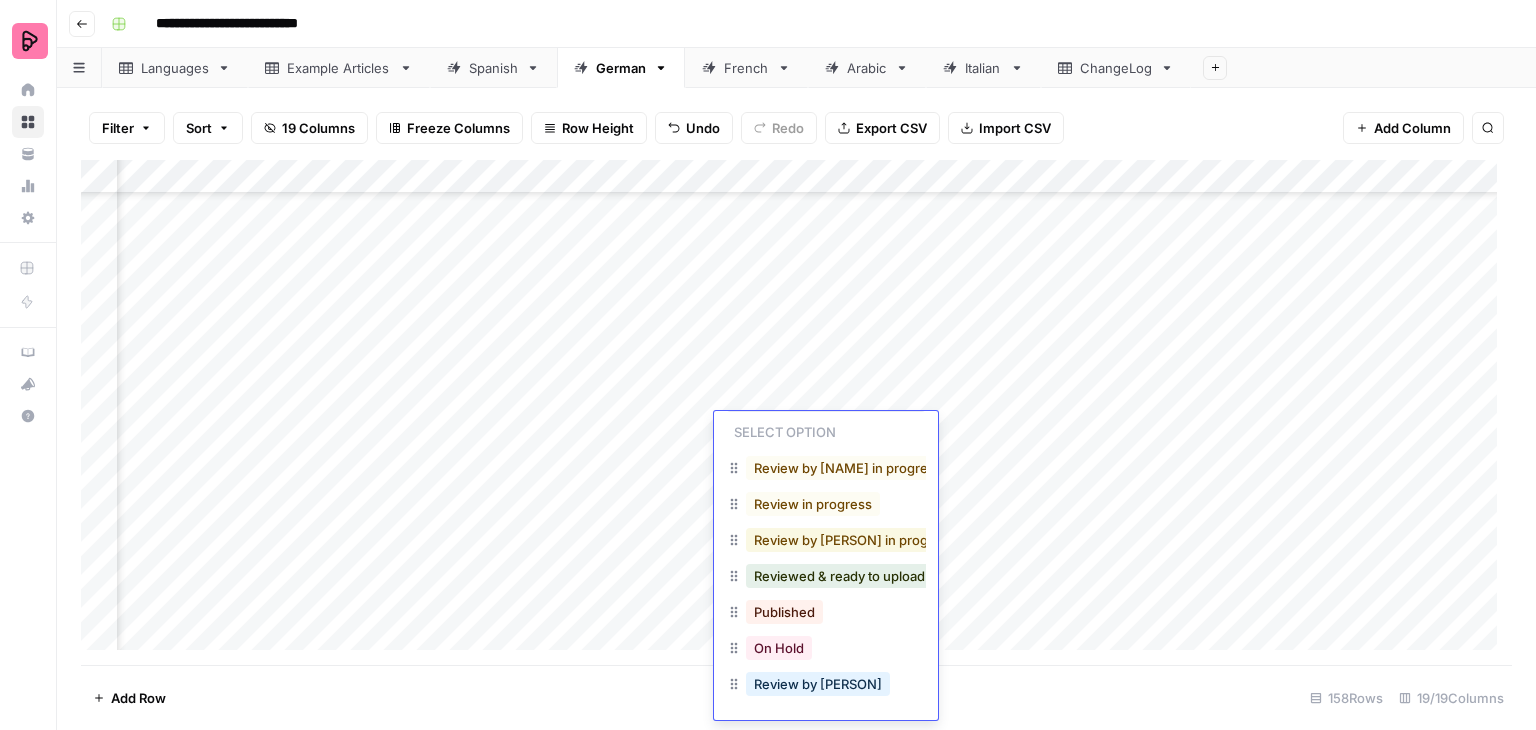 click on "Review by [PERSON] in progress" at bounding box center (854, 540) 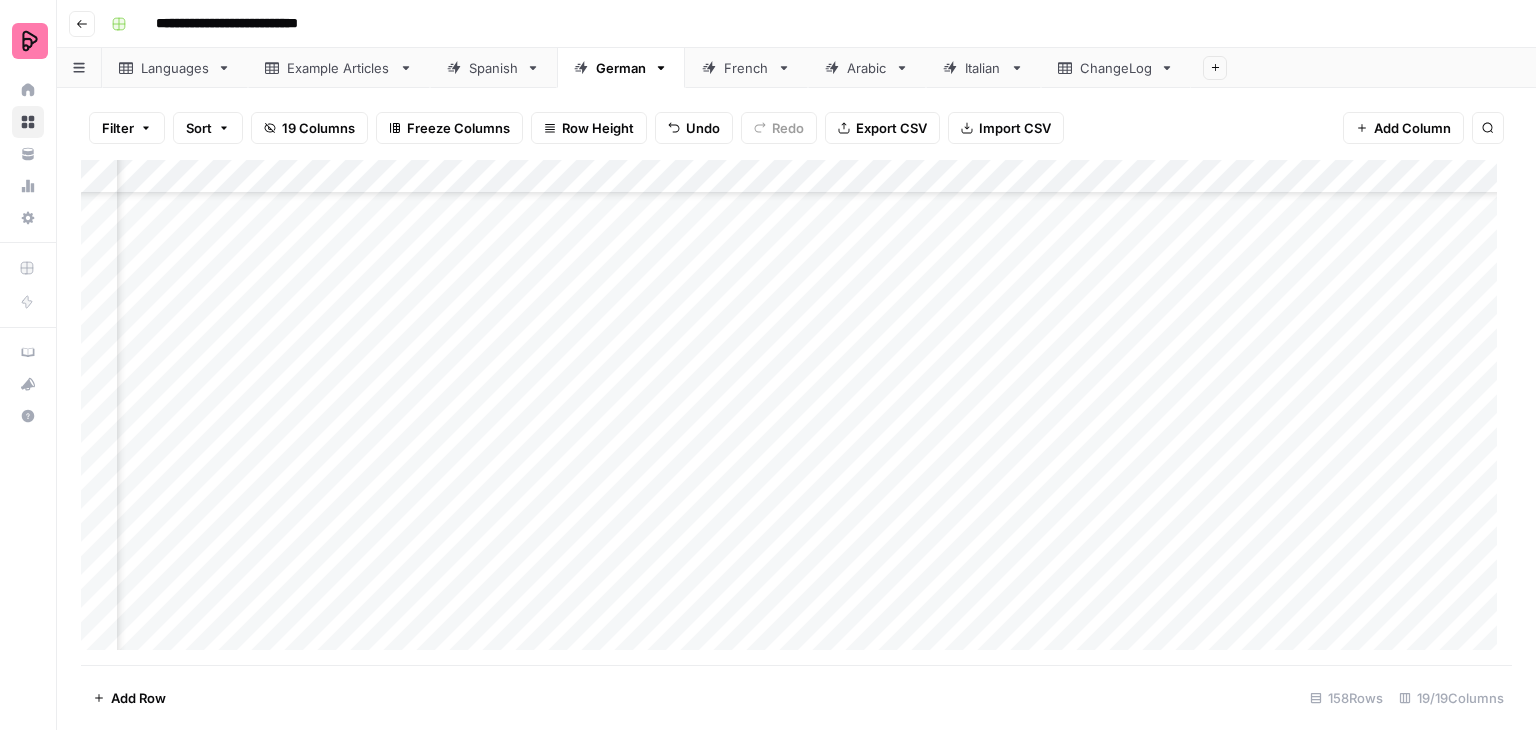 click on "Add Column" at bounding box center (796, 412) 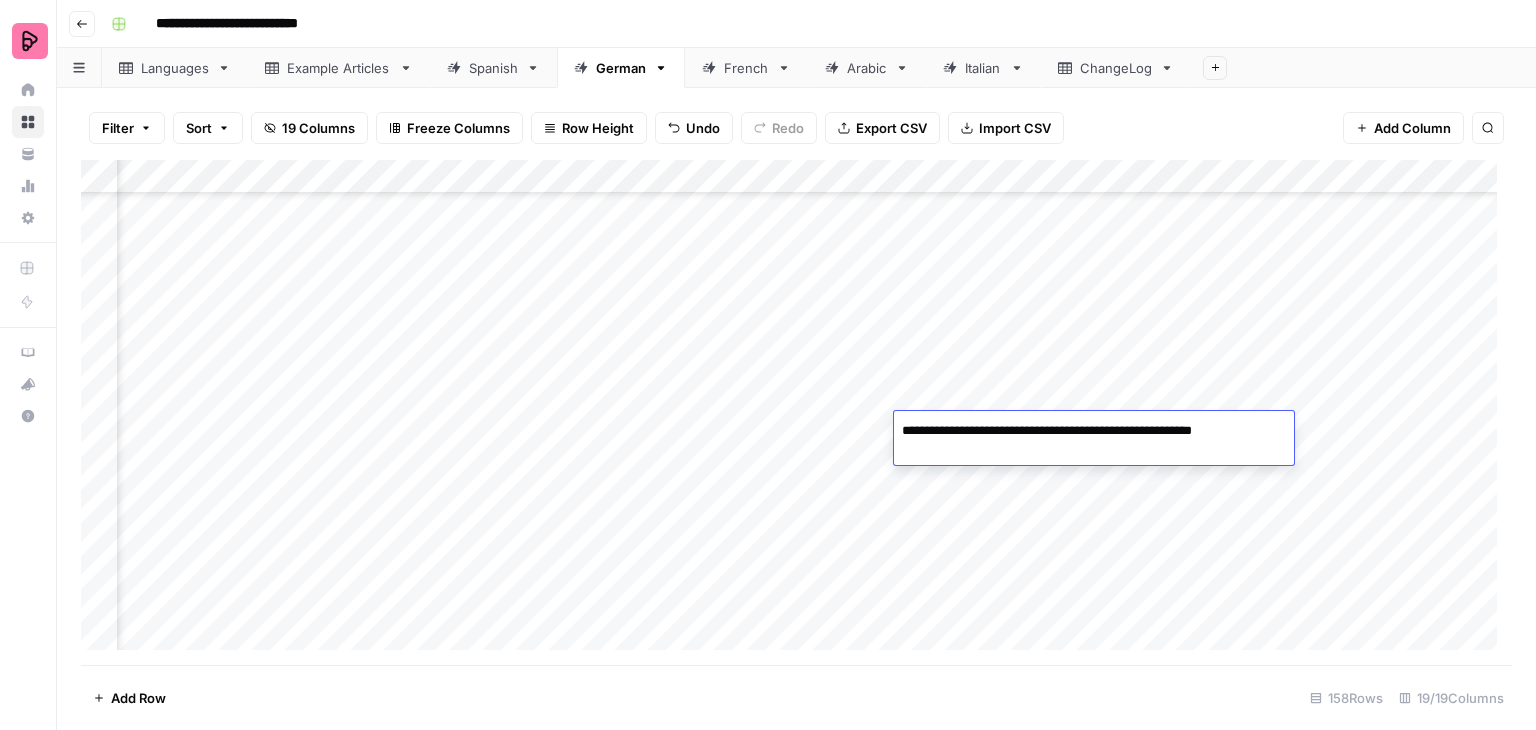 drag, startPoint x: 1284, startPoint y: 425, endPoint x: 1203, endPoint y: 438, distance: 82.036575 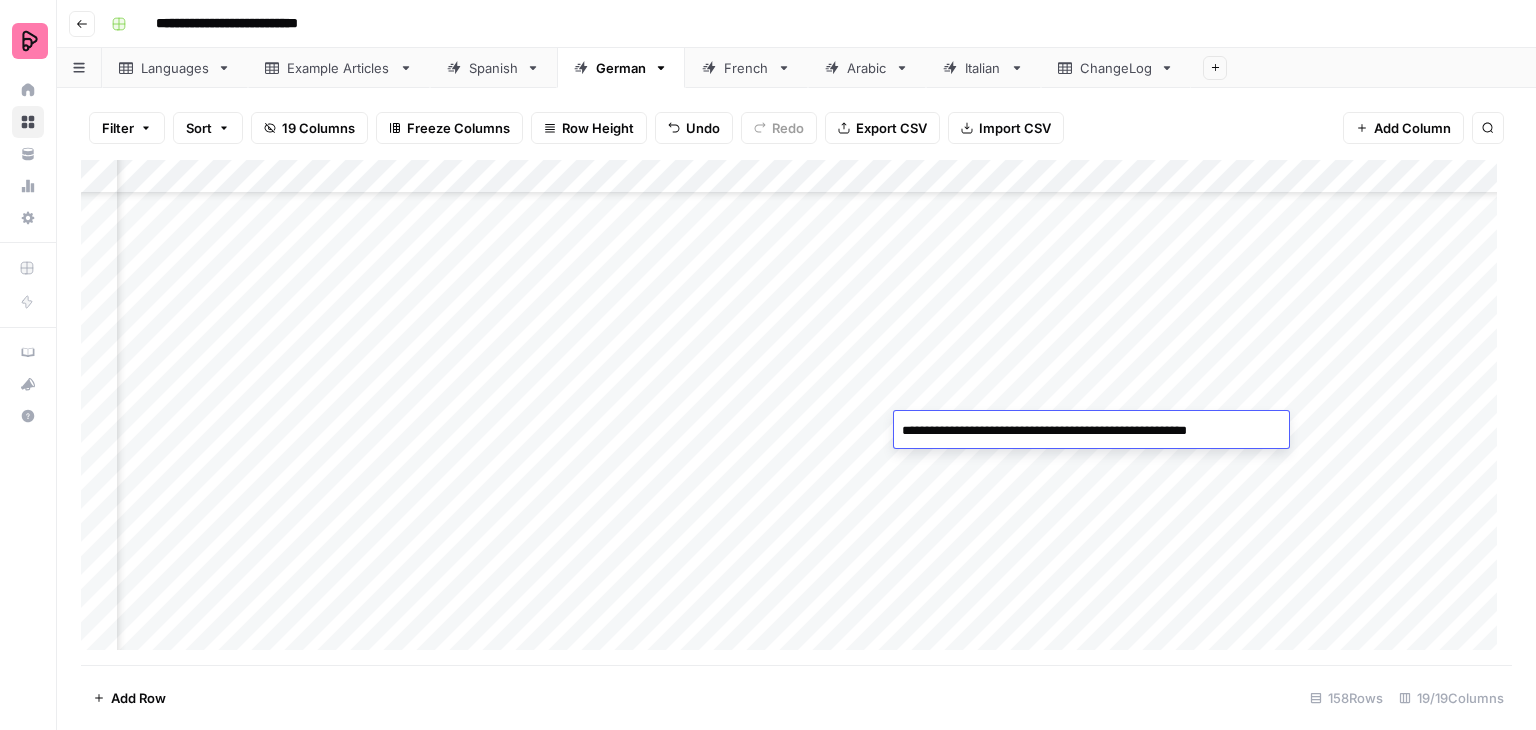 type on "**********" 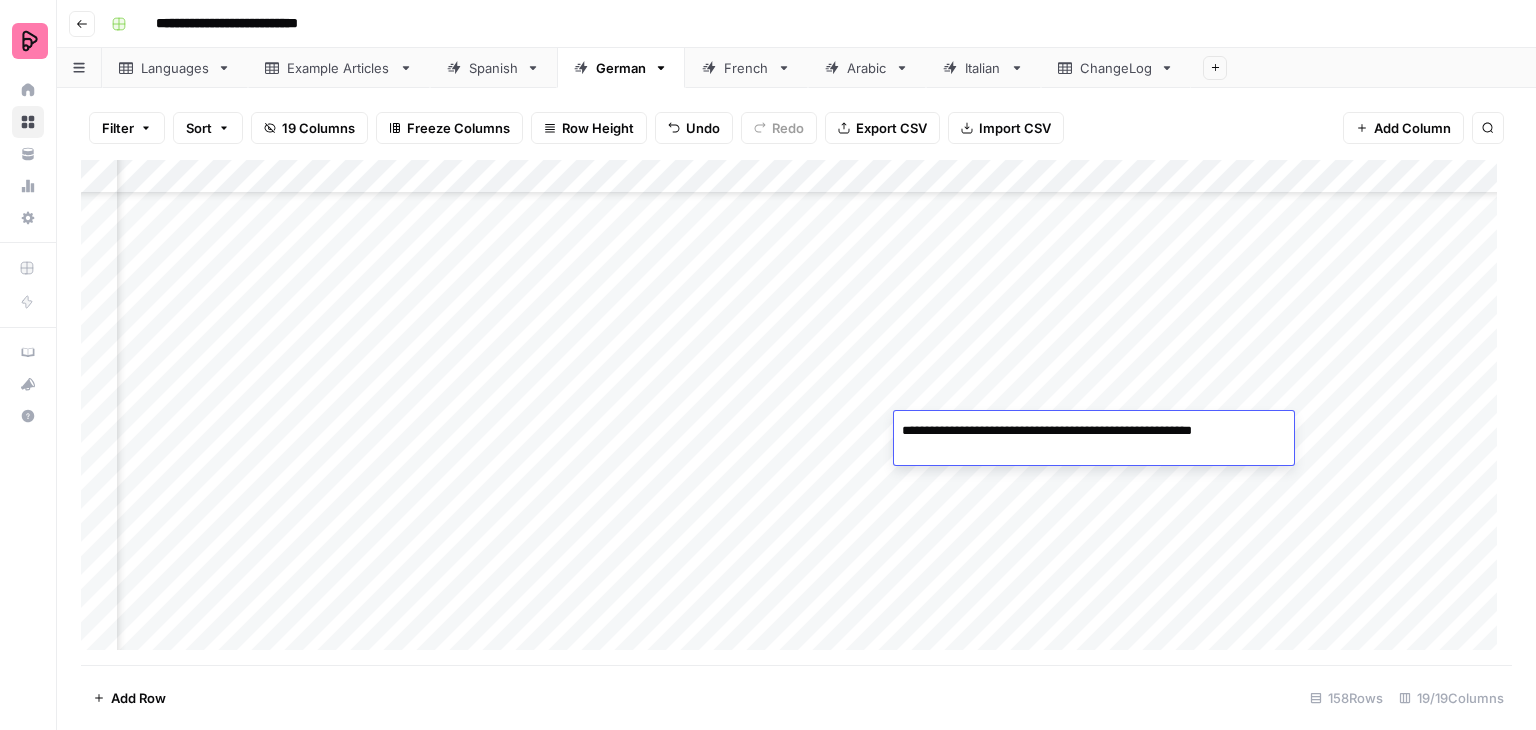 click on "Add Column" at bounding box center [796, 412] 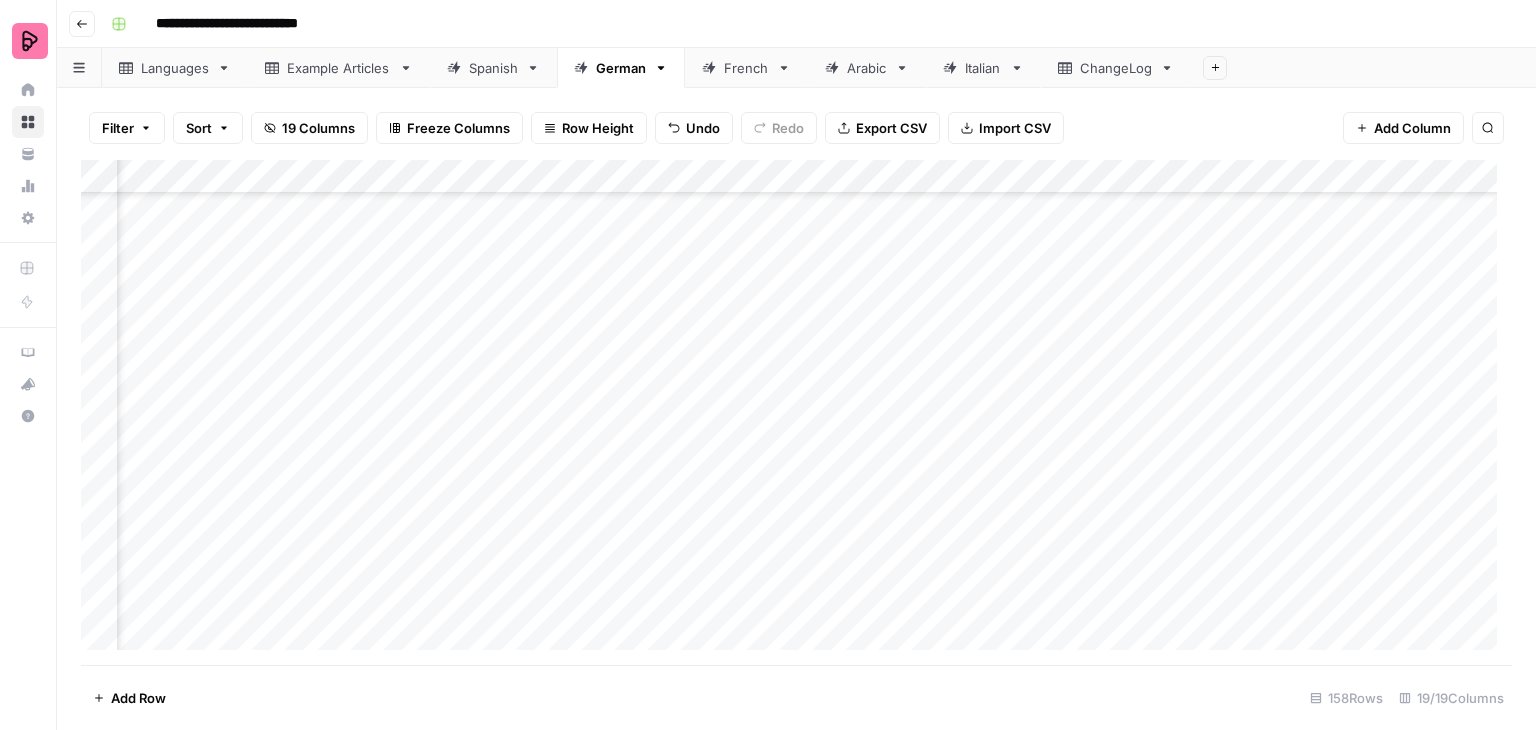 click on "Add Column" at bounding box center (796, 412) 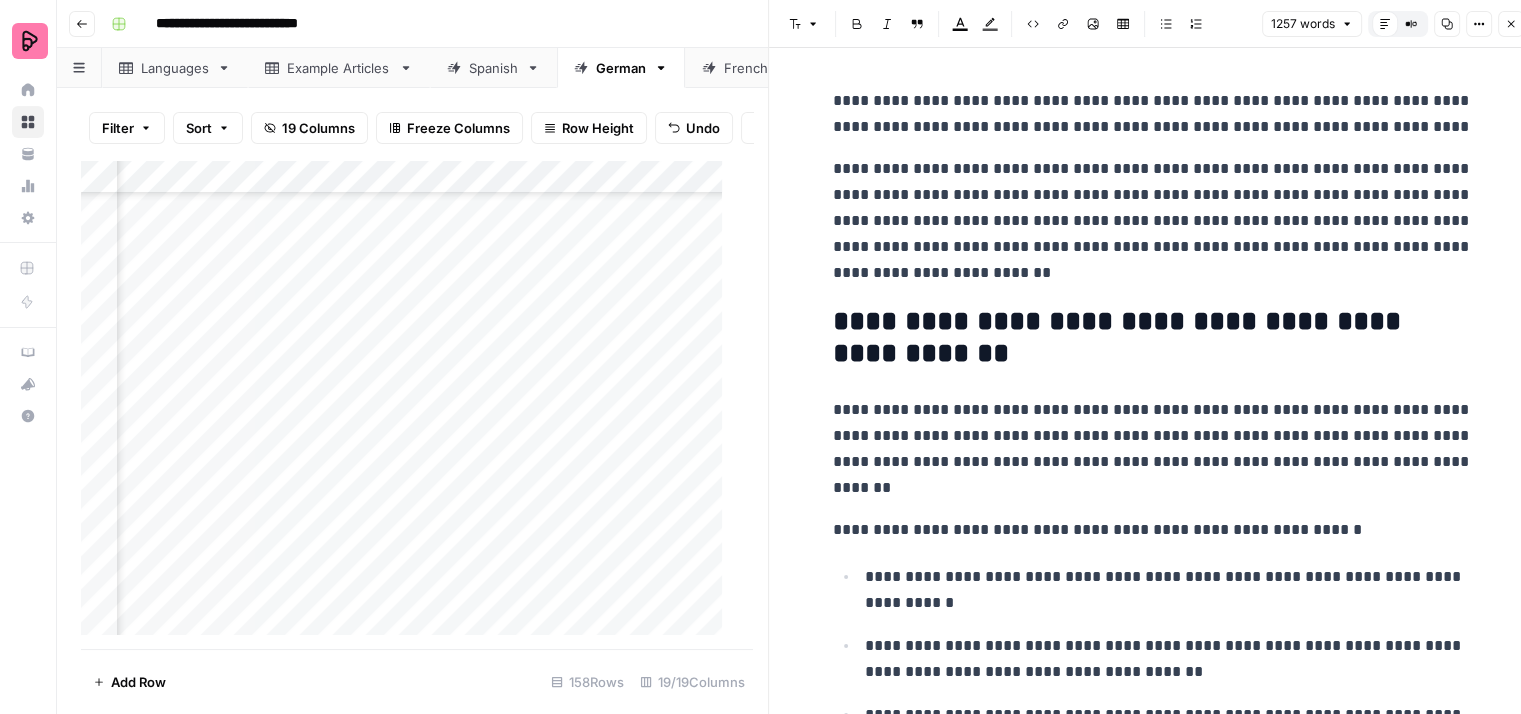 click on "**********" at bounding box center (1153, 221) 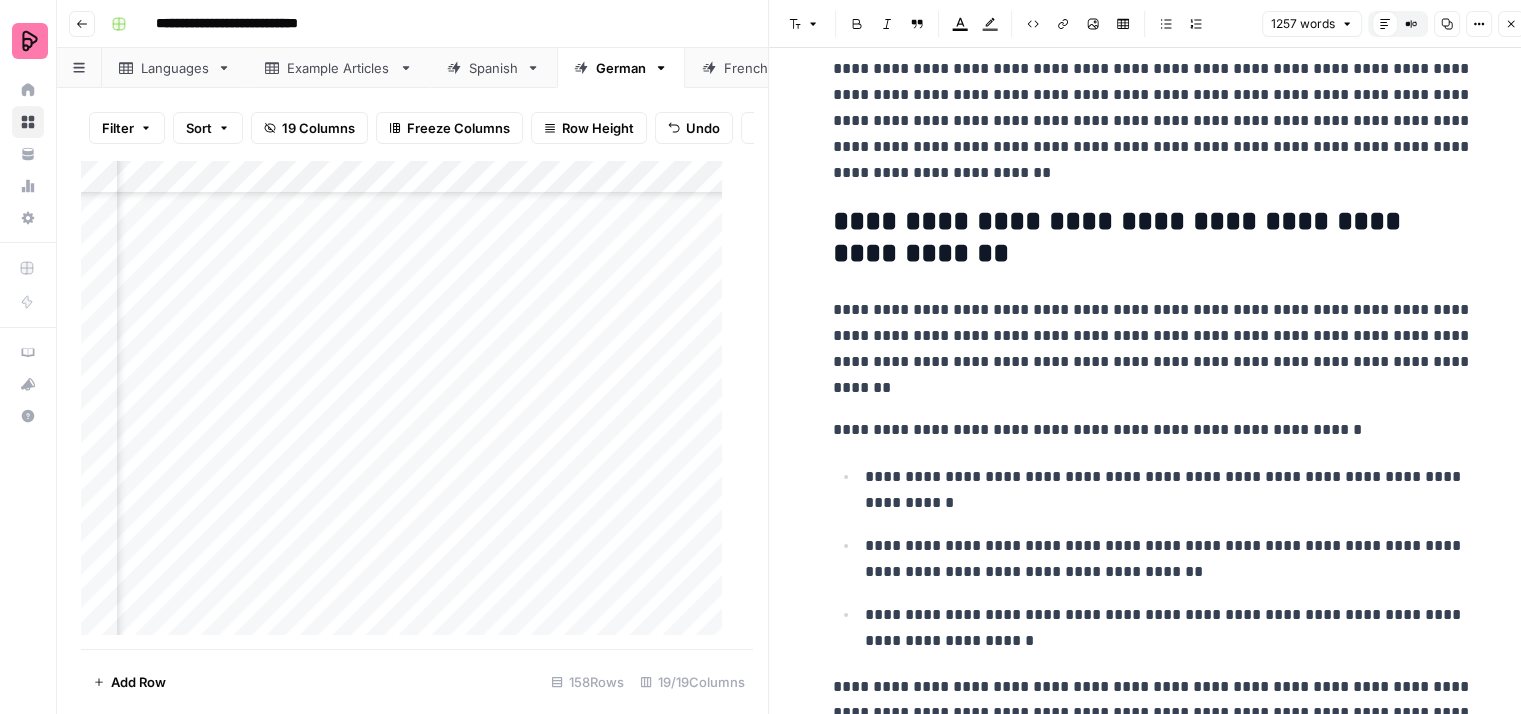 click on "**********" at bounding box center [1153, 4792] 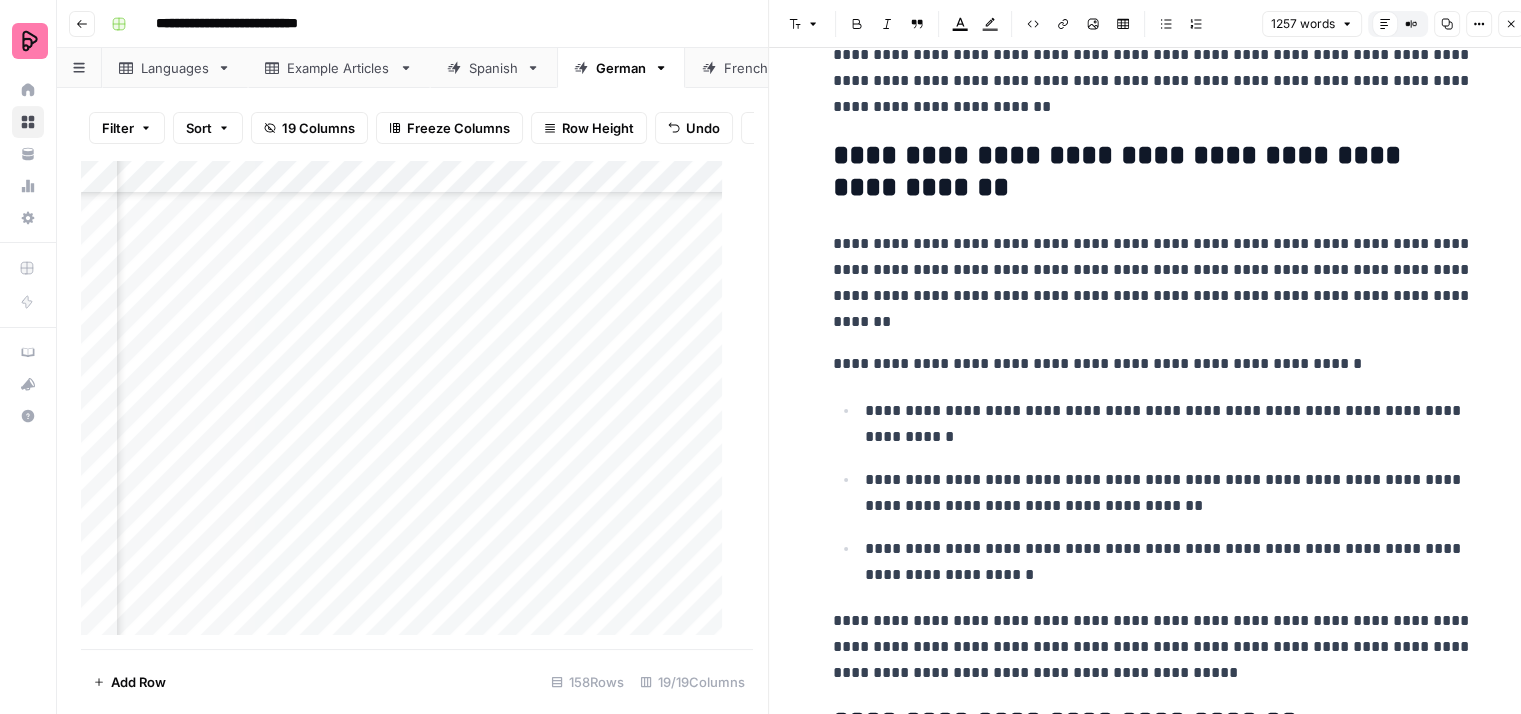 scroll, scrollTop: 200, scrollLeft: 0, axis: vertical 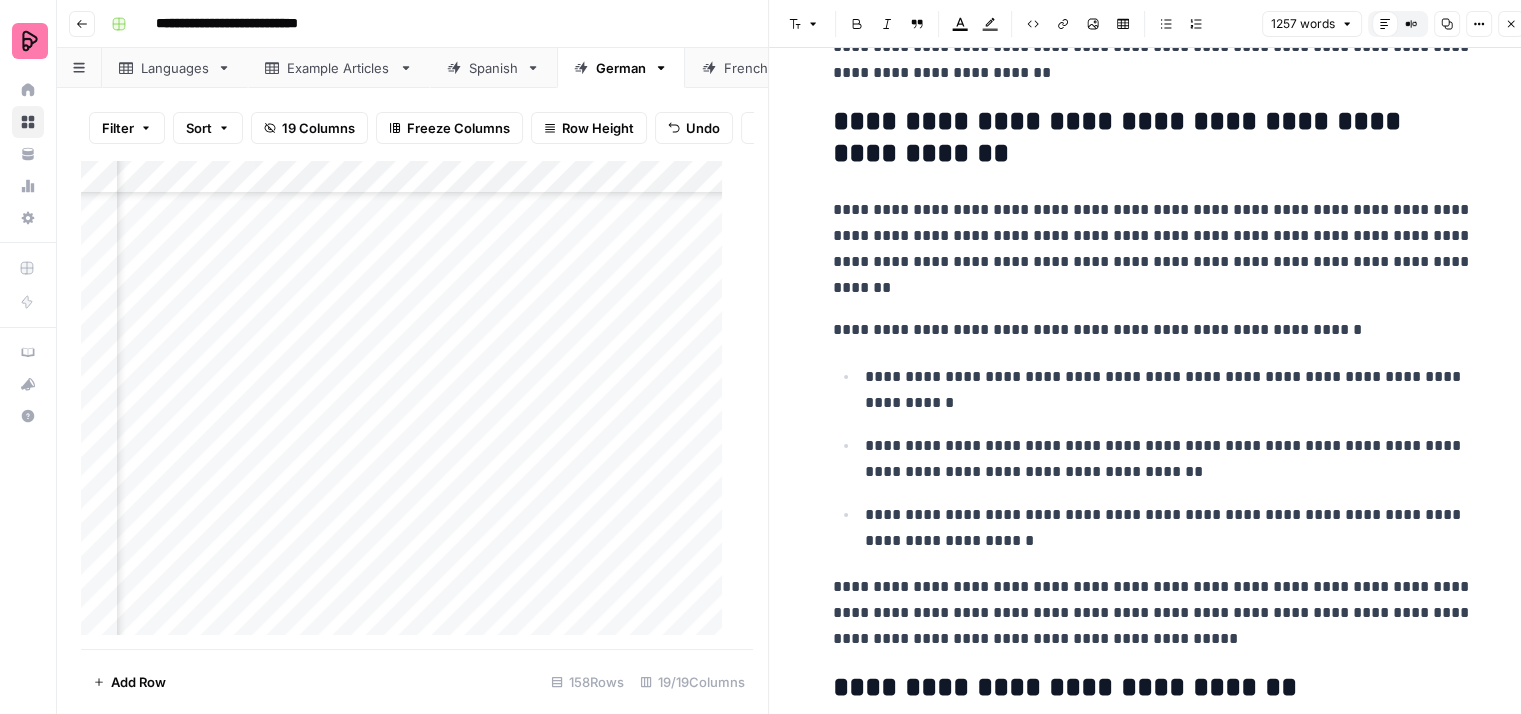 click on "**********" at bounding box center (1169, 390) 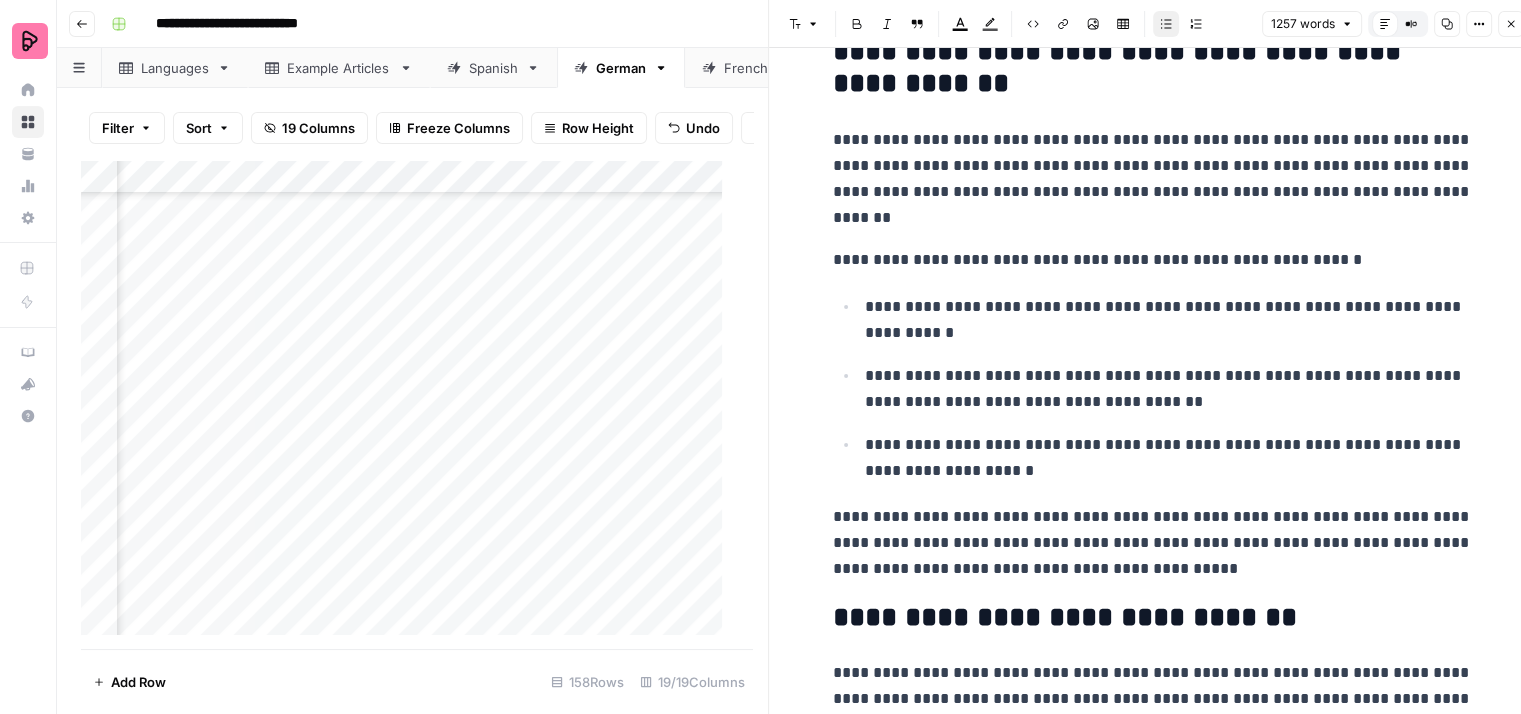 scroll, scrollTop: 300, scrollLeft: 0, axis: vertical 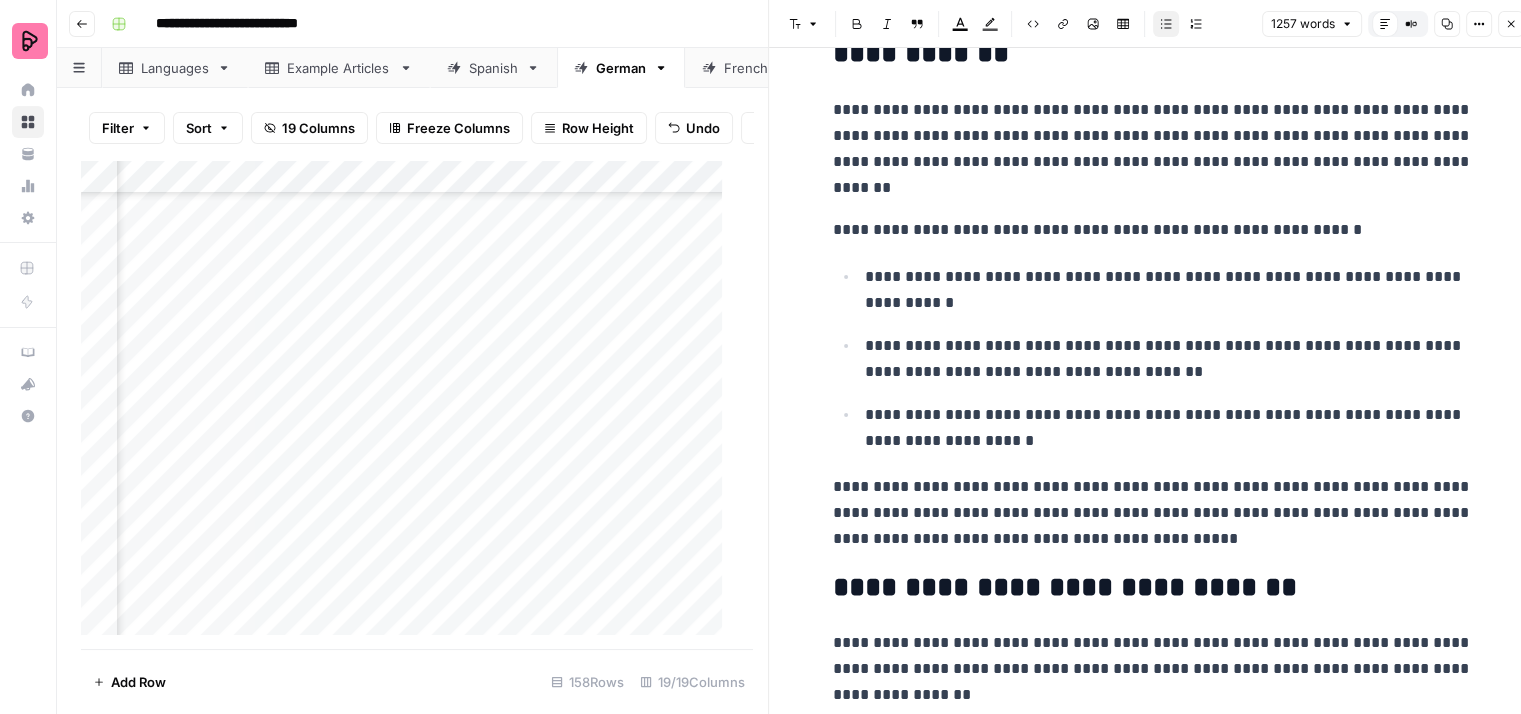 click on "**********" at bounding box center (1169, 359) 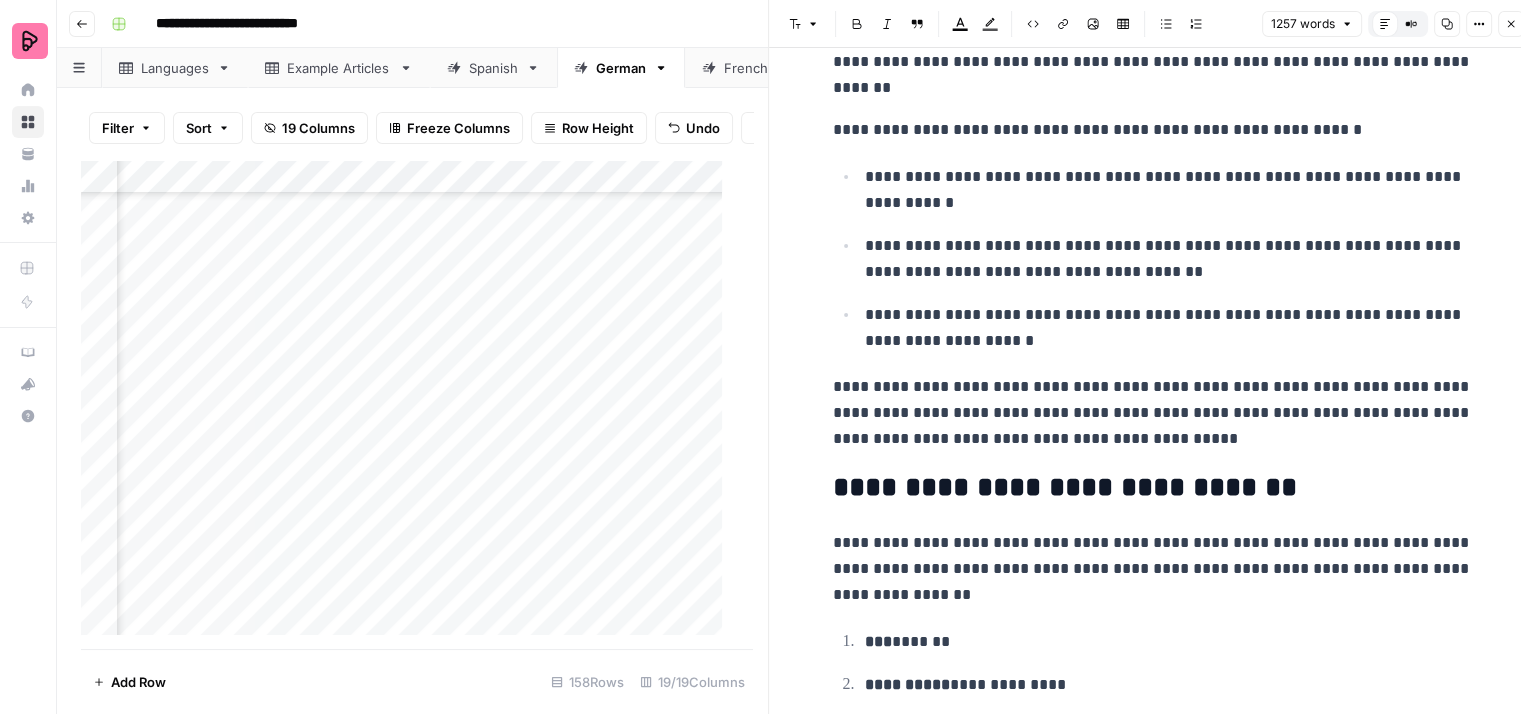 click on "**********" at bounding box center (1153, 4492) 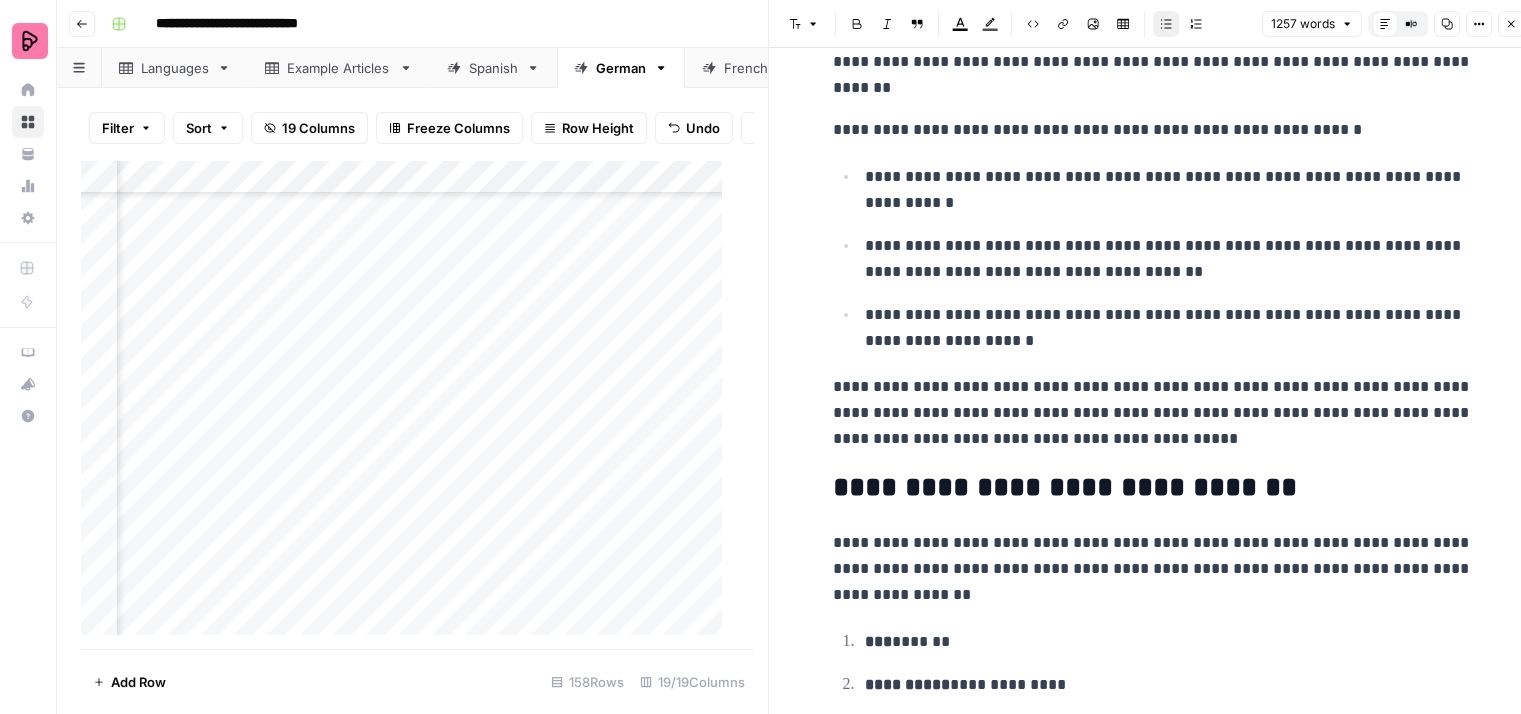 click on "**********" at bounding box center (1169, 328) 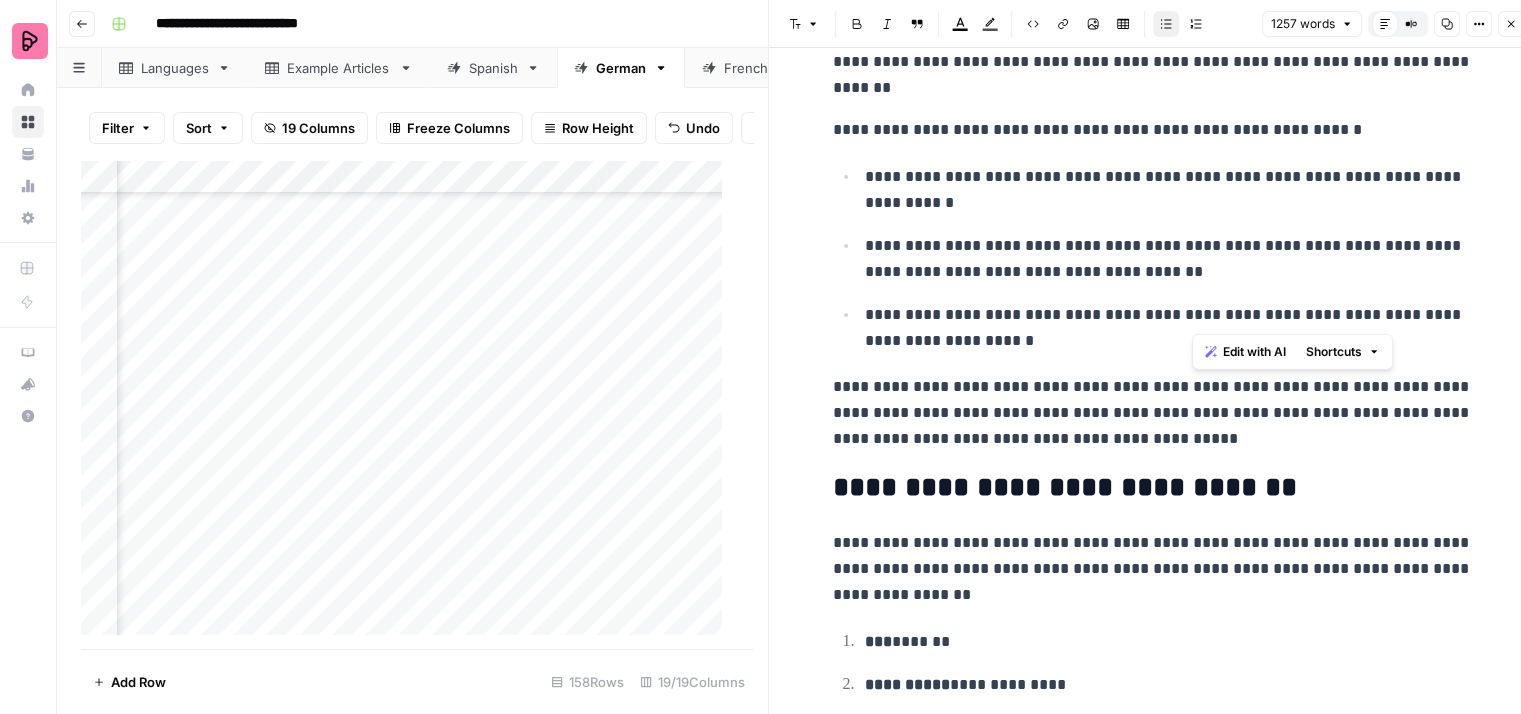 click on "**********" at bounding box center (1169, 328) 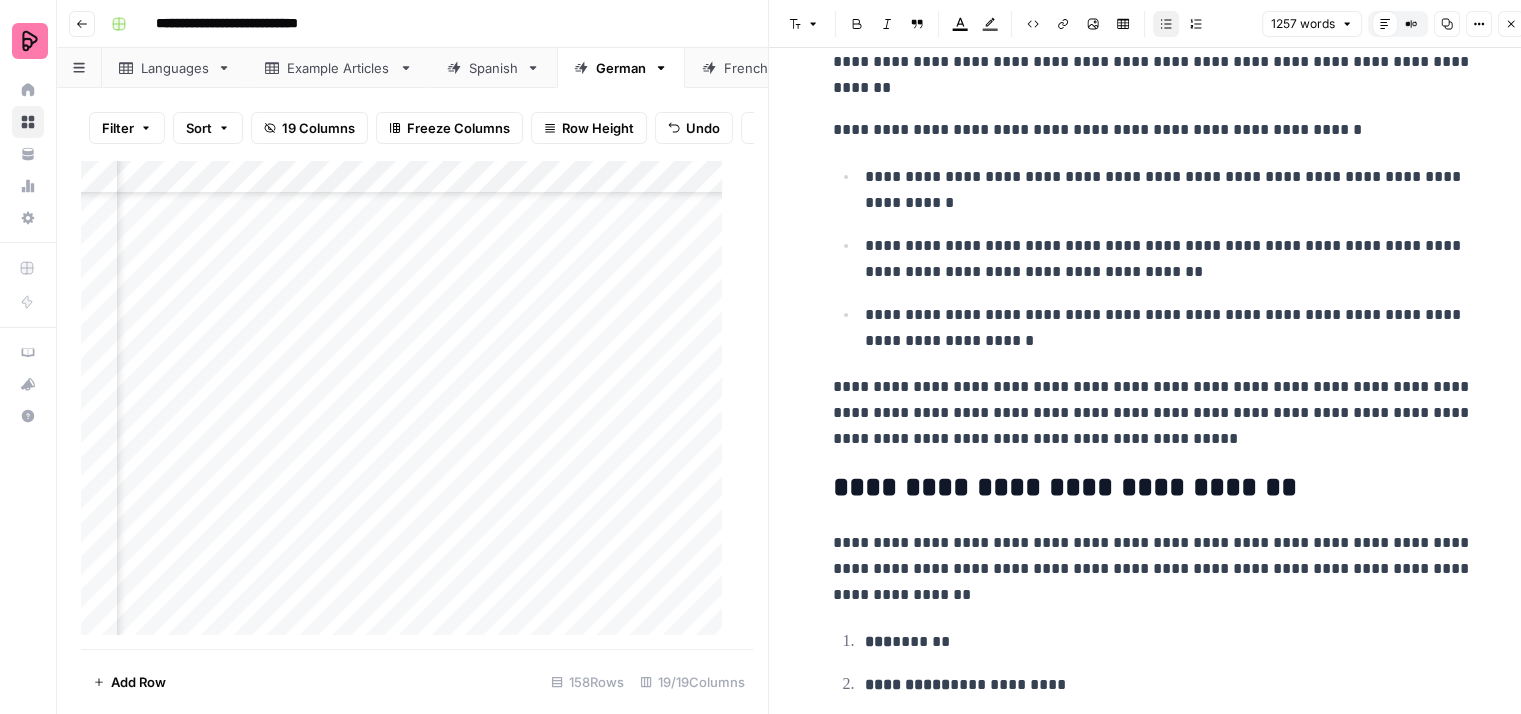 click on "**********" at bounding box center (1169, 328) 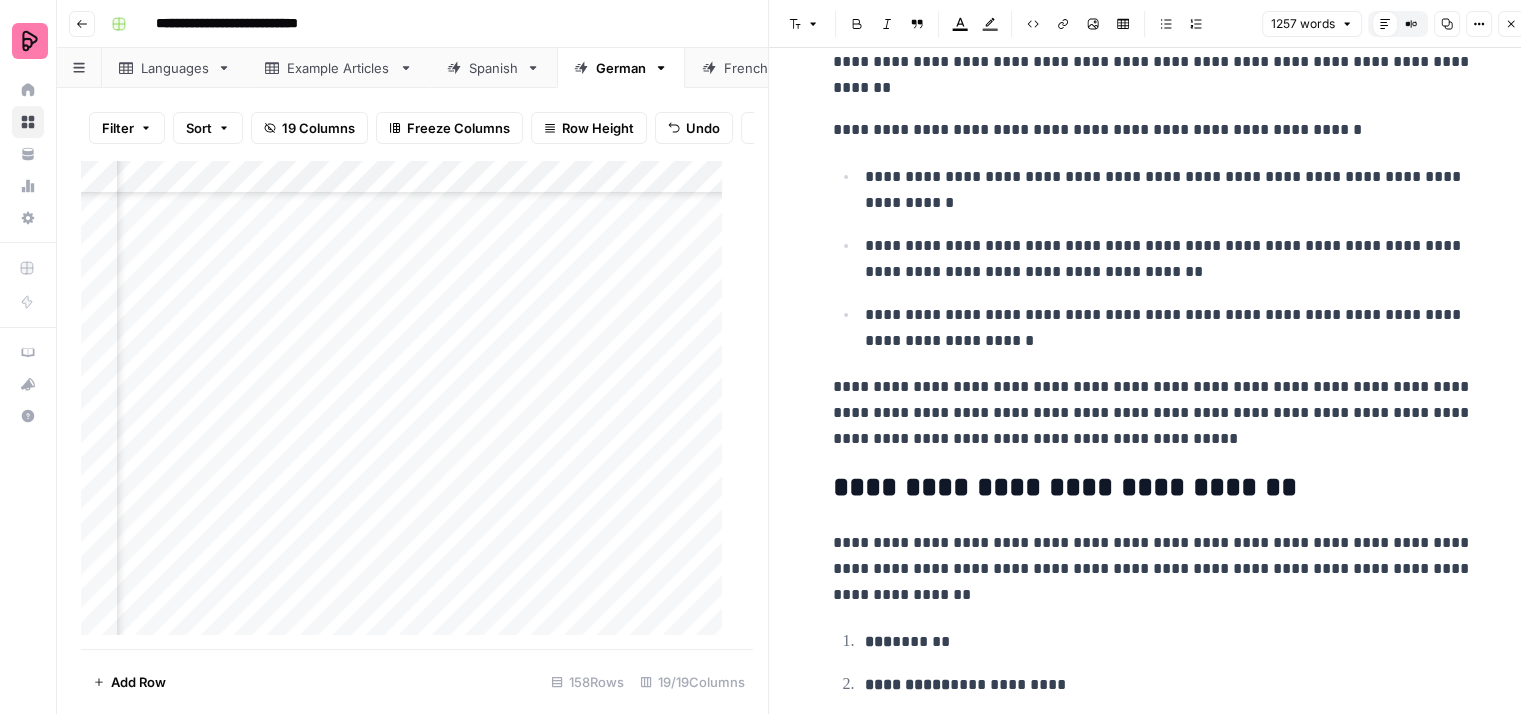 click on "**********" at bounding box center (1153, 4492) 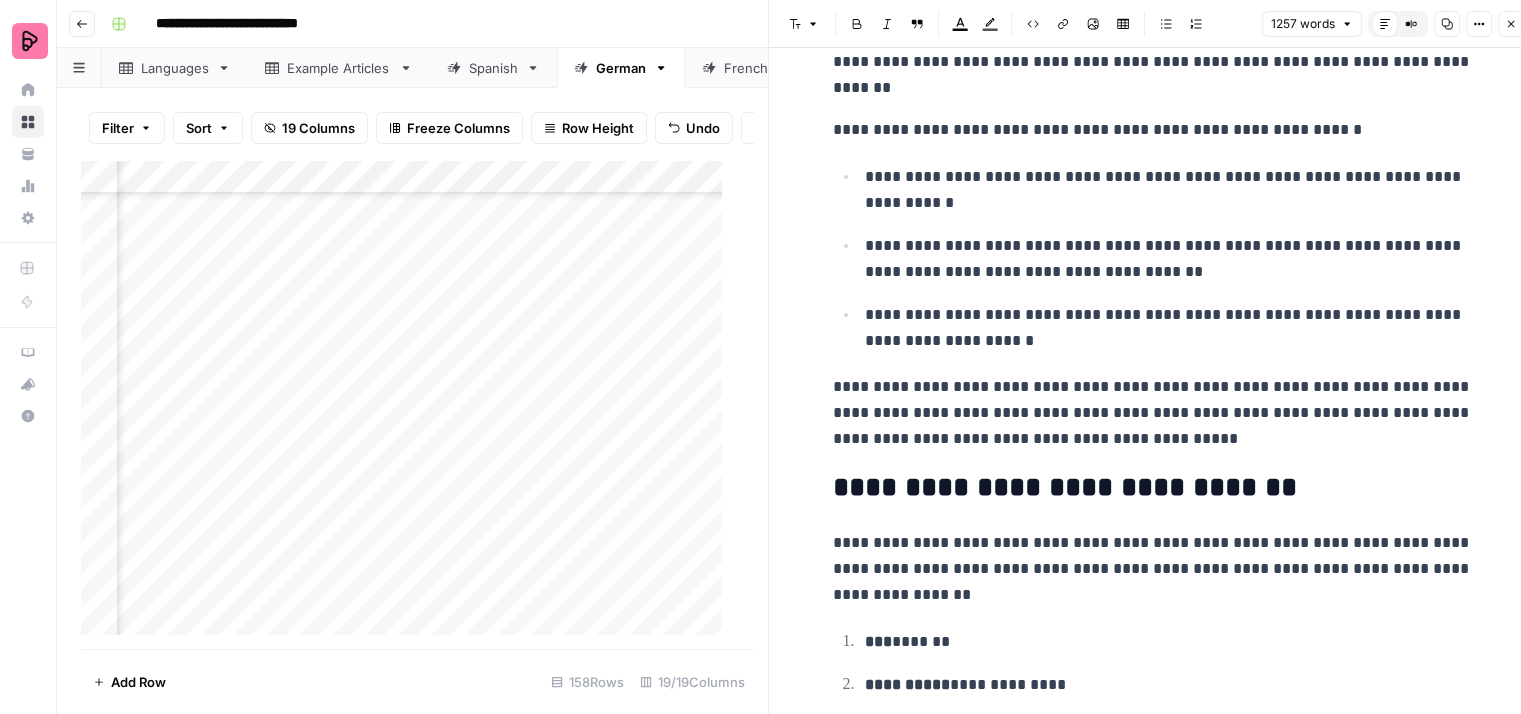 click on "**********" at bounding box center [1153, 413] 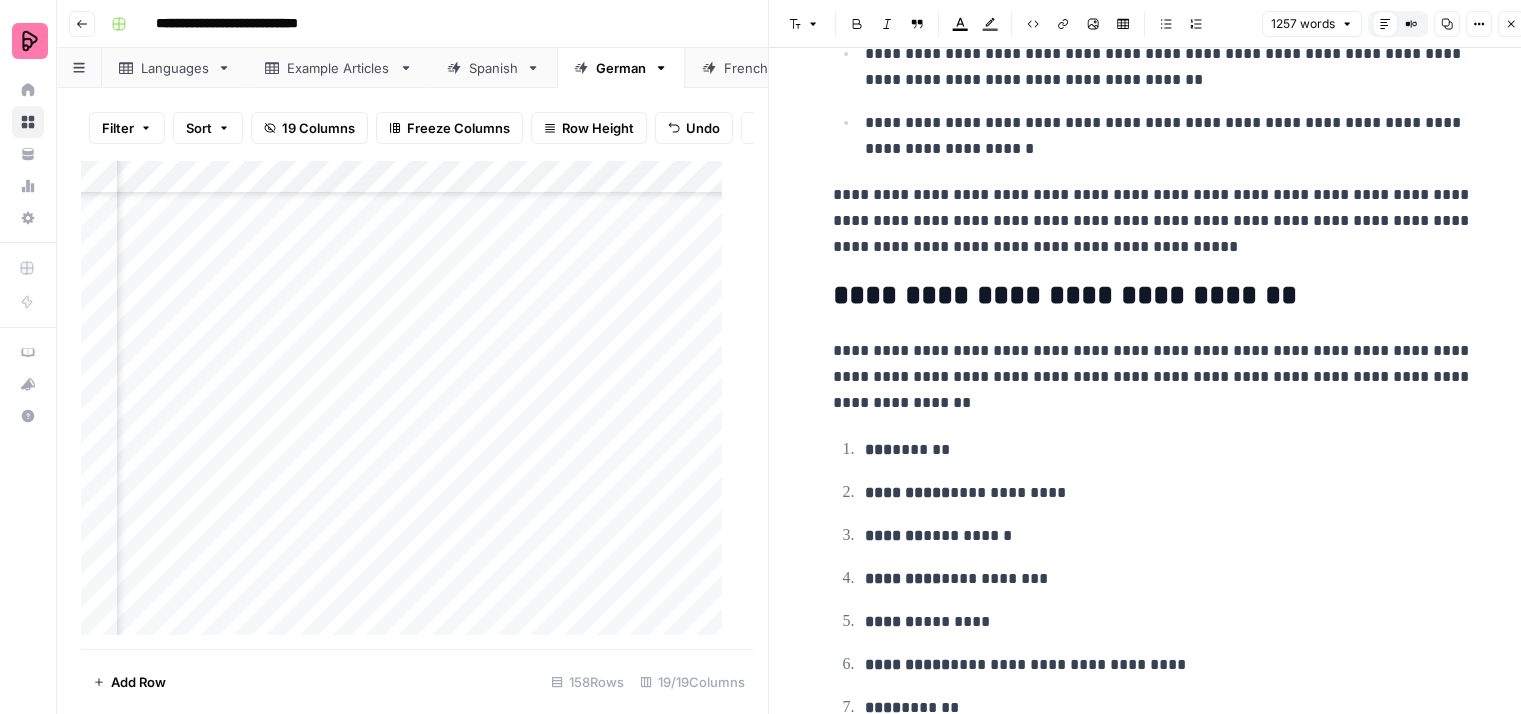 scroll, scrollTop: 600, scrollLeft: 0, axis: vertical 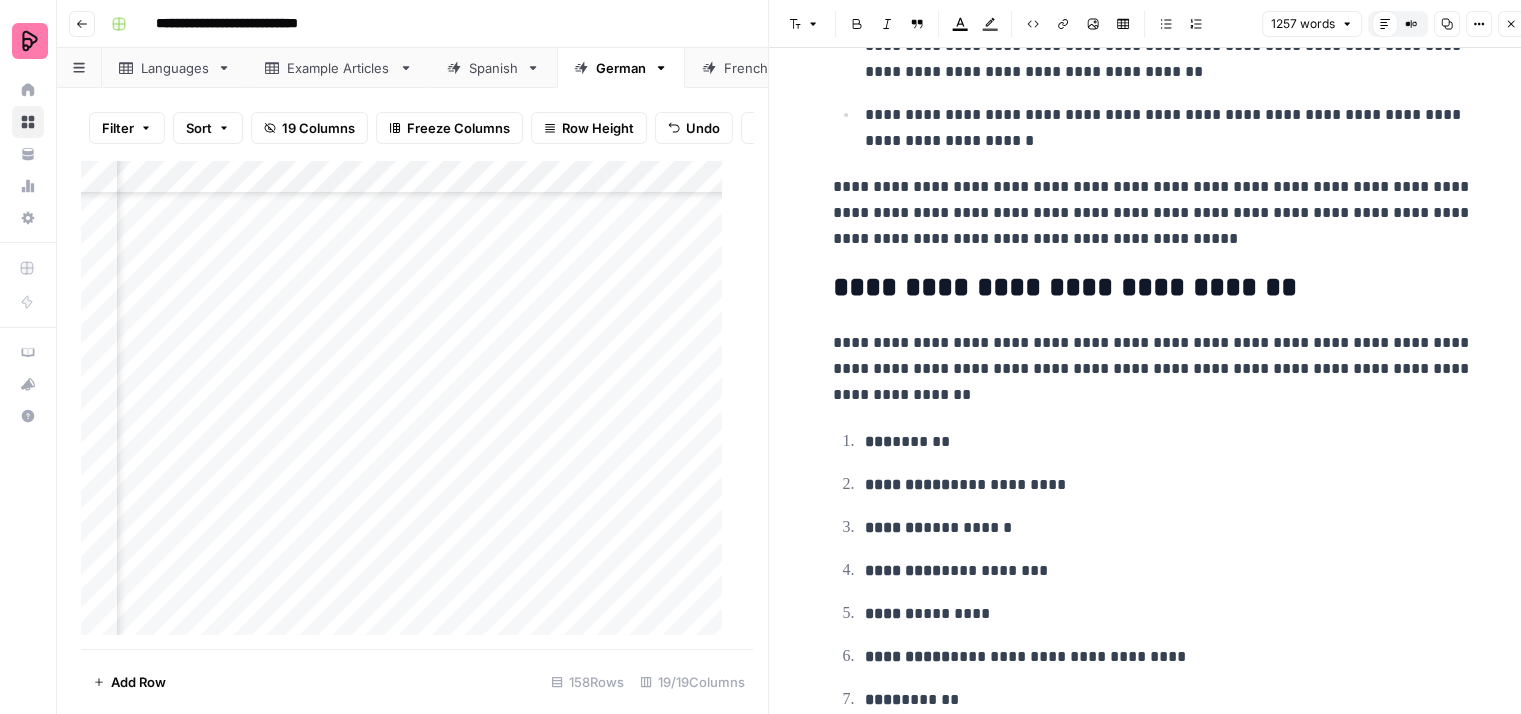 click on "**********" at bounding box center (1153, 369) 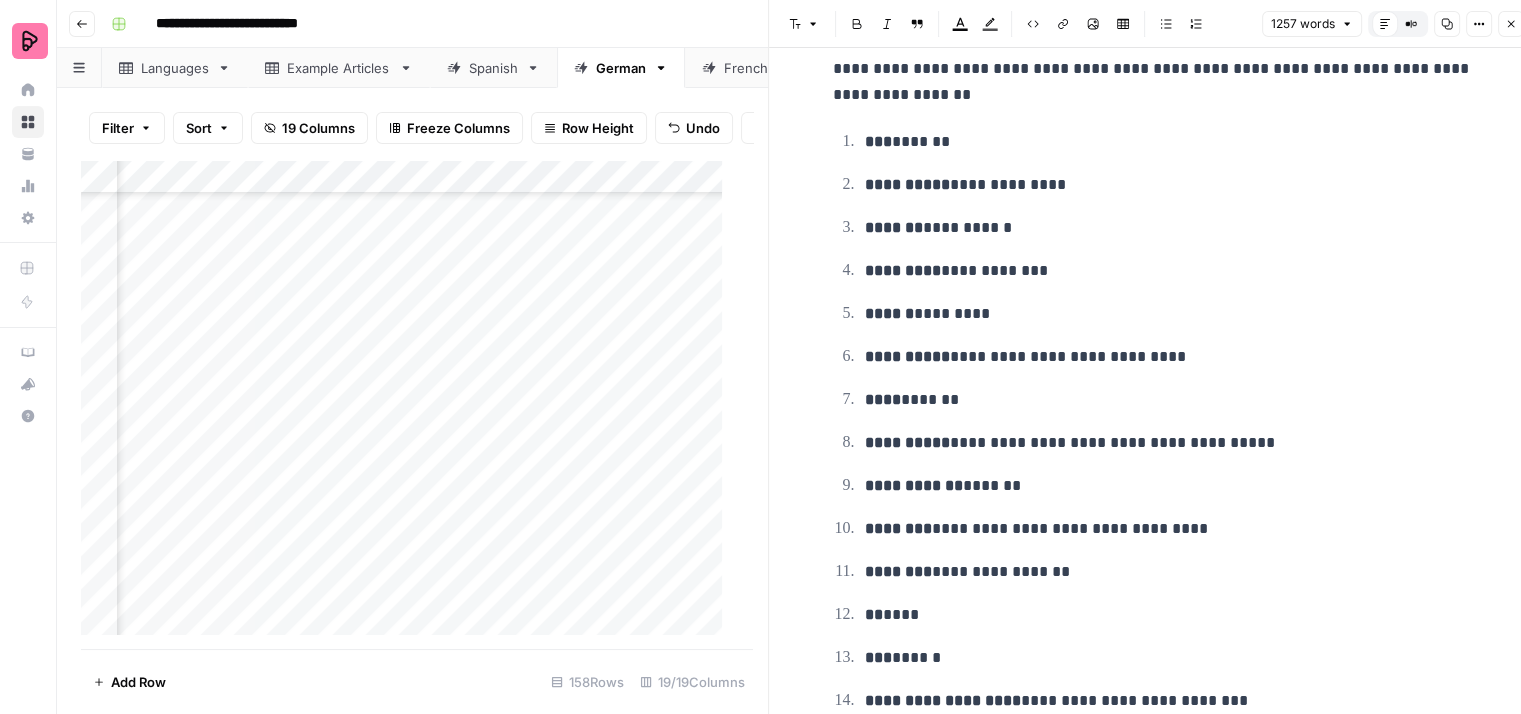 scroll, scrollTop: 1000, scrollLeft: 0, axis: vertical 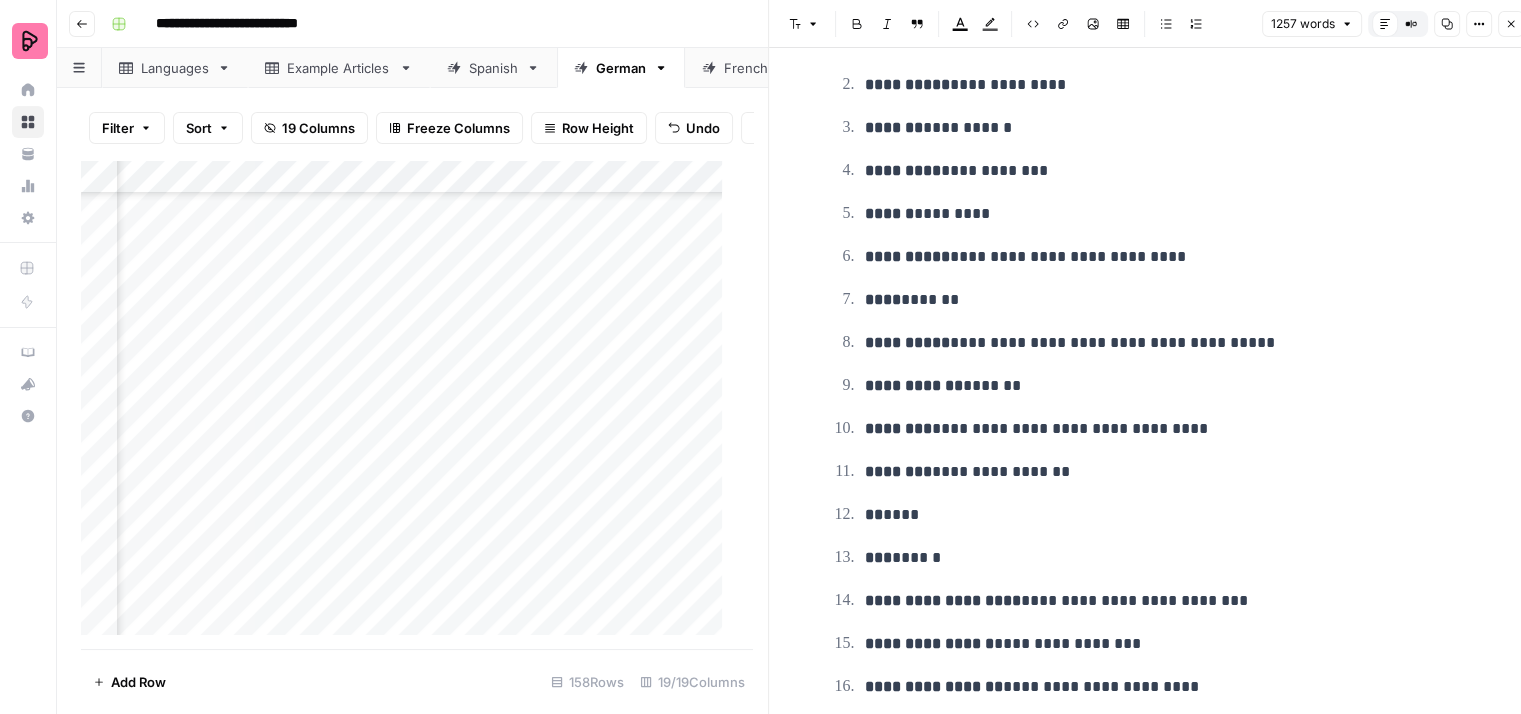click on "**********" at bounding box center (1169, 386) 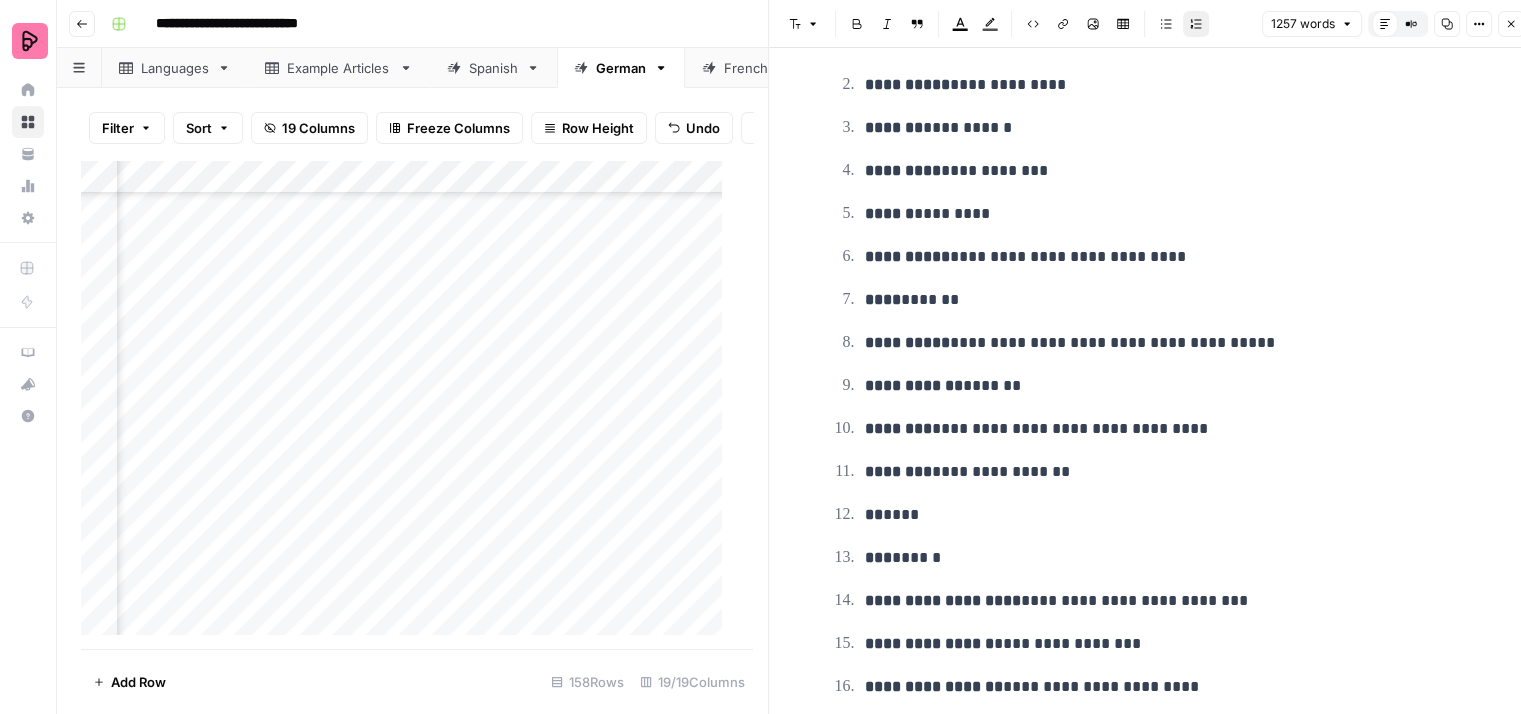 click on "[REDACTED]" at bounding box center (1169, 472) 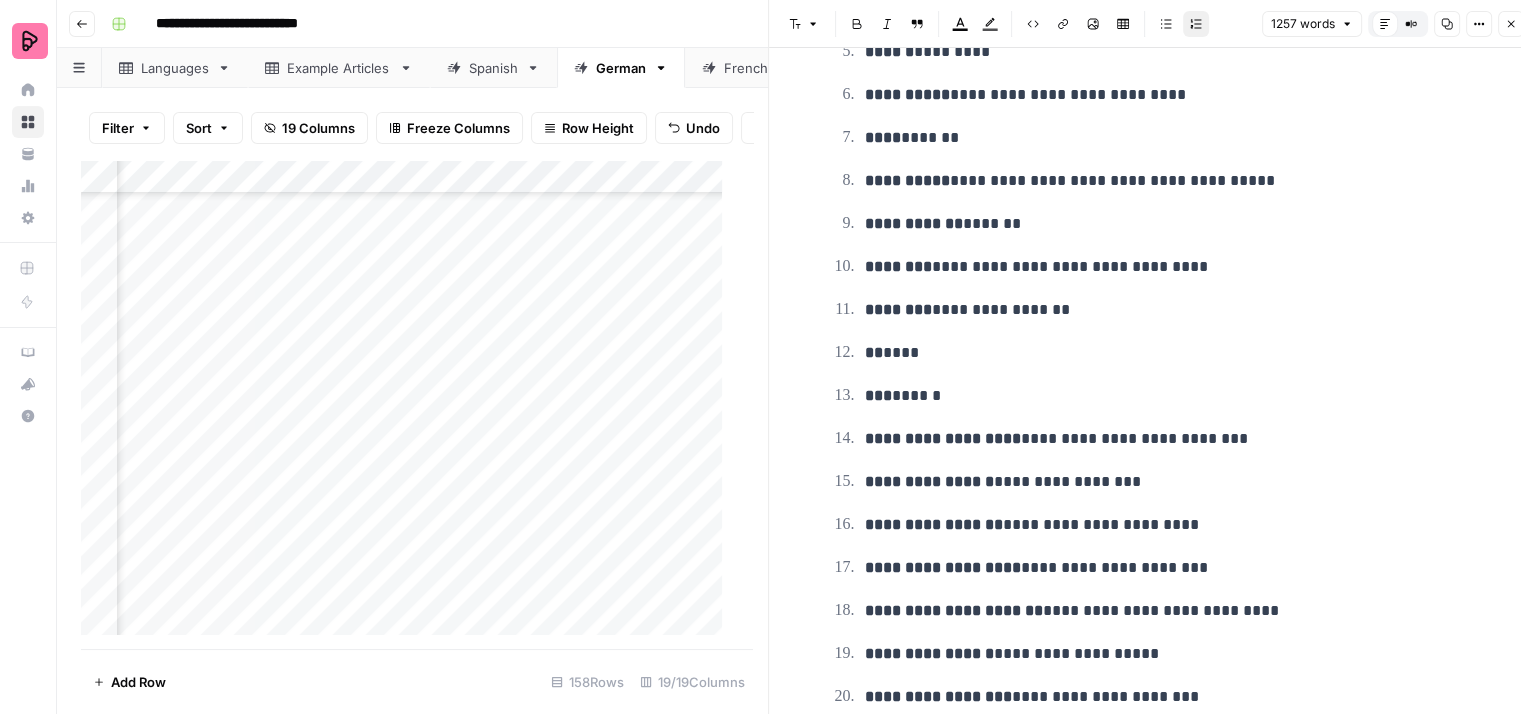 scroll, scrollTop: 1200, scrollLeft: 0, axis: vertical 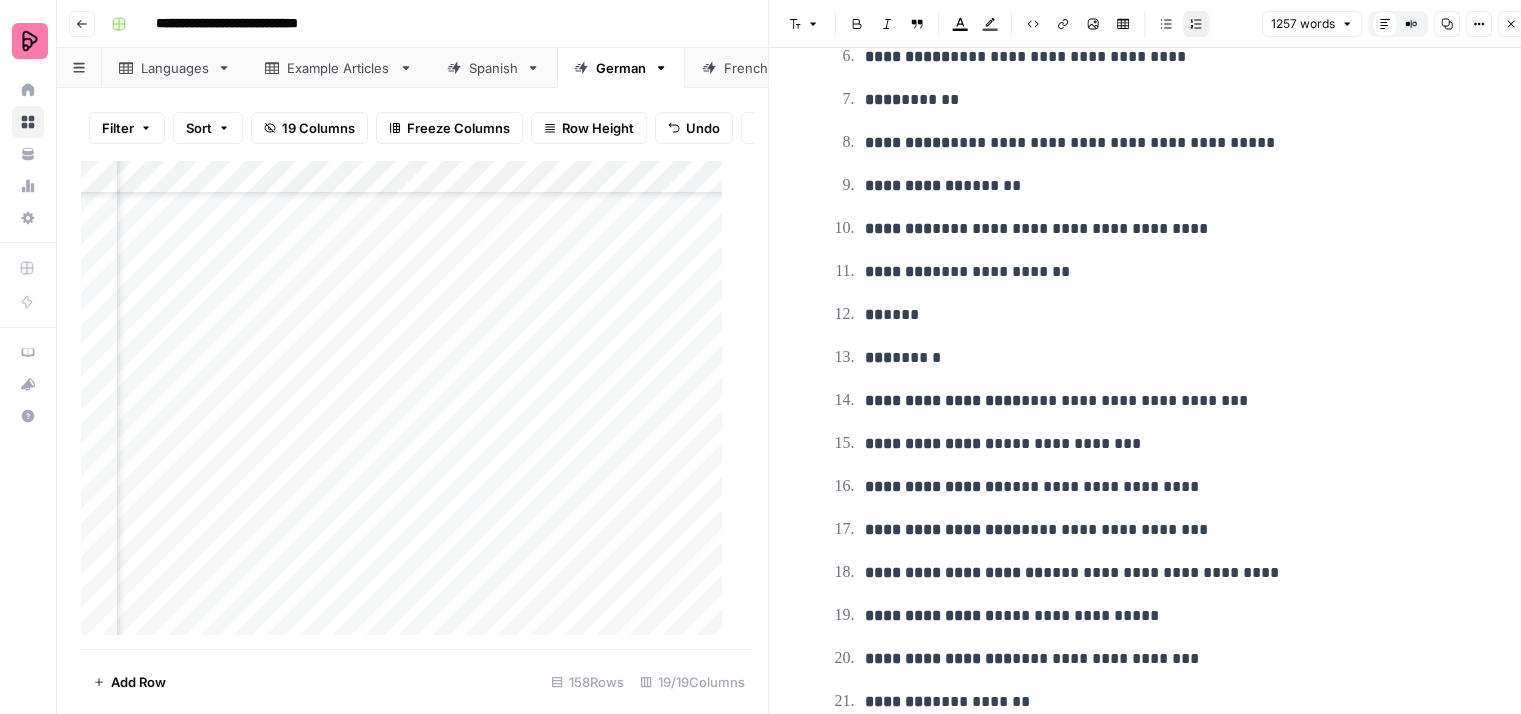 click on "**********" at bounding box center [1169, 401] 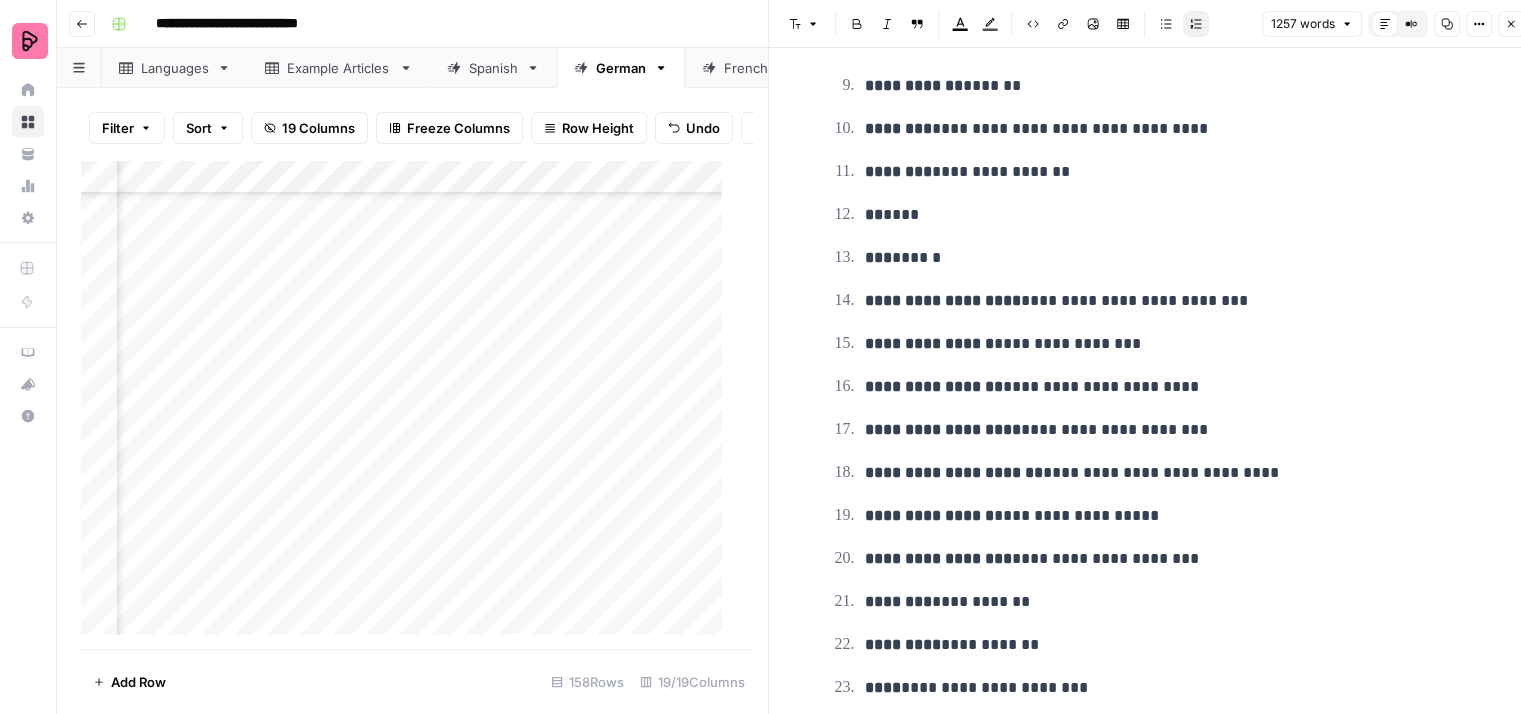 click on "**********" at bounding box center [1169, 473] 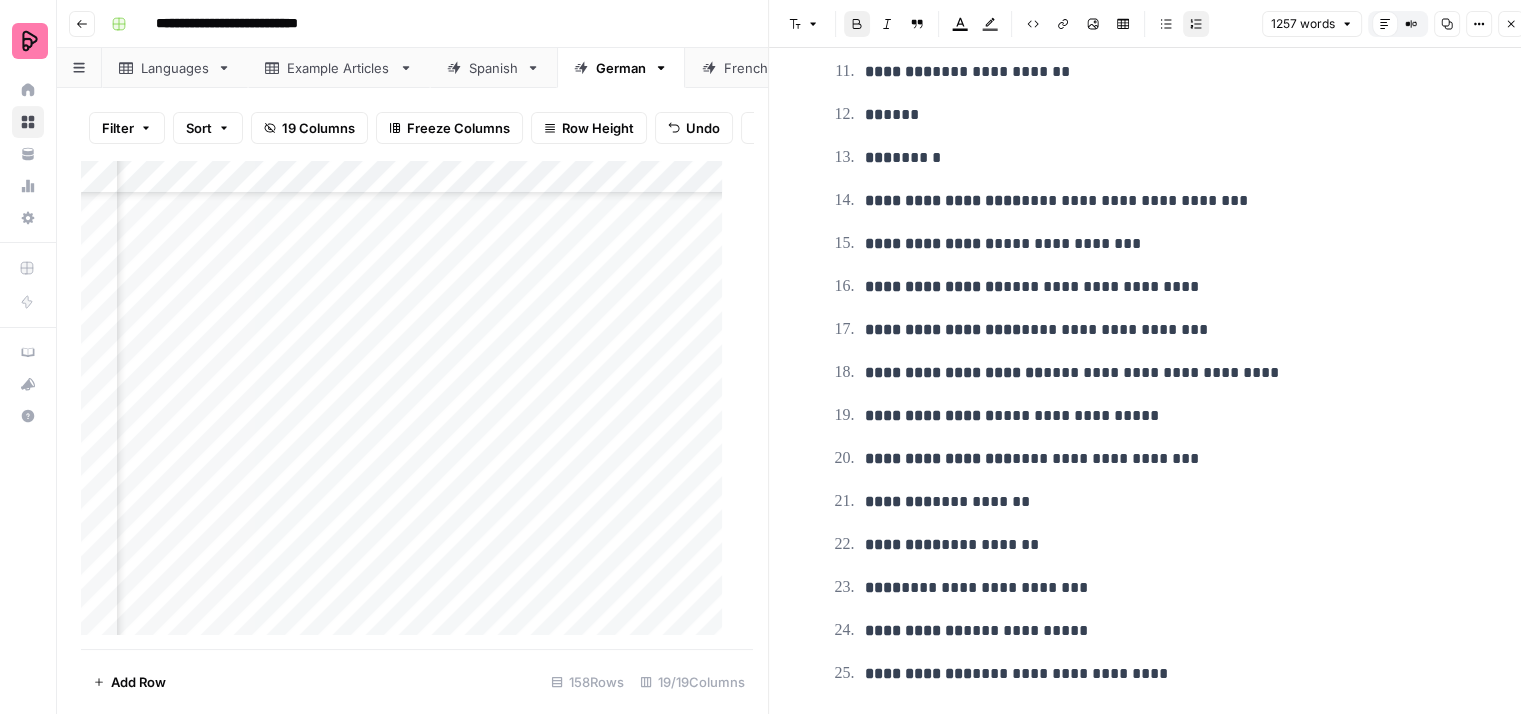 click on "**********" at bounding box center (1153, 157) 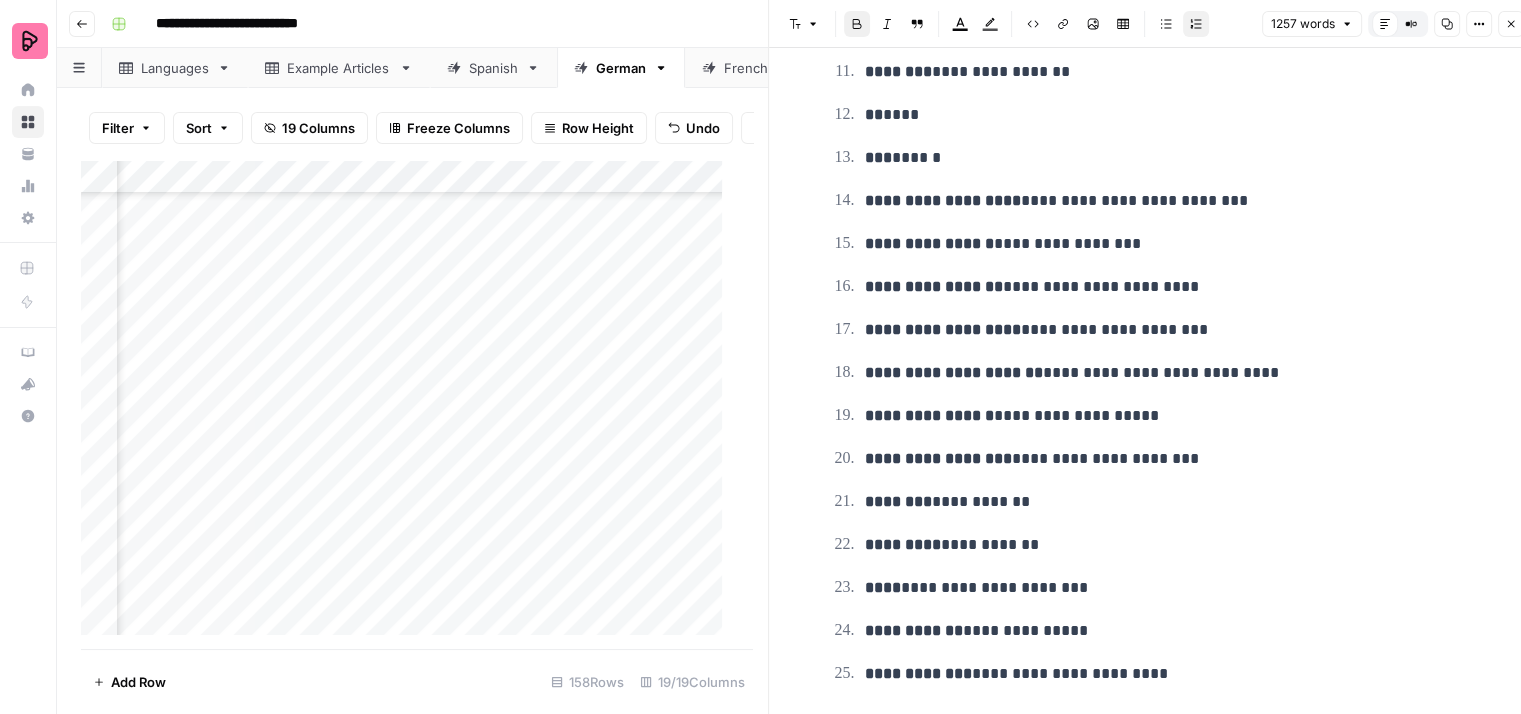 click on "**********" at bounding box center (1153, 157) 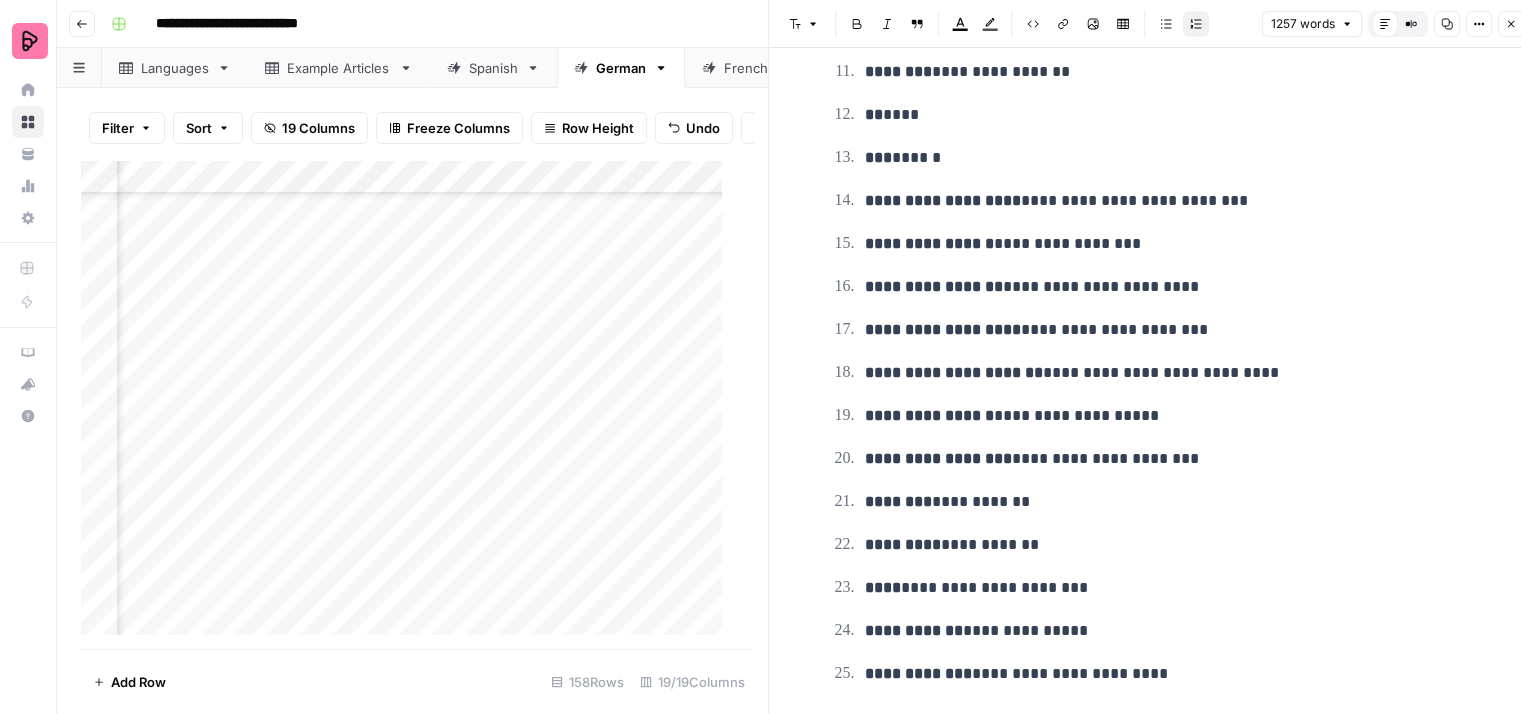 click on "**********" at bounding box center (1169, 545) 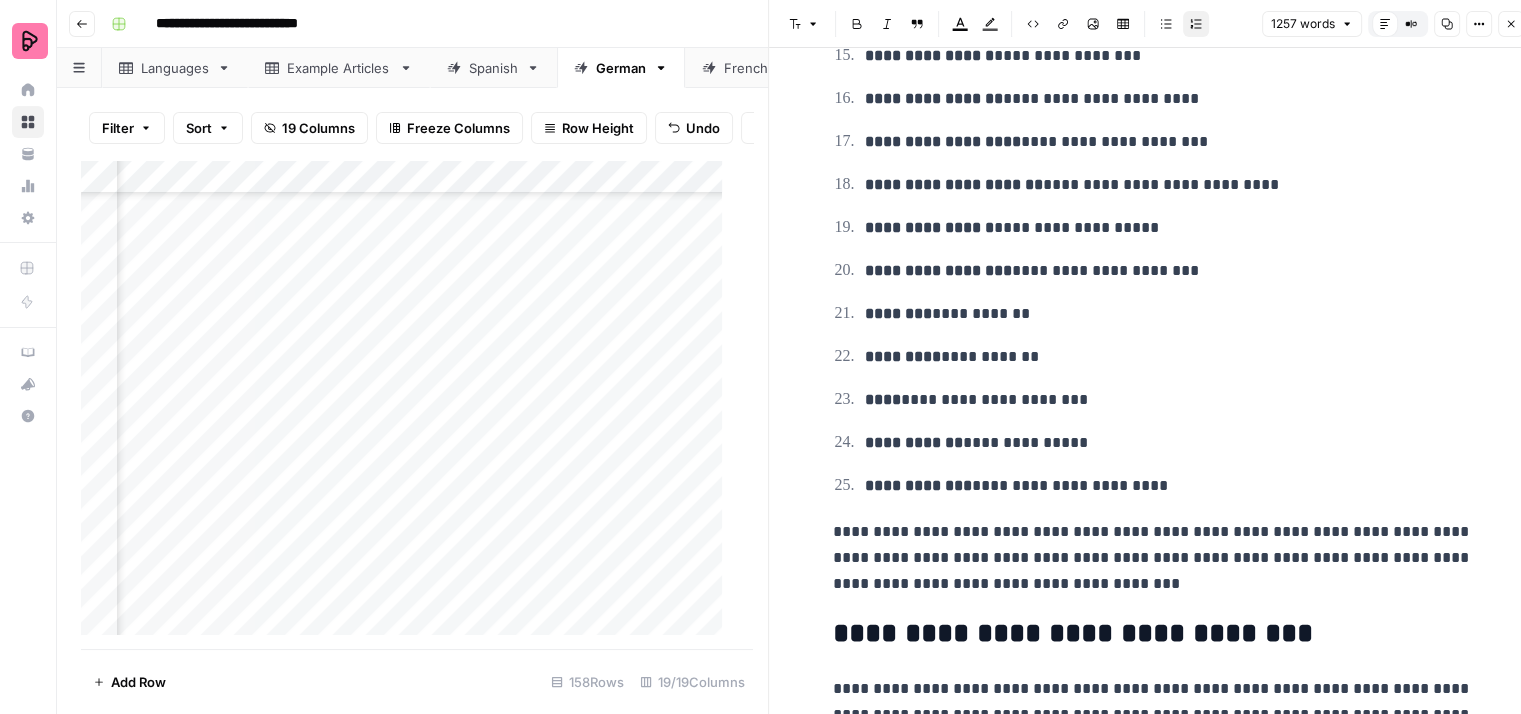 scroll, scrollTop: 1600, scrollLeft: 0, axis: vertical 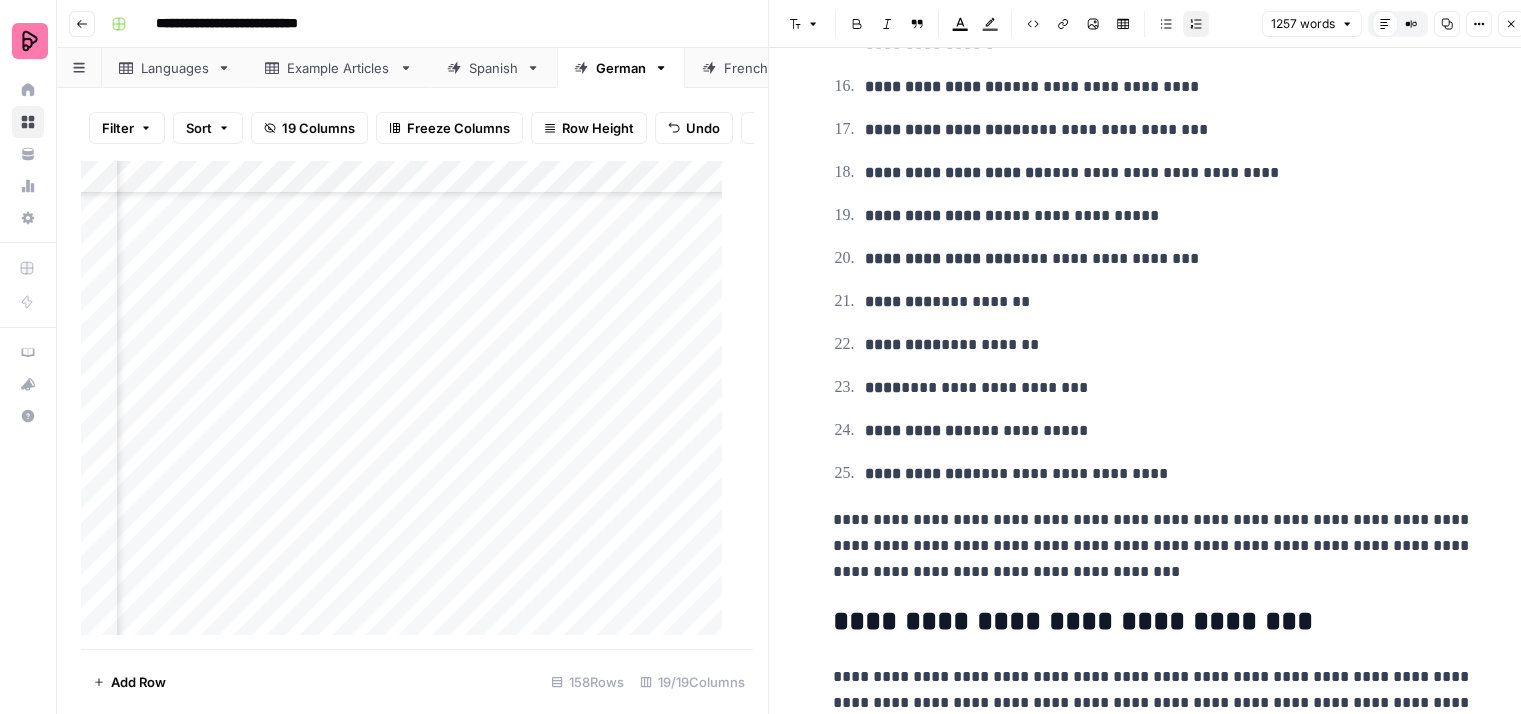click on "**********" at bounding box center (1169, 474) 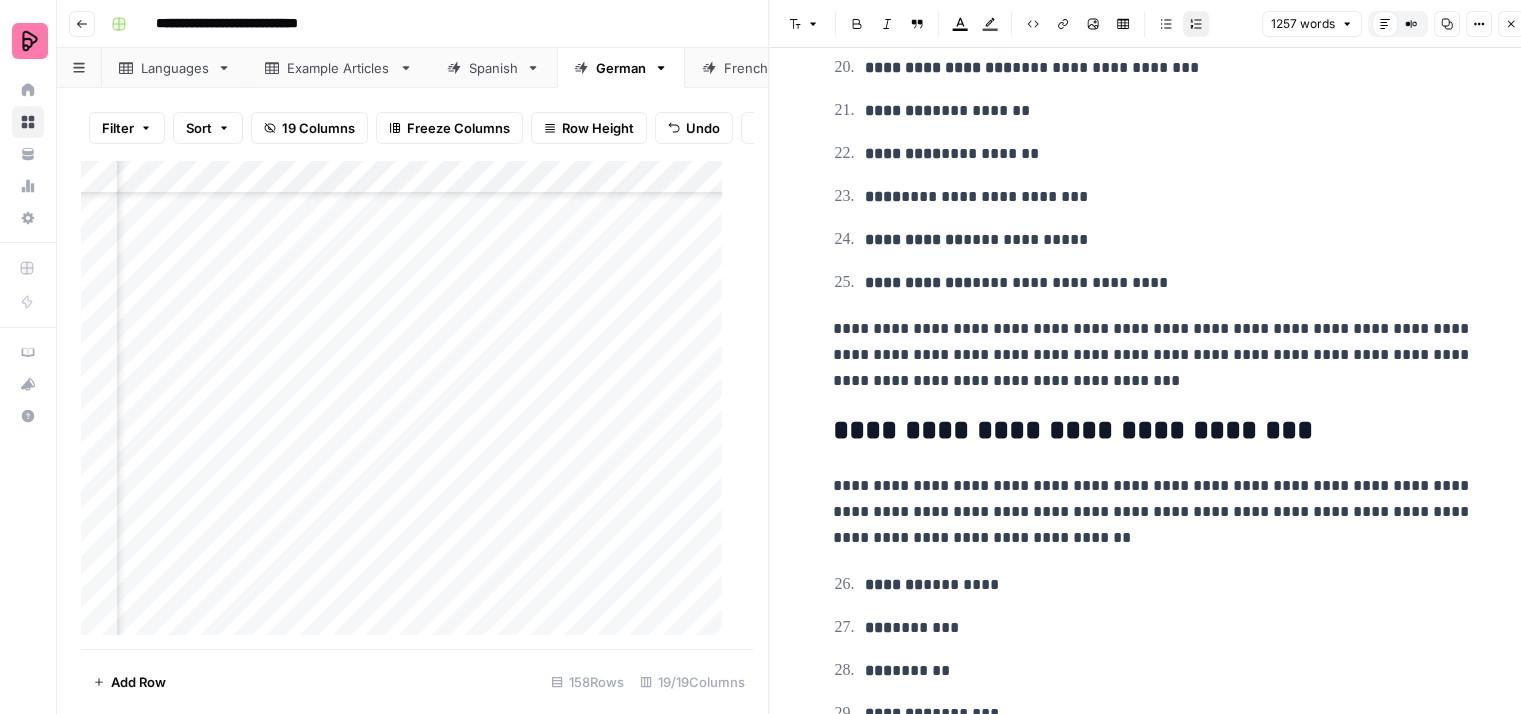 scroll, scrollTop: 1800, scrollLeft: 0, axis: vertical 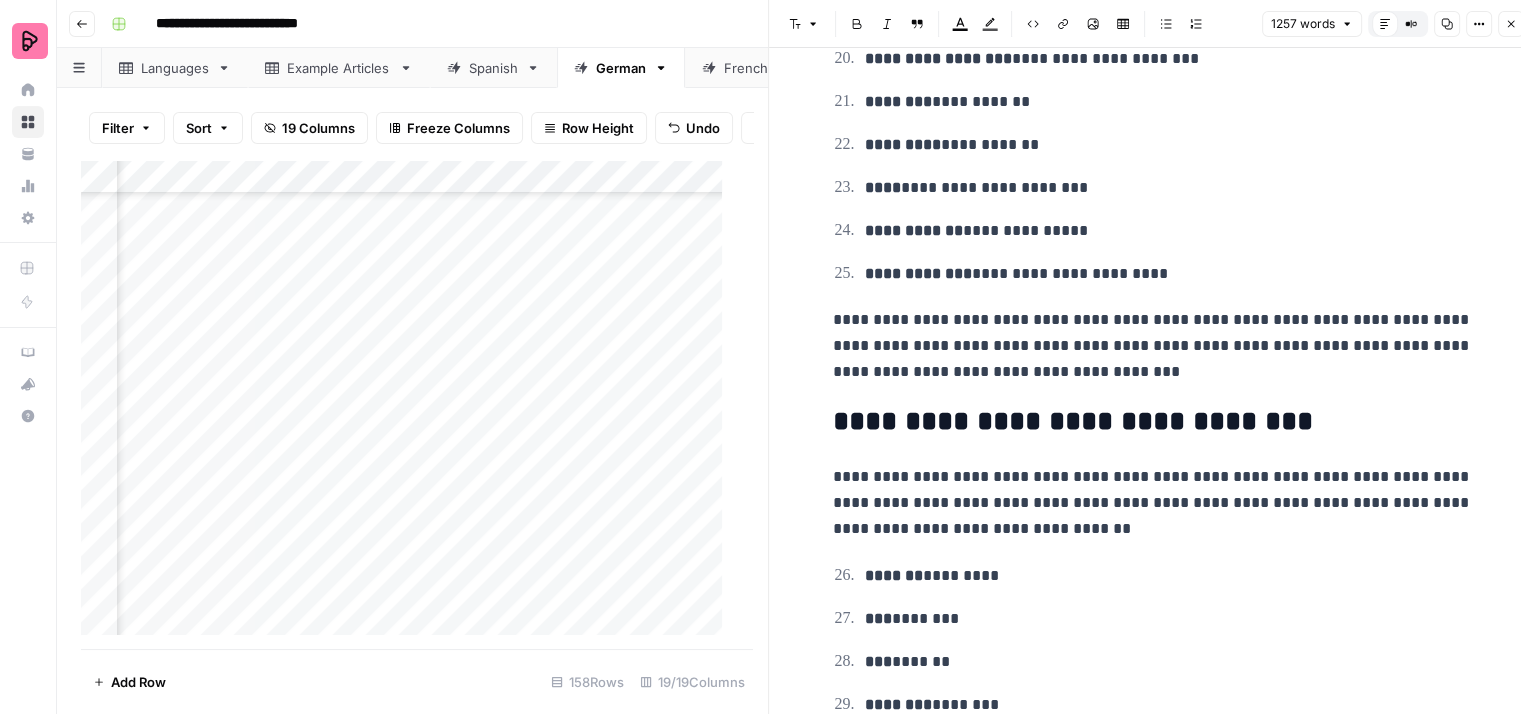 click on "**********" at bounding box center [1153, 346] 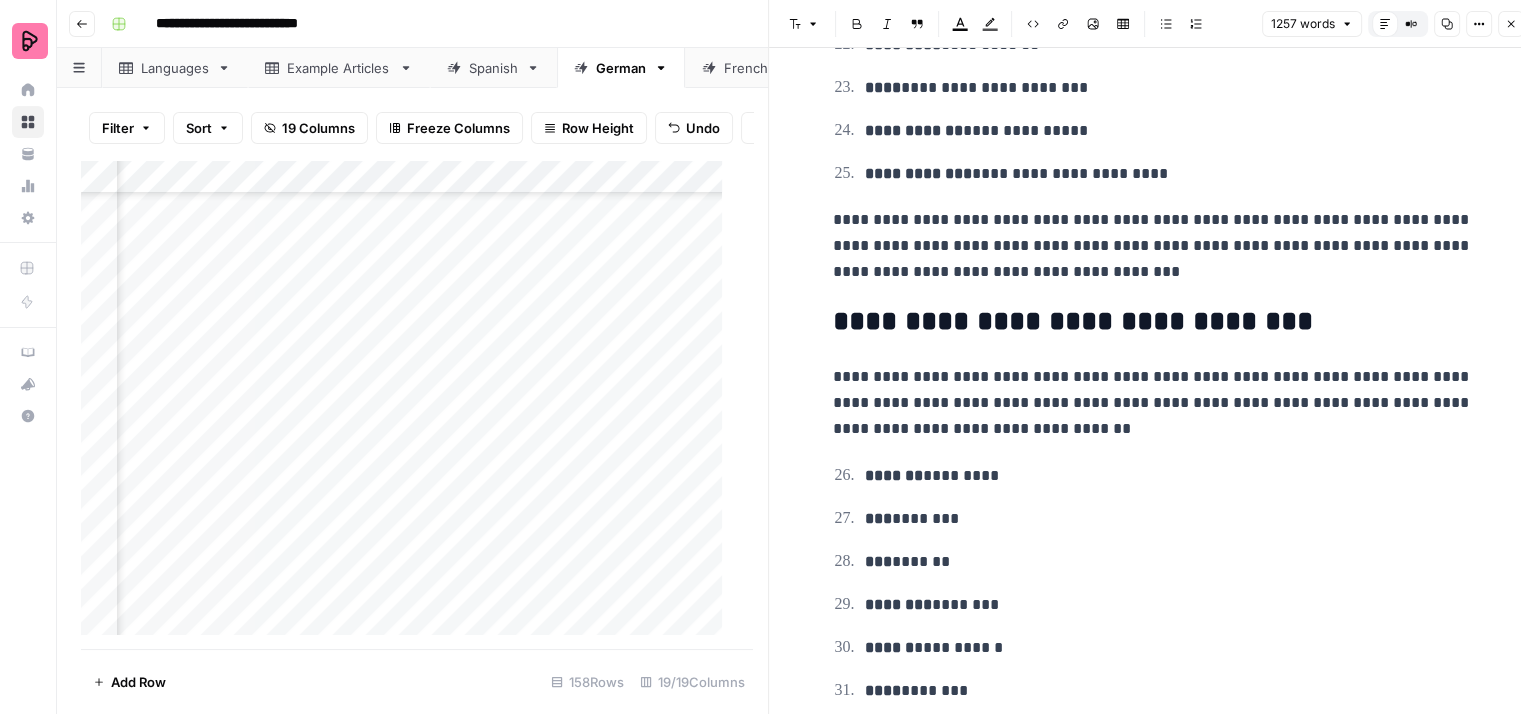 click on "**********" at bounding box center [1153, 403] 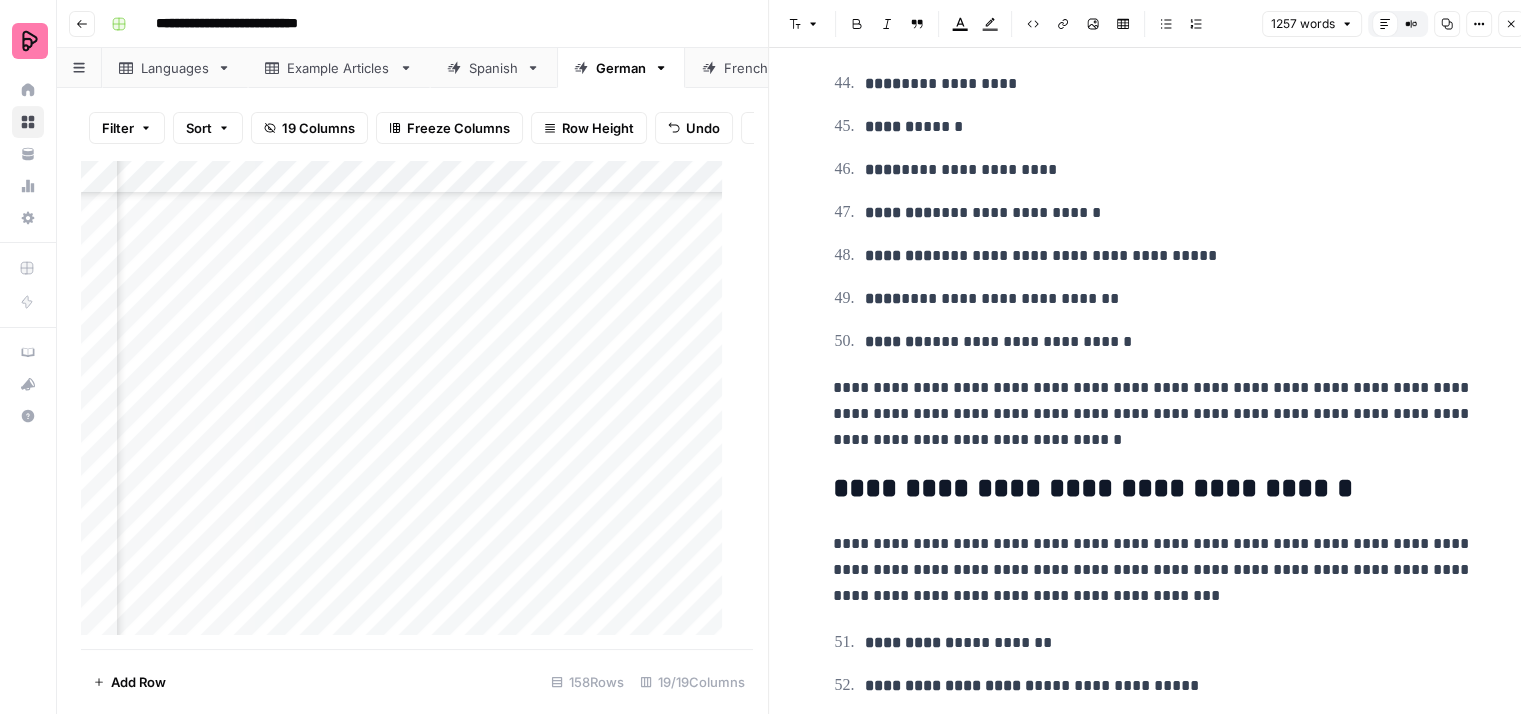 scroll, scrollTop: 3100, scrollLeft: 0, axis: vertical 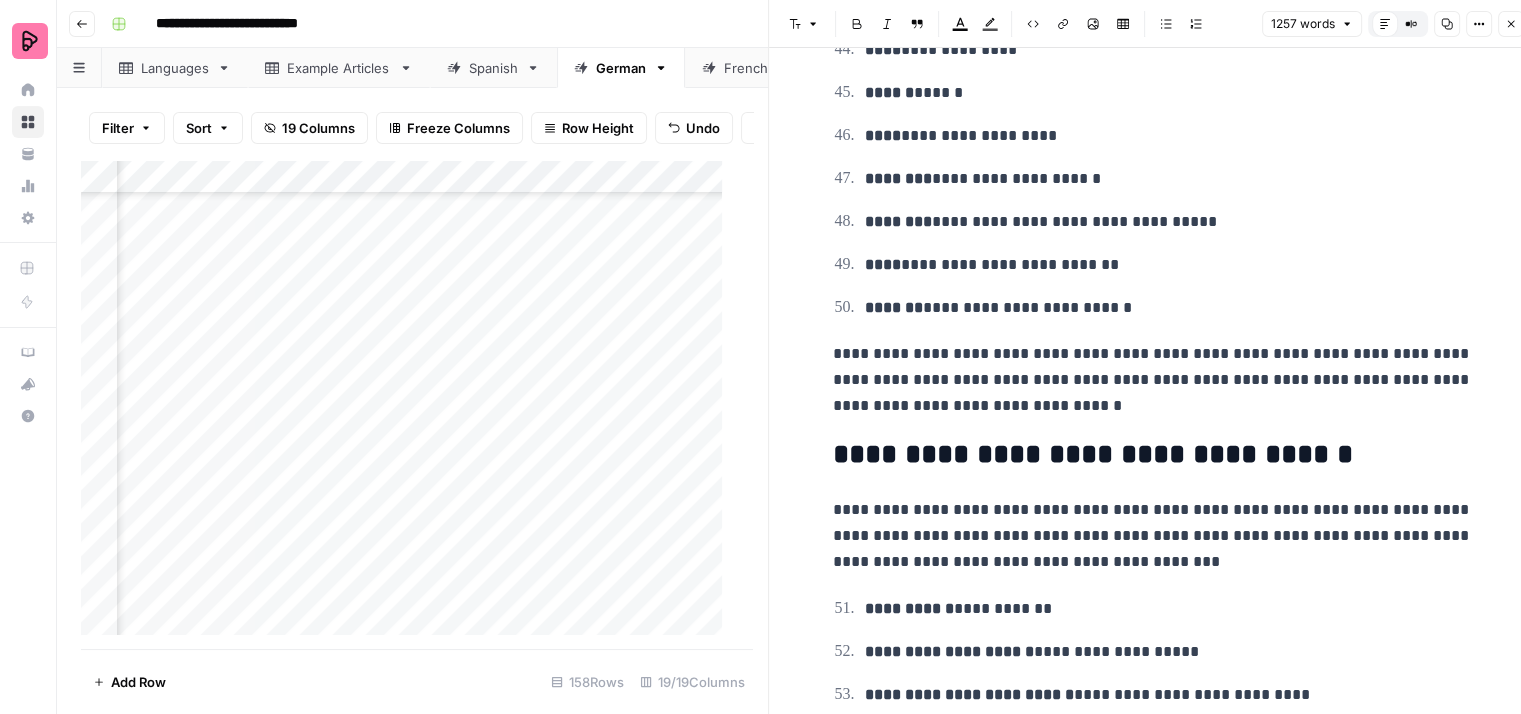 click on "**********" at bounding box center (1153, 380) 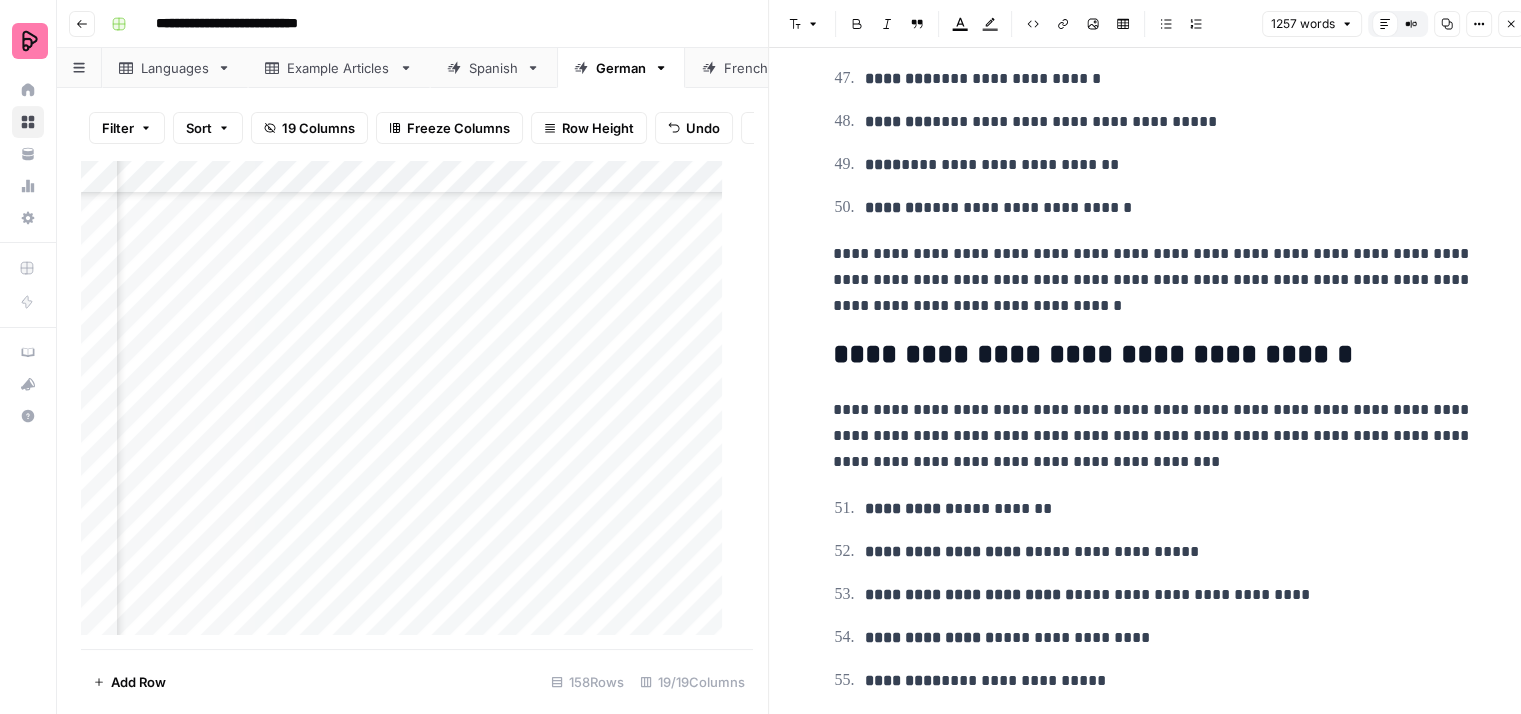 click on "**********" at bounding box center [1153, 355] 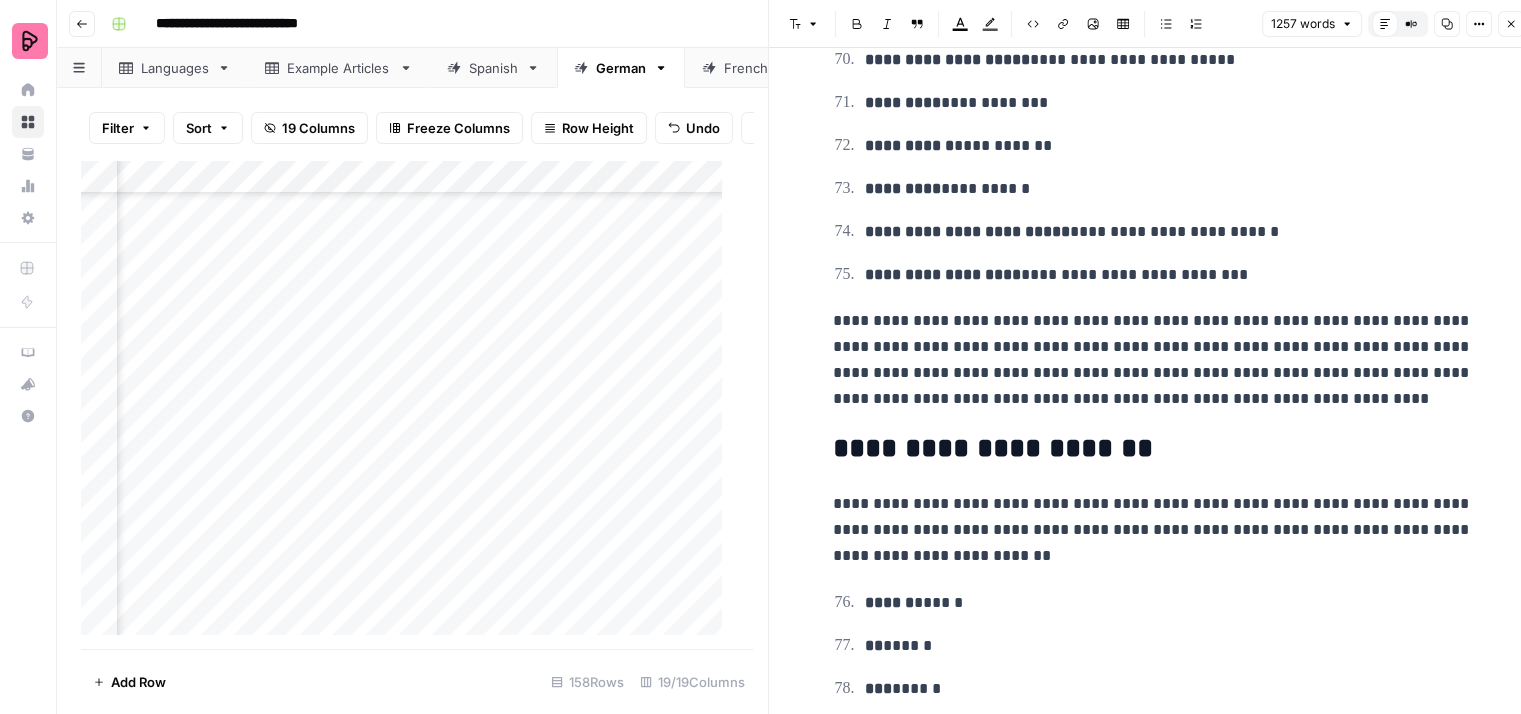 scroll, scrollTop: 4500, scrollLeft: 0, axis: vertical 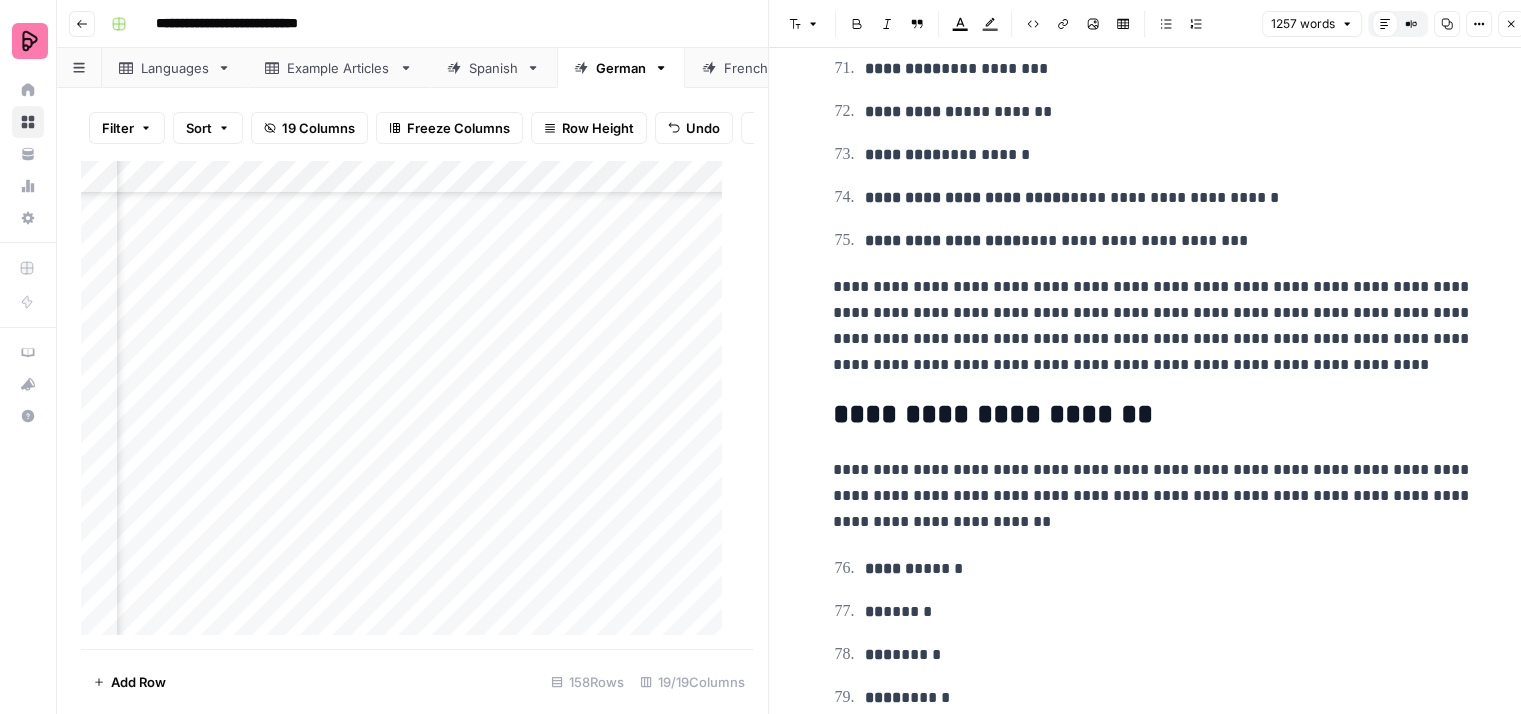 click on "**********" at bounding box center [1153, 326] 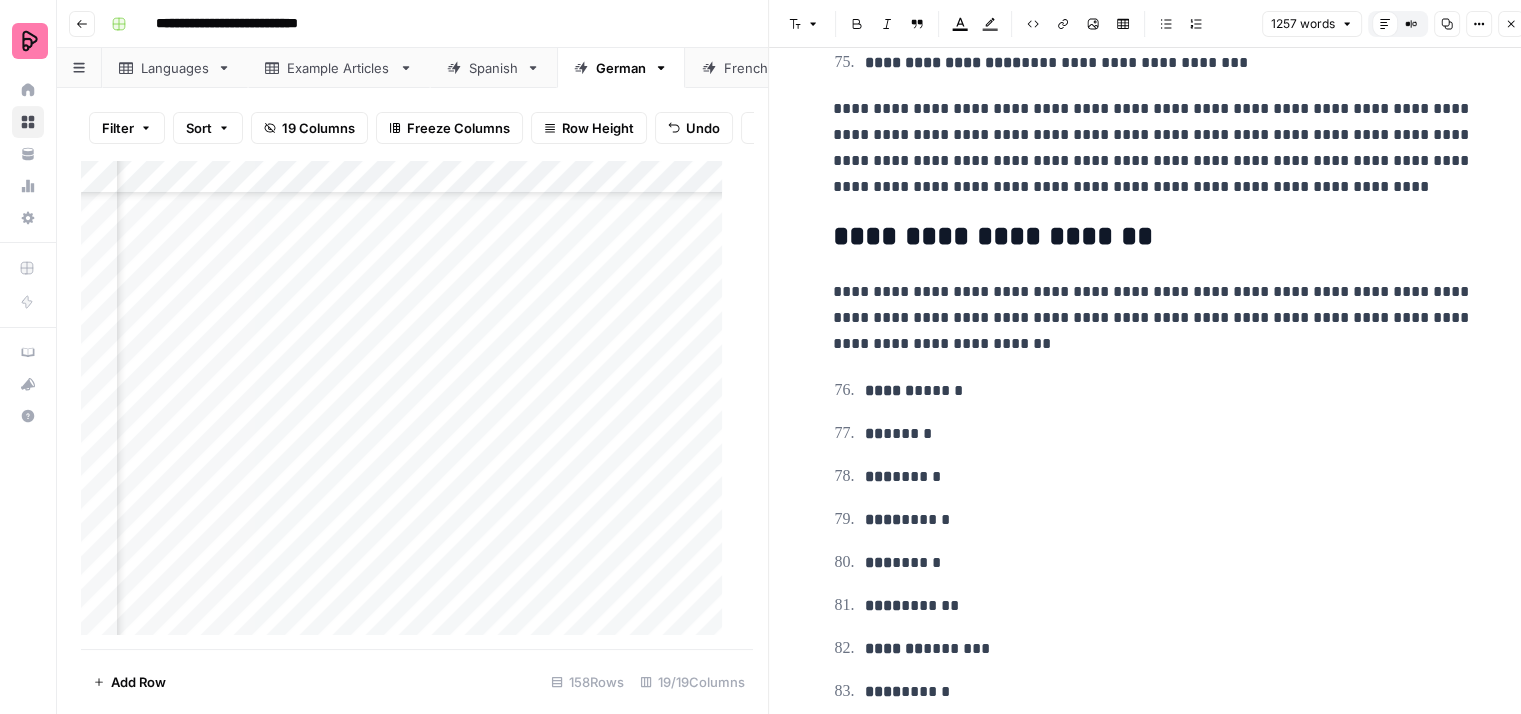 scroll, scrollTop: 4700, scrollLeft: 0, axis: vertical 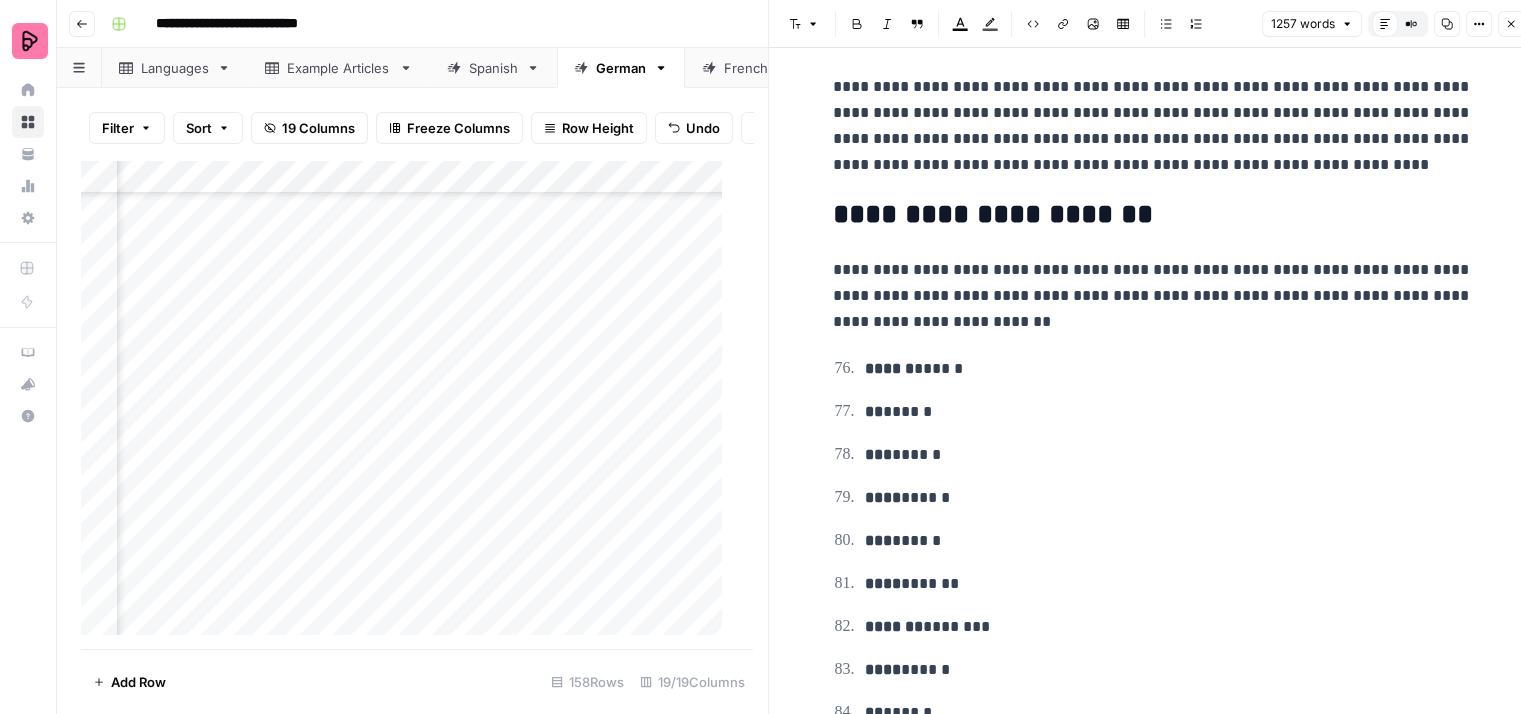 click on "**********" at bounding box center [1153, 192] 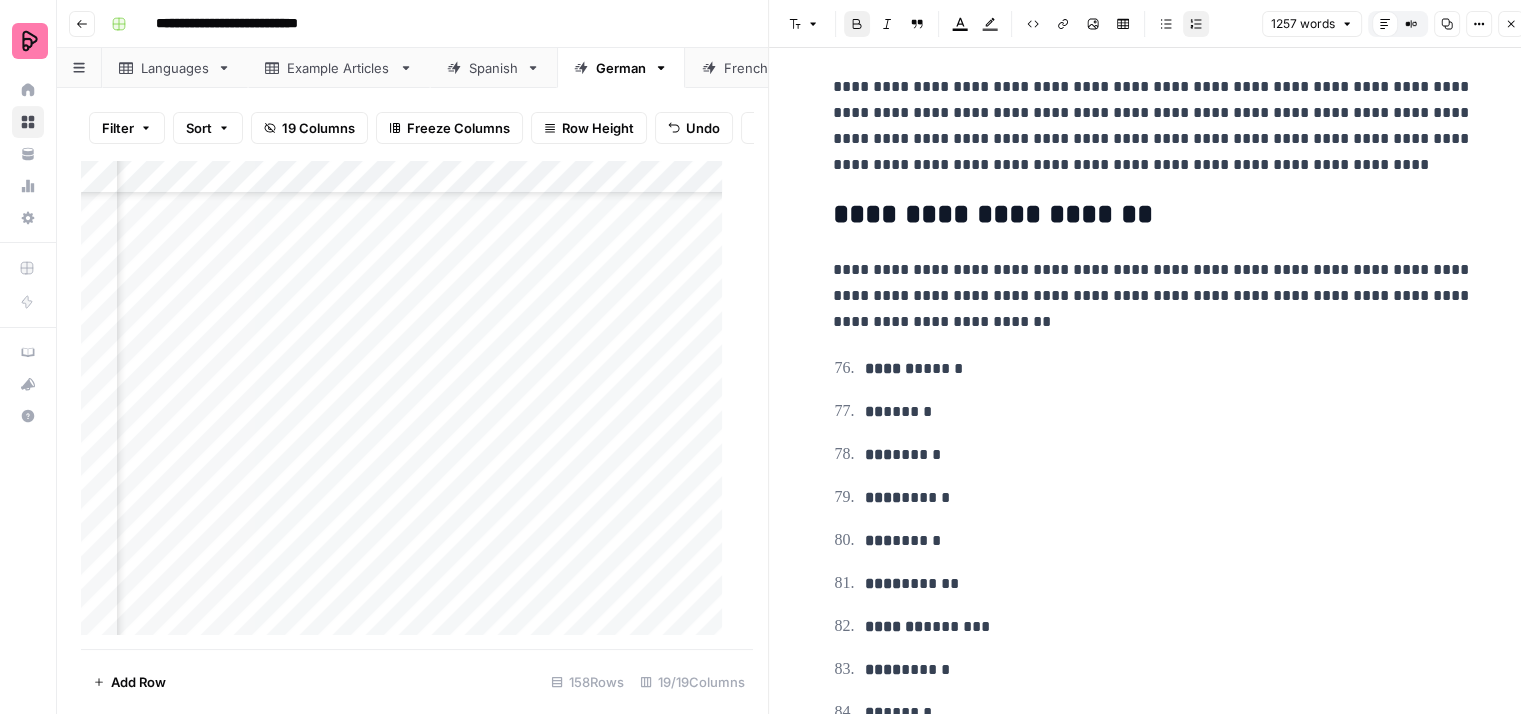 click on "**********" at bounding box center (1153, 192) 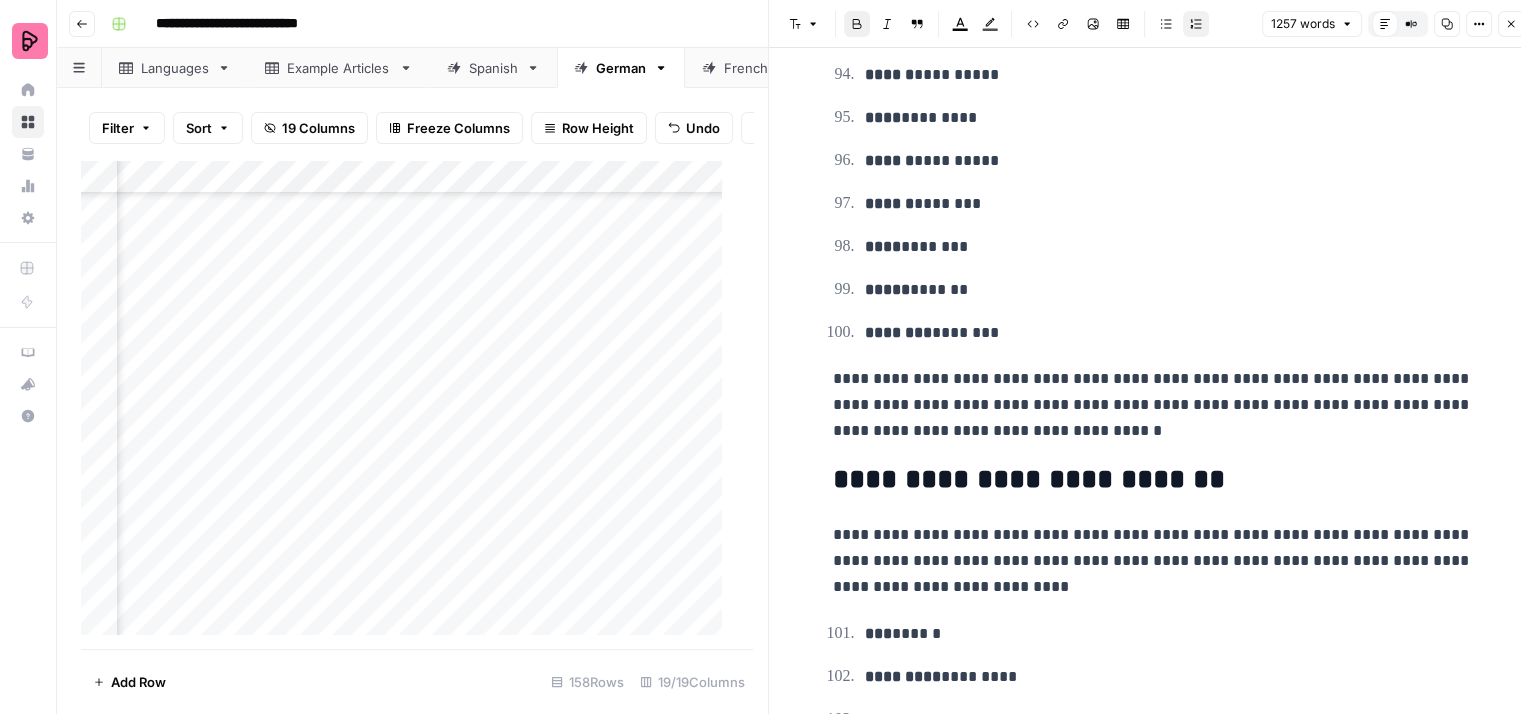 scroll, scrollTop: 5800, scrollLeft: 0, axis: vertical 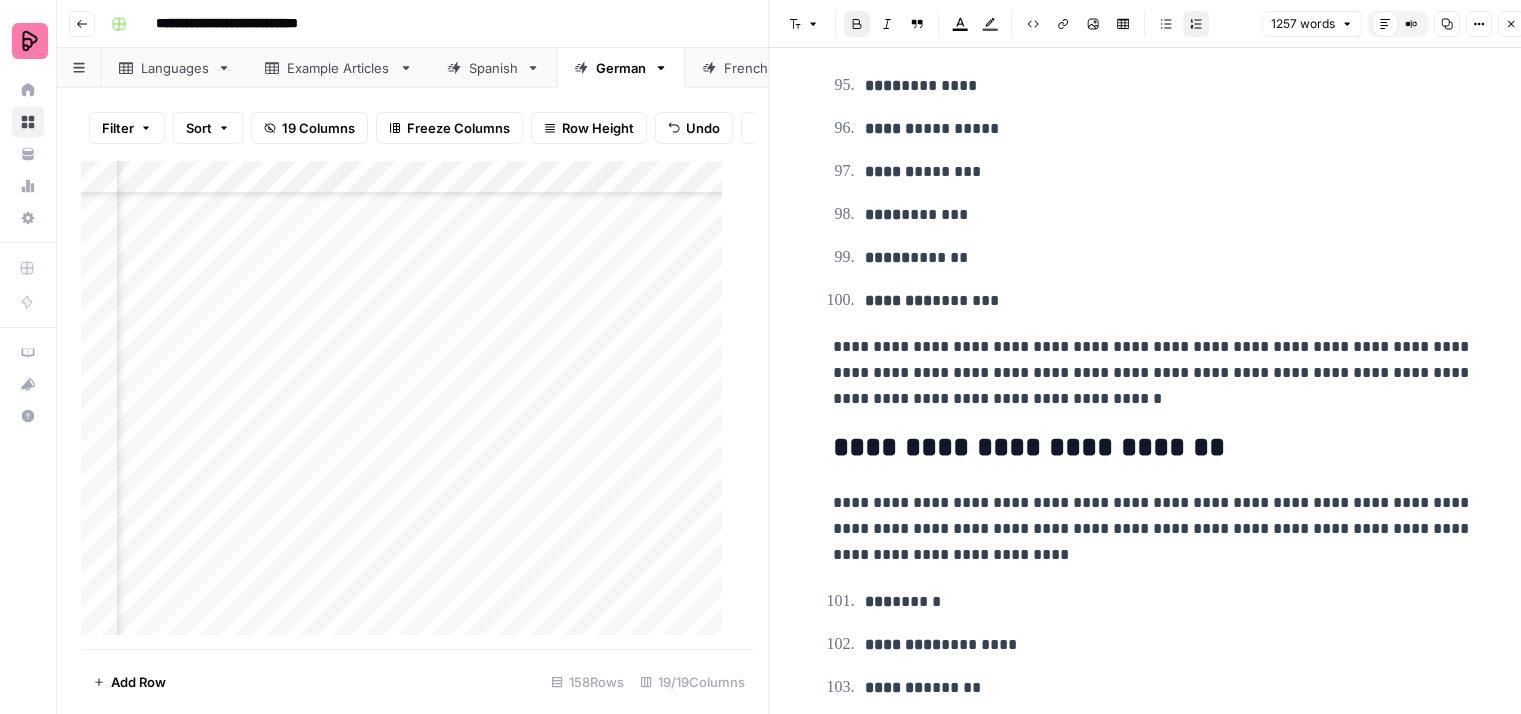 click on "**********" at bounding box center [1153, 373] 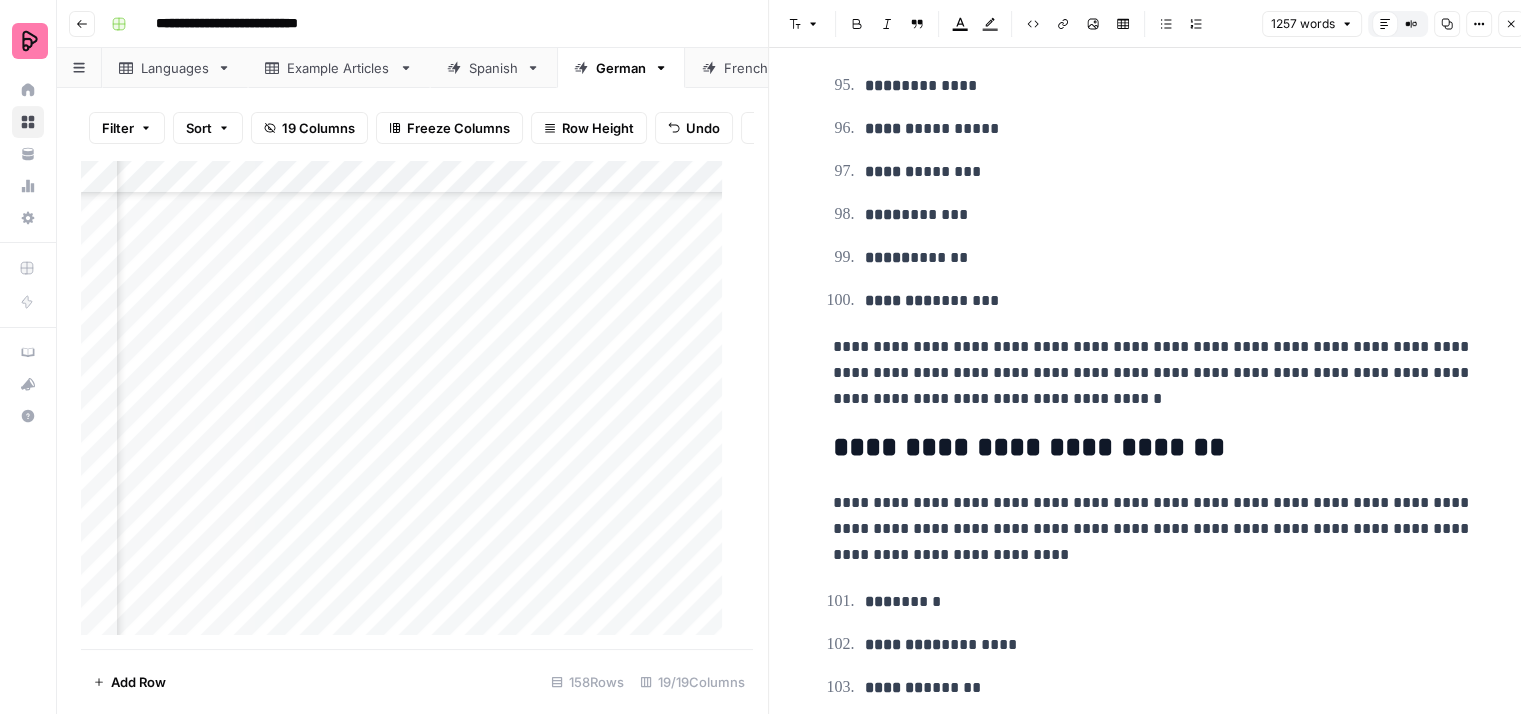 click on "**********" at bounding box center (1153, 373) 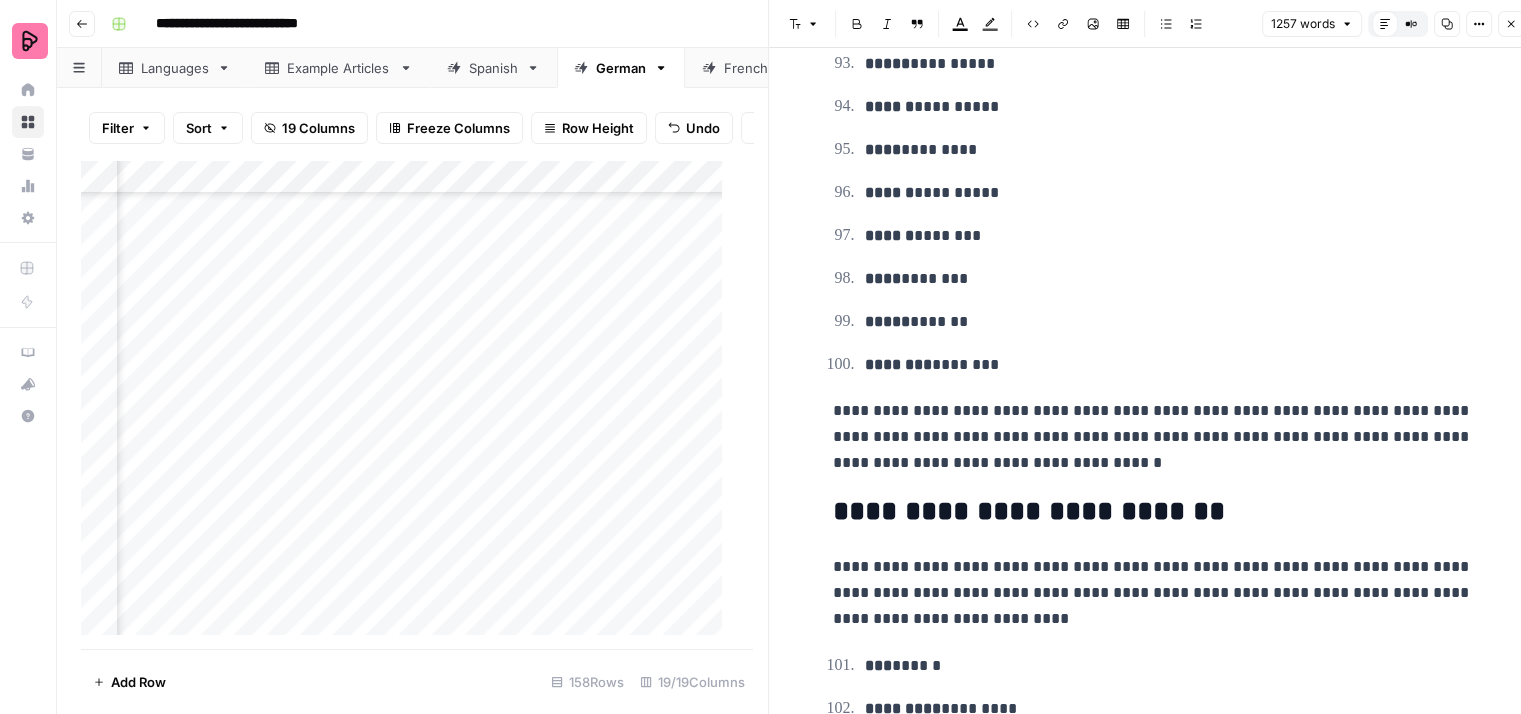 scroll, scrollTop: 5800, scrollLeft: 0, axis: vertical 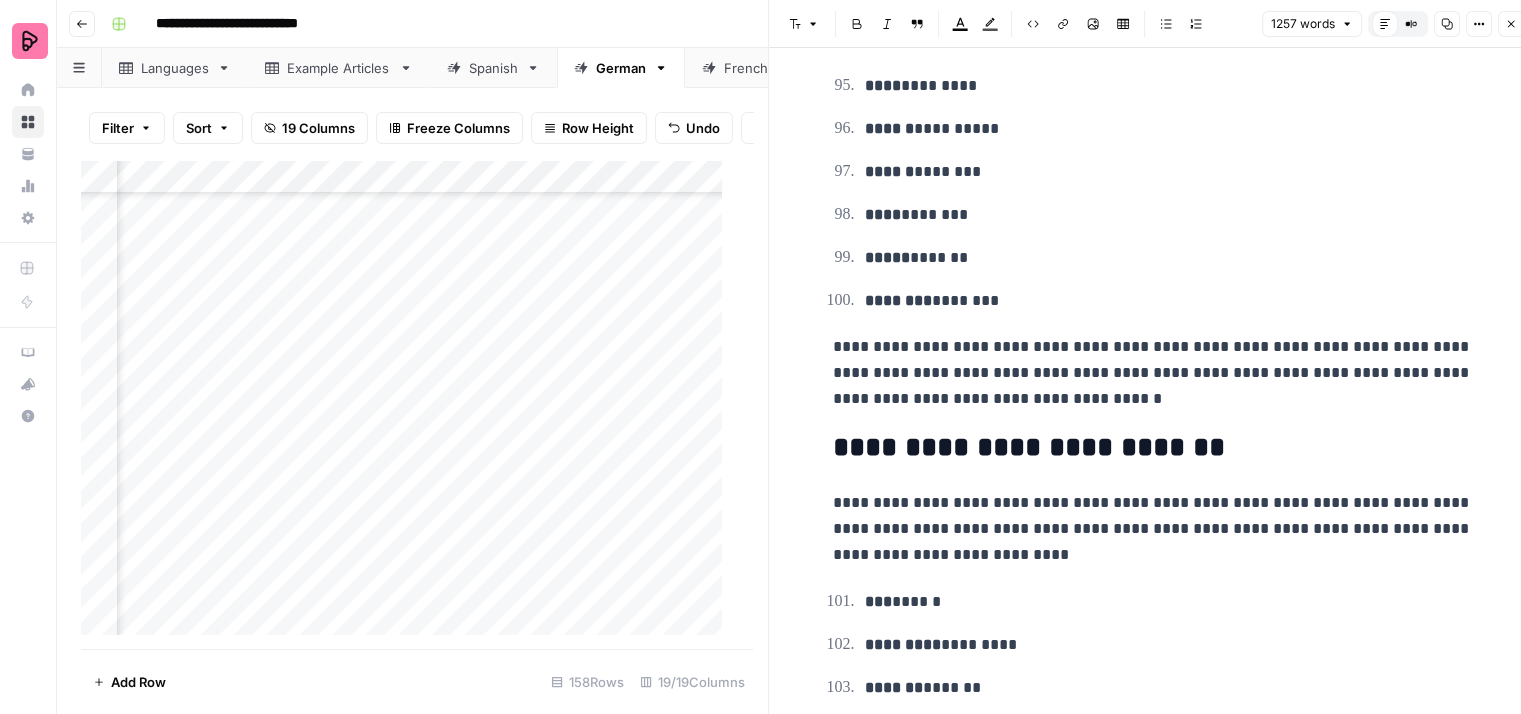 click on "**********" at bounding box center [1153, 373] 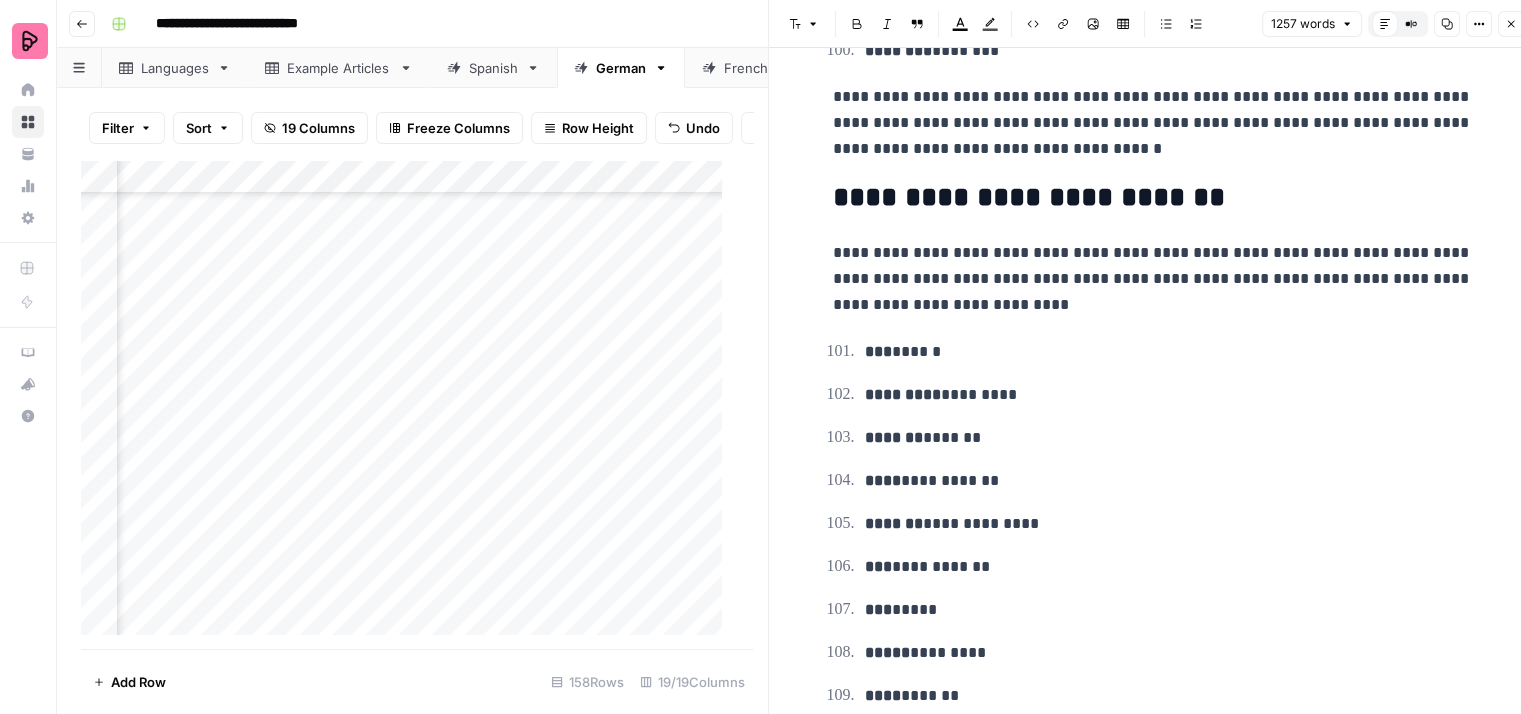 scroll, scrollTop: 6100, scrollLeft: 0, axis: vertical 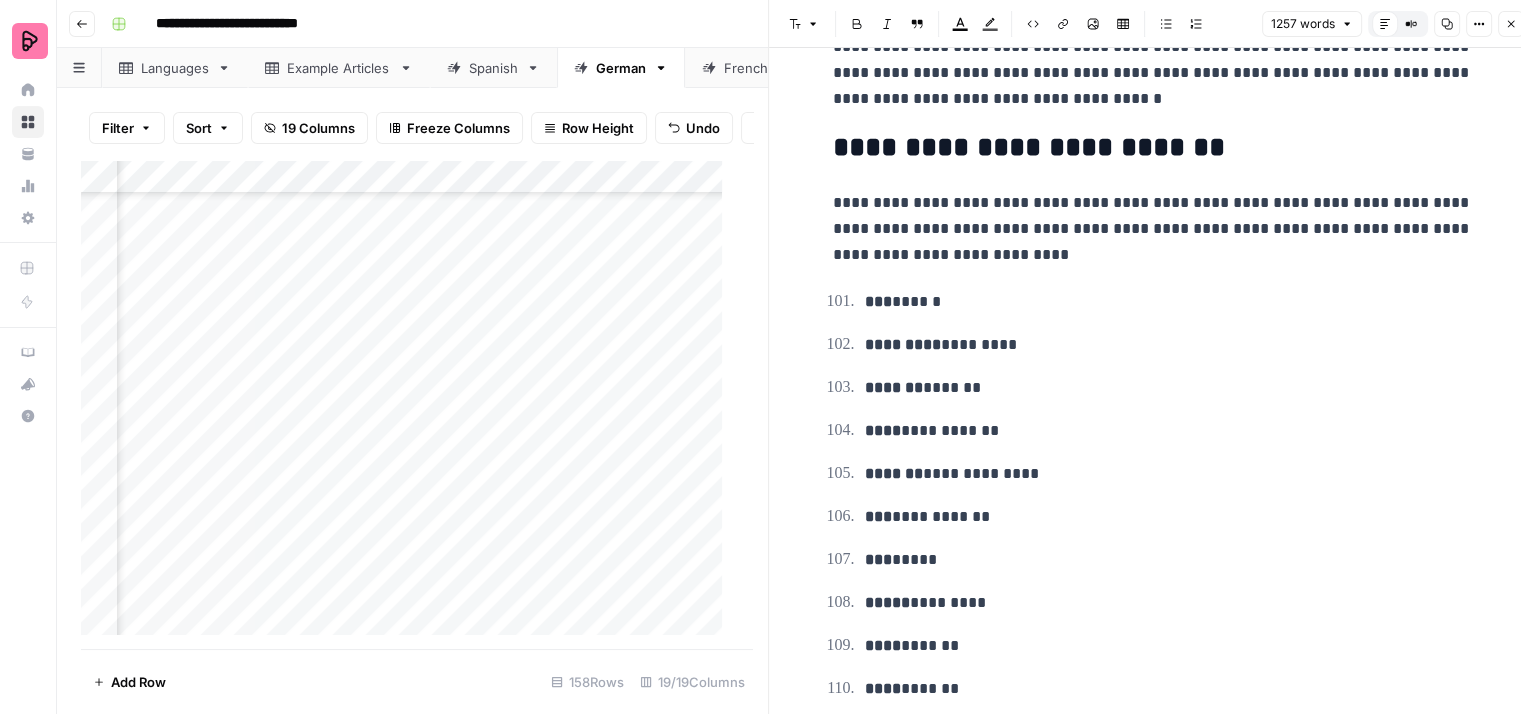 click on "**********" at bounding box center [1153, 229] 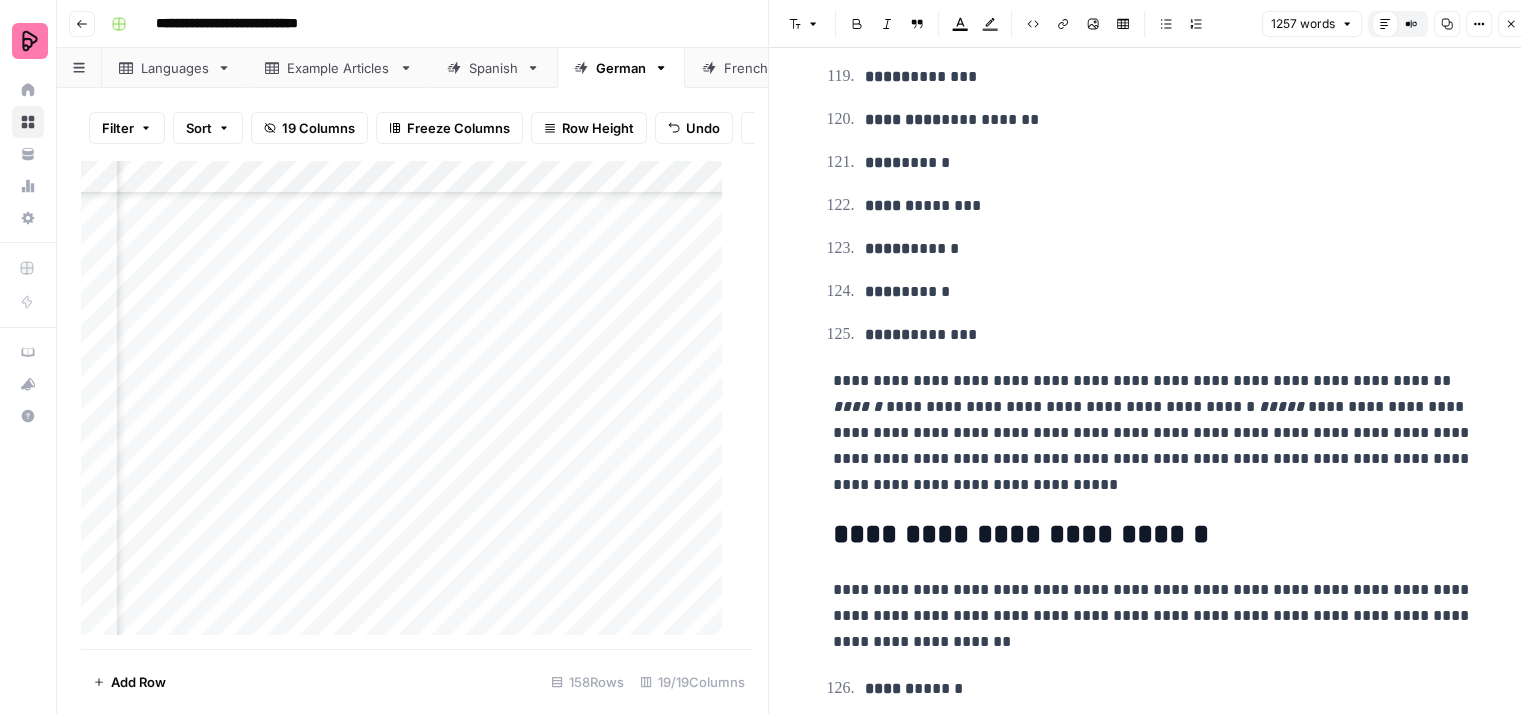 scroll, scrollTop: 7100, scrollLeft: 0, axis: vertical 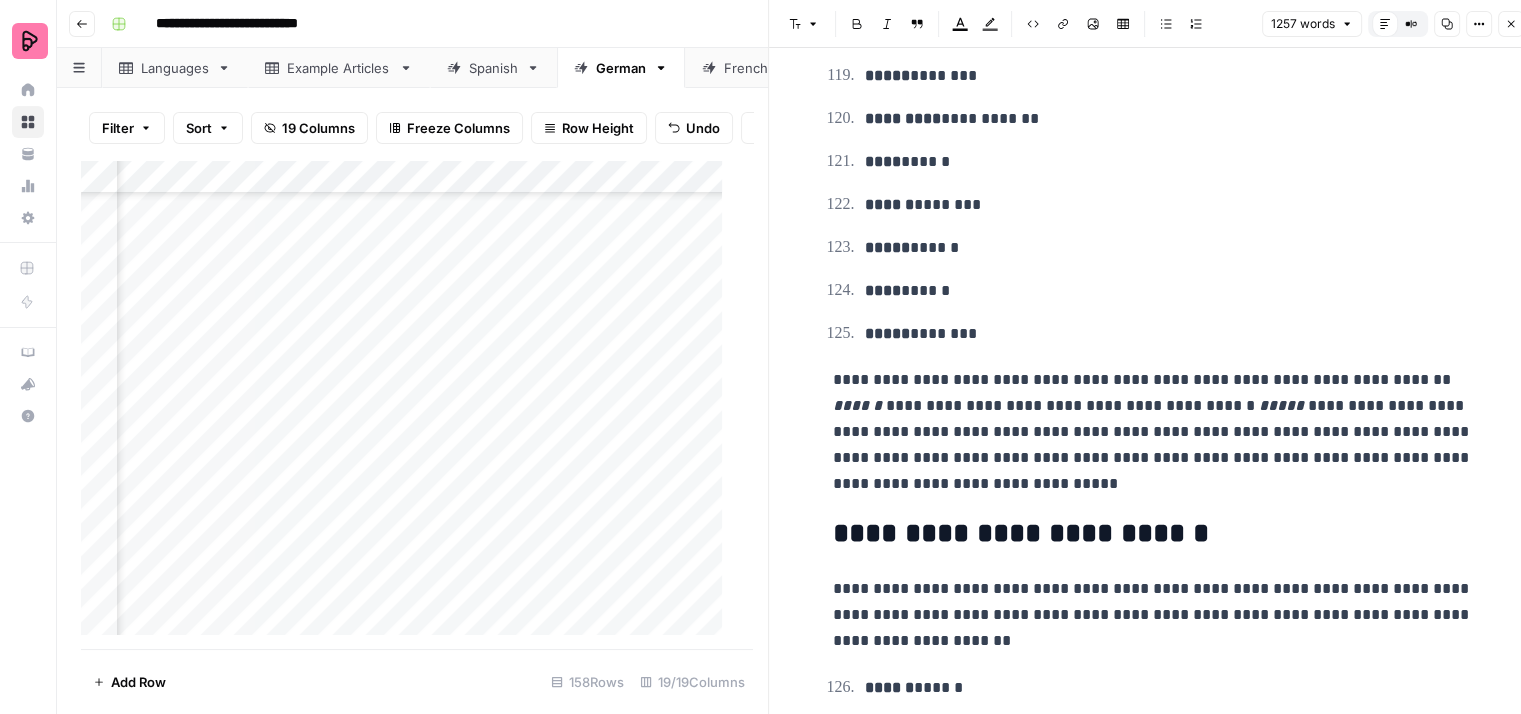 click on "[REDACTED]" at bounding box center (1153, 432) 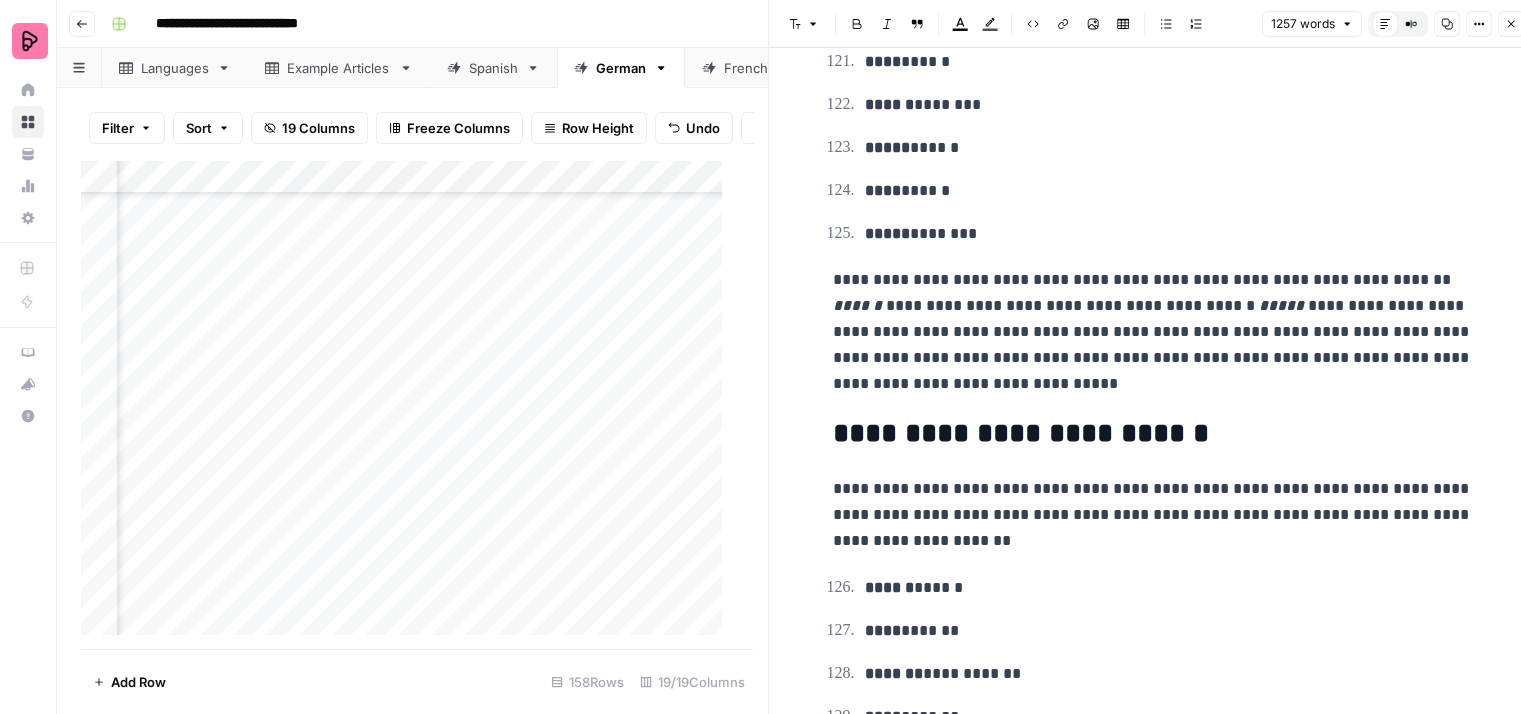 scroll, scrollTop: 7300, scrollLeft: 0, axis: vertical 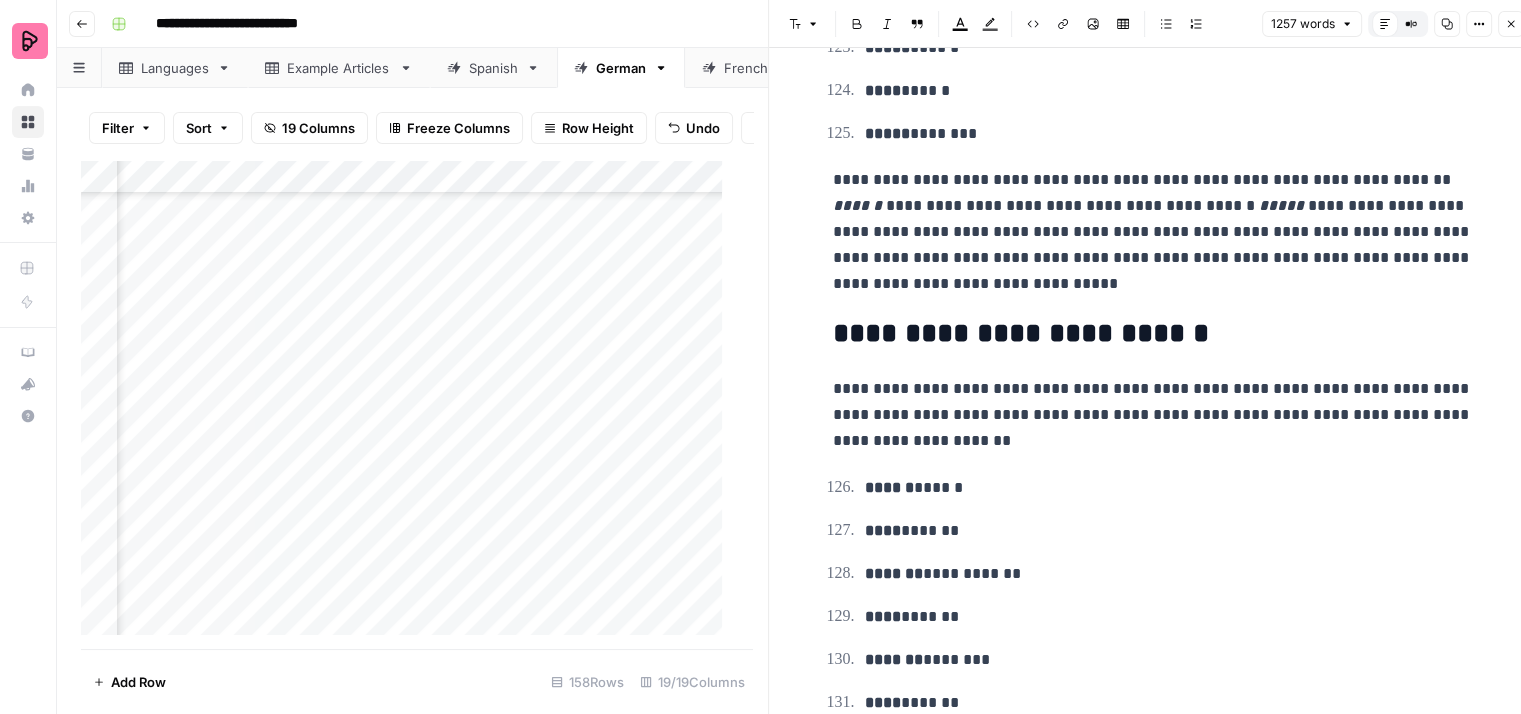 click on "**********" at bounding box center [1153, 334] 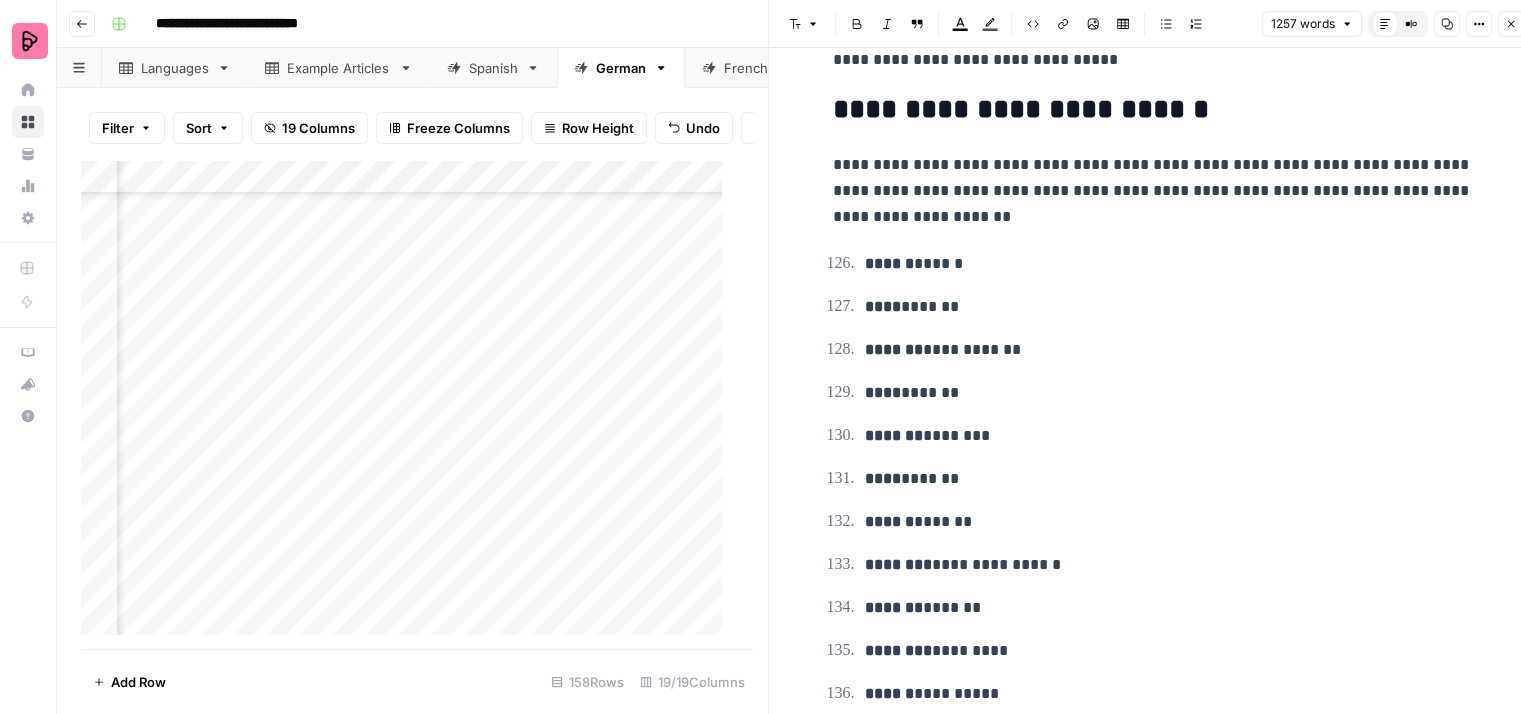 scroll, scrollTop: 7500, scrollLeft: 0, axis: vertical 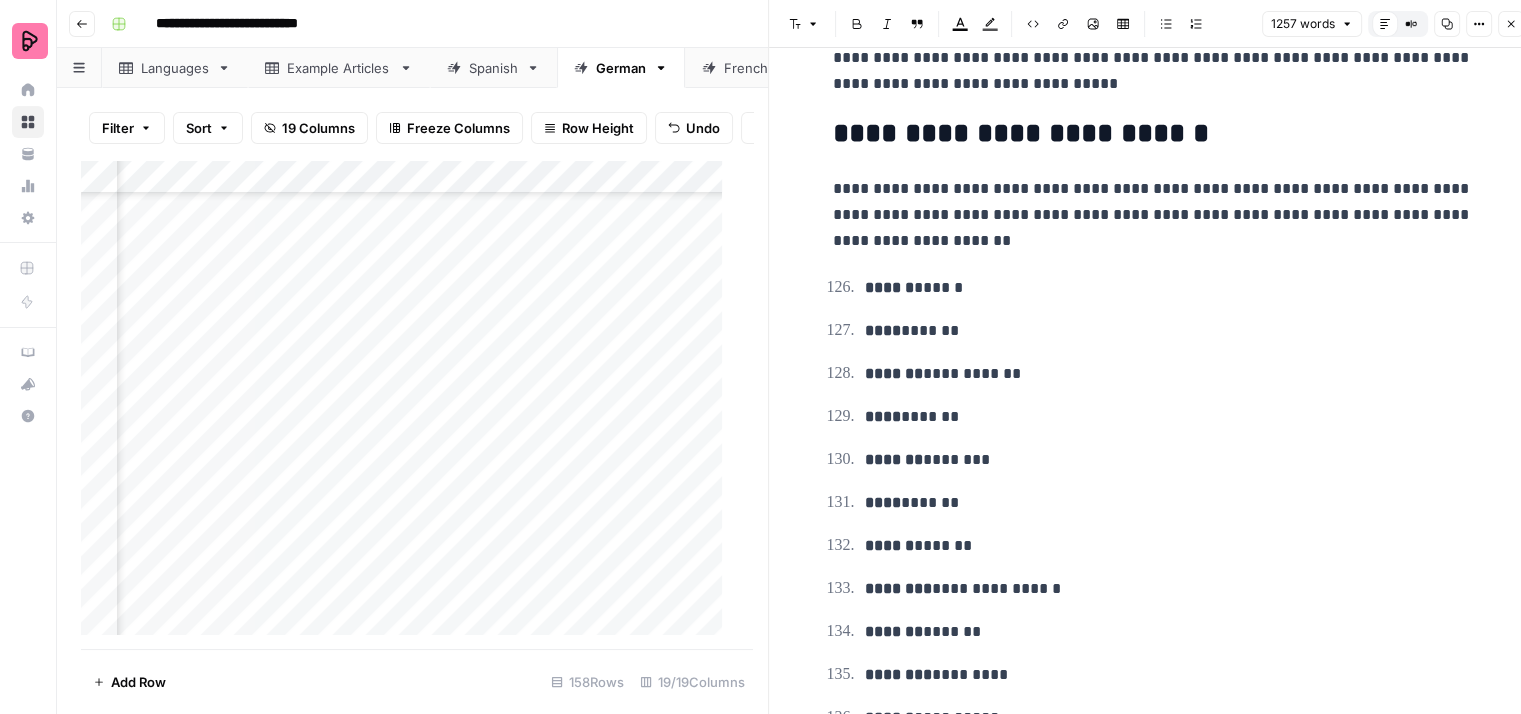 click on "****** ******" at bounding box center [1169, 288] 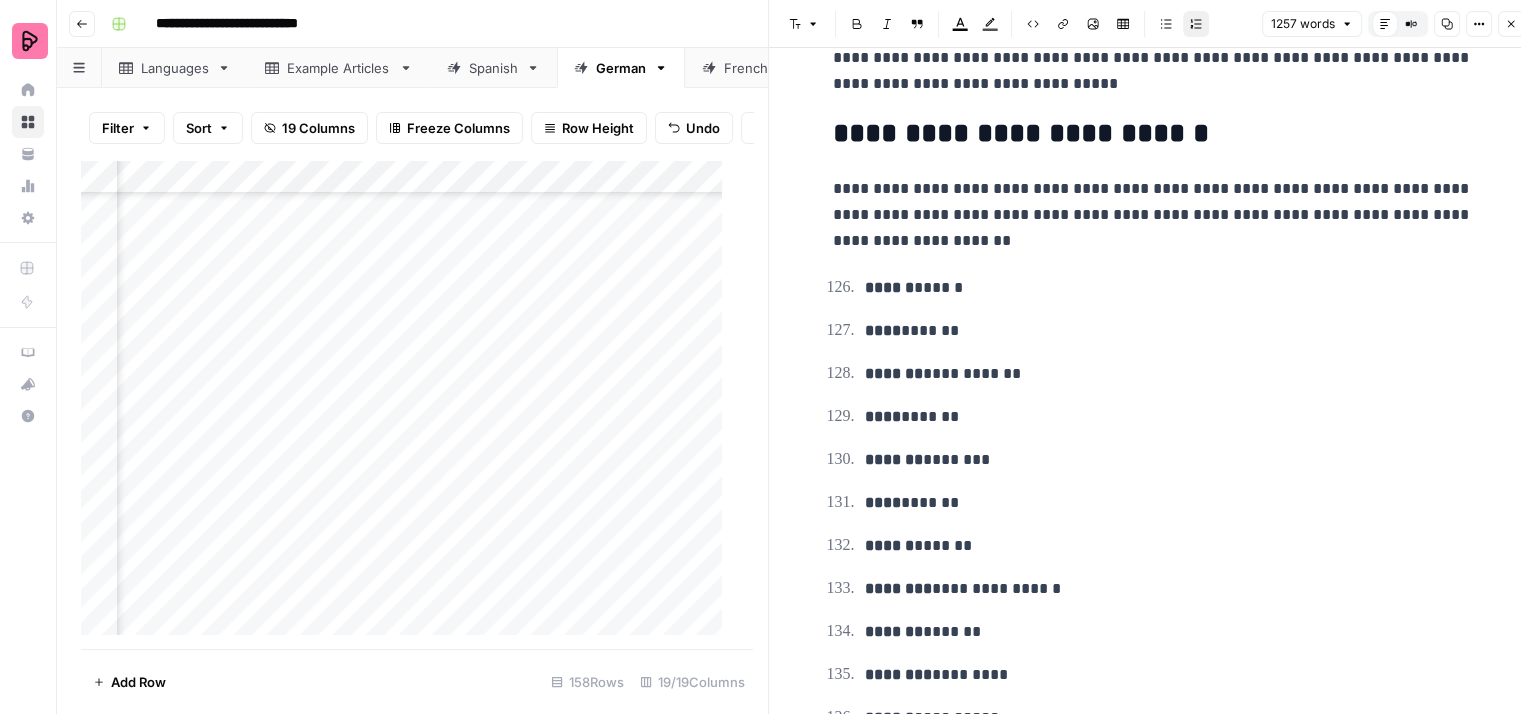 type 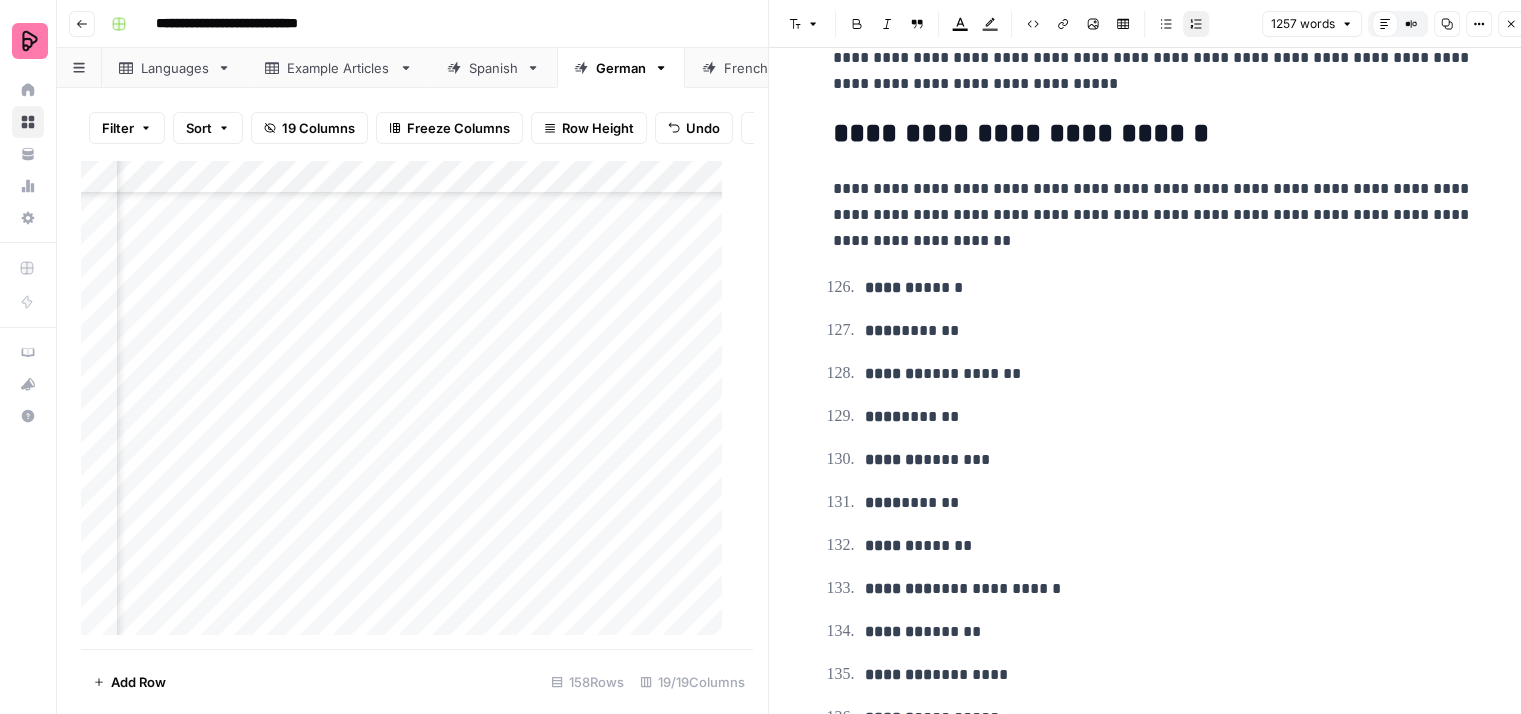 click on "[REDACTED]" at bounding box center (1169, 331) 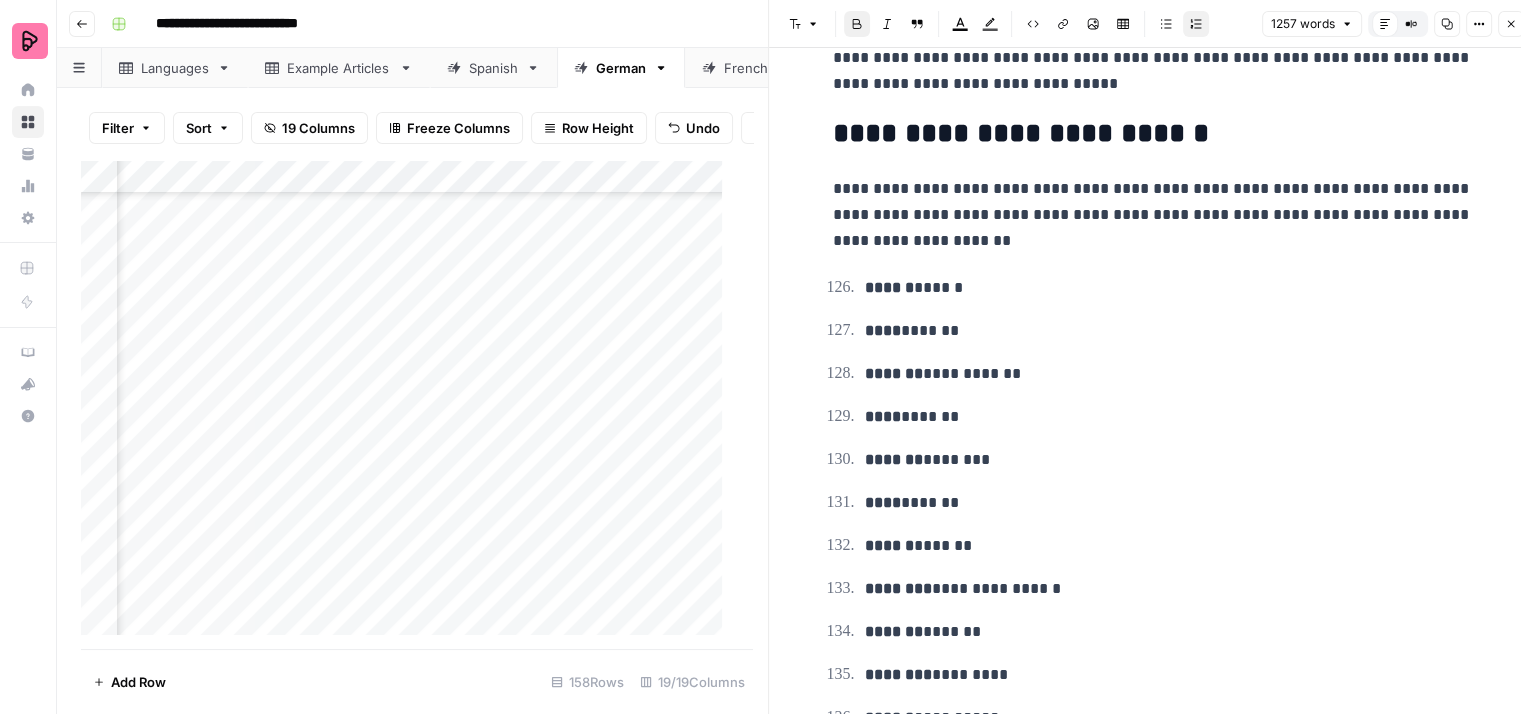 click on "[REDACTED]" at bounding box center [1169, 417] 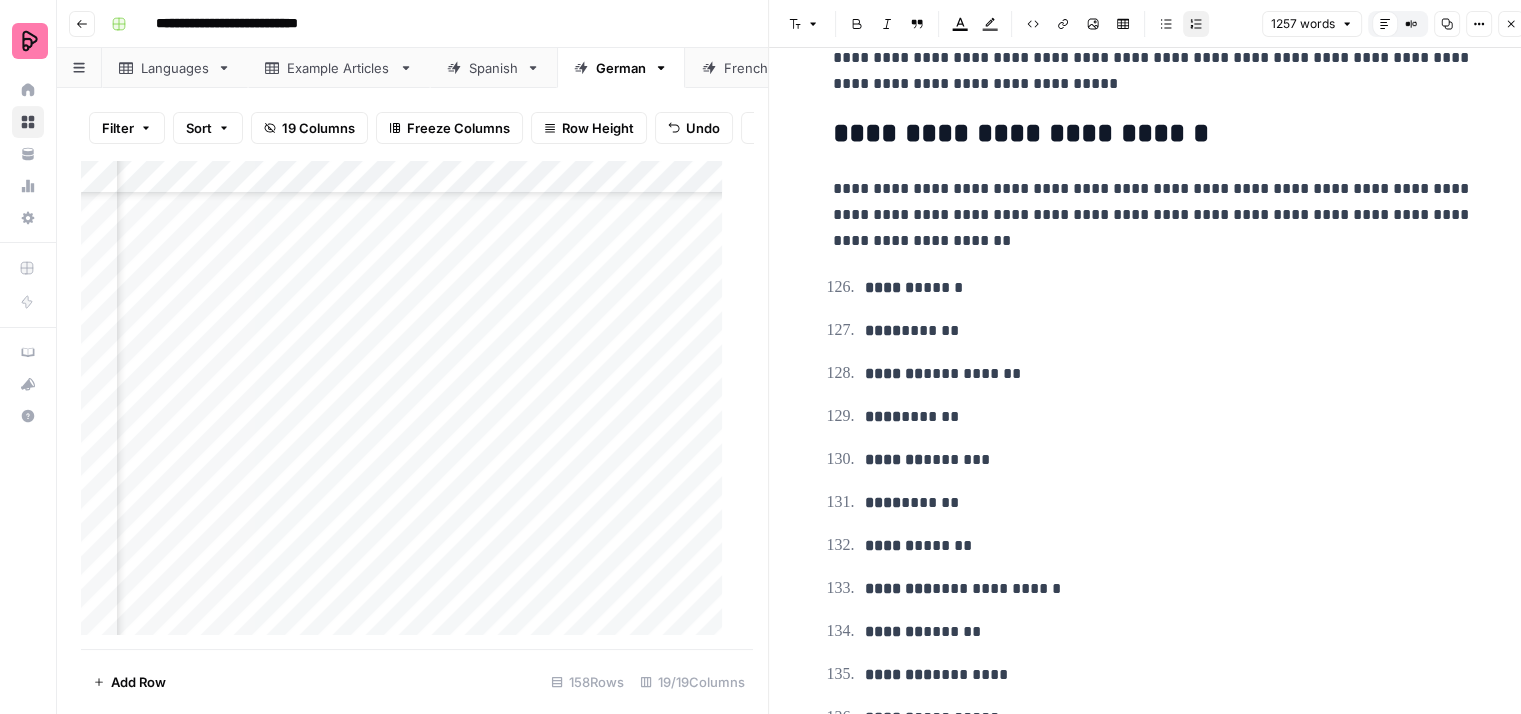 click on "******* ********" at bounding box center (1169, 460) 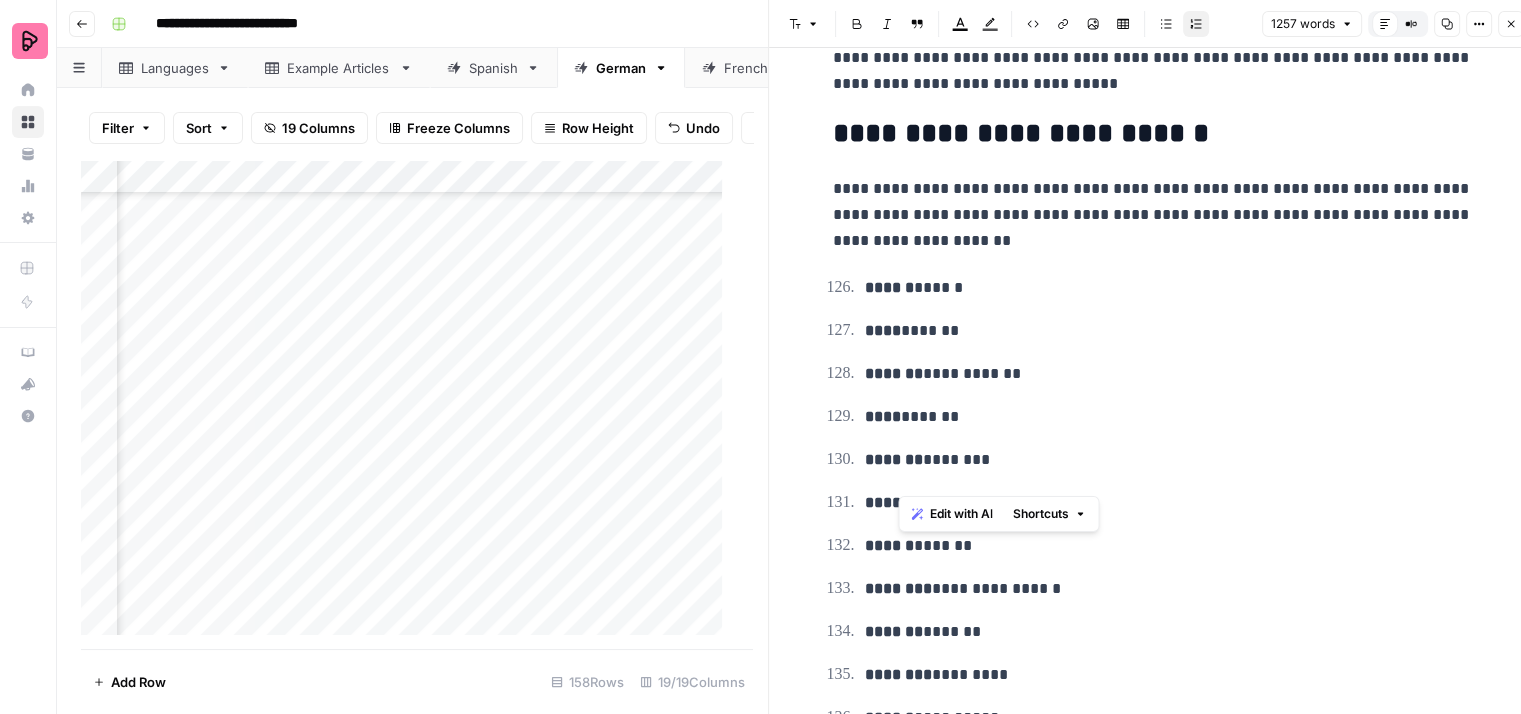click on "[REDACTED]" at bounding box center [1169, 503] 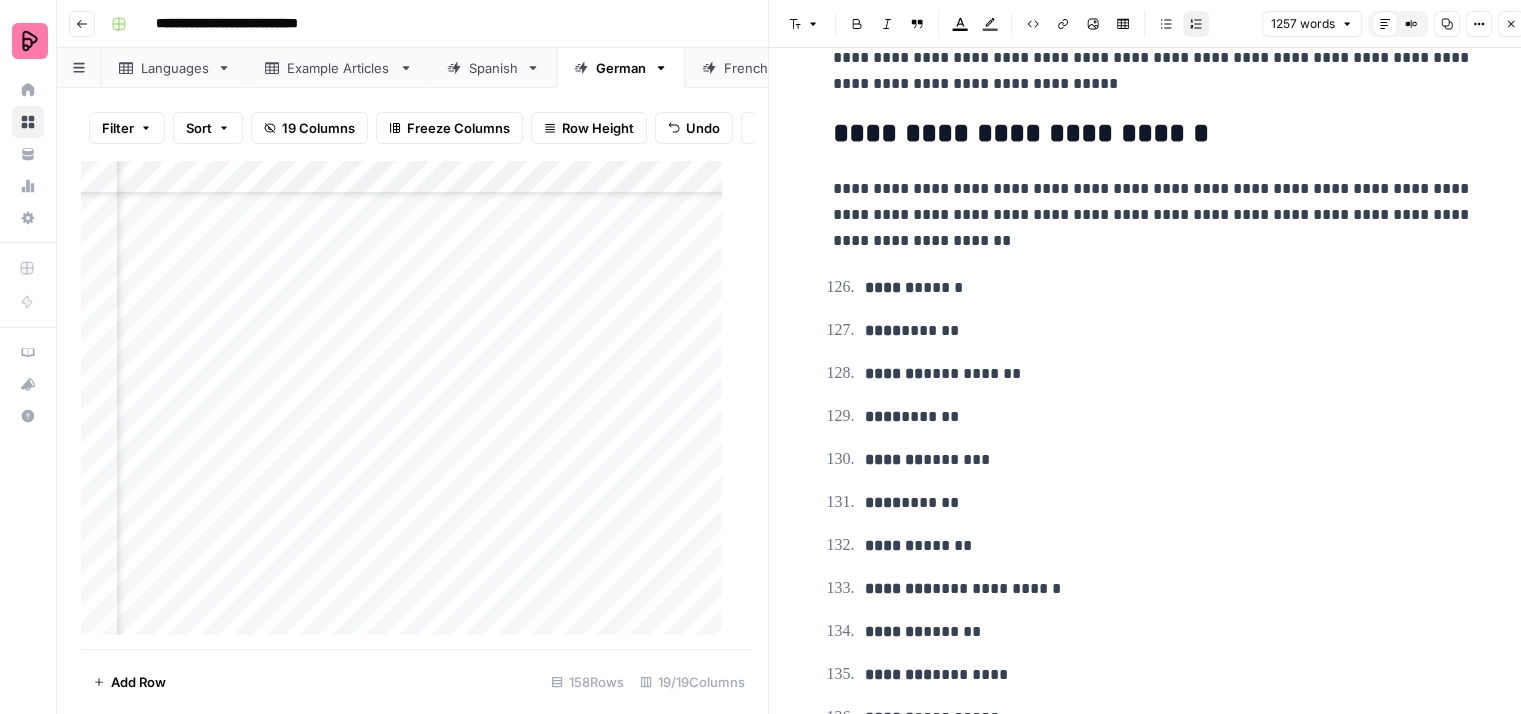 click on "[REDACTED]" at bounding box center [1169, 503] 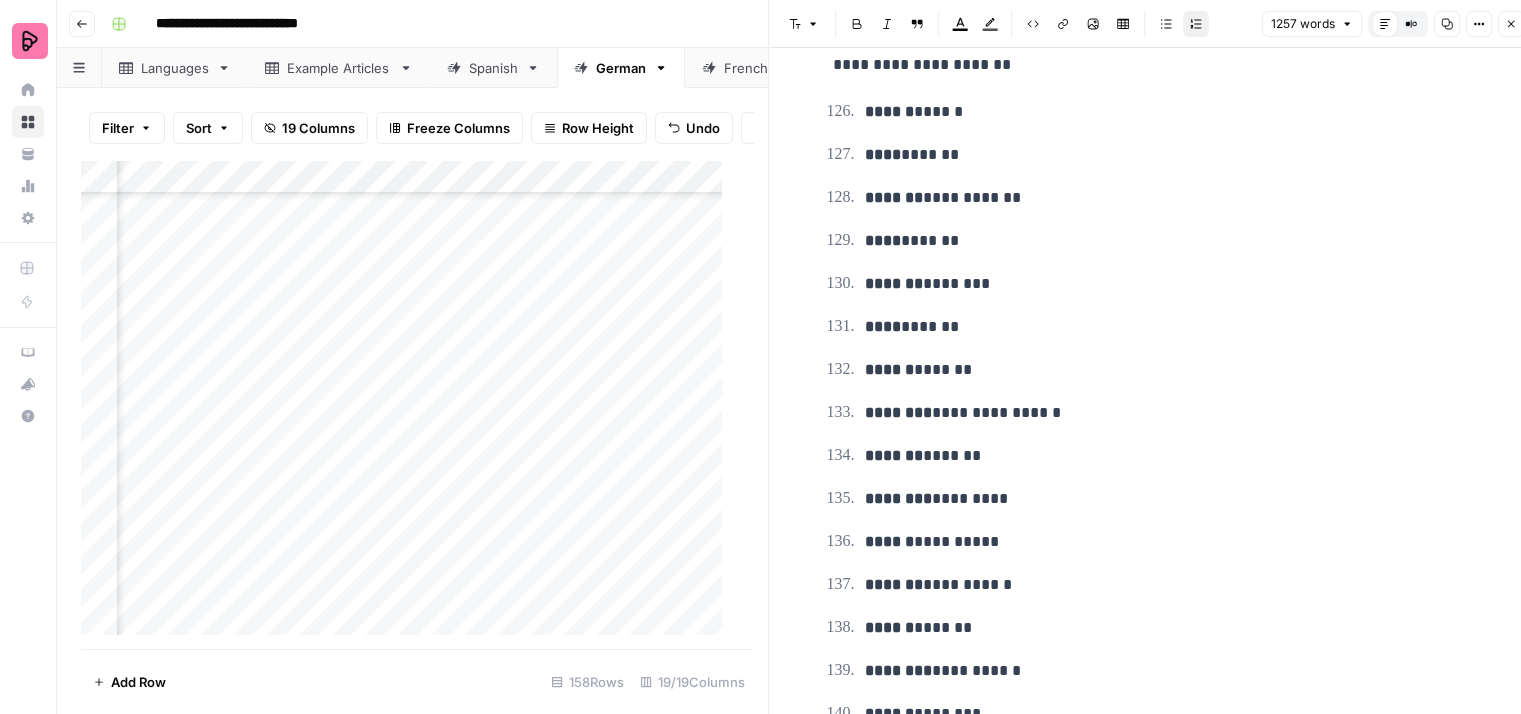 scroll, scrollTop: 7700, scrollLeft: 0, axis: vertical 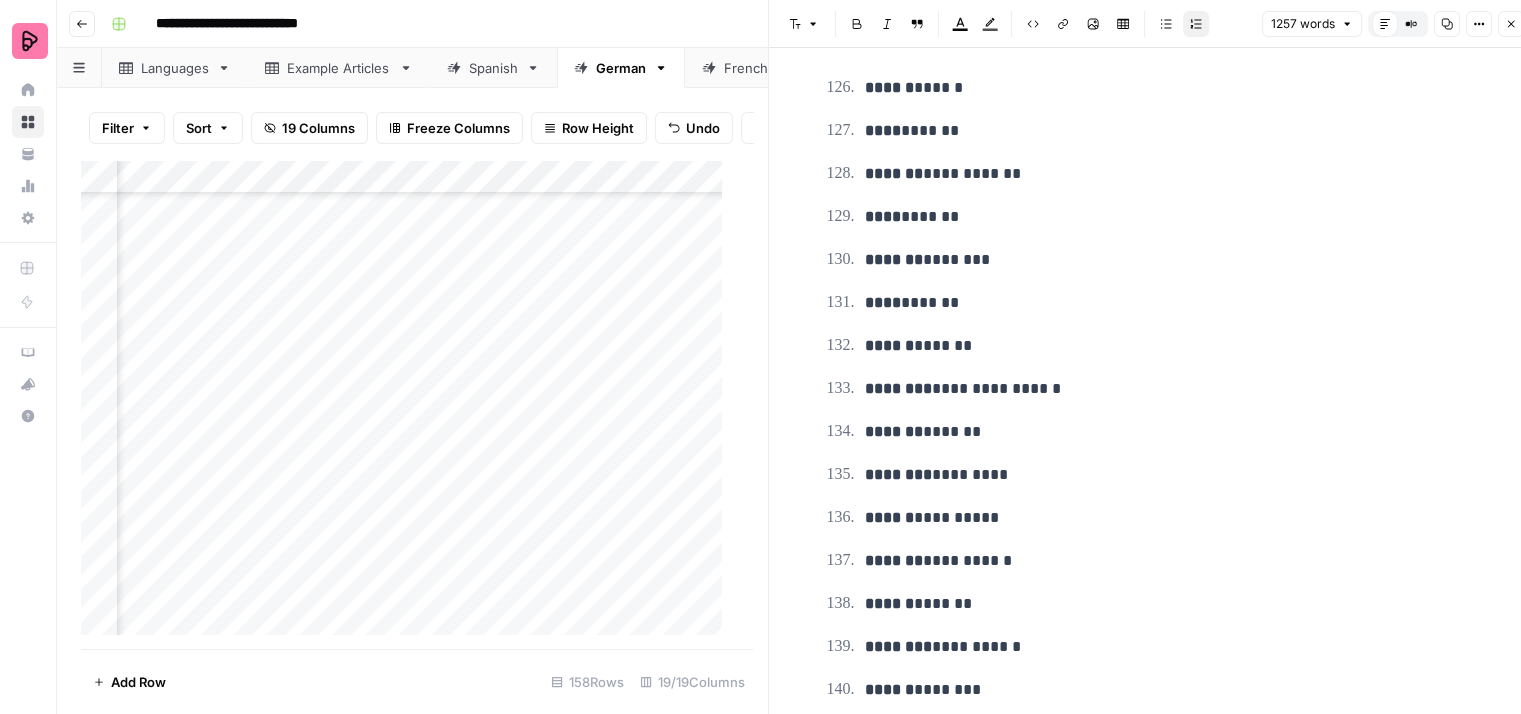 click on "**********" at bounding box center [1169, 518] 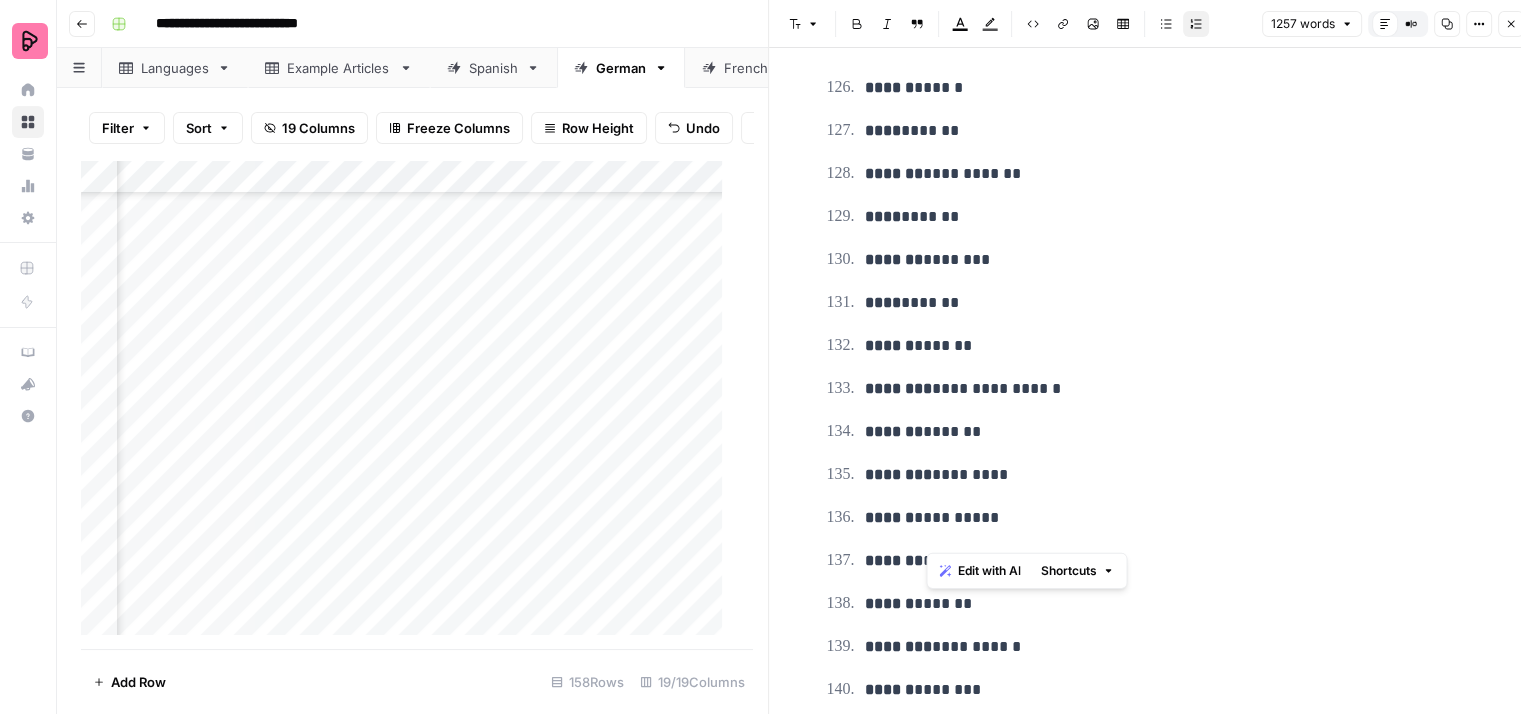 drag, startPoint x: 936, startPoint y: 522, endPoint x: 928, endPoint y: 529, distance: 10.630146 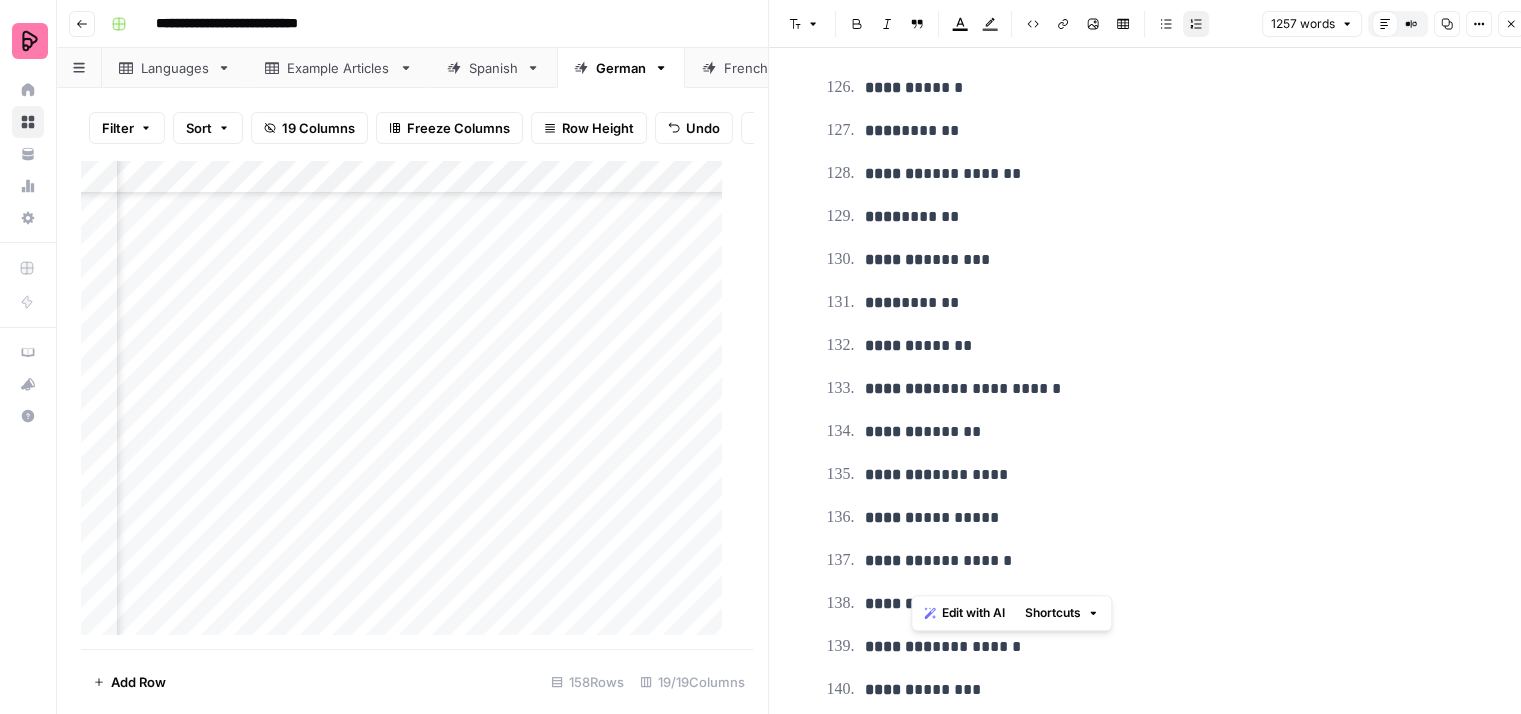 click on "****** *******" at bounding box center (1169, 604) 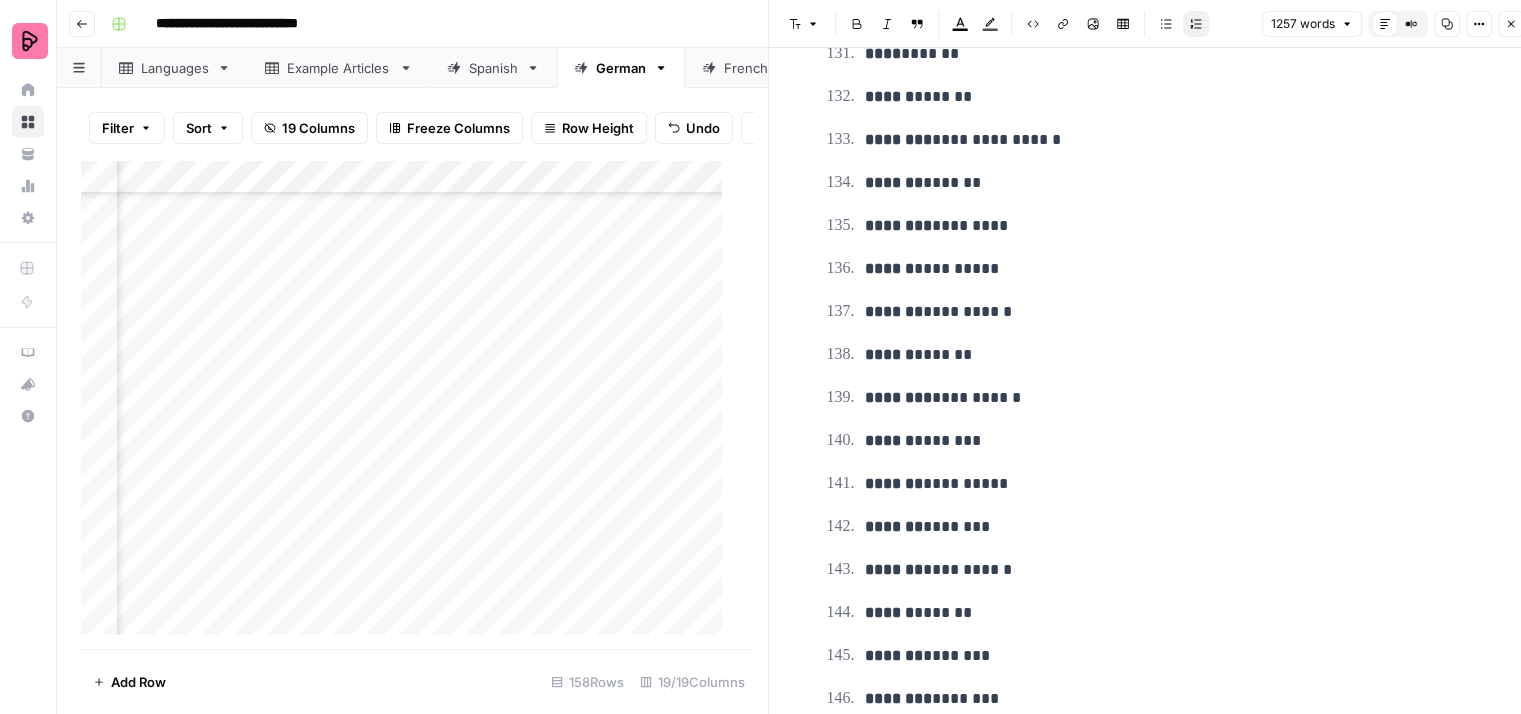 scroll, scrollTop: 8000, scrollLeft: 0, axis: vertical 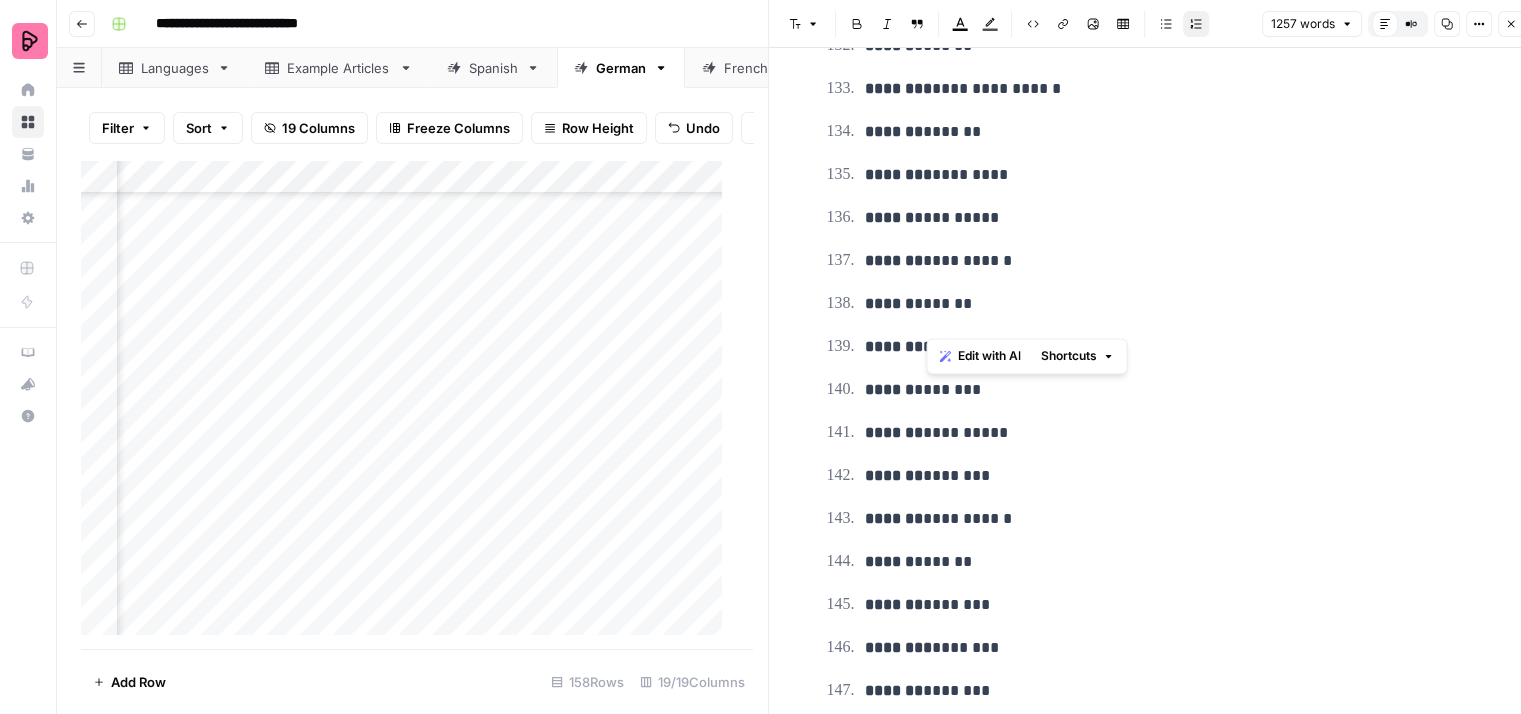 click on "**********" at bounding box center [1169, 347] 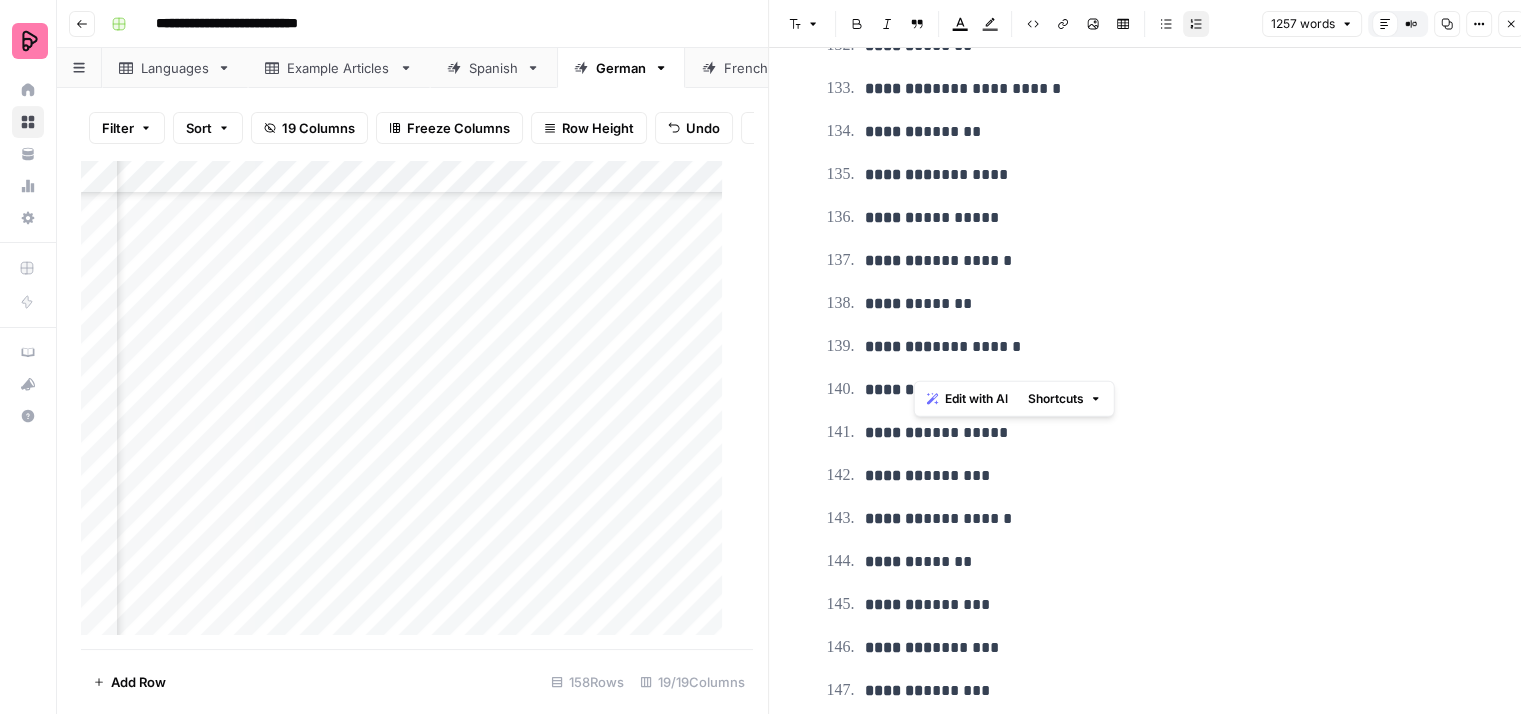 click on "****** ********" at bounding box center [1169, 390] 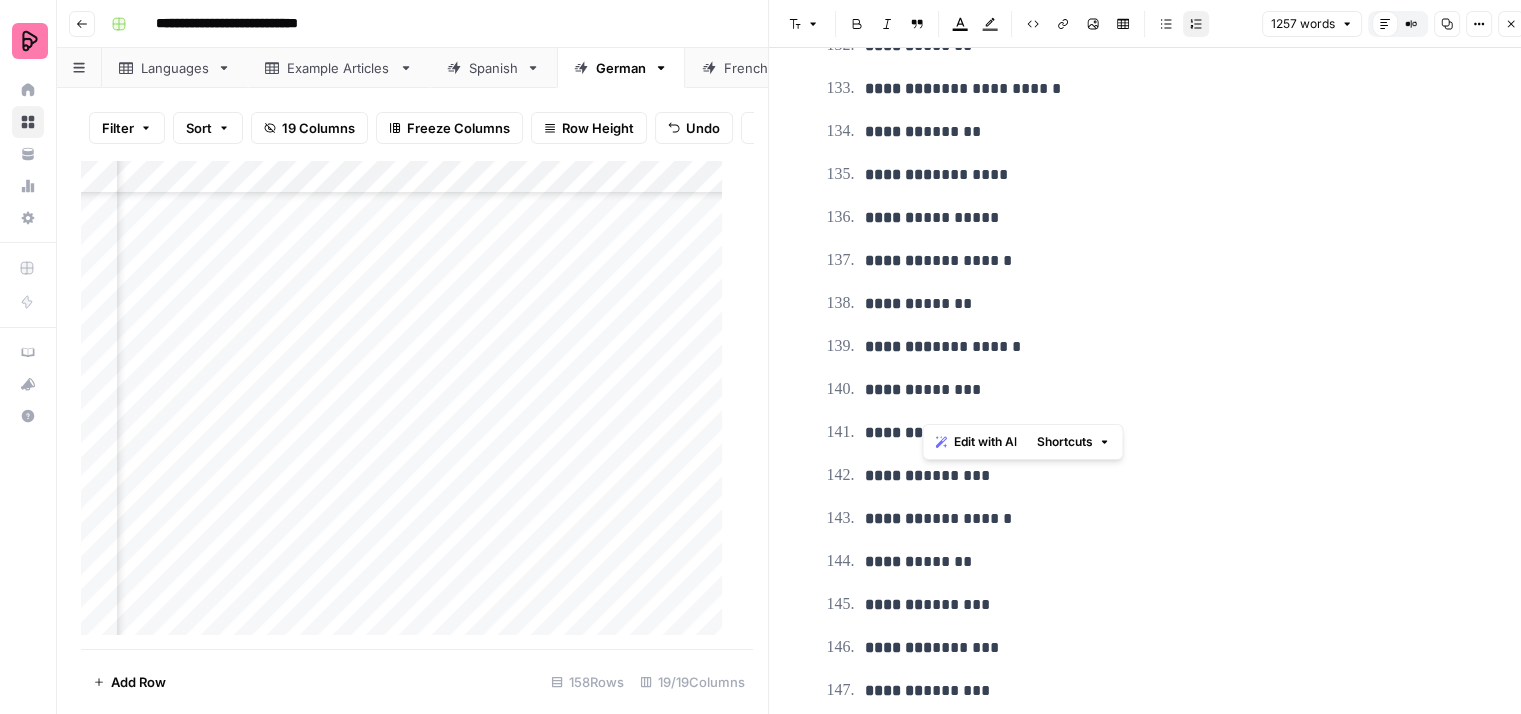 drag, startPoint x: 932, startPoint y: 403, endPoint x: 921, endPoint y: 405, distance: 11.18034 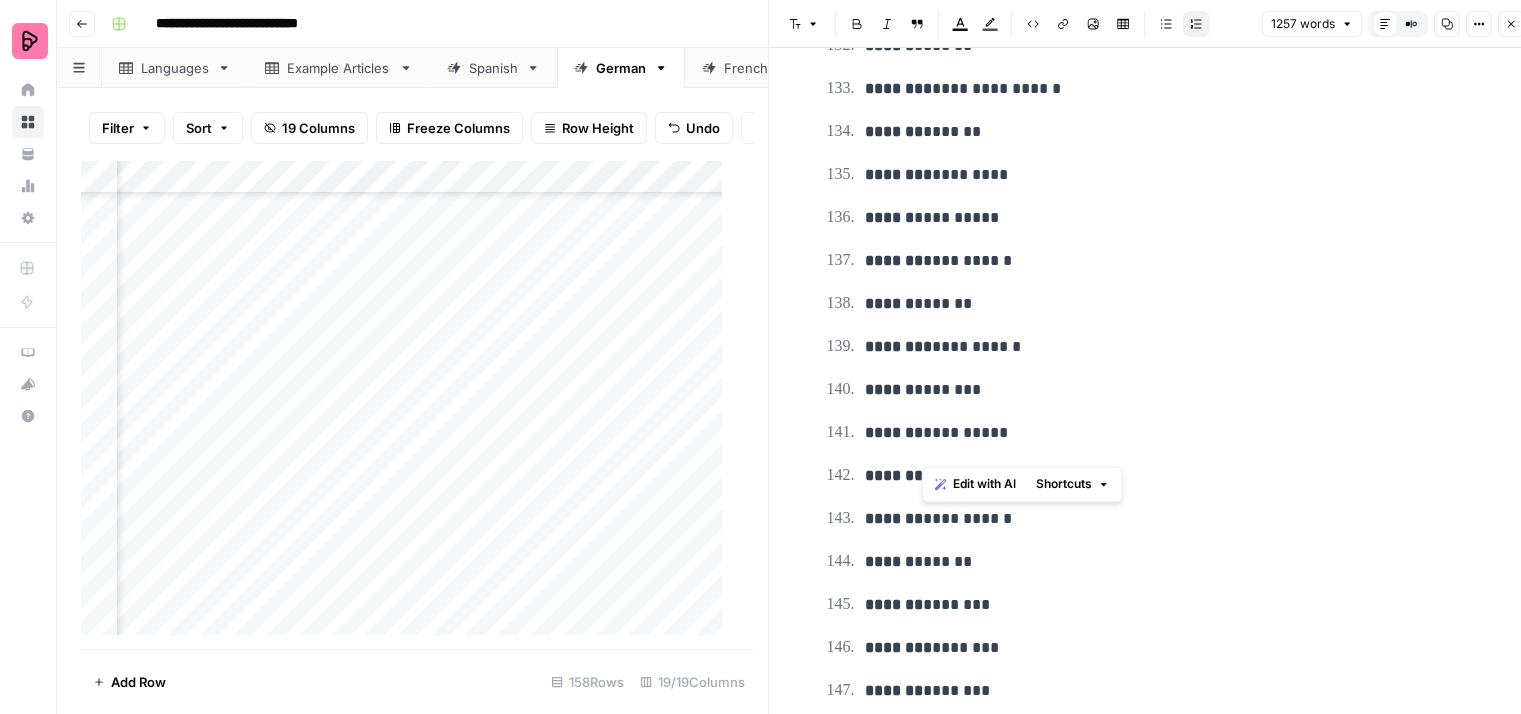 click on "******* ********" at bounding box center [1169, 476] 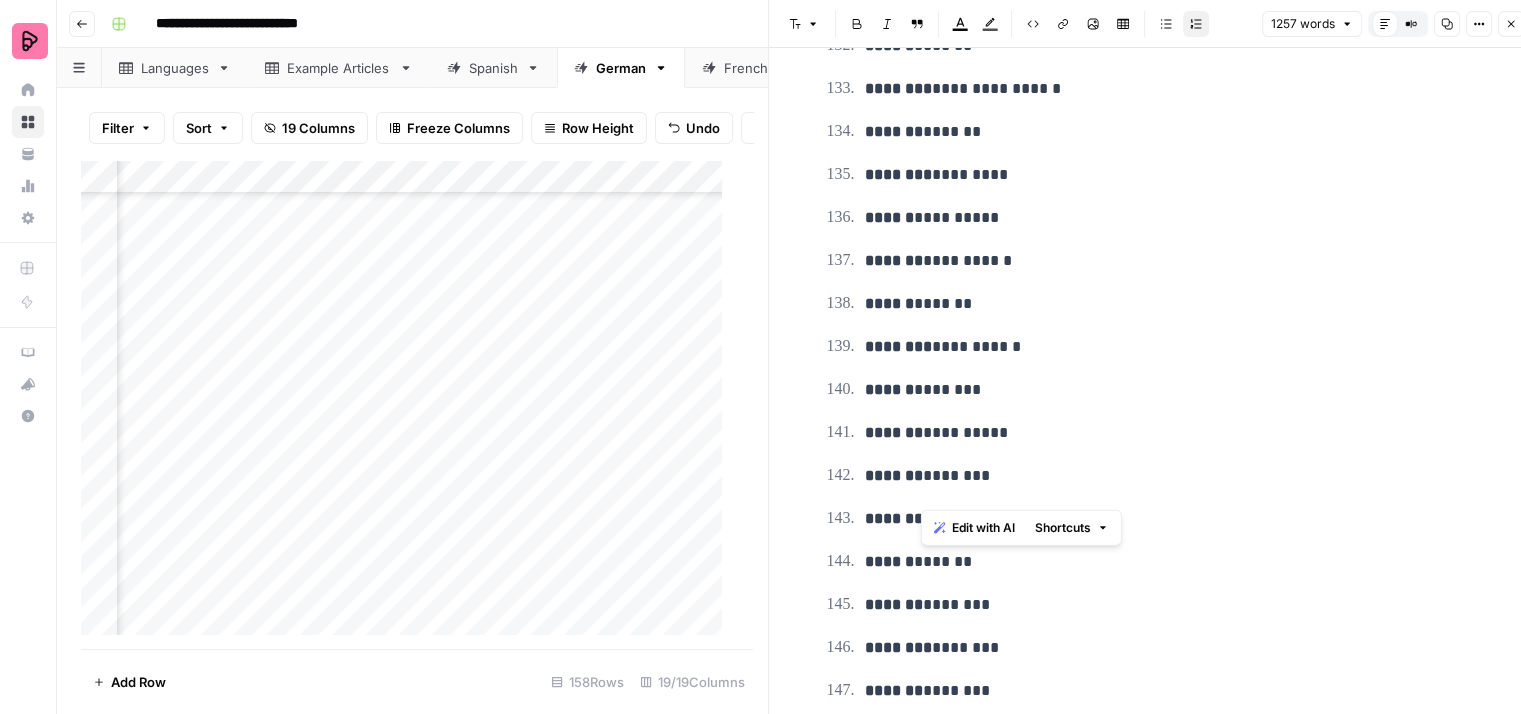 click on "[REDACTED]" at bounding box center (1169, 519) 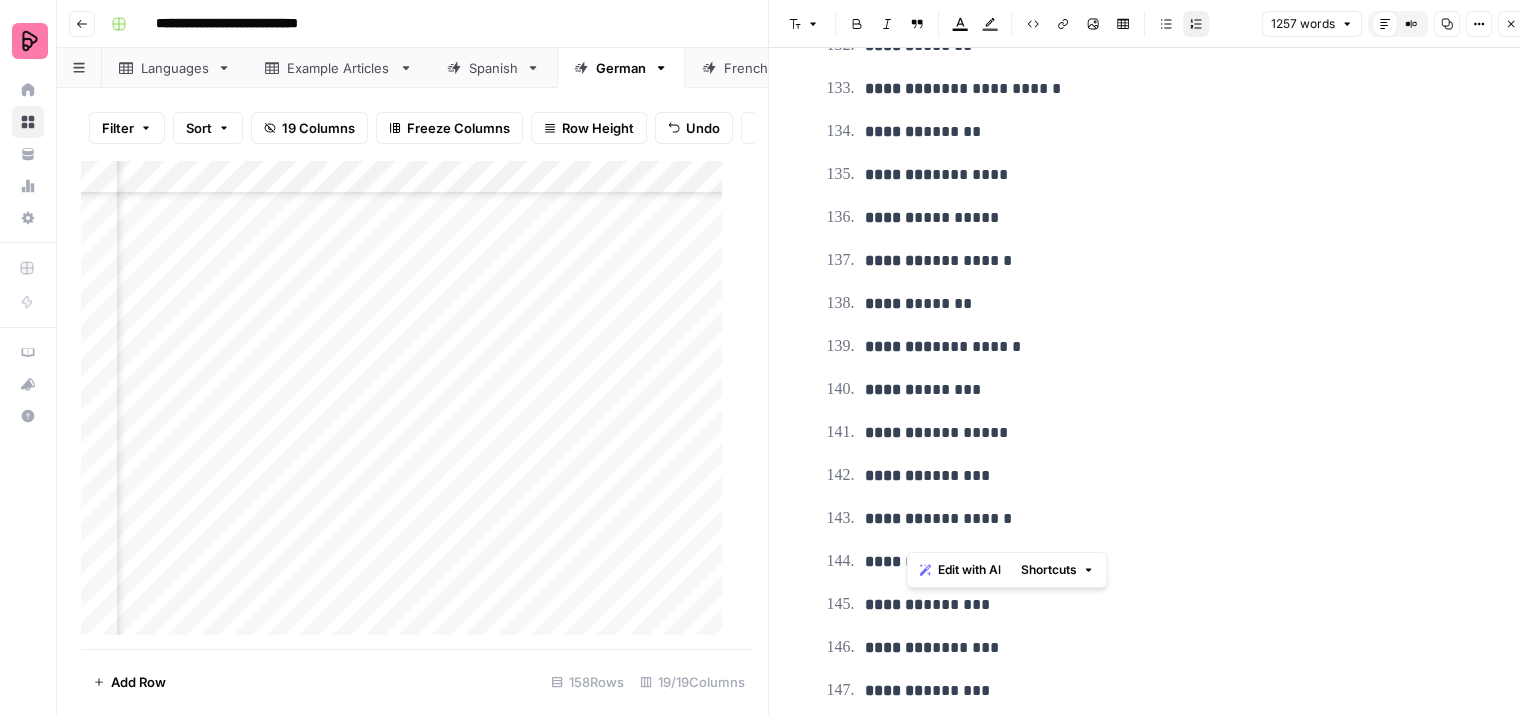 click on "****** *******" at bounding box center (1169, 562) 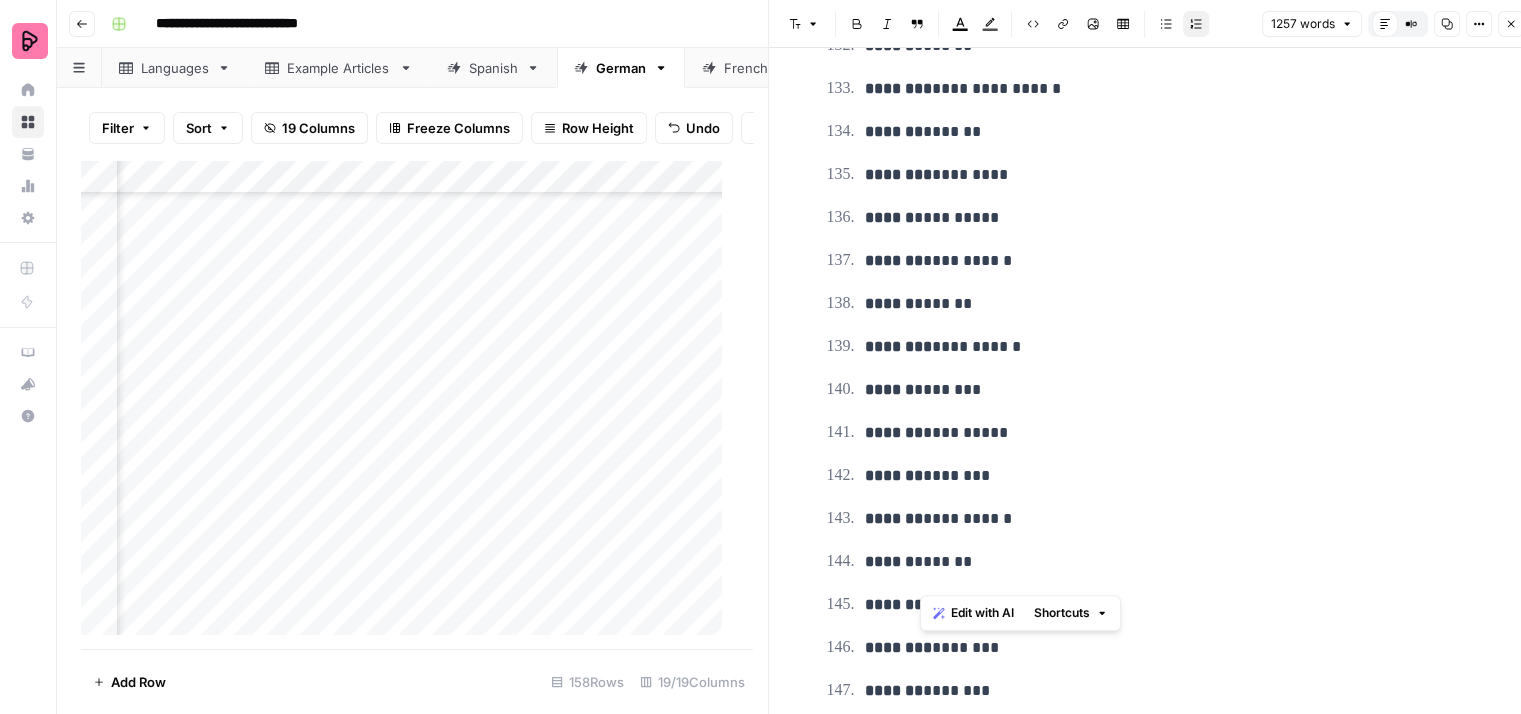 click on "******* ********" at bounding box center (1169, 605) 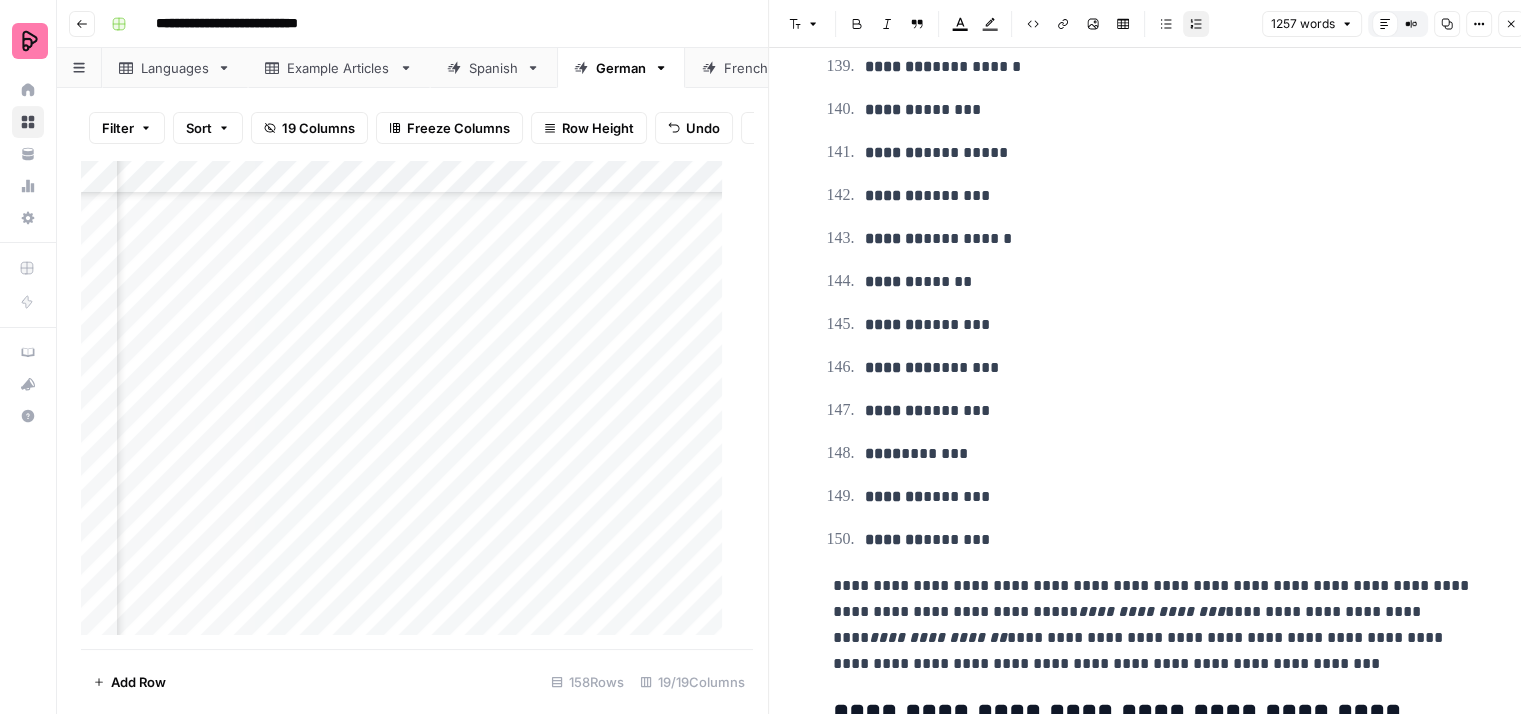 scroll, scrollTop: 8300, scrollLeft: 0, axis: vertical 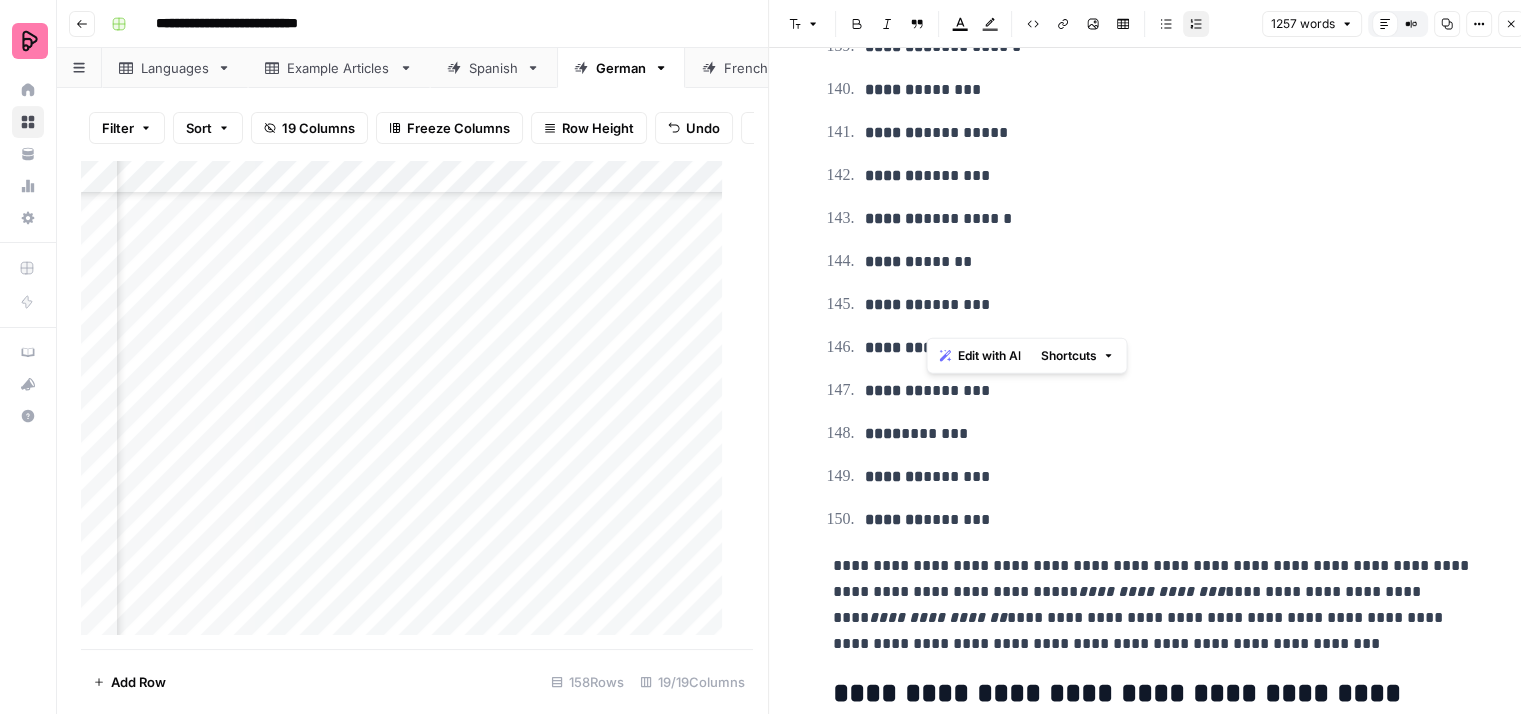click on "******** ********" at bounding box center [1169, 348] 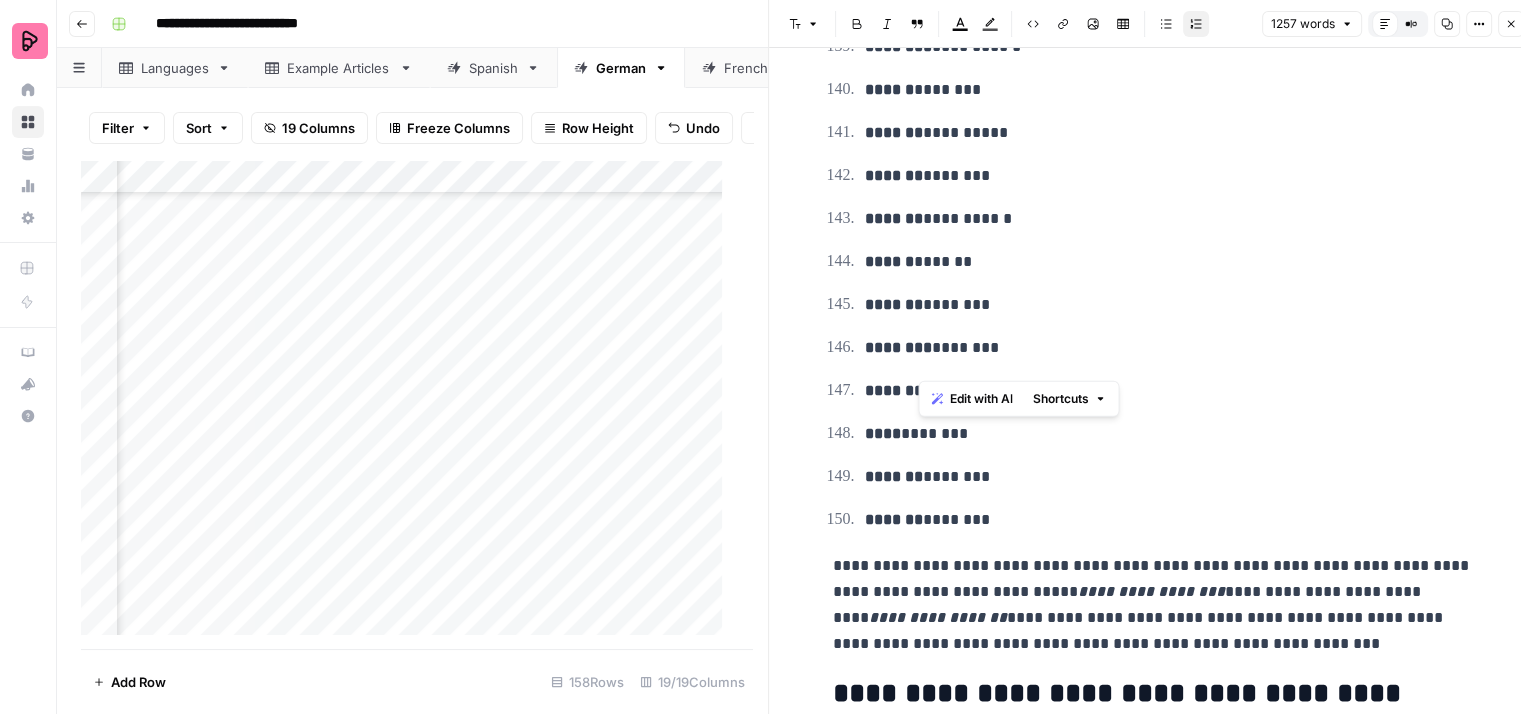 click on "******* ********" at bounding box center (1169, 391) 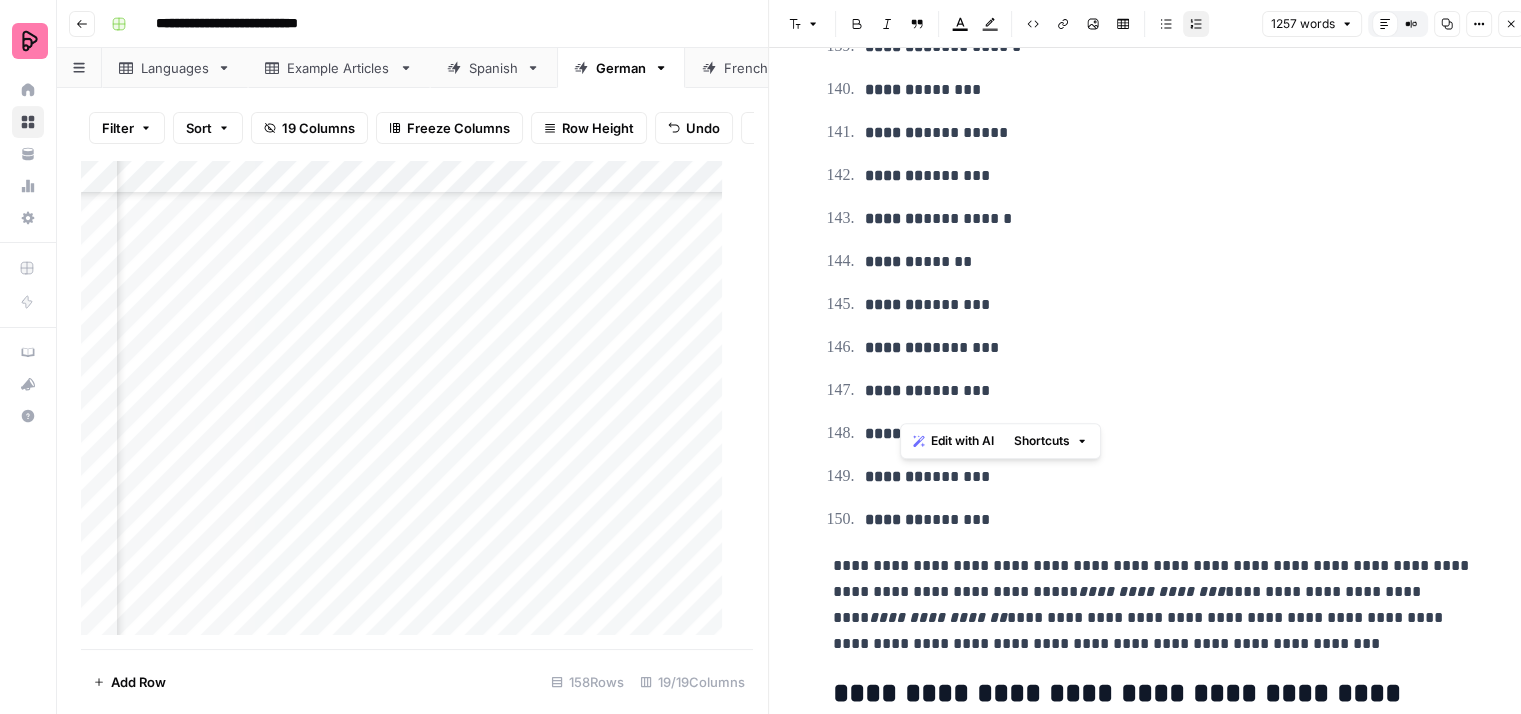 click on "**** ********" at bounding box center (1169, 434) 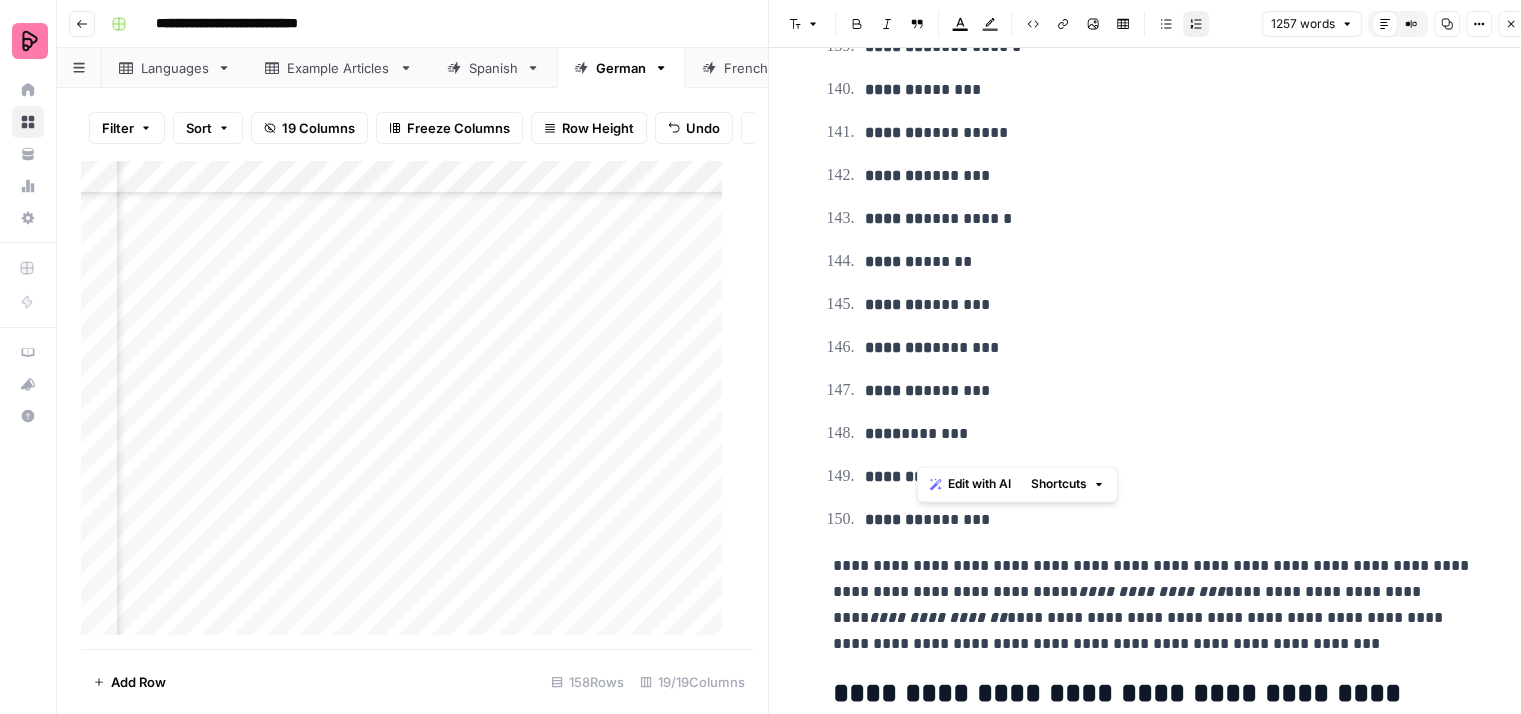 click on "******* ********" at bounding box center [1169, 477] 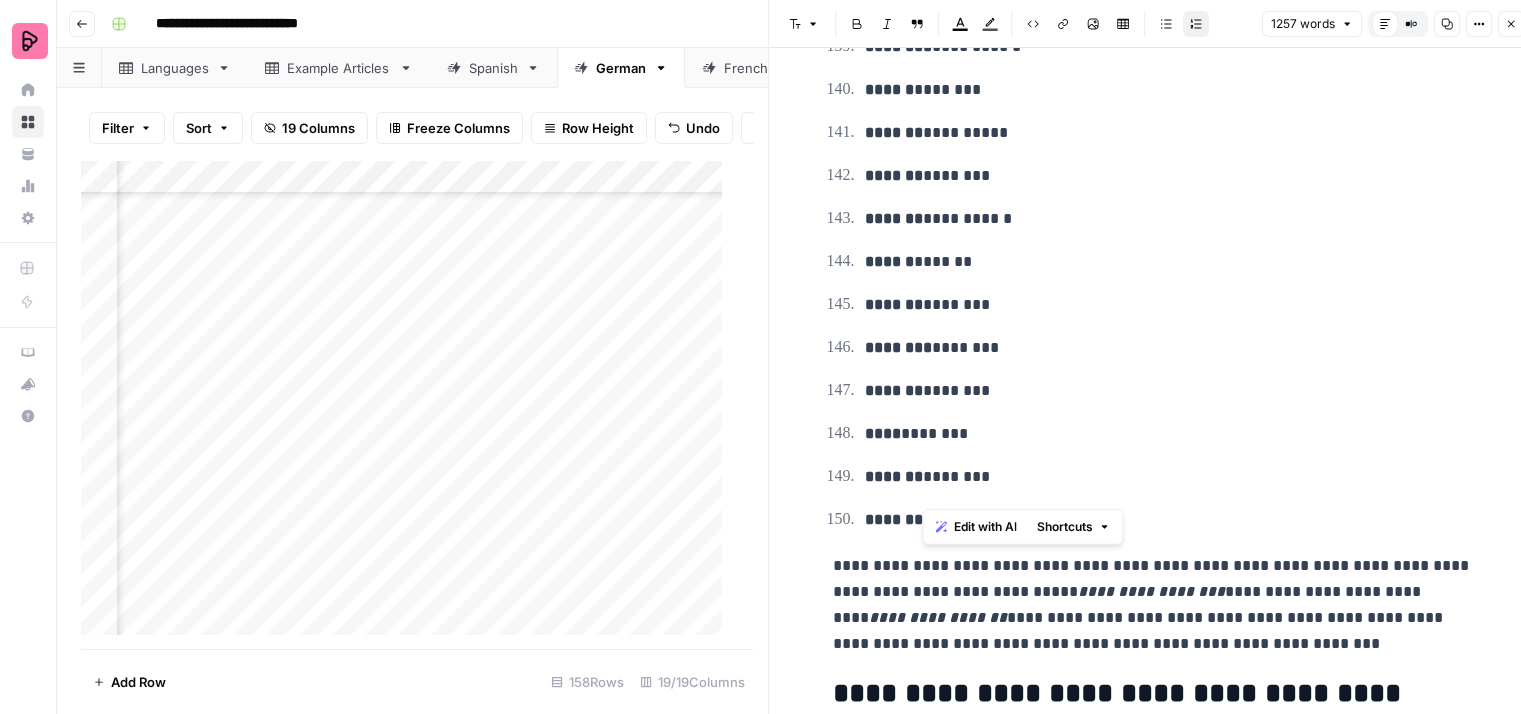 click on "******* ********" at bounding box center [1169, 520] 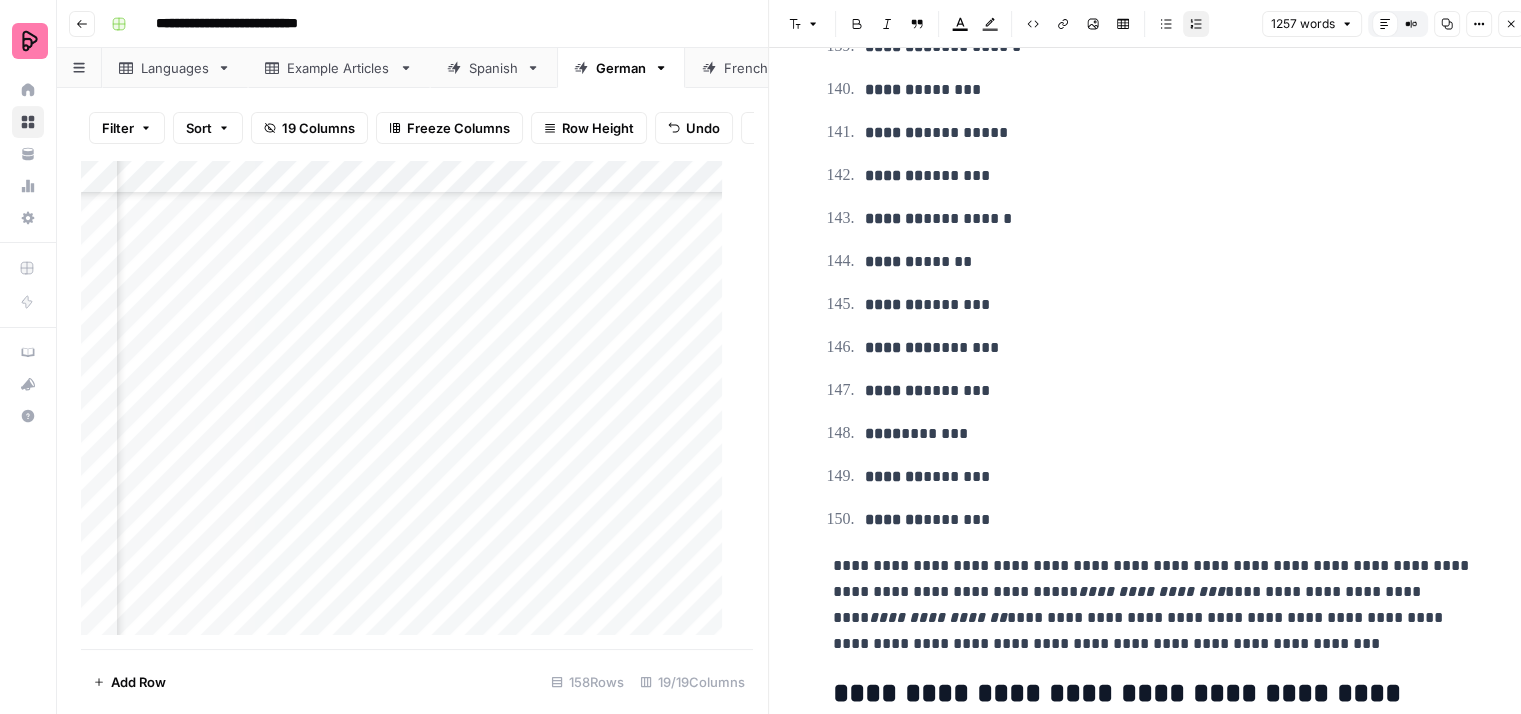 click on "******* ********" at bounding box center [1169, 477] 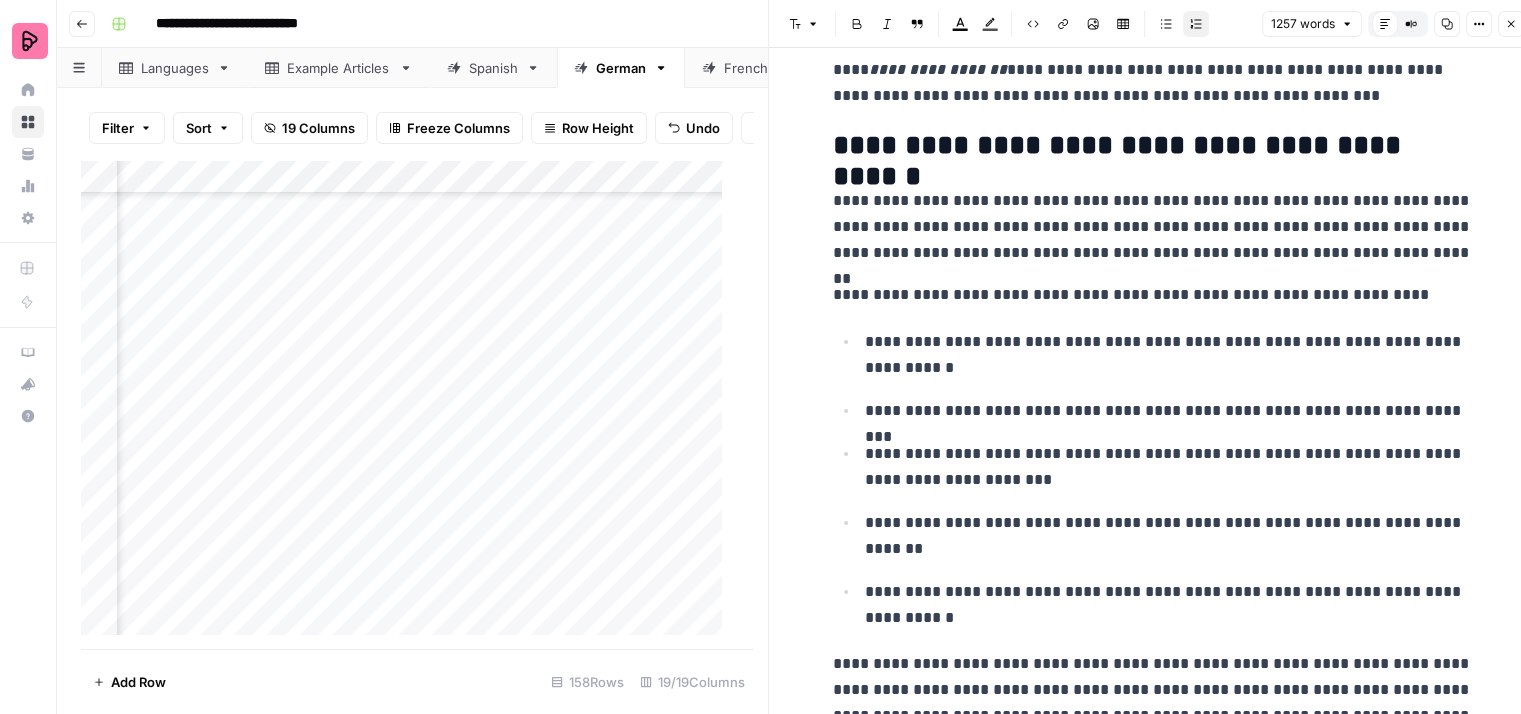 scroll, scrollTop: 8800, scrollLeft: 0, axis: vertical 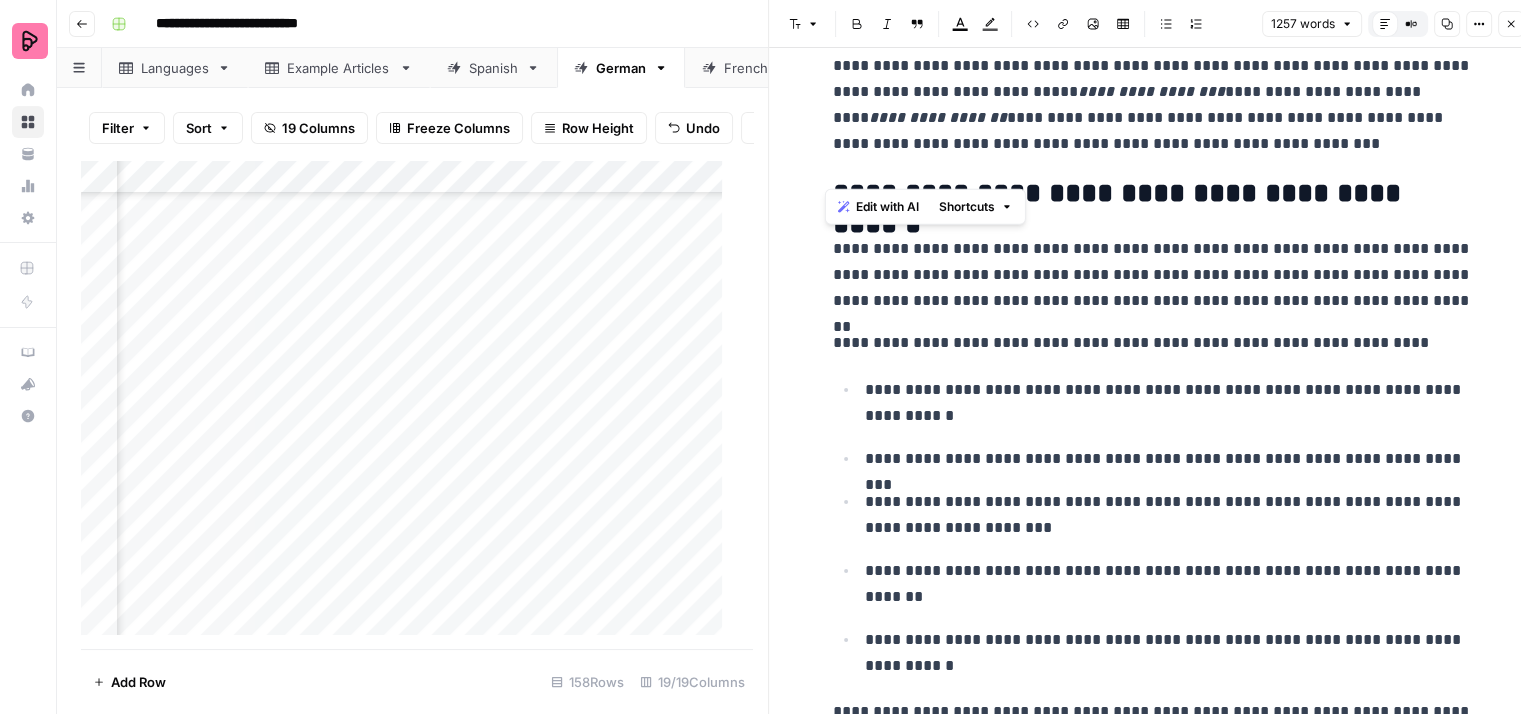drag, startPoint x: 1449, startPoint y: 159, endPoint x: 796, endPoint y: 165, distance: 653.0276 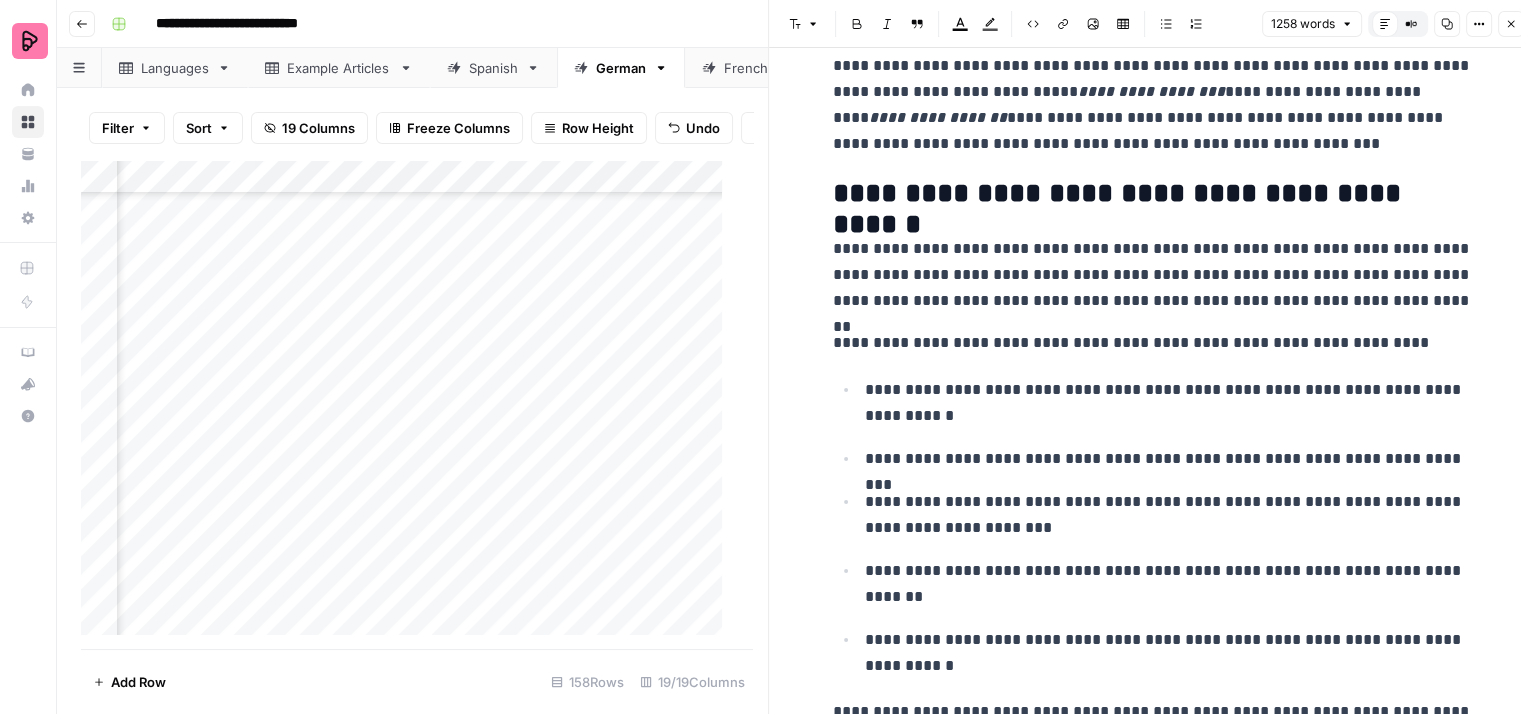 click on "**********" at bounding box center [1153, 275] 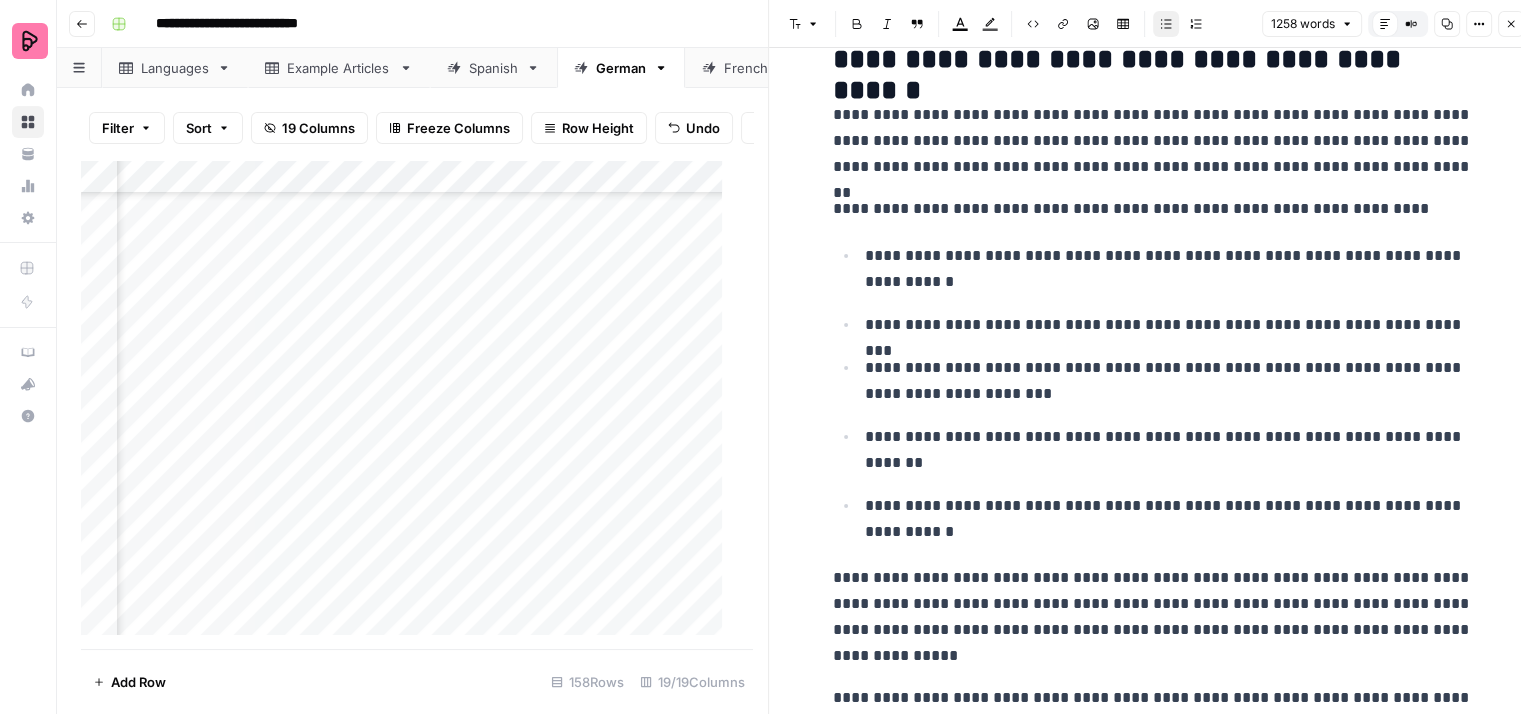 scroll, scrollTop: 8943, scrollLeft: 0, axis: vertical 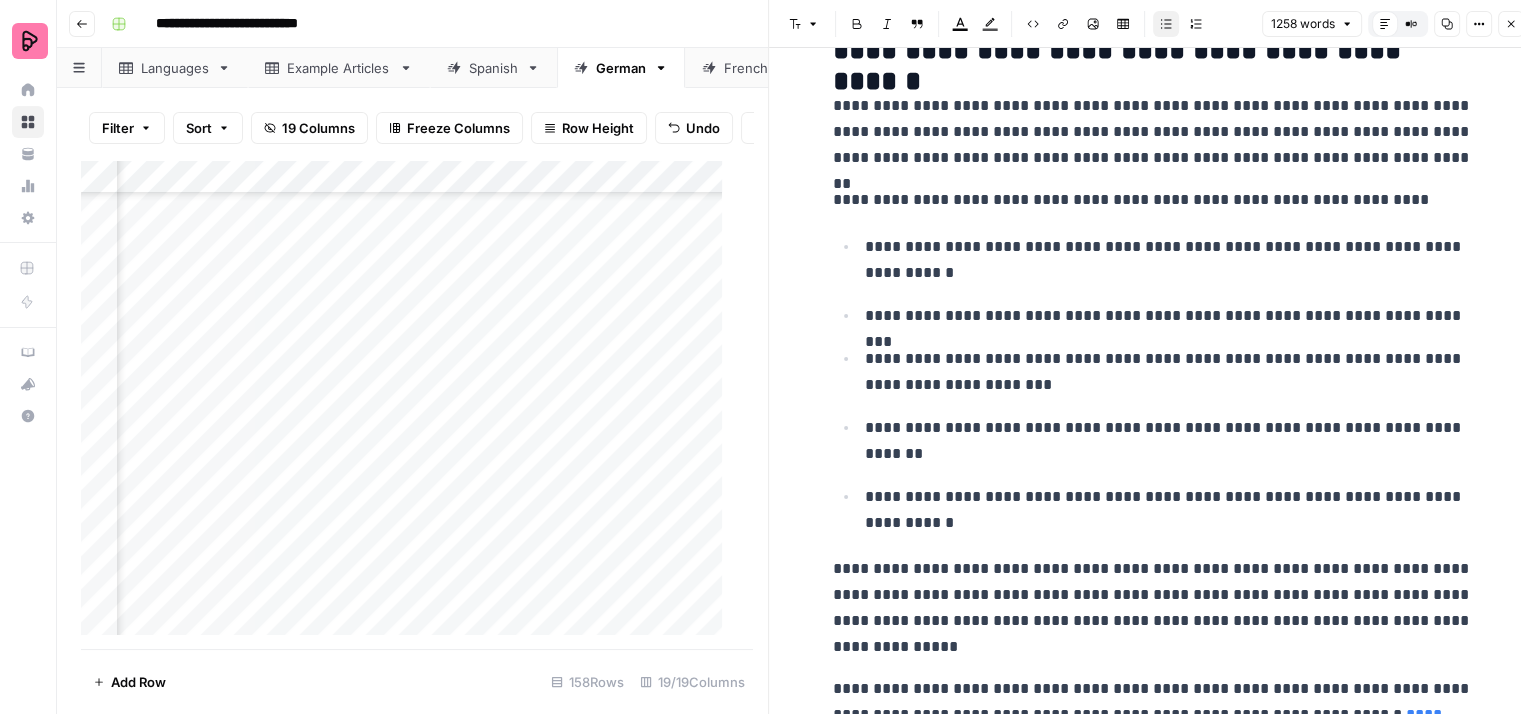 click on "**********" at bounding box center [1169, 316] 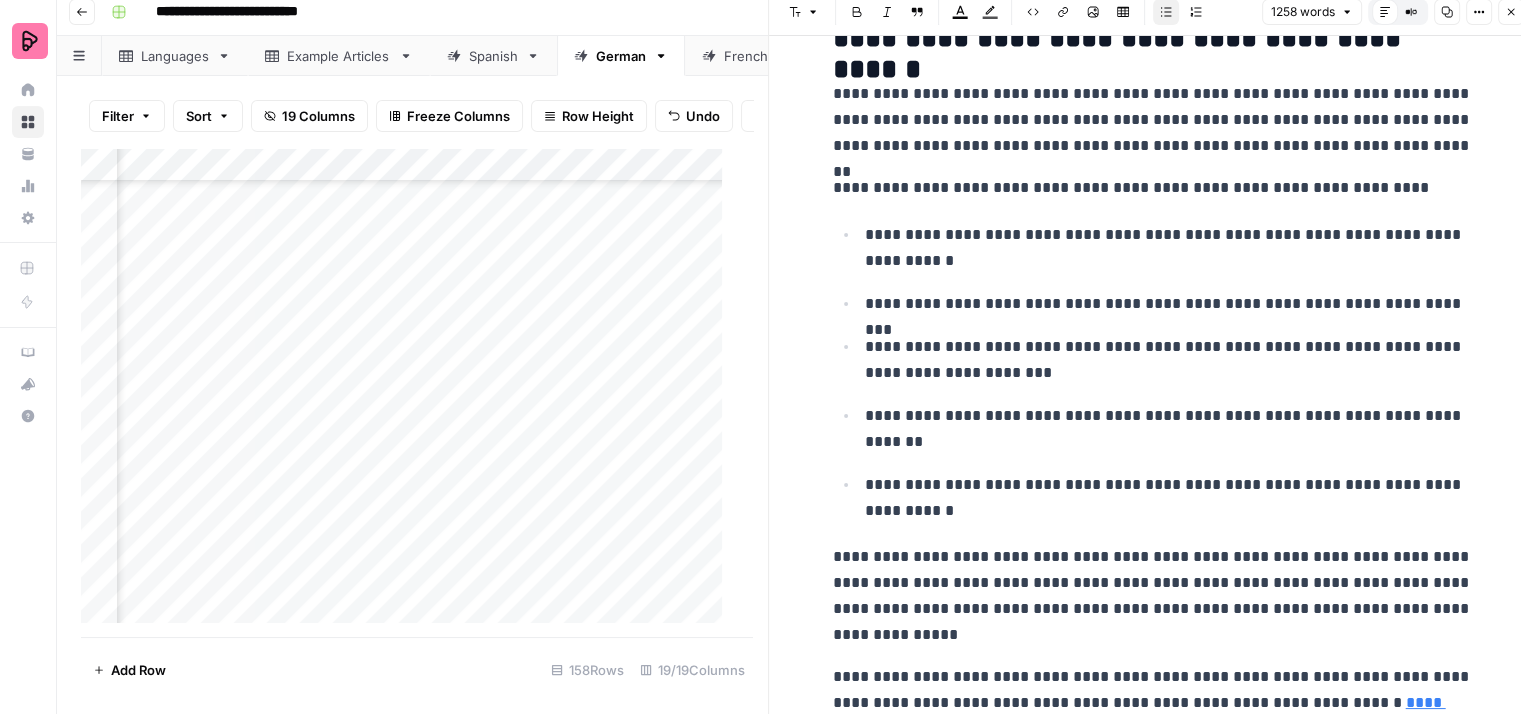 scroll, scrollTop: 16, scrollLeft: 0, axis: vertical 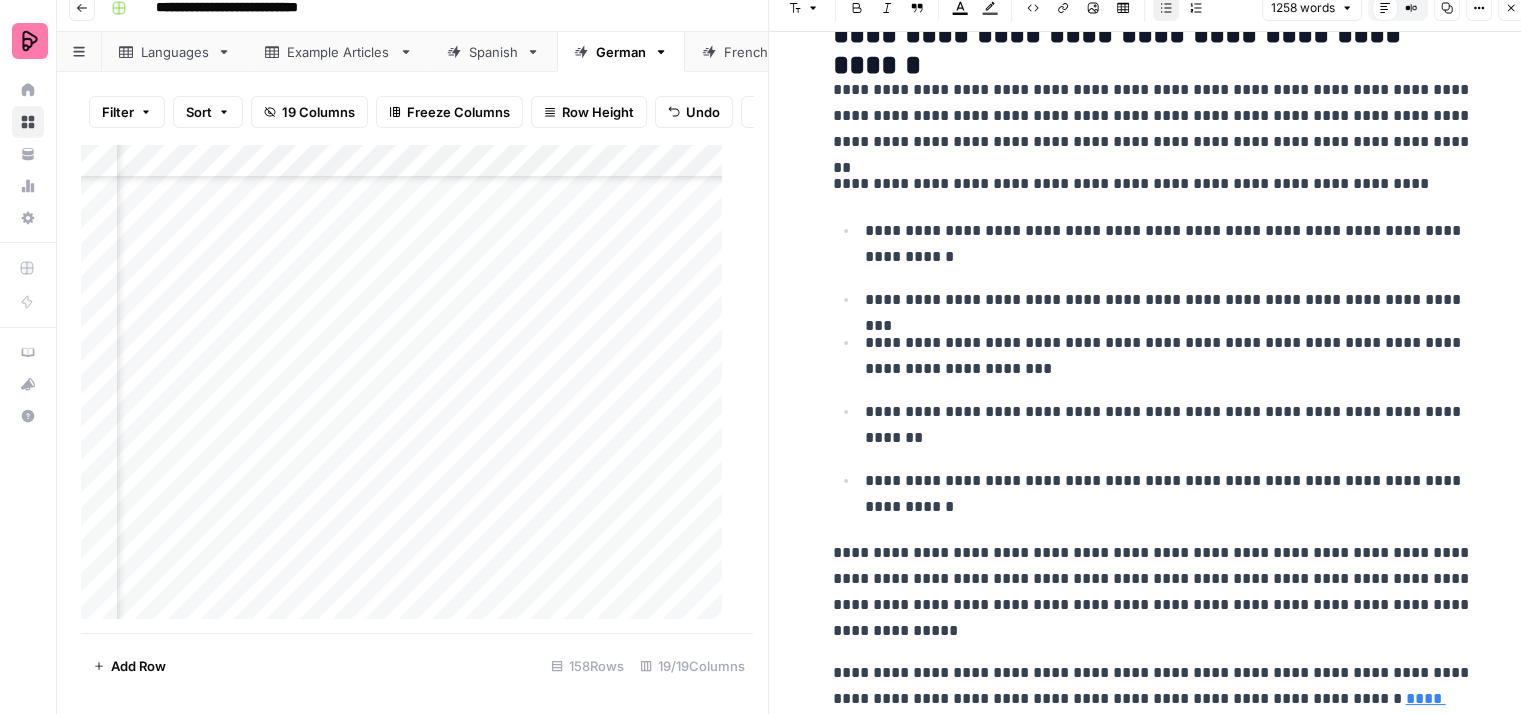 click on "**********" at bounding box center [1169, 425] 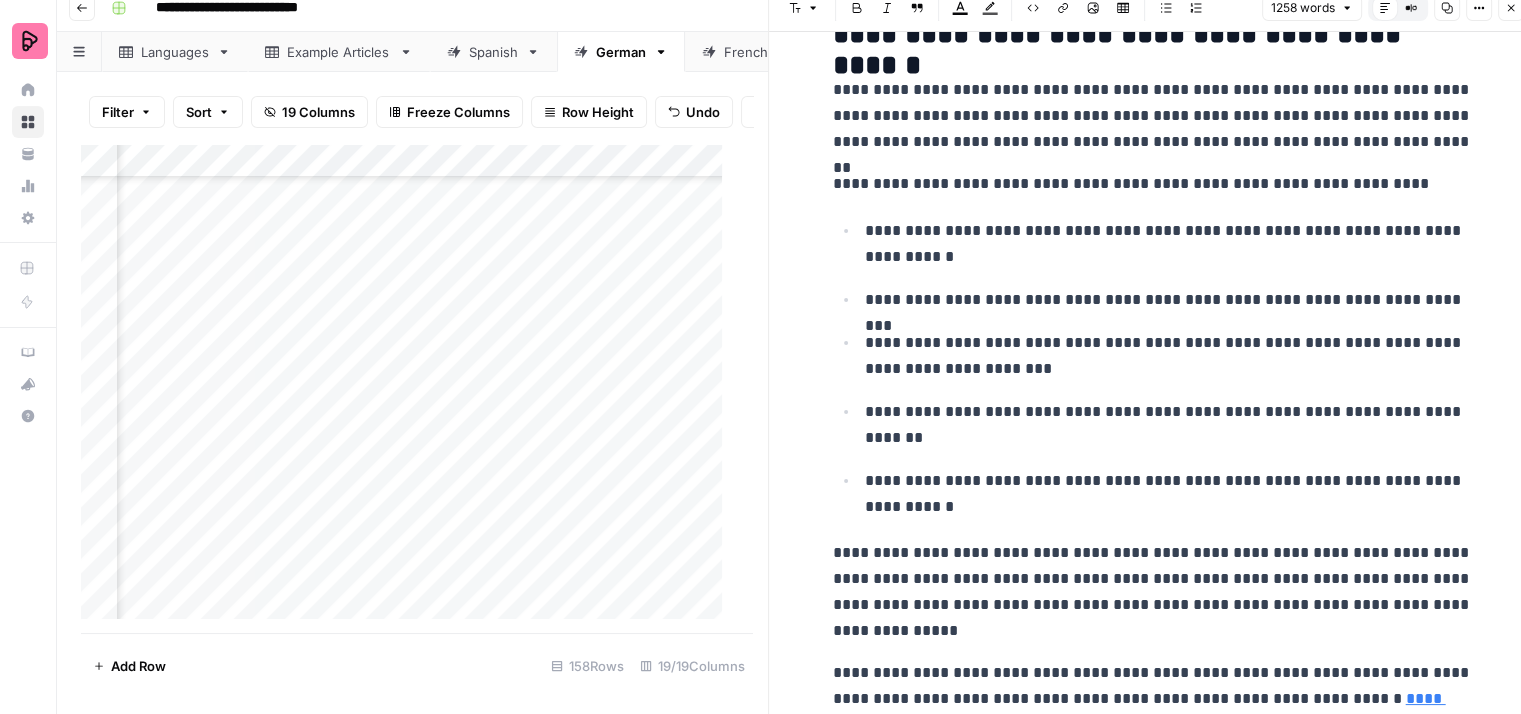 click on "**********" at bounding box center (1153, 592) 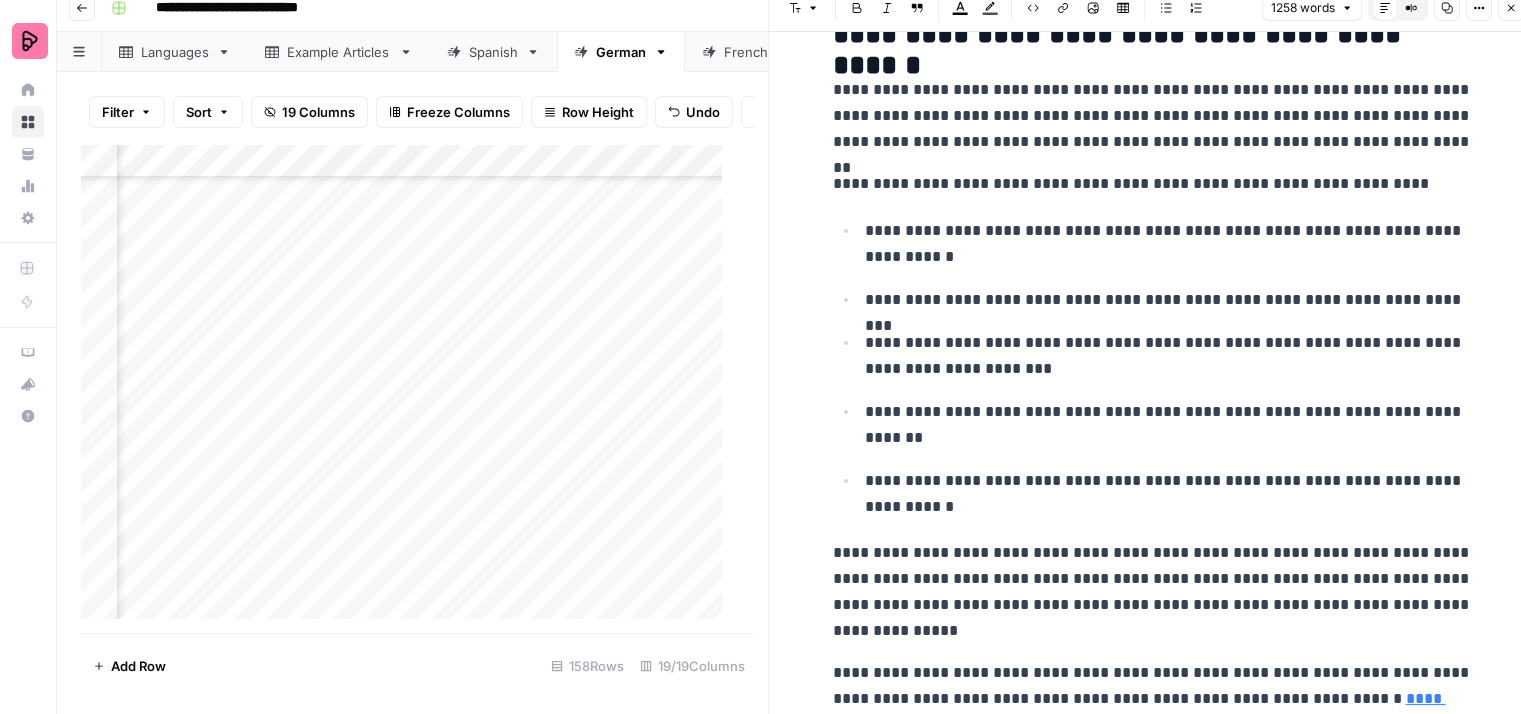click on "**********" at bounding box center [1153, 592] 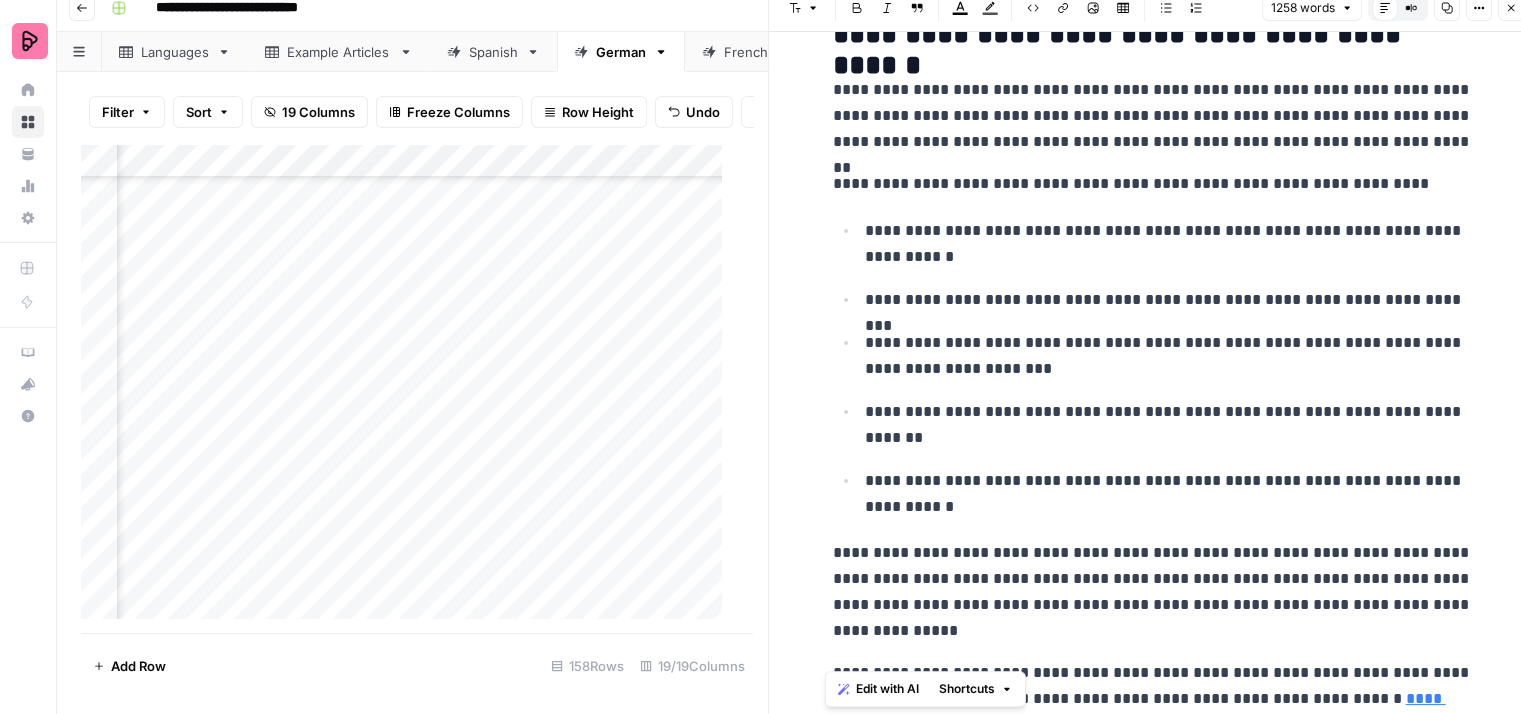 drag, startPoint x: 1048, startPoint y: 670, endPoint x: 829, endPoint y: 645, distance: 220.42232 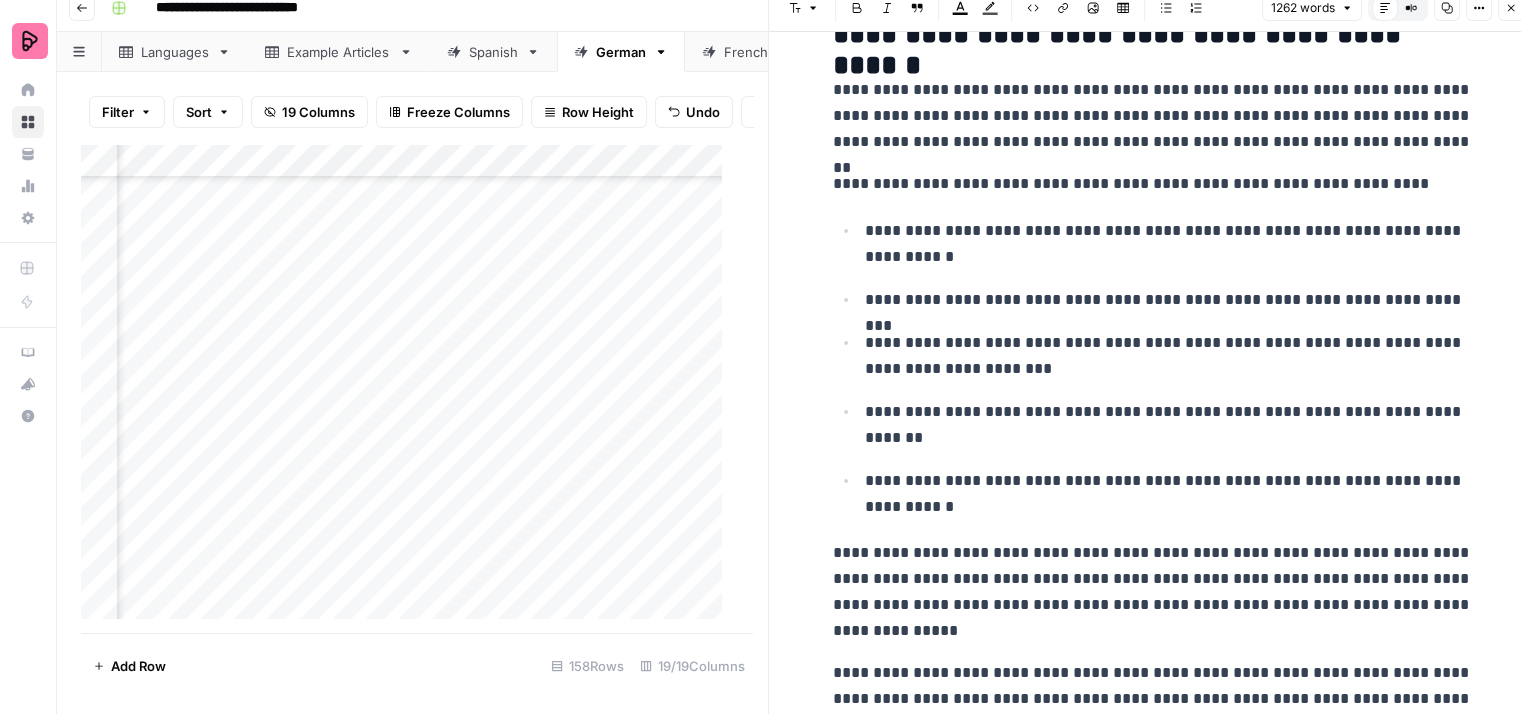 click on "[REDACTED]" at bounding box center (1153, 712) 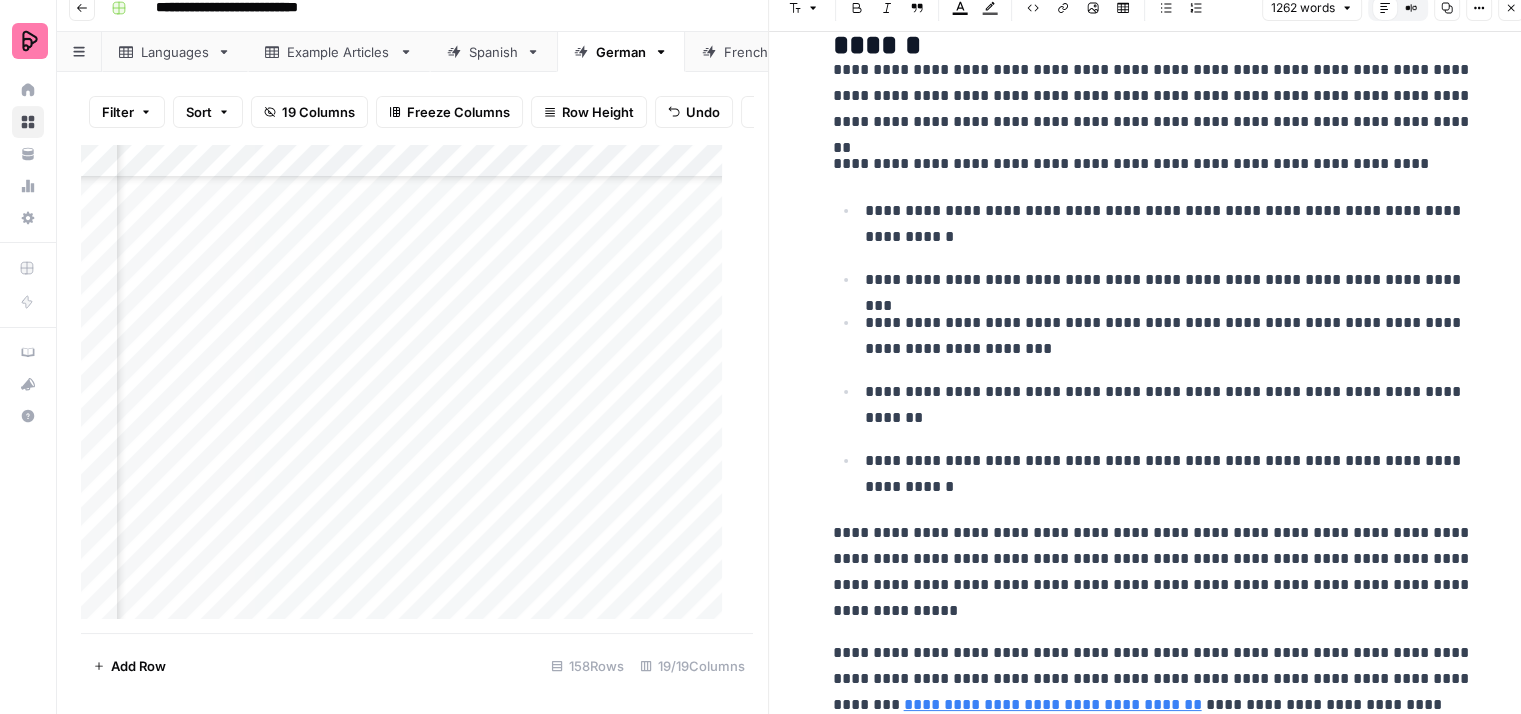 scroll, scrollTop: 8968, scrollLeft: 0, axis: vertical 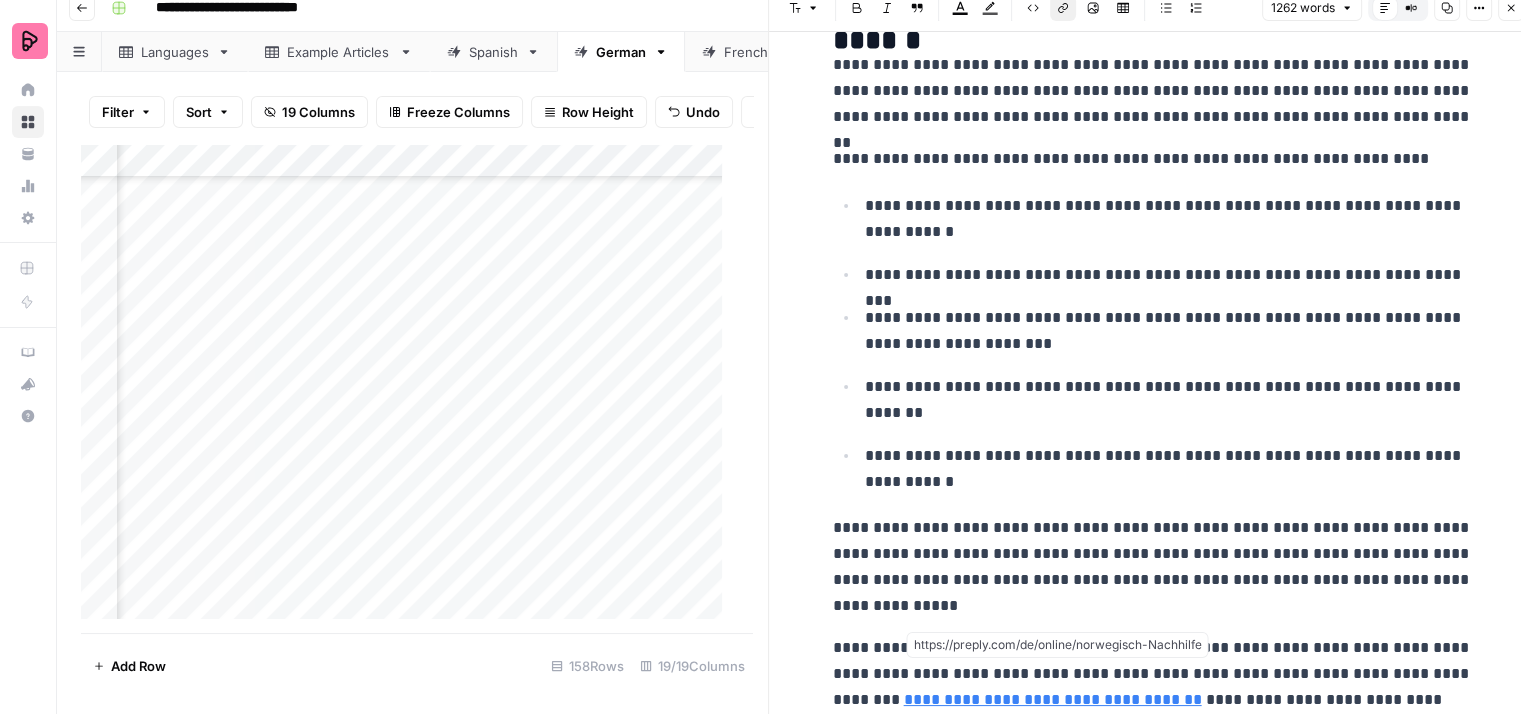 click on "**********" at bounding box center (1053, 699) 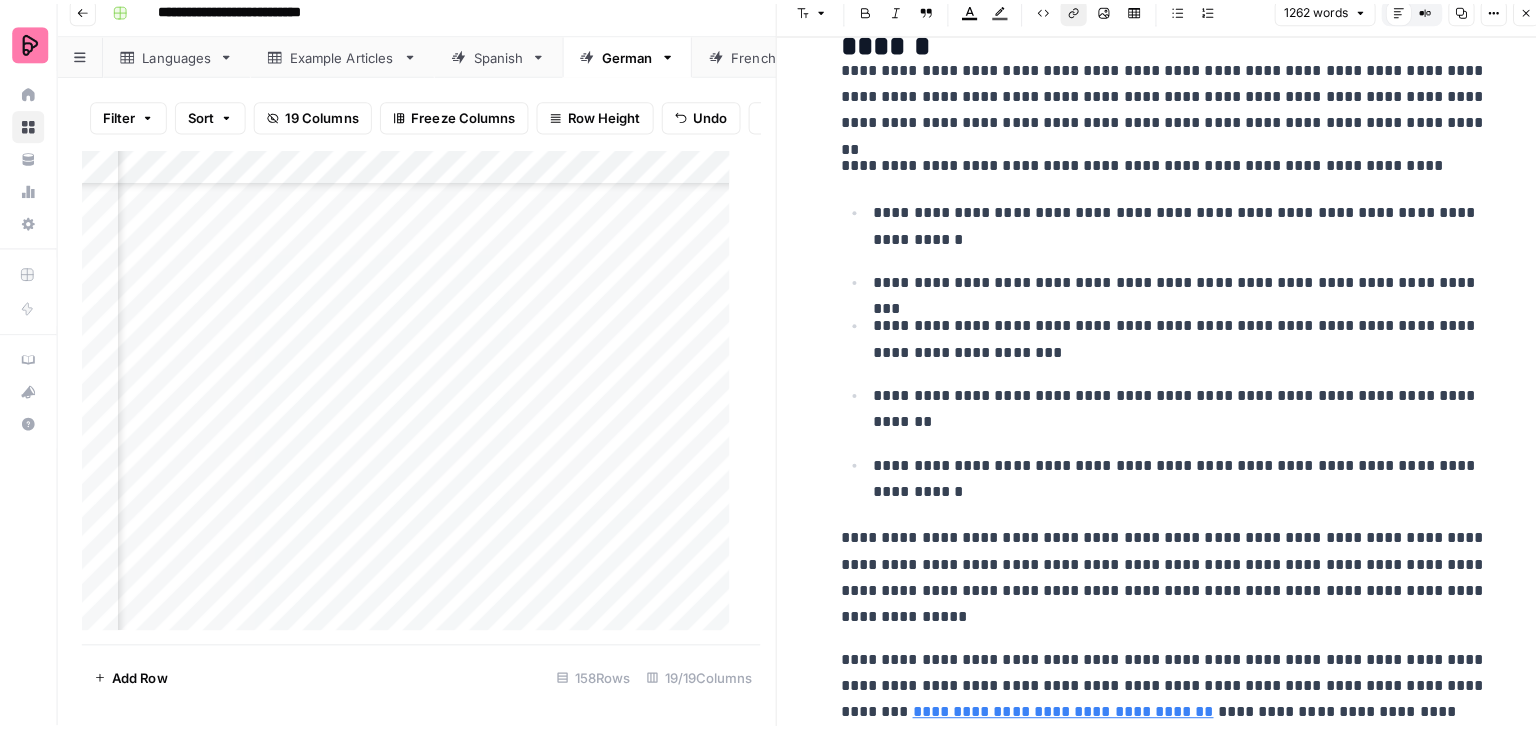 scroll, scrollTop: 0, scrollLeft: 0, axis: both 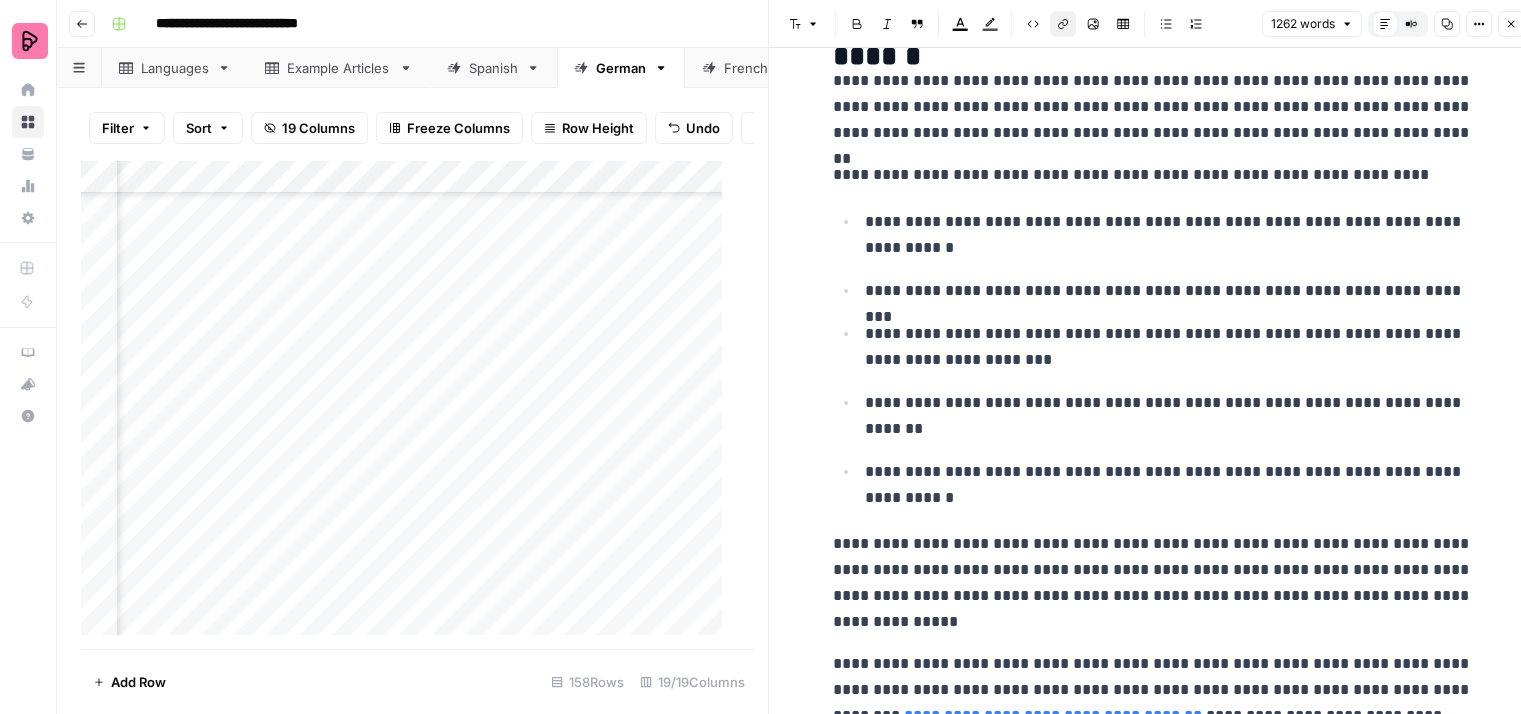 click 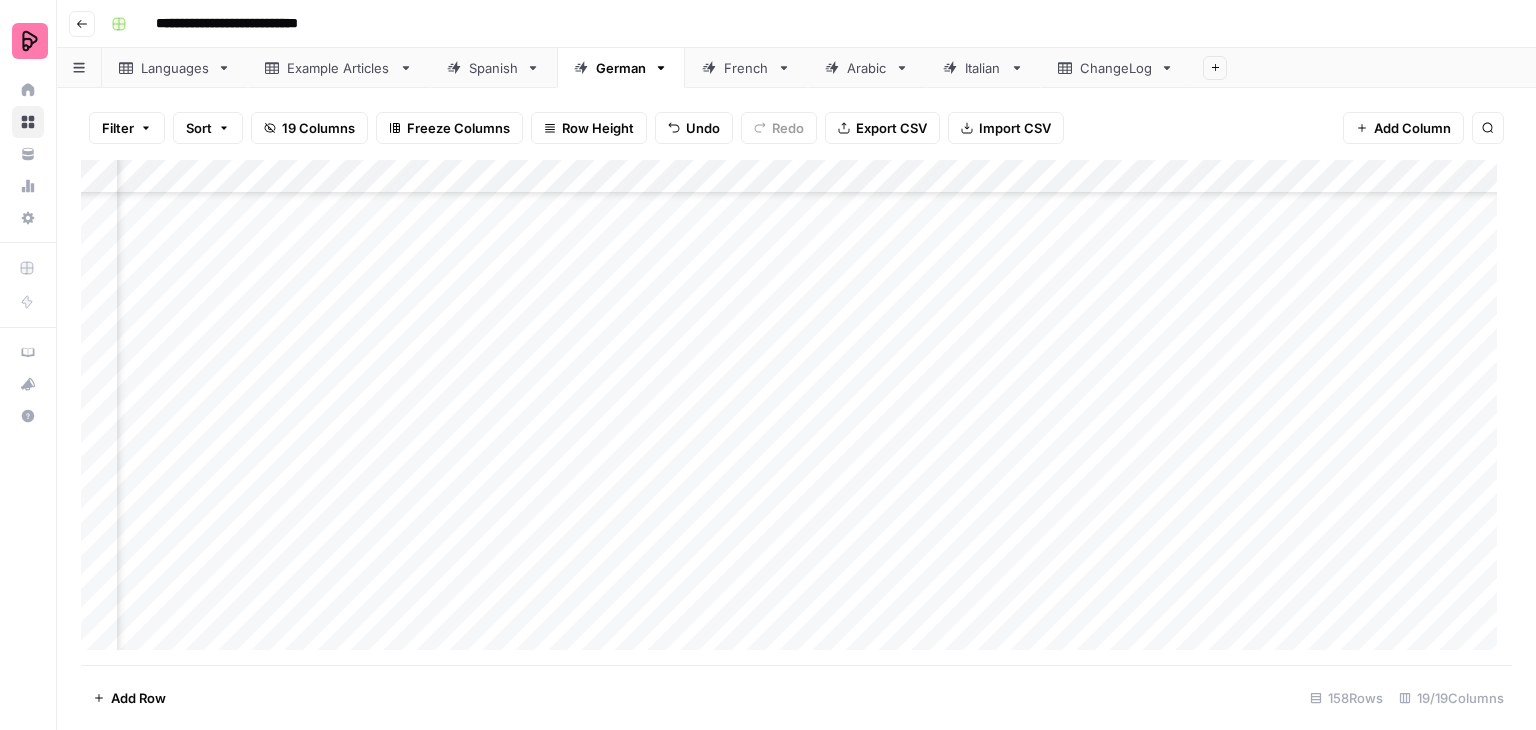 click on "Add Column" at bounding box center [796, 412] 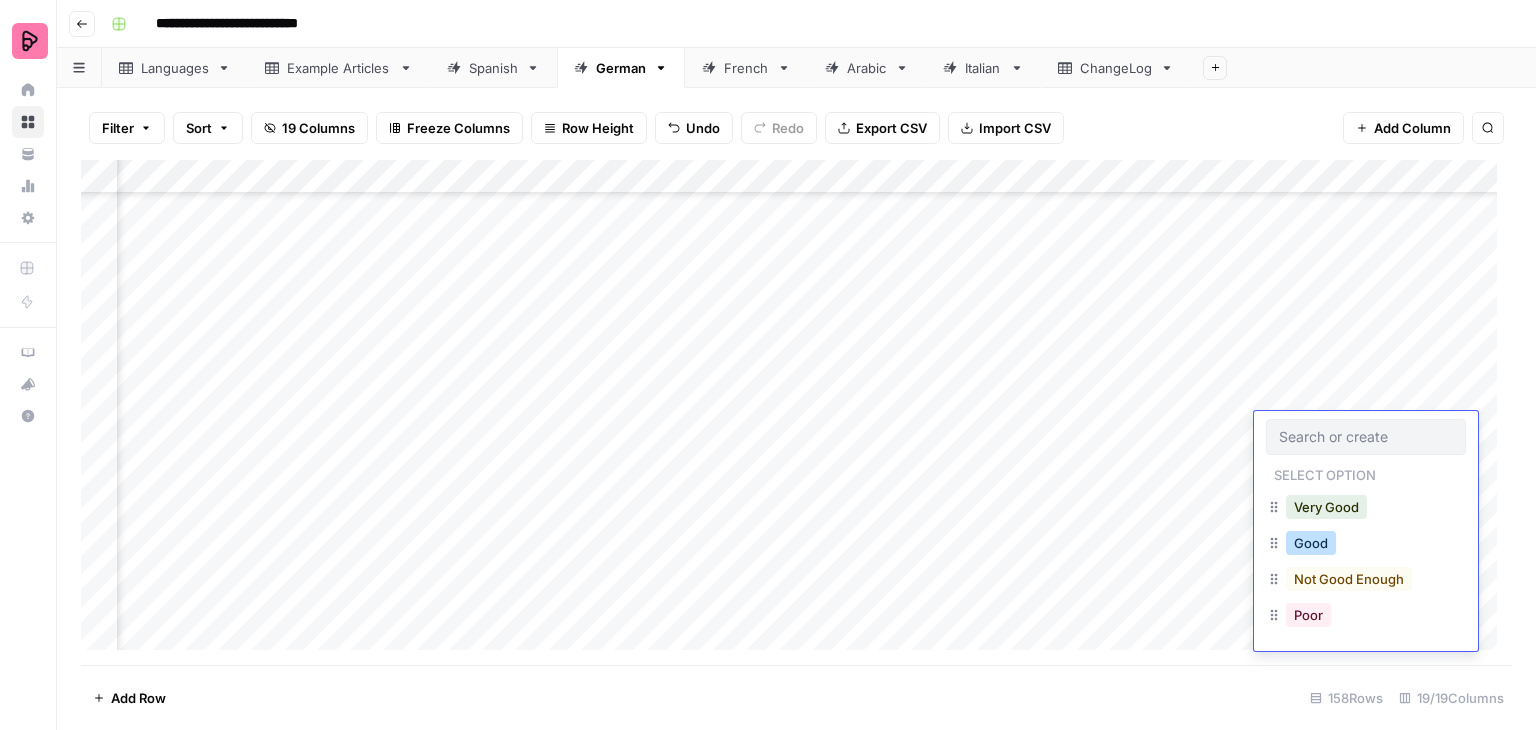 click on "Good" at bounding box center [1311, 543] 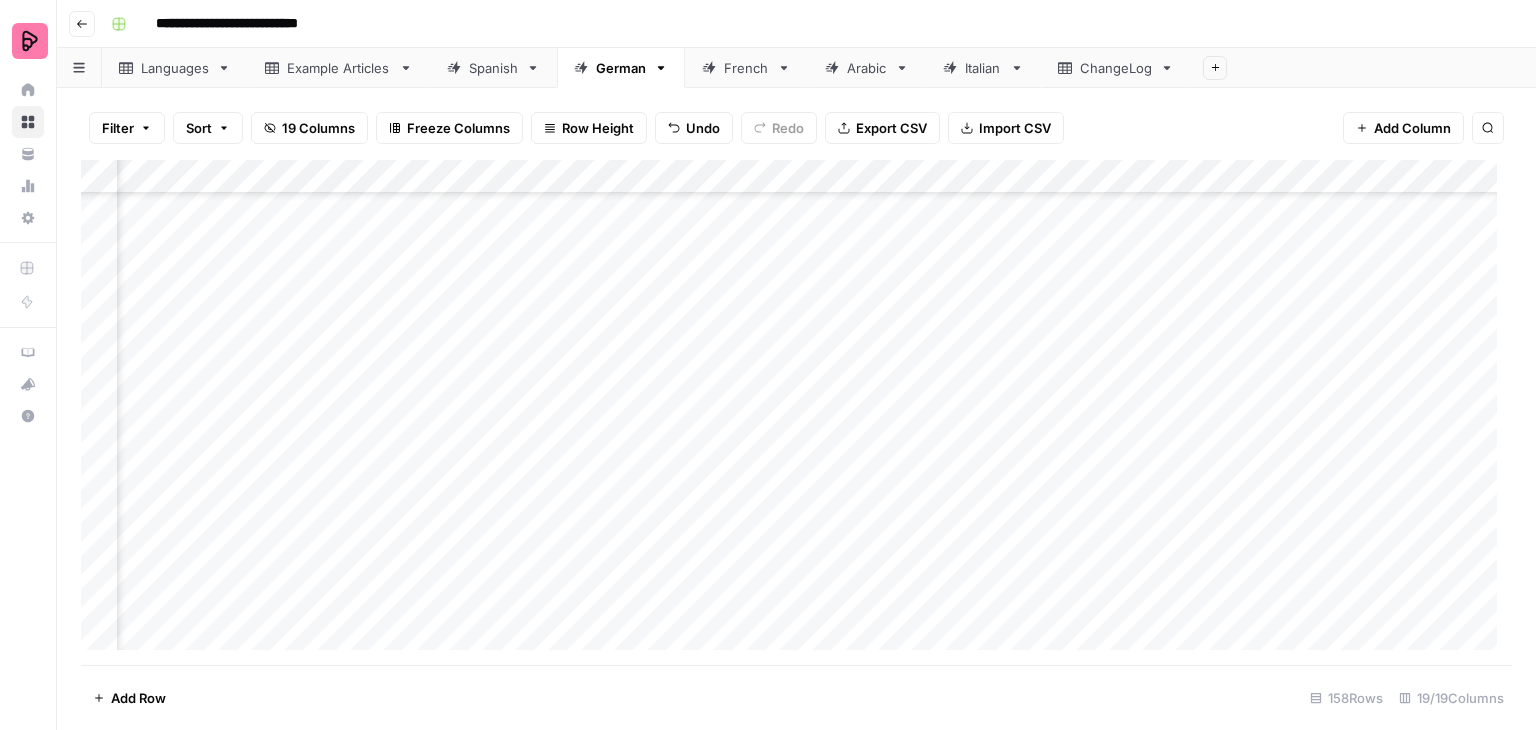 click on "Add Column" at bounding box center (796, 412) 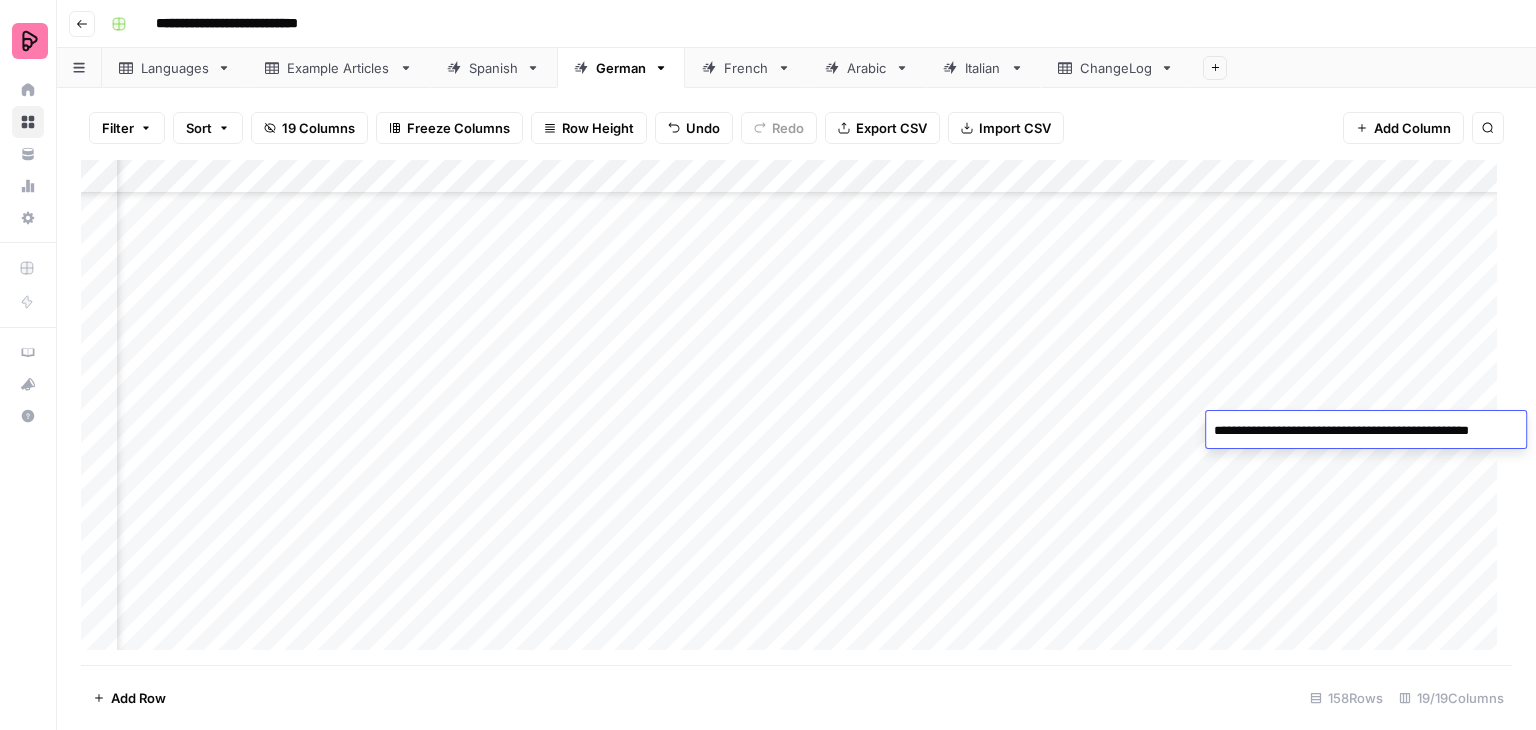 type on "**********" 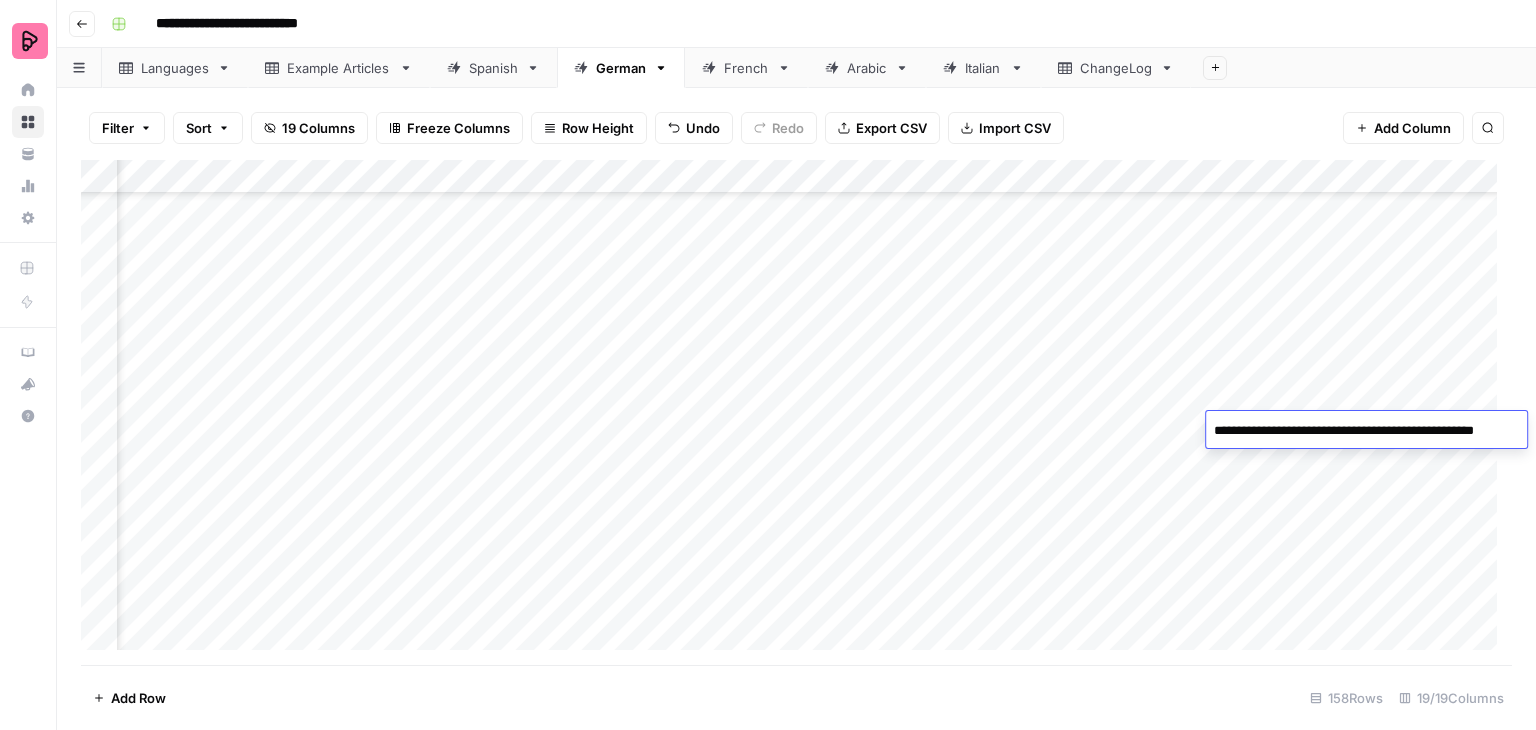 click on "Add Column" at bounding box center [796, 412] 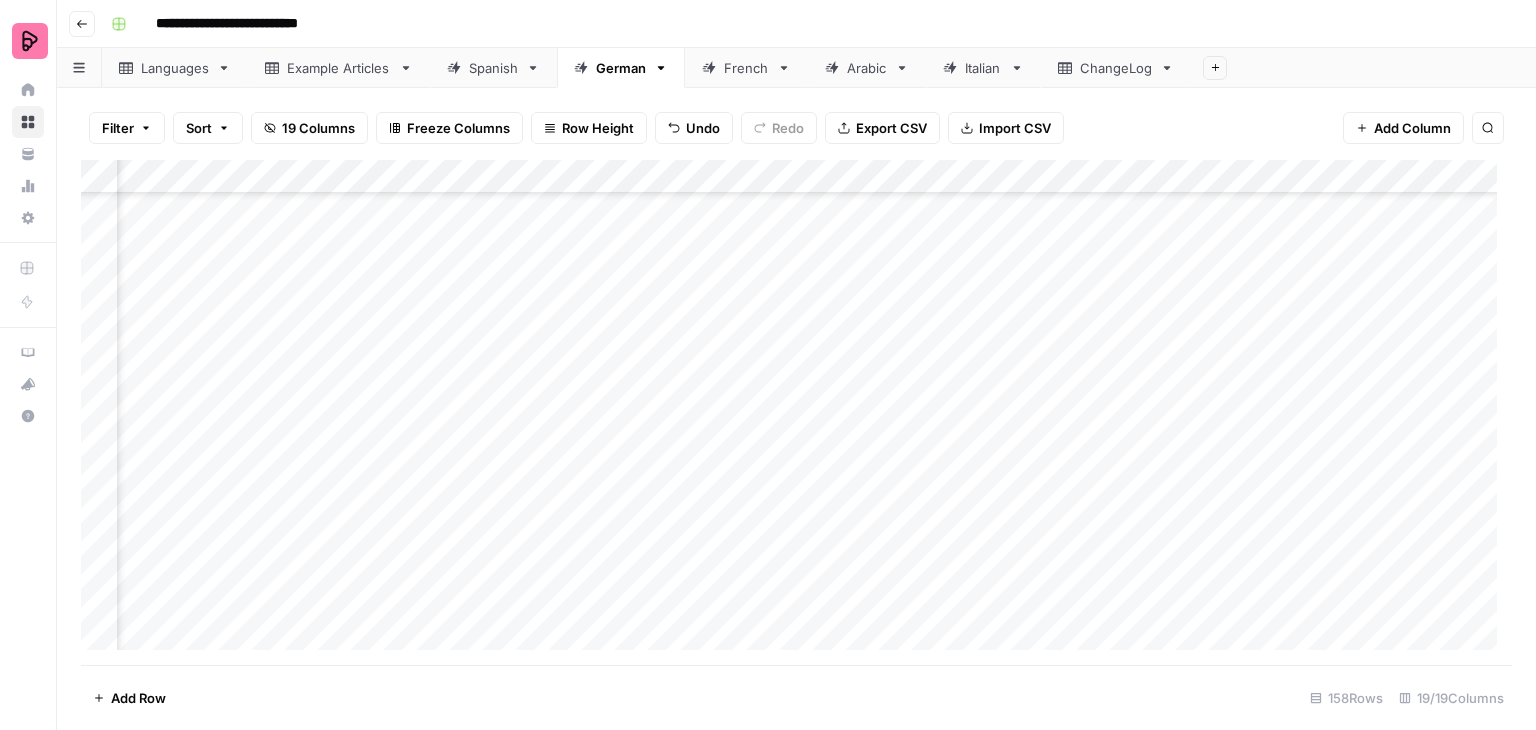 click on "Add Column" at bounding box center [796, 412] 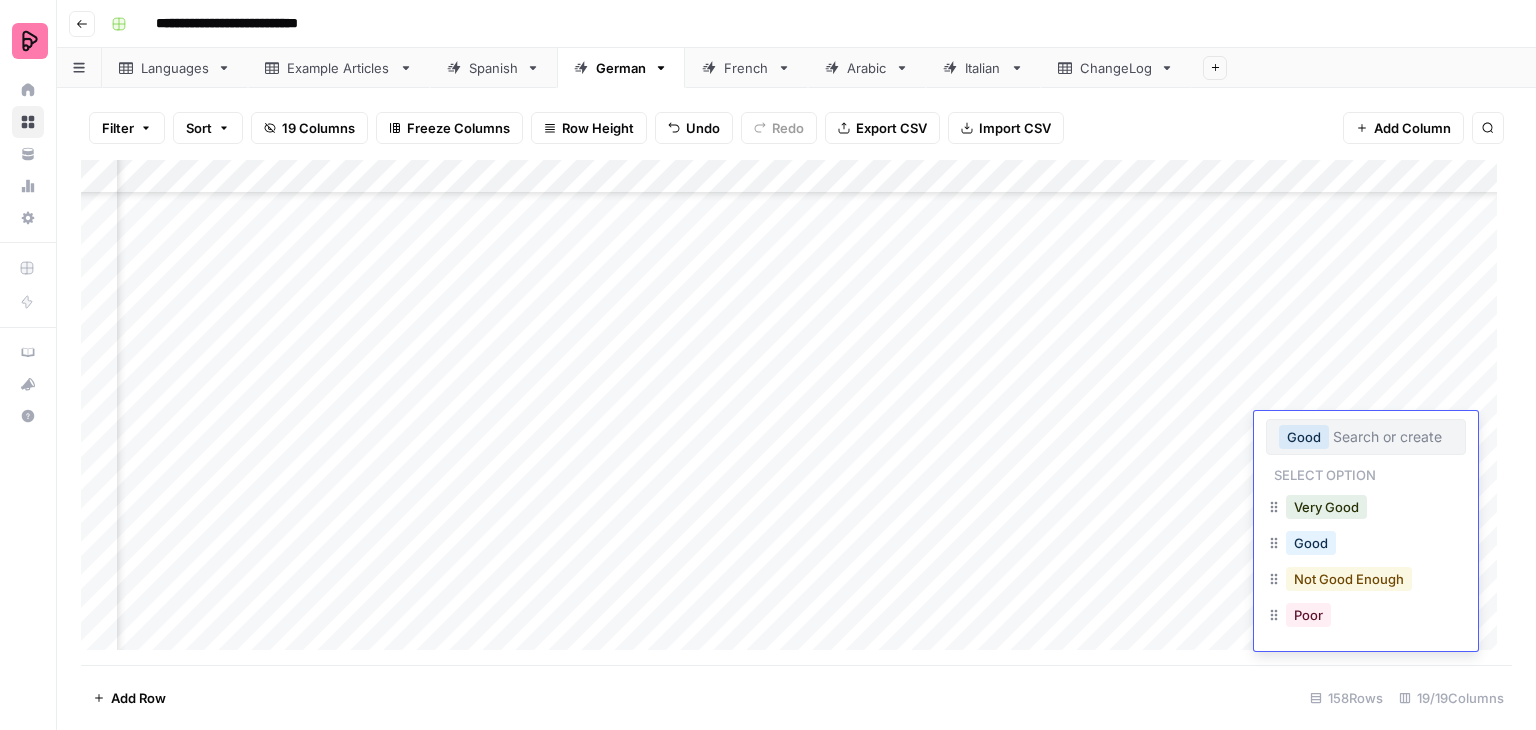 click on "Not Good Enough" at bounding box center (1349, 579) 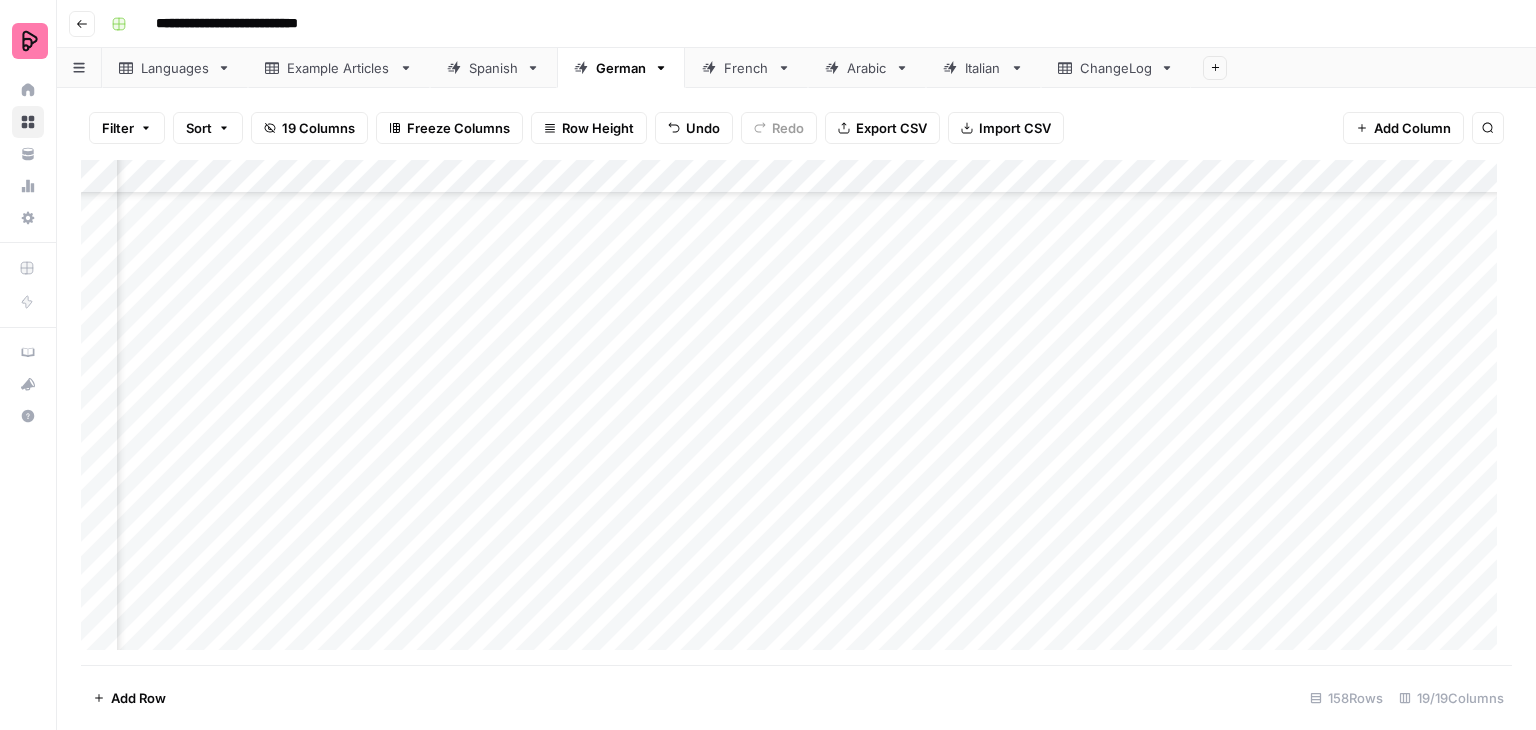 scroll, scrollTop: 4200, scrollLeft: 1322, axis: both 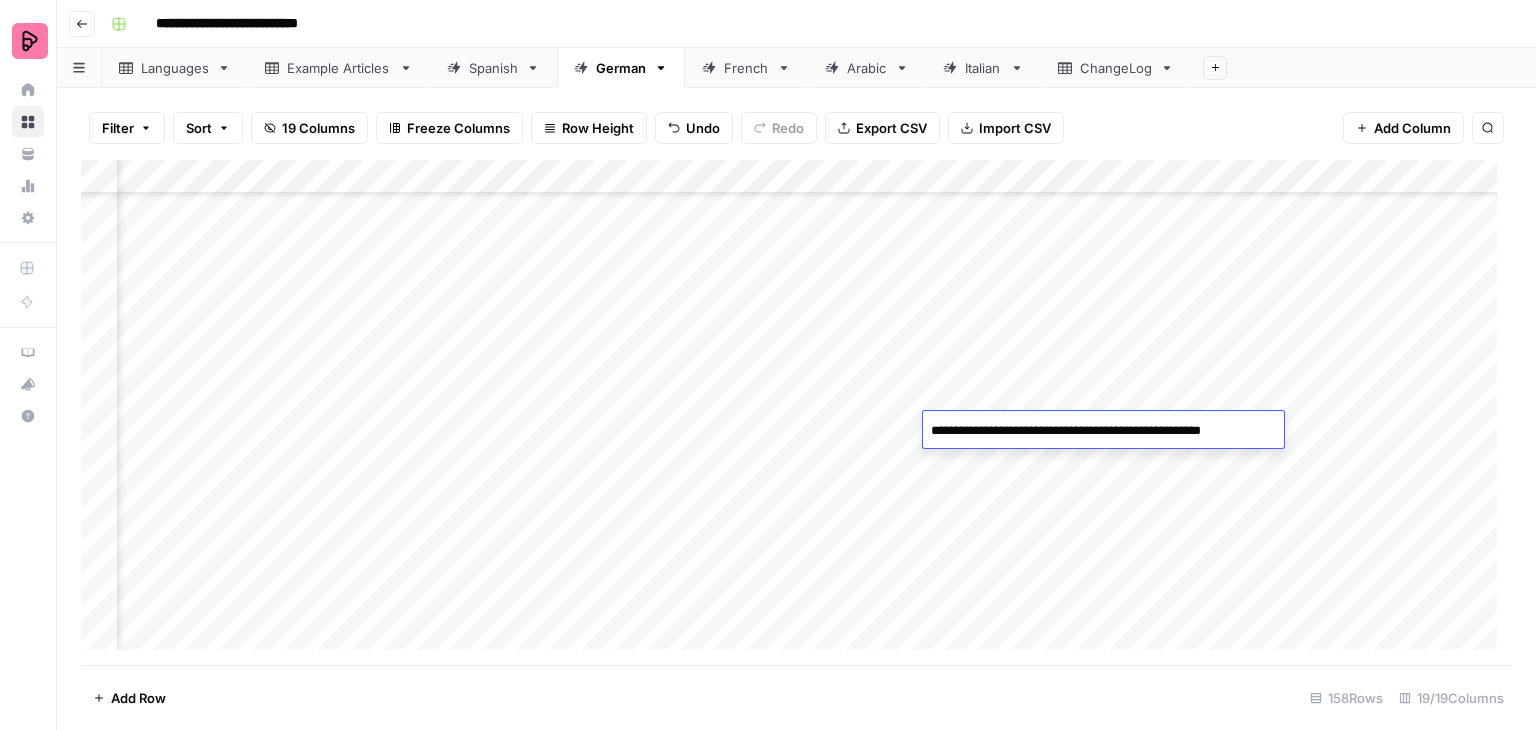 click on "Add Column" at bounding box center (796, 412) 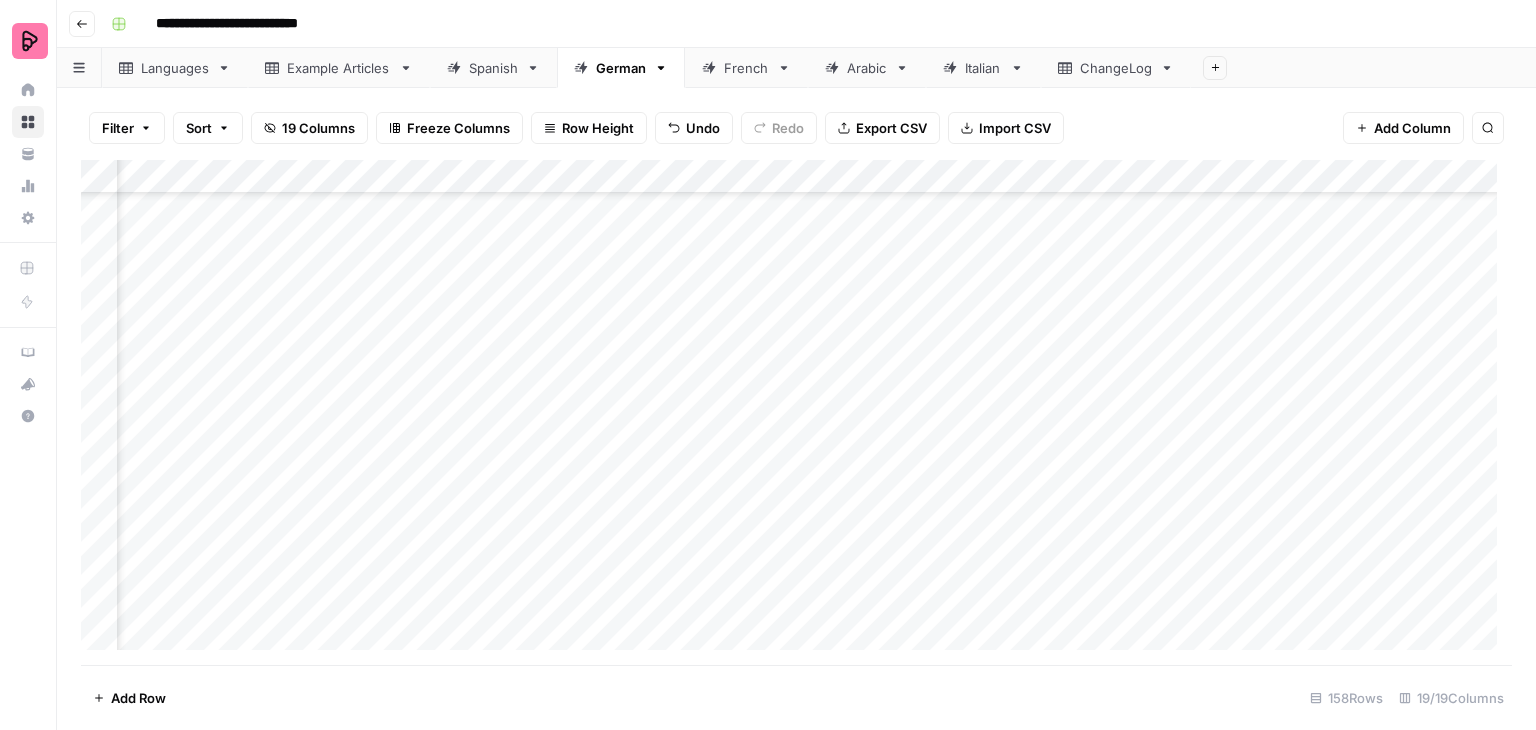 click on "Add Column" at bounding box center [796, 412] 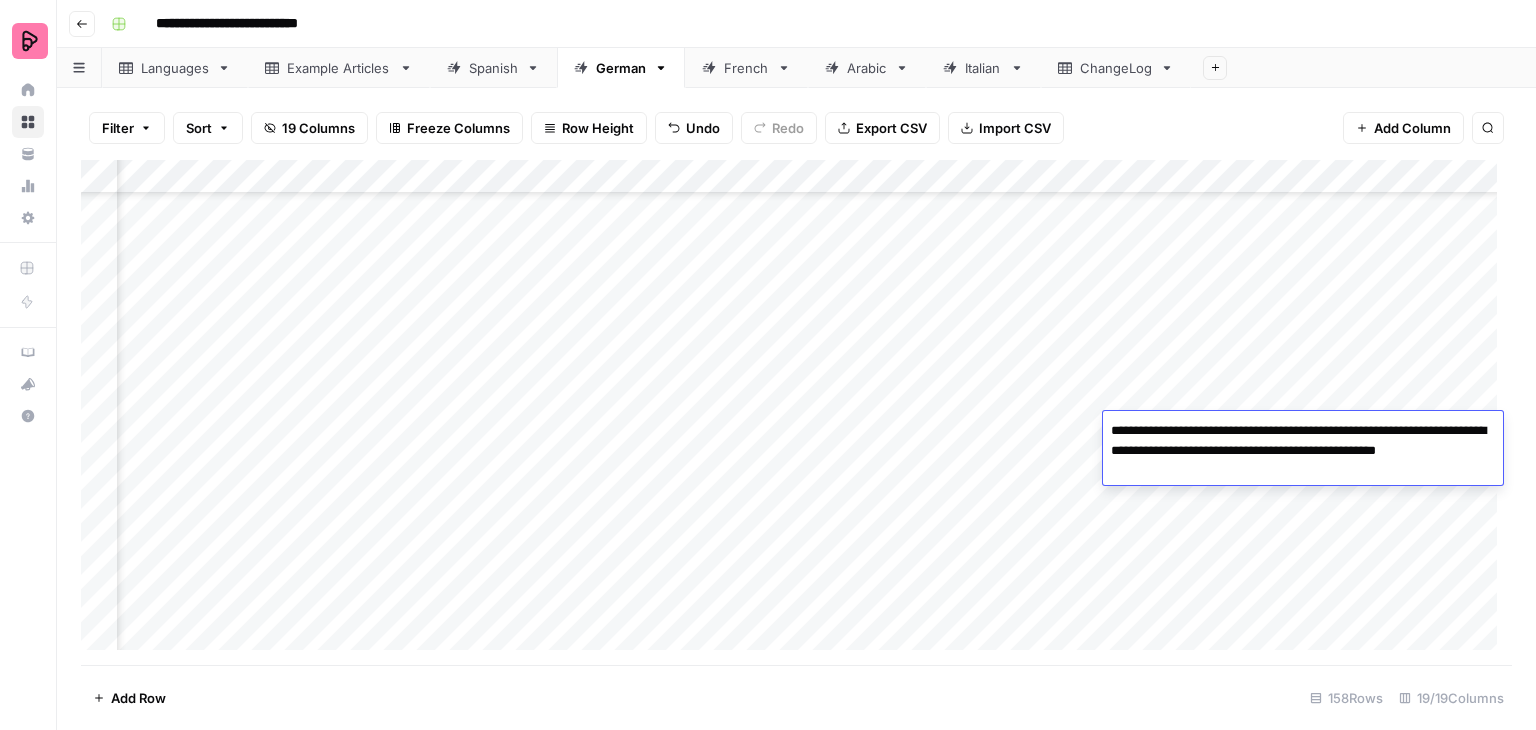 click on "**********" at bounding box center [1303, 451] 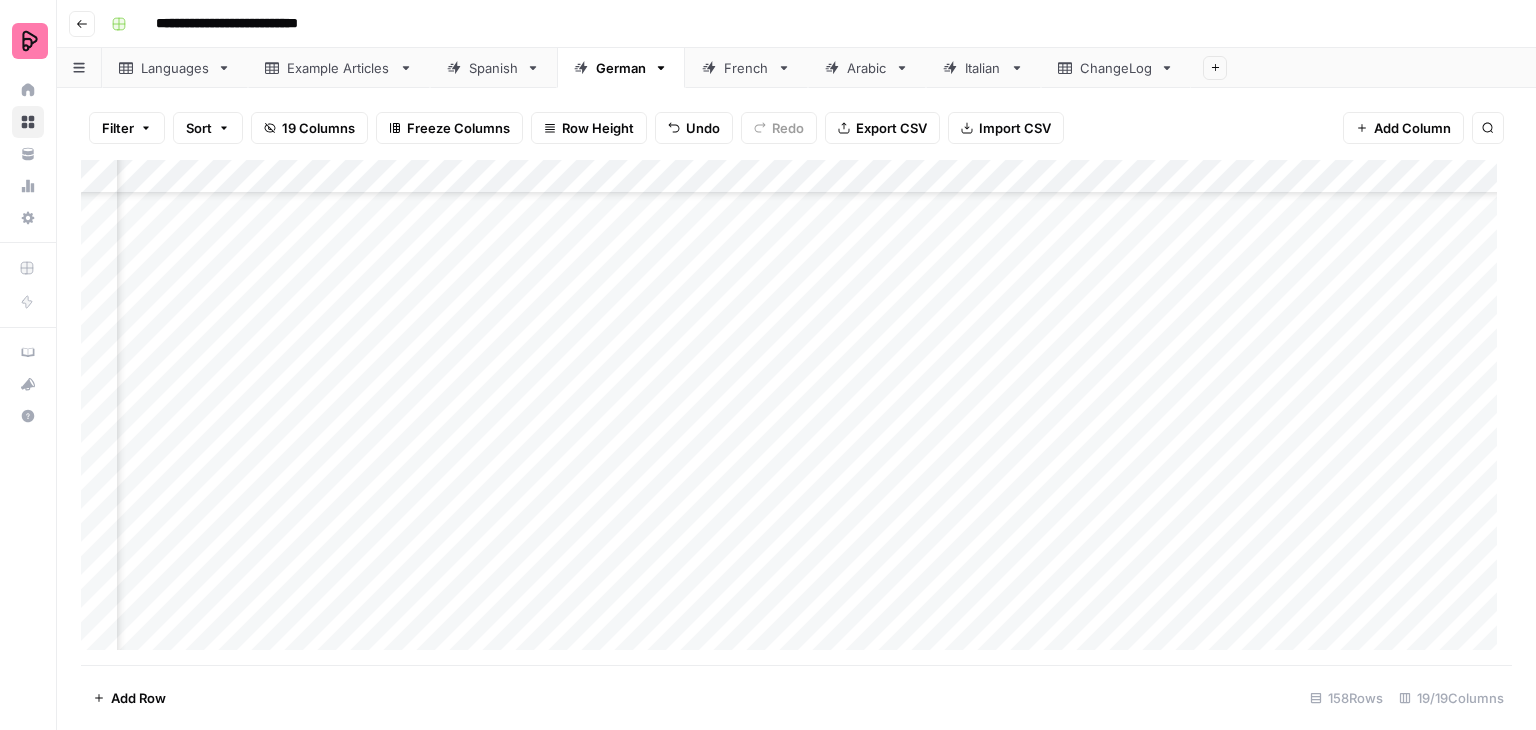 click on "Add Column" at bounding box center [796, 412] 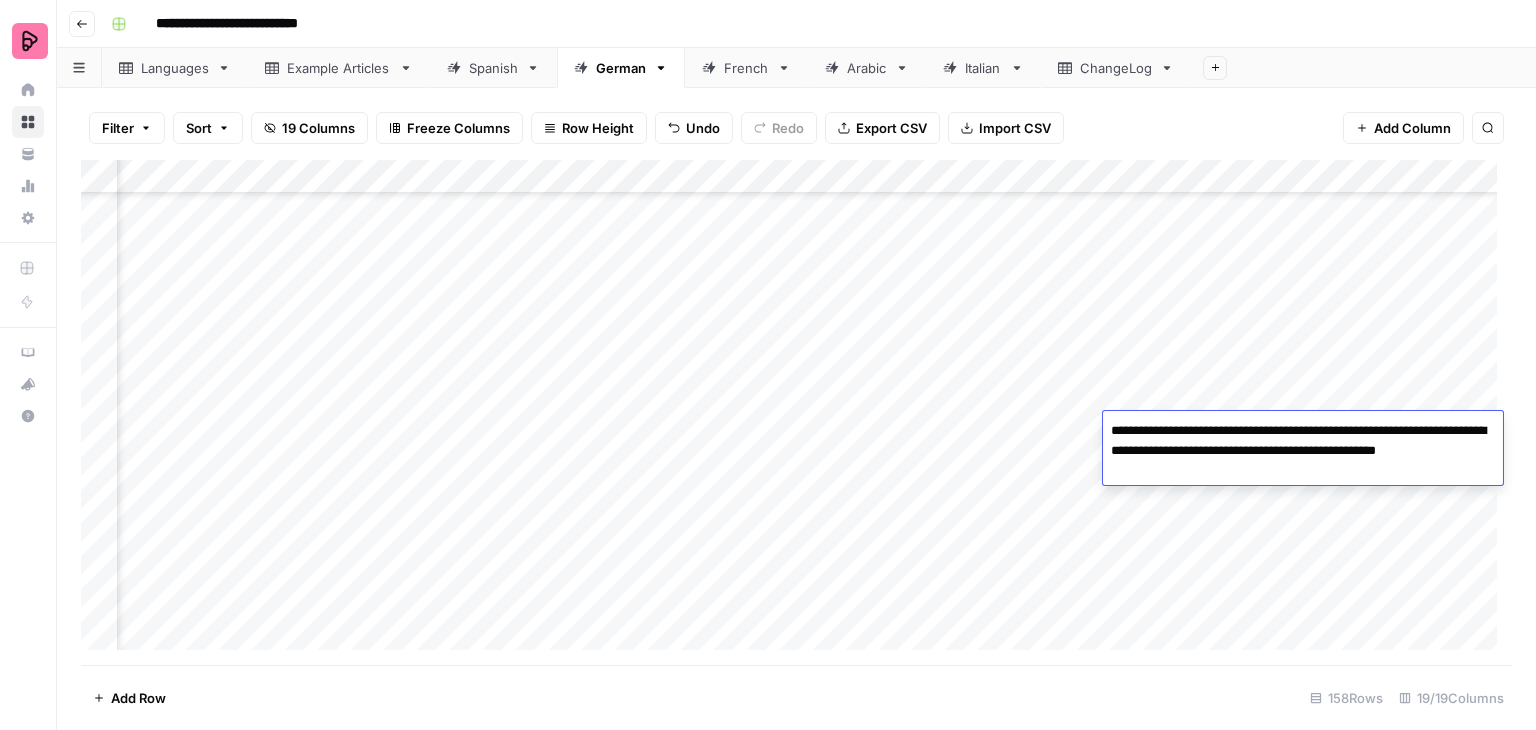 click on "Add Column" at bounding box center [796, 412] 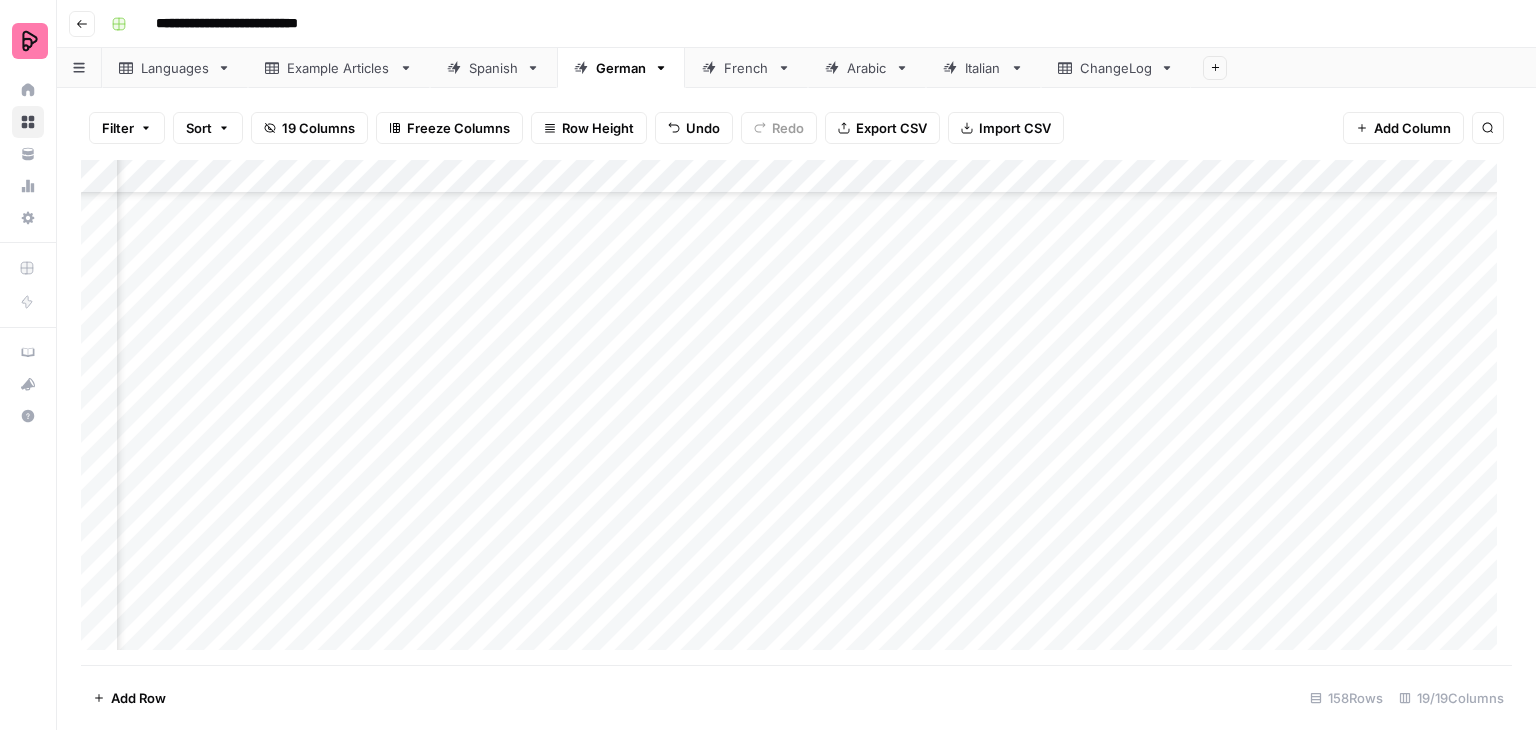 scroll, scrollTop: 4200, scrollLeft: 2475, axis: both 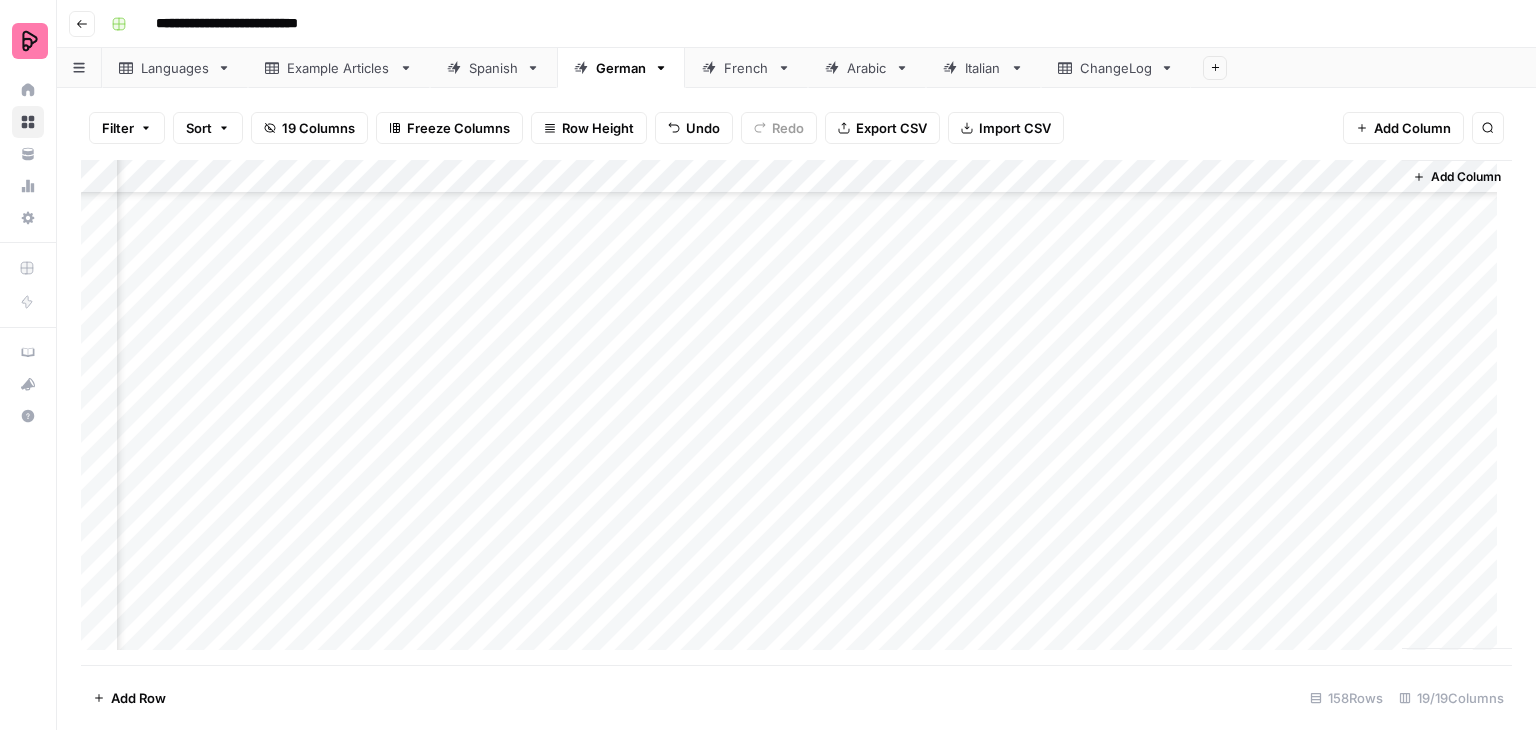 click on "Add Column" at bounding box center [796, 412] 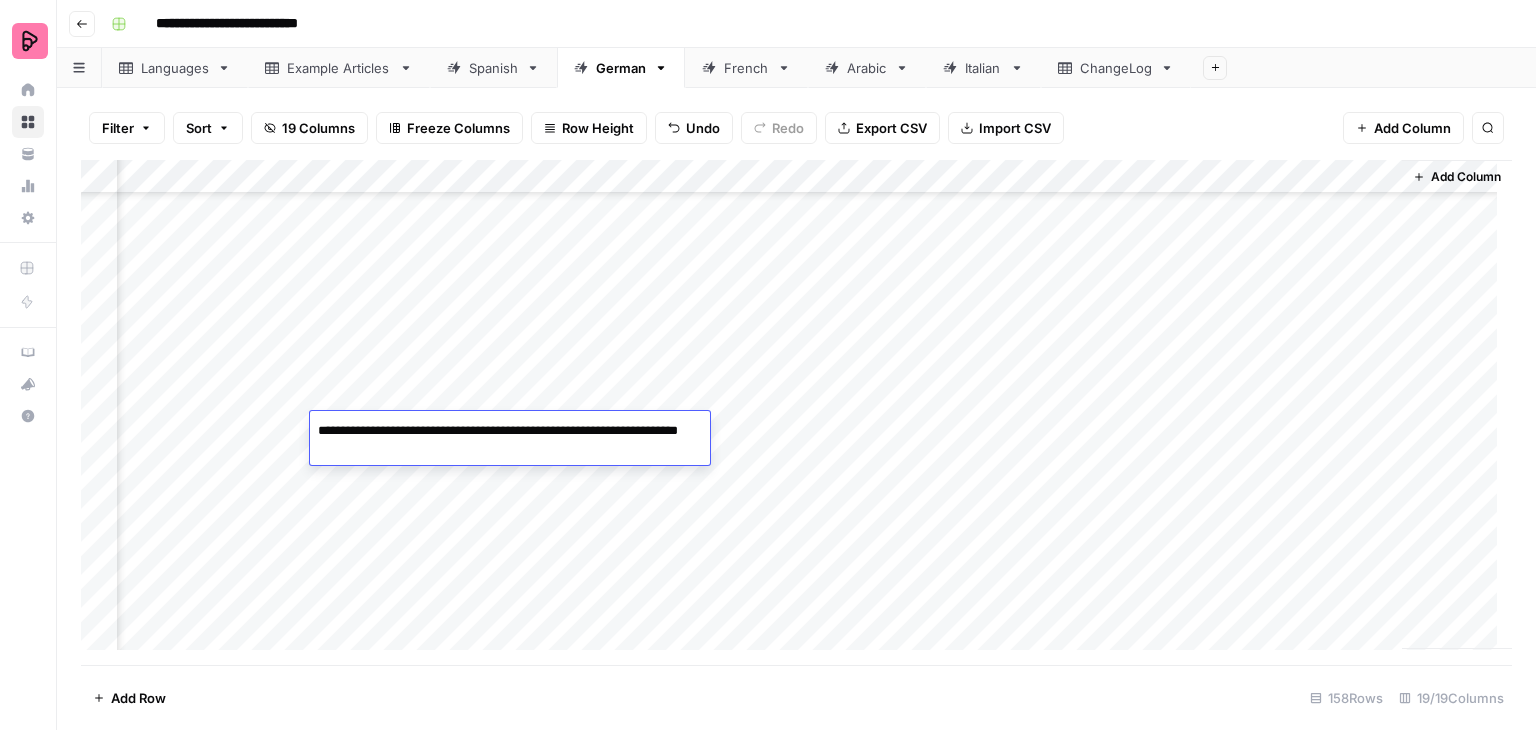 click on "Add Column" at bounding box center (796, 412) 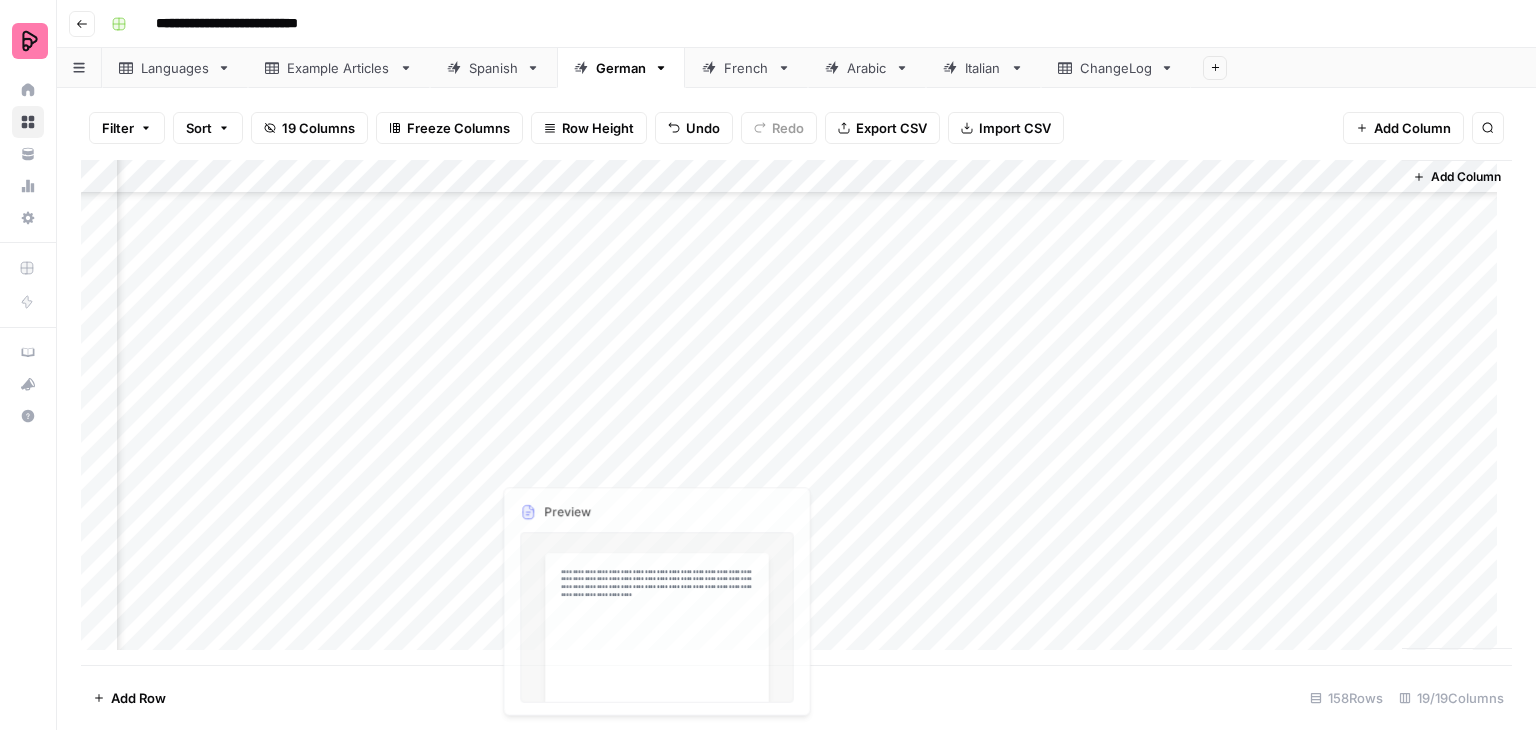 click on "Add Column" at bounding box center [796, 412] 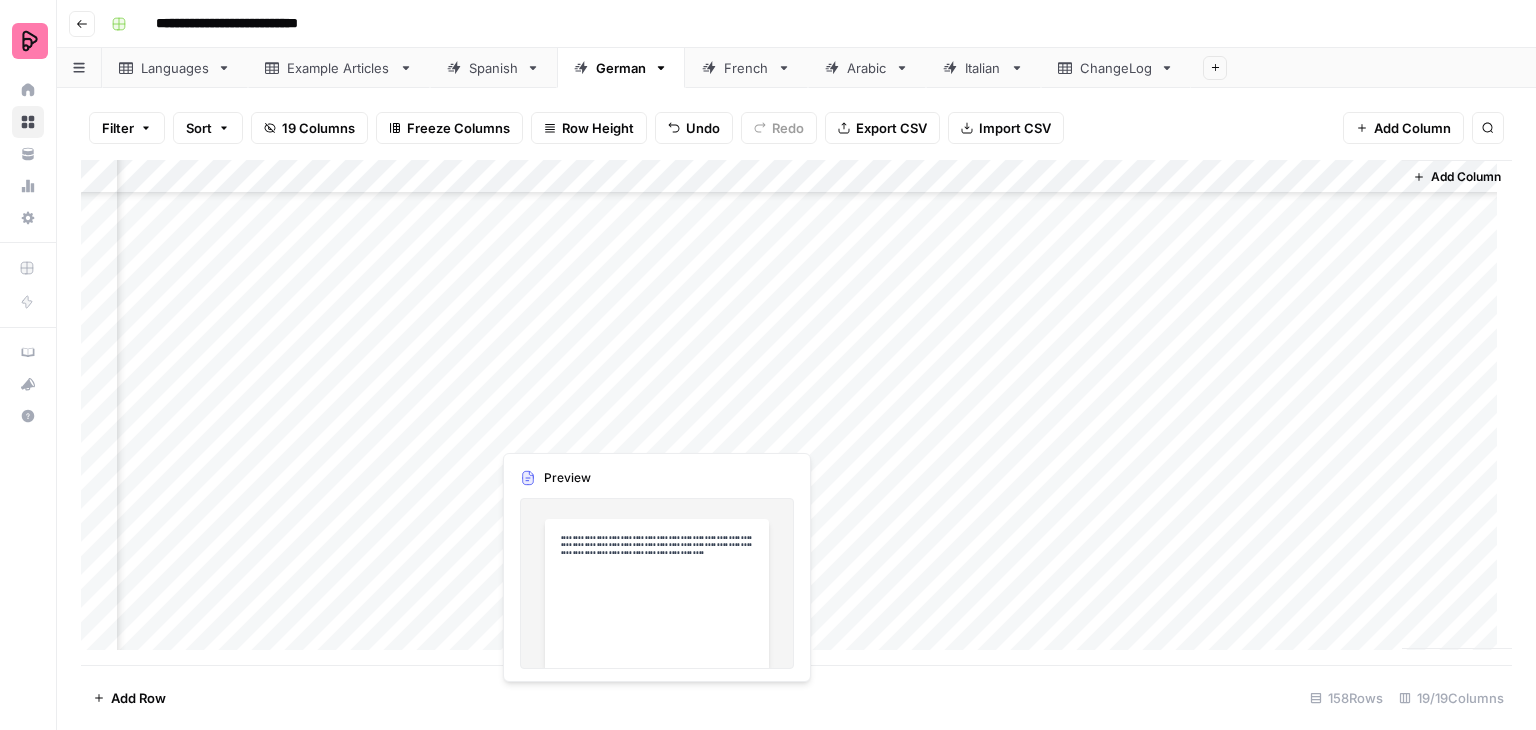 click on "Add Column" at bounding box center (796, 412) 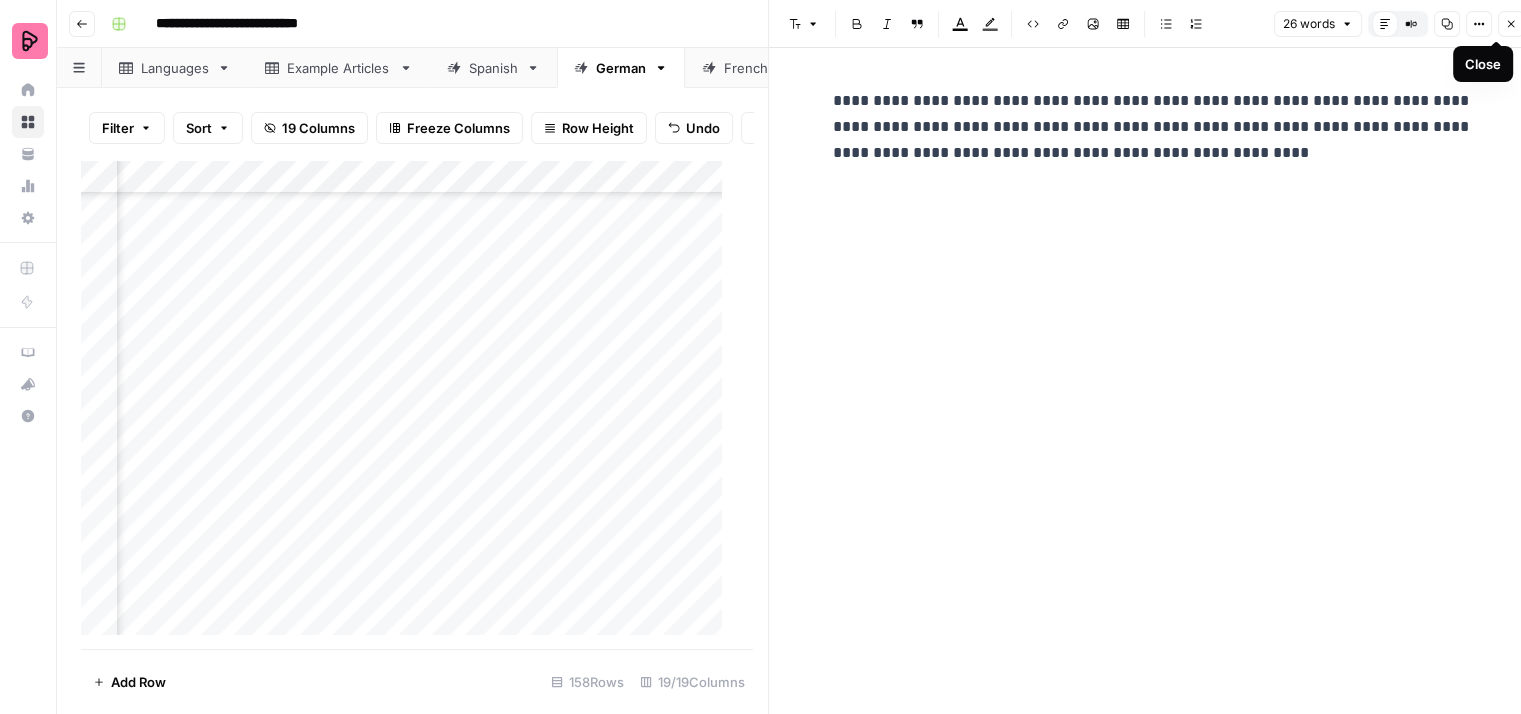 click 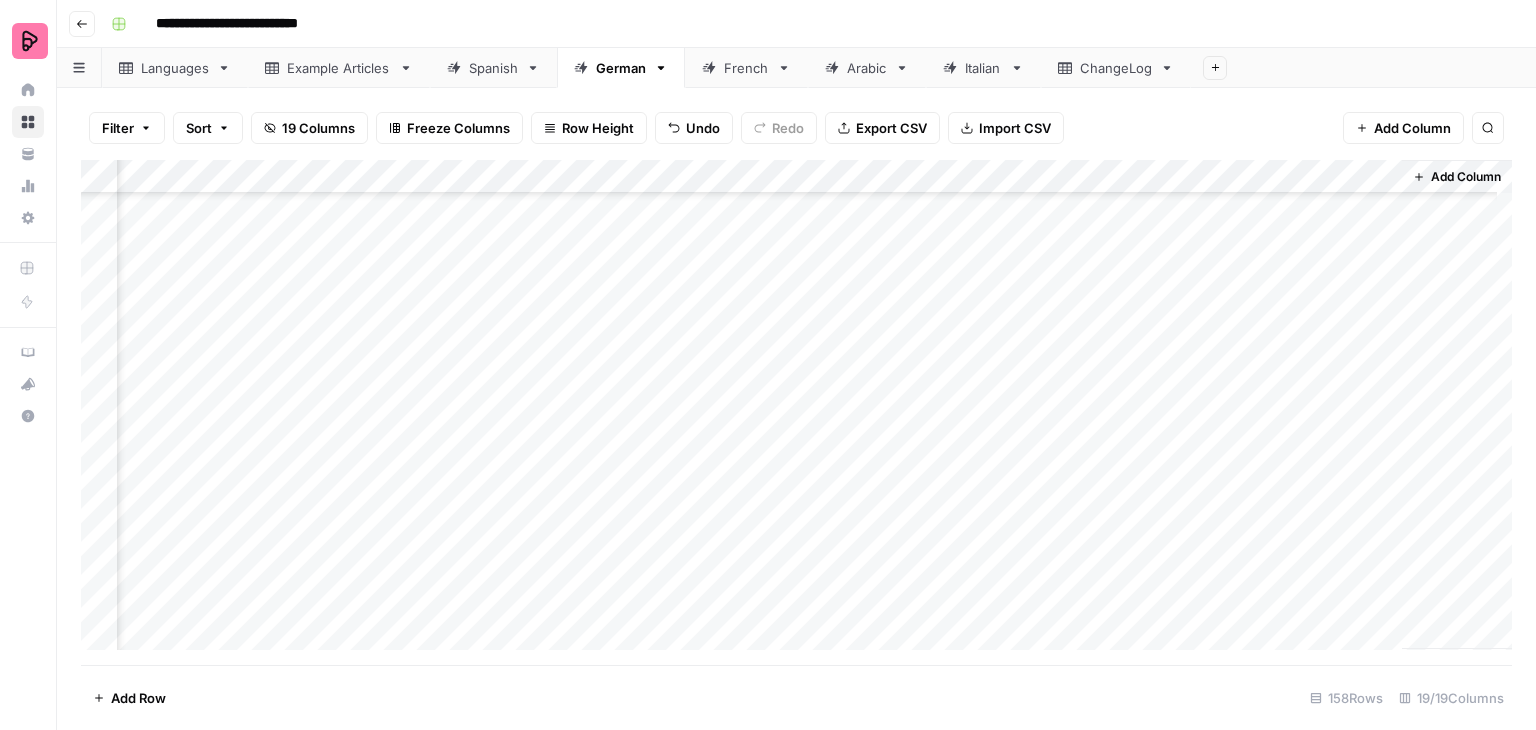 scroll, scrollTop: 4200, scrollLeft: 2457, axis: both 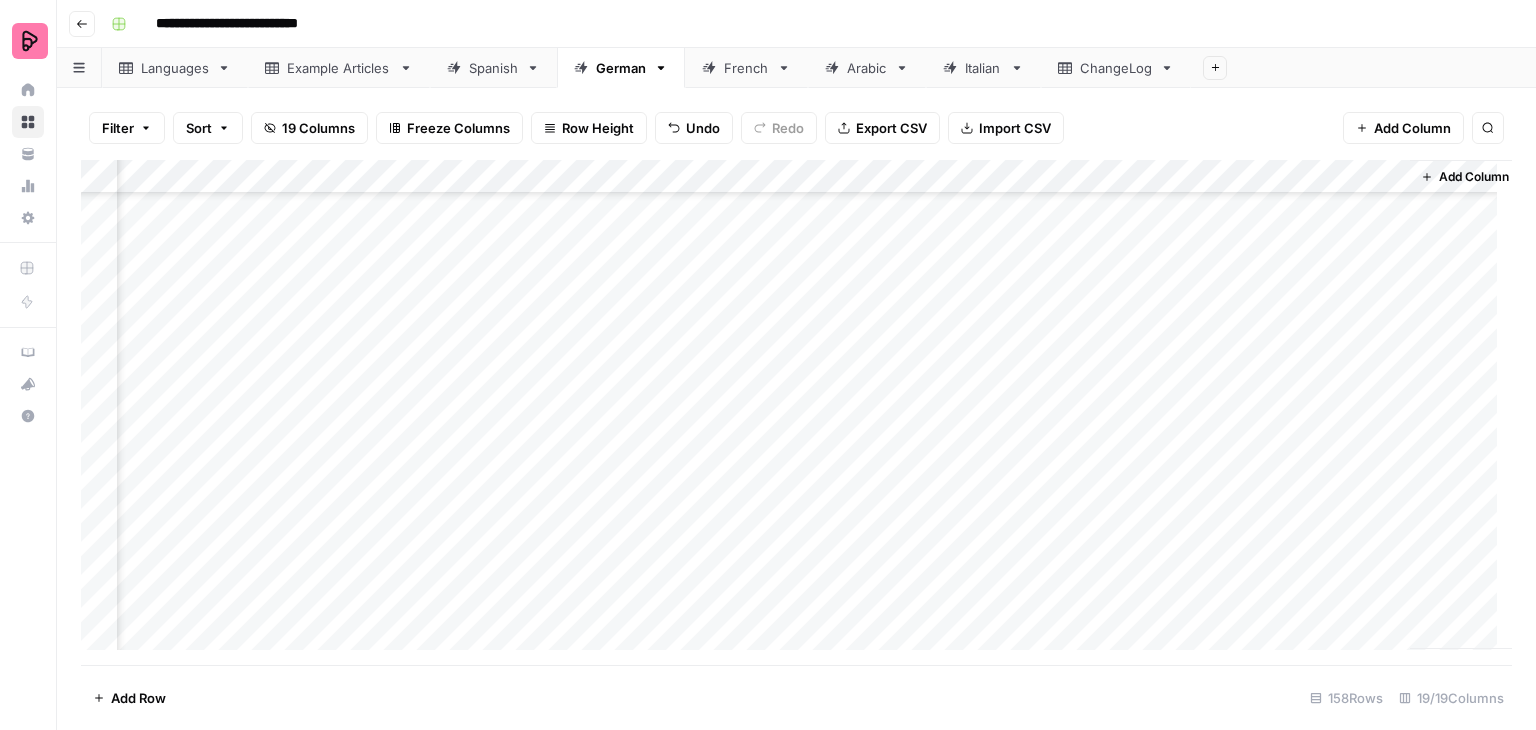 click on "Add Column" at bounding box center (796, 412) 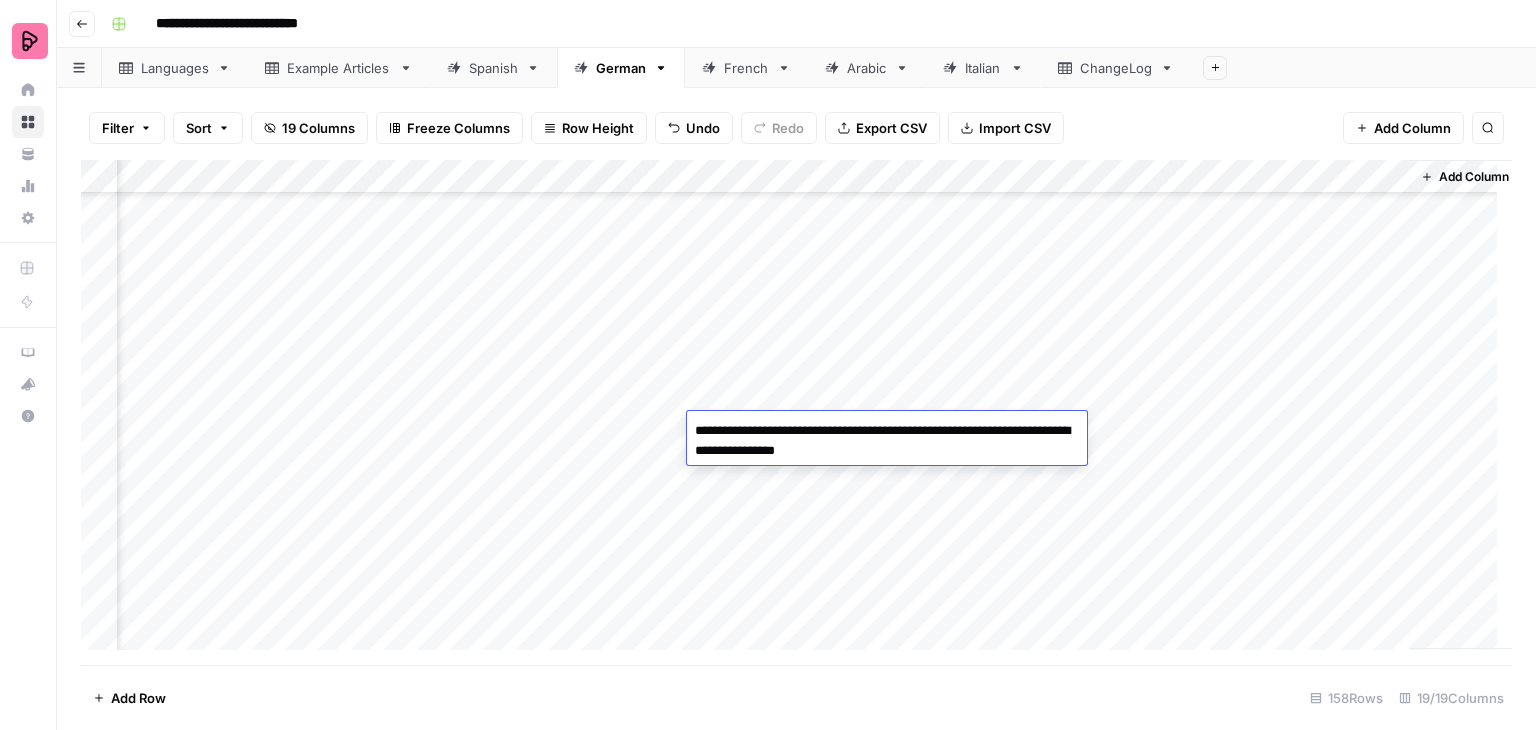 click on "Add Column" at bounding box center [796, 412] 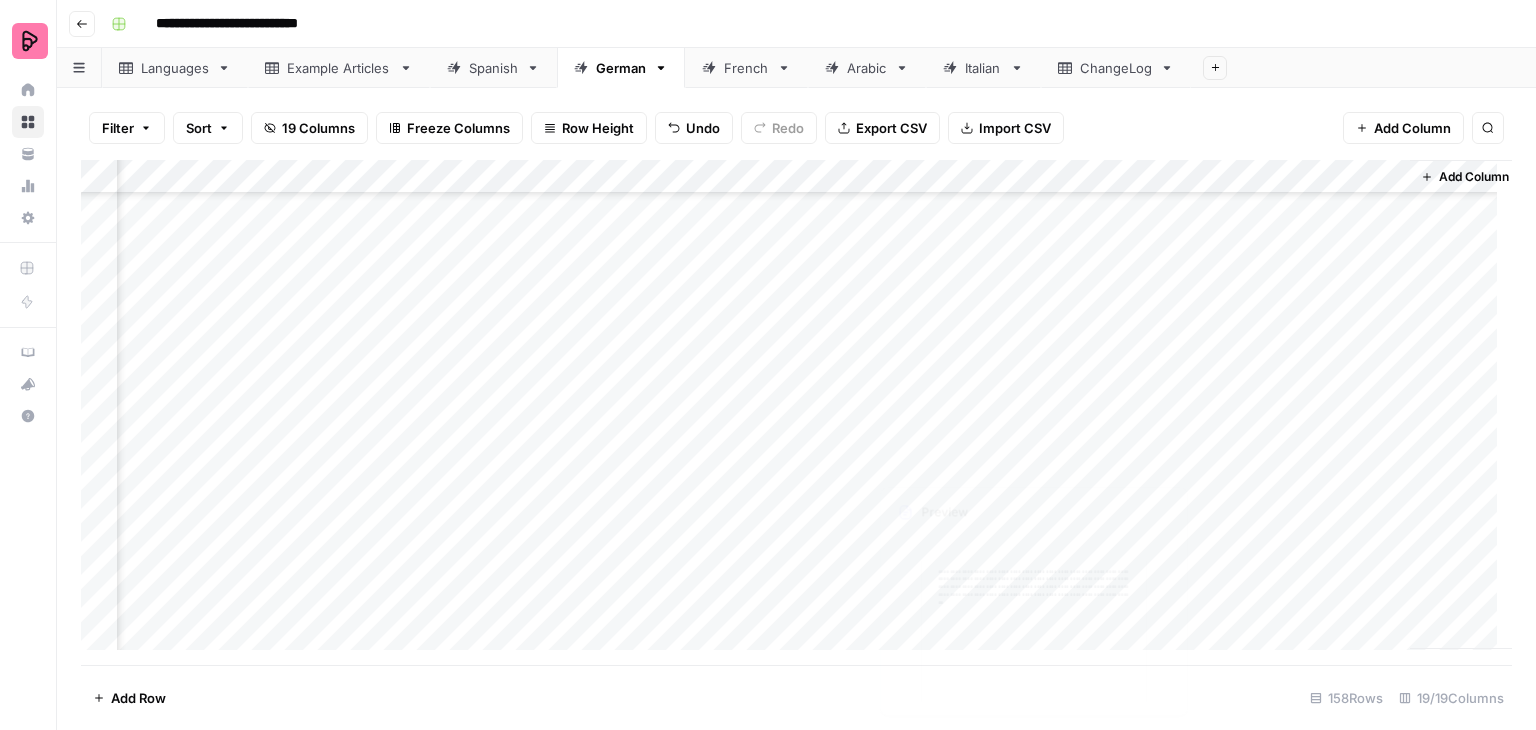 click on "Add Column" at bounding box center (796, 412) 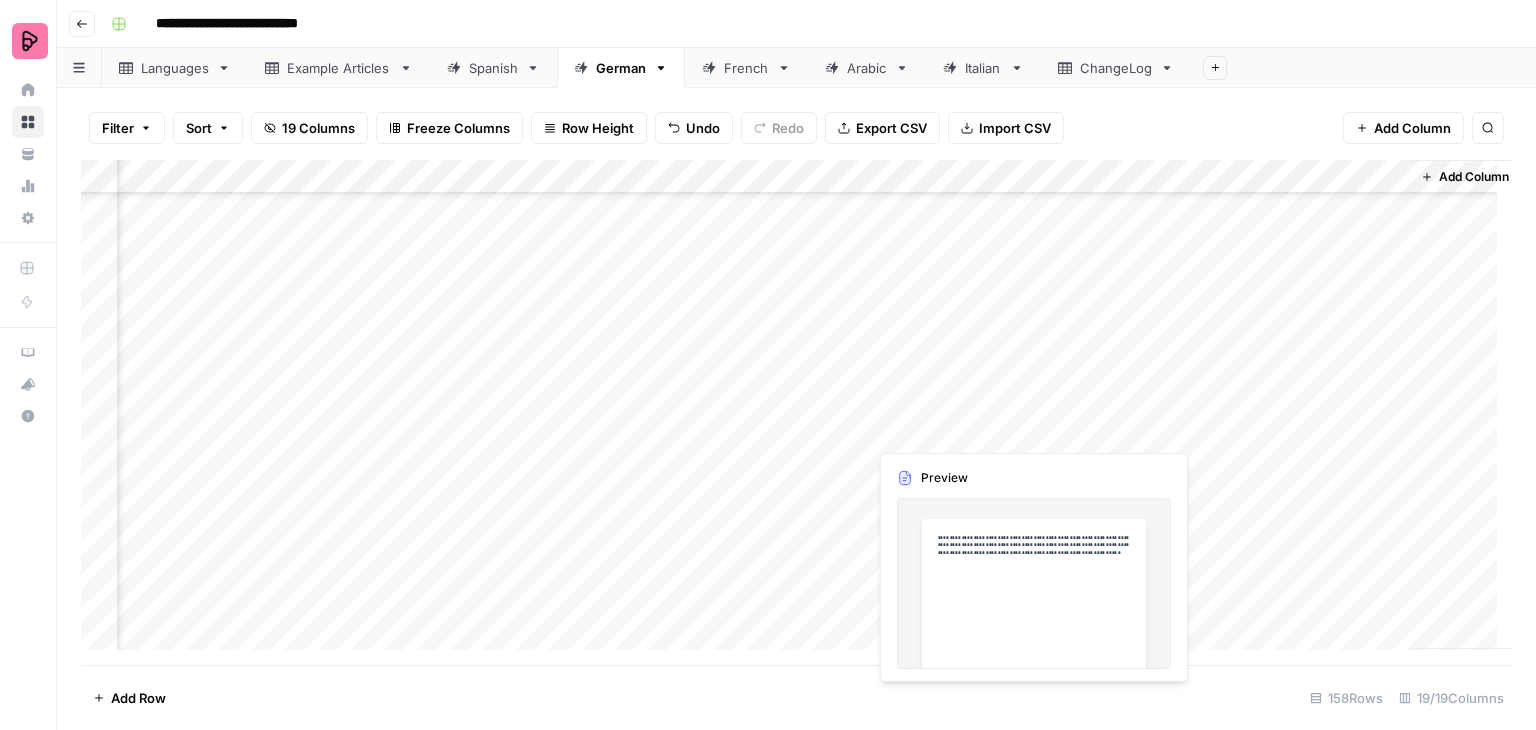 click on "Add Column" at bounding box center (796, 412) 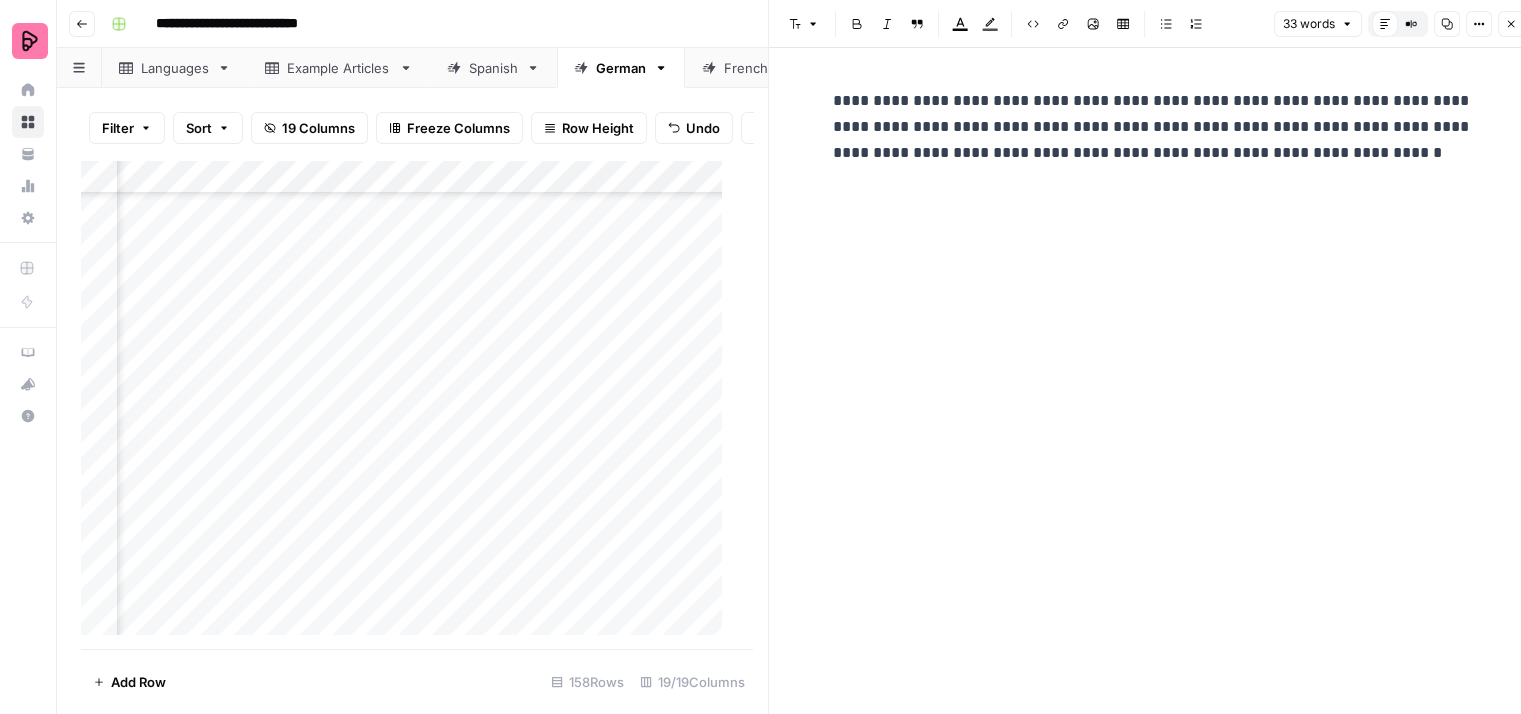 click 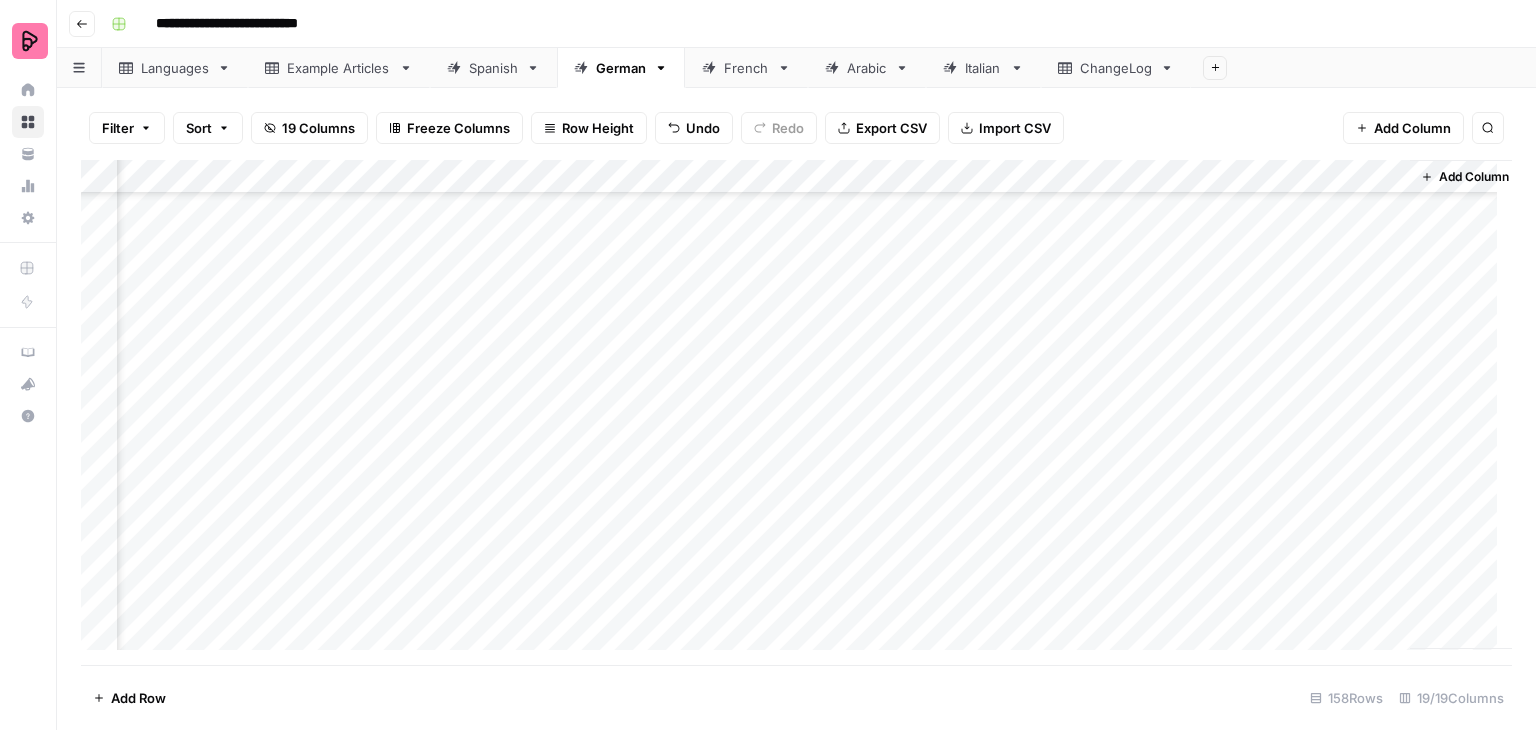 click on "Add Column" at bounding box center (796, 412) 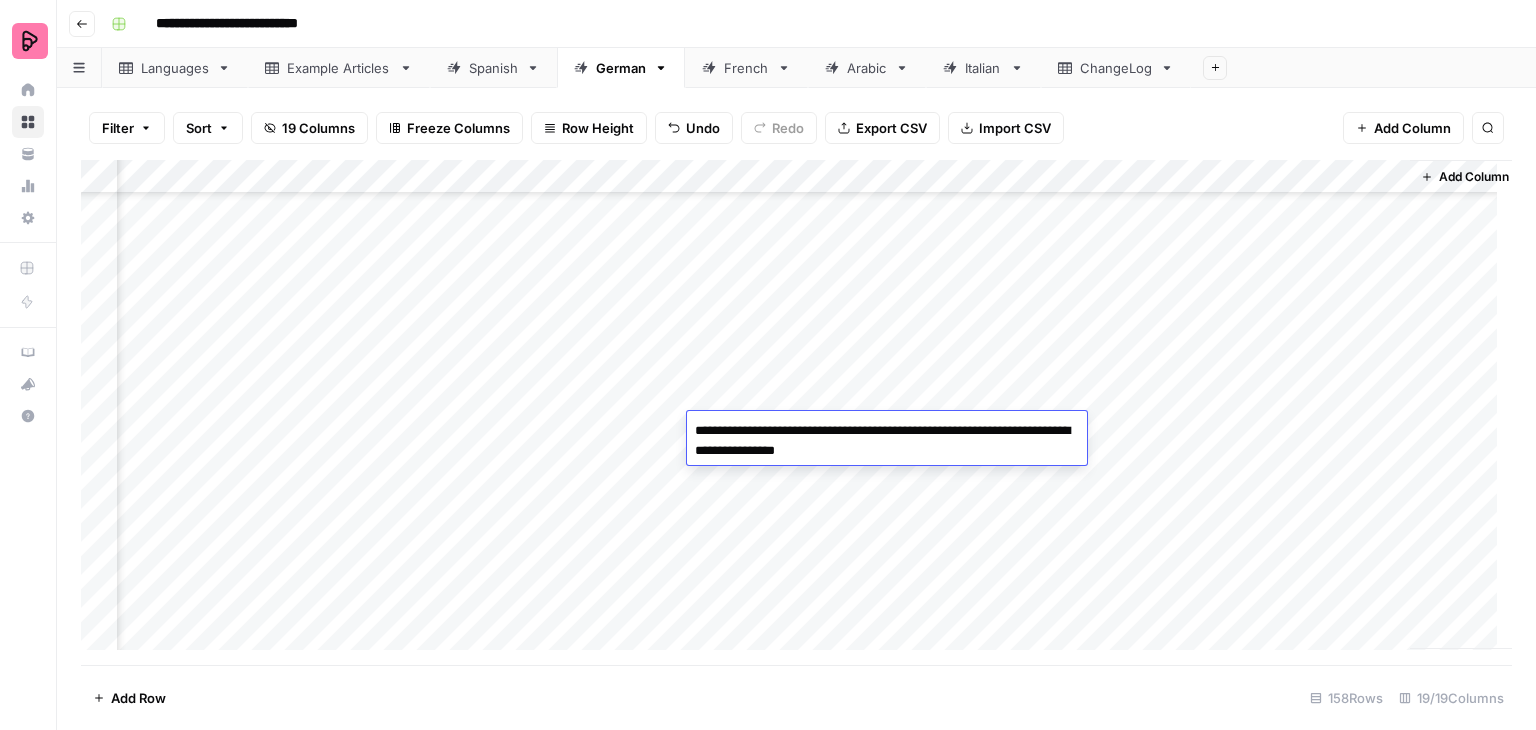 click on "Add Column" at bounding box center [796, 412] 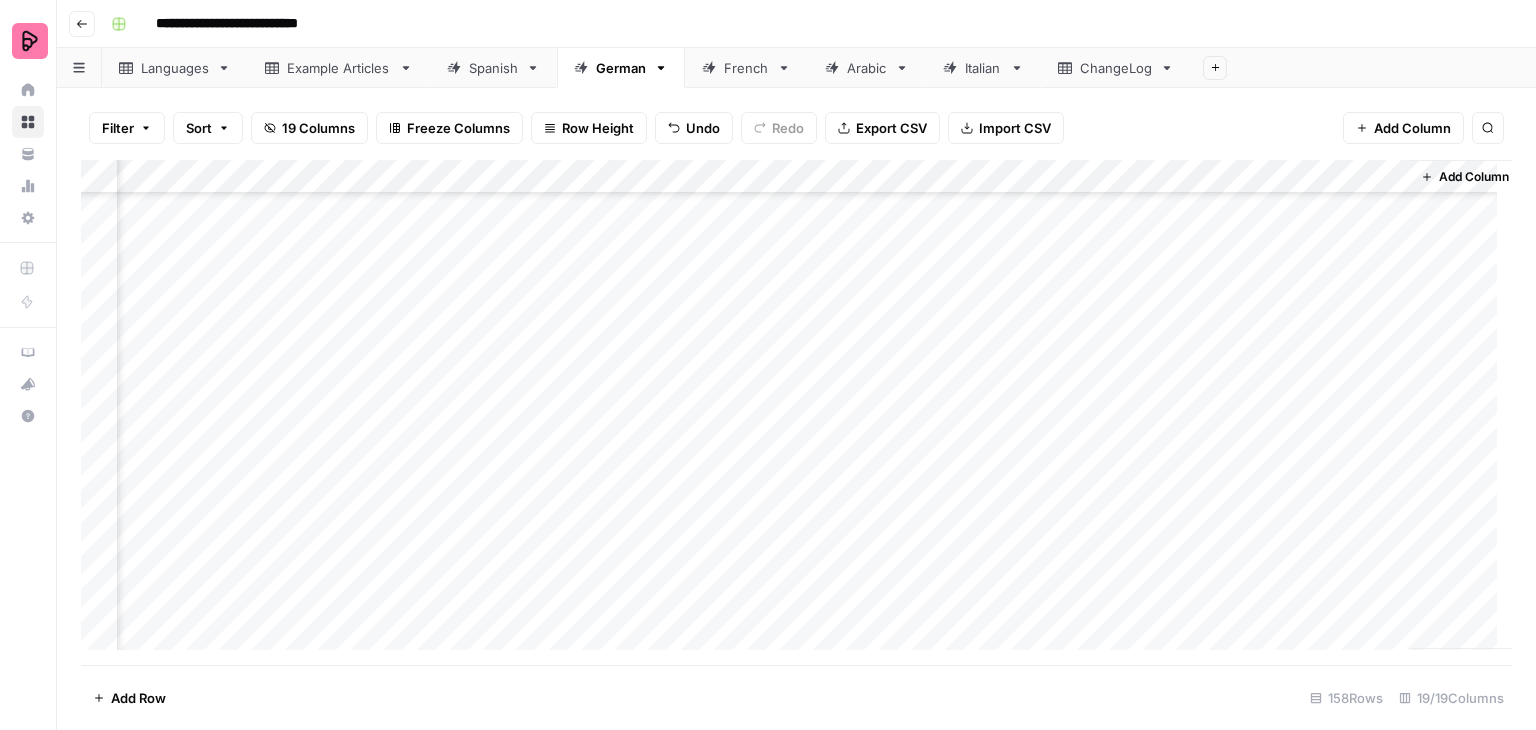 click on "Add Column" at bounding box center (796, 412) 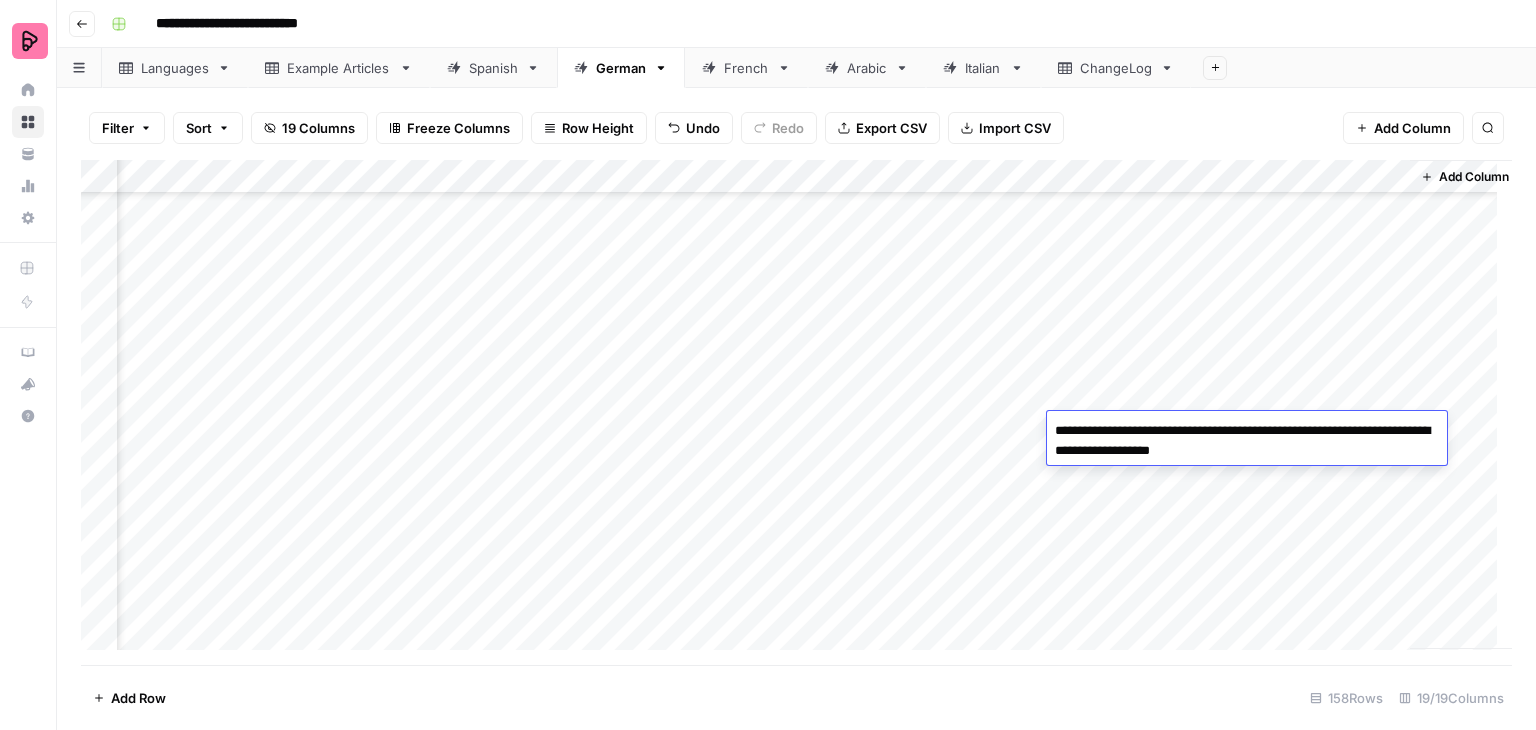 click on "Add Column" at bounding box center (796, 412) 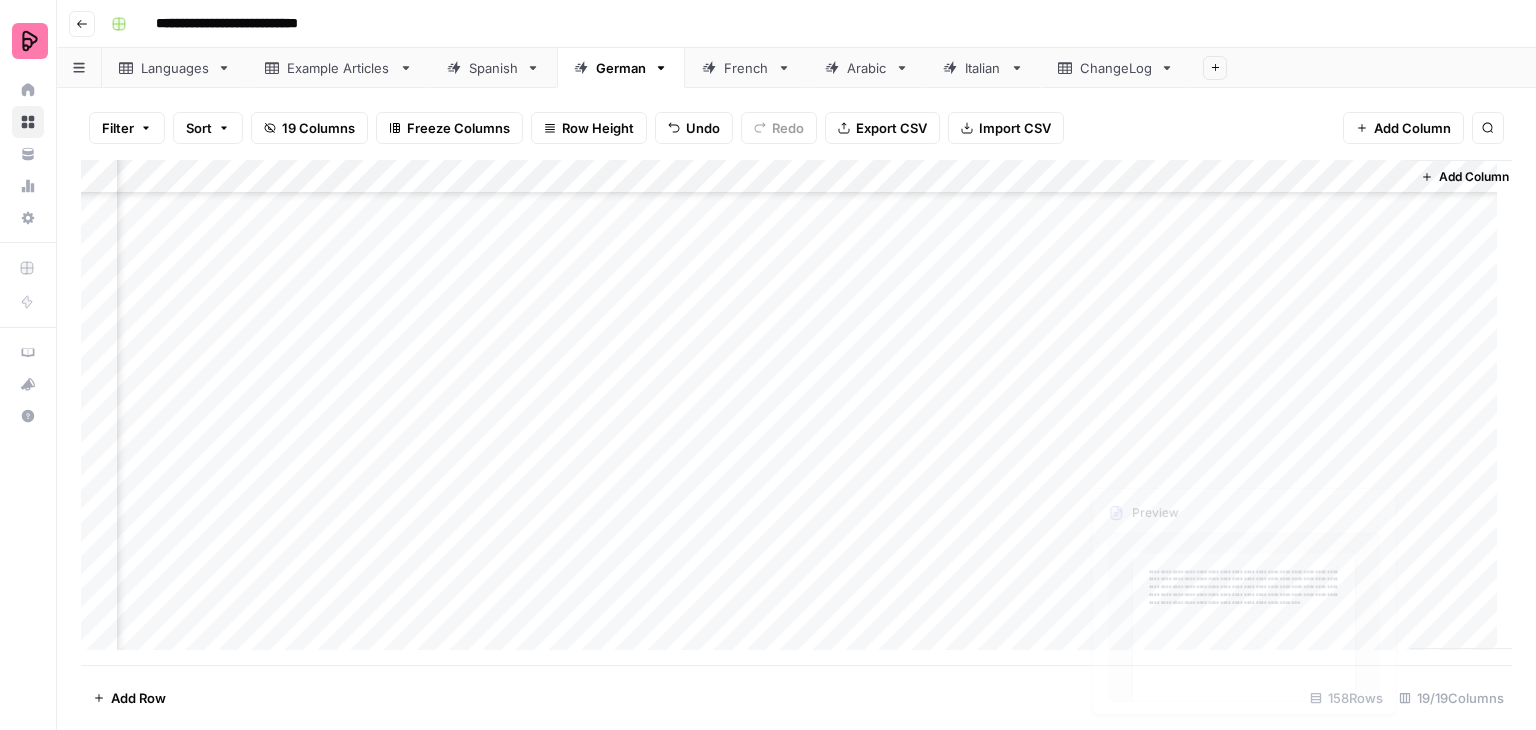 click on "Add Column" at bounding box center [796, 412] 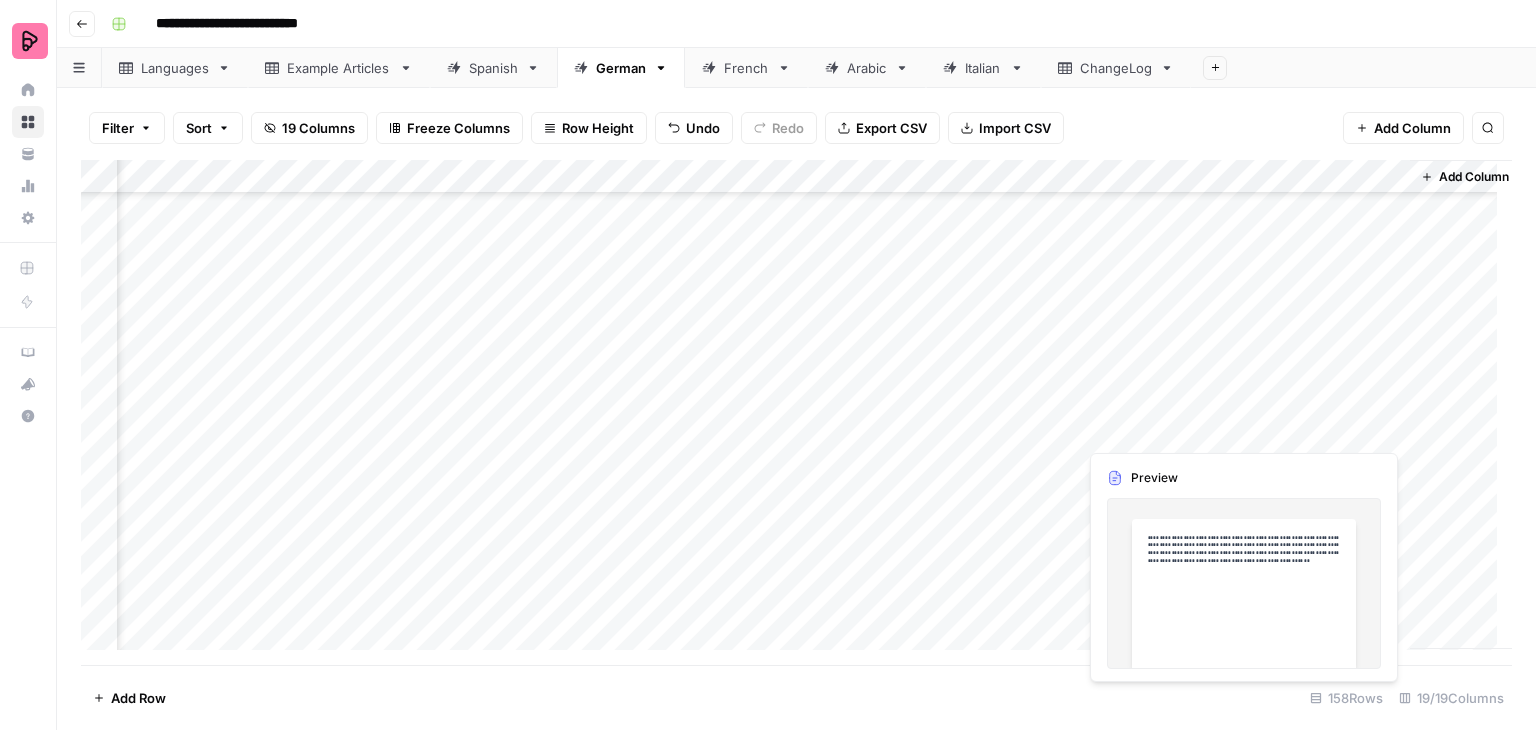 click on "Add Column" at bounding box center [796, 412] 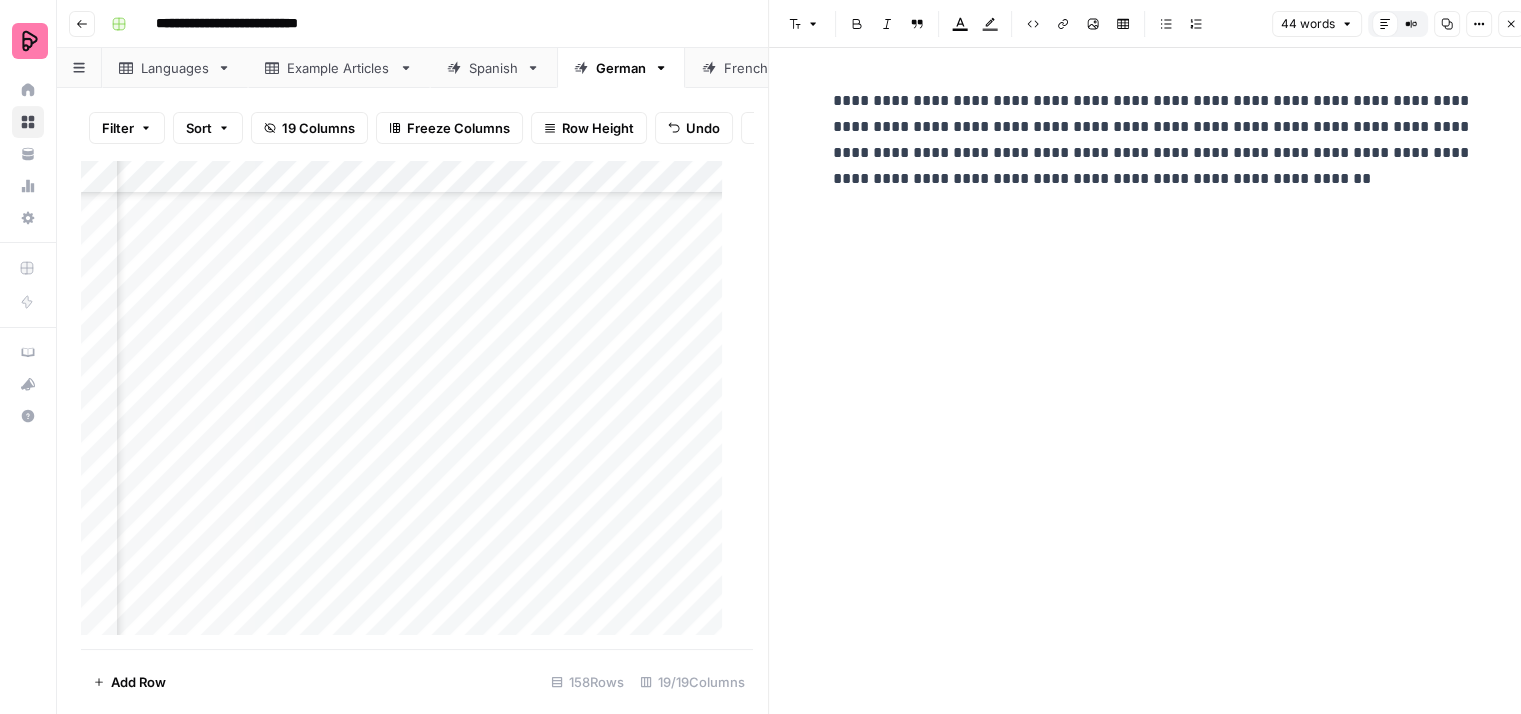 click 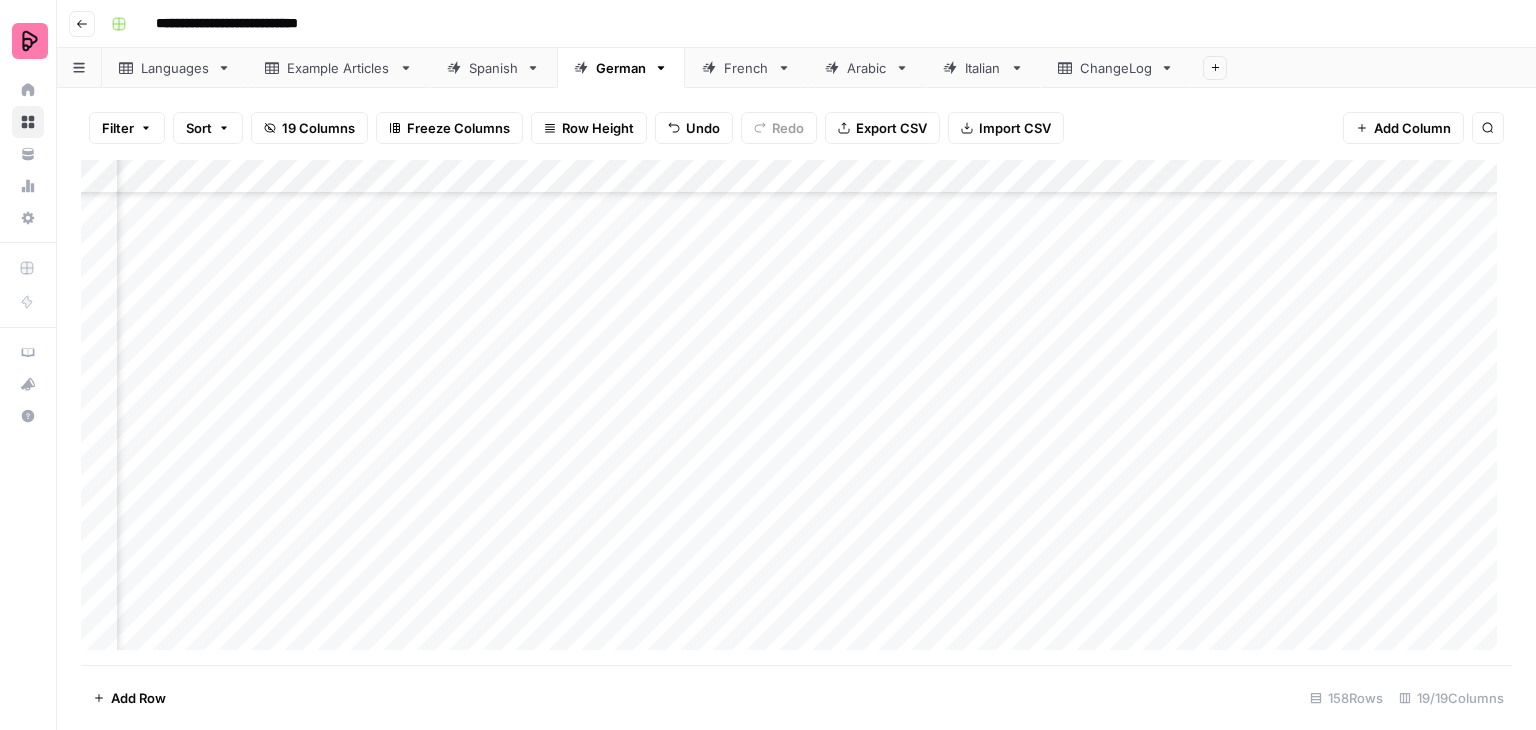 scroll, scrollTop: 4200, scrollLeft: 750, axis: both 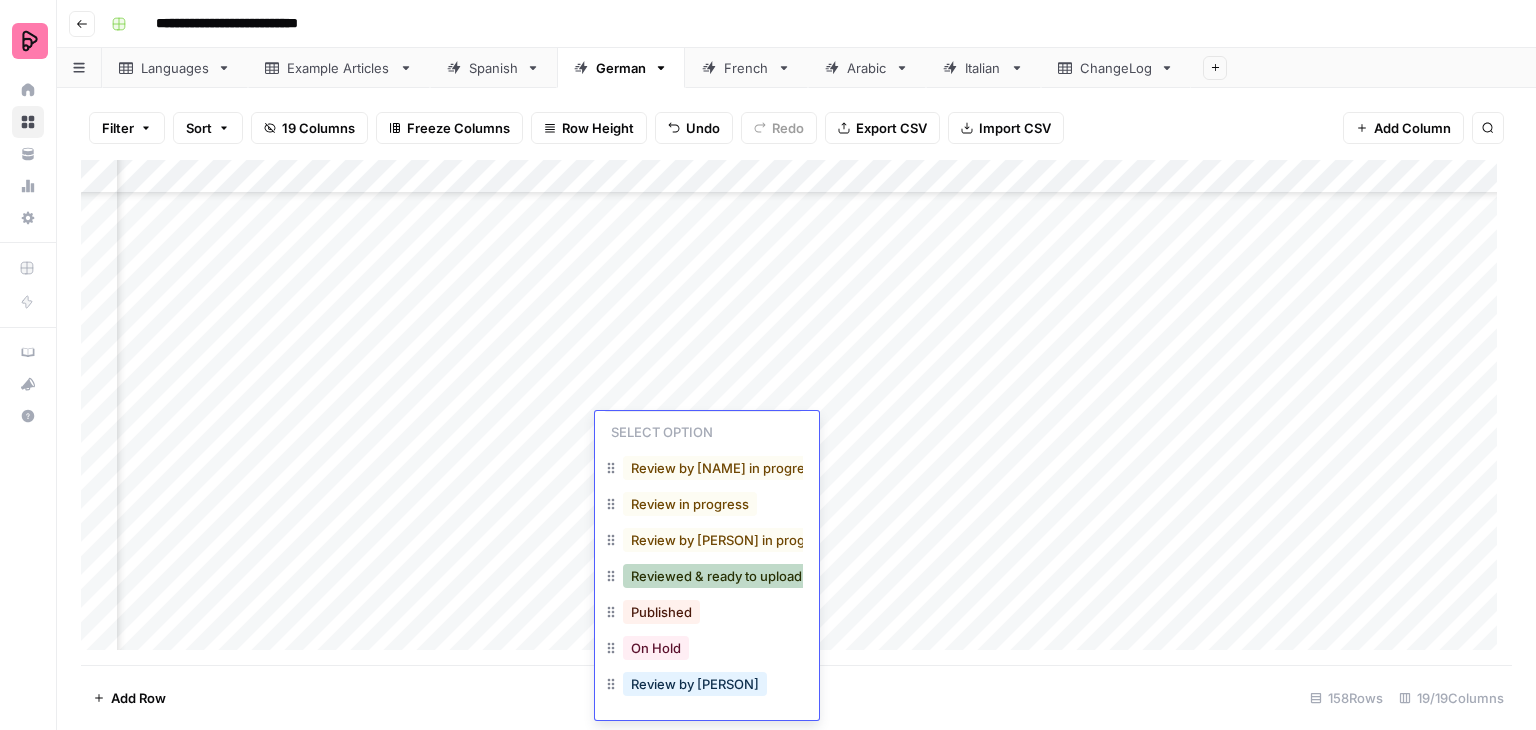 click on "Reviewed & ready to upload" at bounding box center (716, 576) 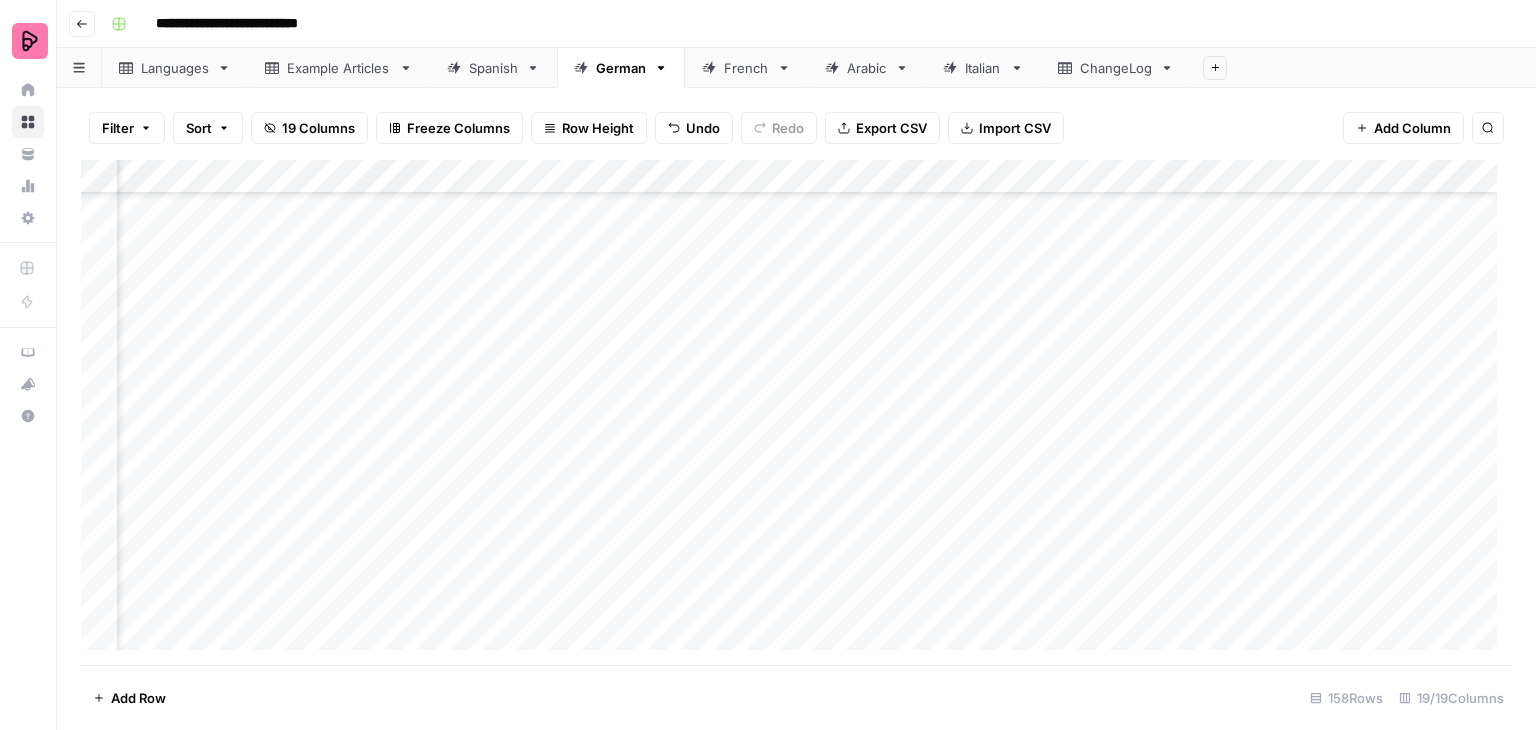 click on "Add Column" at bounding box center [796, 412] 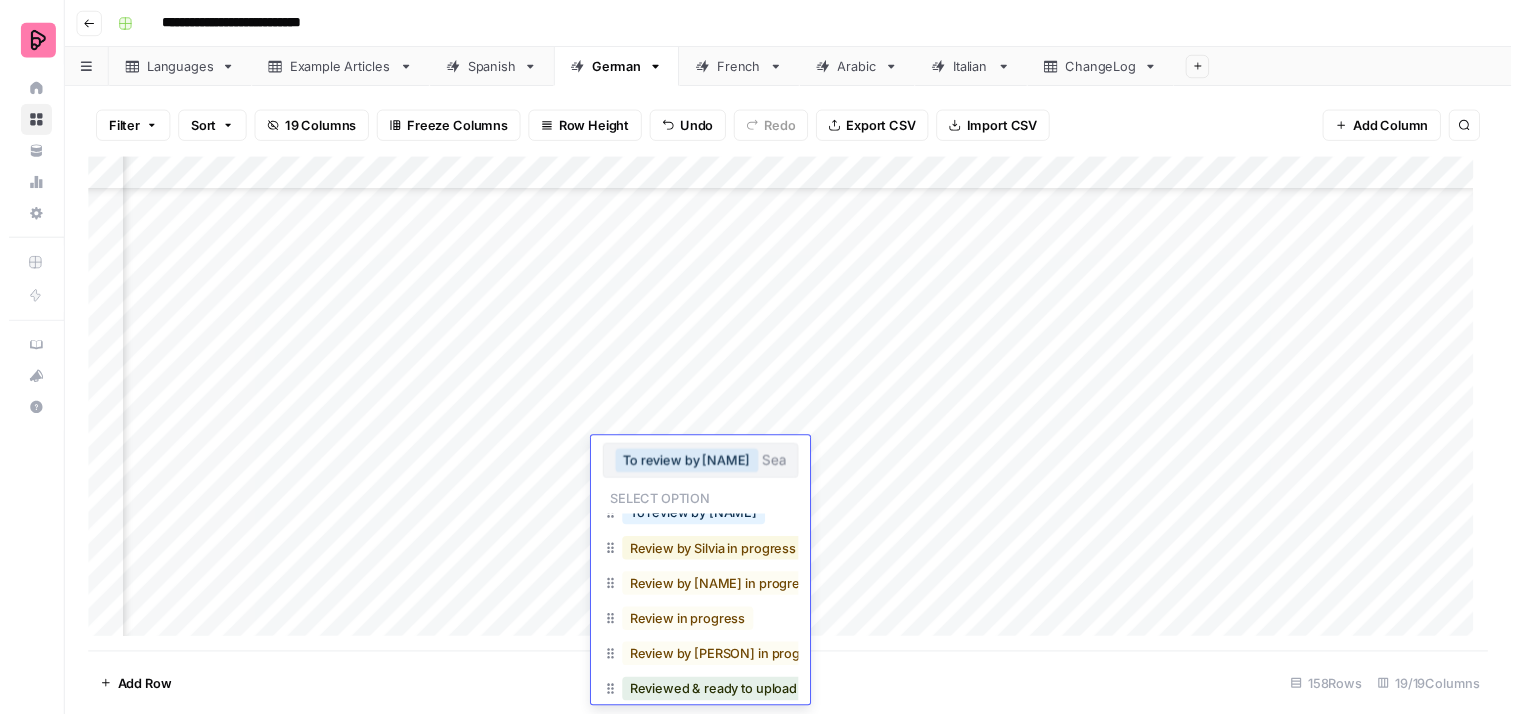scroll, scrollTop: 155, scrollLeft: 0, axis: vertical 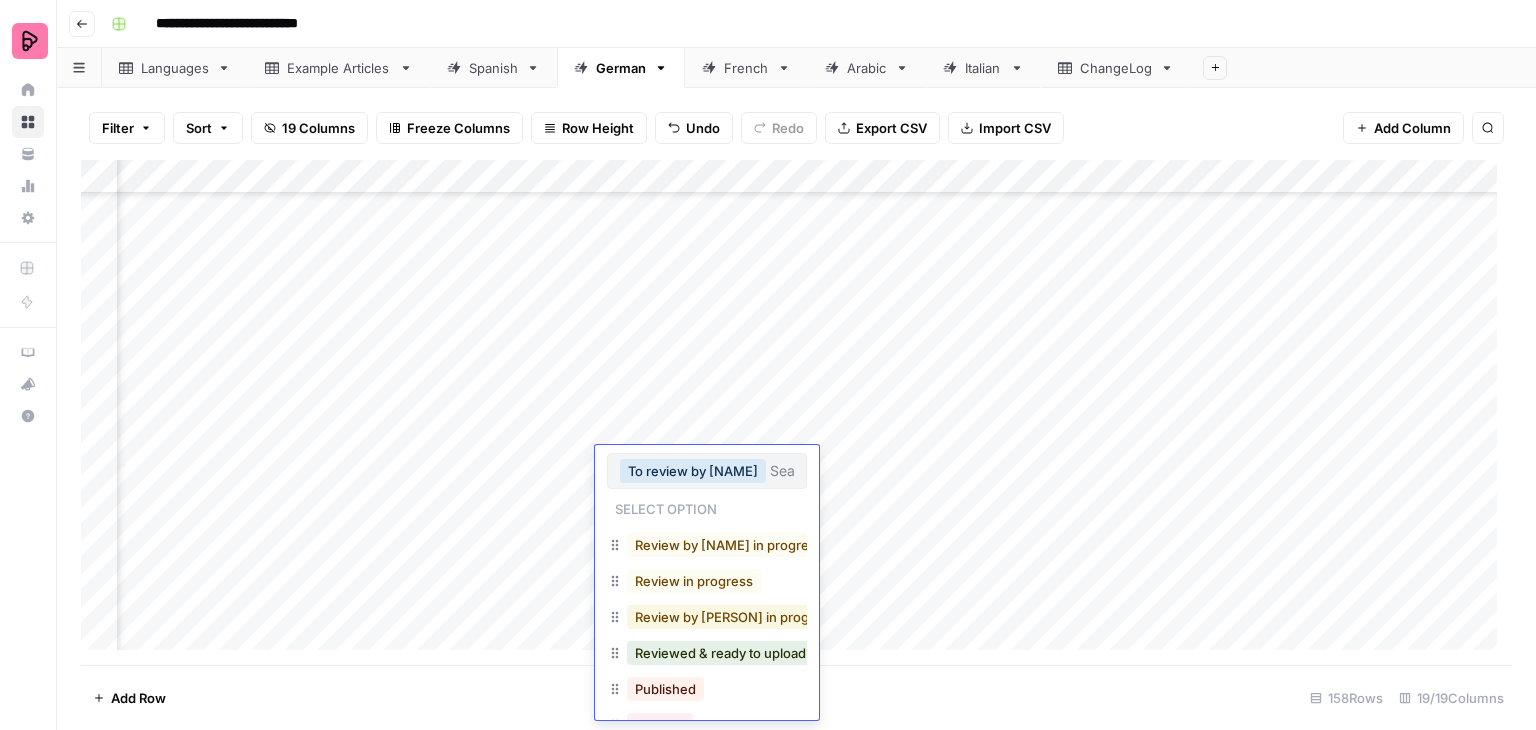 click on "Review by [PERSON] in progress" at bounding box center (735, 617) 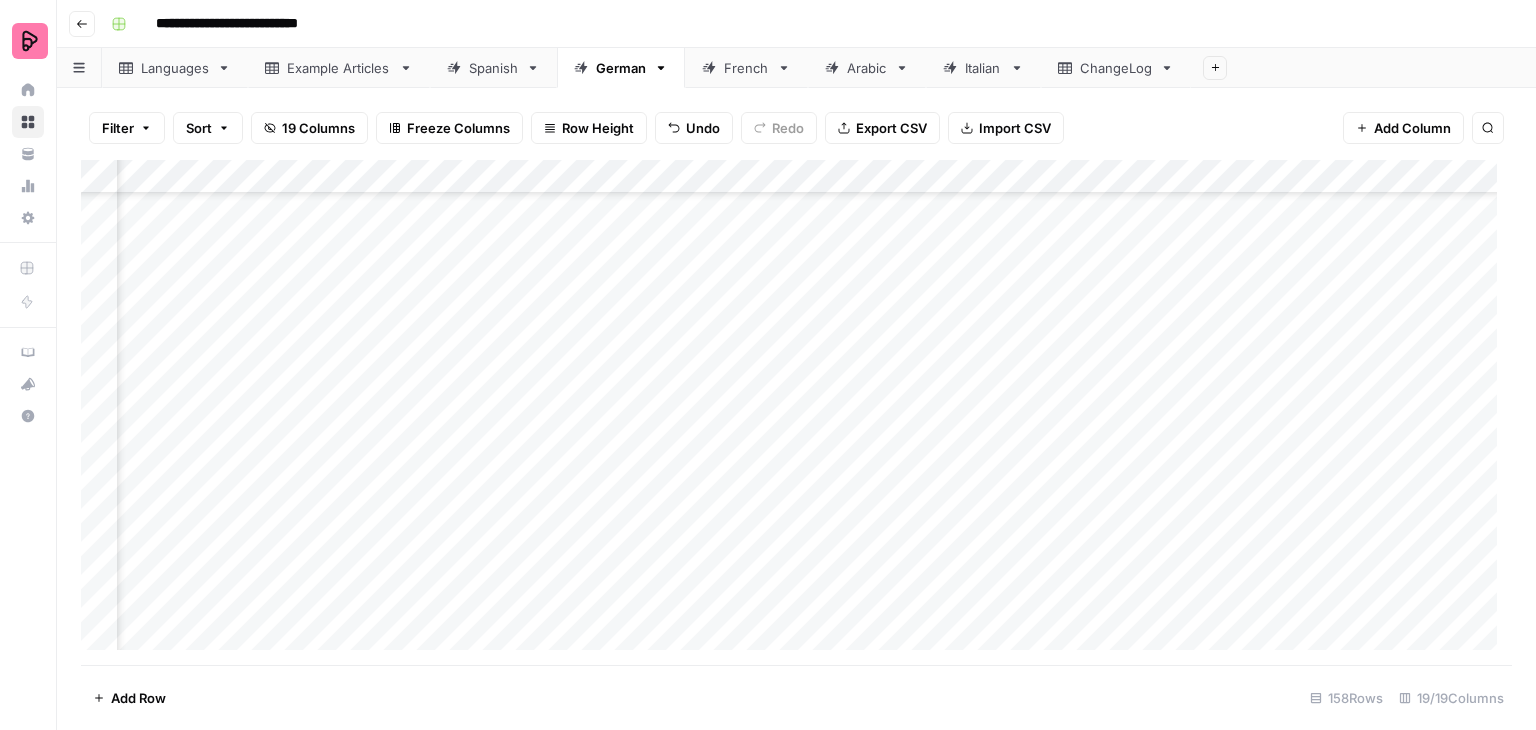 click on "Add Column" at bounding box center (796, 412) 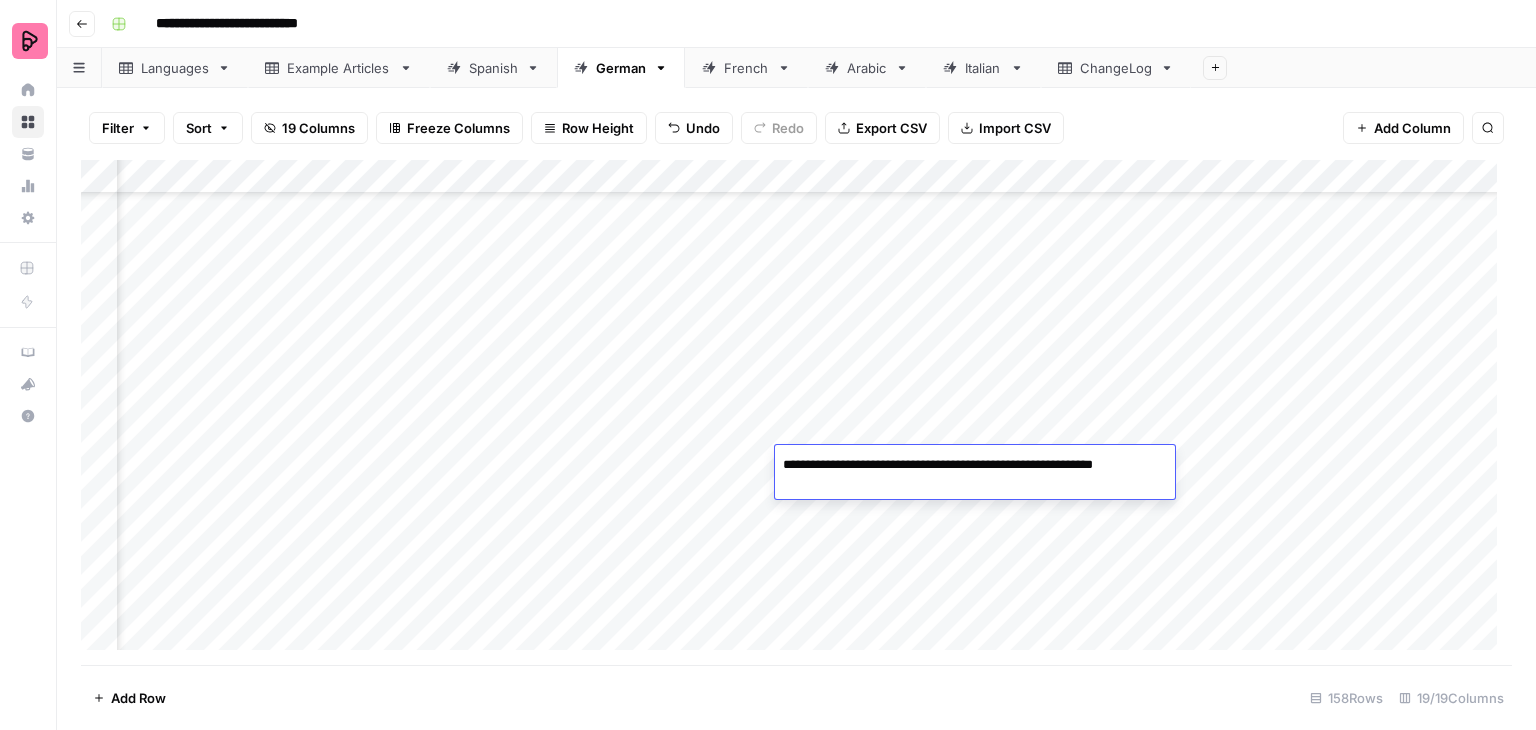 click on "**********" at bounding box center (975, 475) 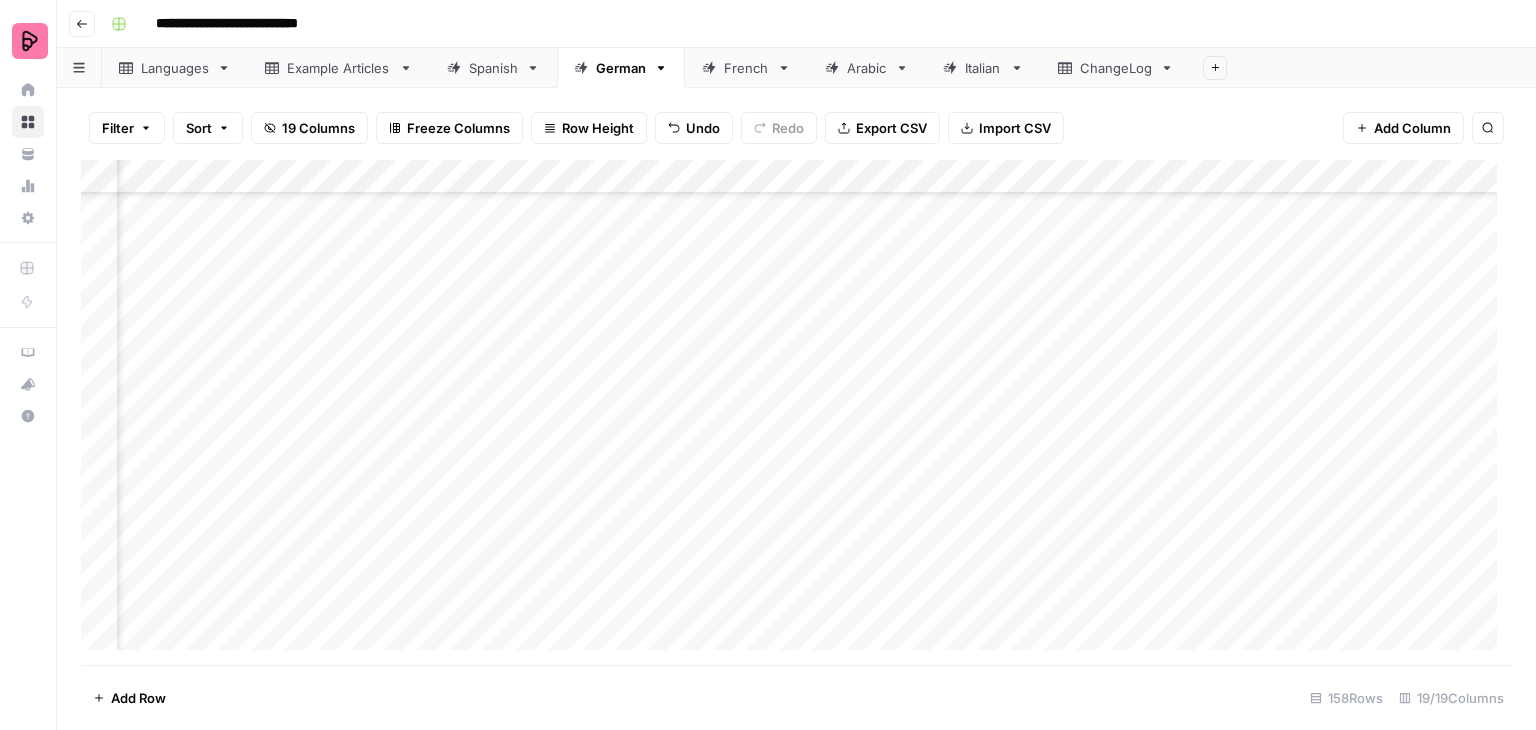 click on "Add Column" at bounding box center [796, 412] 